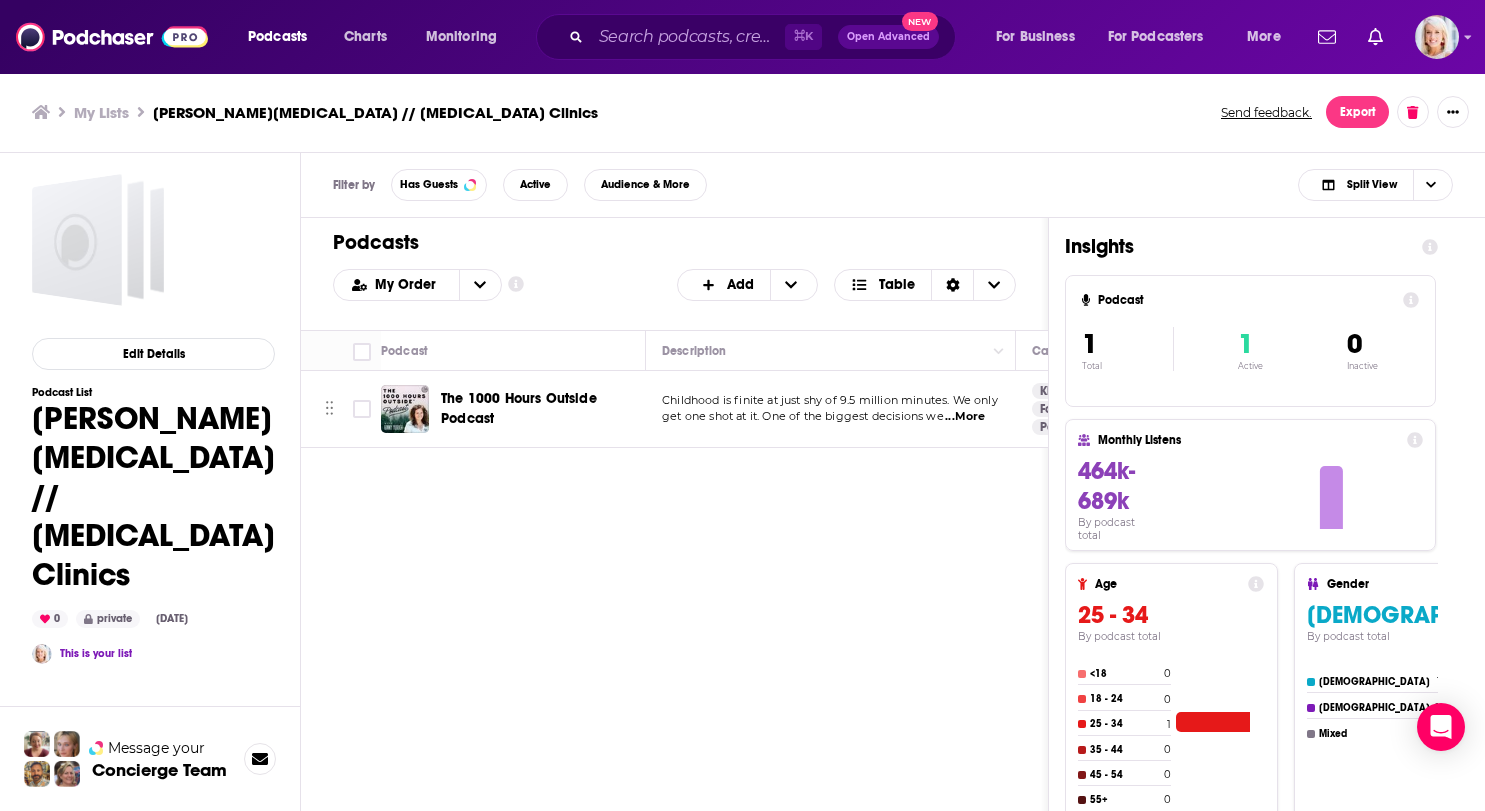 scroll, scrollTop: 0, scrollLeft: 0, axis: both 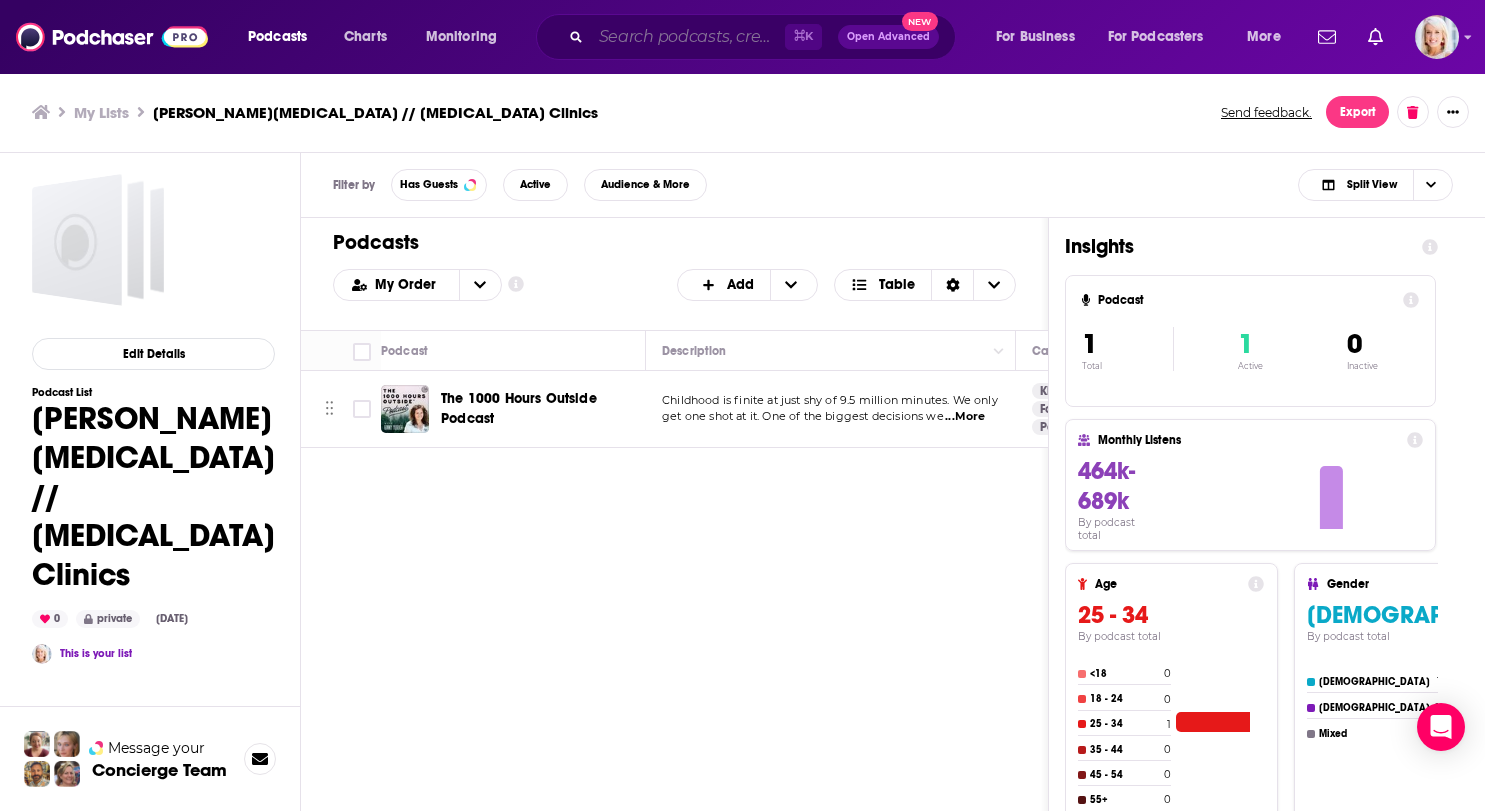 click at bounding box center [688, 37] 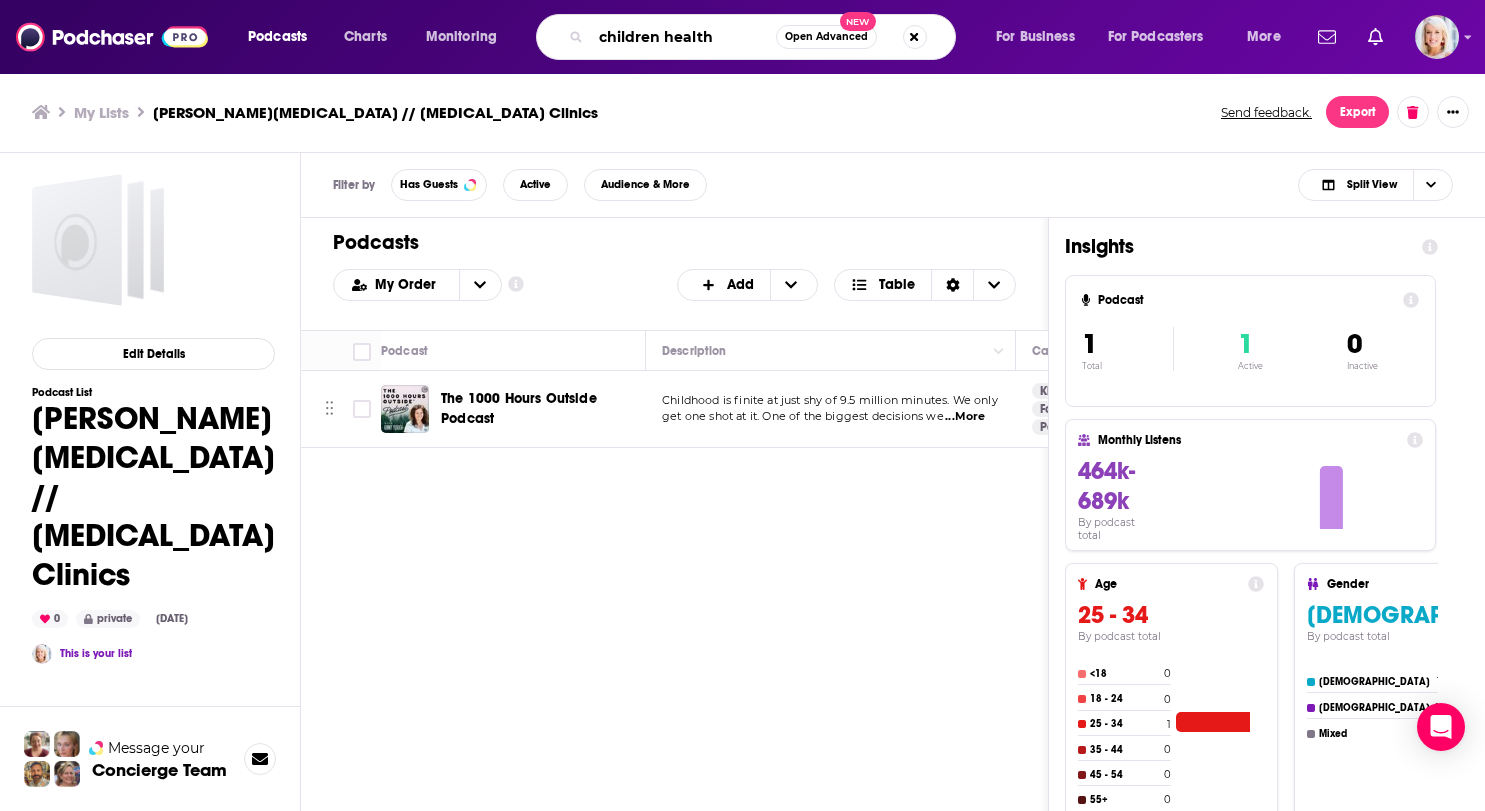 type on "children health" 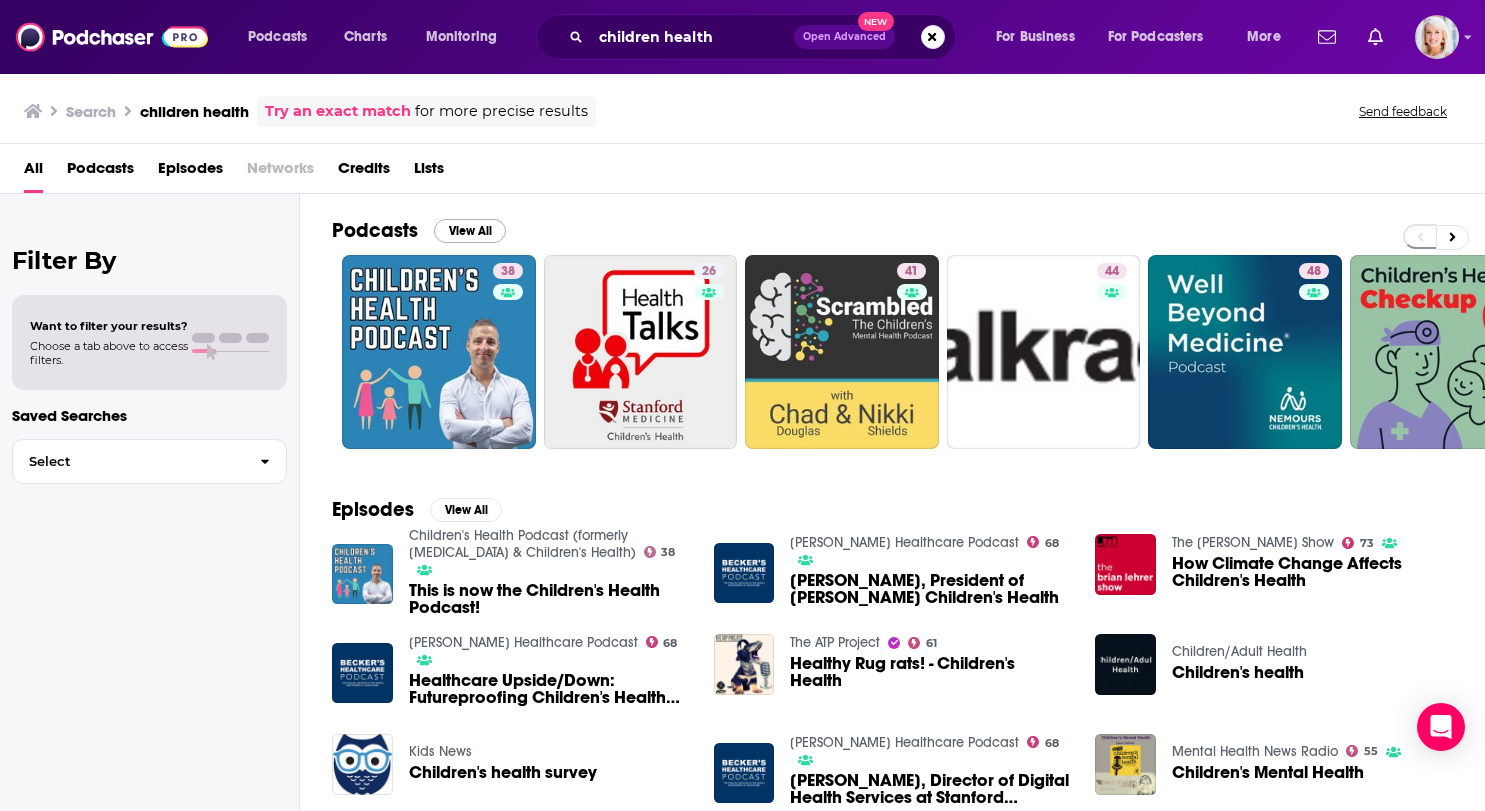 click on "View All" at bounding box center [470, 231] 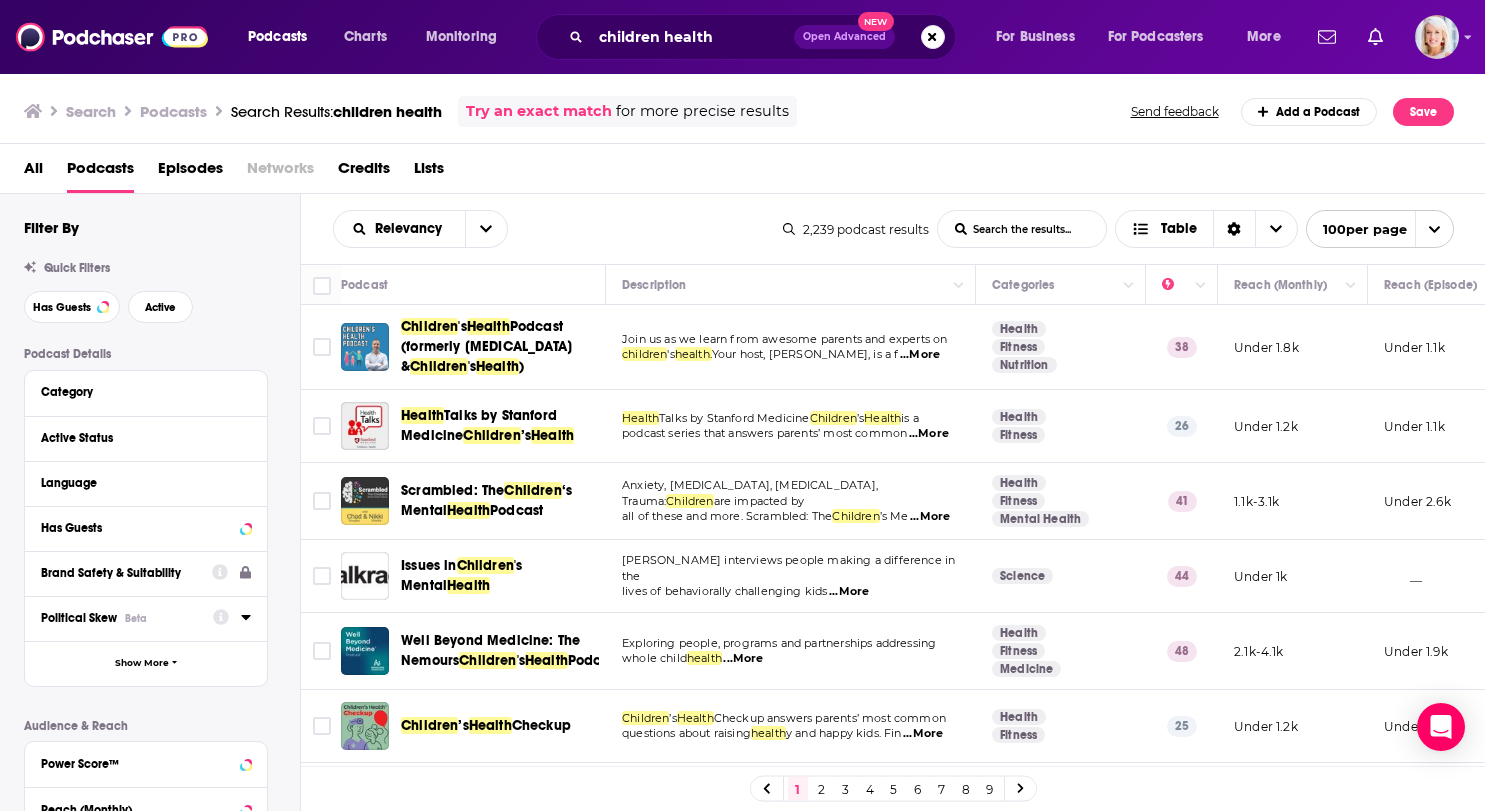 click on "Political Skew Beta" at bounding box center (120, 618) 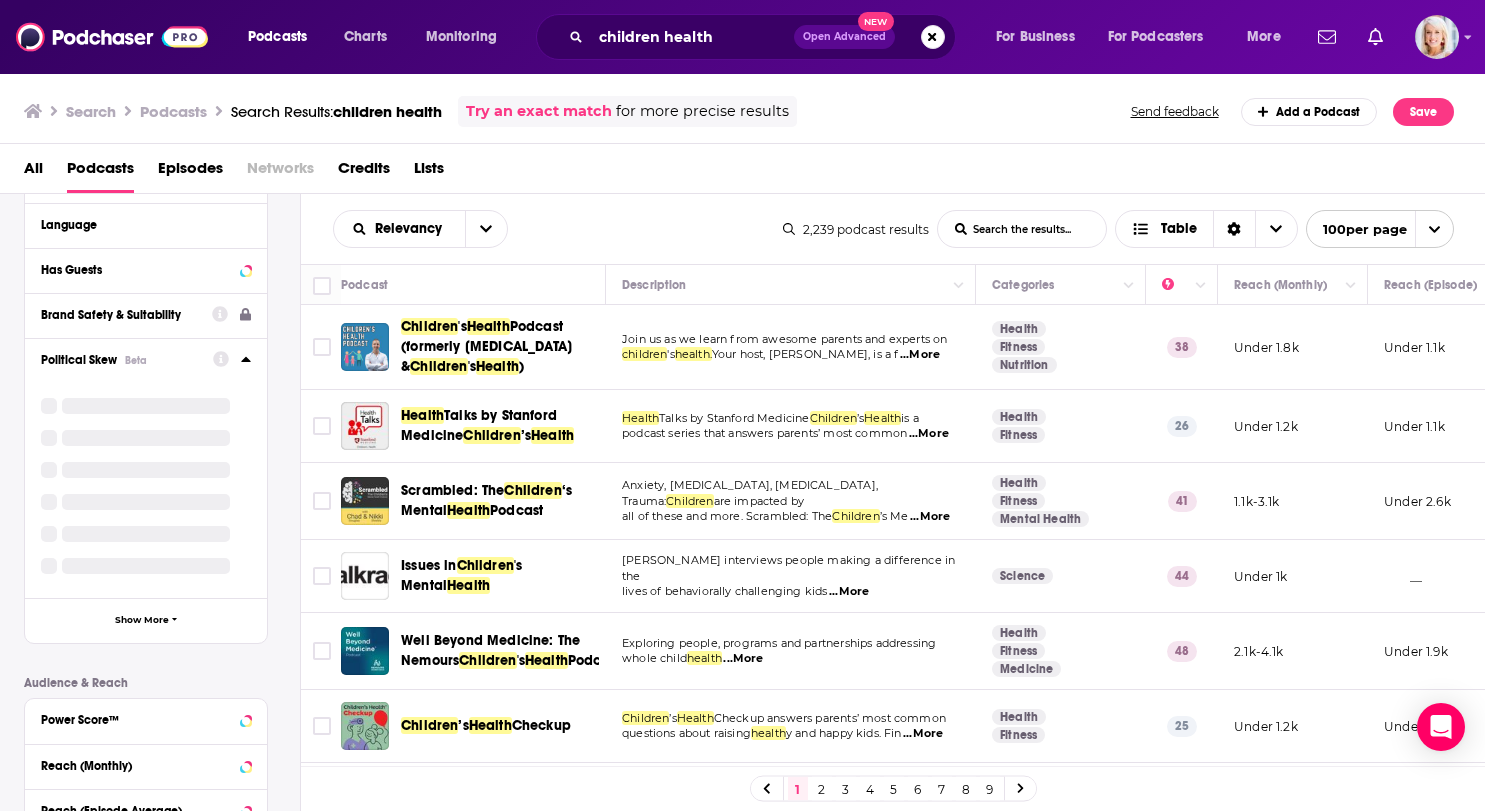 scroll, scrollTop: 260, scrollLeft: 0, axis: vertical 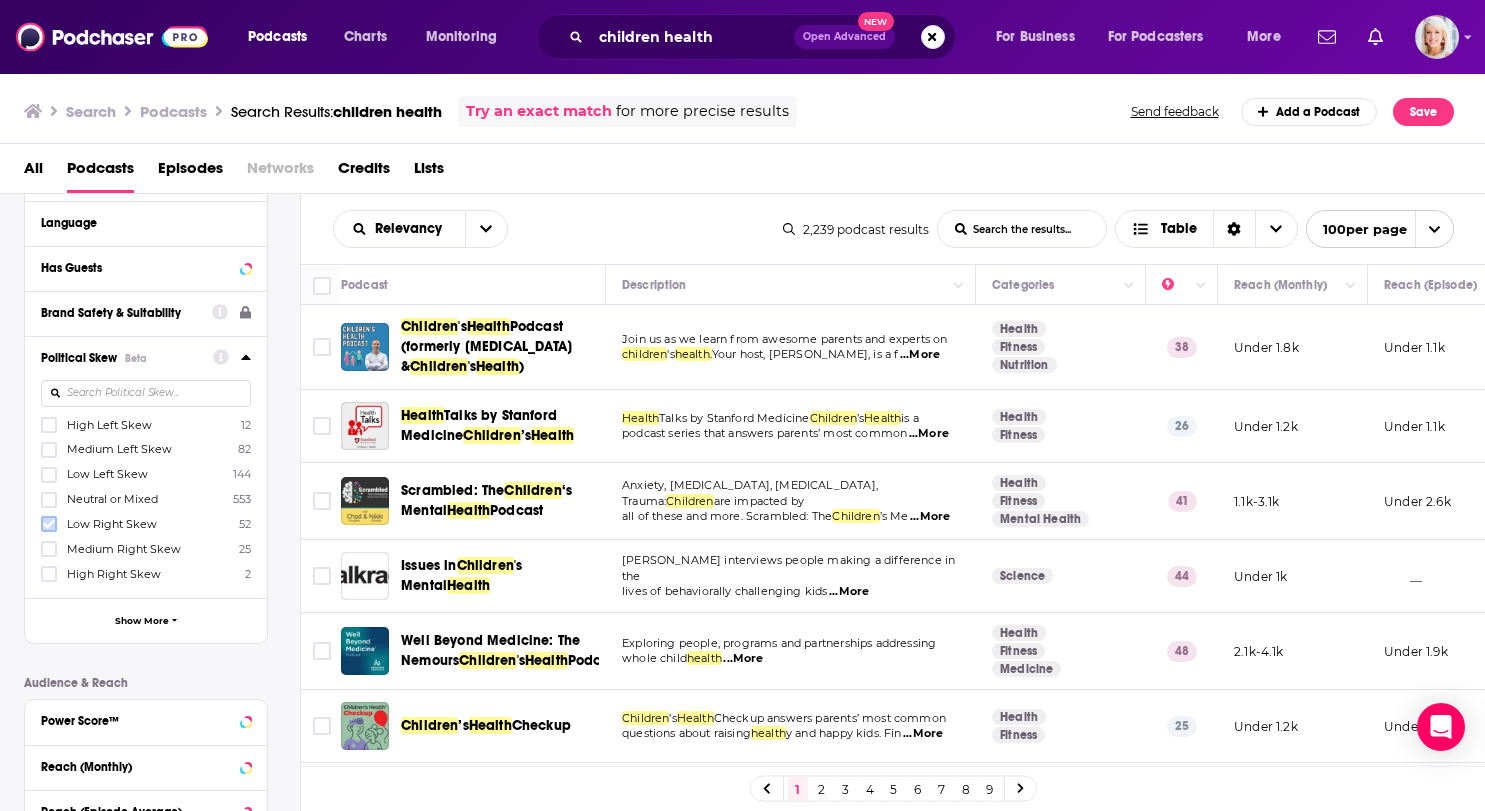 click 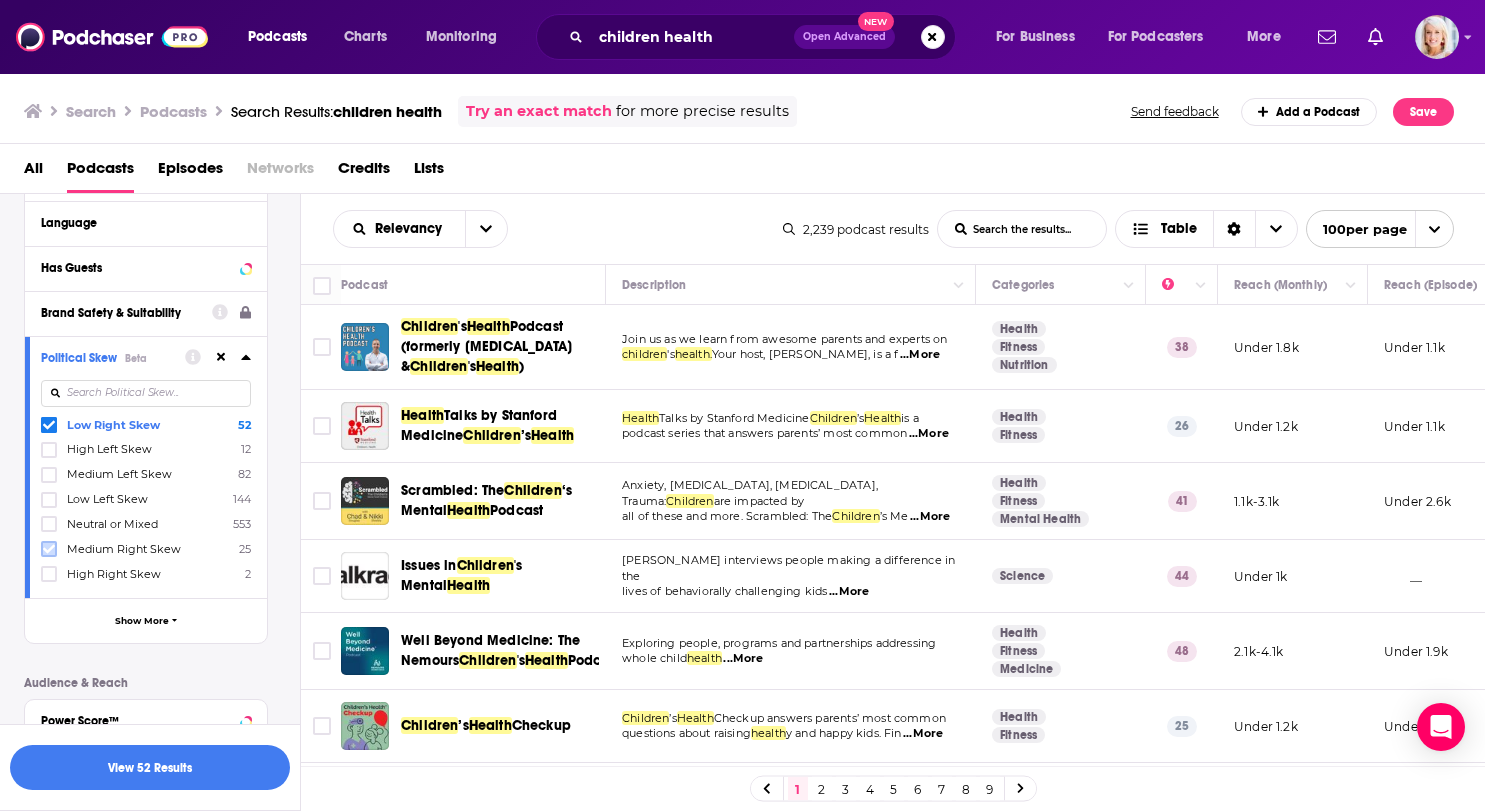 click 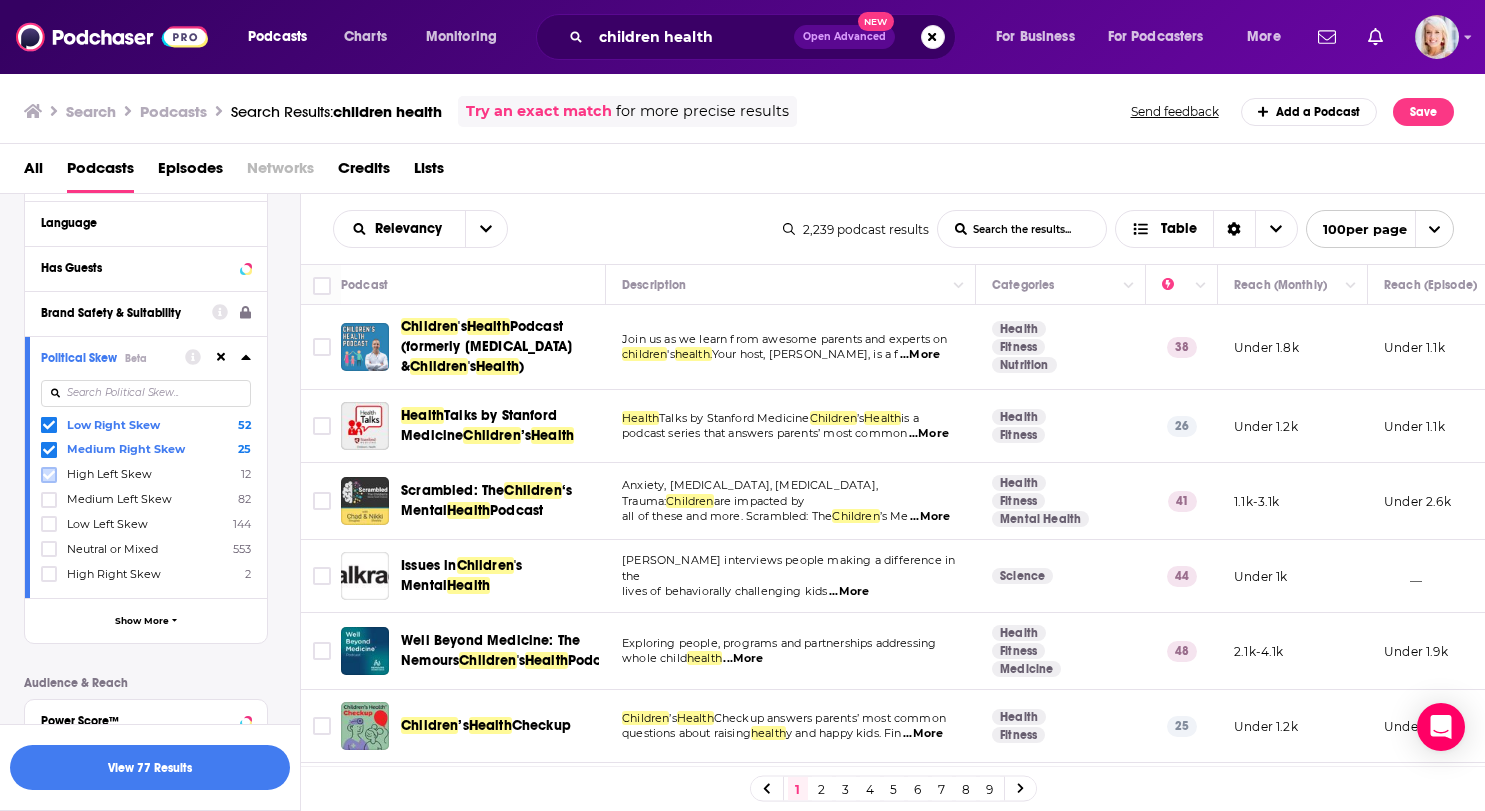 click 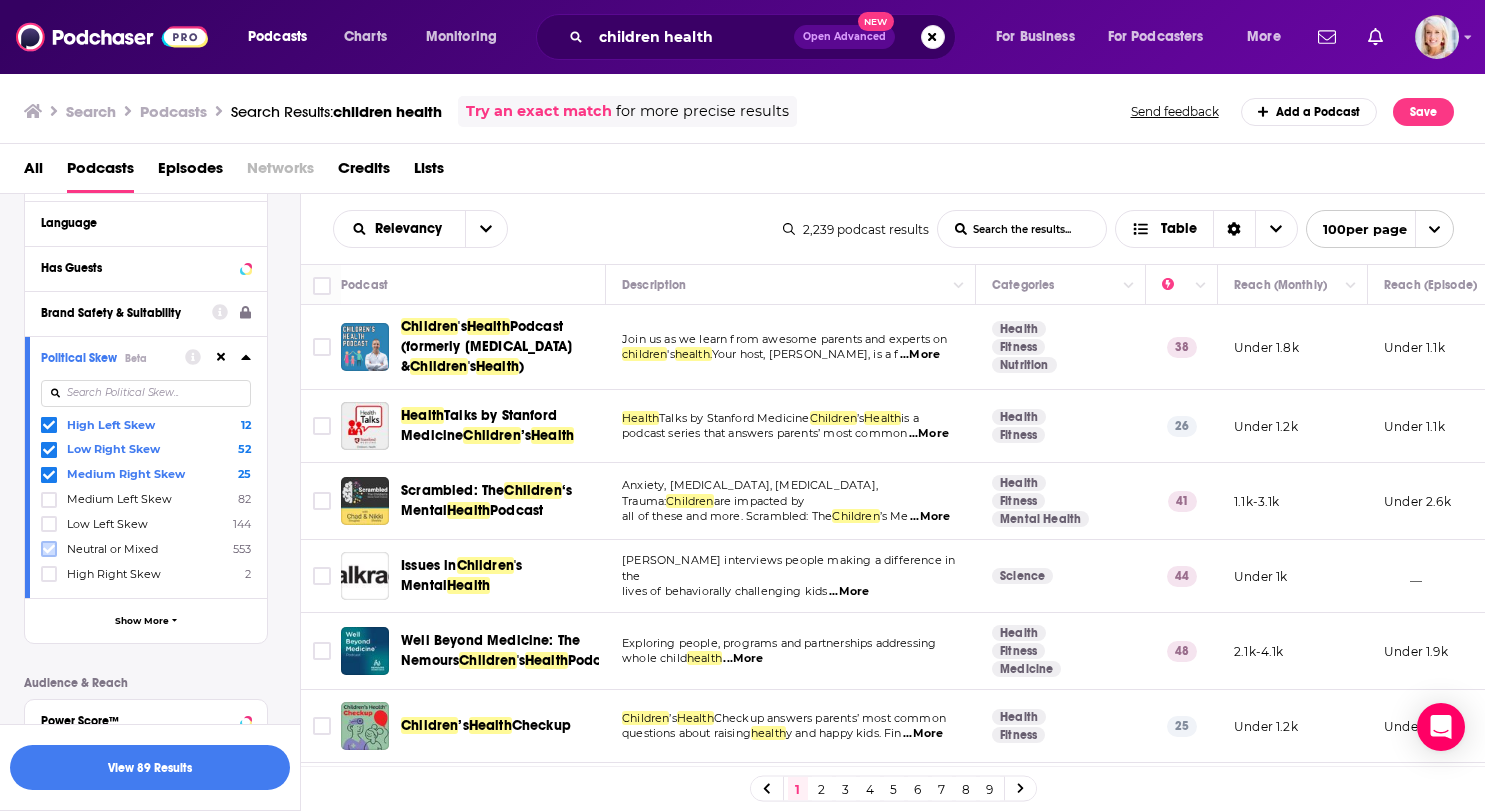 click 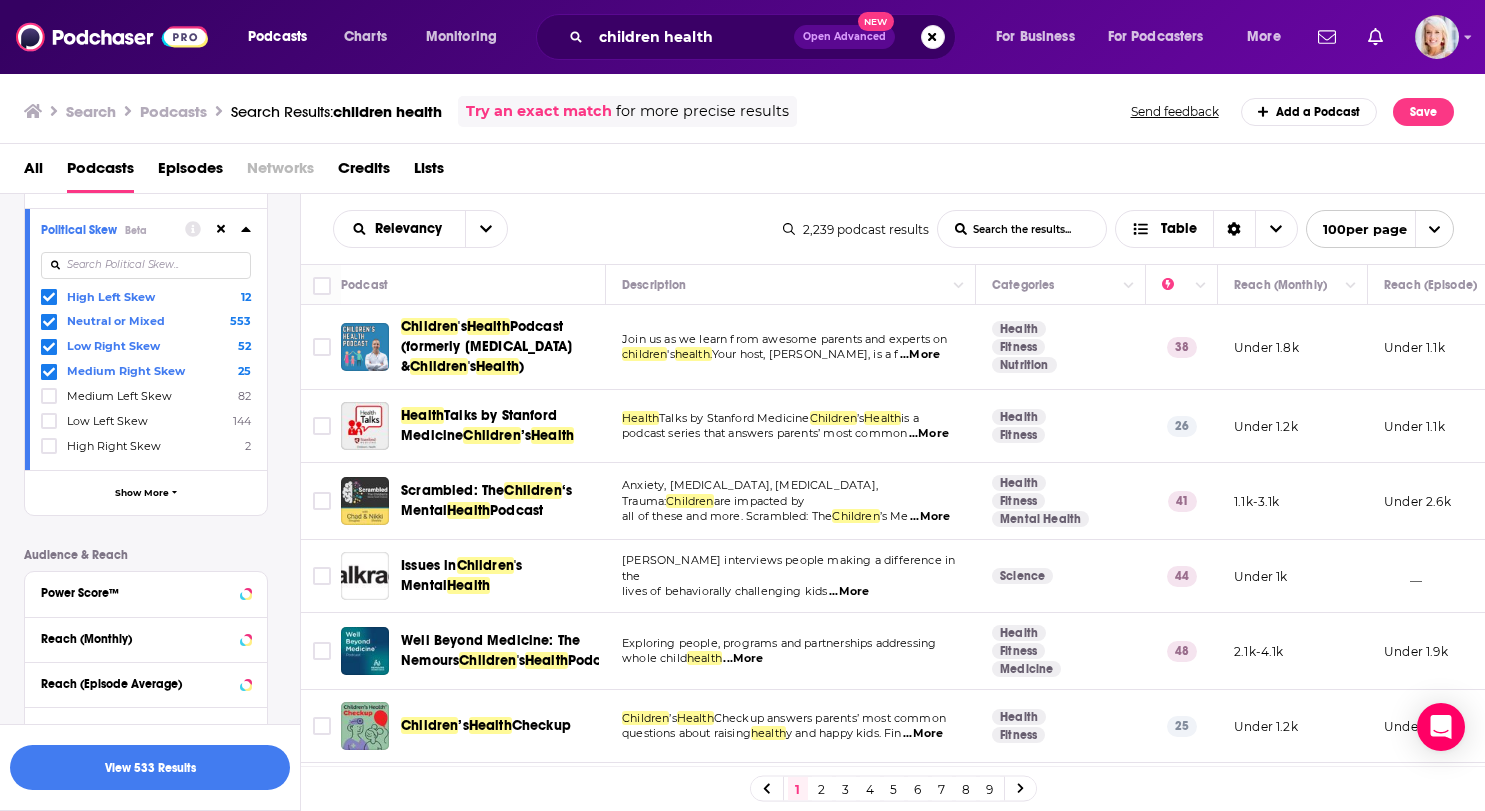 scroll, scrollTop: 393, scrollLeft: 0, axis: vertical 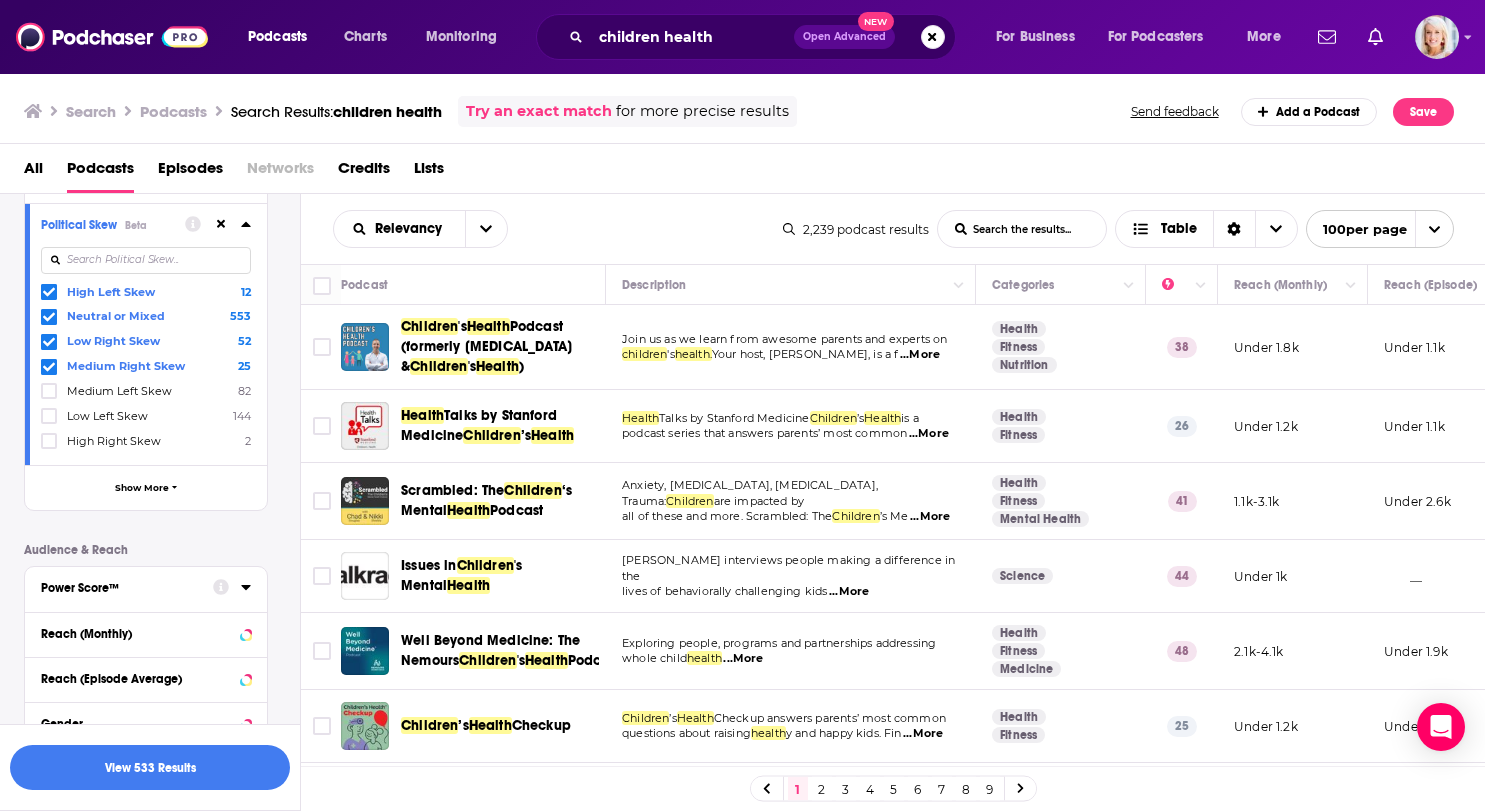 click on "Power Score™" at bounding box center [127, 587] 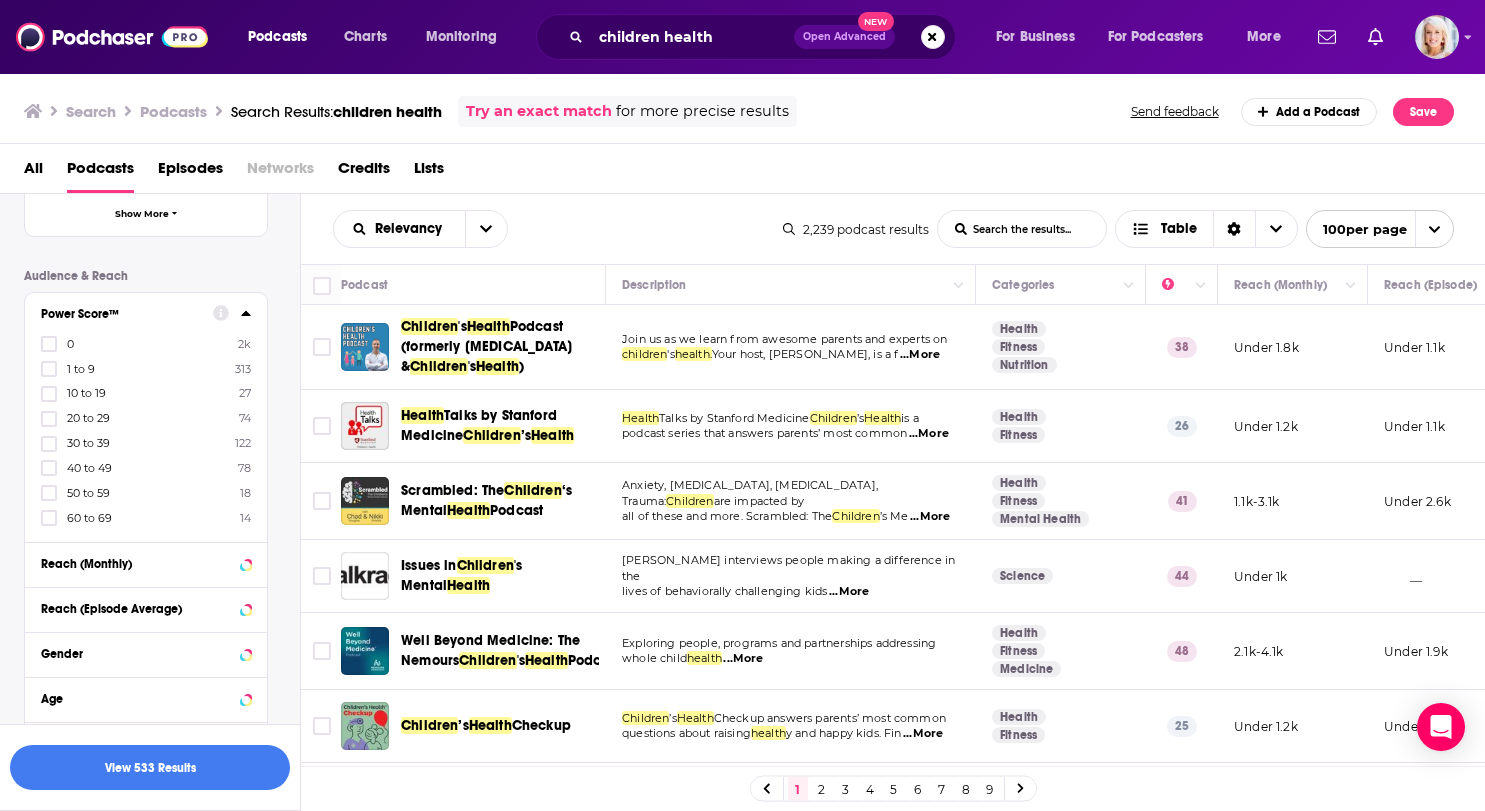 scroll, scrollTop: 669, scrollLeft: 0, axis: vertical 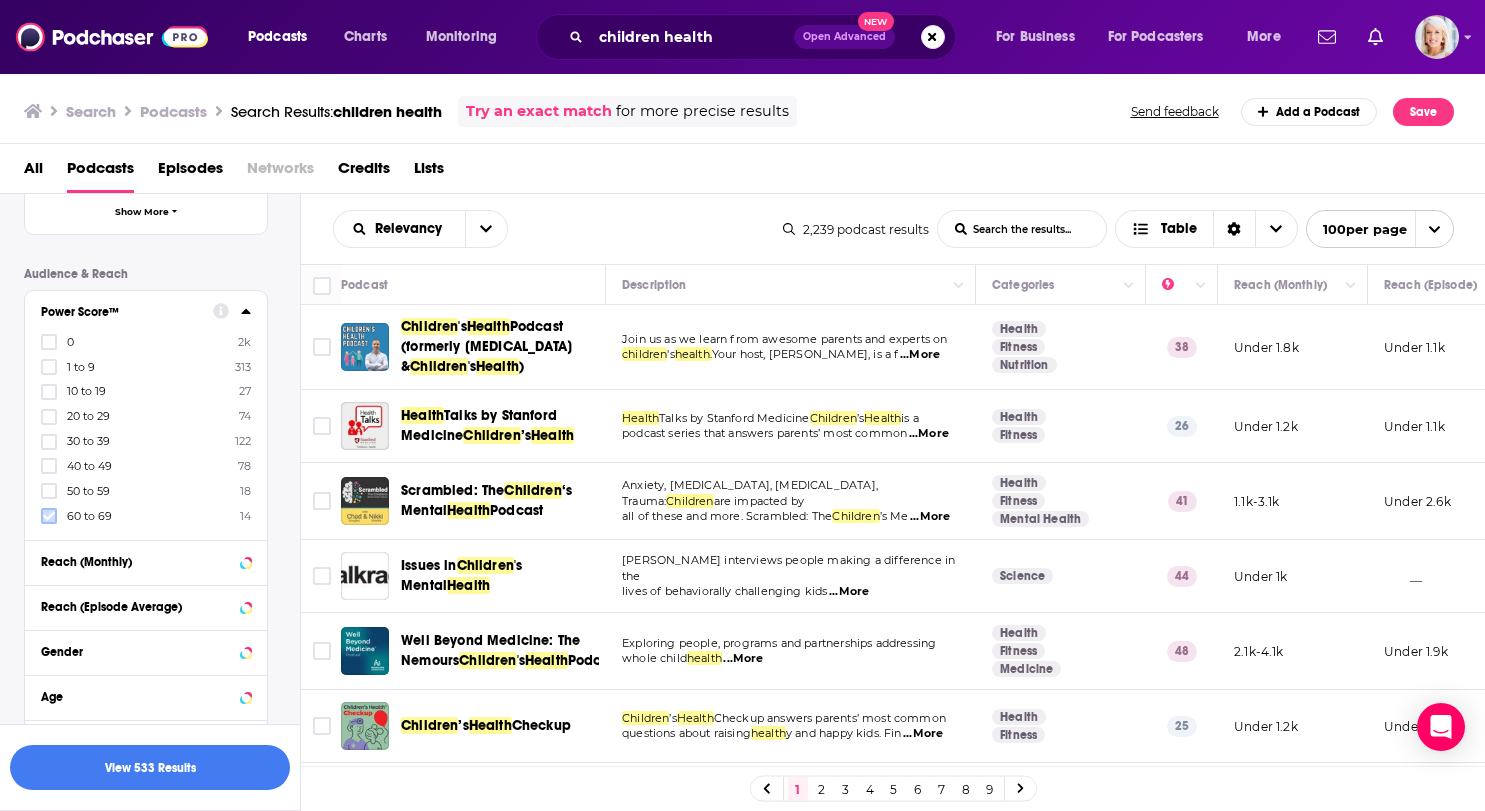 click 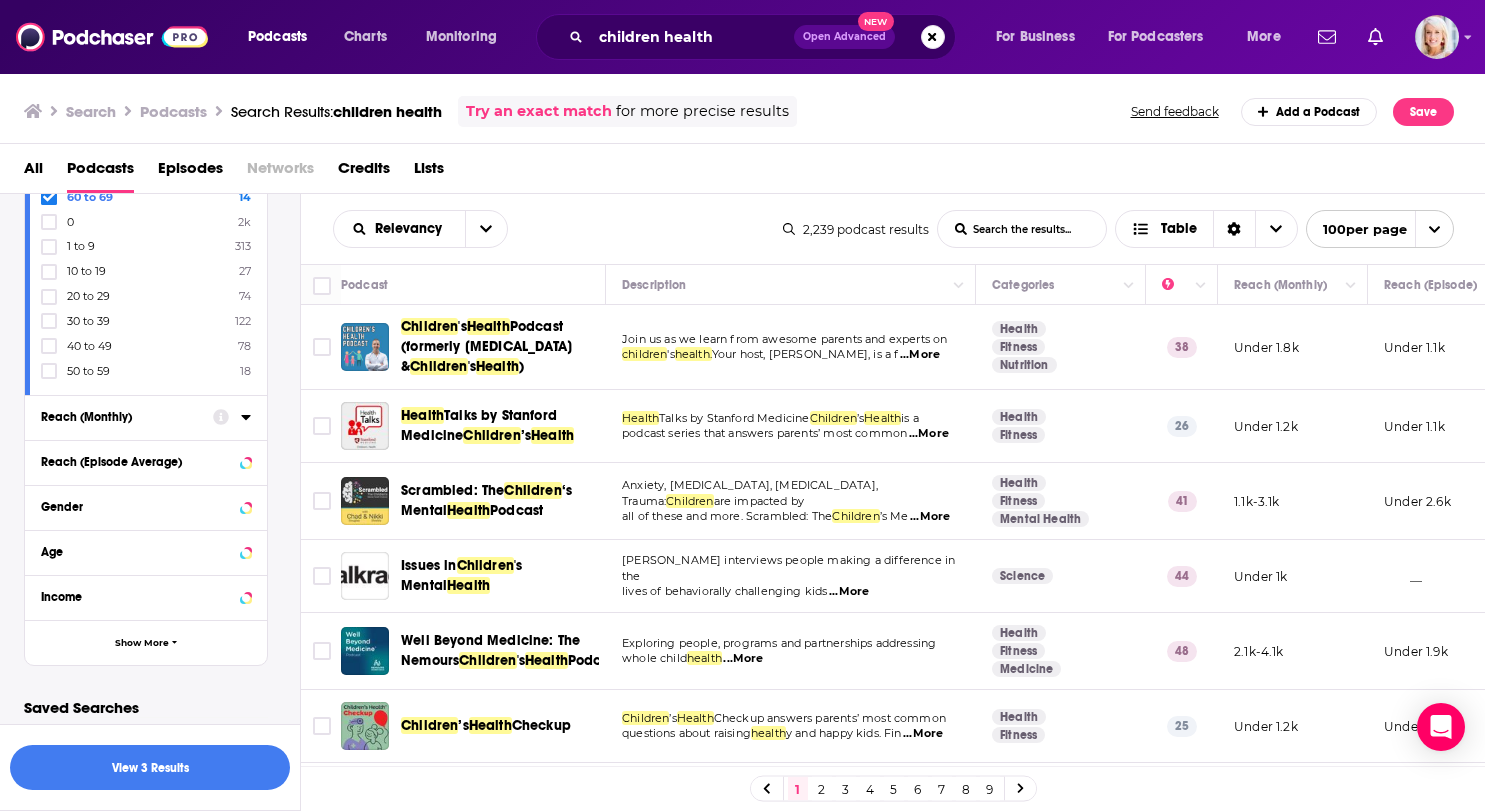scroll, scrollTop: 815, scrollLeft: 0, axis: vertical 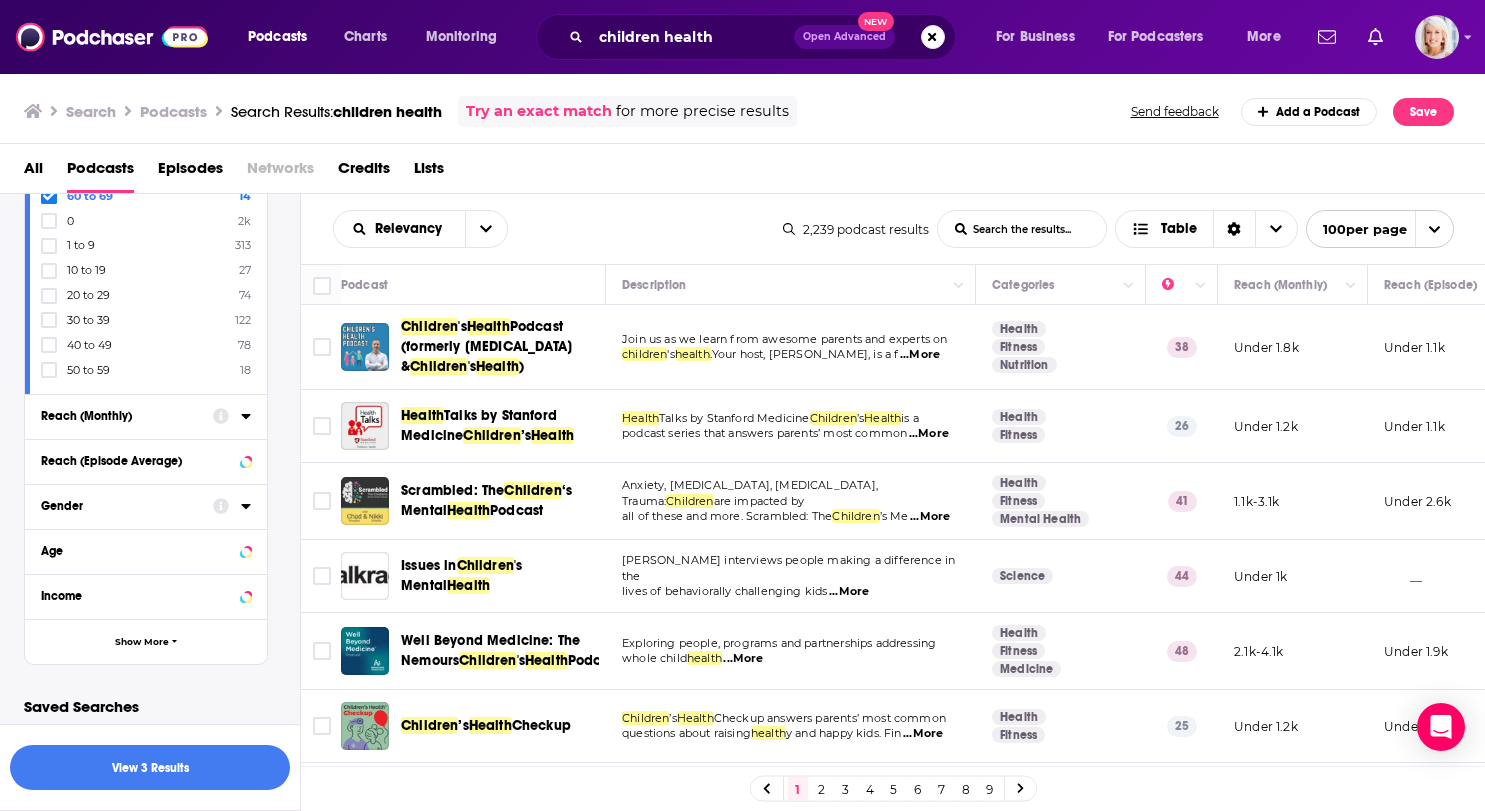 click on "Gender" at bounding box center [120, 506] 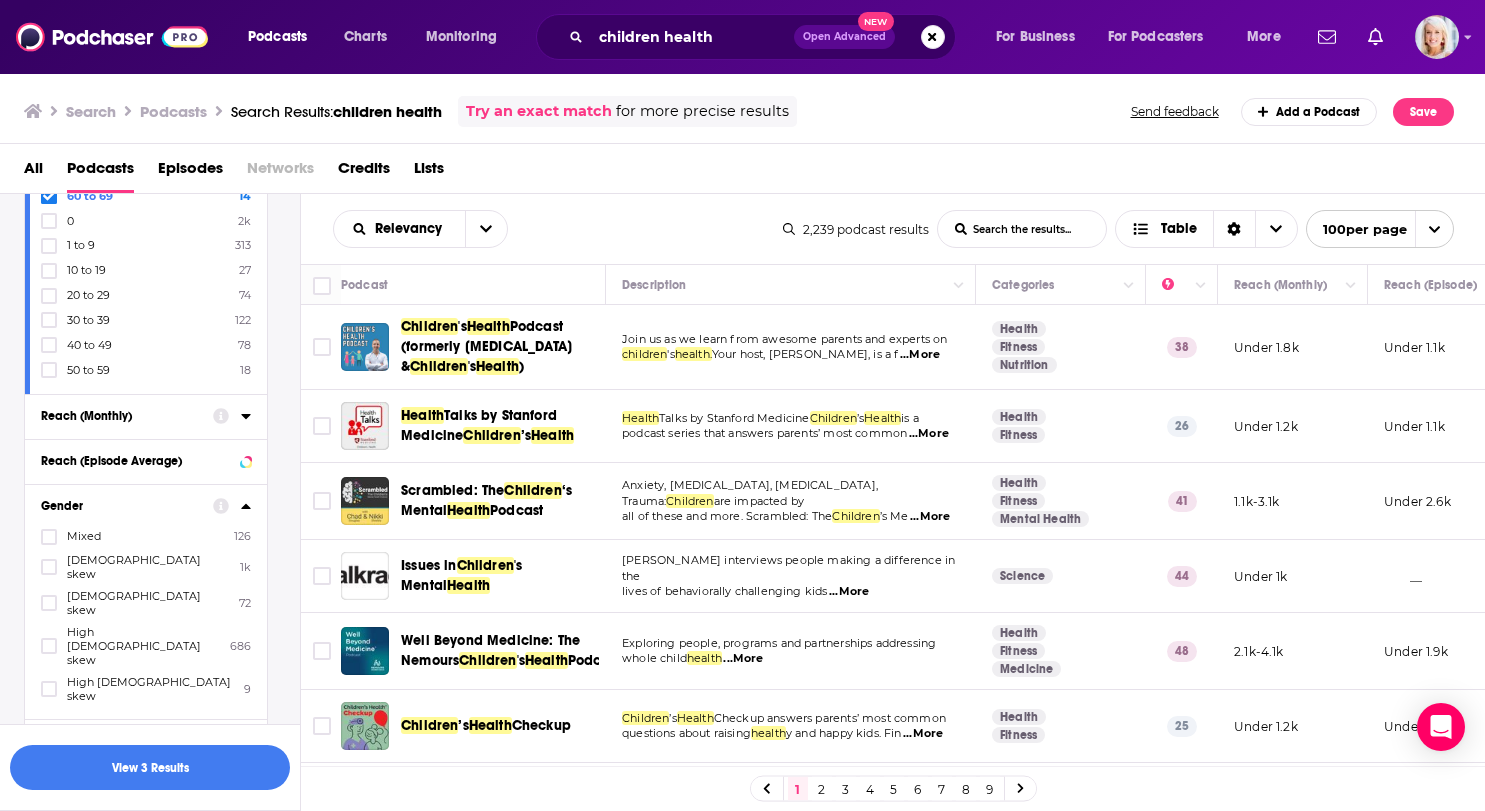 click on "Podcast Details Category Active Status Language Has Guests Brand Safety & Suitability Political Skew Beta High Left Skew 12 Neutral or Mixed 553 Low Right Skew 52 Medium Right Skew 25 Medium Left Skew 82 Low Left Skew 144 High Right Skew 2 Show More Audience & Reach Power Score™ 60 to 69 14 0 2k 1 to 9 313 10 to 19 27 20 to 29 74 30 to 39 122 40 to 49 78 50 to 59 18 Reach (Monthly) Reach (Episode Average) Gender Mixed 126 Female skew 1k Male skew 72 High female skew 686 High male skew 9 Age Income Show More" at bounding box center [162, 193] 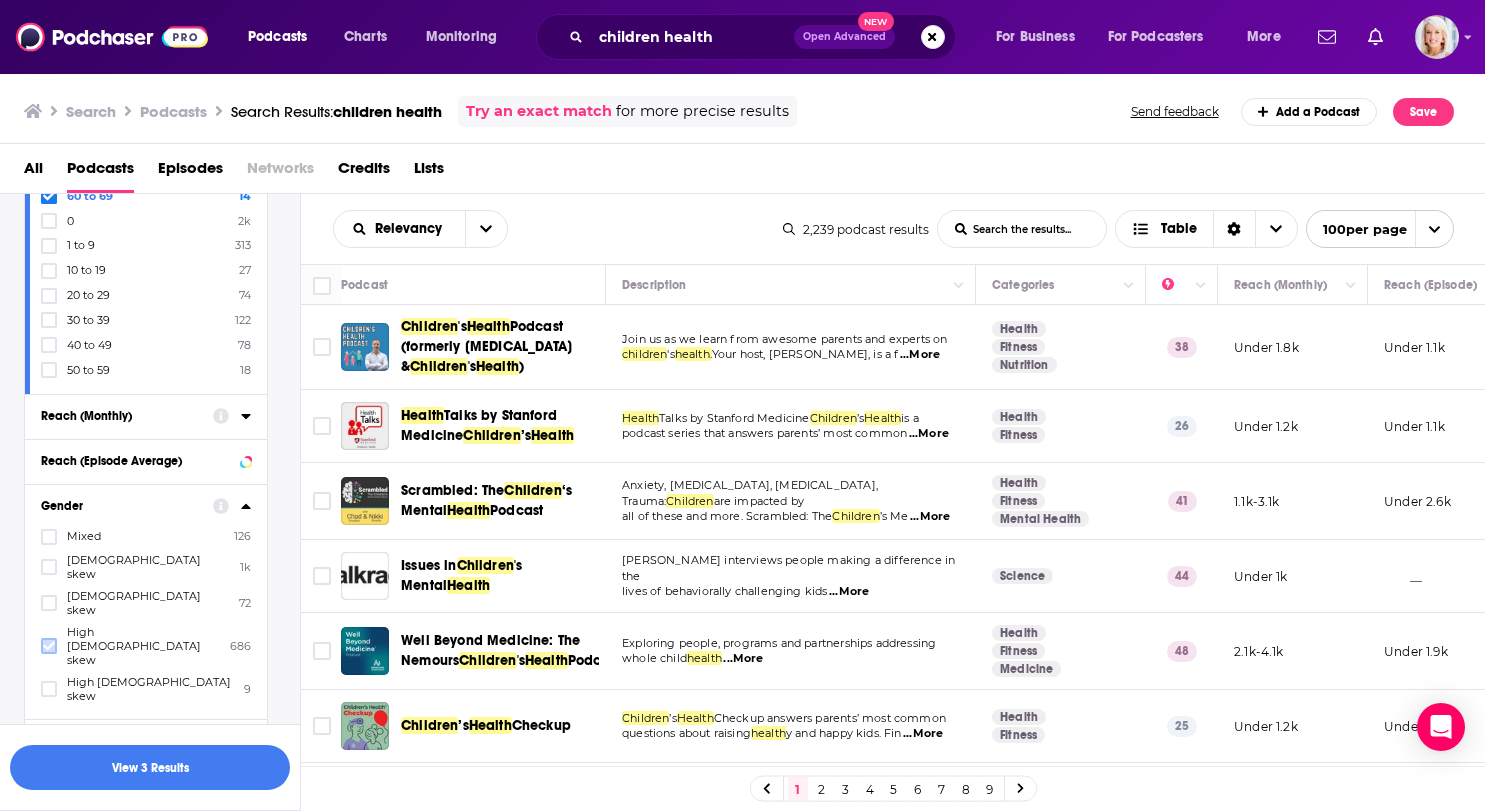 click at bounding box center (49, 646) 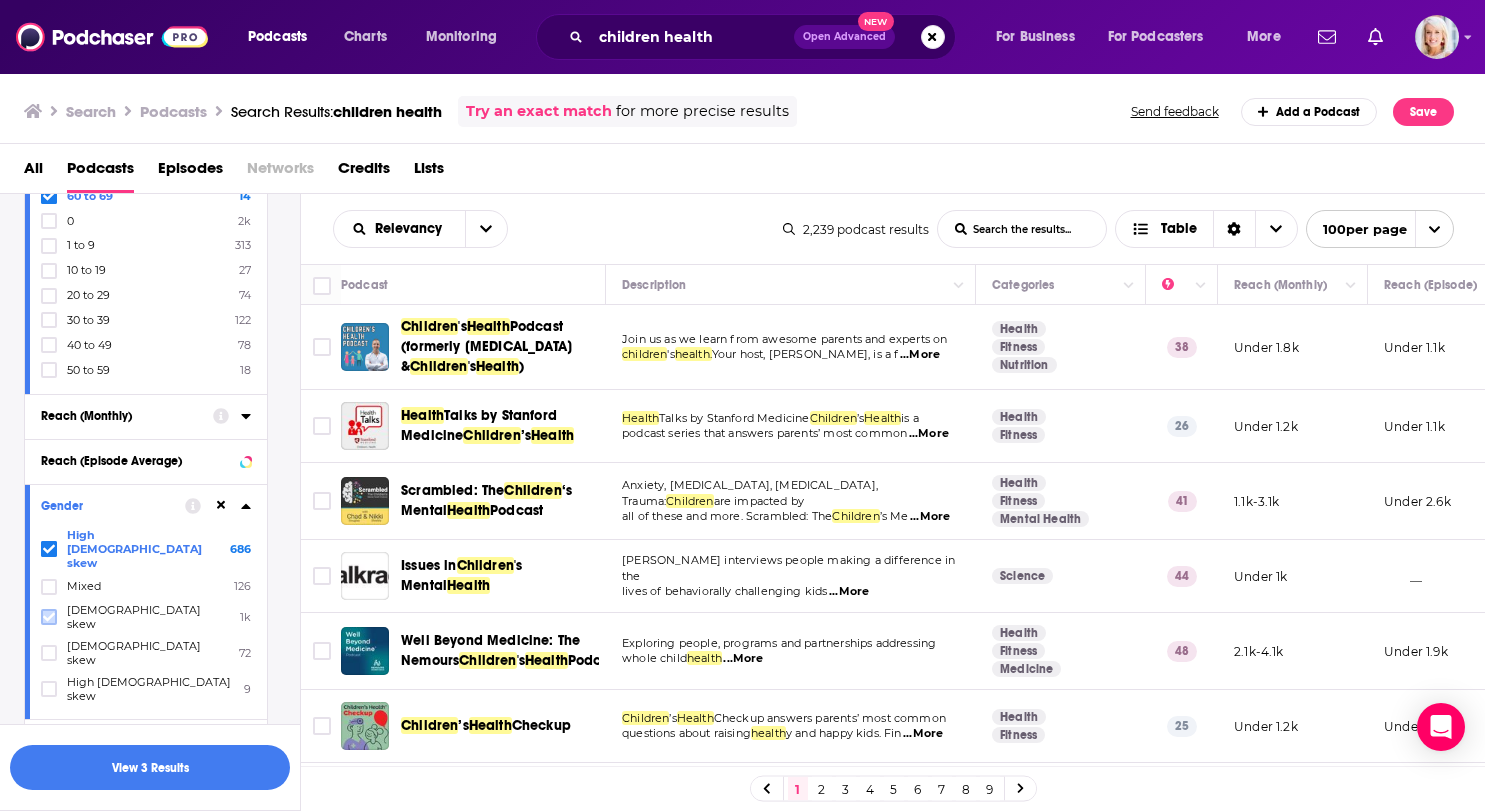 click 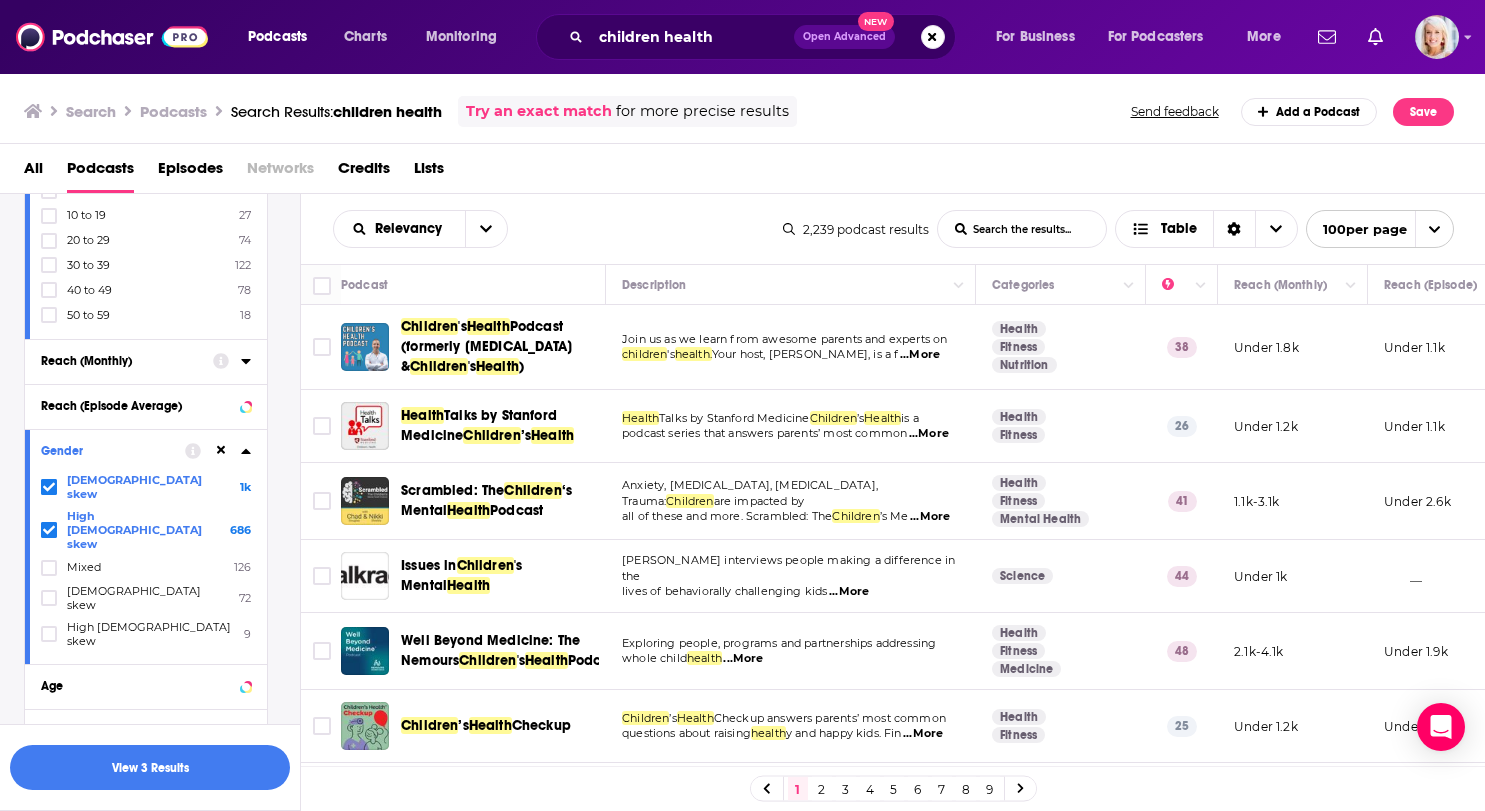 scroll, scrollTop: 884, scrollLeft: 0, axis: vertical 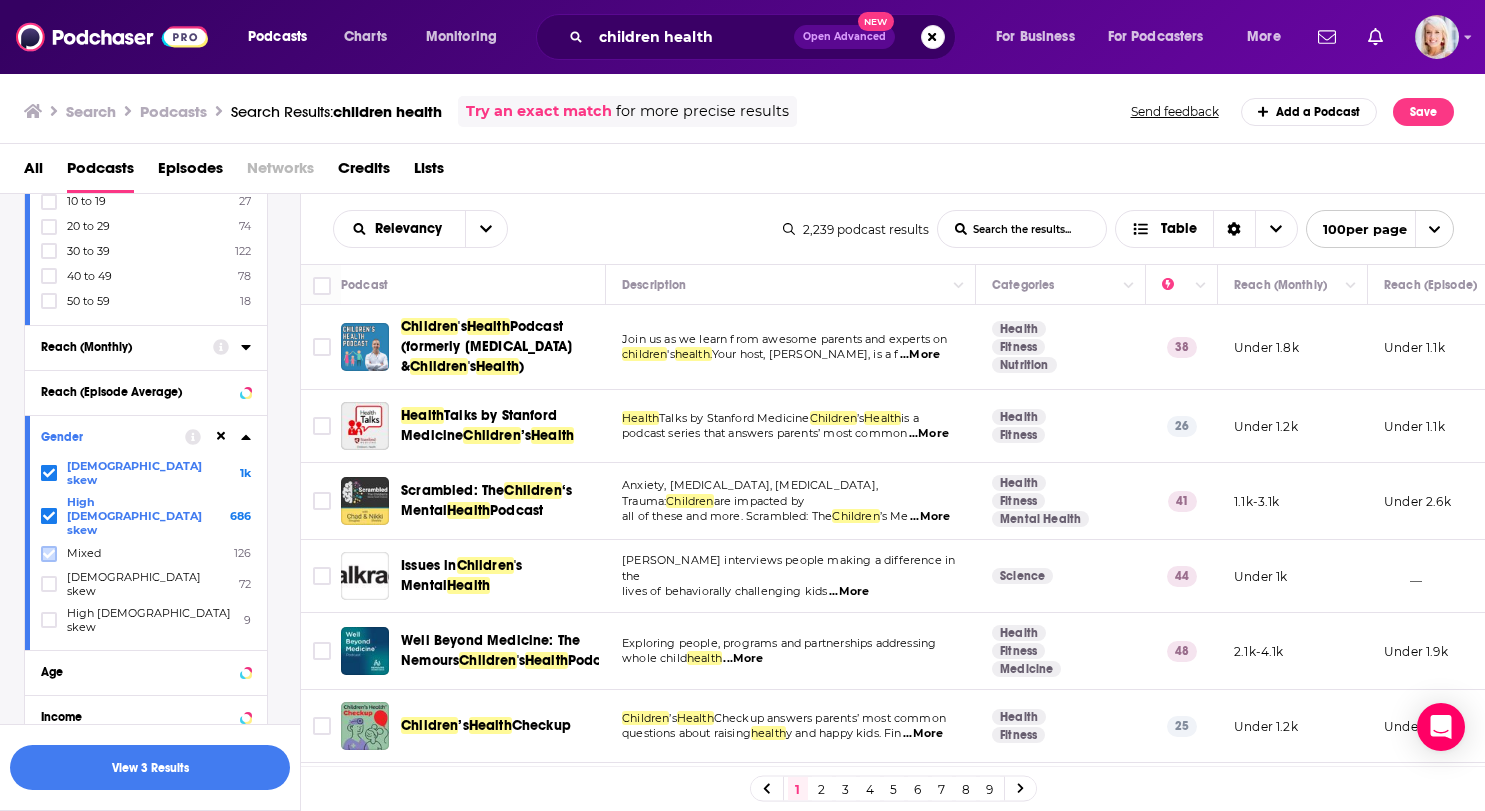 click 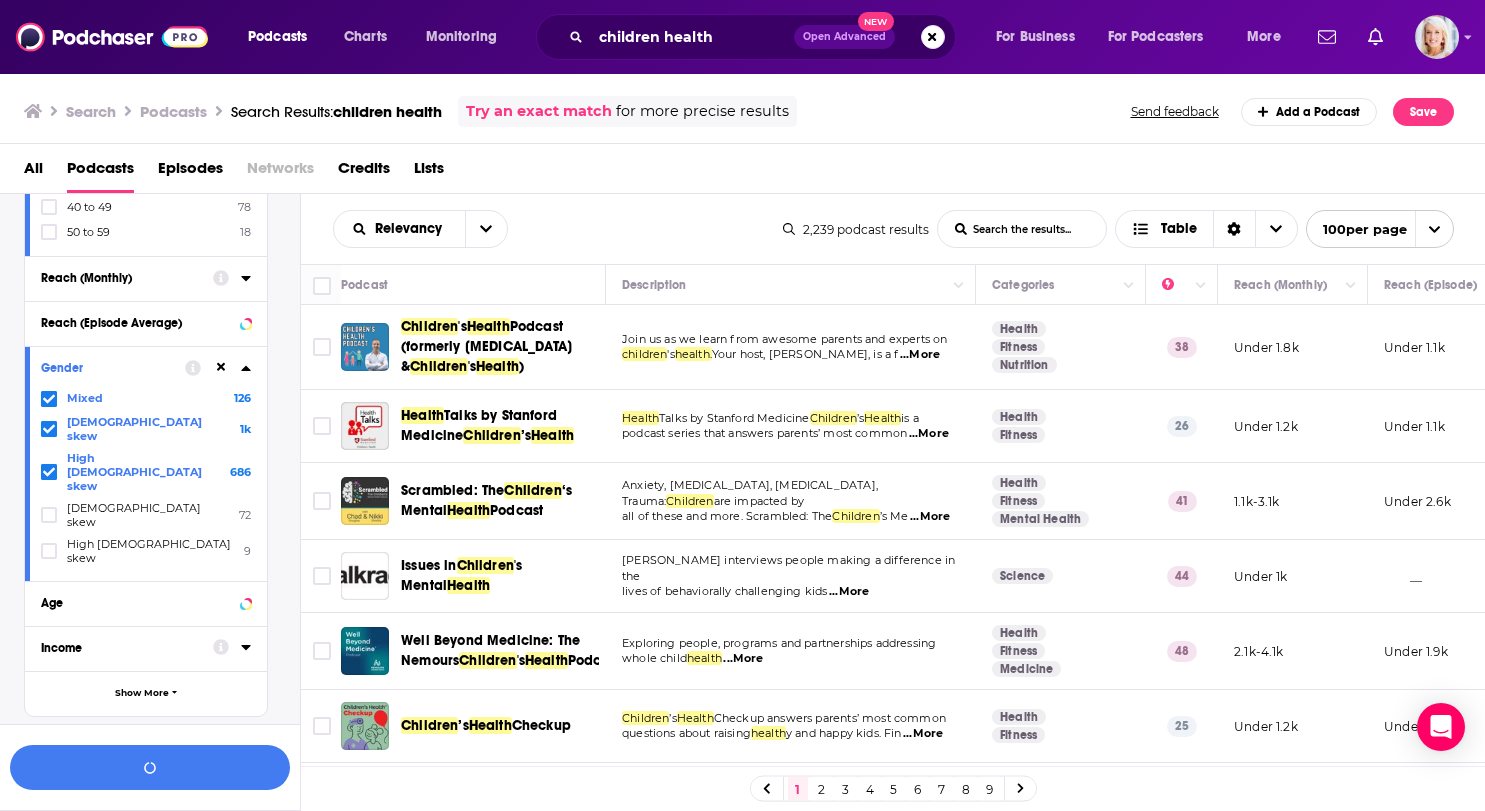 scroll, scrollTop: 951, scrollLeft: 0, axis: vertical 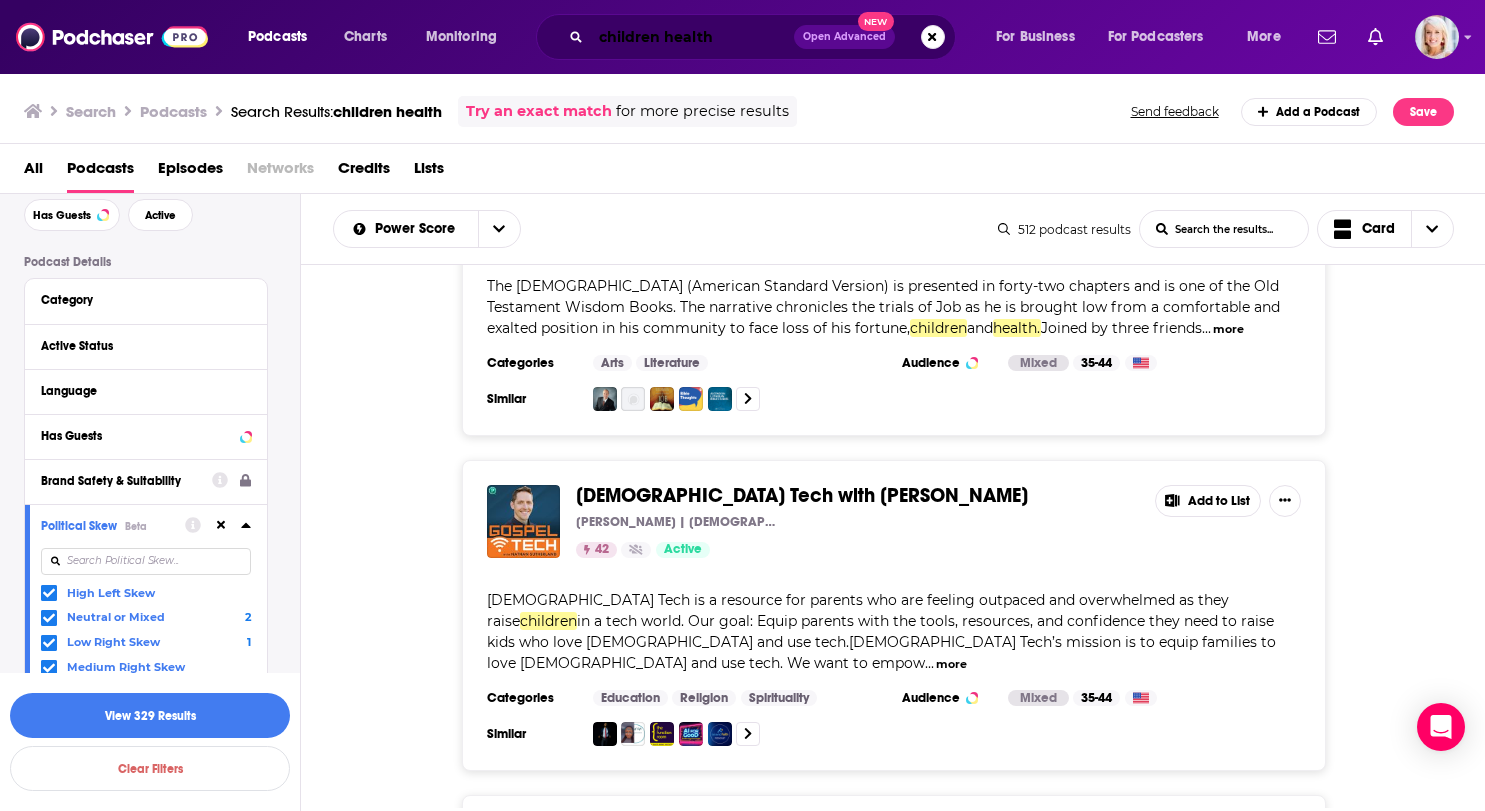 click on "children health" at bounding box center (692, 37) 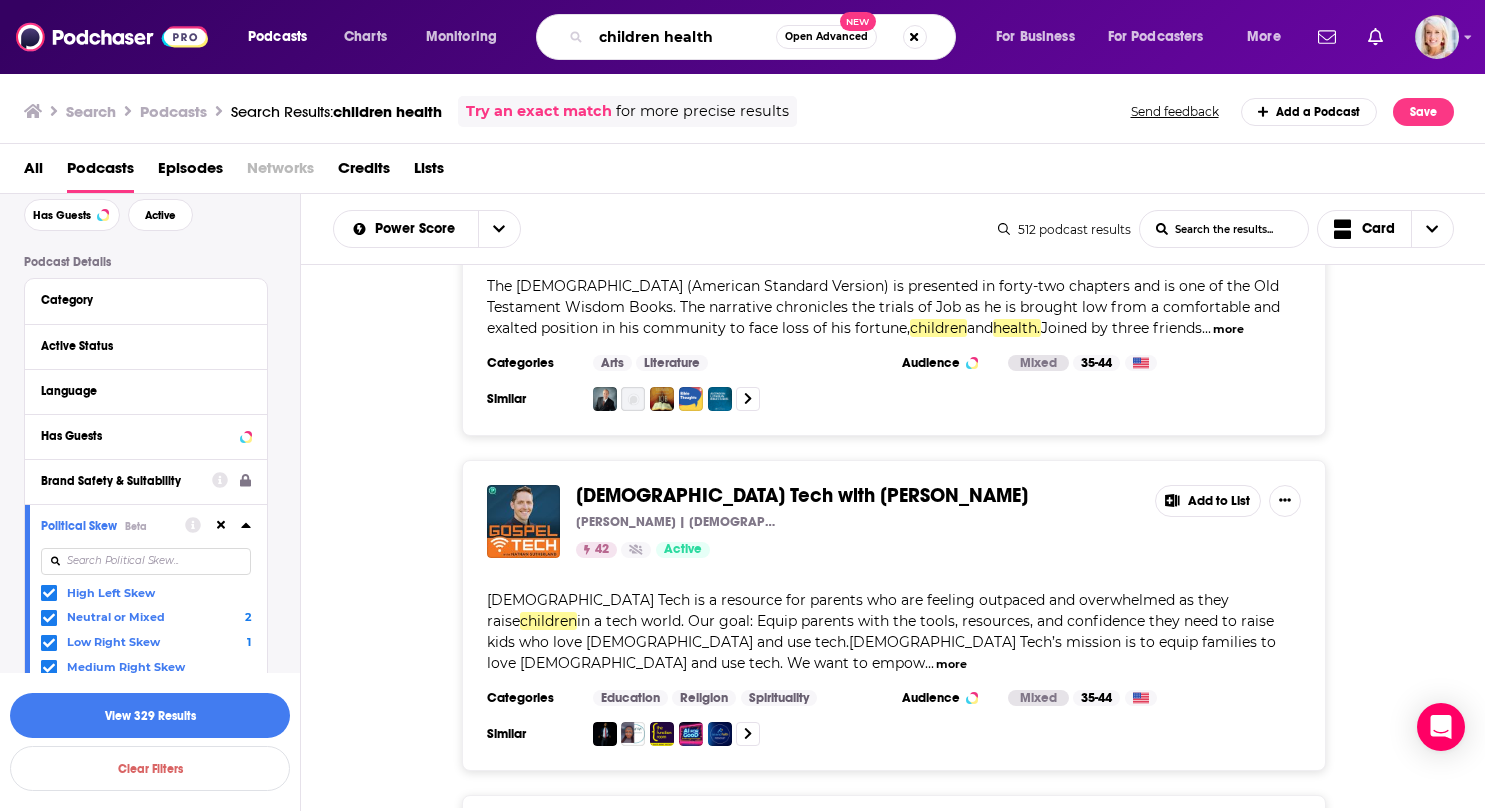 click on "children health" at bounding box center [683, 37] 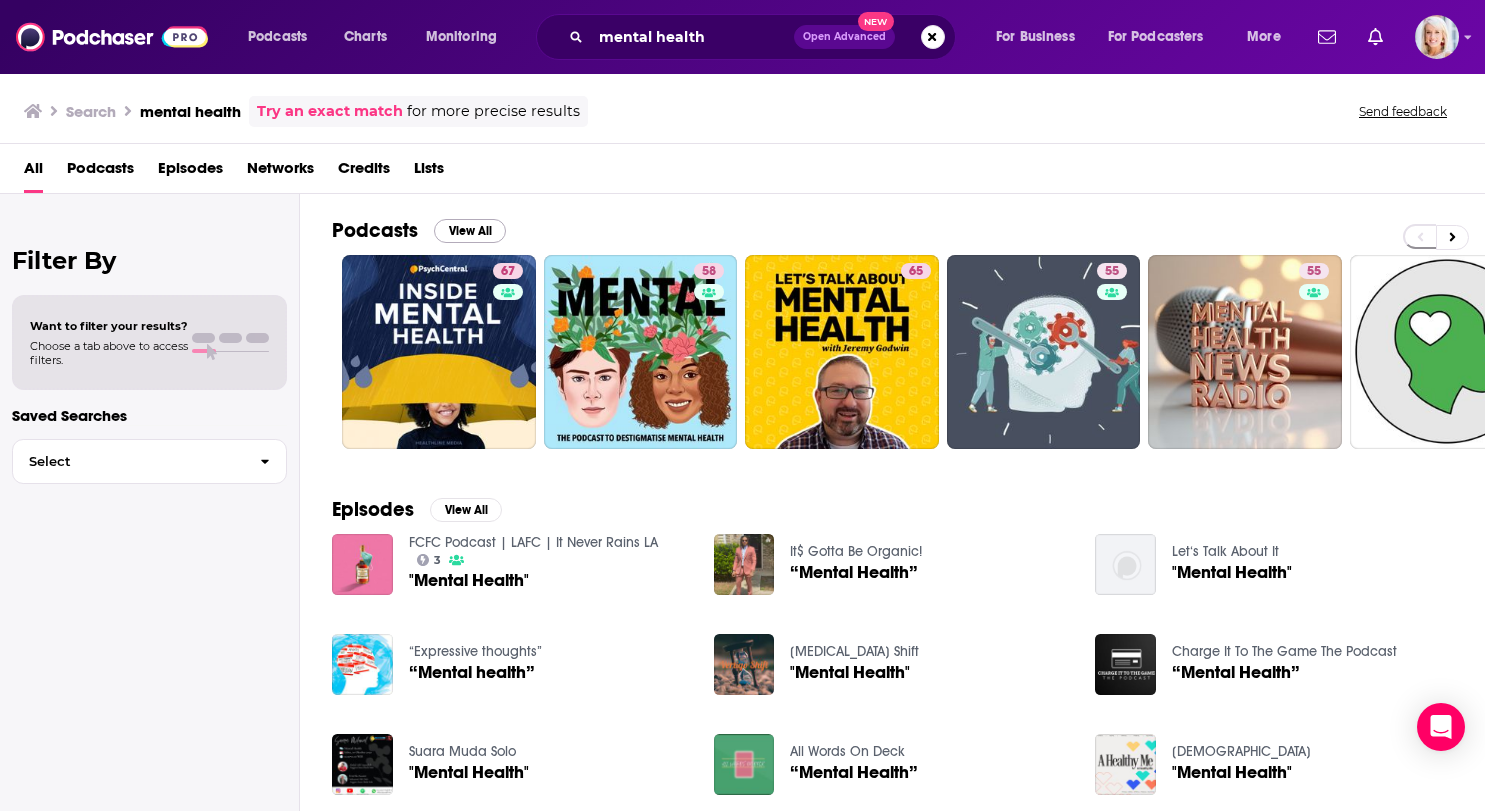 click on "View All" at bounding box center [470, 231] 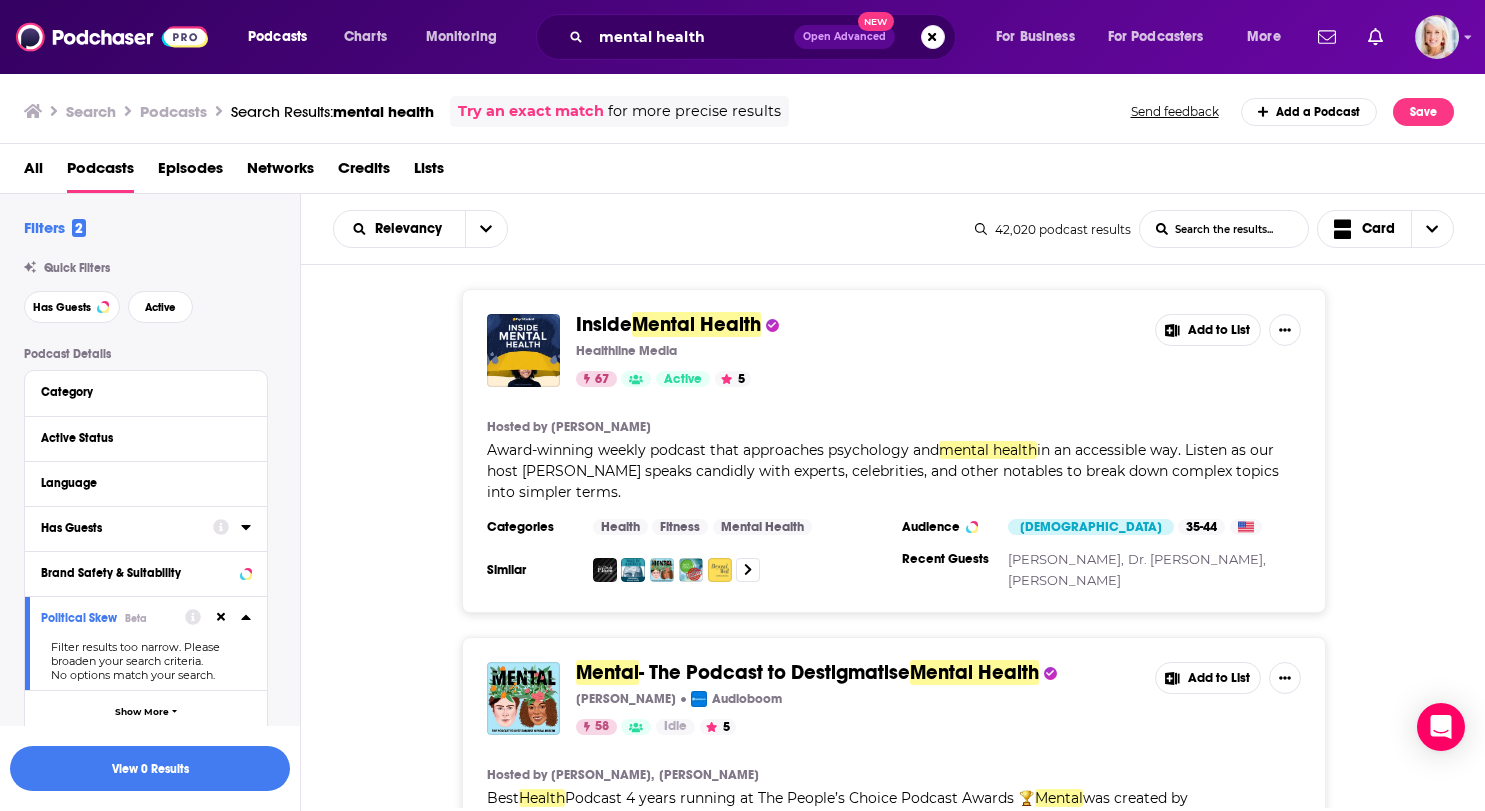 click on "Has Guests" at bounding box center (127, 527) 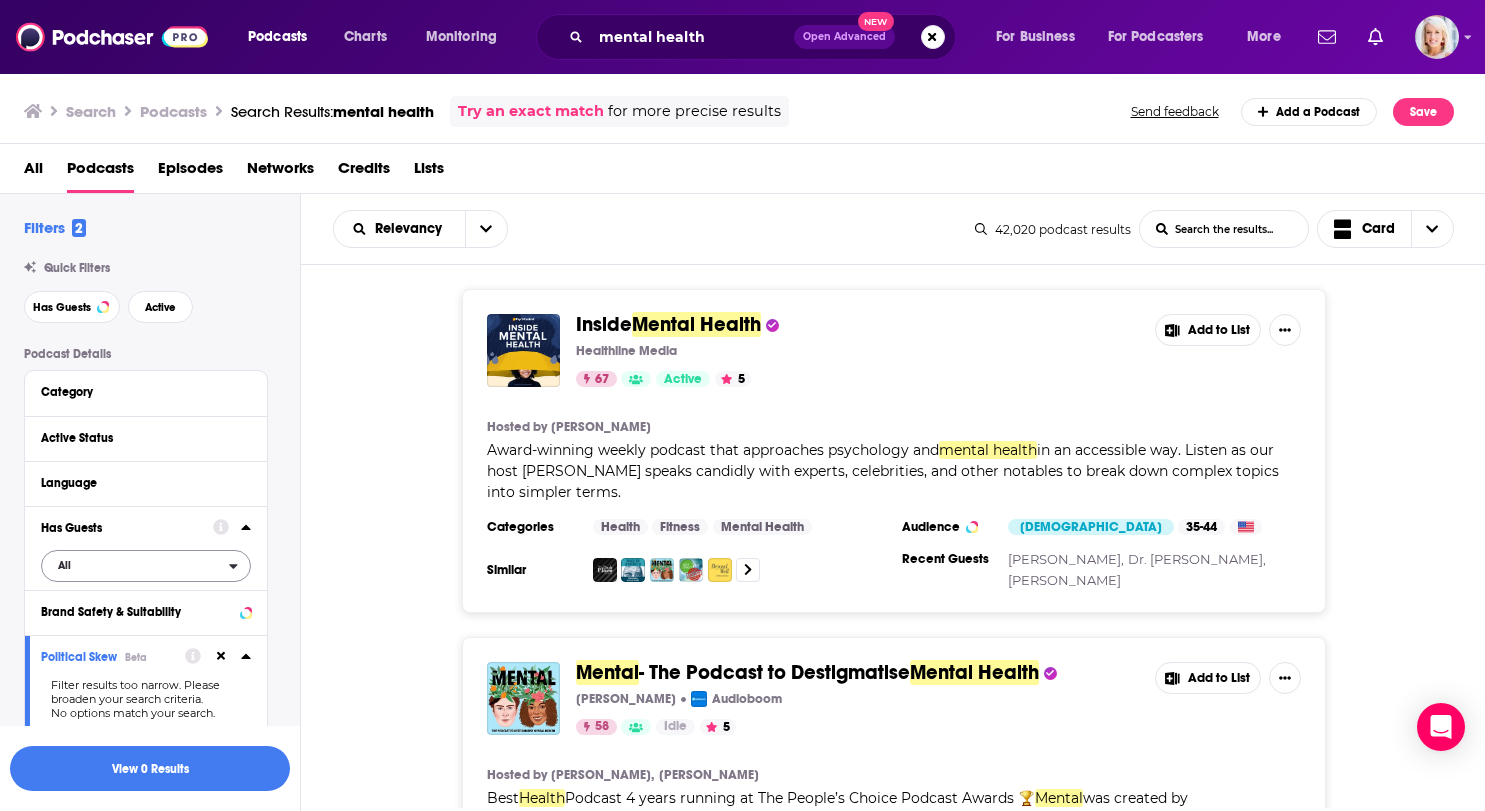 click on "All" at bounding box center [135, 565] 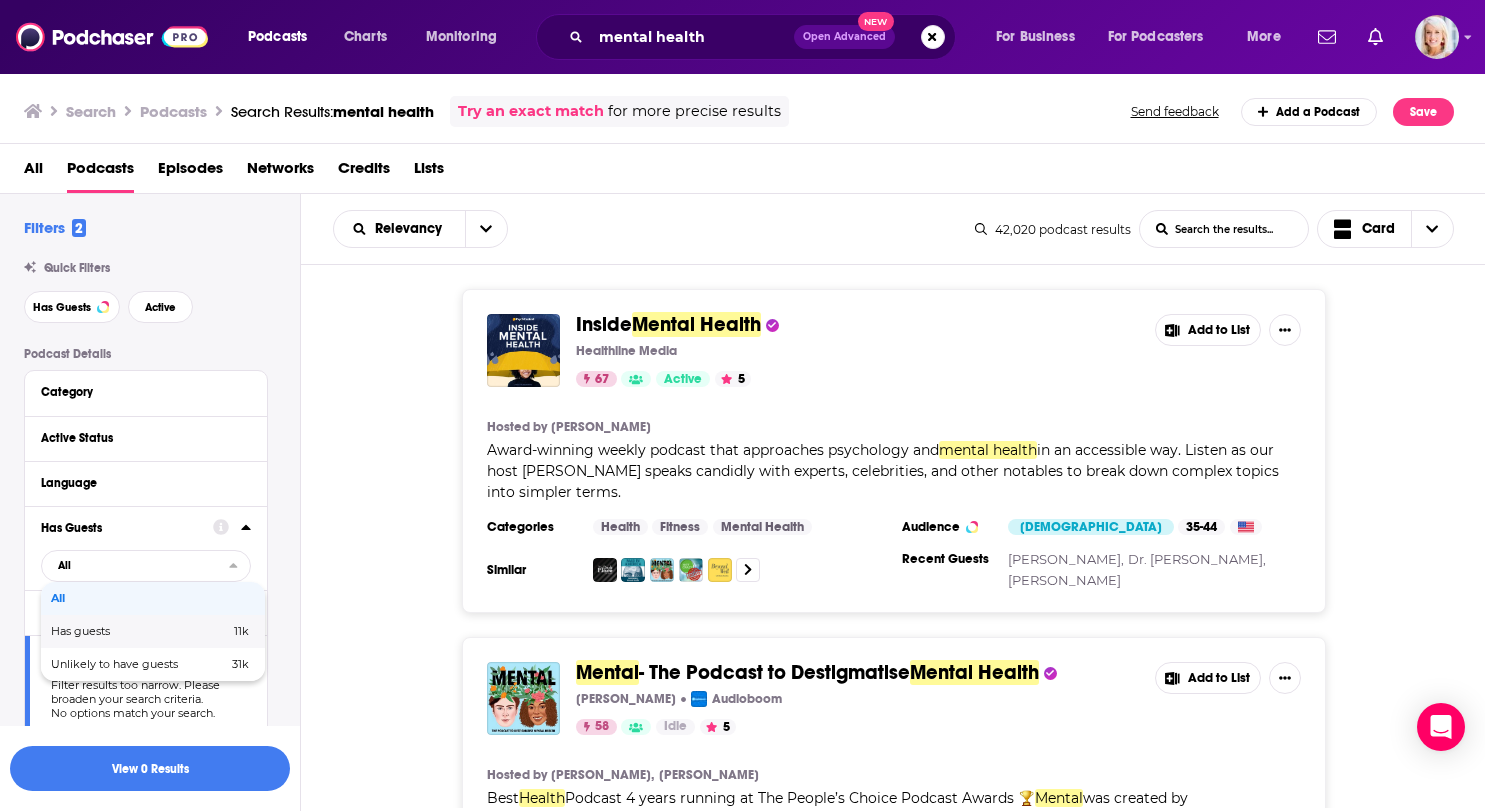 click on "Has guests" at bounding box center [110, 631] 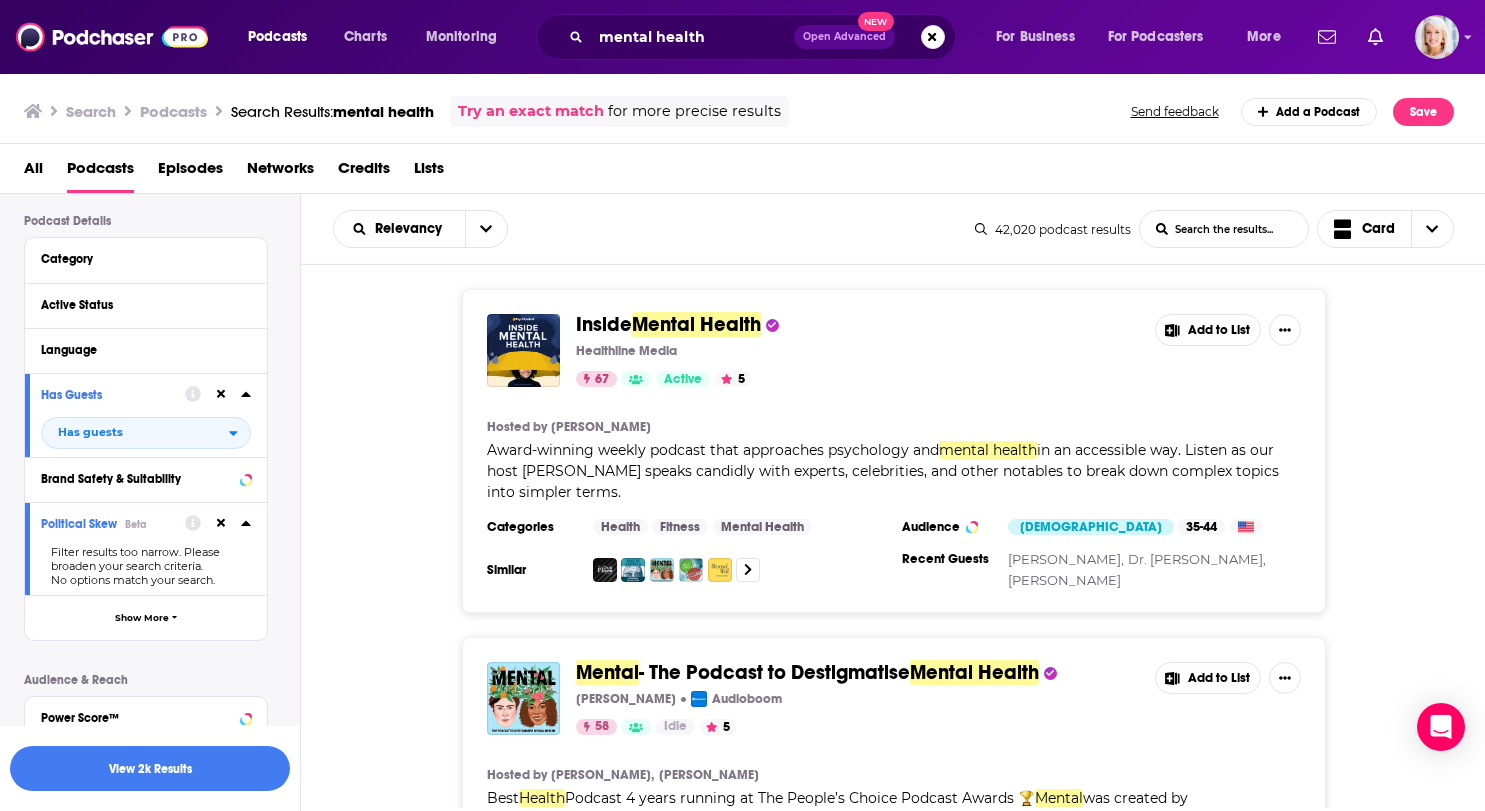 scroll, scrollTop: 198, scrollLeft: 0, axis: vertical 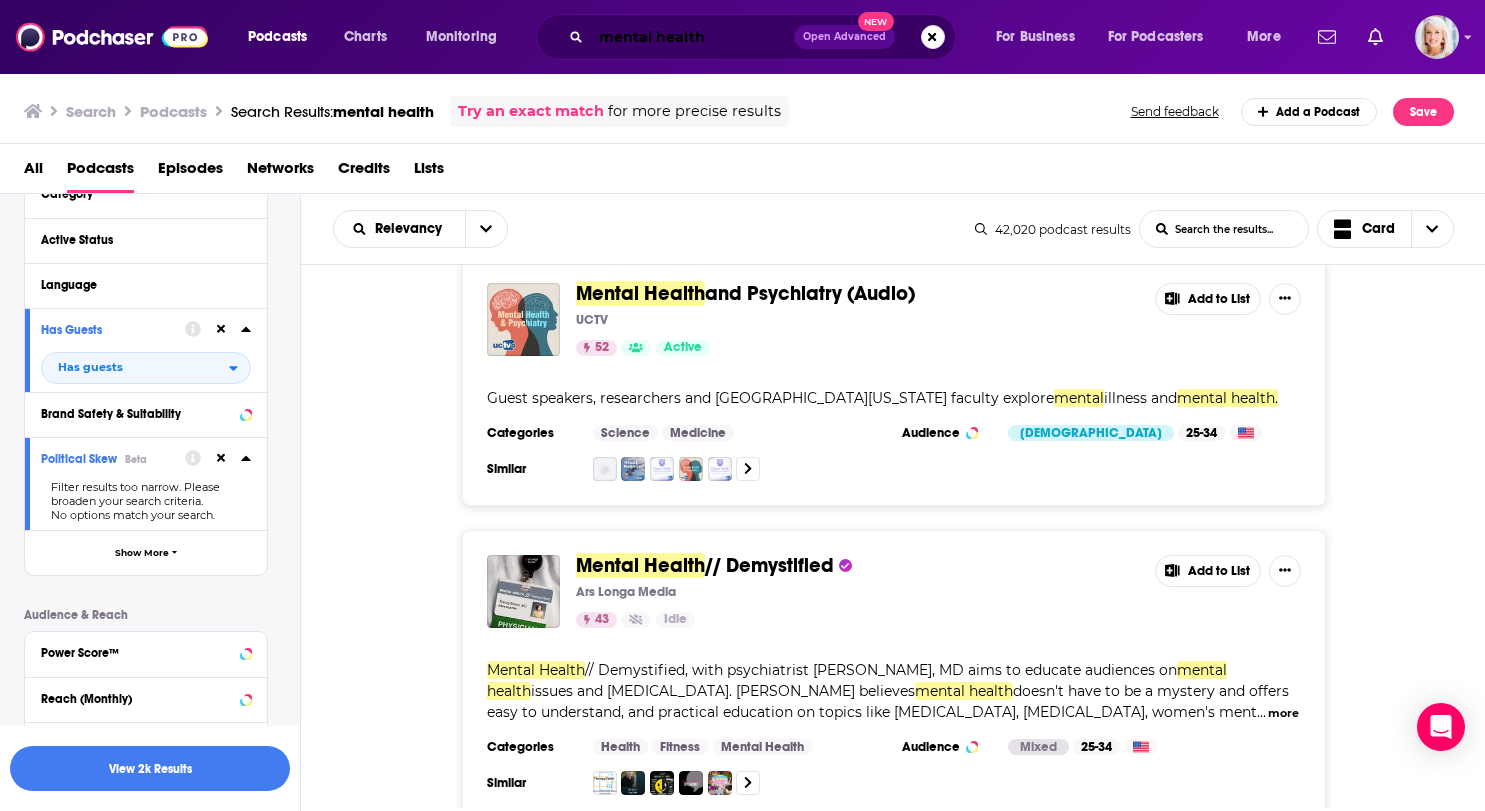click on "mental health" at bounding box center (692, 37) 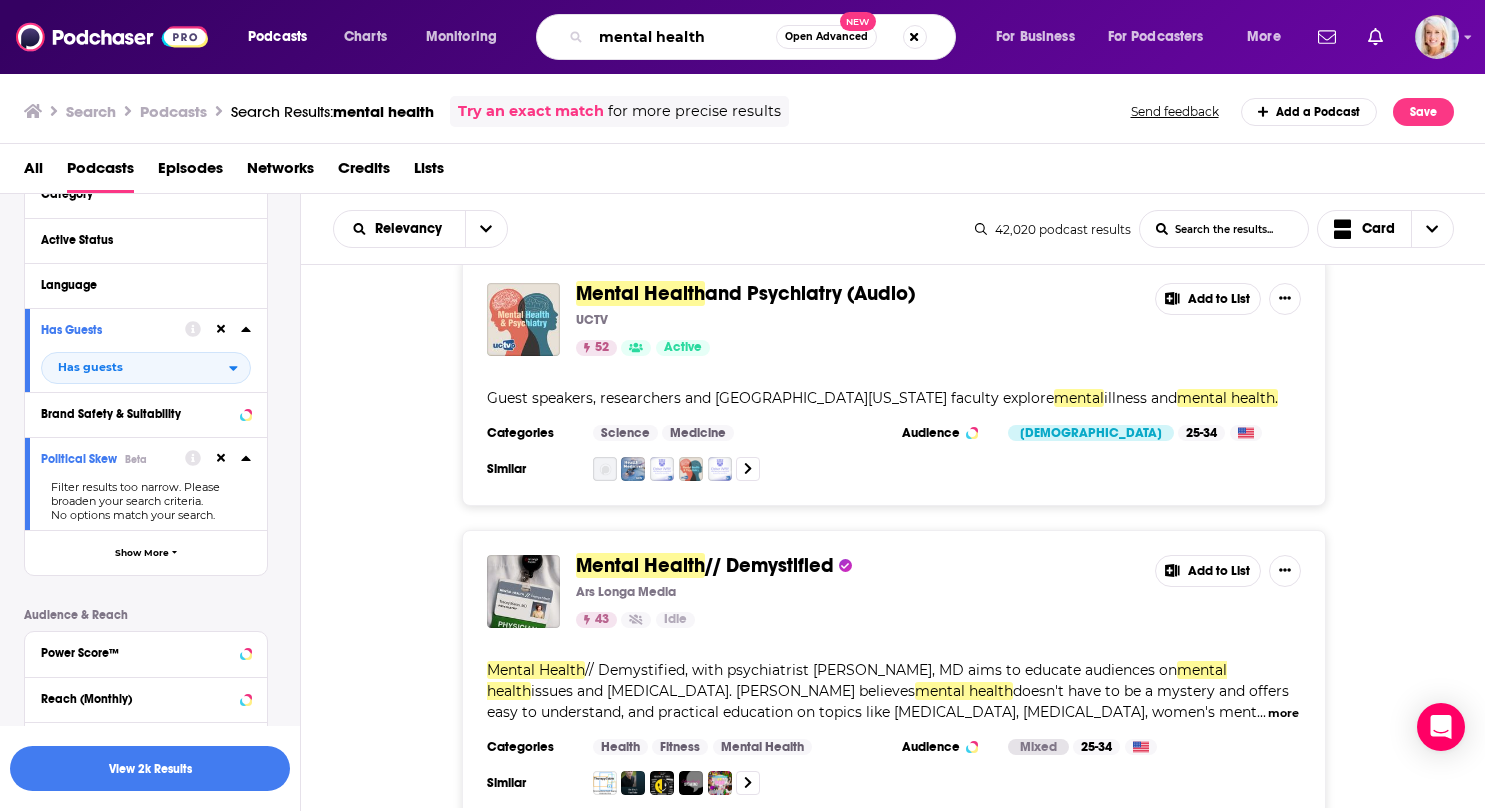 click on "mental health" at bounding box center [683, 37] 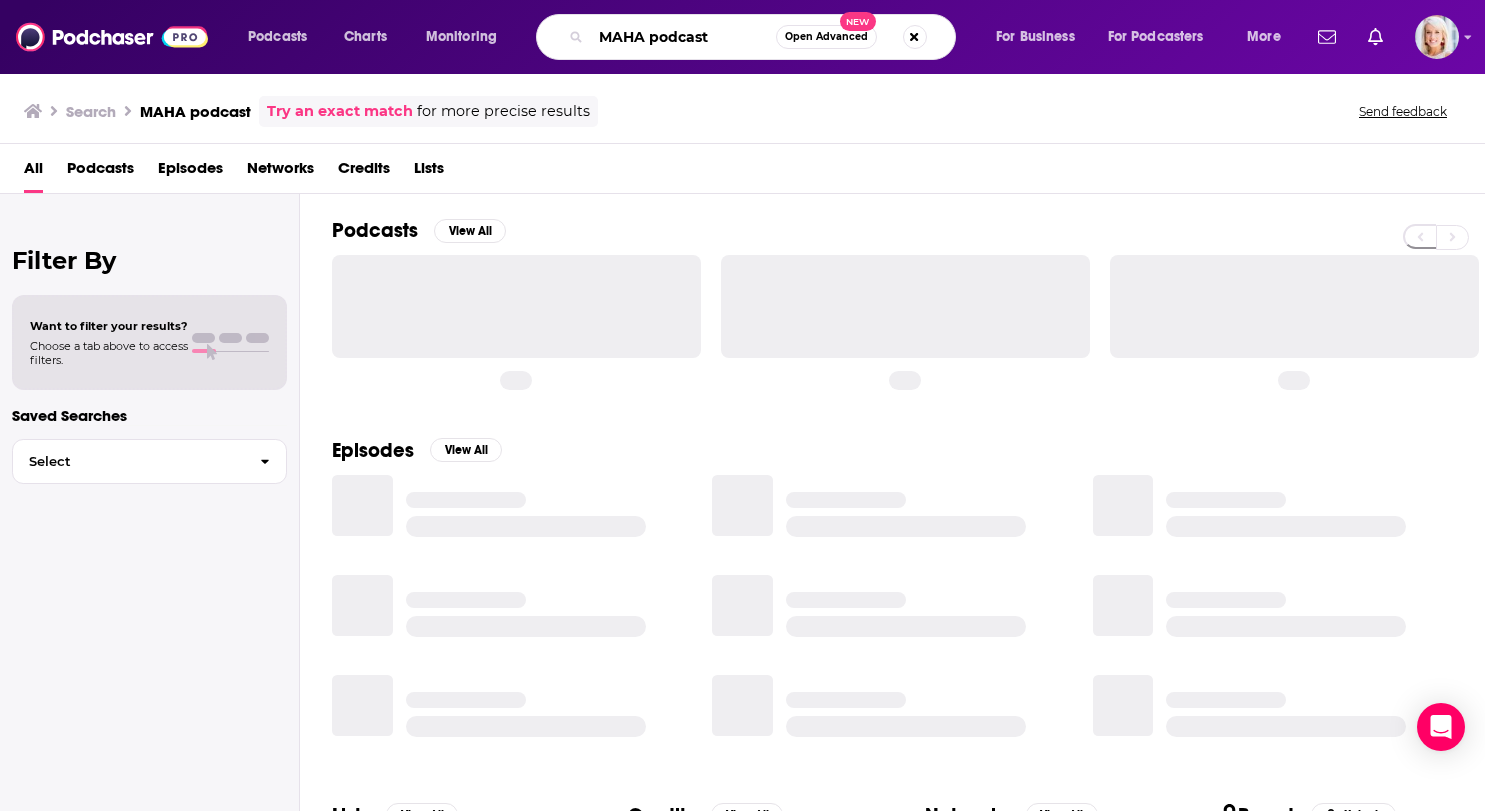 click on "MAHA podcast" at bounding box center [683, 37] 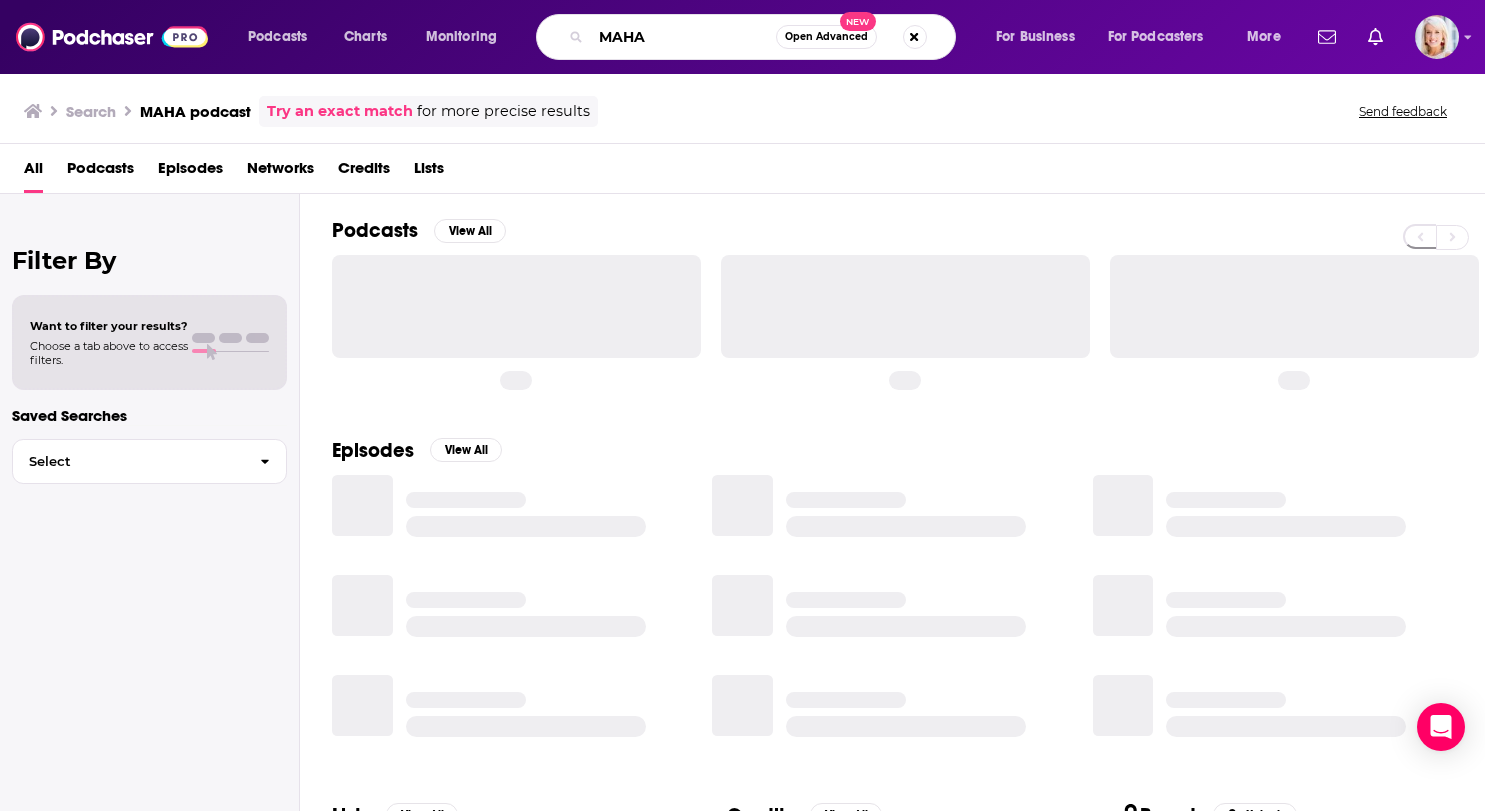 type on "MAHA" 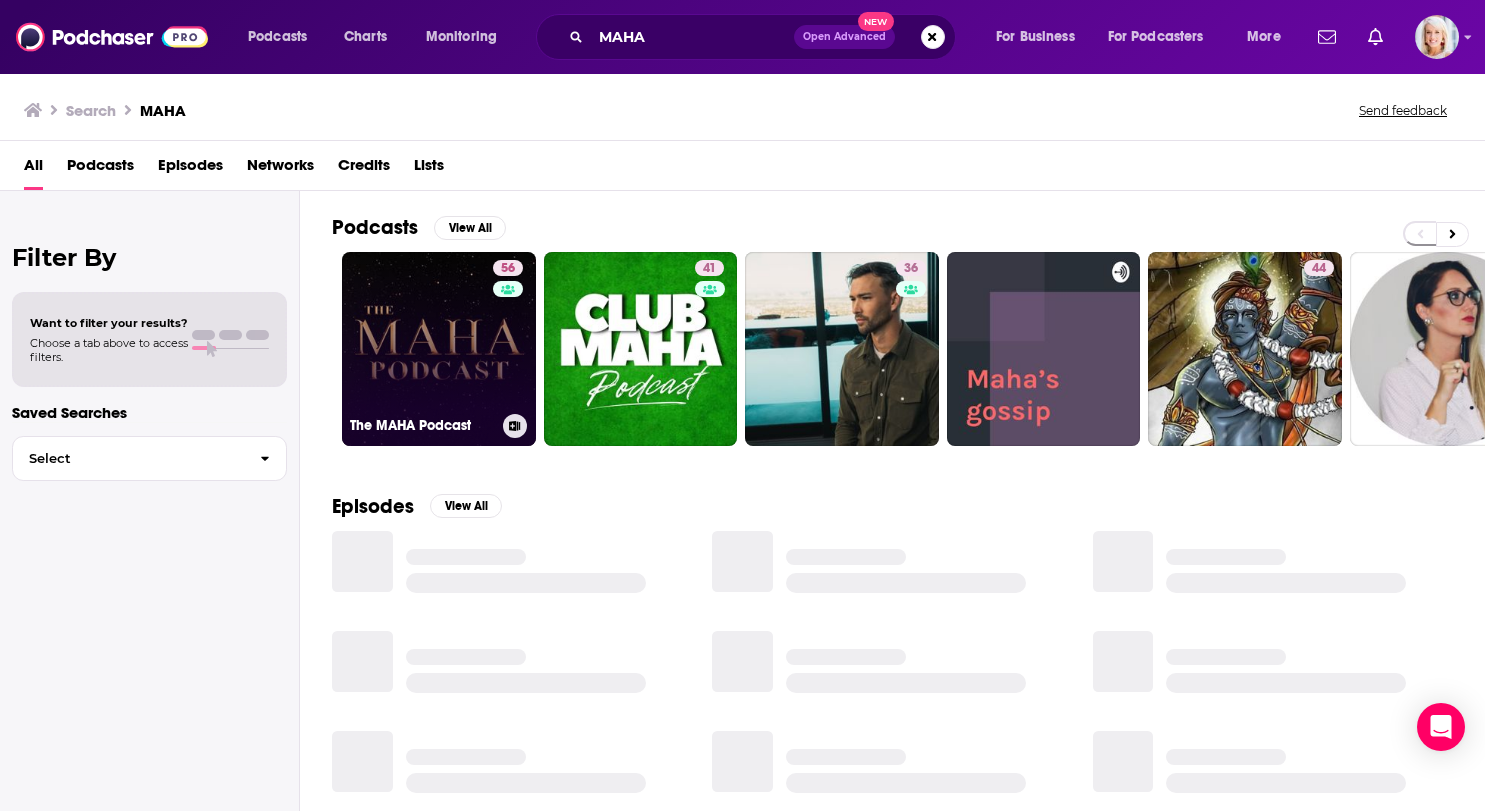 click on "56 The MAHA Podcast" at bounding box center (439, 349) 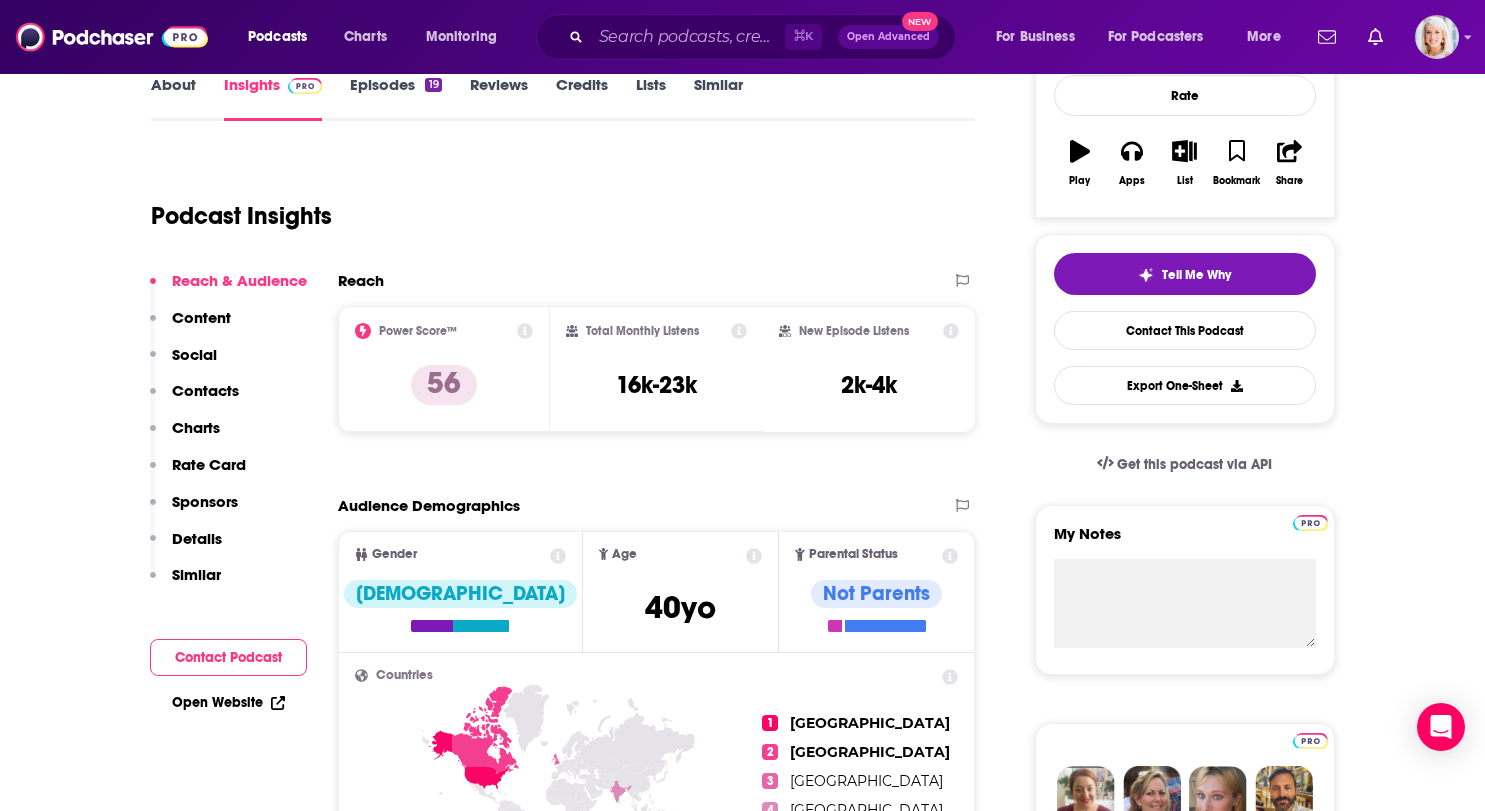 scroll, scrollTop: 301, scrollLeft: 0, axis: vertical 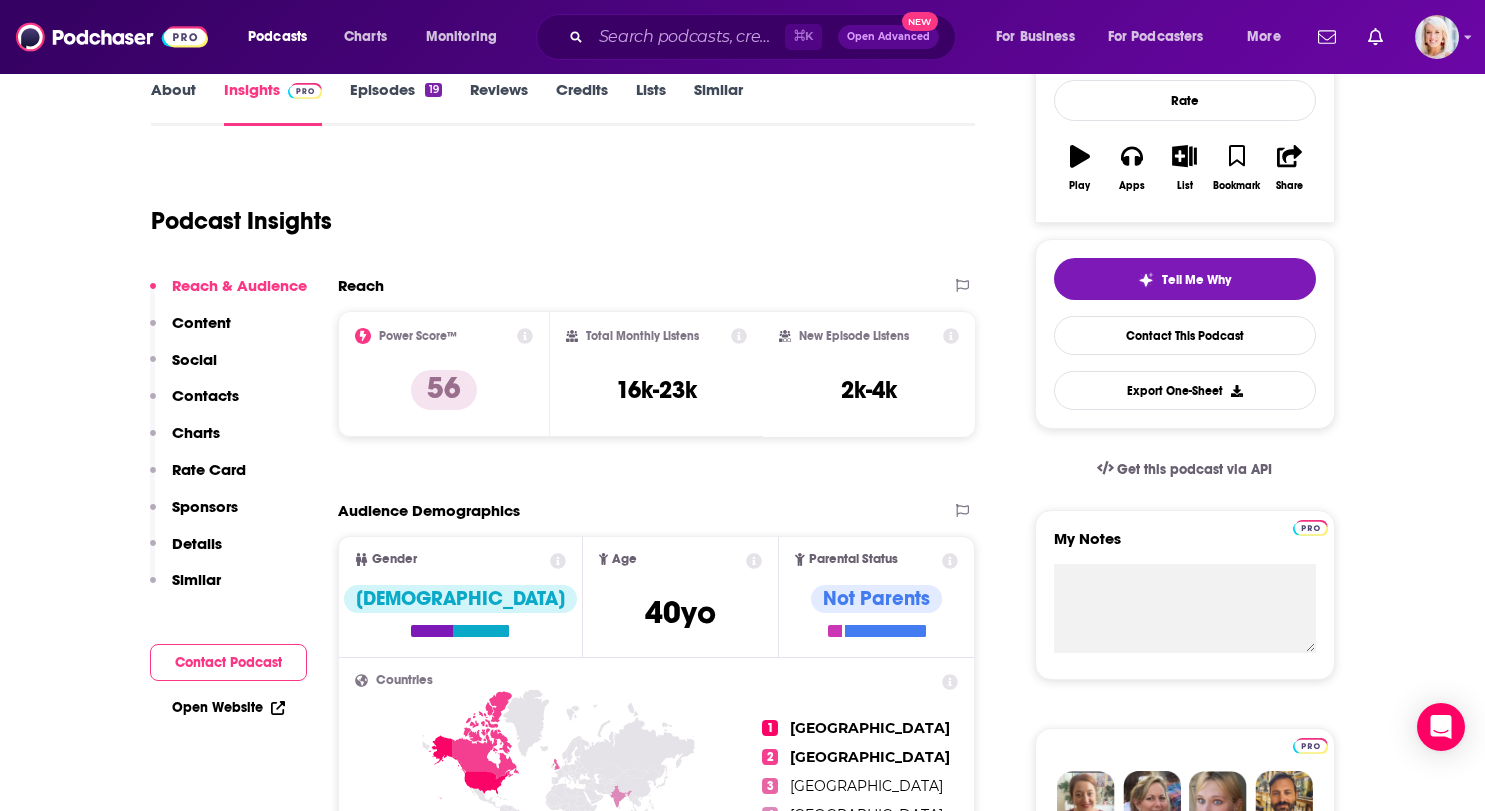 click 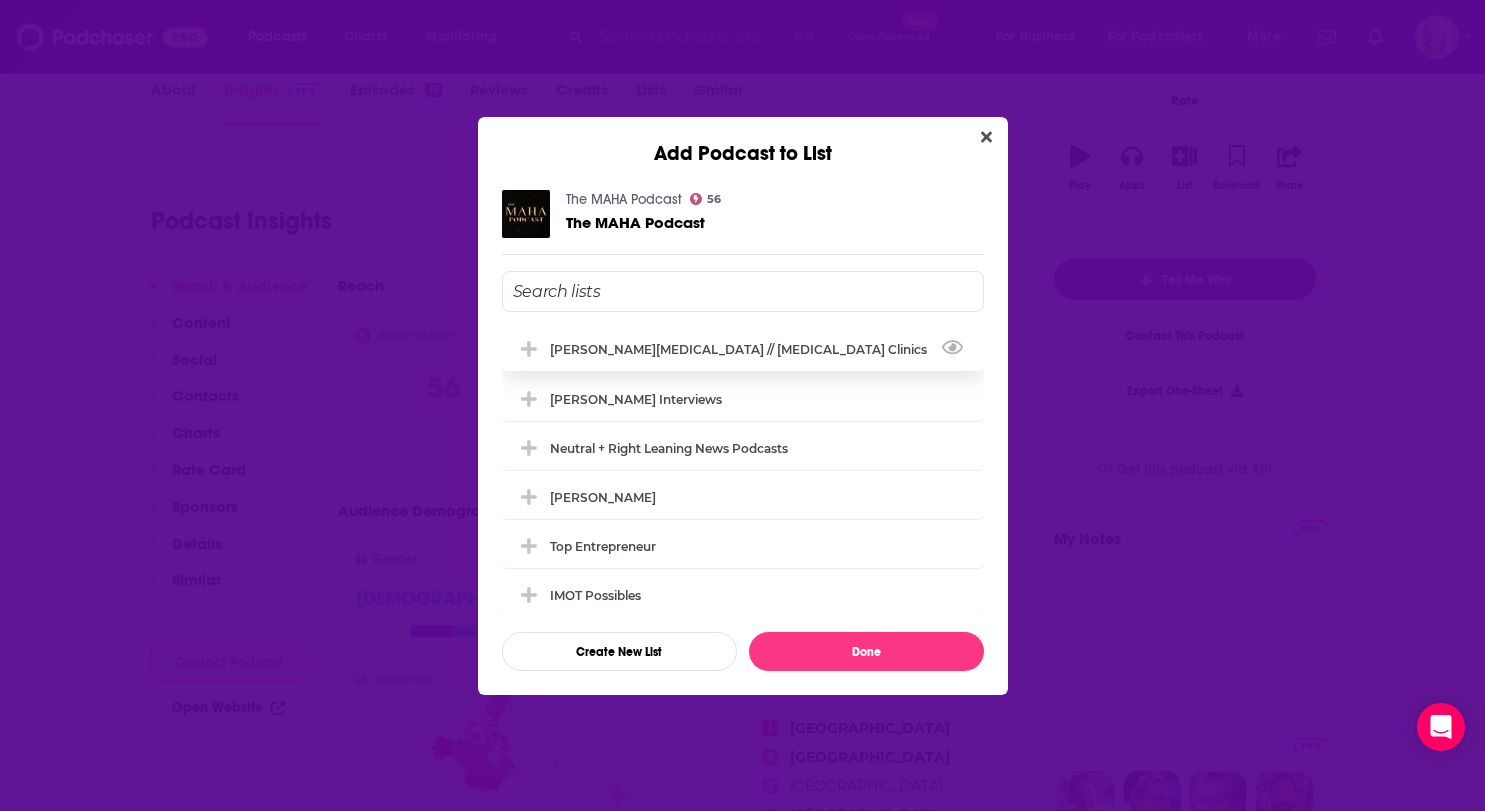click on "[PERSON_NAME][MEDICAL_DATA] // [MEDICAL_DATA] Clinics" at bounding box center [743, 349] 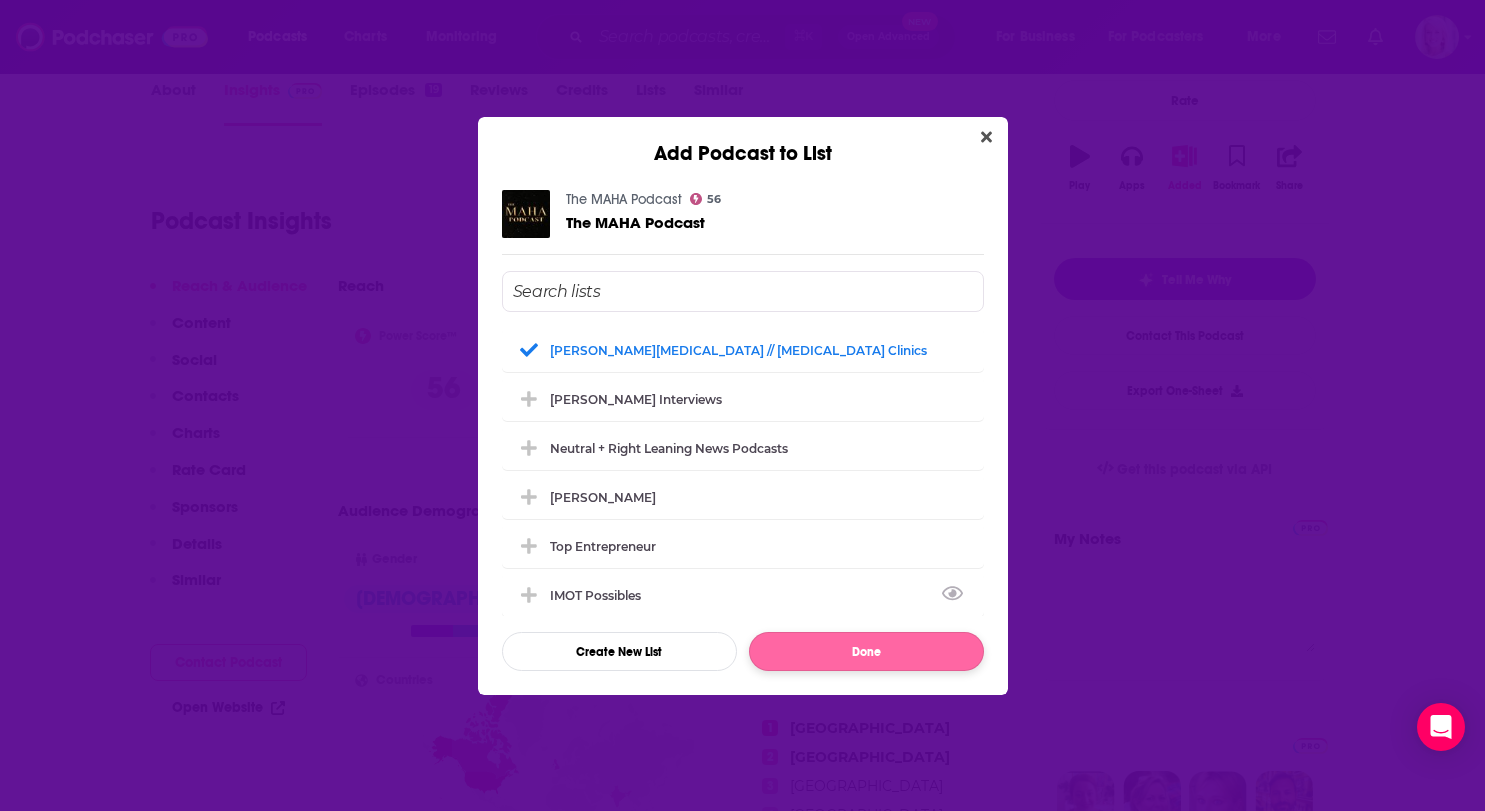 click on "Done" at bounding box center (866, 651) 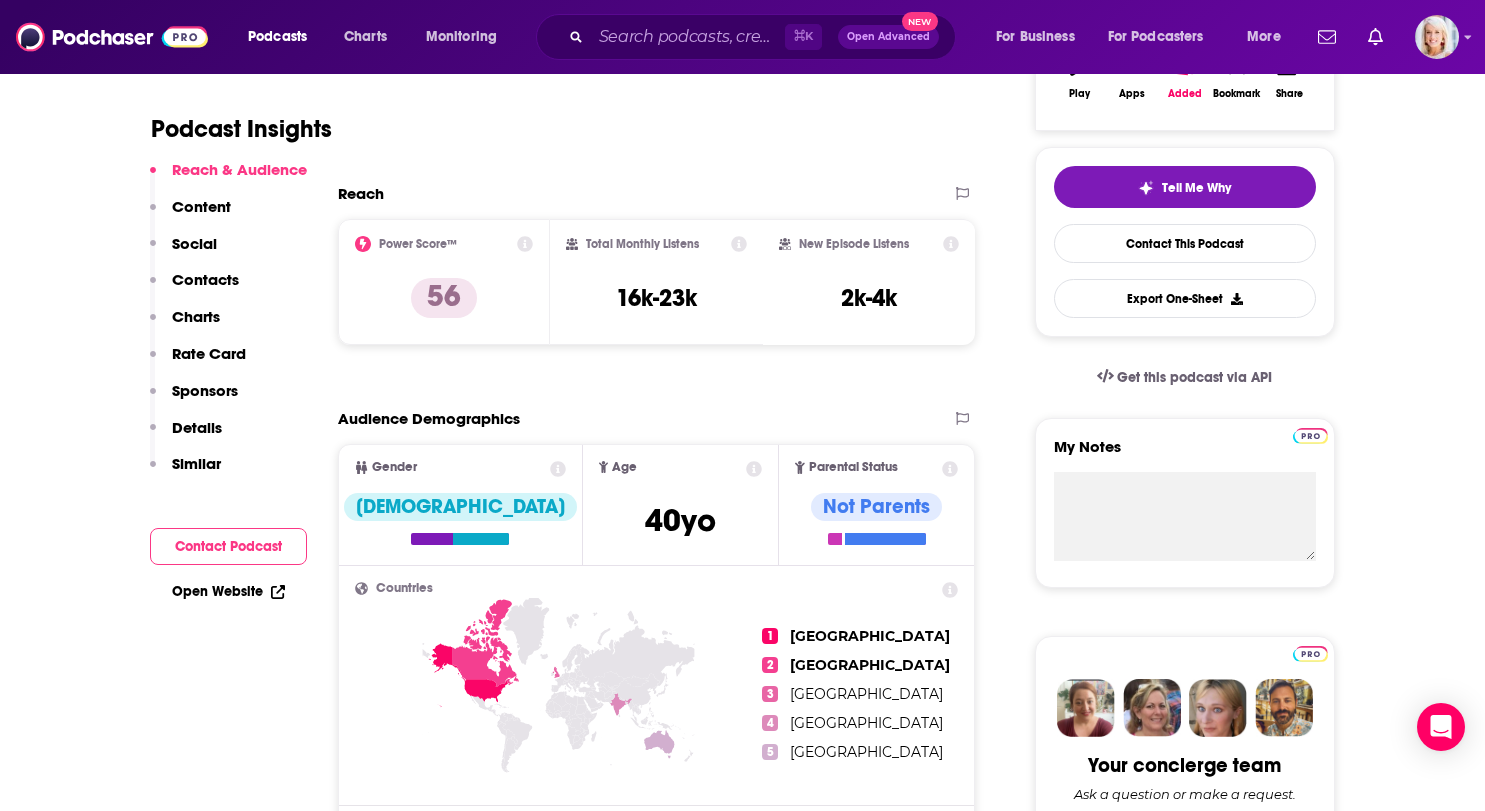 scroll, scrollTop: 403, scrollLeft: 0, axis: vertical 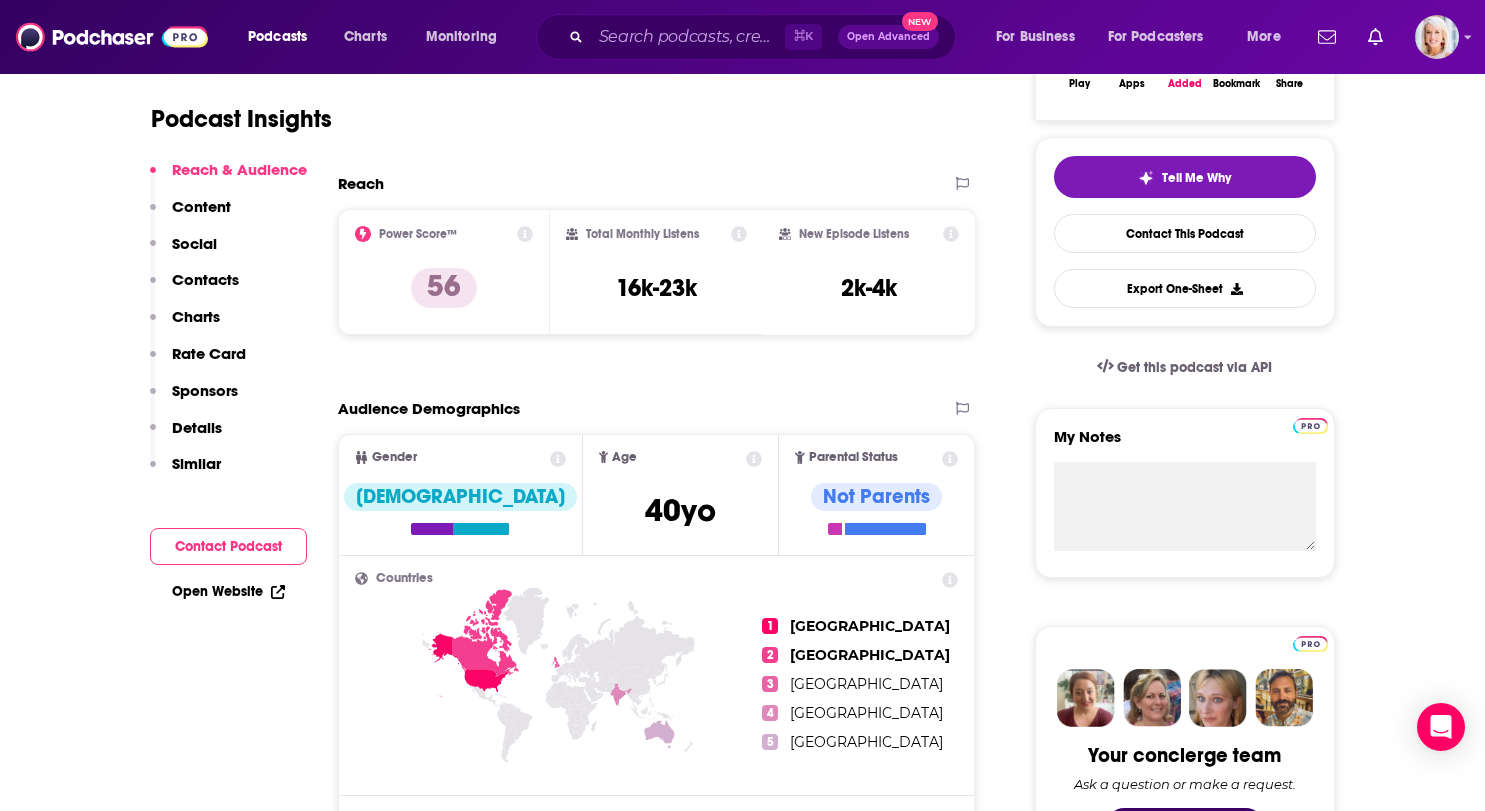 click on "Similar" at bounding box center [196, 463] 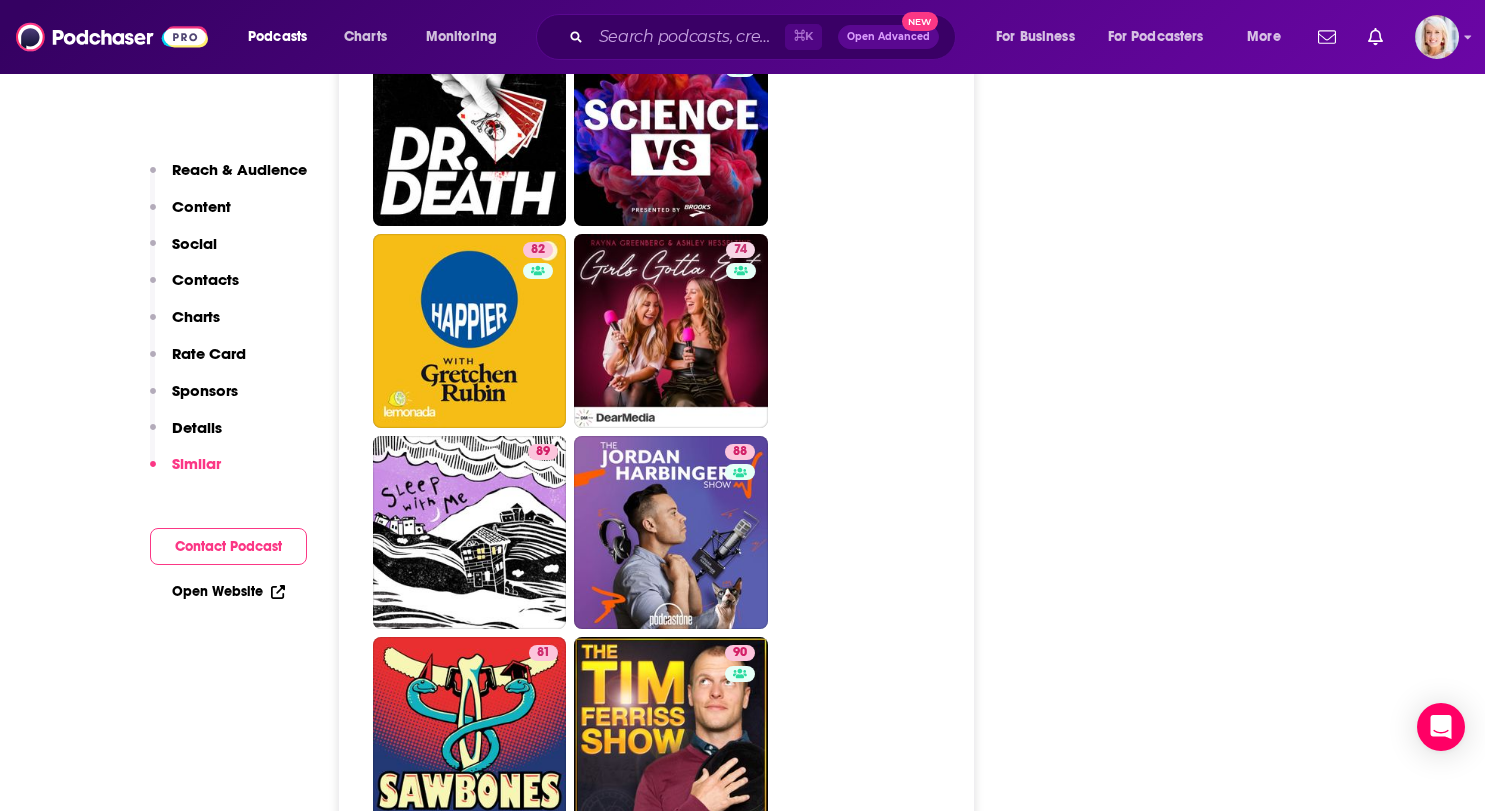 scroll, scrollTop: 3330, scrollLeft: 0, axis: vertical 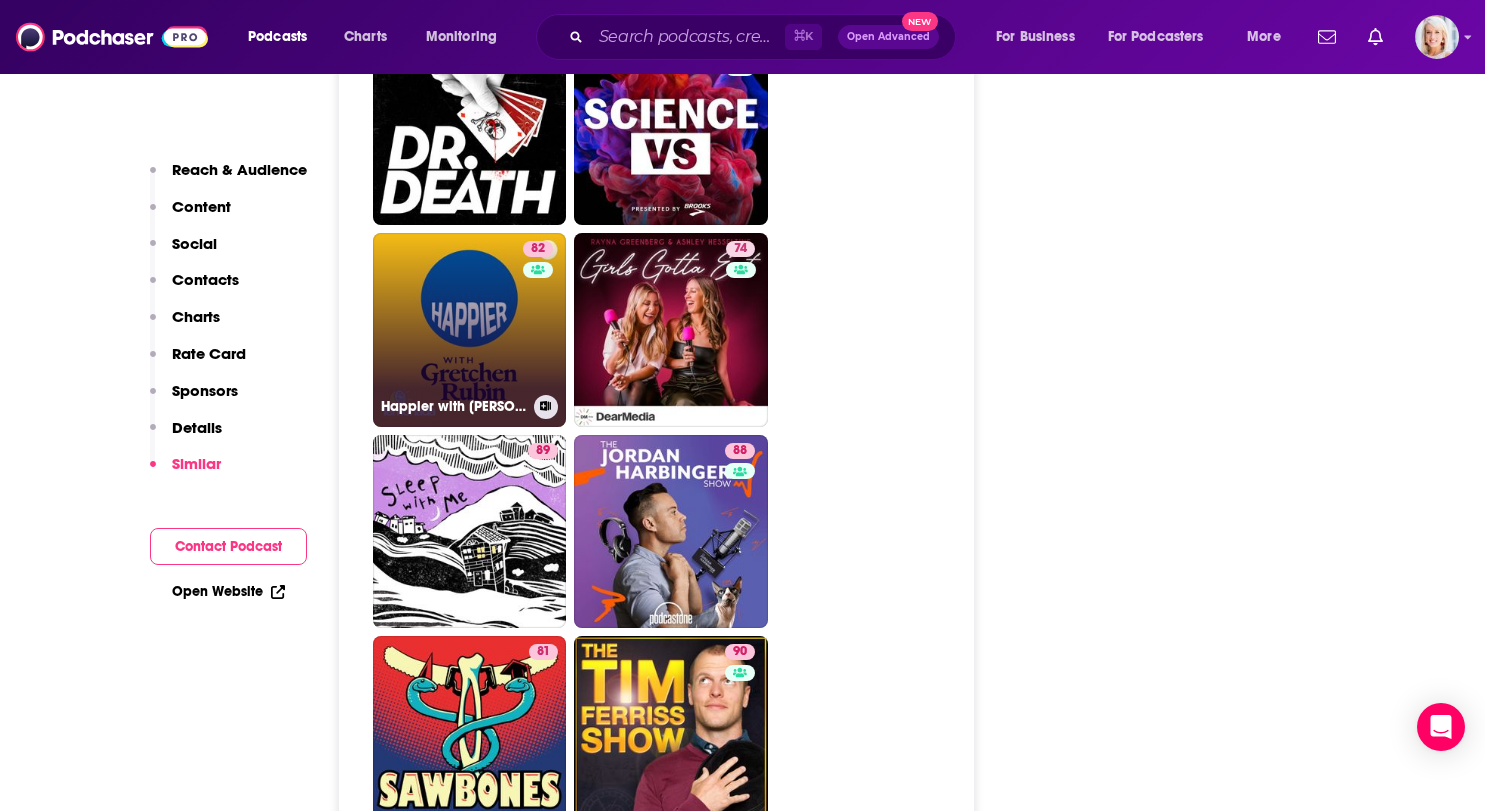 click on "82 Happier with Gretchen Rubin" at bounding box center (470, 330) 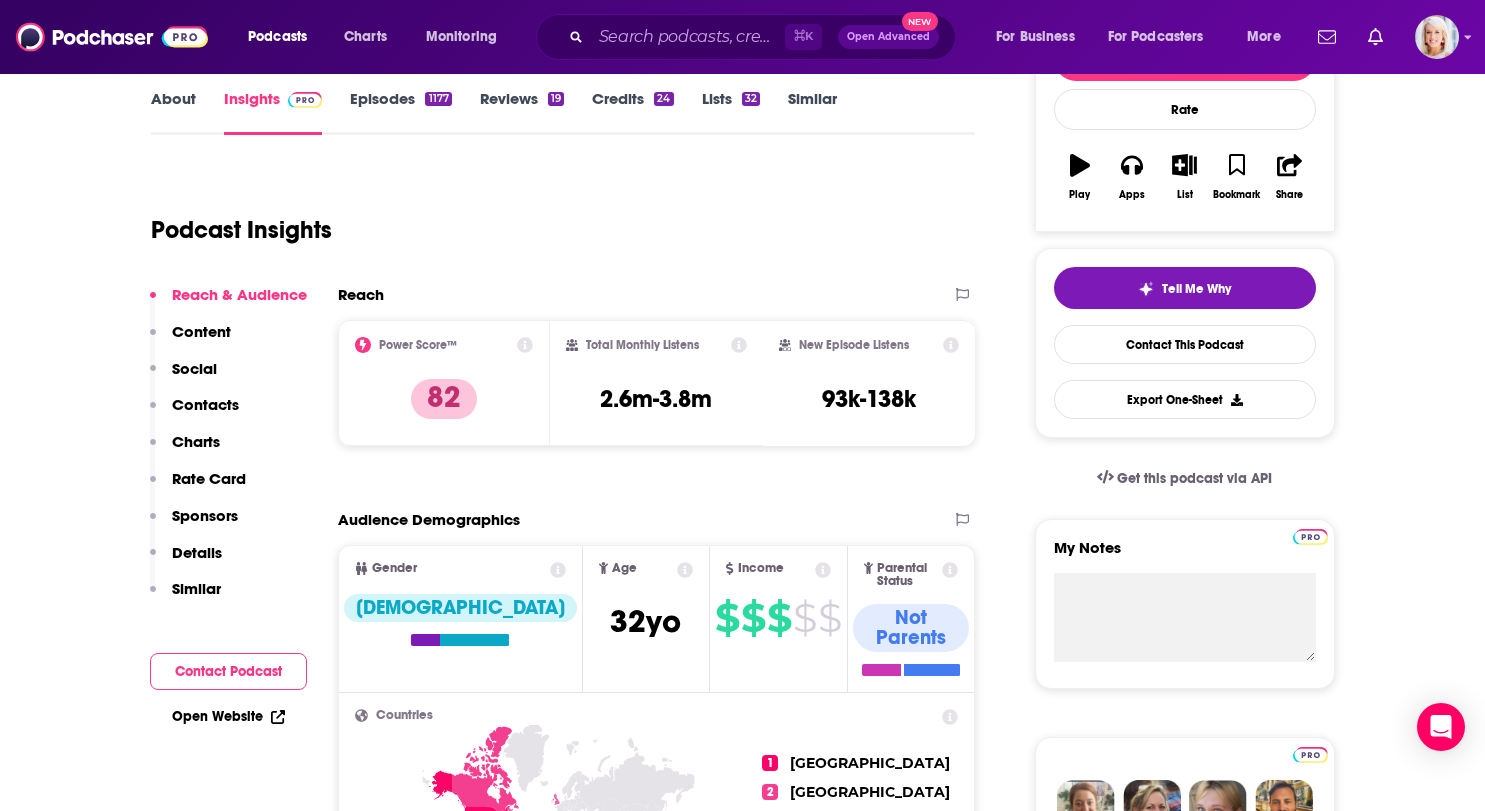 scroll, scrollTop: 228, scrollLeft: 0, axis: vertical 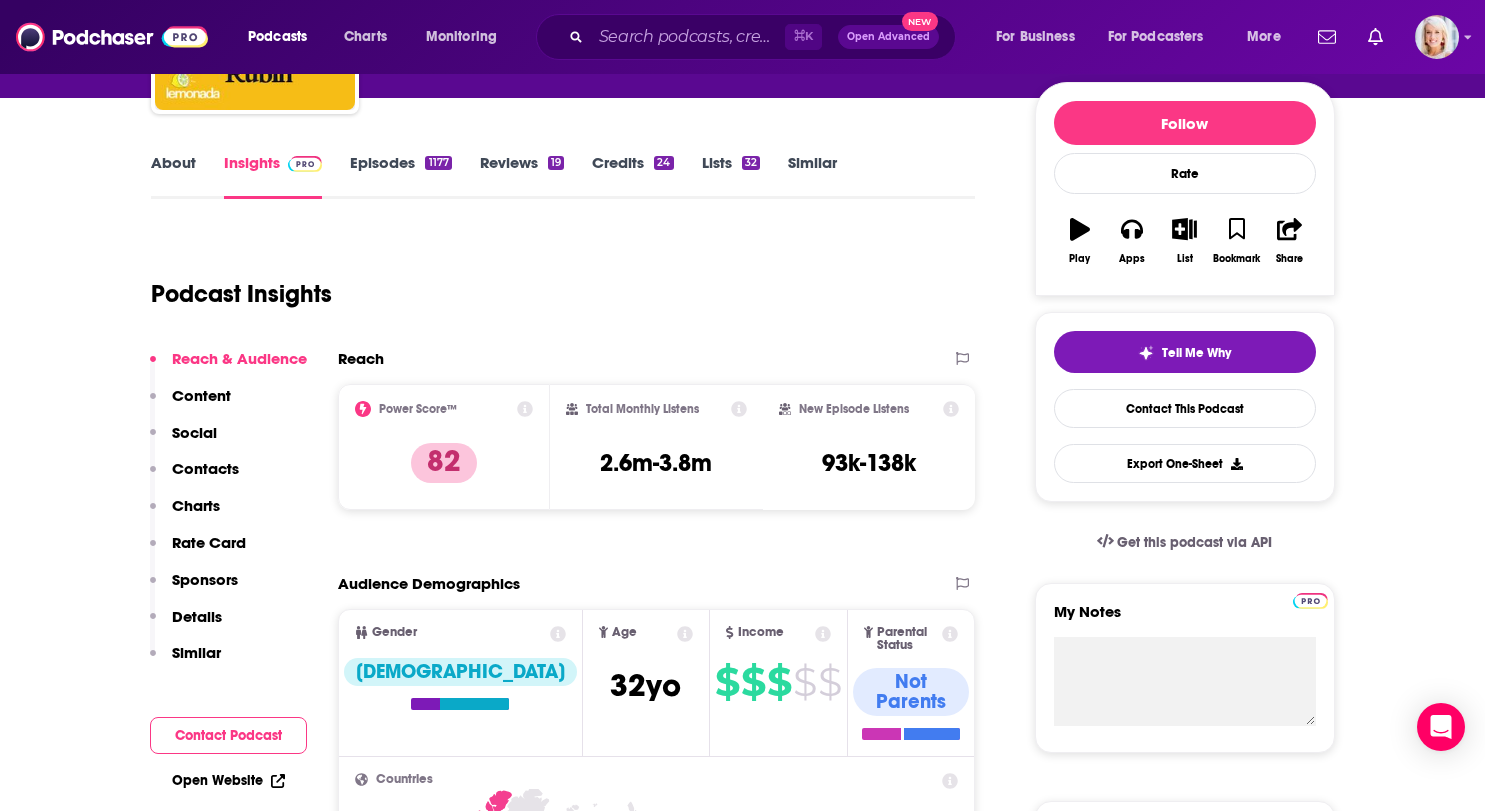 click on "About" at bounding box center (173, 176) 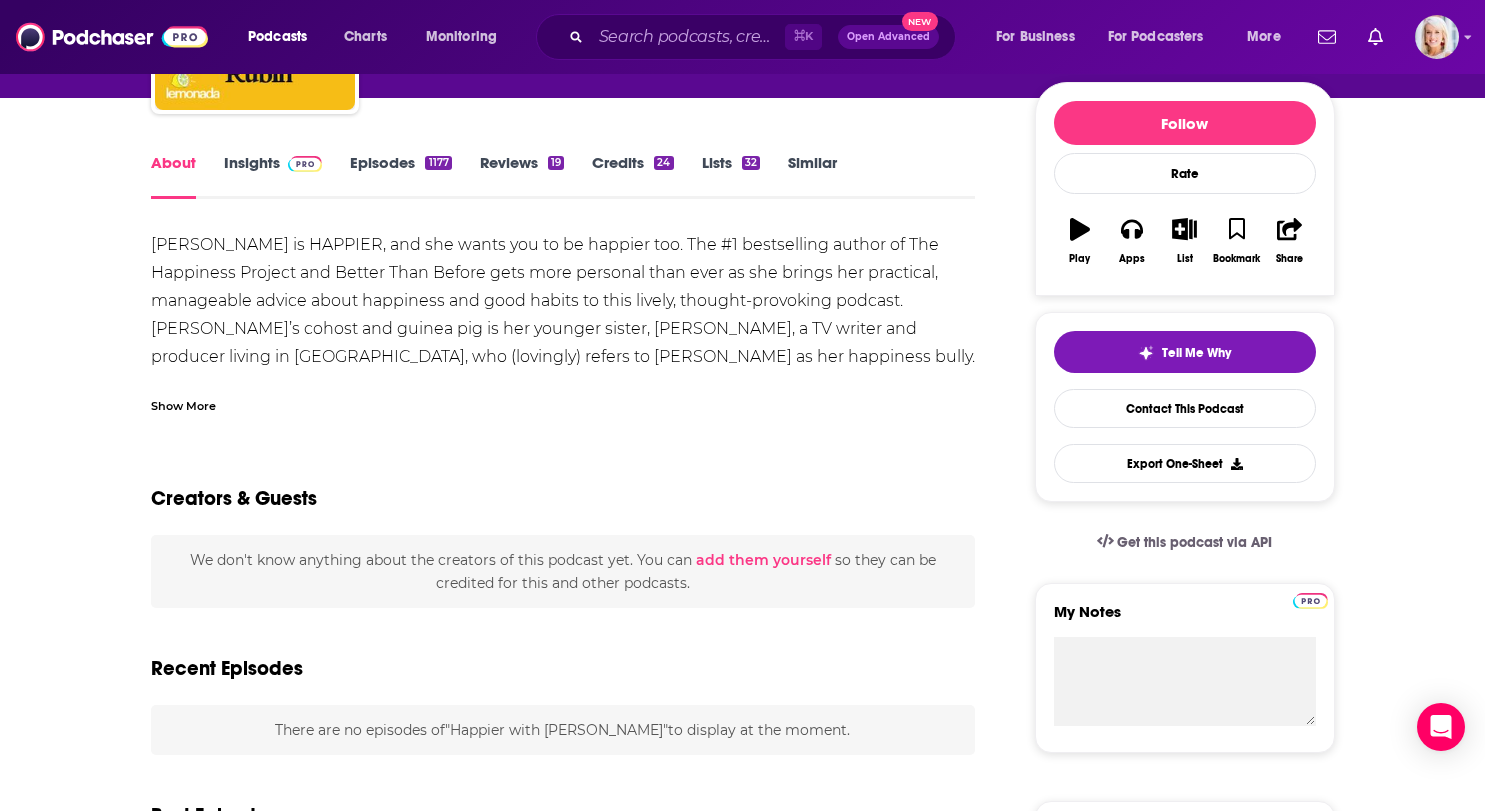 scroll, scrollTop: 0, scrollLeft: 0, axis: both 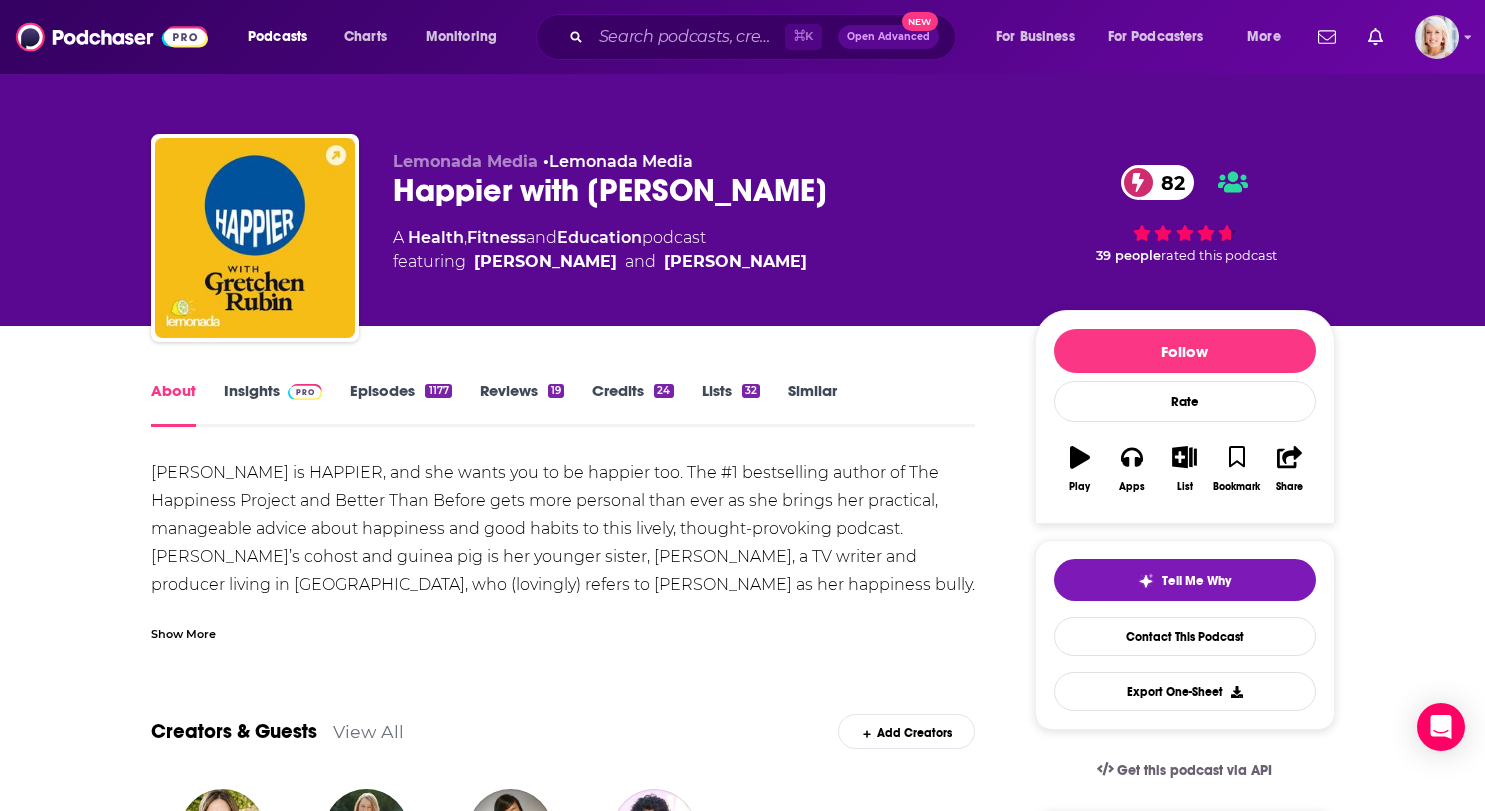 click 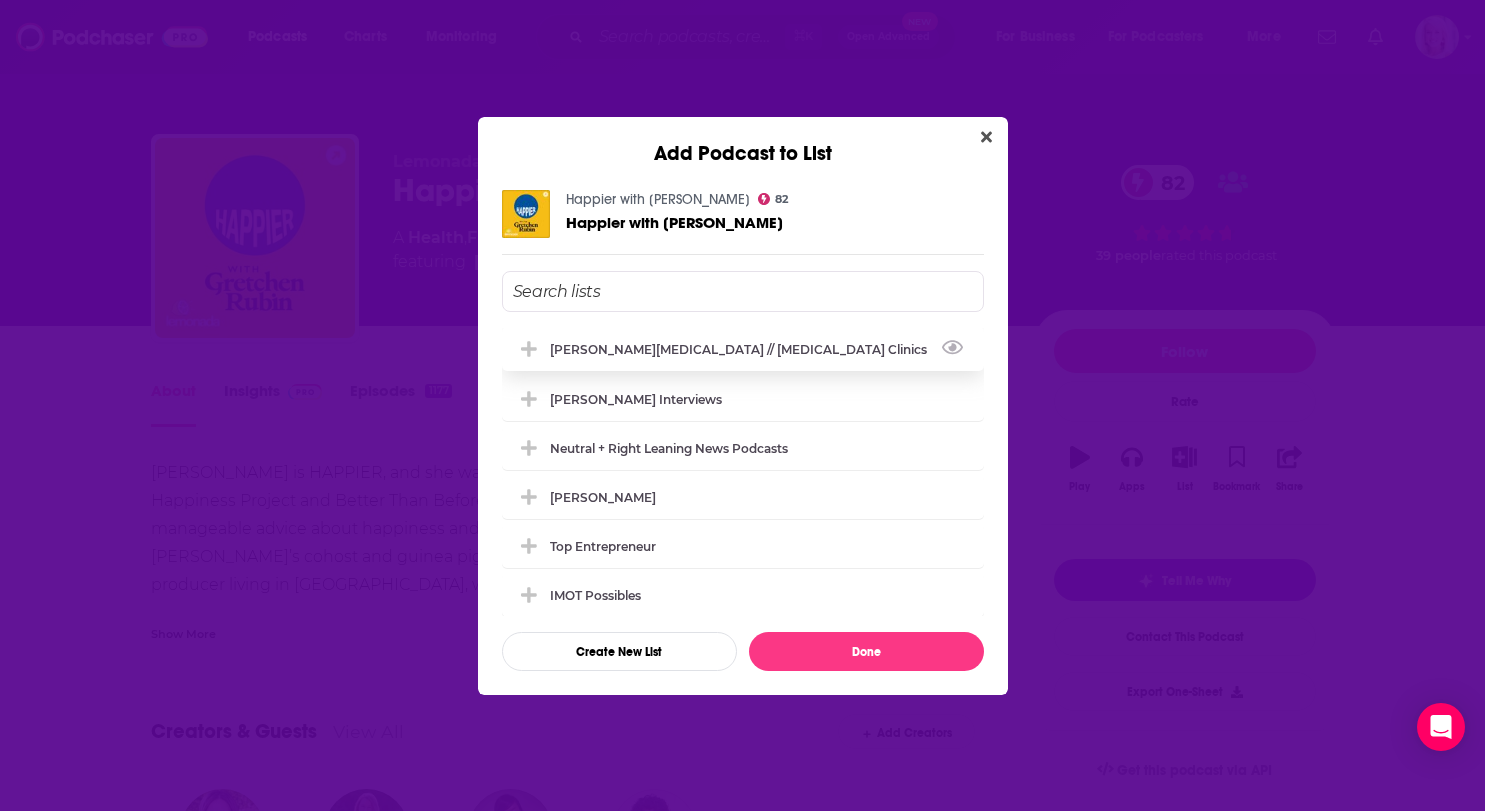 click on "[PERSON_NAME][MEDICAL_DATA] // [MEDICAL_DATA] Clinics" at bounding box center [743, 349] 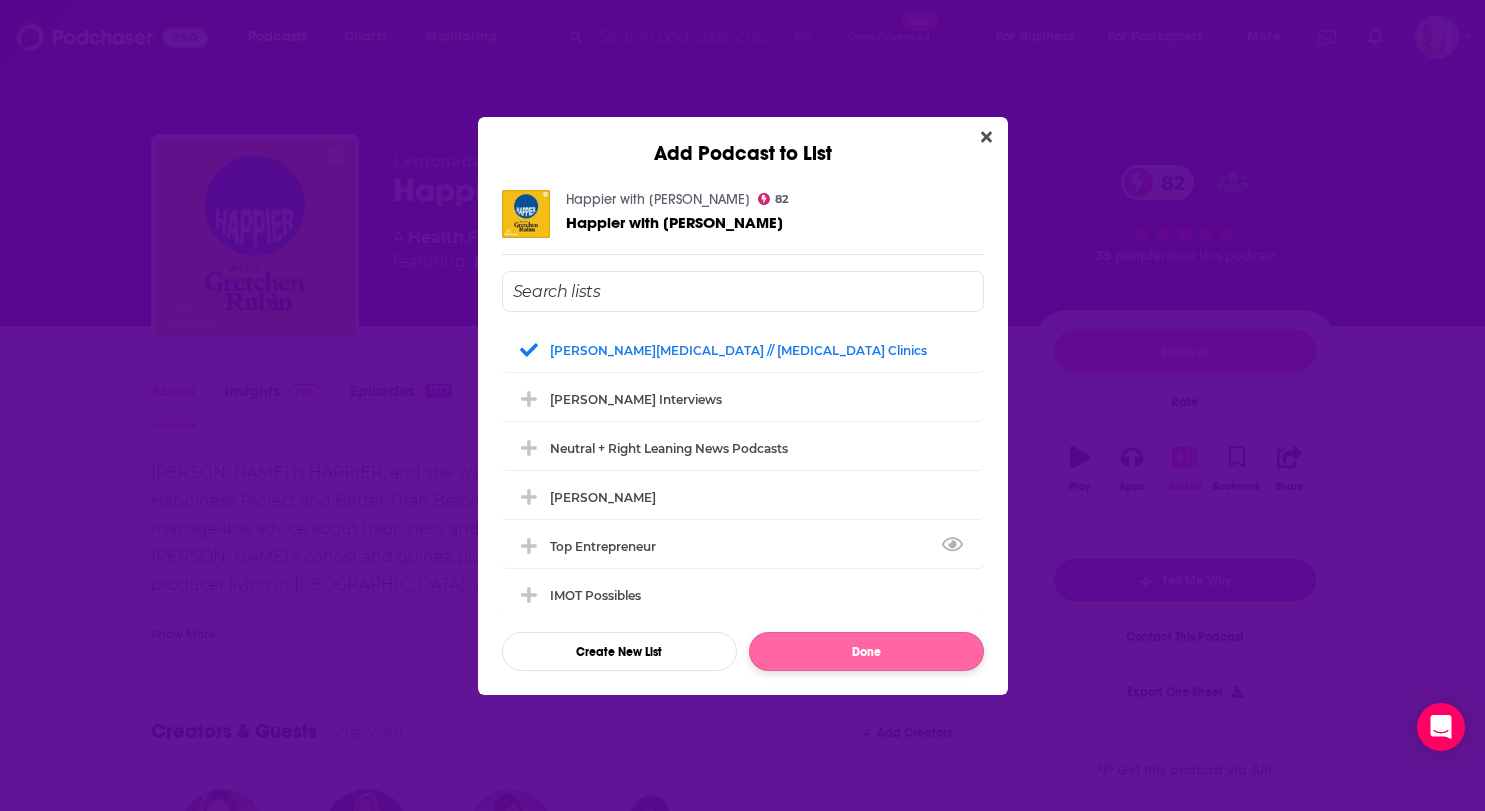 click on "Done" at bounding box center [866, 651] 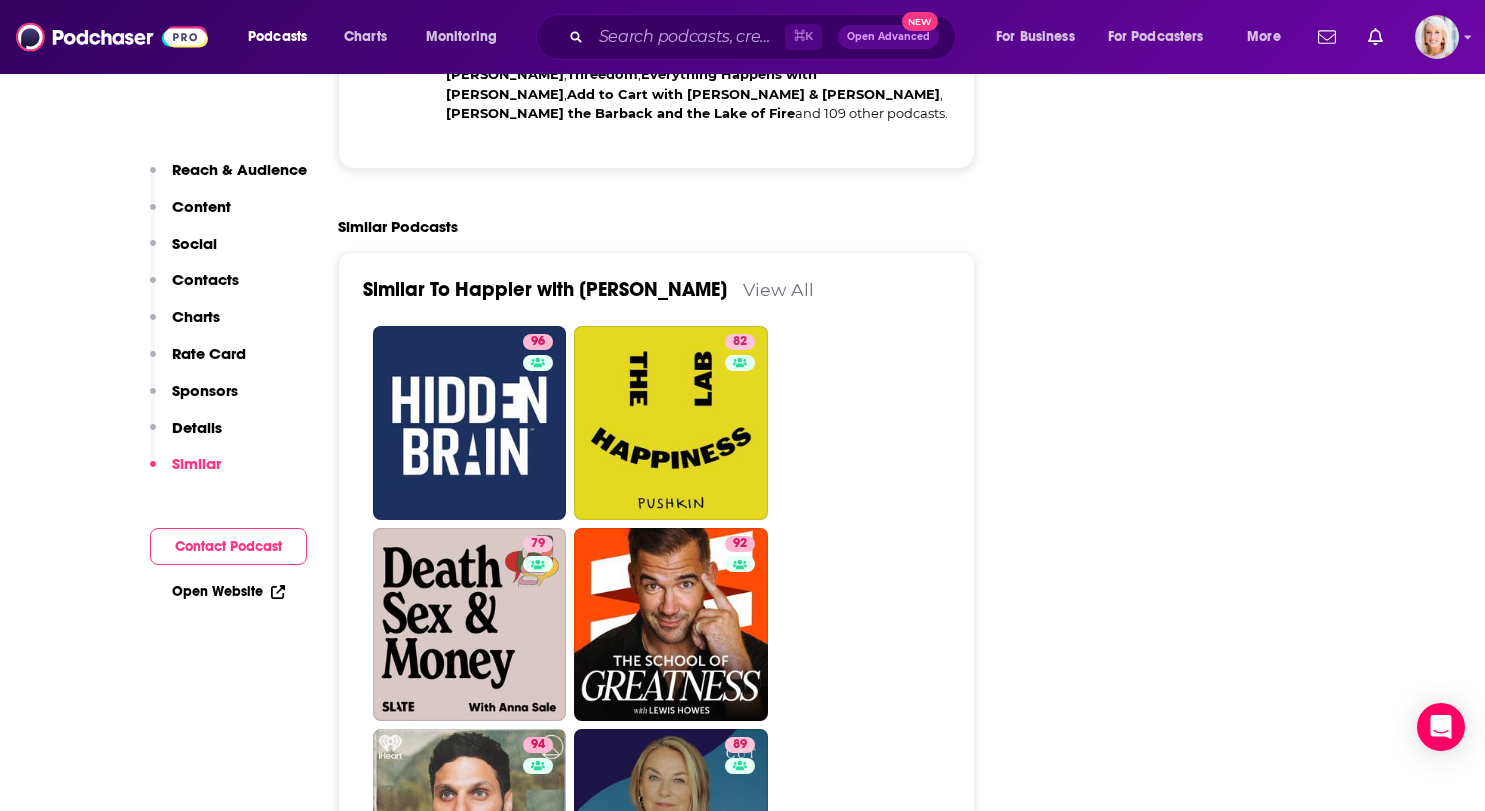scroll, scrollTop: 4958, scrollLeft: 0, axis: vertical 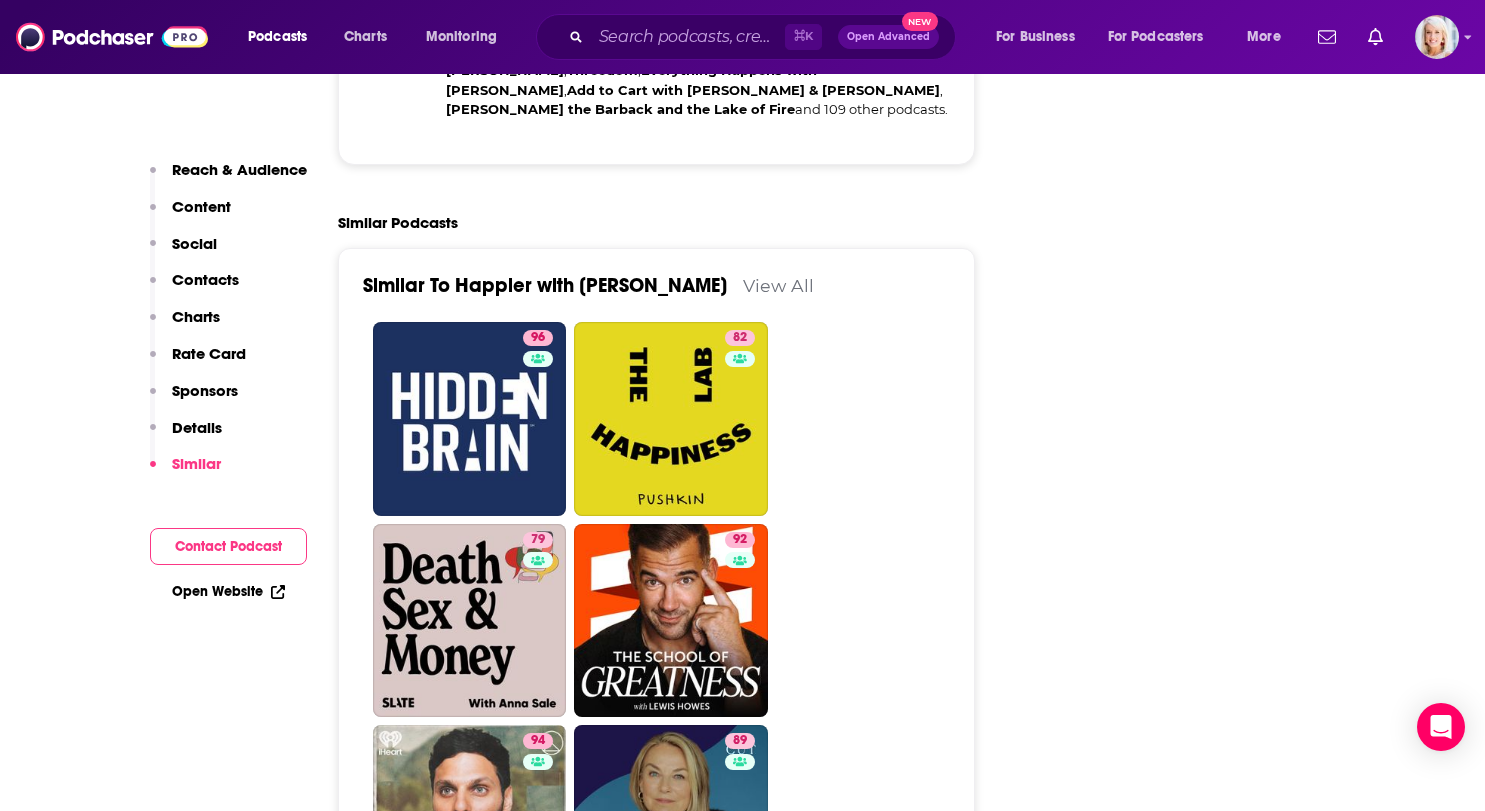 click on "View All" at bounding box center [778, 285] 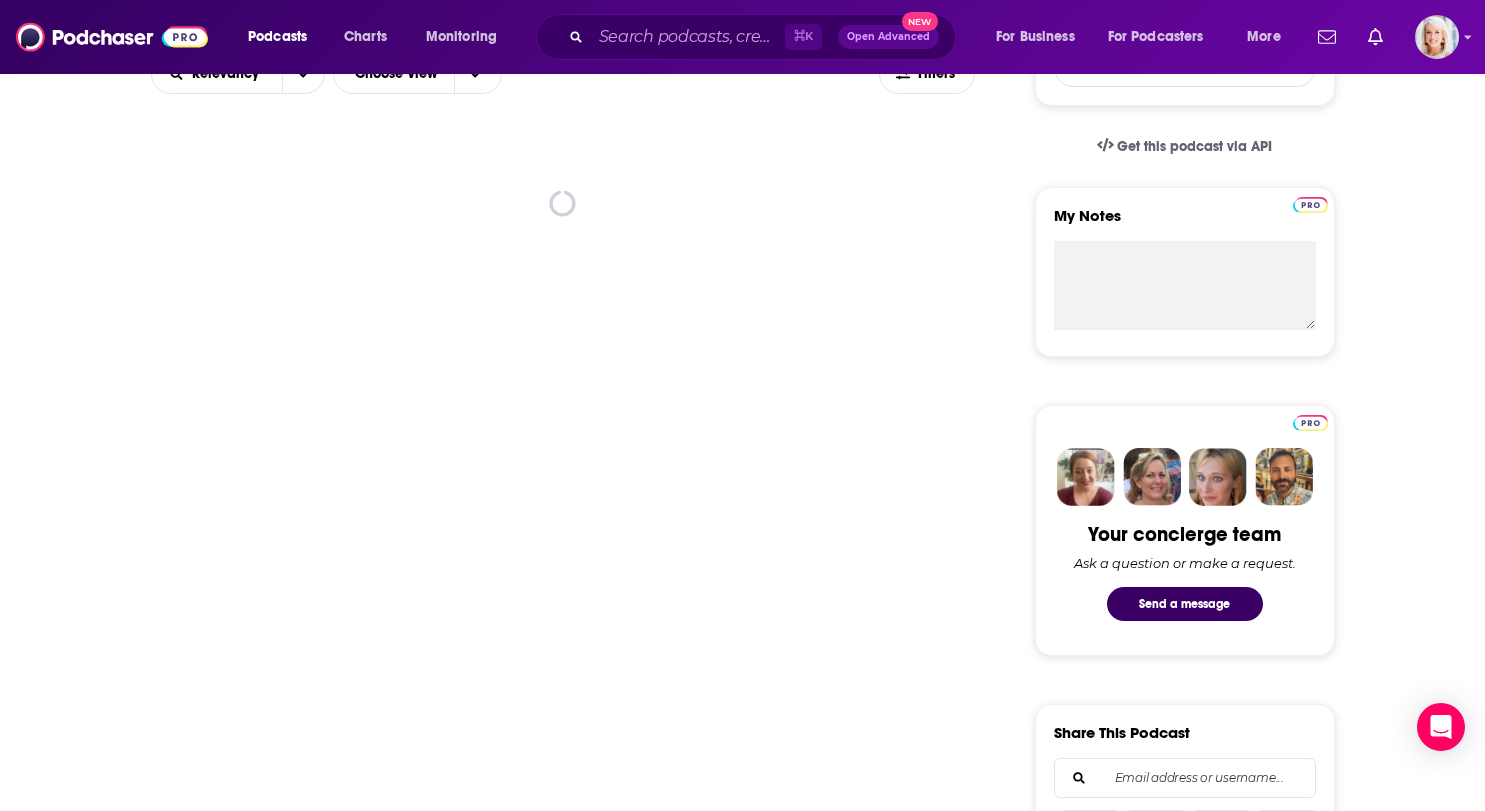 scroll, scrollTop: 633, scrollLeft: 0, axis: vertical 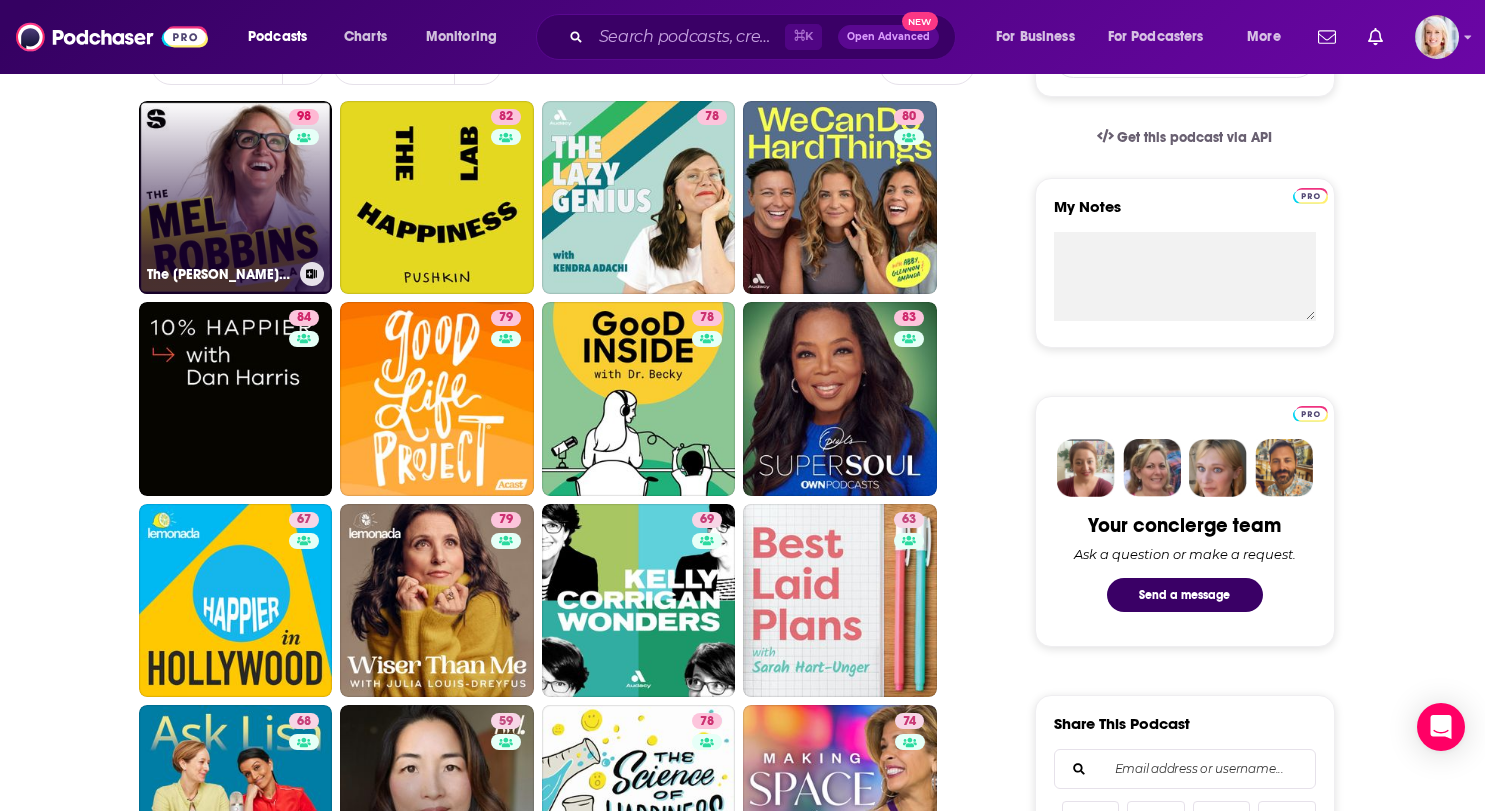 click on "98 The Mel Robbins Podcast" at bounding box center (236, 198) 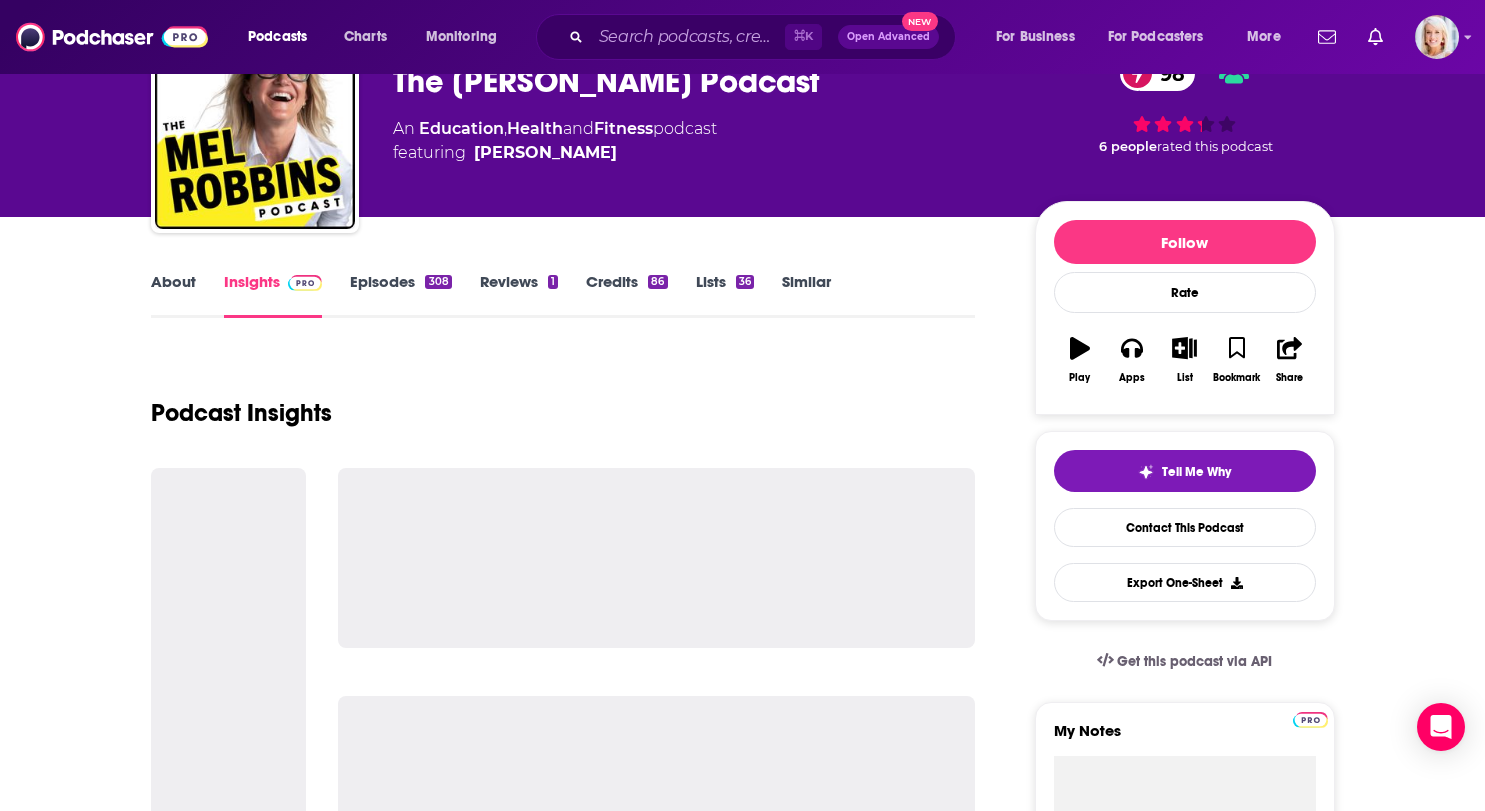 scroll, scrollTop: 123, scrollLeft: 0, axis: vertical 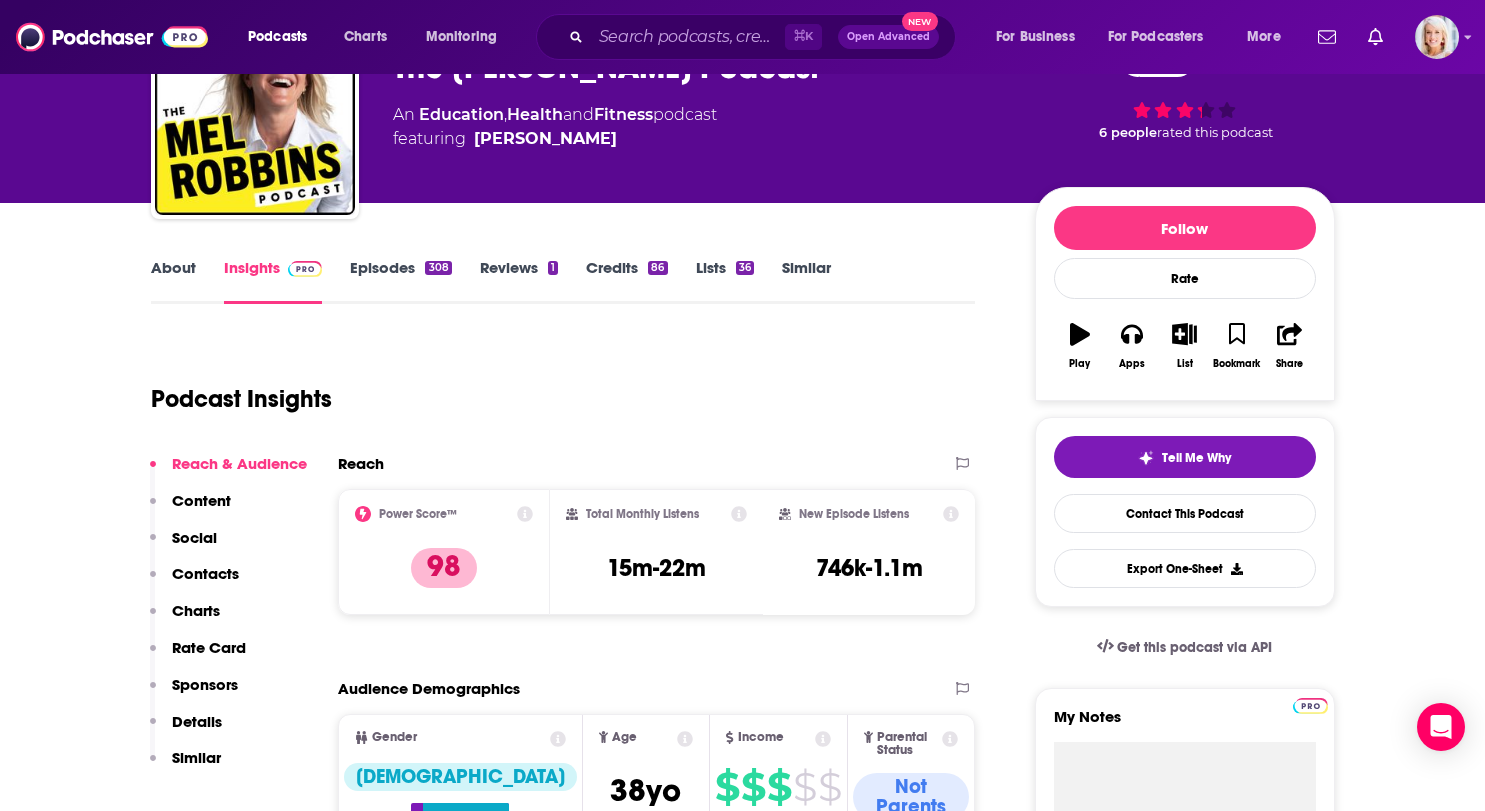 click on "About" at bounding box center [173, 281] 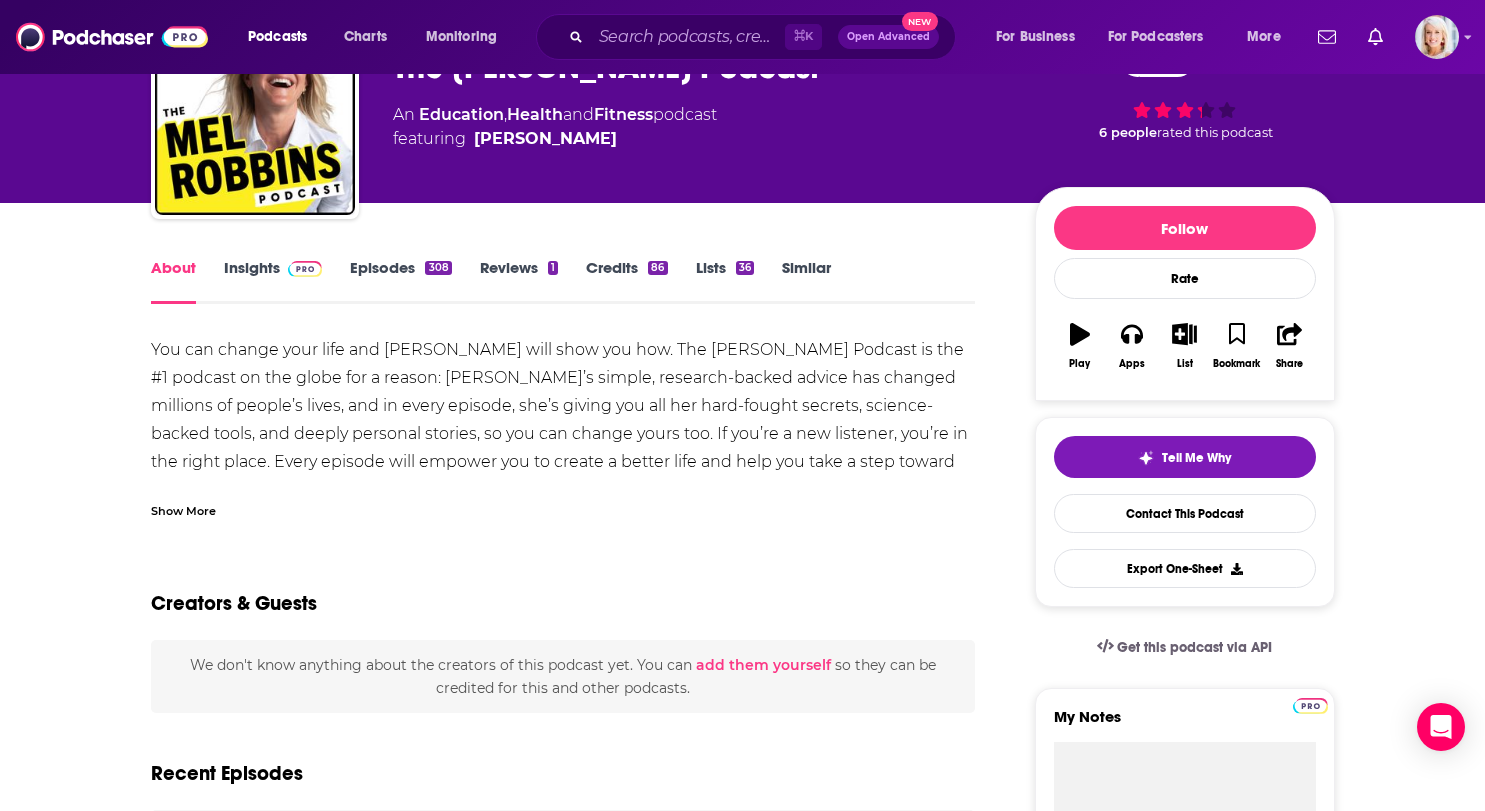 scroll, scrollTop: 0, scrollLeft: 0, axis: both 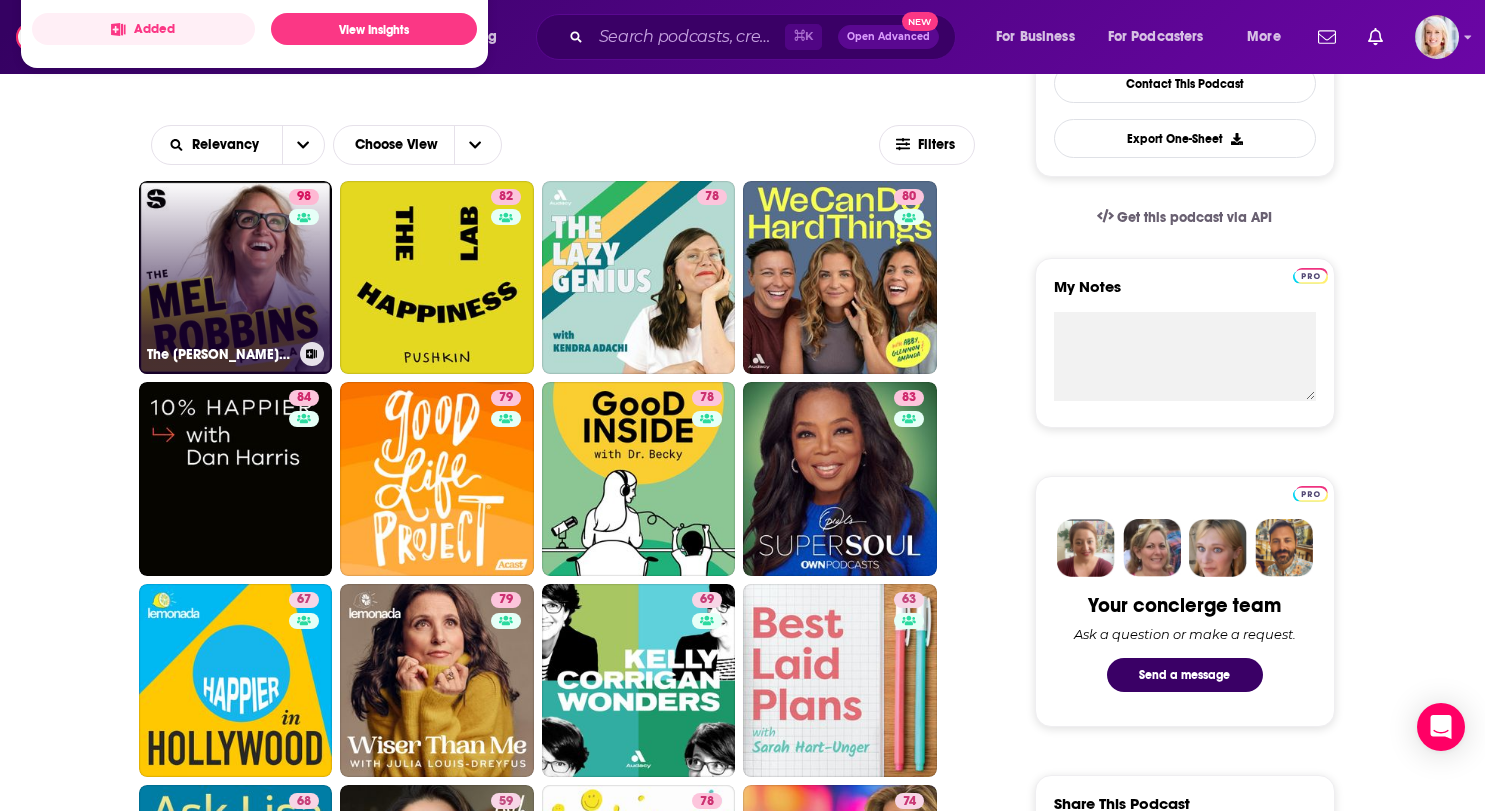 click 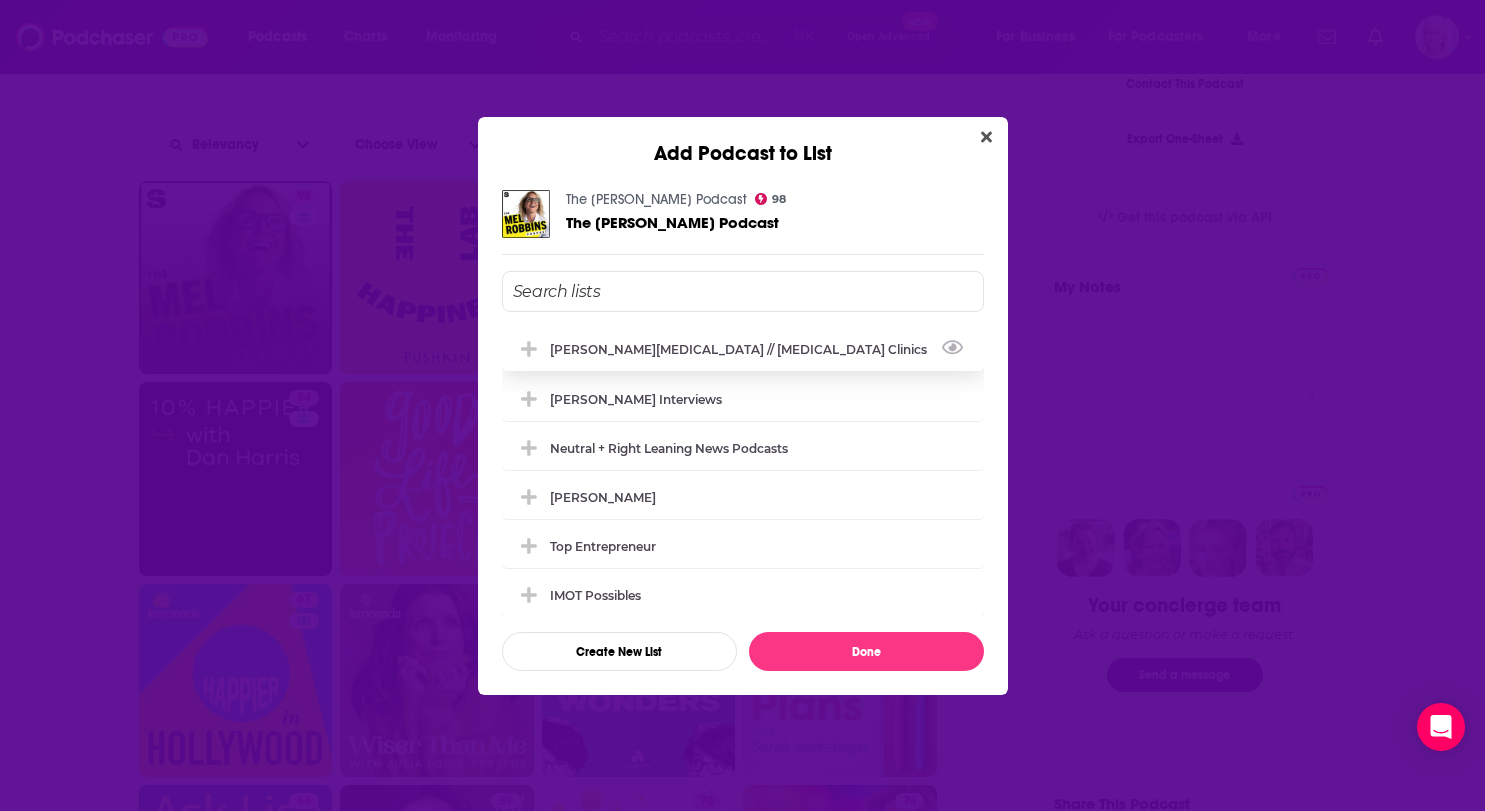 click on "[PERSON_NAME][MEDICAL_DATA] // [MEDICAL_DATA] Clinics" at bounding box center [743, 349] 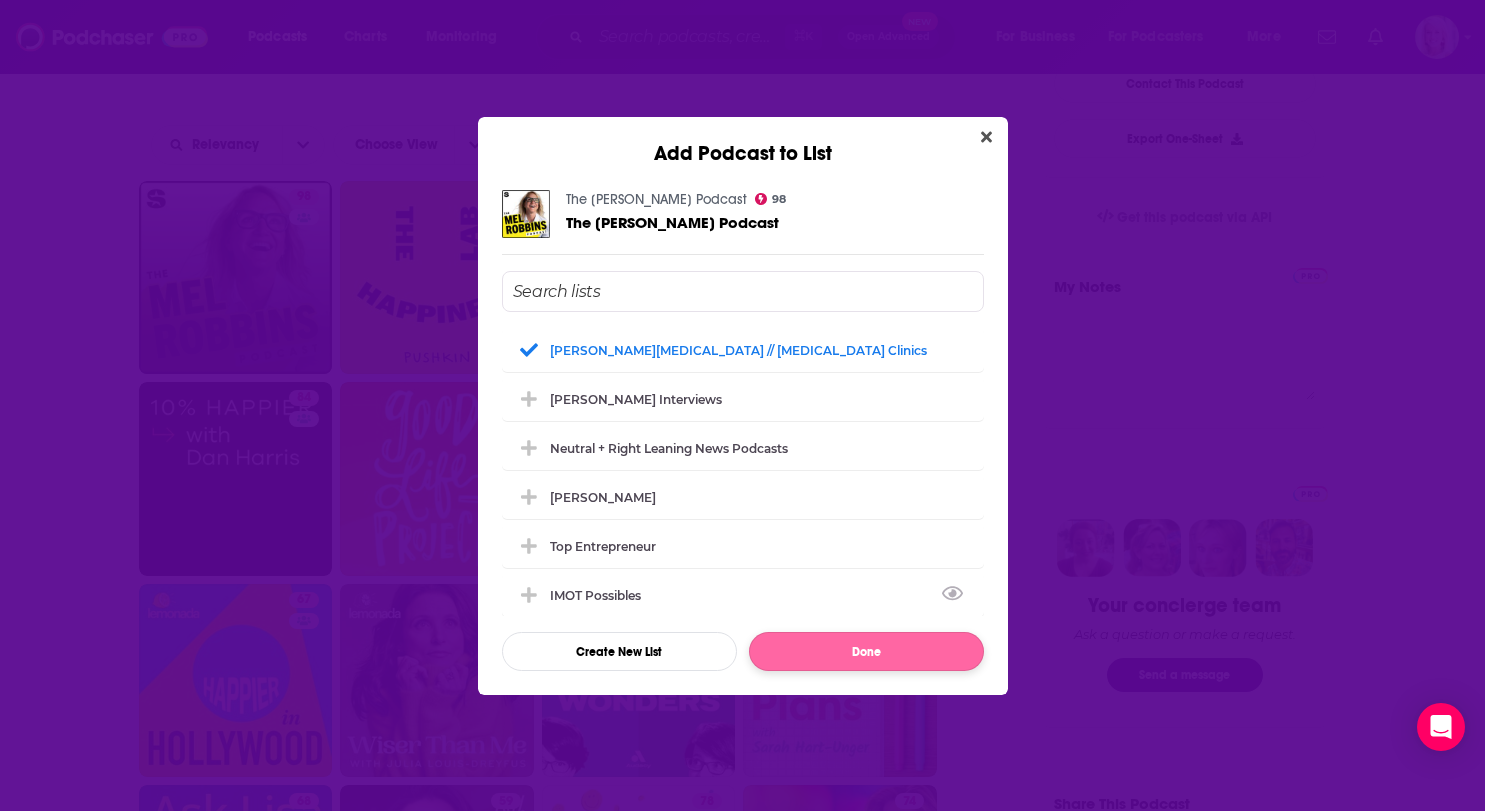 click on "Done" at bounding box center [866, 651] 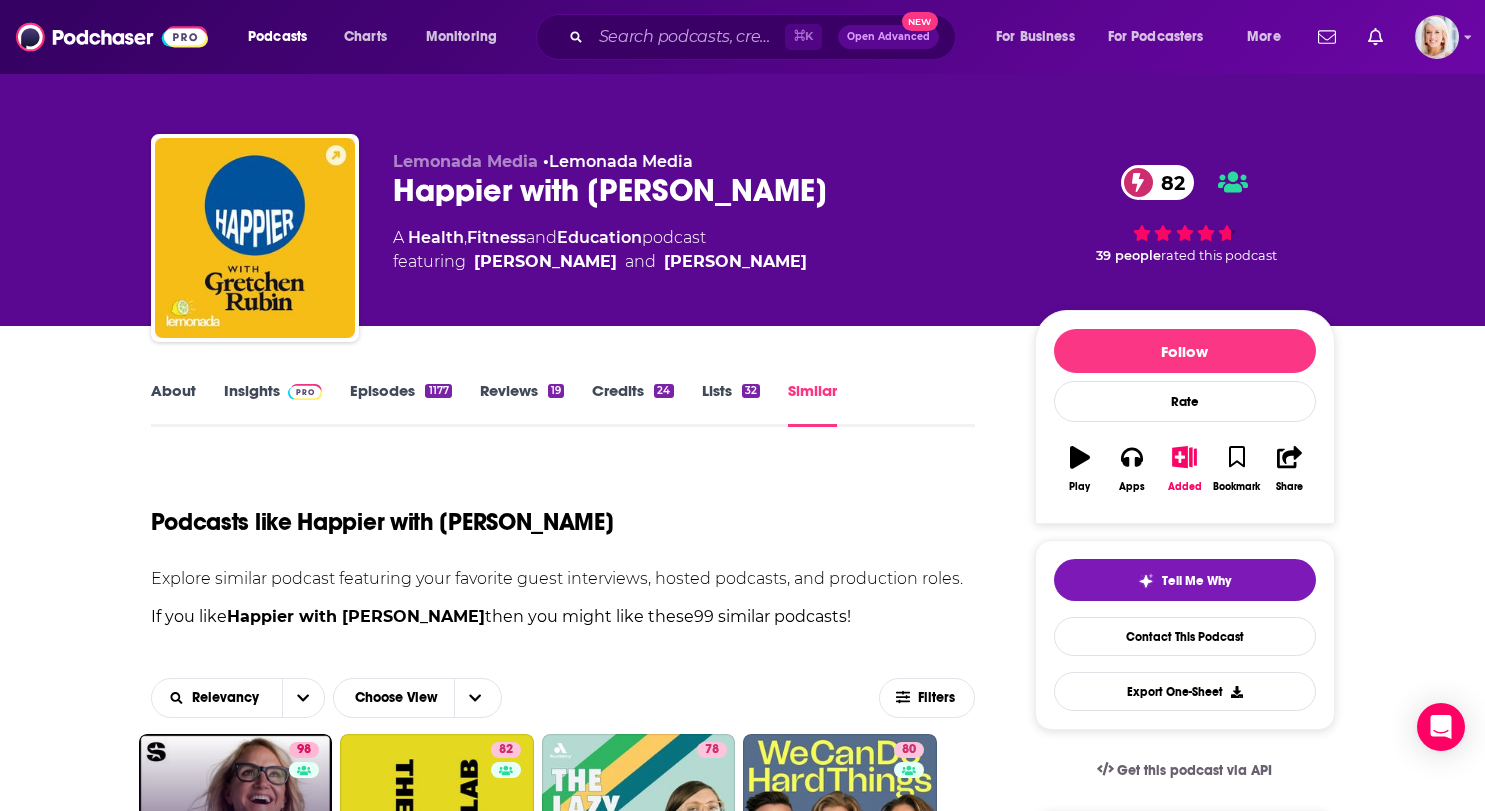 scroll, scrollTop: 553, scrollLeft: 0, axis: vertical 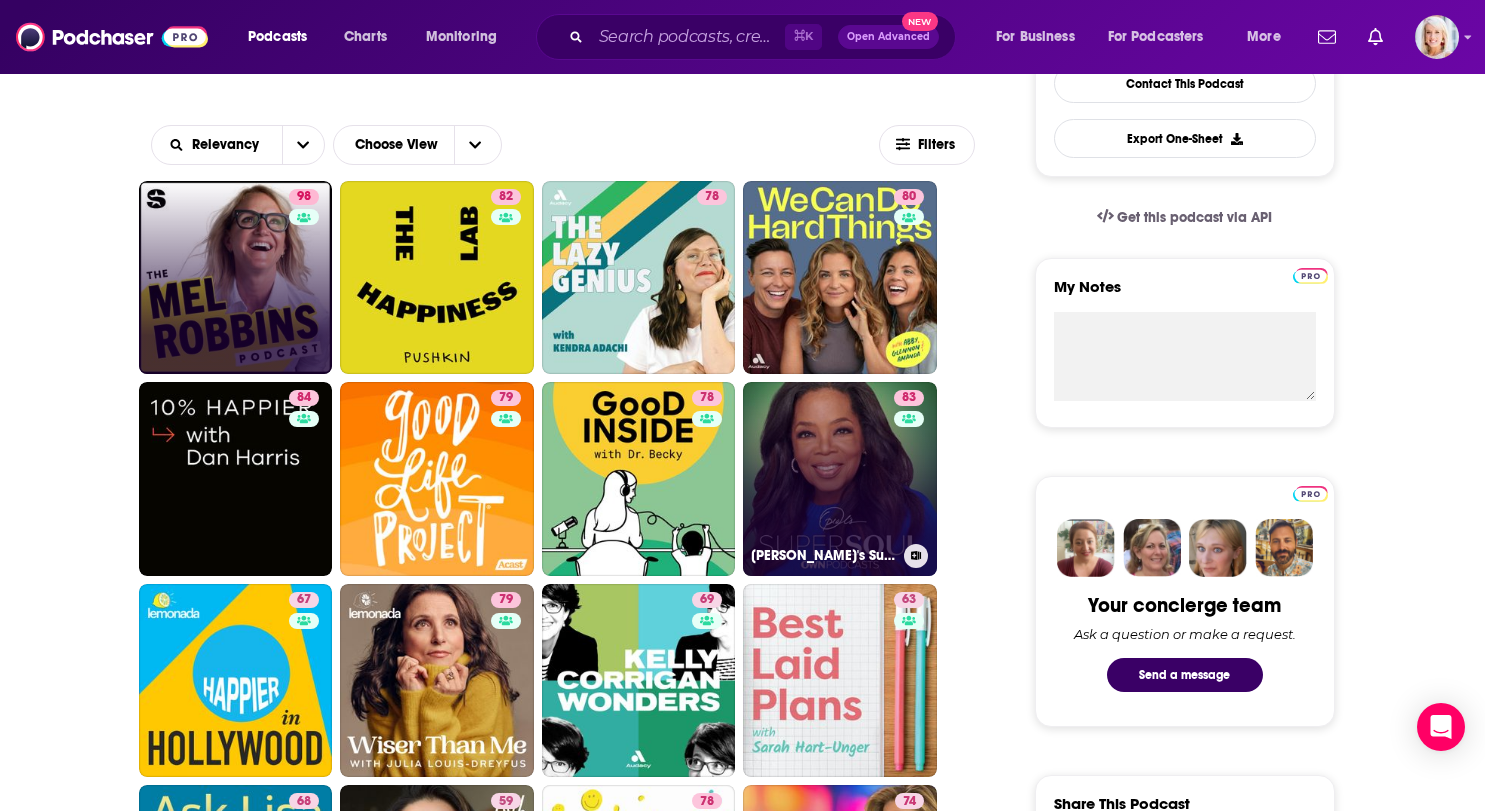 click 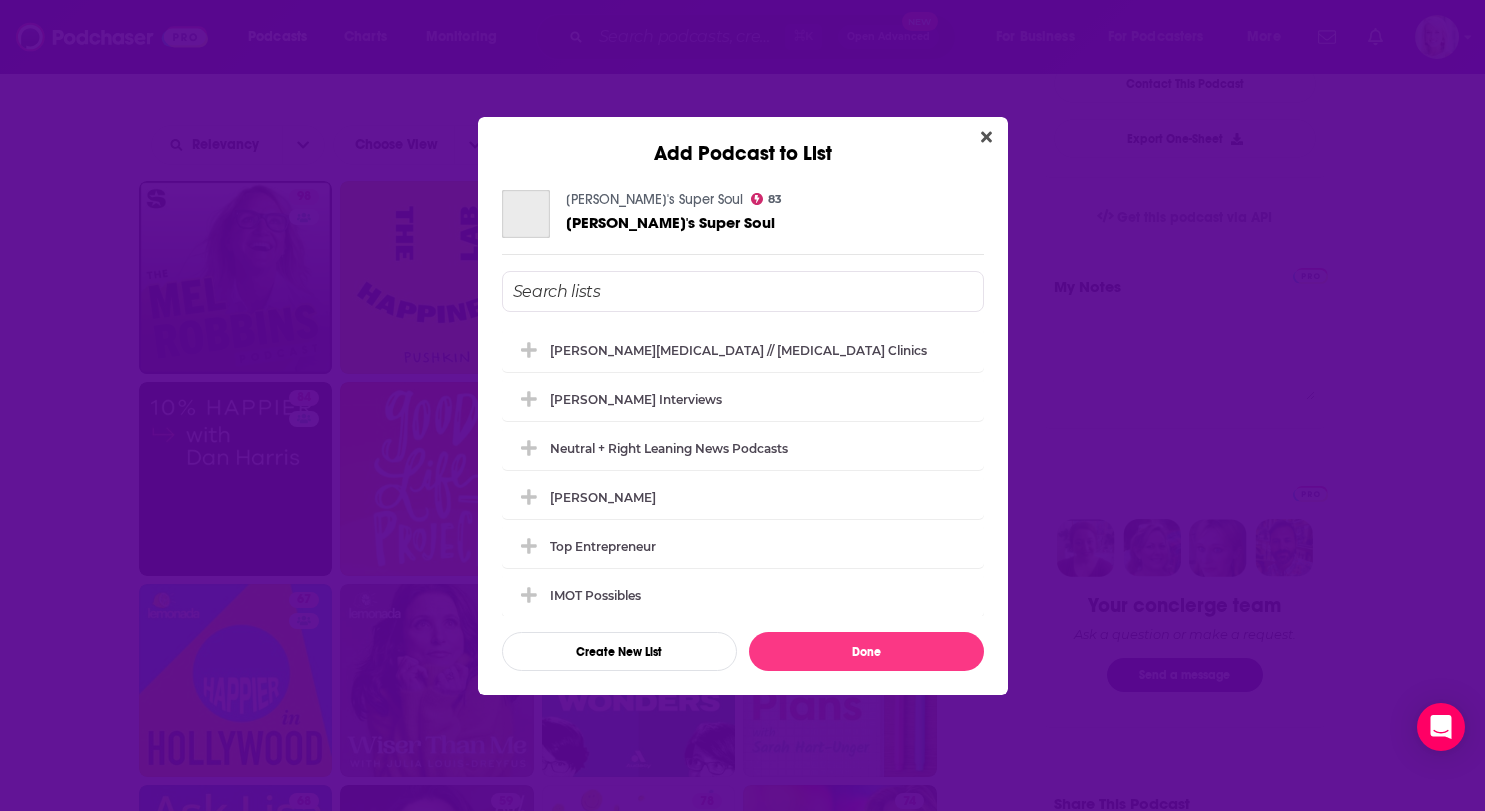 scroll, scrollTop: 0, scrollLeft: 0, axis: both 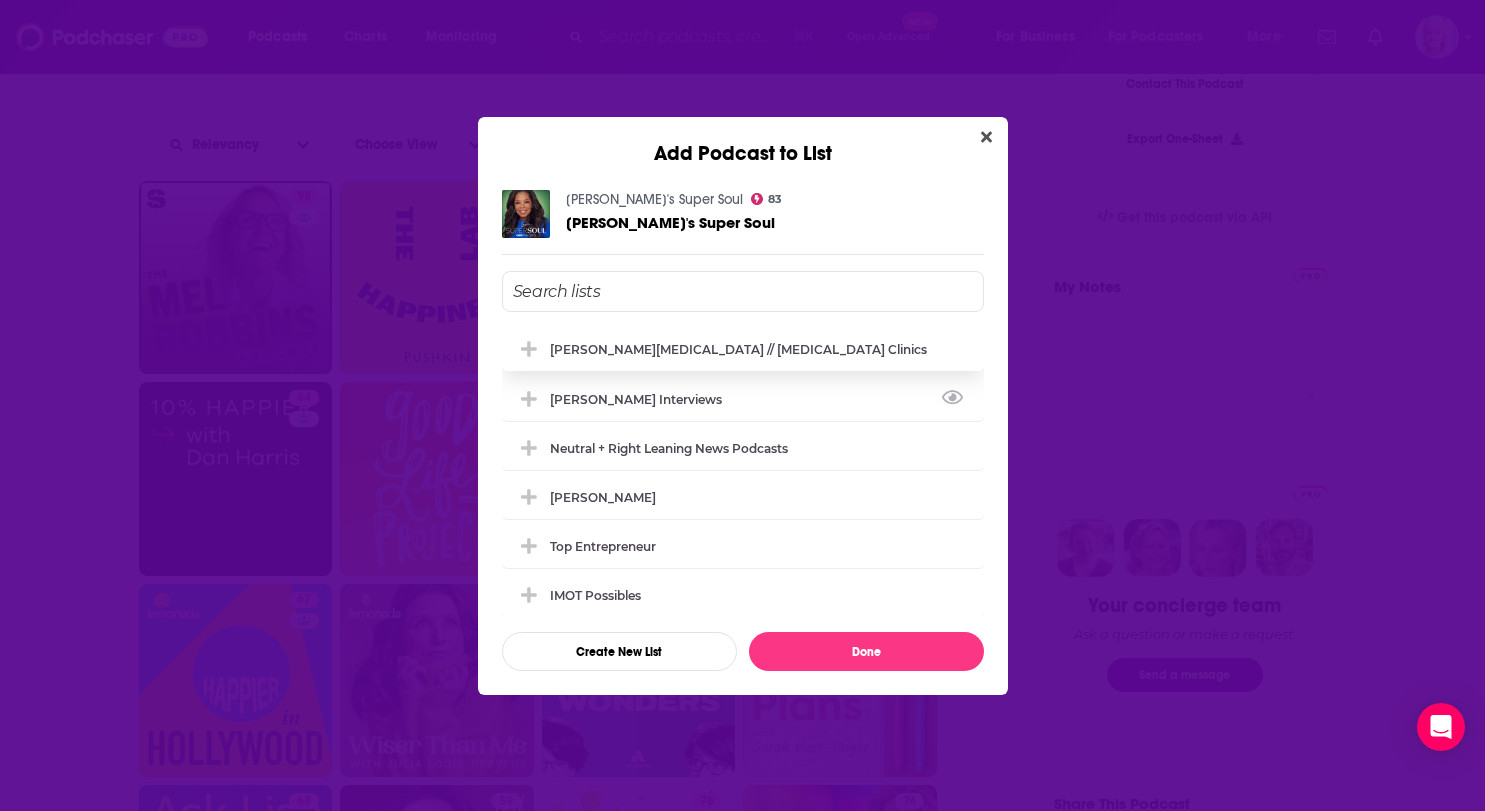 click on "[PERSON_NAME][MEDICAL_DATA] // [MEDICAL_DATA] Clinics" at bounding box center [738, 349] 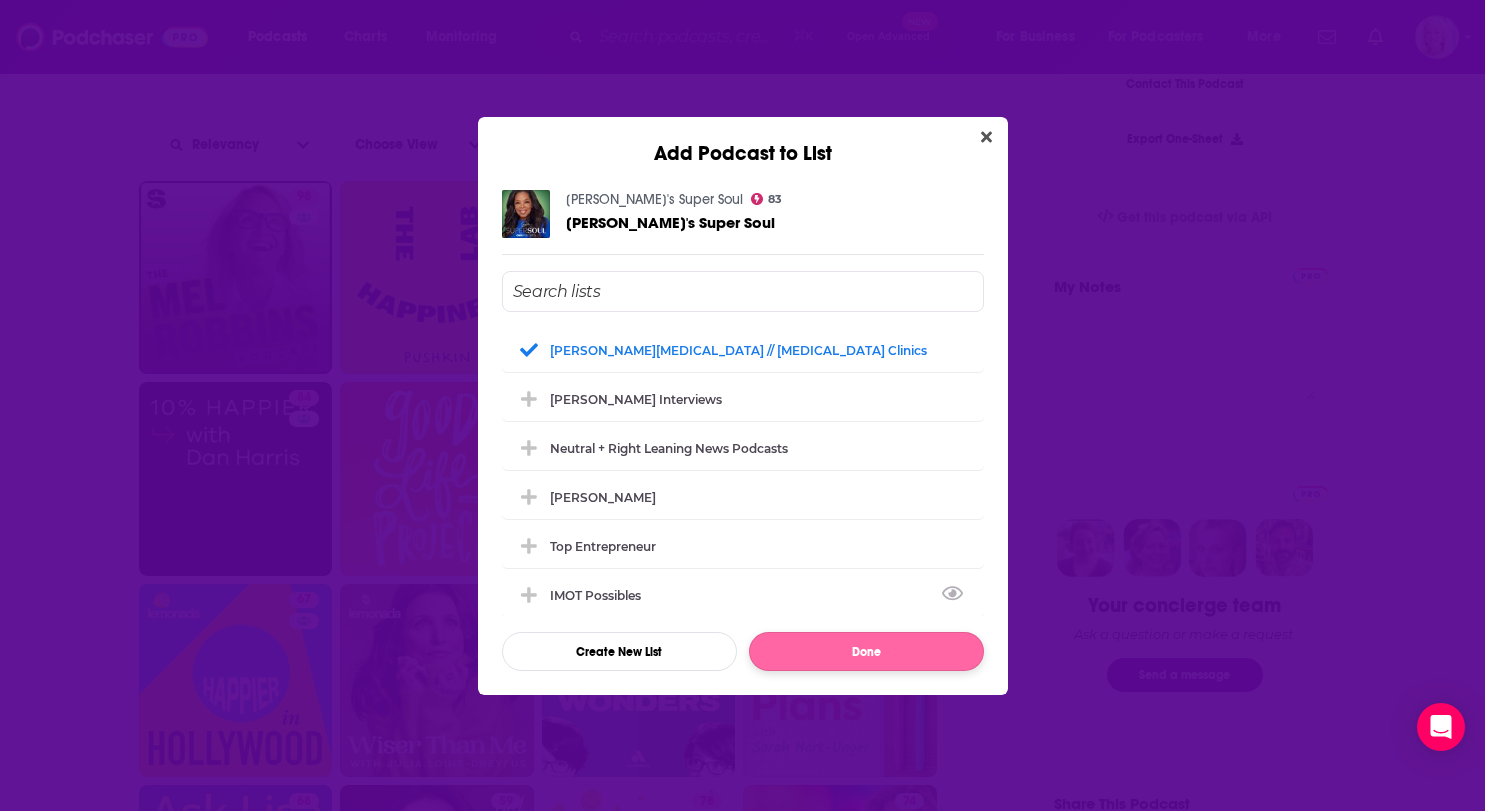click on "Done" at bounding box center [866, 651] 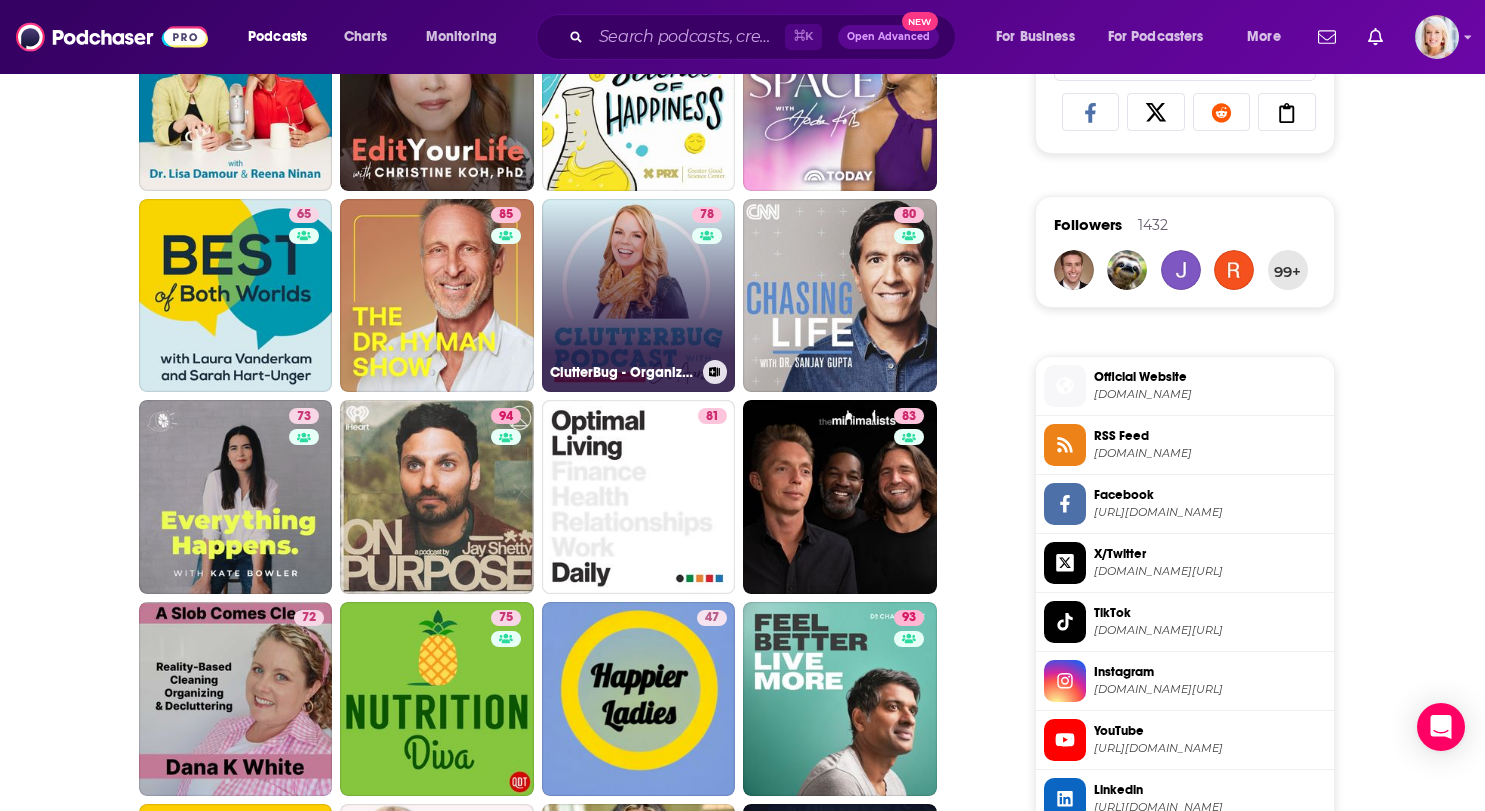 scroll, scrollTop: 1342, scrollLeft: 0, axis: vertical 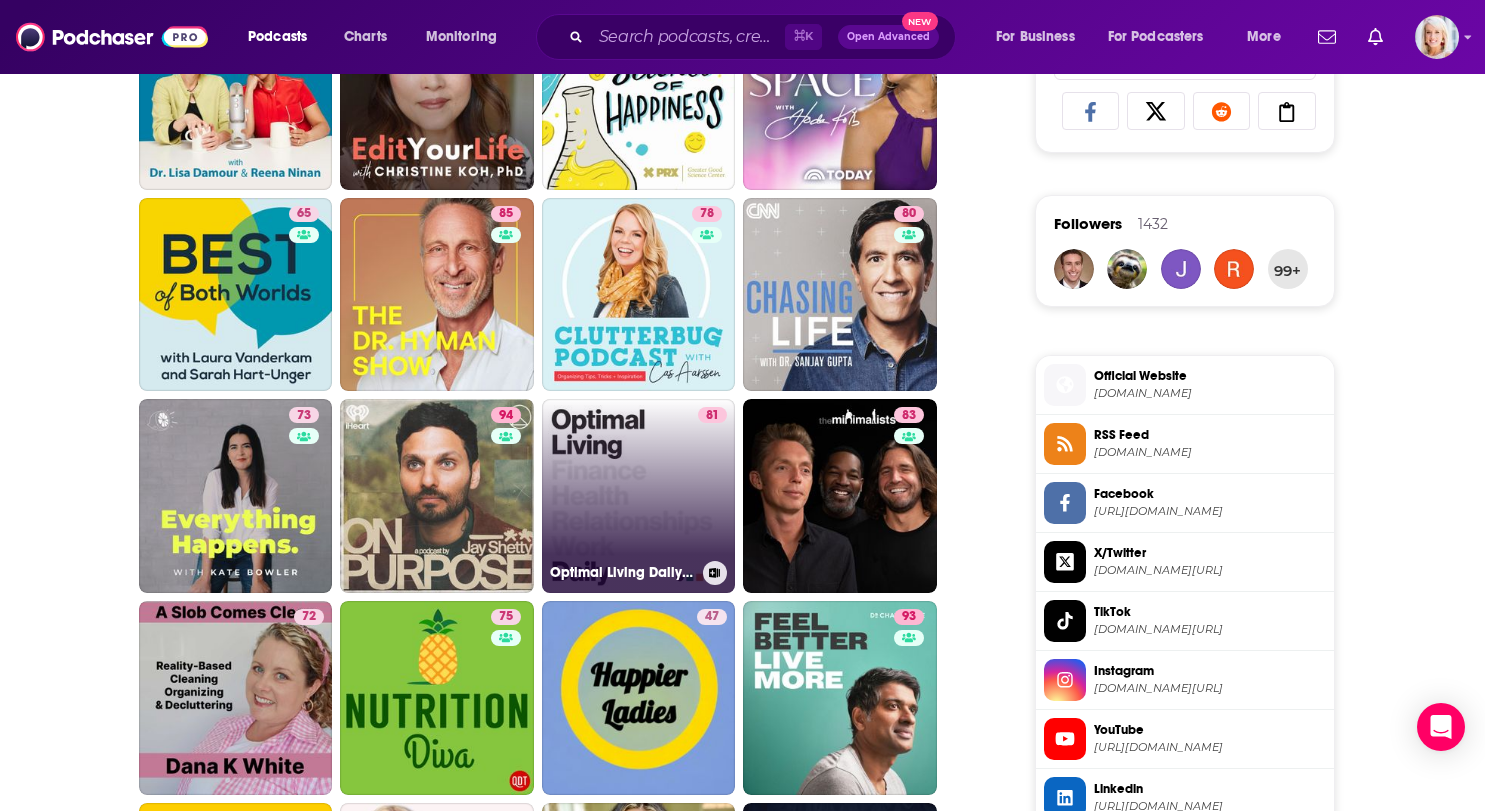 click 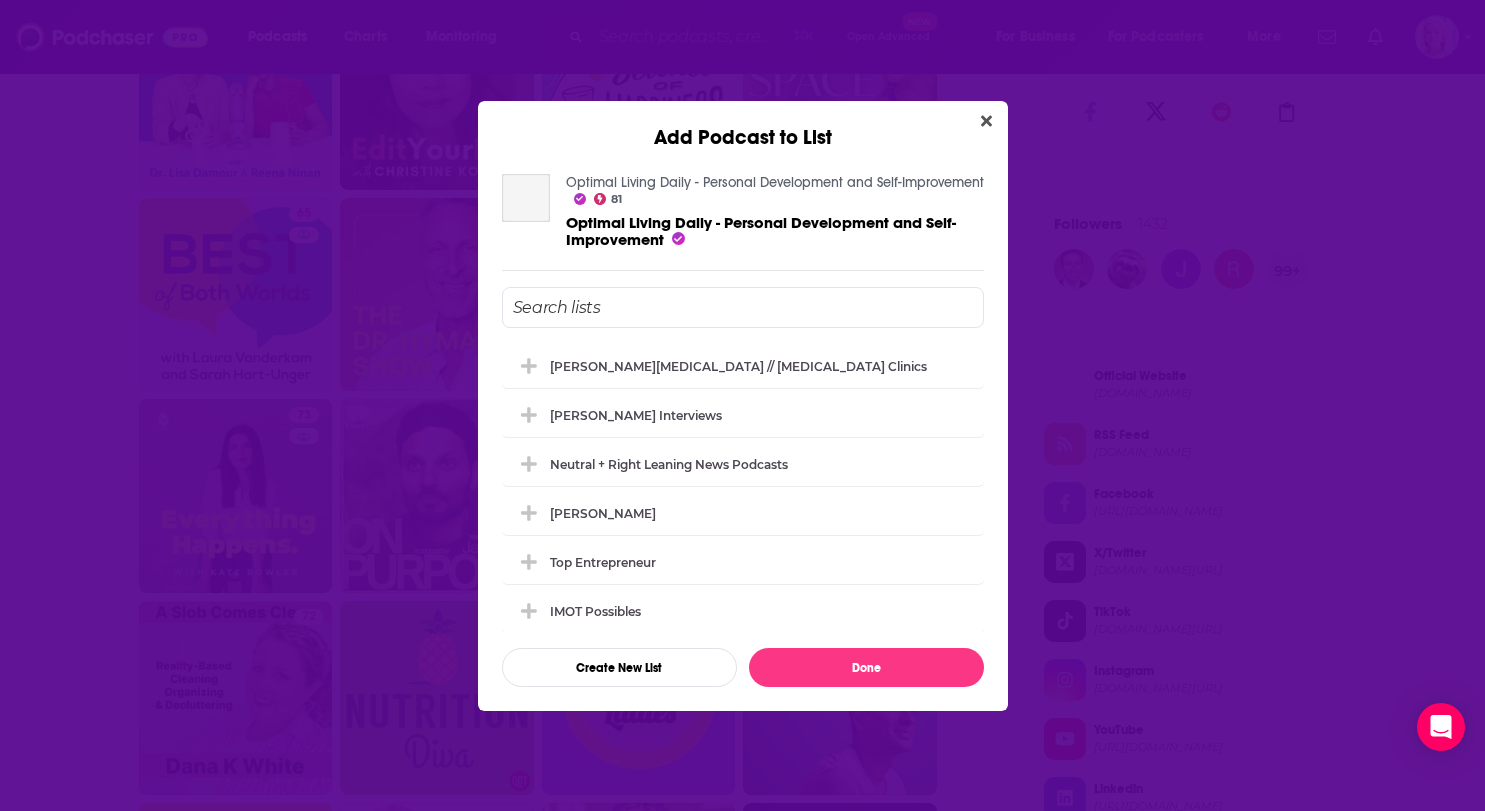 scroll, scrollTop: 0, scrollLeft: 0, axis: both 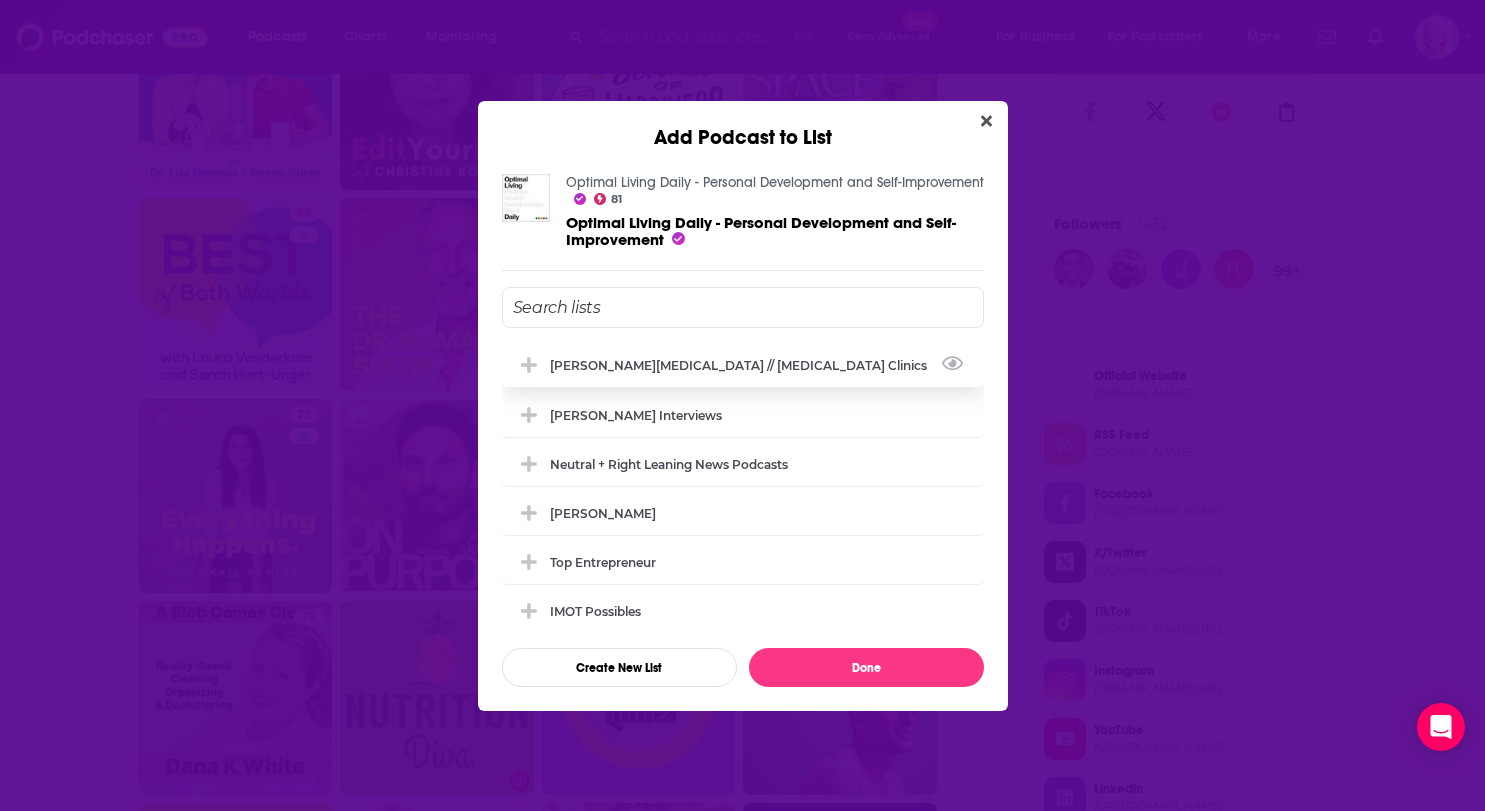click on "[PERSON_NAME][MEDICAL_DATA] // [MEDICAL_DATA] Clinics" at bounding box center (744, 365) 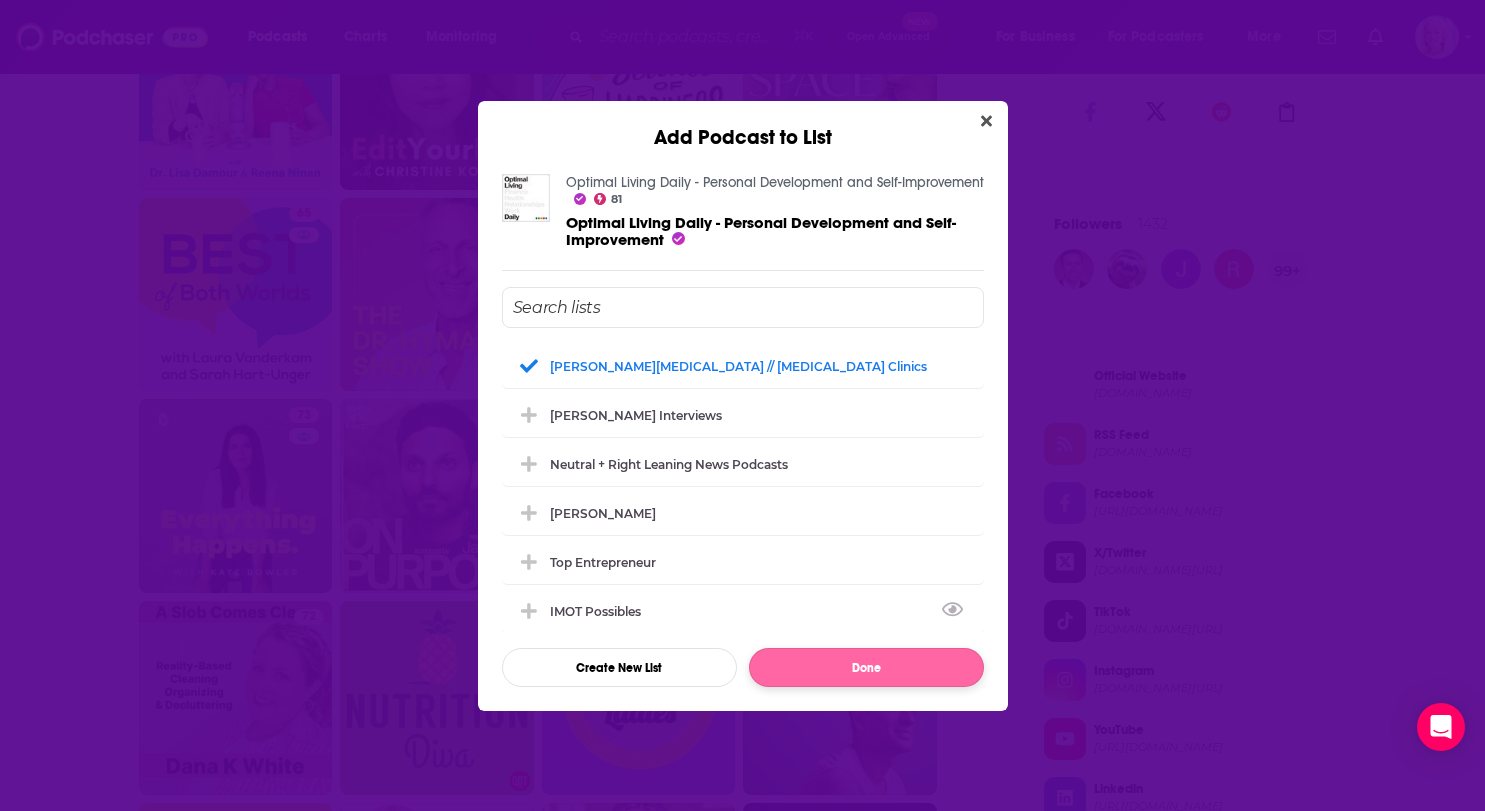 click on "Done" at bounding box center [866, 667] 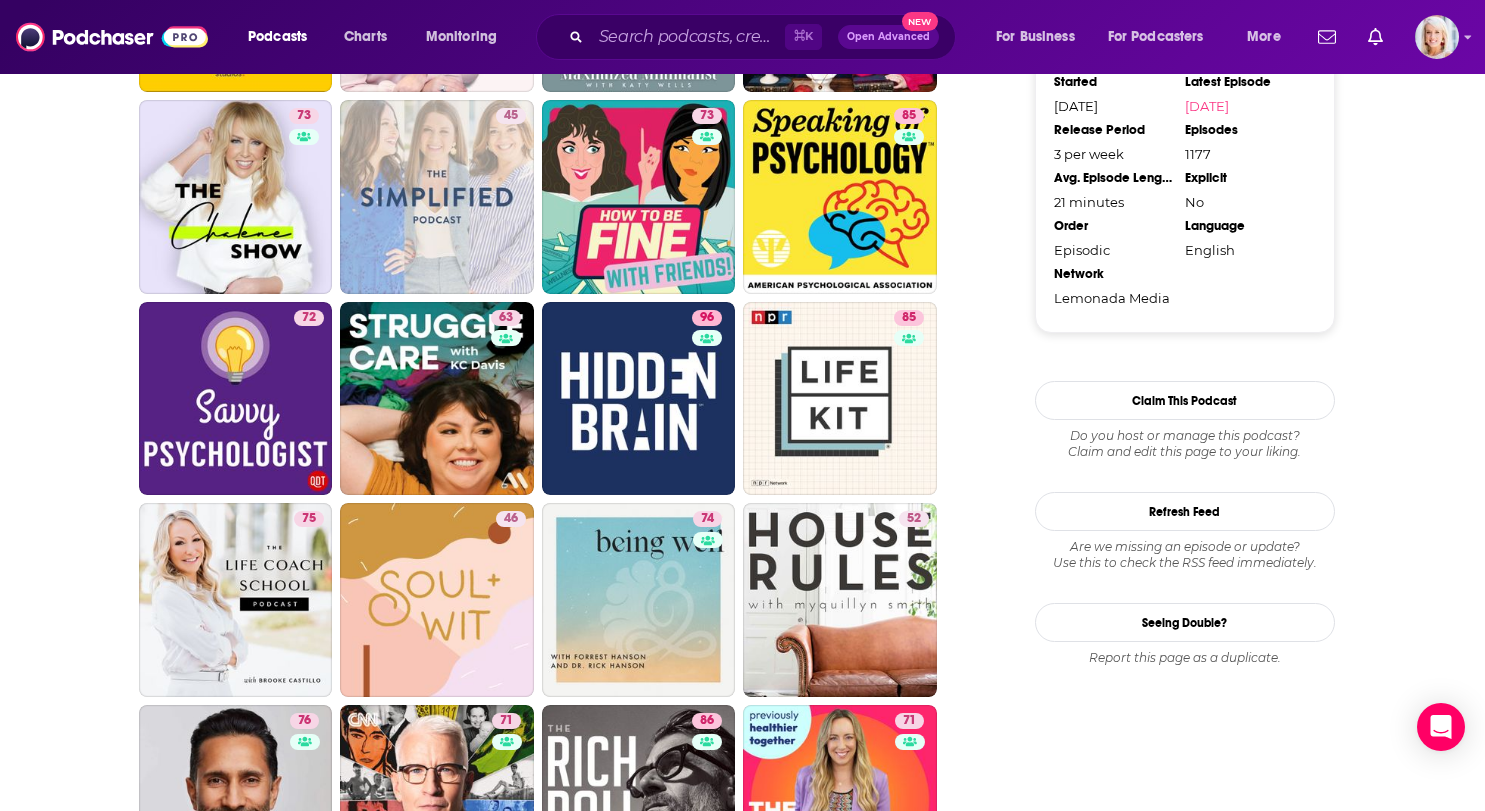 scroll, scrollTop: 2258, scrollLeft: 0, axis: vertical 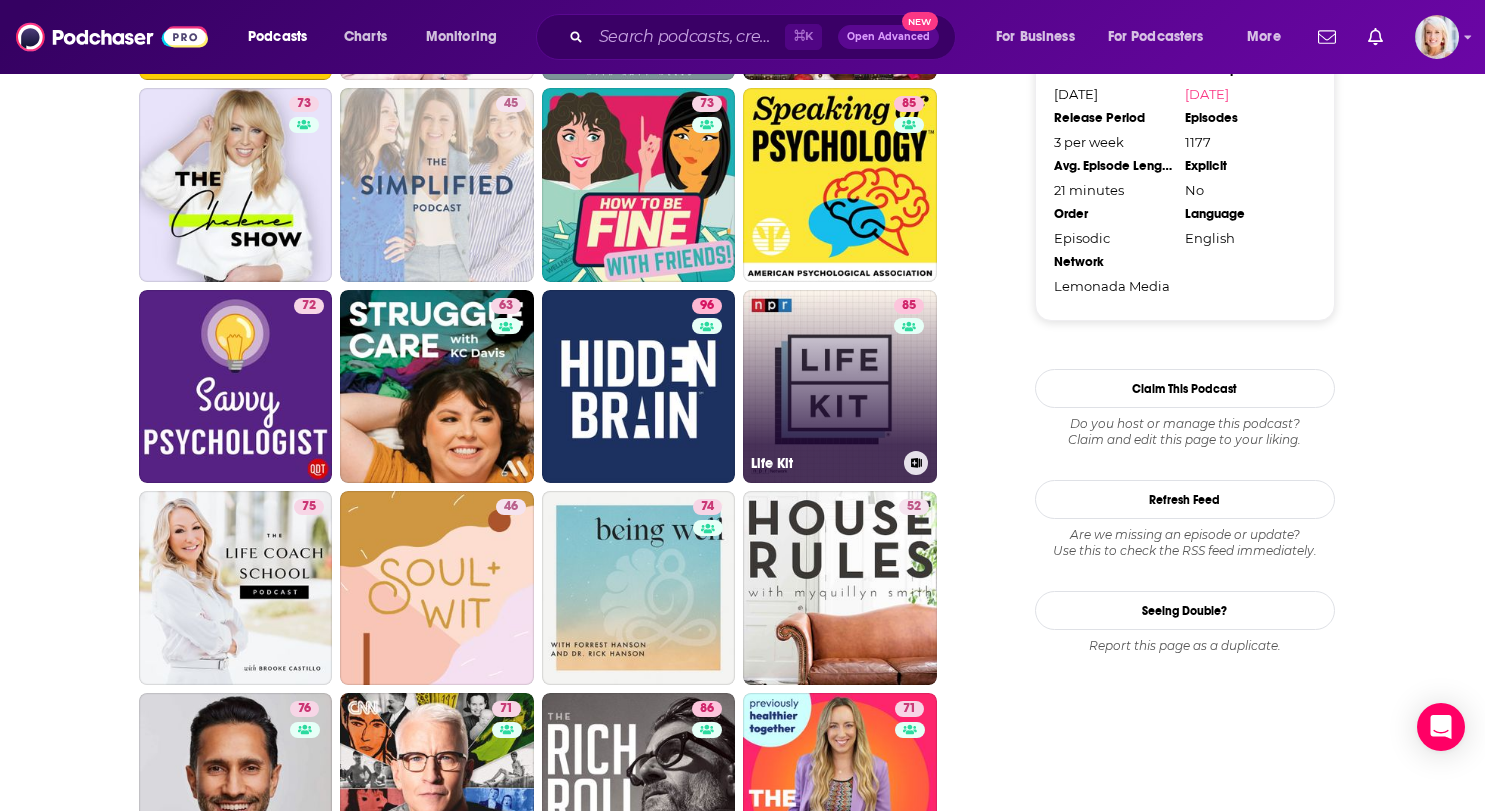 click at bounding box center [916, 463] 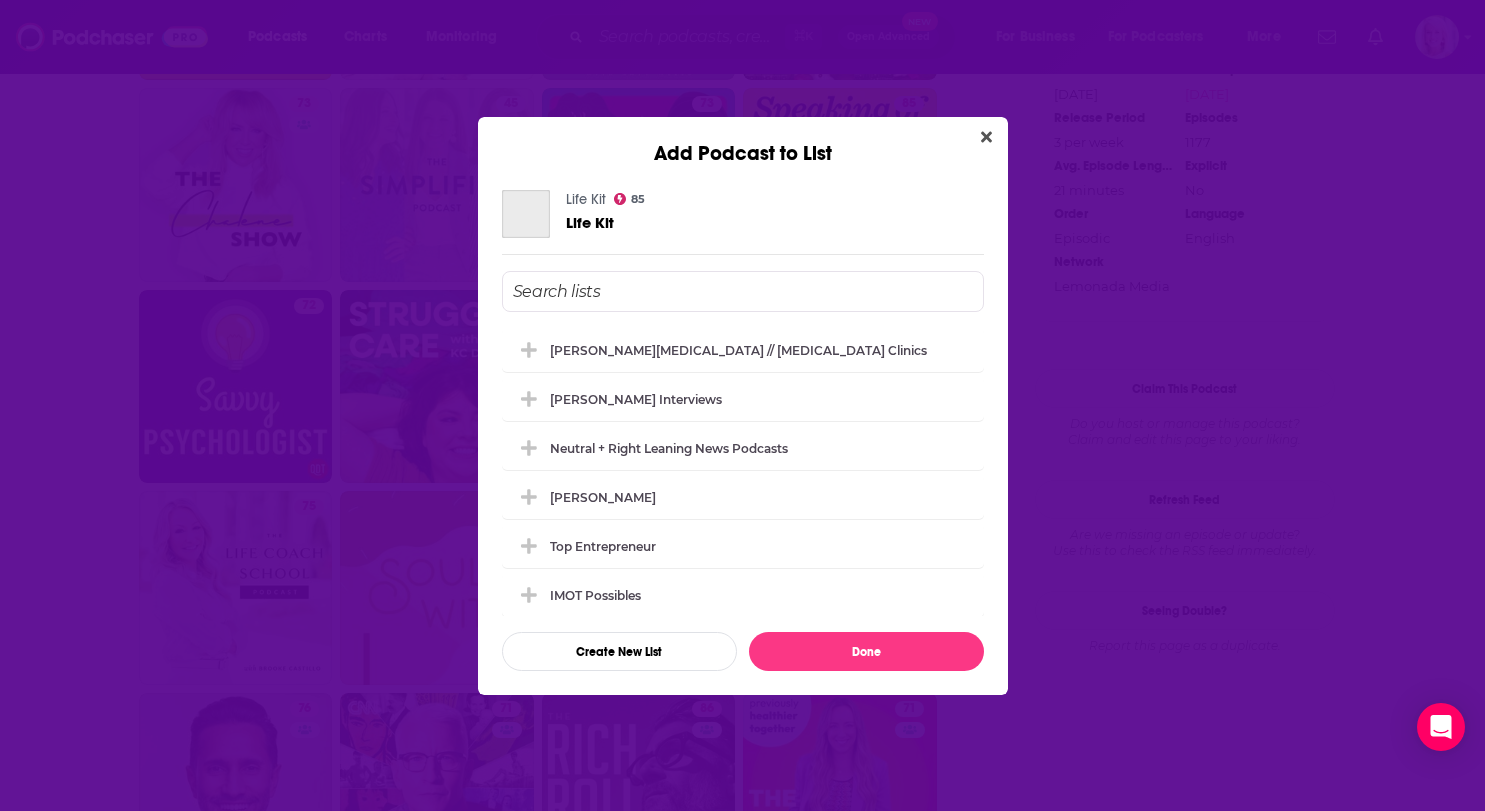 scroll, scrollTop: 0, scrollLeft: 0, axis: both 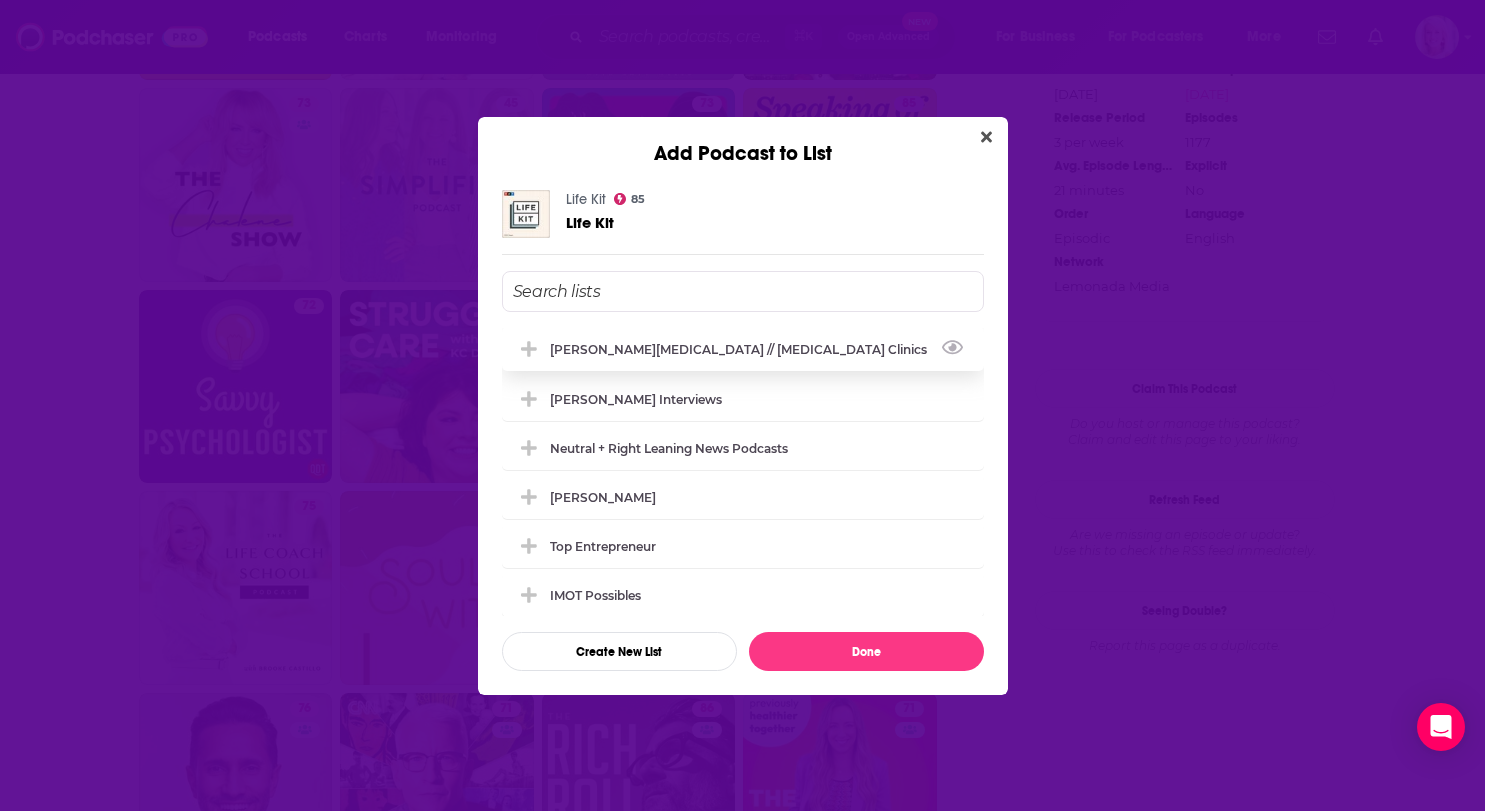 click on "[PERSON_NAME][MEDICAL_DATA] // [MEDICAL_DATA] Clinics" at bounding box center (743, 349) 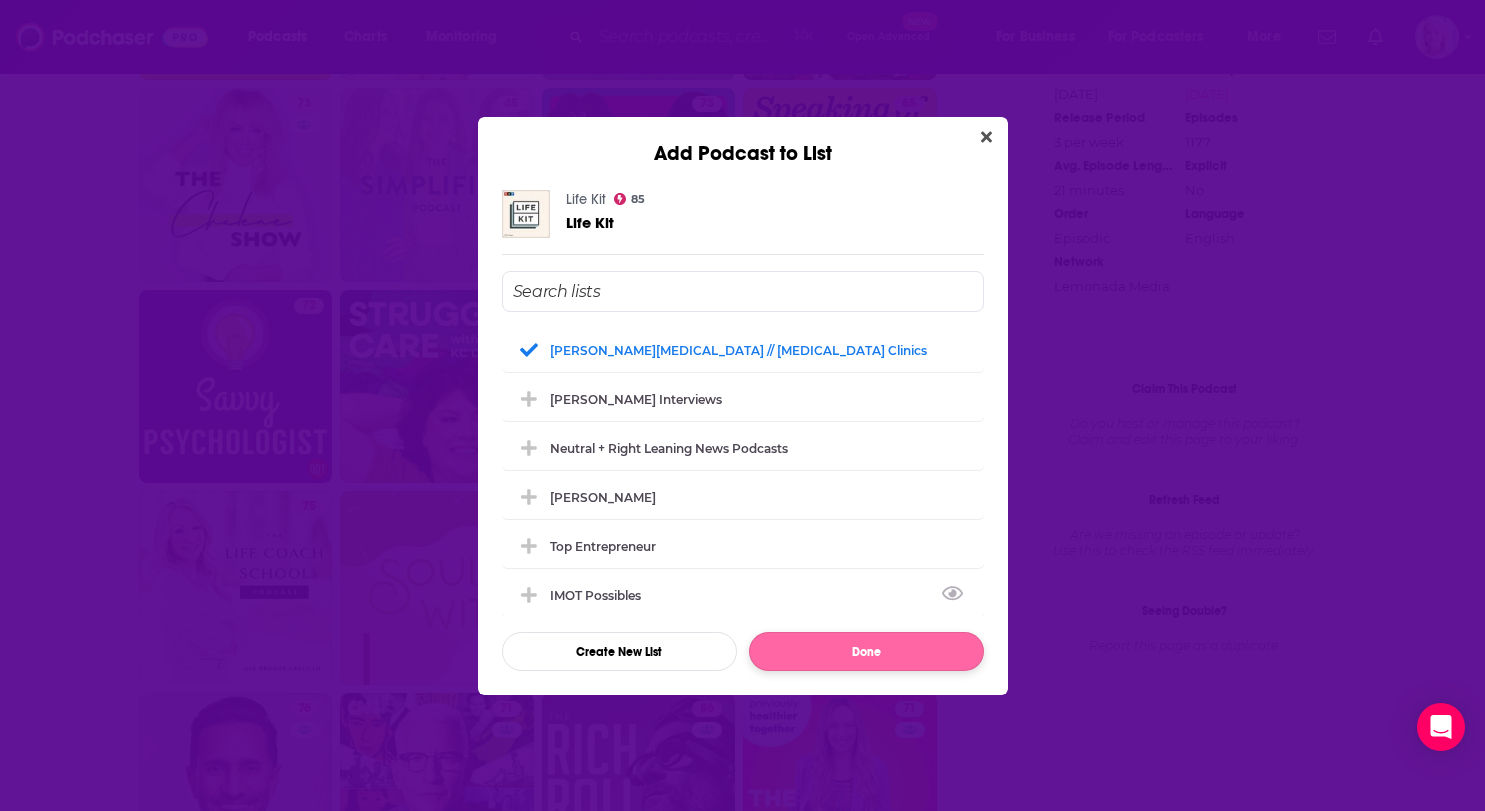 click on "Done" at bounding box center (866, 651) 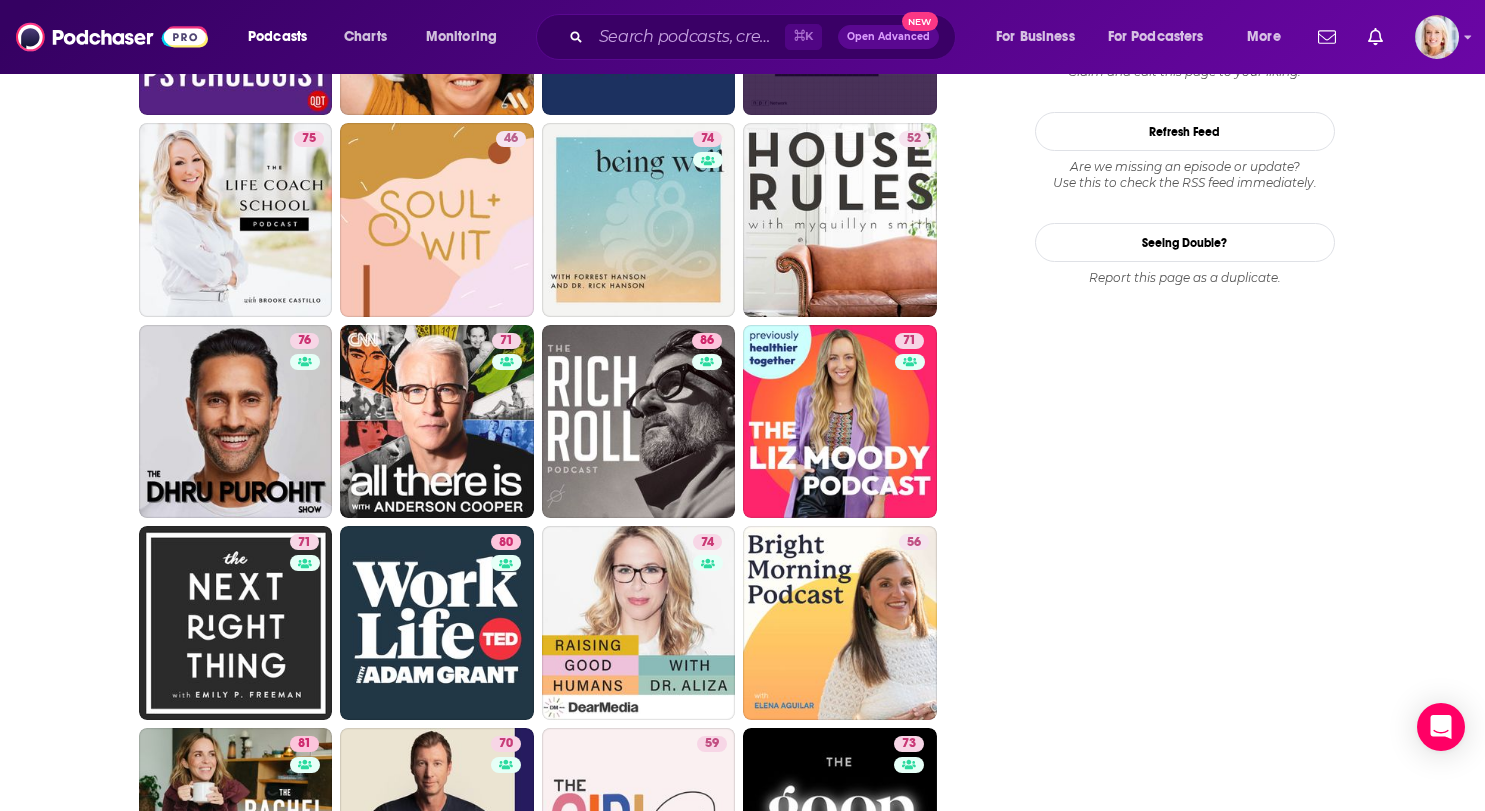 scroll, scrollTop: 2633, scrollLeft: 0, axis: vertical 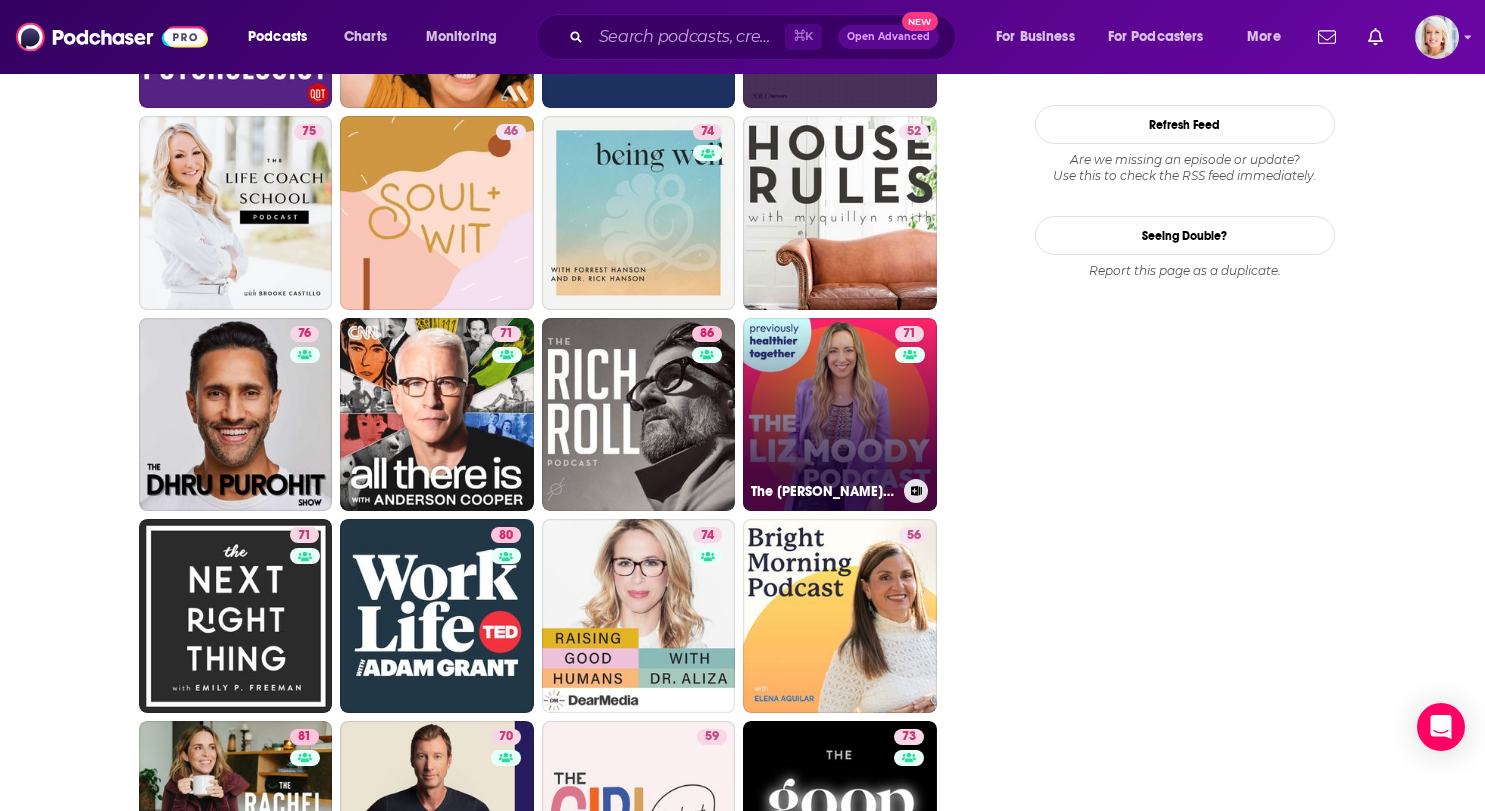 click 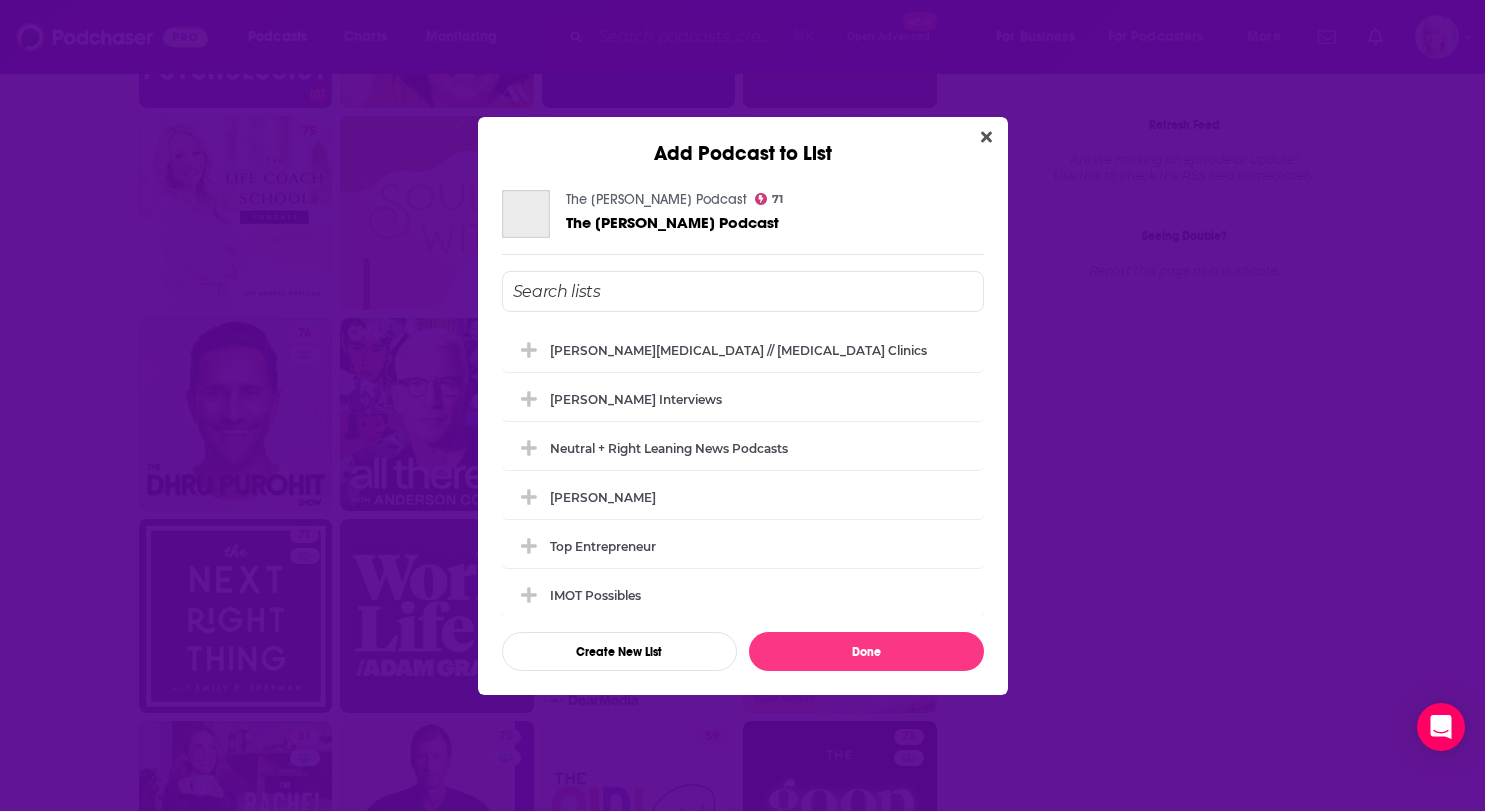 scroll, scrollTop: 0, scrollLeft: 0, axis: both 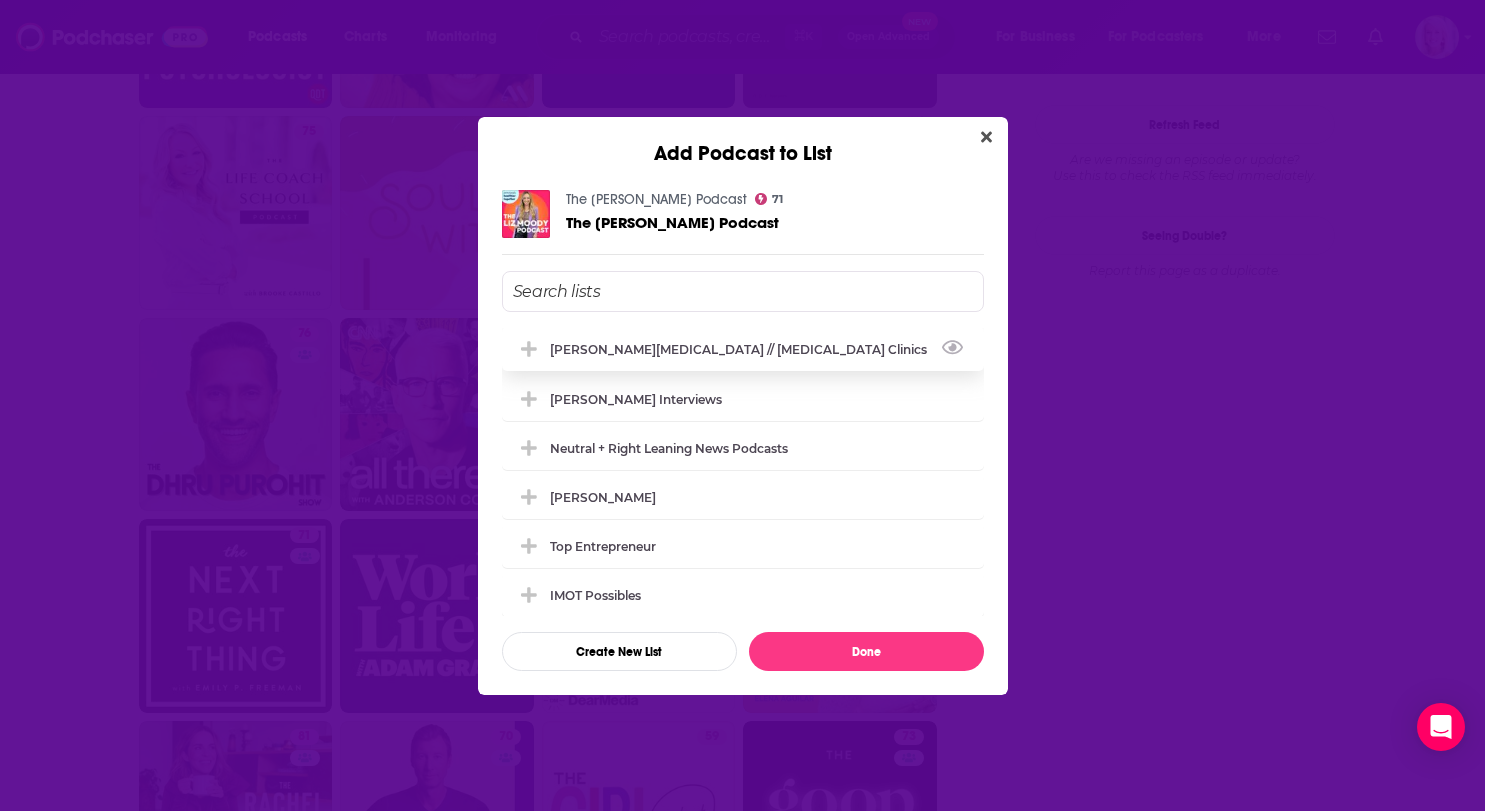 click on "[PERSON_NAME][MEDICAL_DATA] // [MEDICAL_DATA] Clinics" at bounding box center (743, 349) 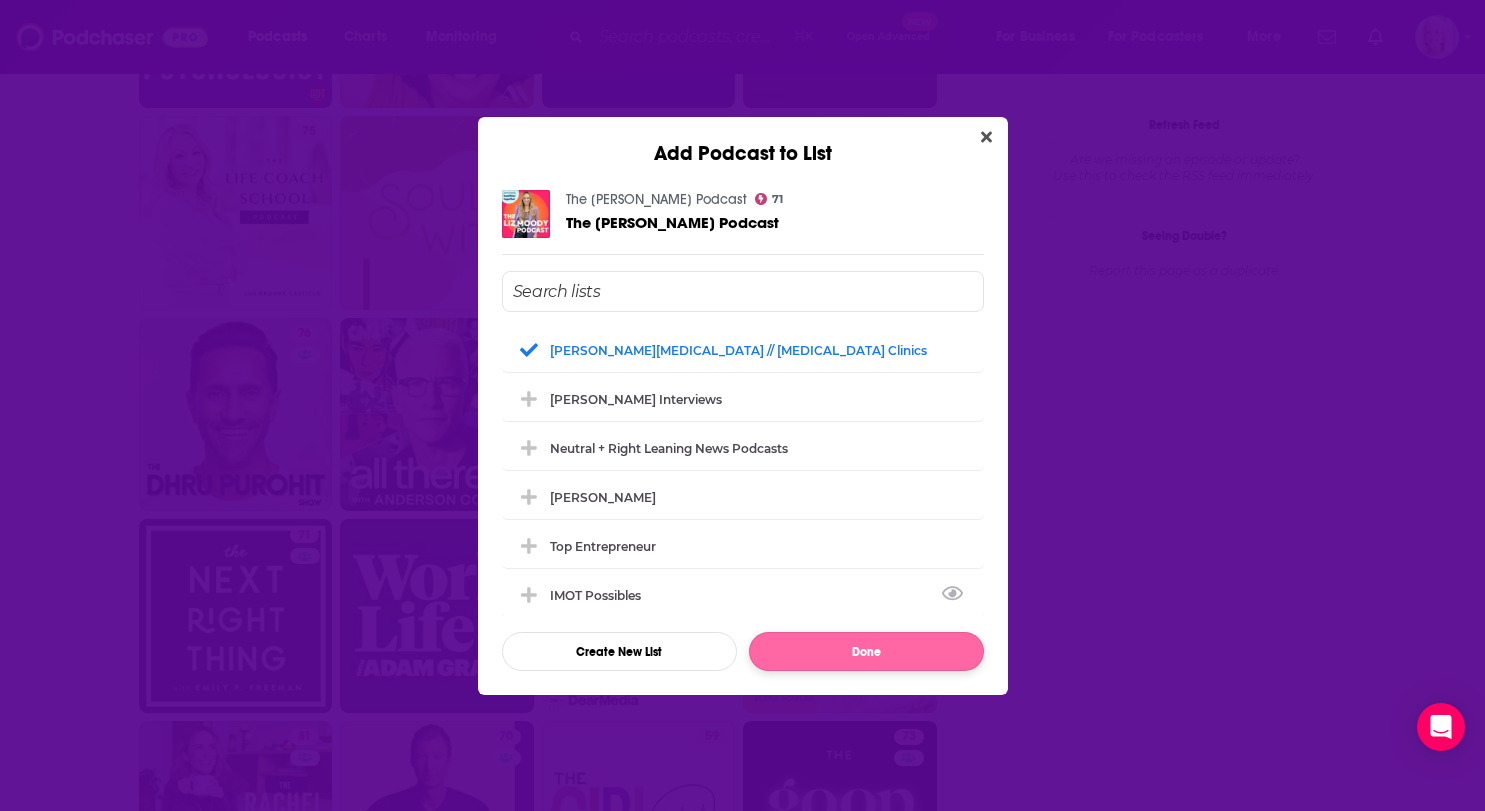 click on "Done" at bounding box center [866, 651] 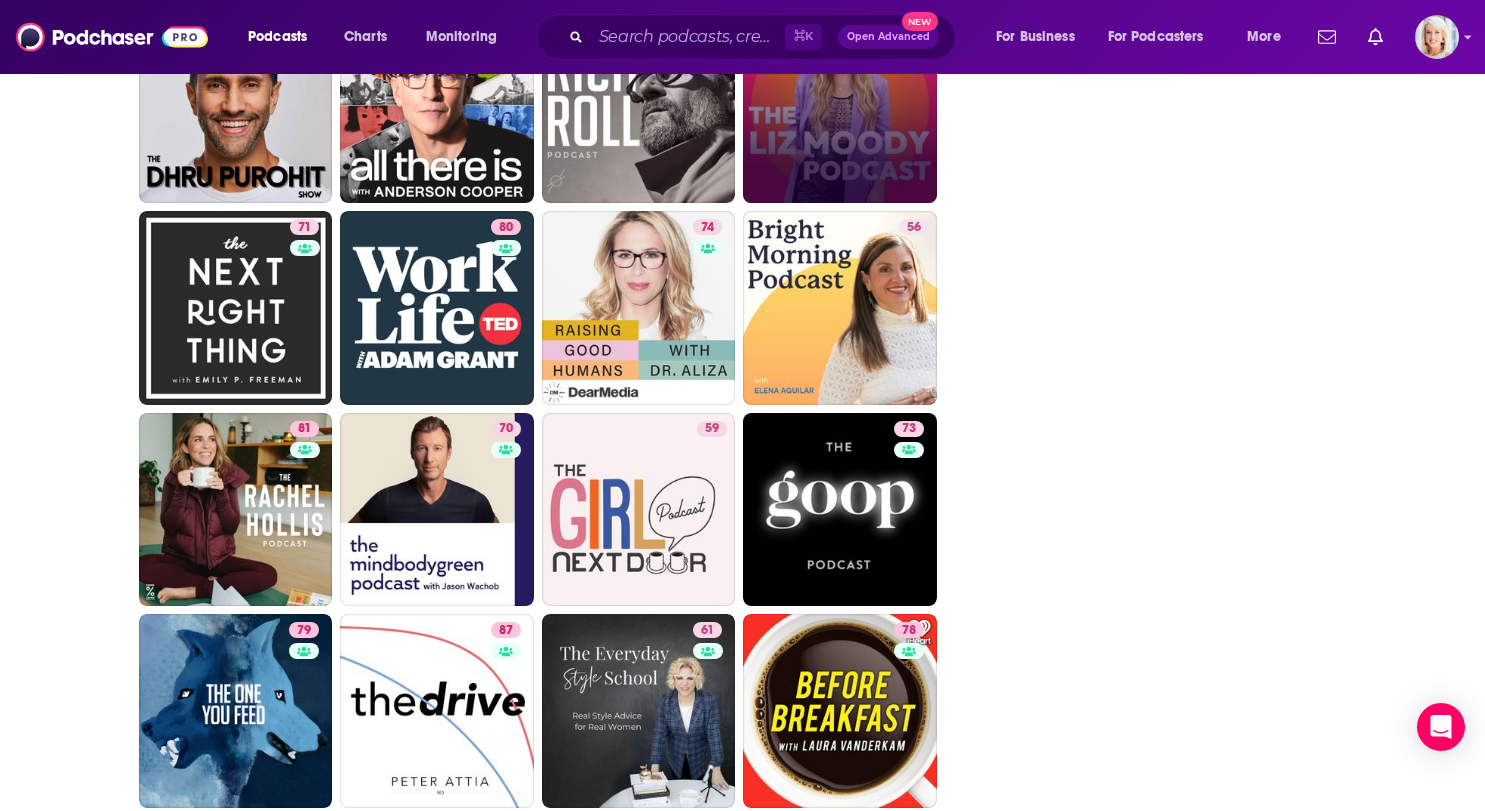 scroll, scrollTop: 2961, scrollLeft: 0, axis: vertical 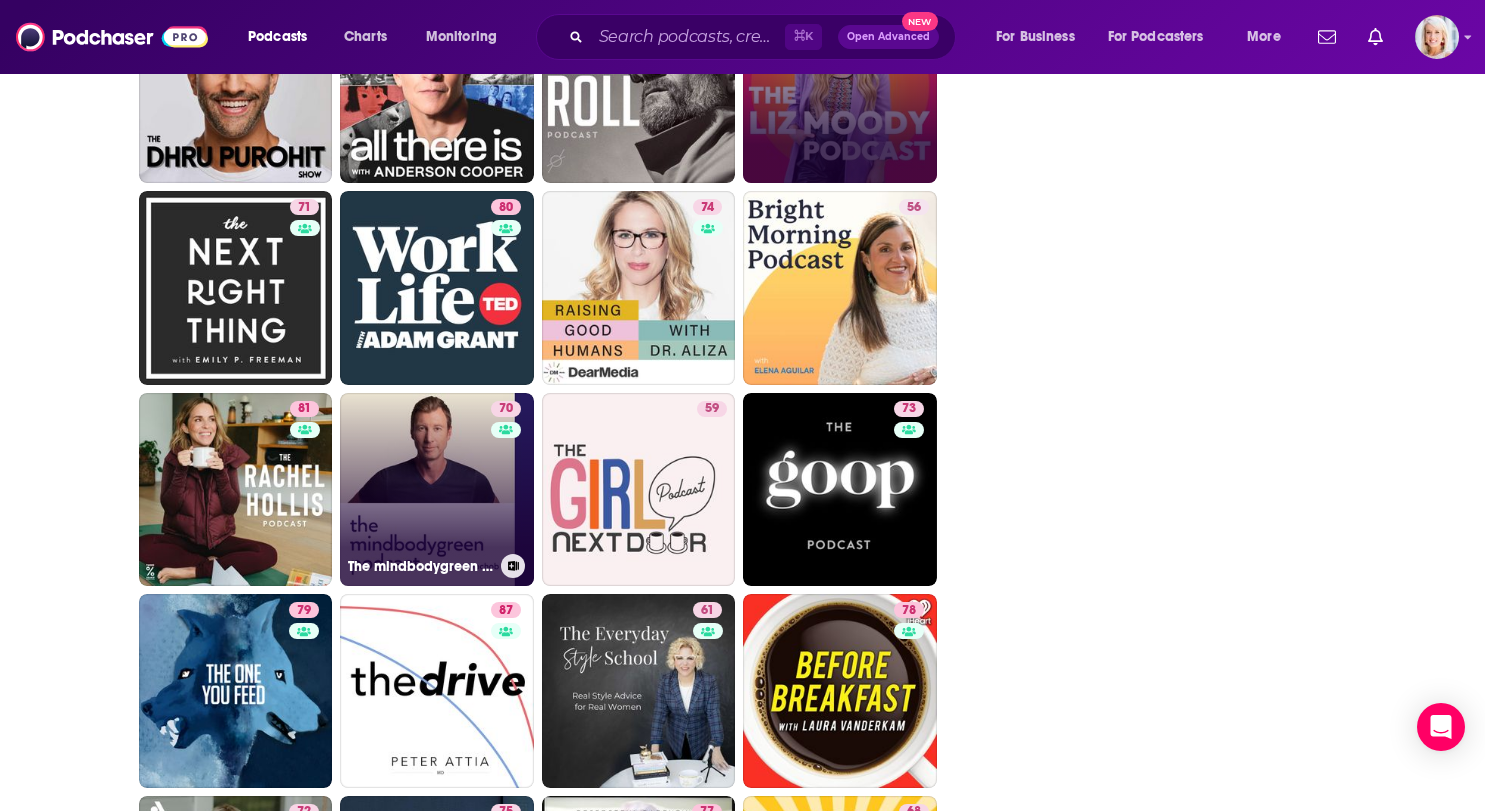 click 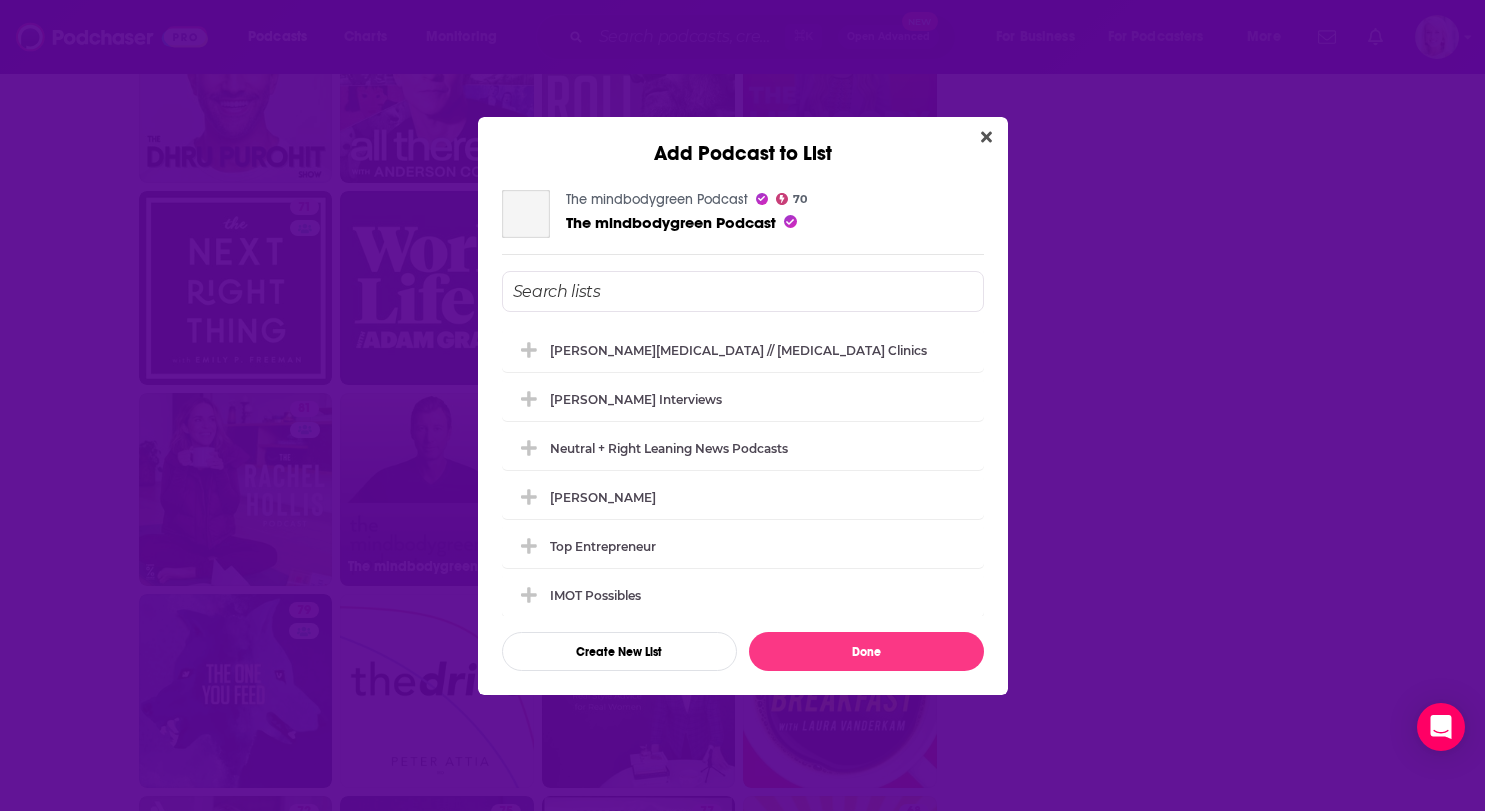 scroll, scrollTop: 0, scrollLeft: 0, axis: both 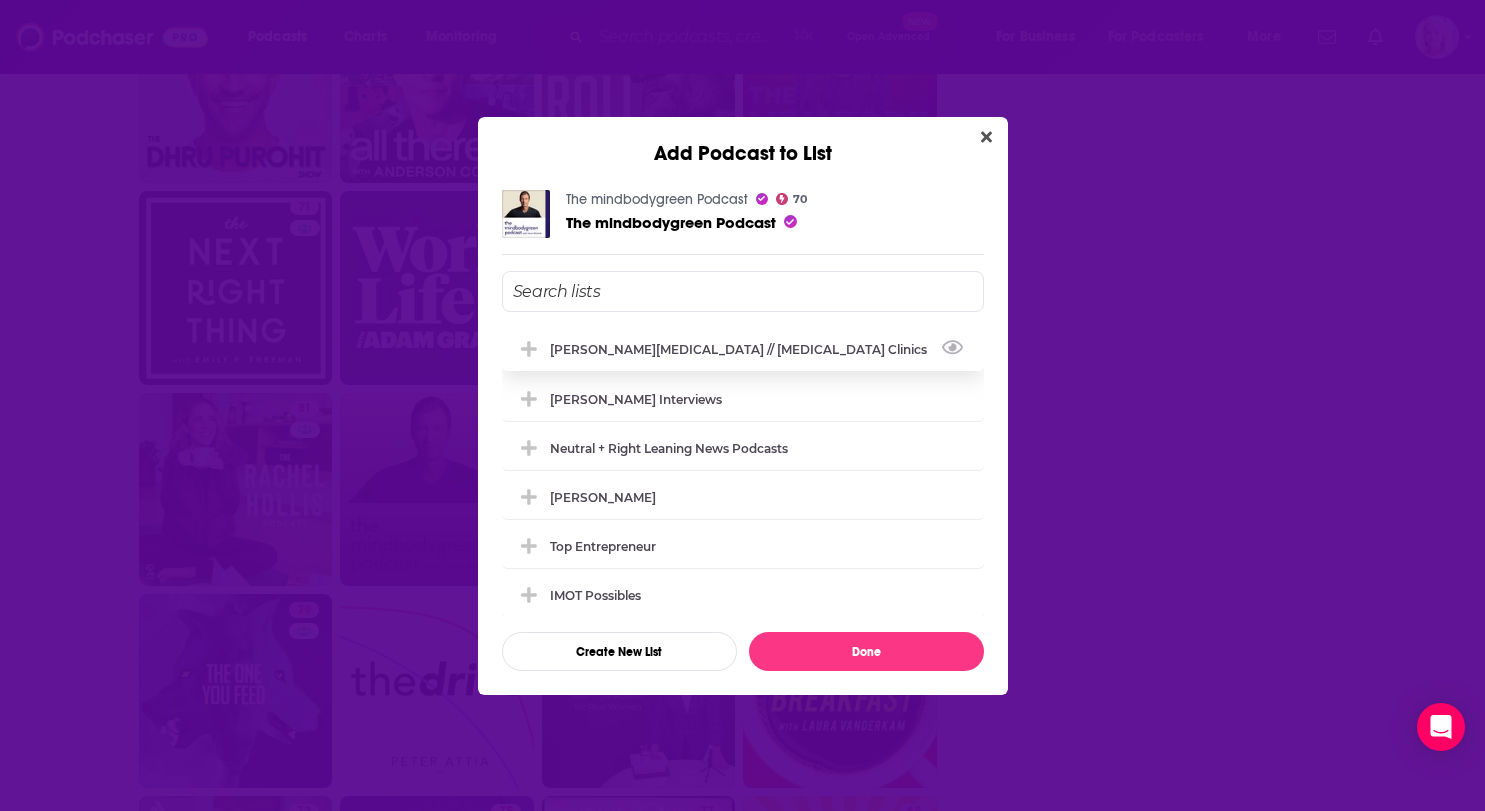 click on "[PERSON_NAME][MEDICAL_DATA] // [MEDICAL_DATA] Clinics" at bounding box center (743, 349) 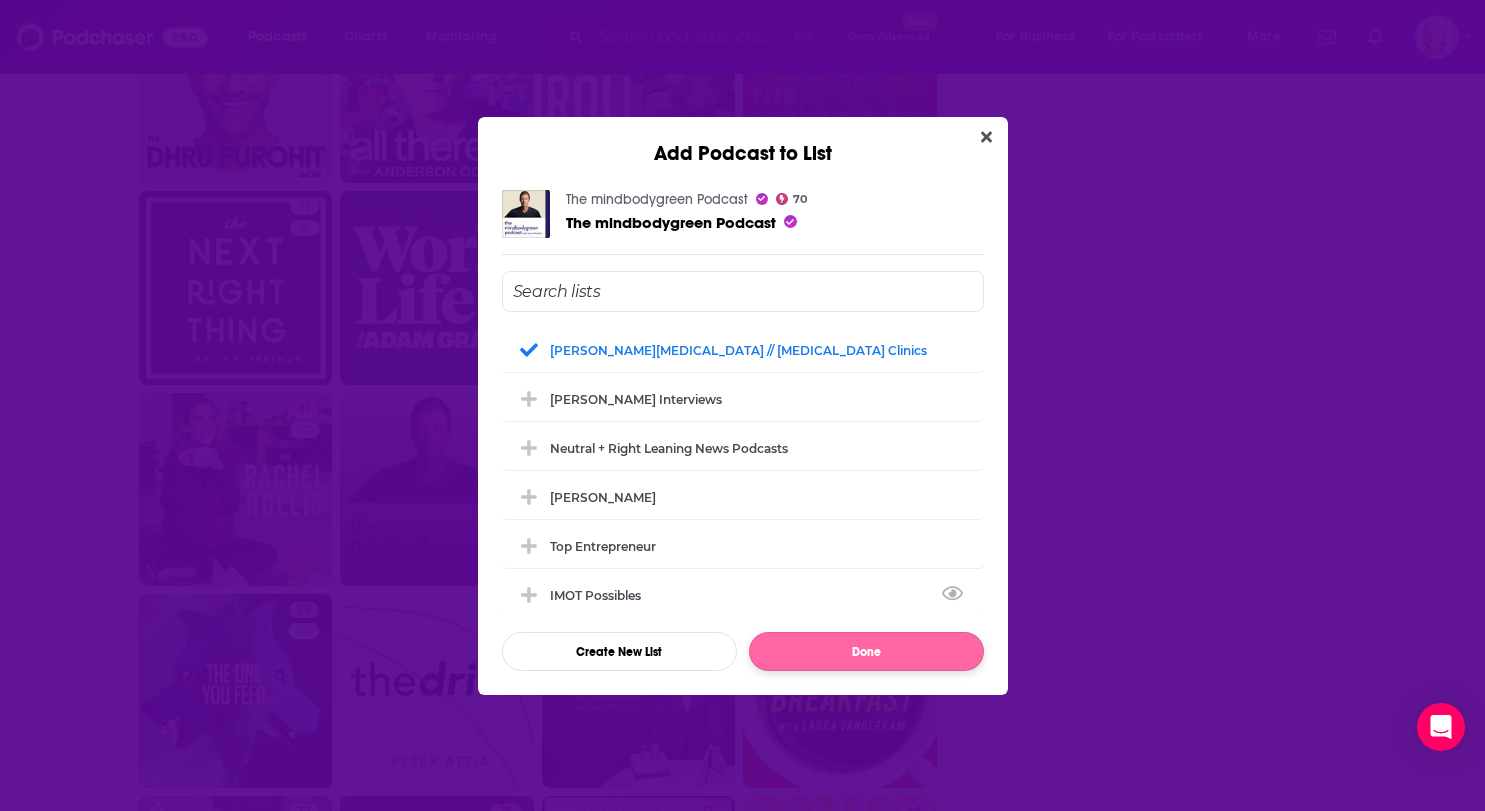 click on "Done" at bounding box center [866, 651] 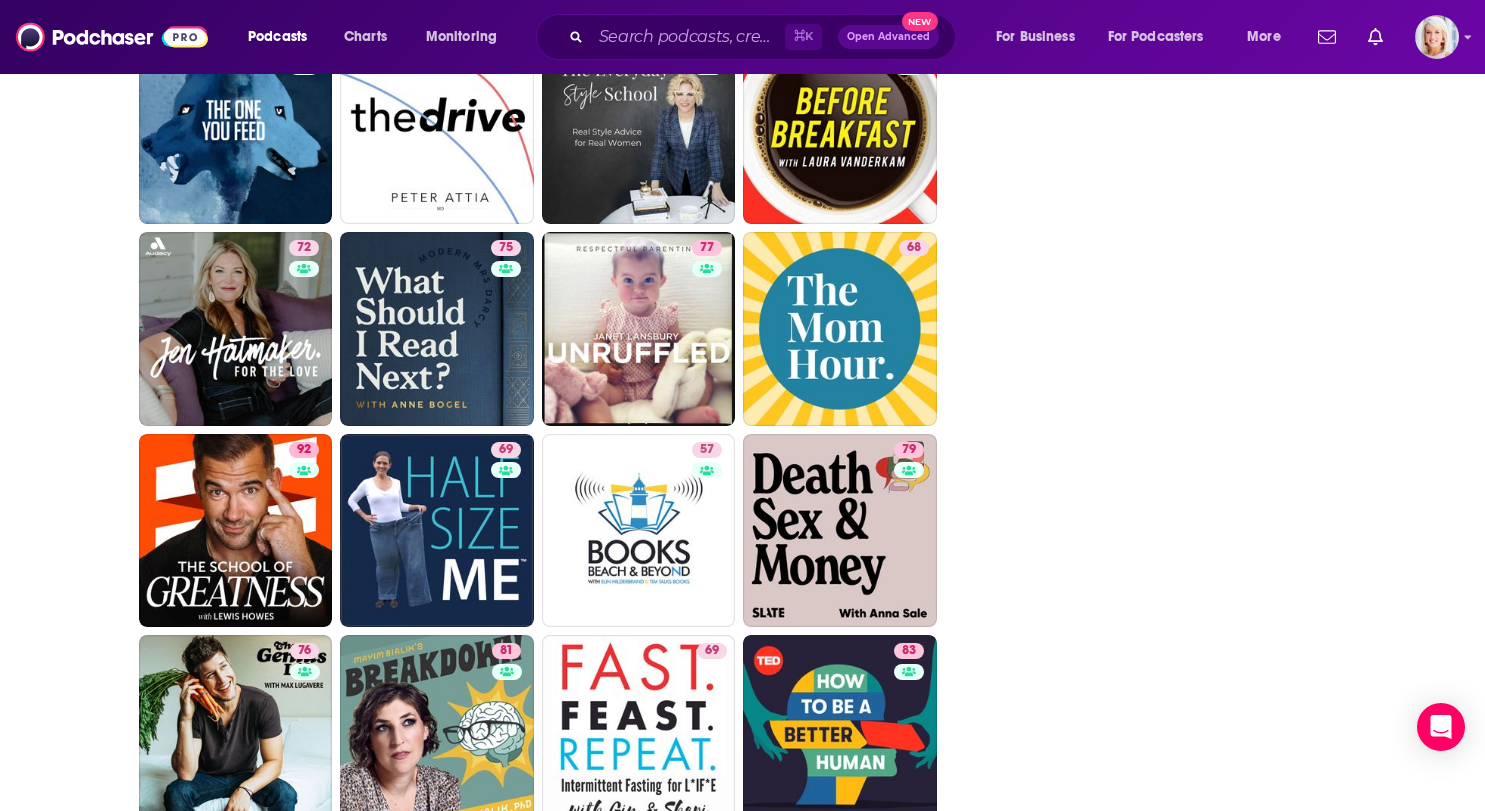 scroll, scrollTop: 3526, scrollLeft: 0, axis: vertical 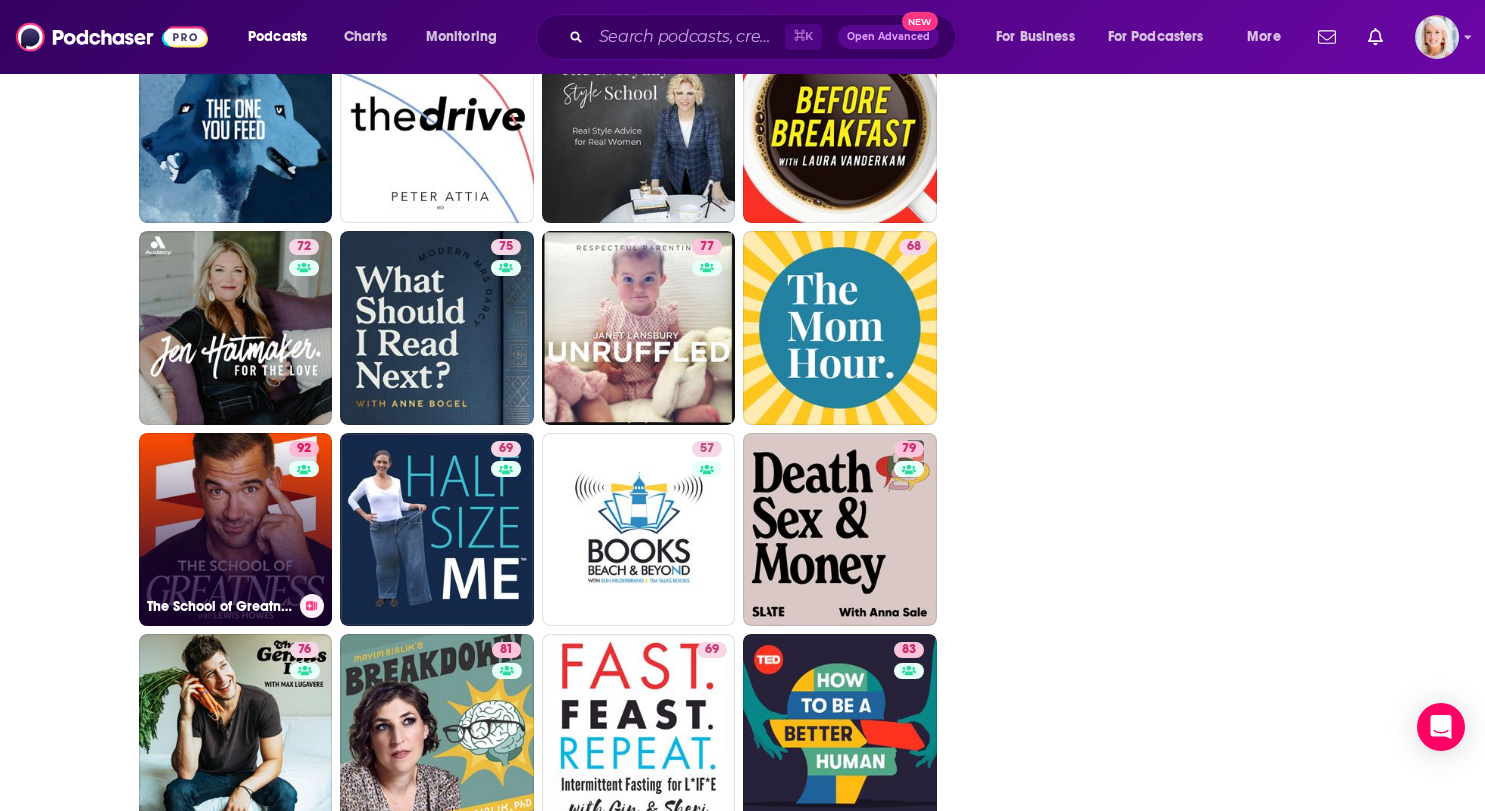 click 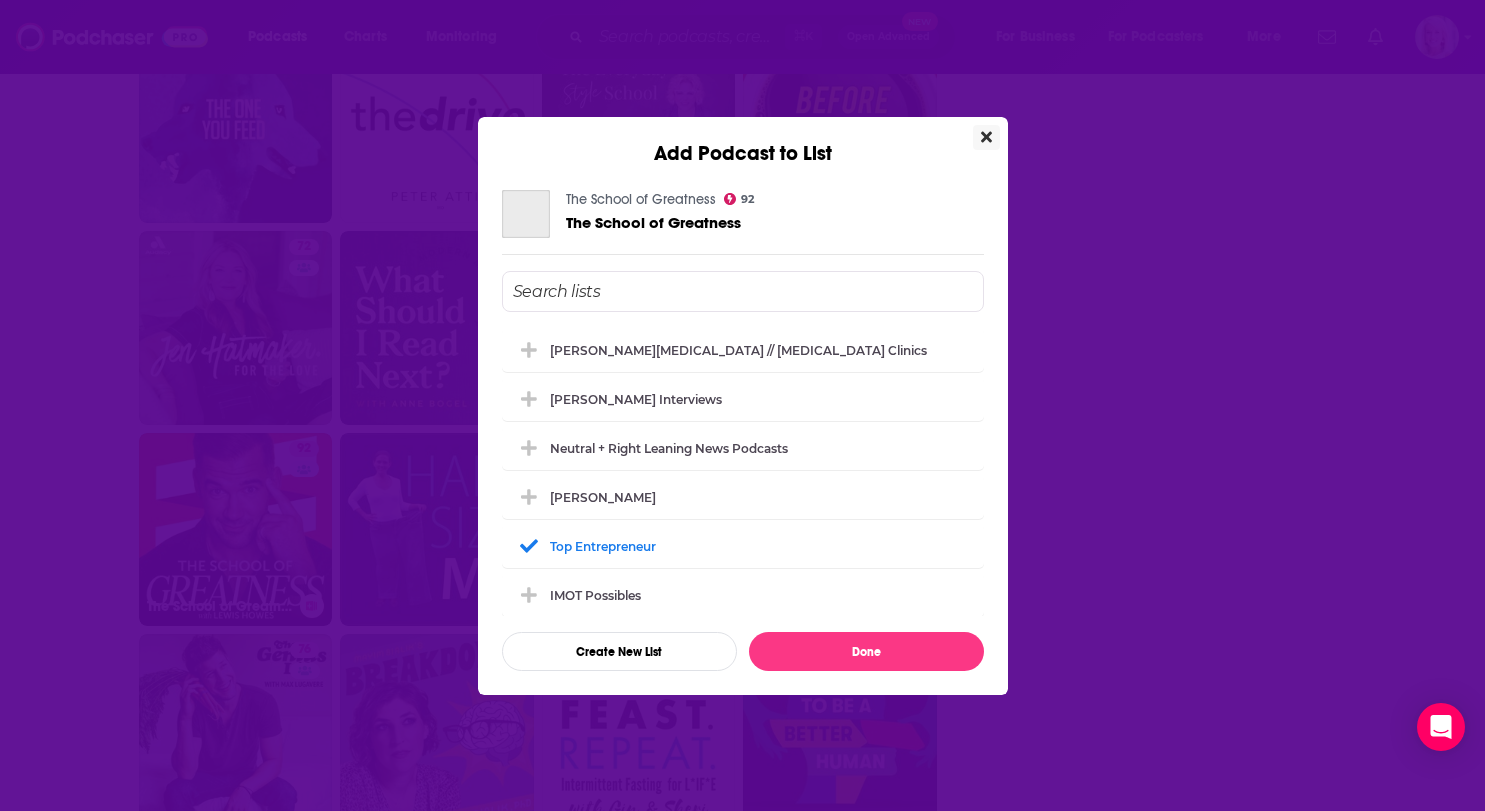 scroll, scrollTop: 0, scrollLeft: 0, axis: both 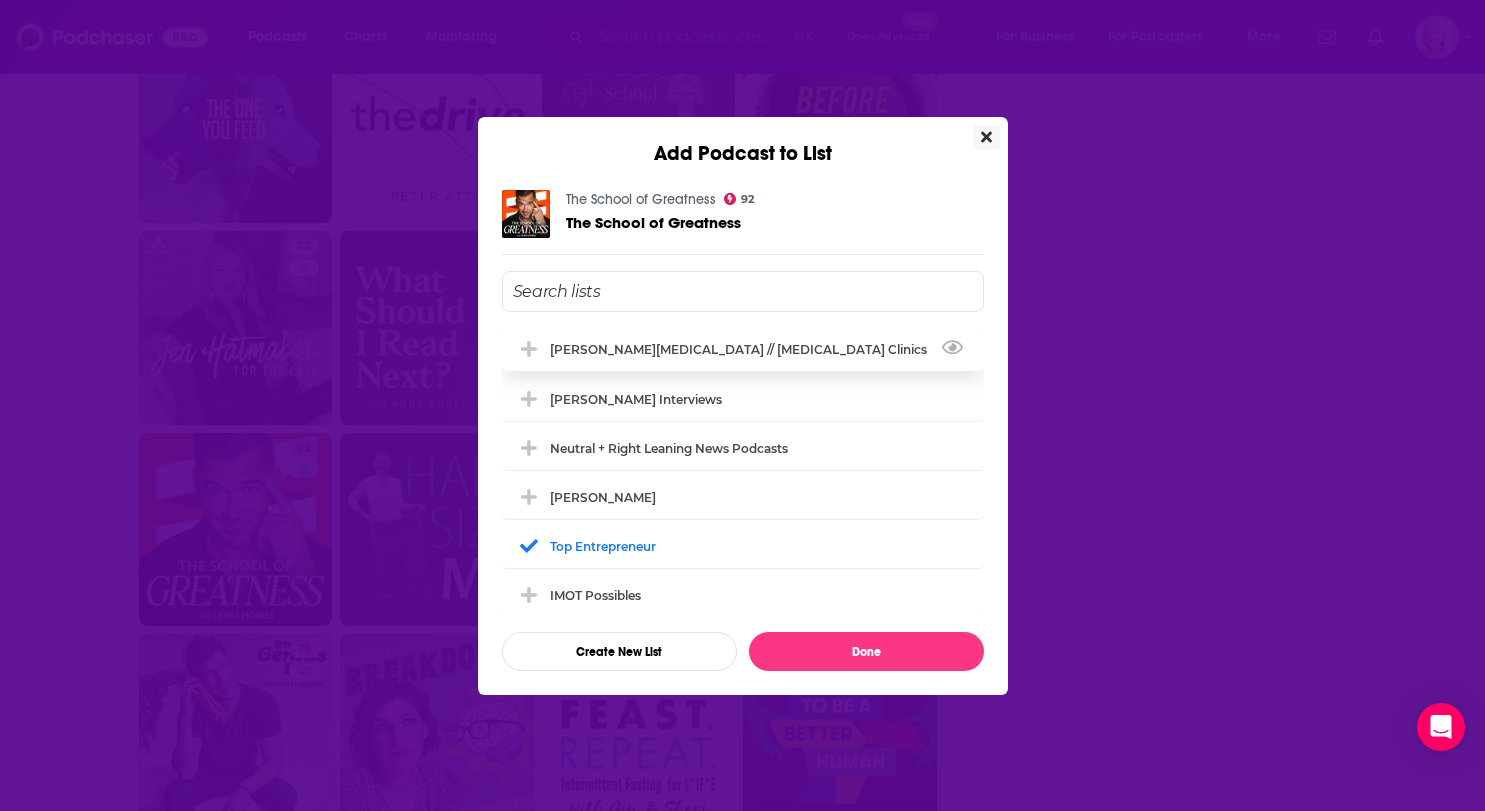 click on "[PERSON_NAME][MEDICAL_DATA] // [MEDICAL_DATA] Clinics" at bounding box center [743, 349] 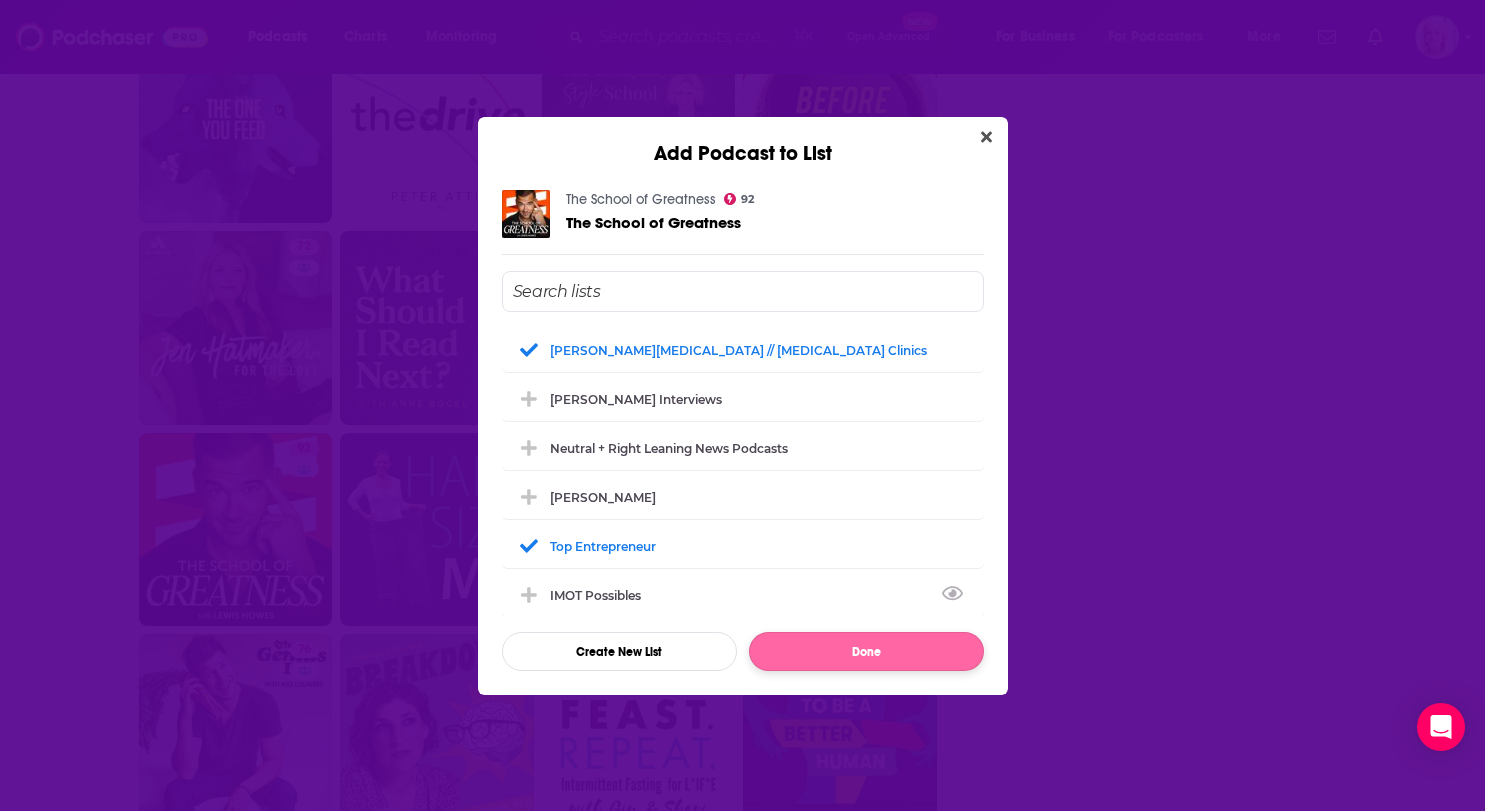 click on "Done" at bounding box center (866, 651) 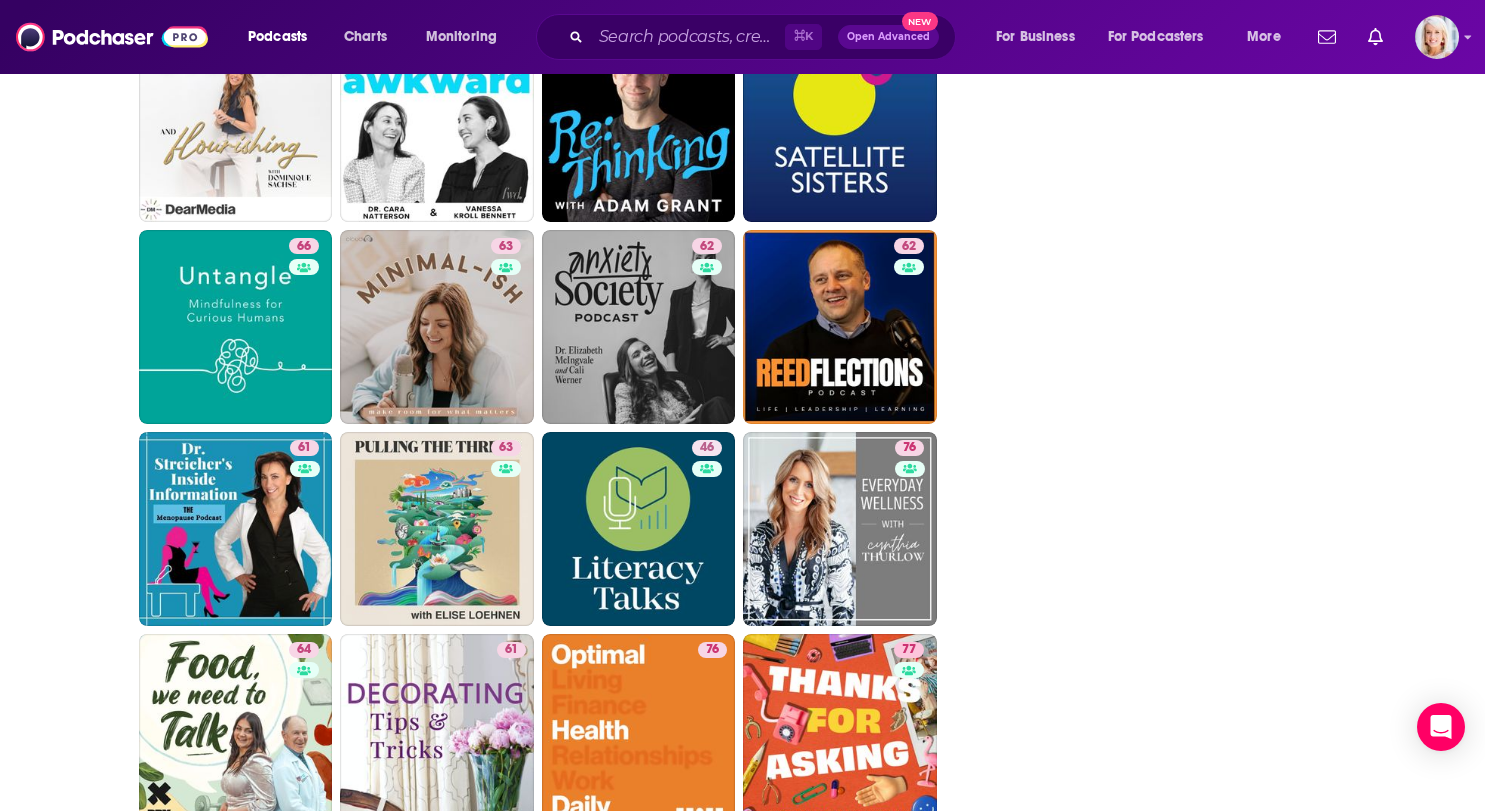 scroll, scrollTop: 4736, scrollLeft: 0, axis: vertical 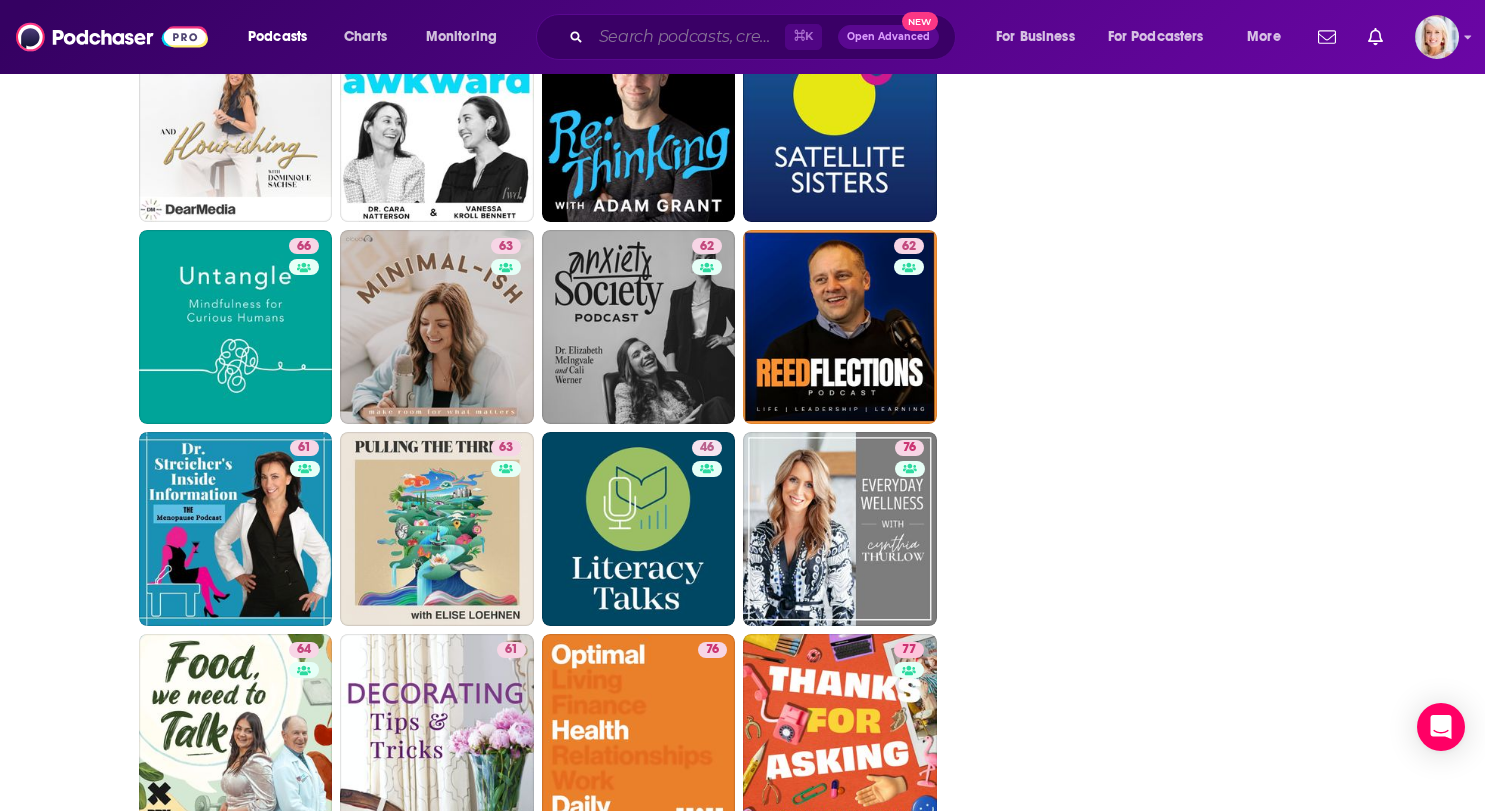 click at bounding box center (688, 37) 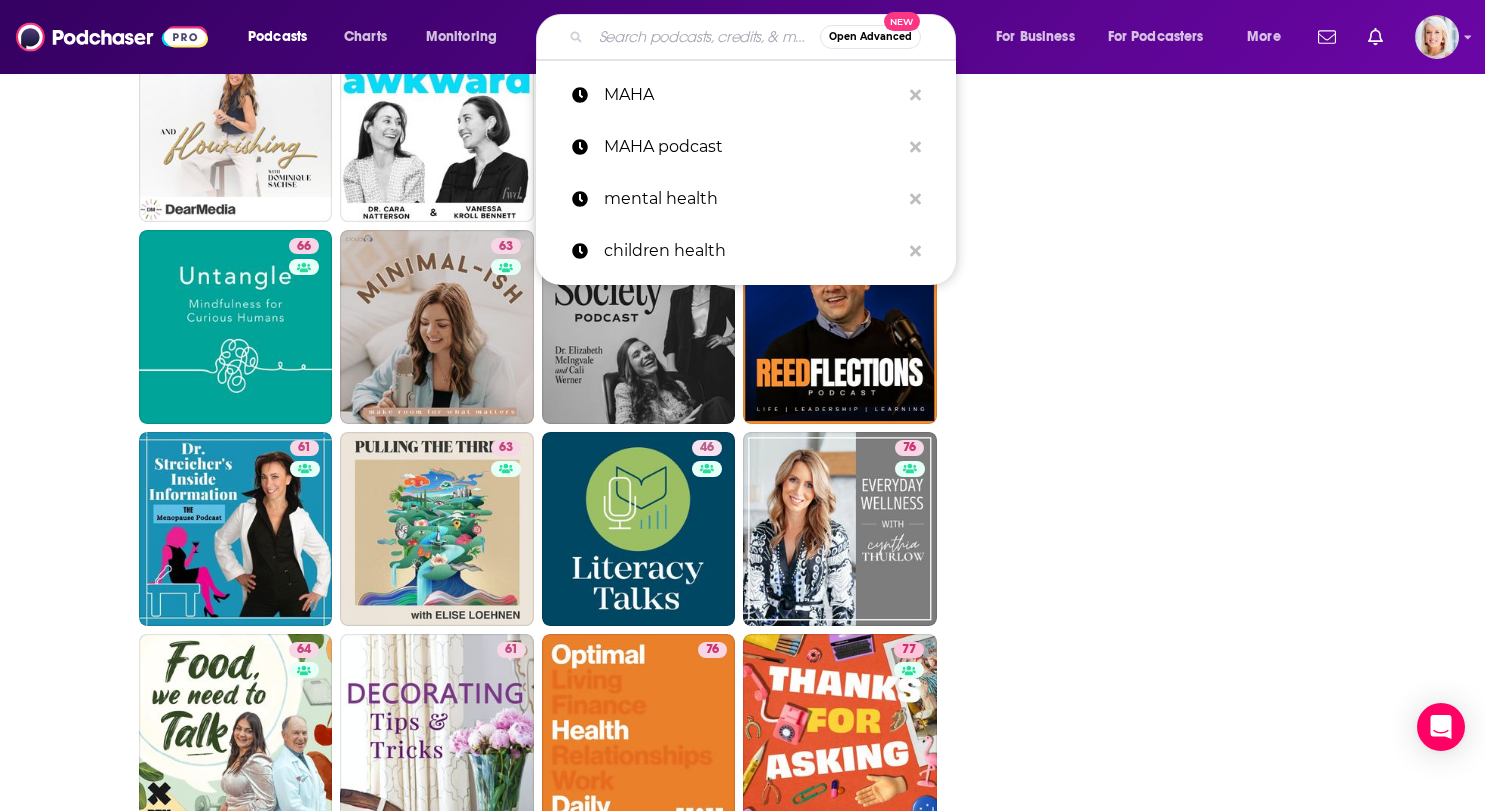 click at bounding box center (705, 37) 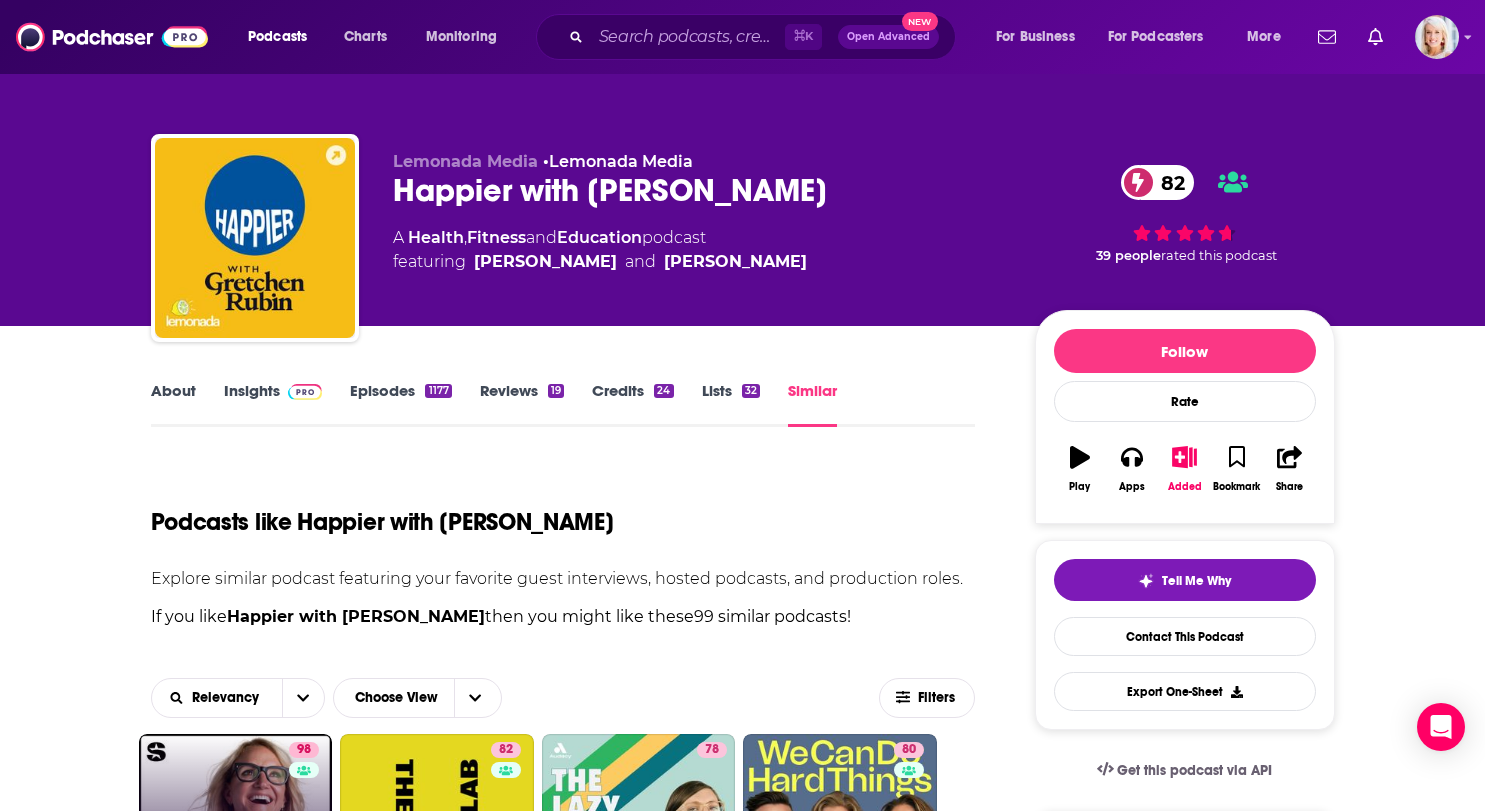 scroll, scrollTop: 0, scrollLeft: 0, axis: both 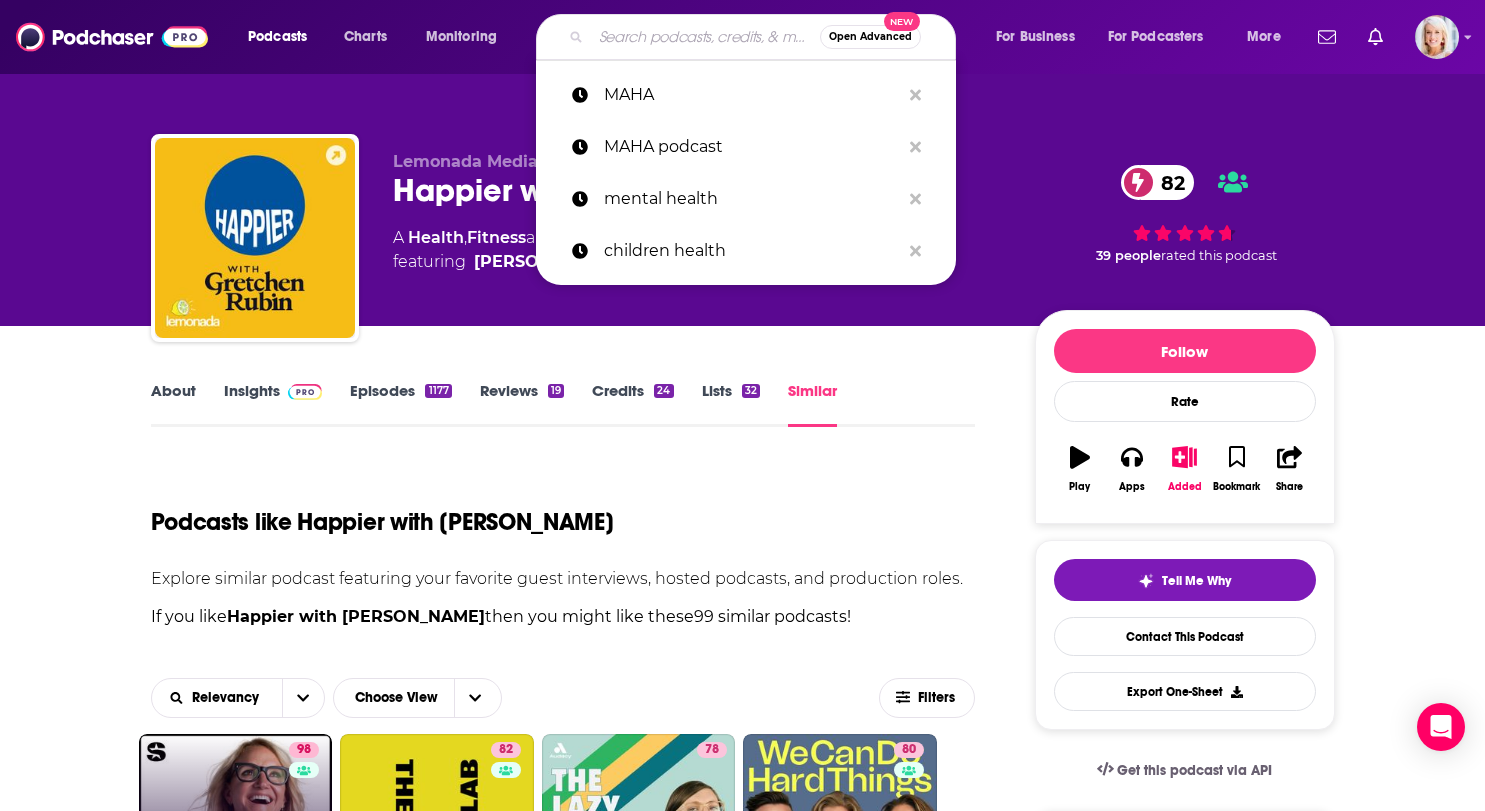 click at bounding box center (705, 37) 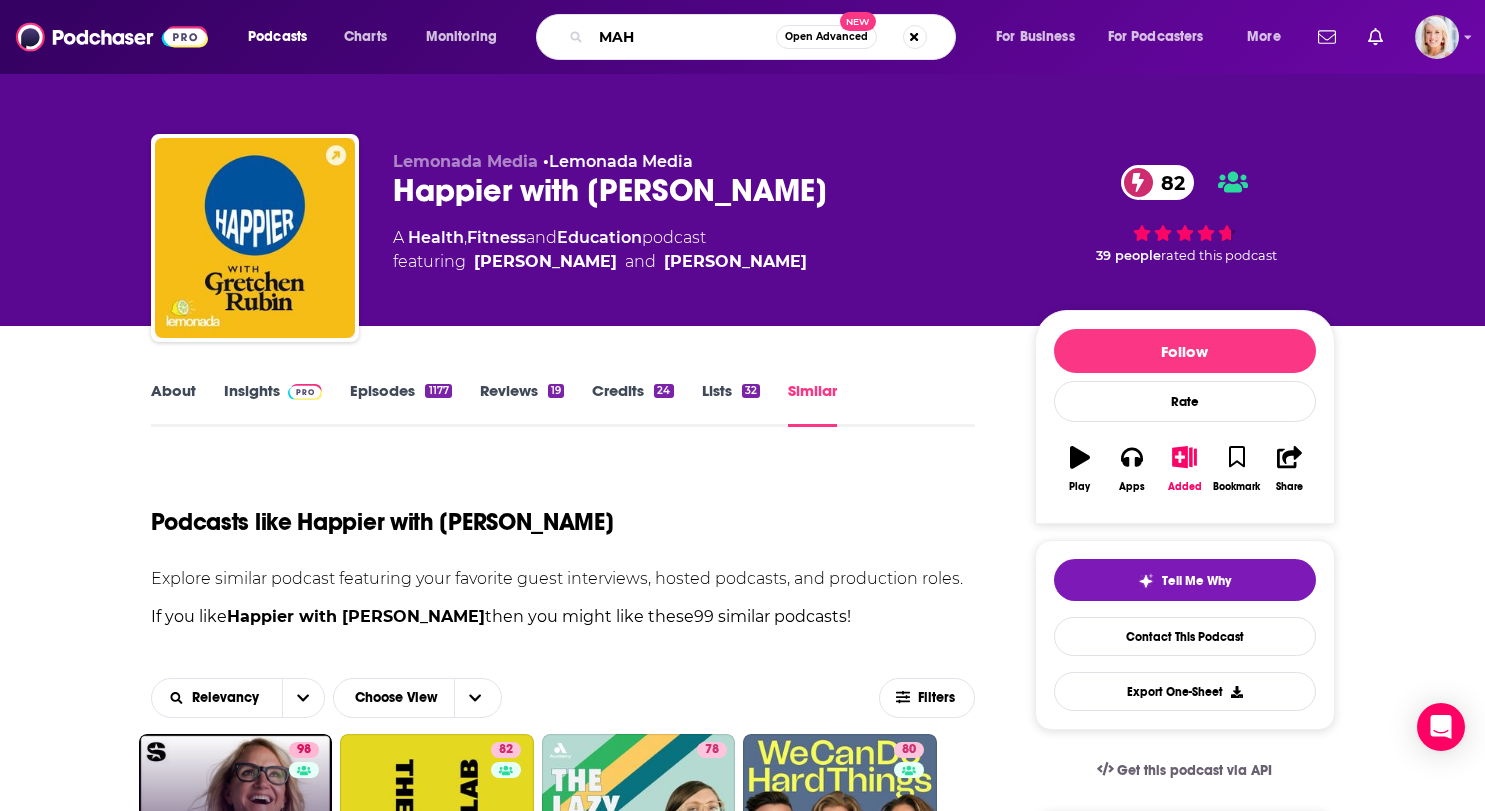 type on "MAHA" 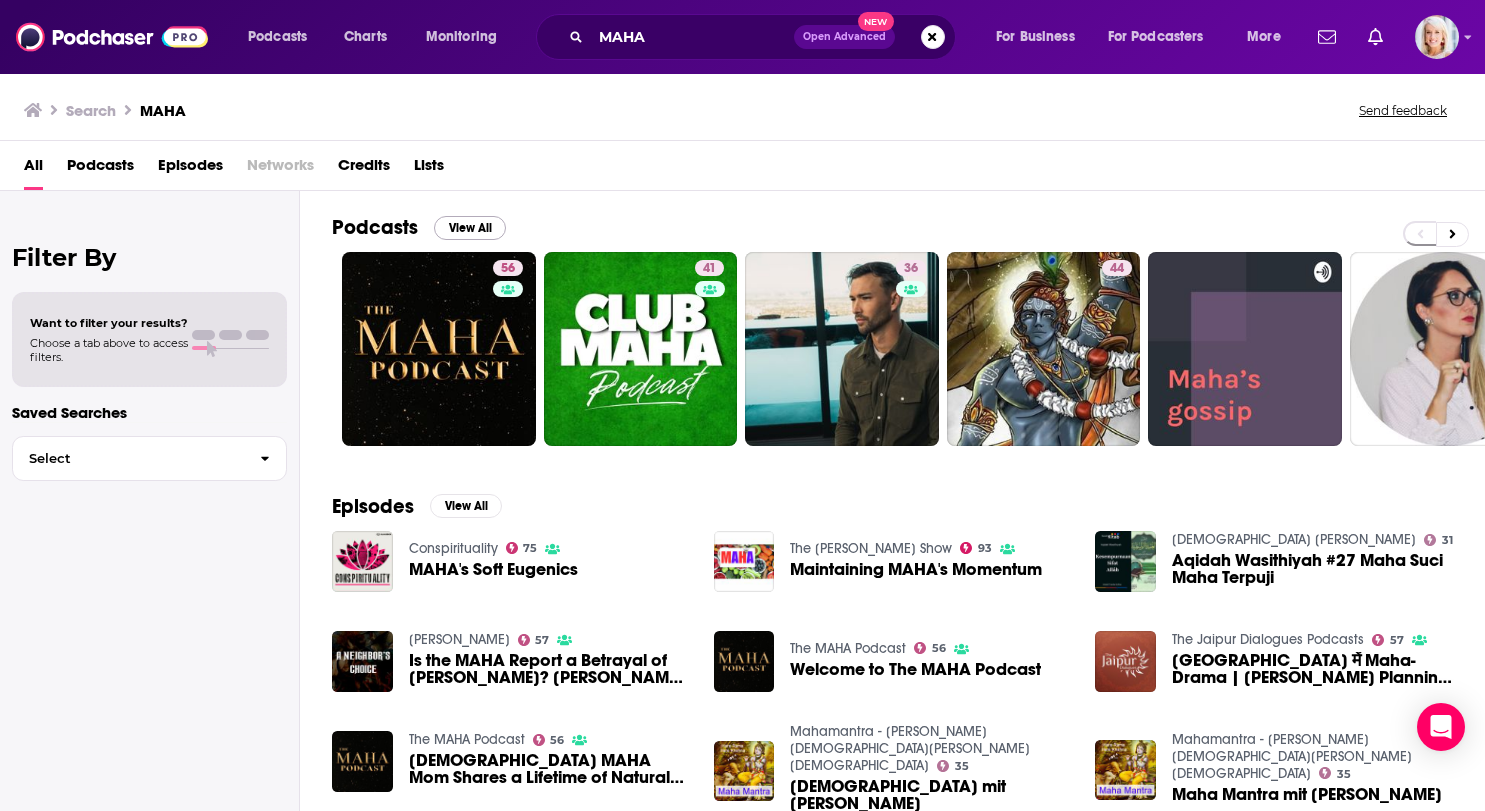 click on "View All" at bounding box center [470, 228] 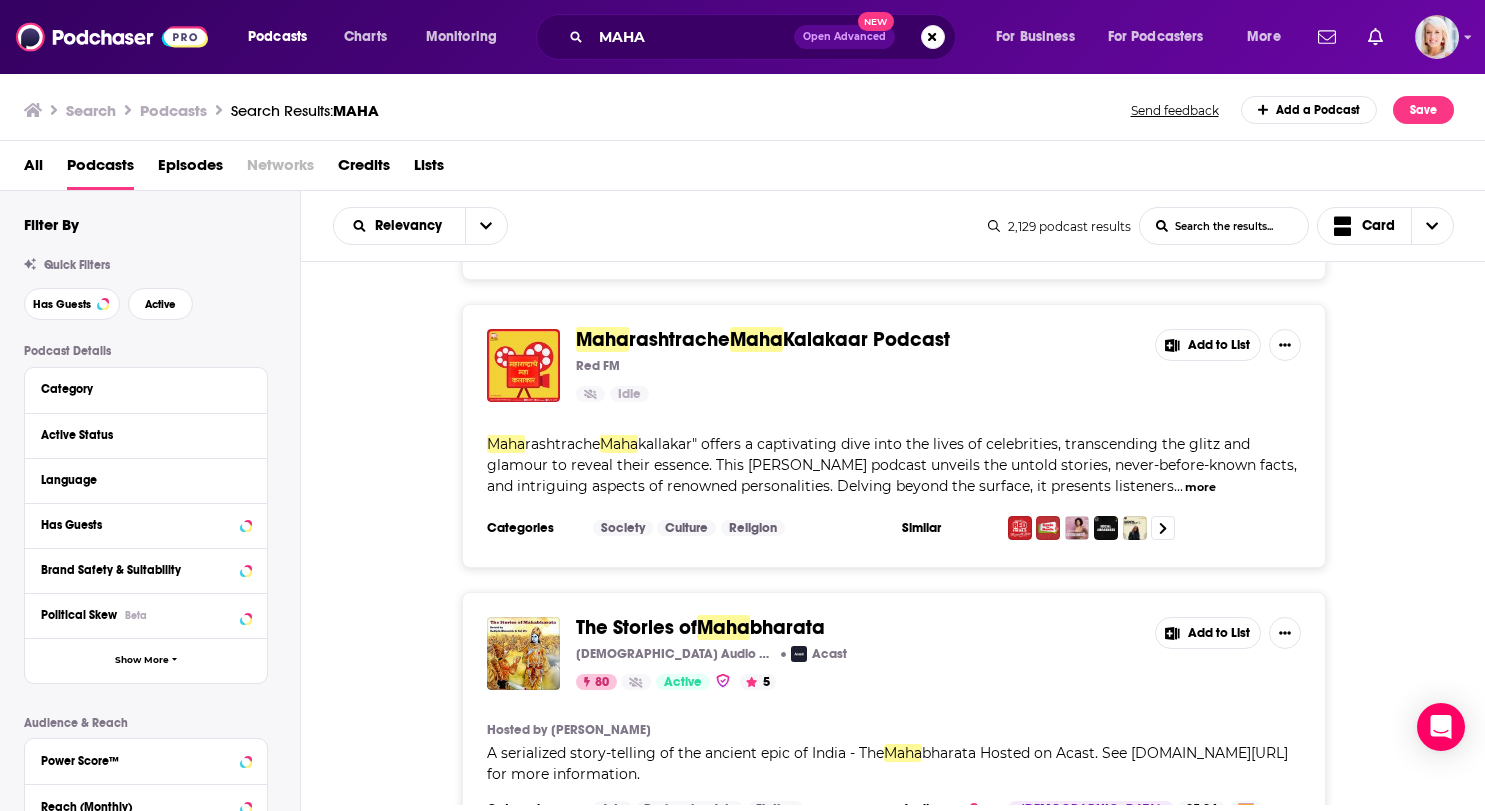 scroll, scrollTop: 5572, scrollLeft: 0, axis: vertical 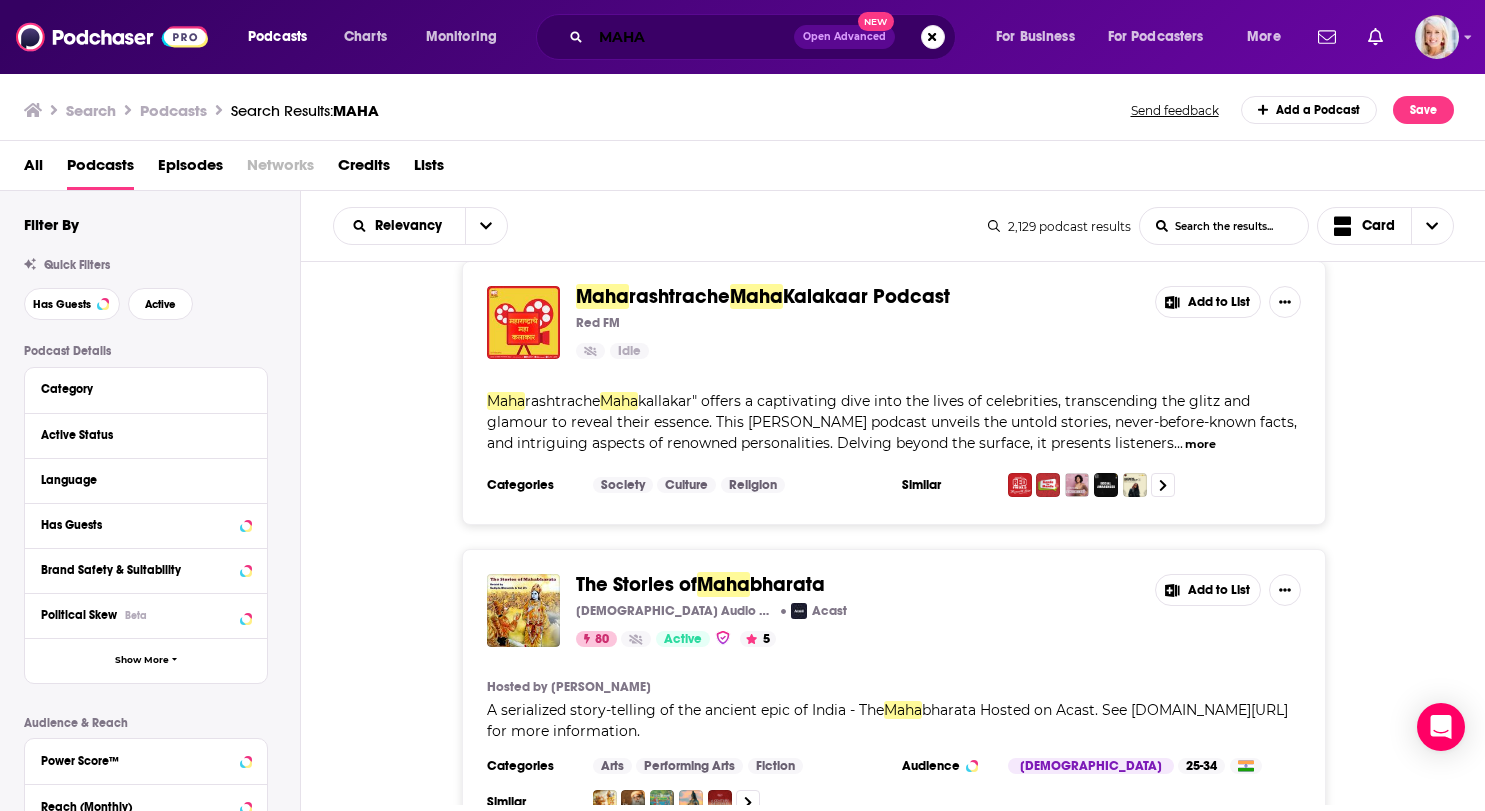 click on "MAHA" at bounding box center (692, 37) 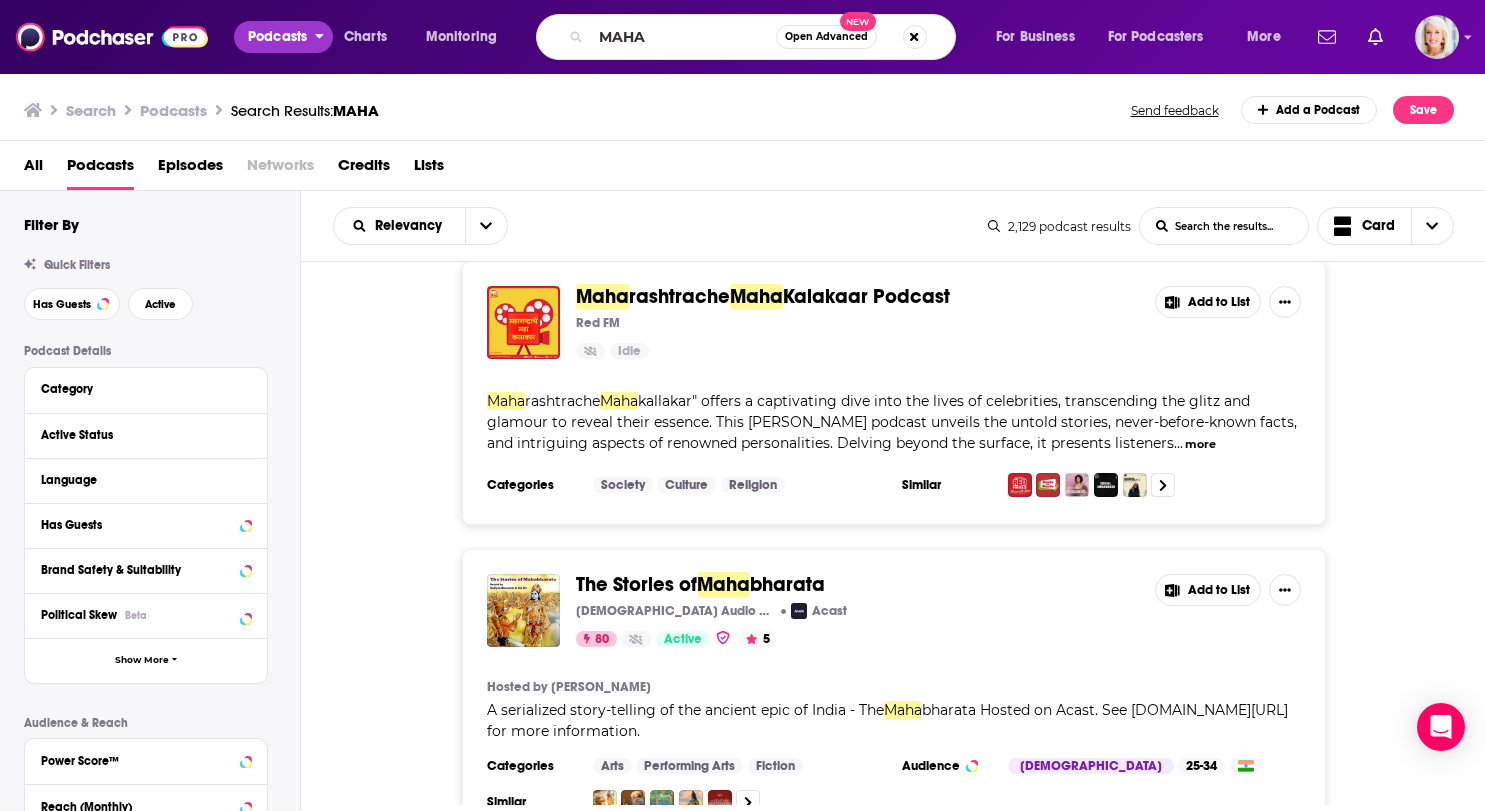 click on "Podcasts" at bounding box center (277, 37) 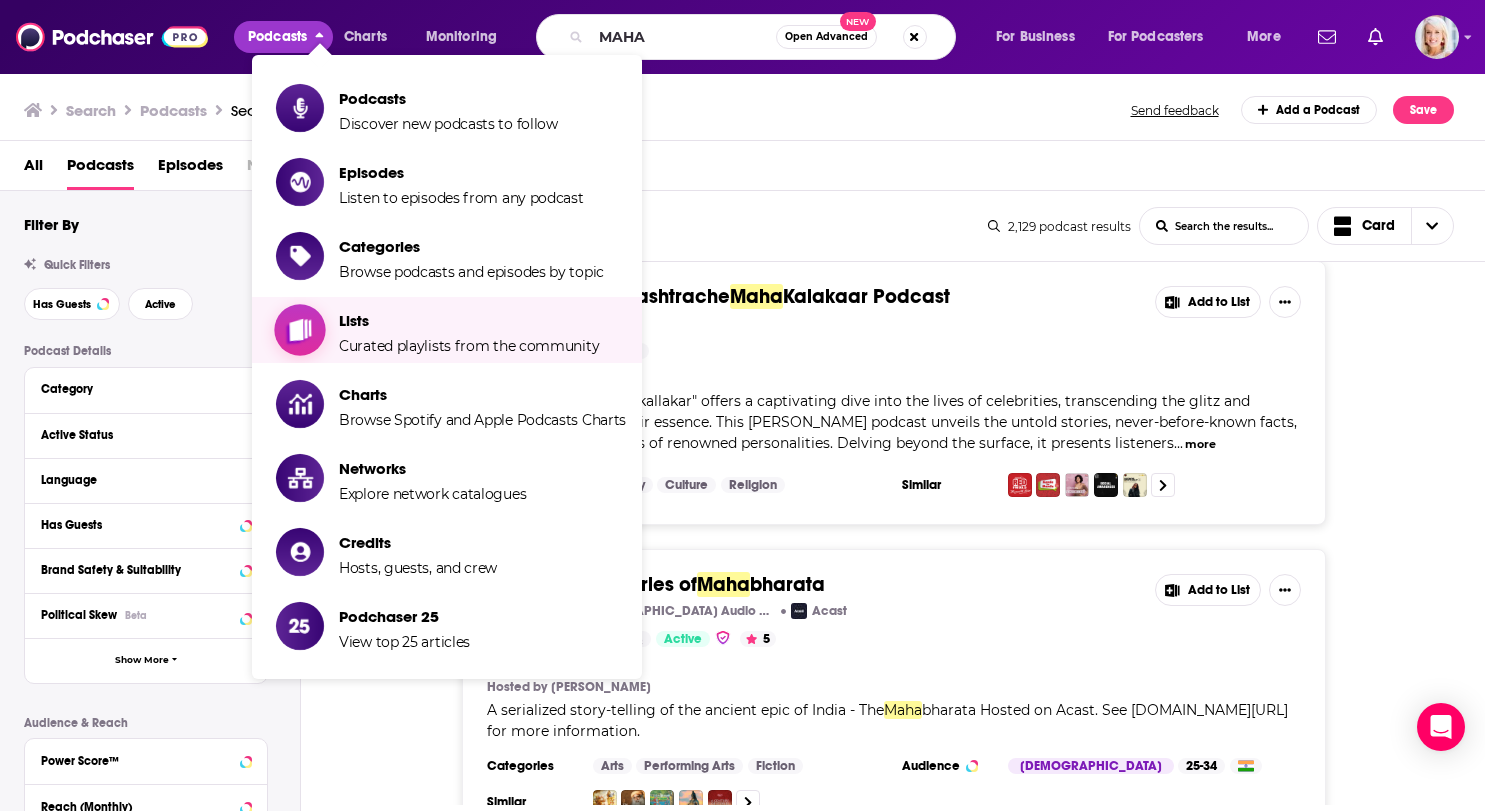 click on "Lists" at bounding box center (469, 320) 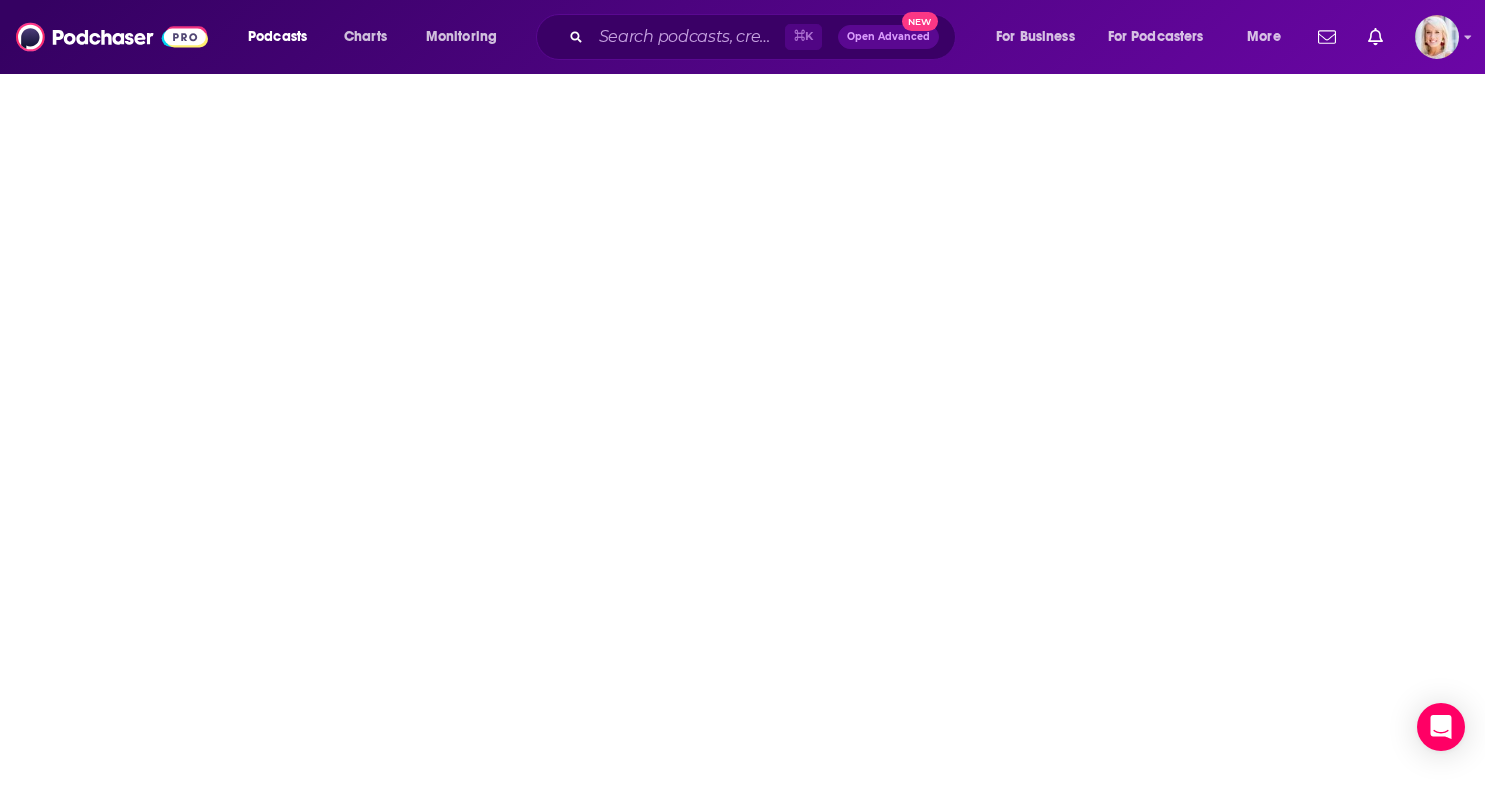 type 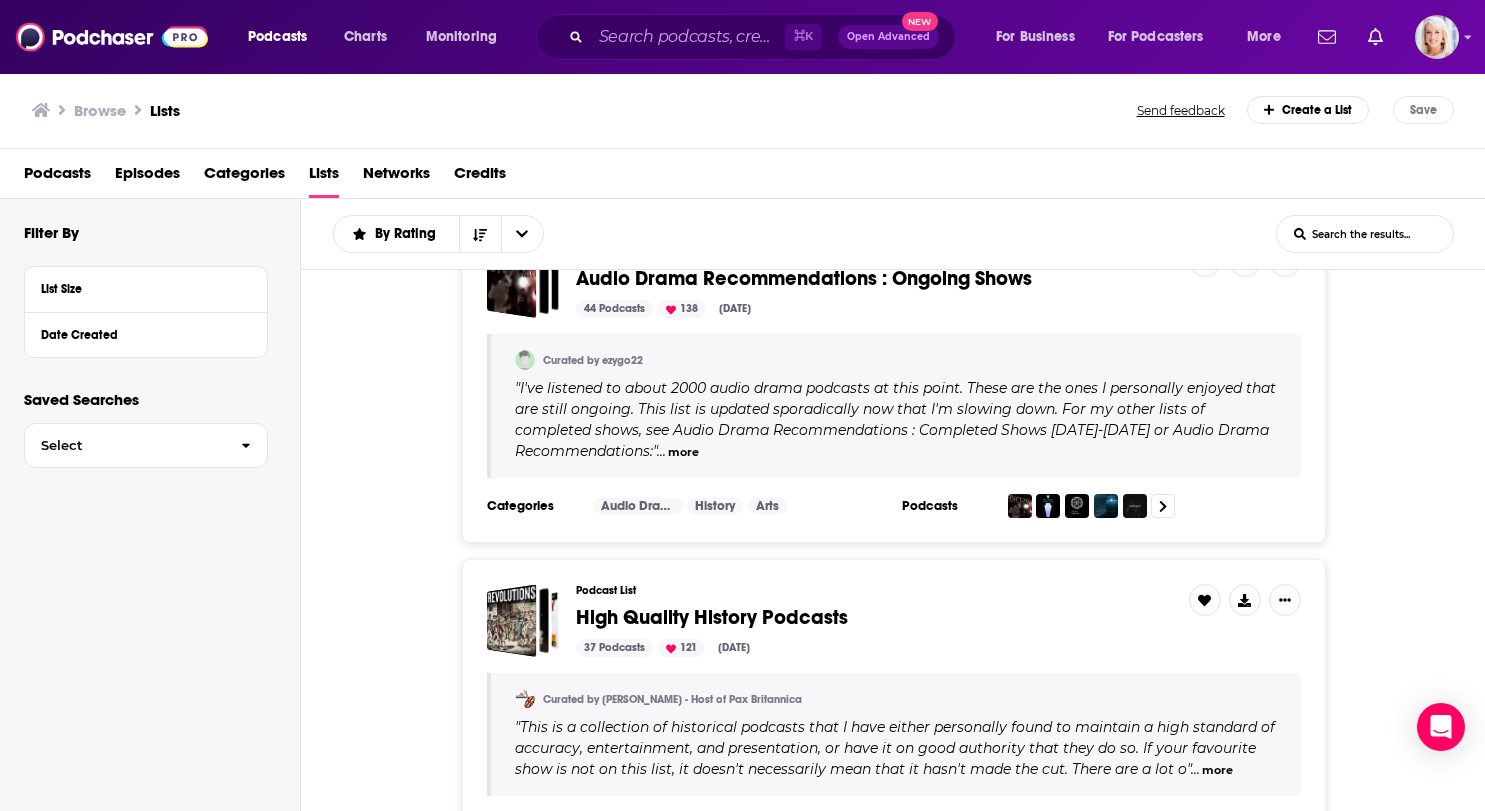 scroll, scrollTop: 385, scrollLeft: 0, axis: vertical 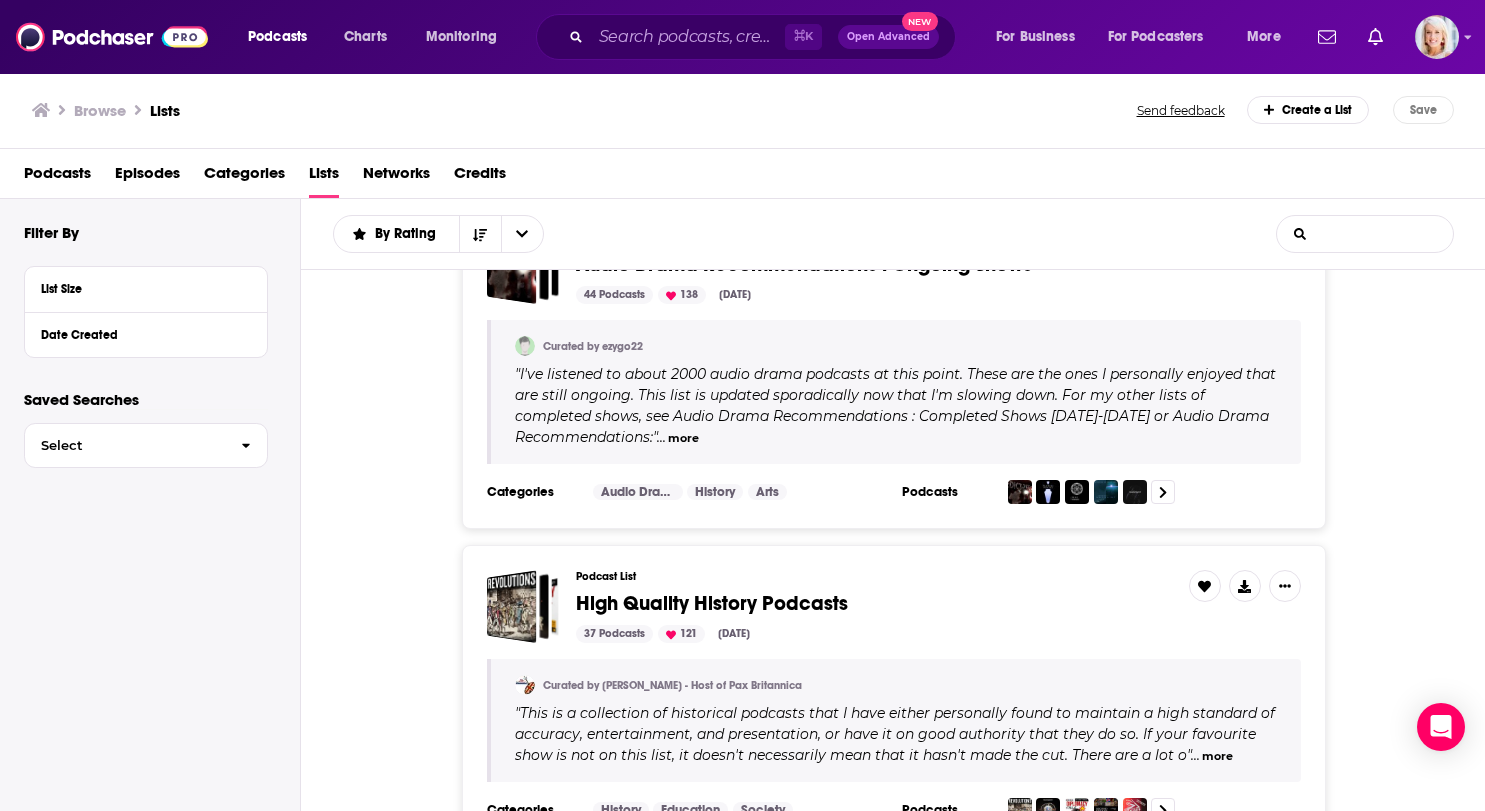 click on "List Search Input" at bounding box center [1365, 234] 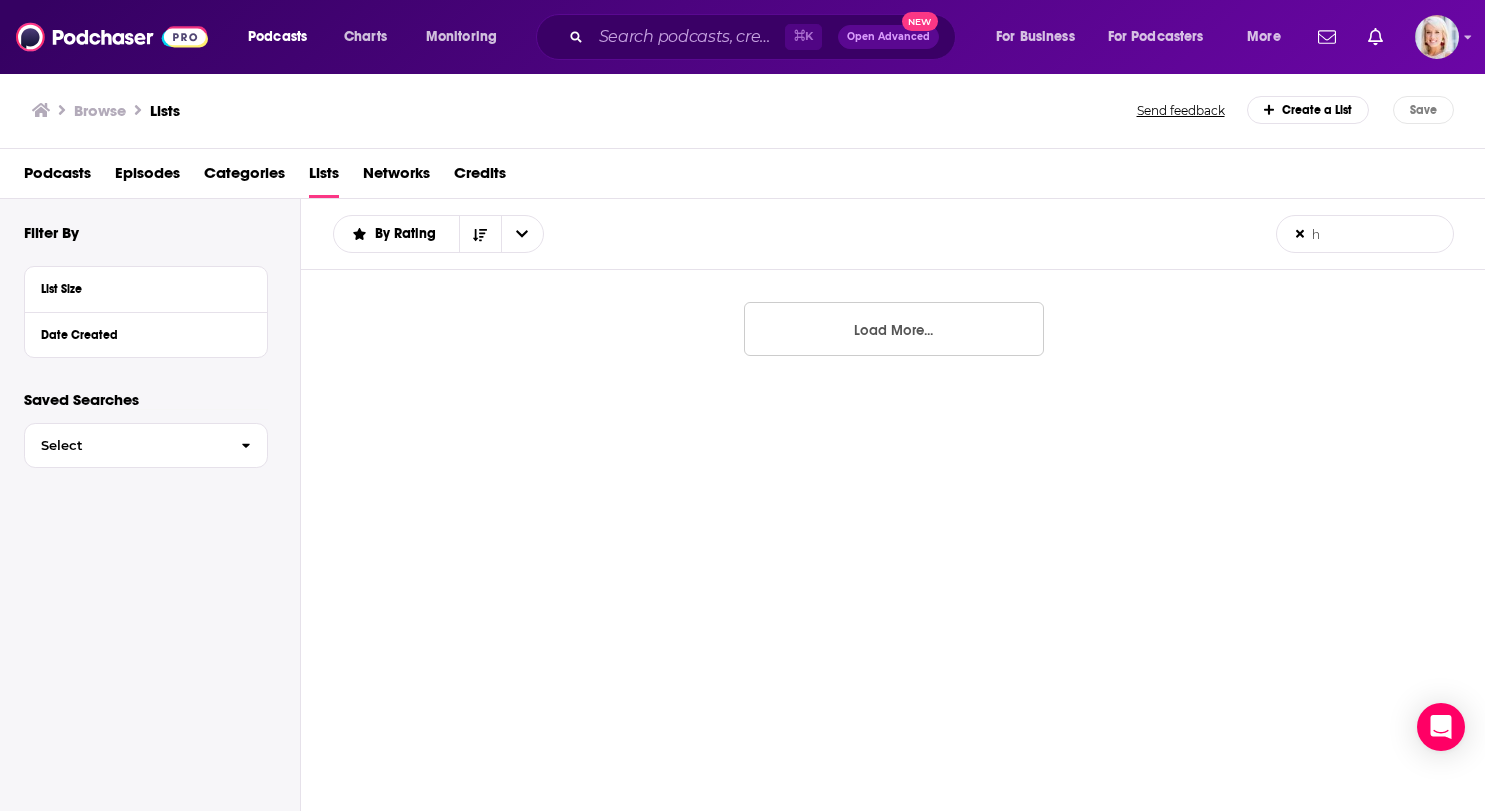 scroll, scrollTop: 0, scrollLeft: 0, axis: both 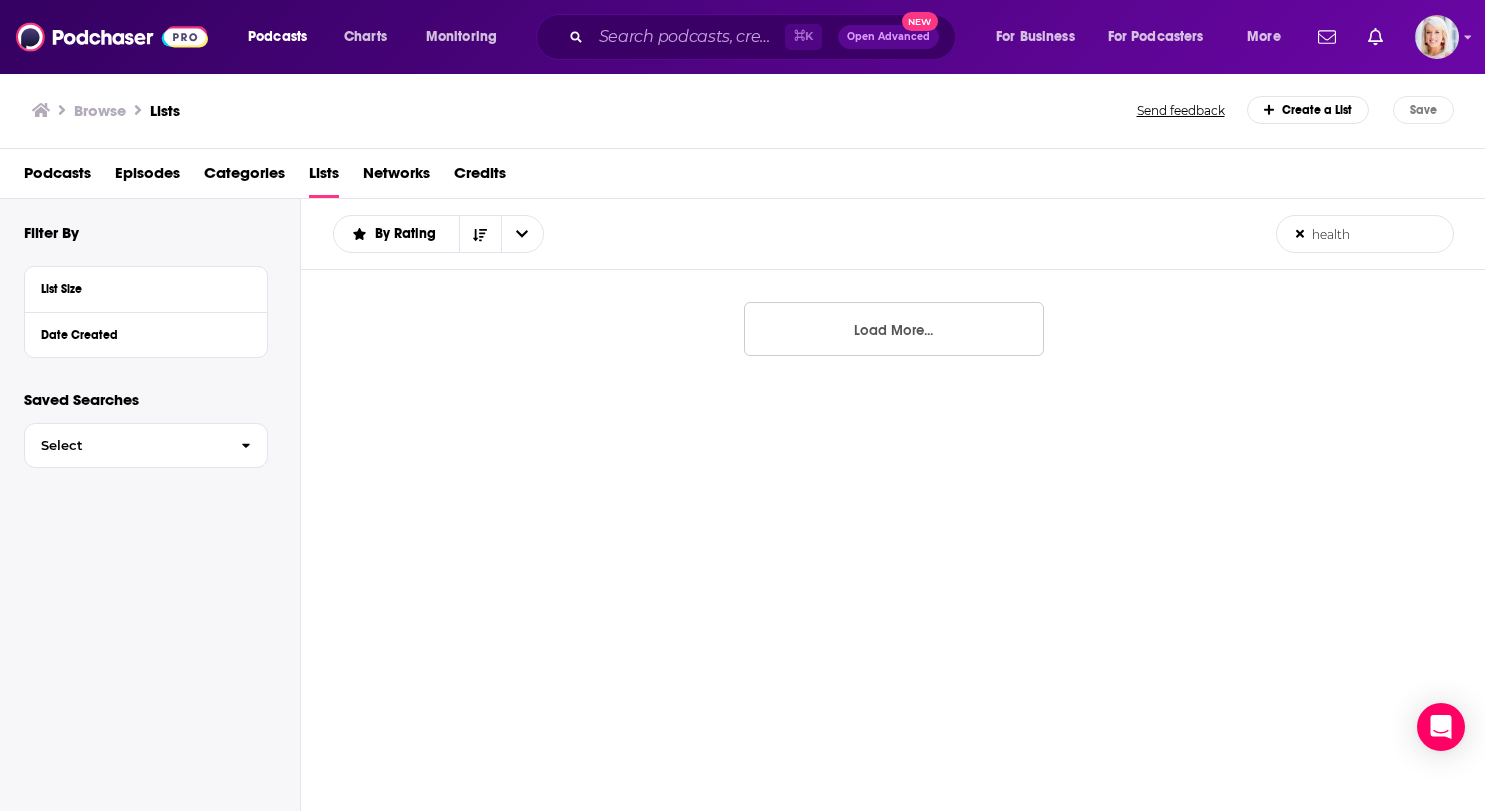type on "health" 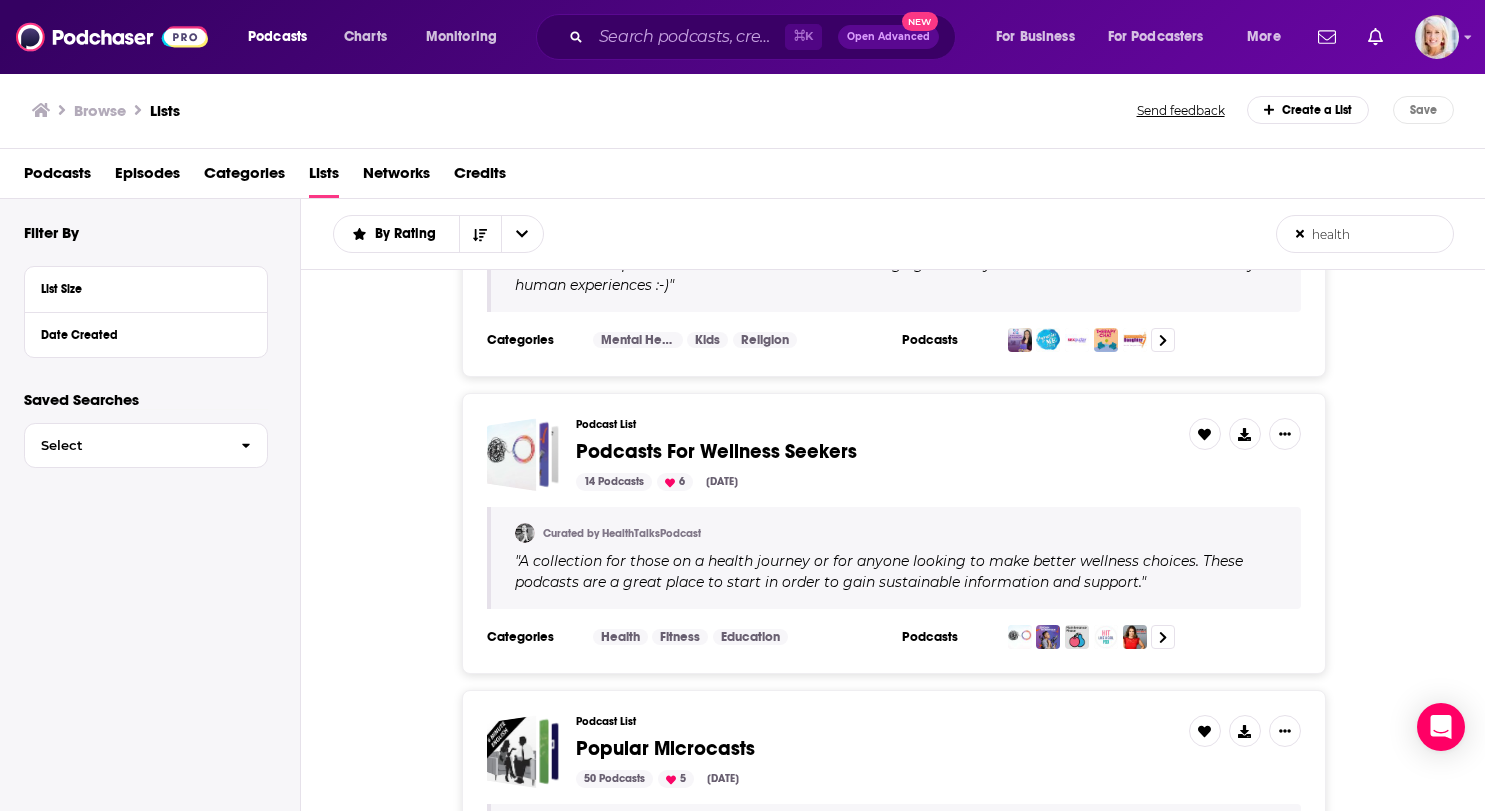 scroll, scrollTop: 2722, scrollLeft: 0, axis: vertical 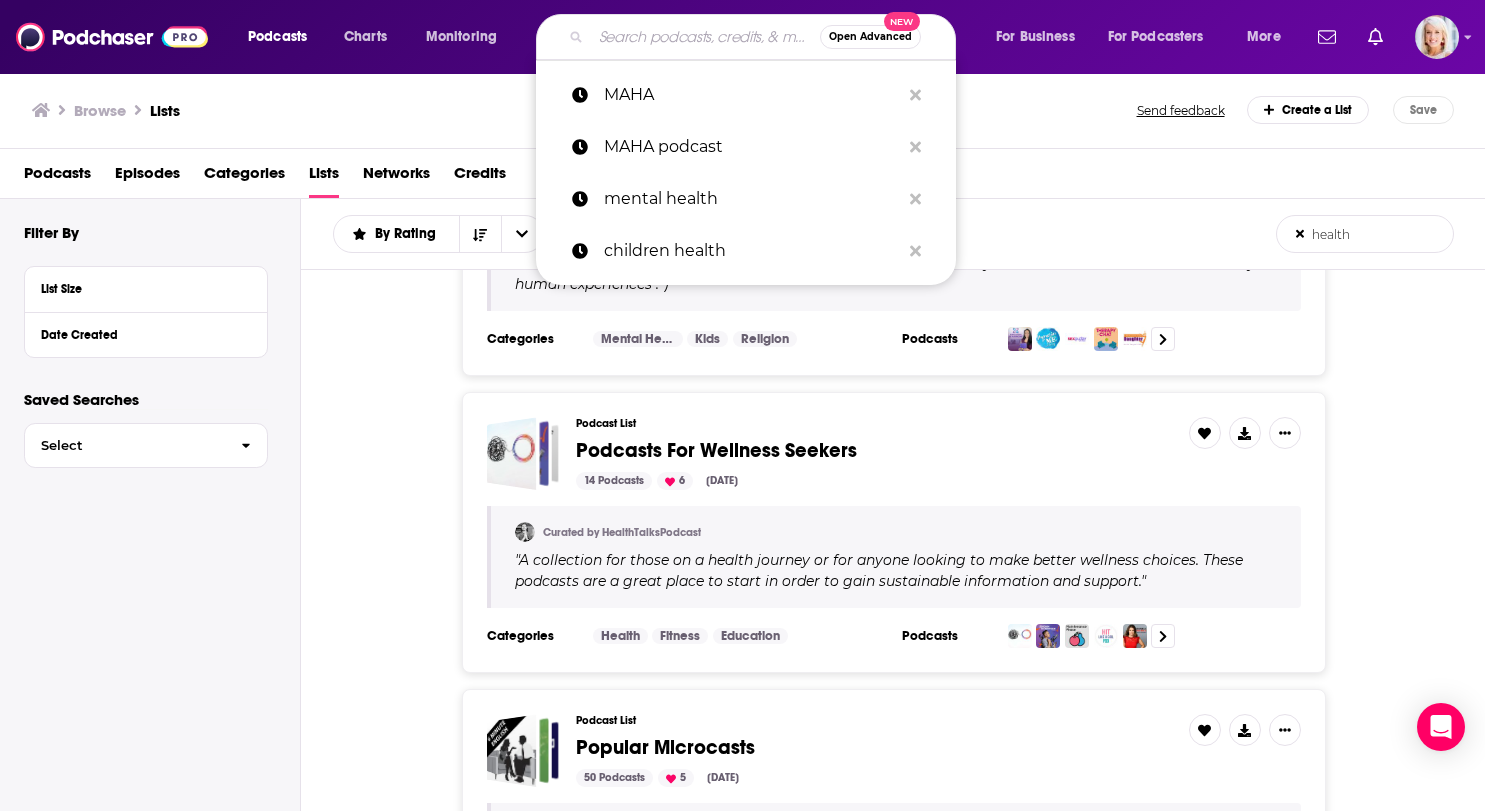 click at bounding box center [705, 37] 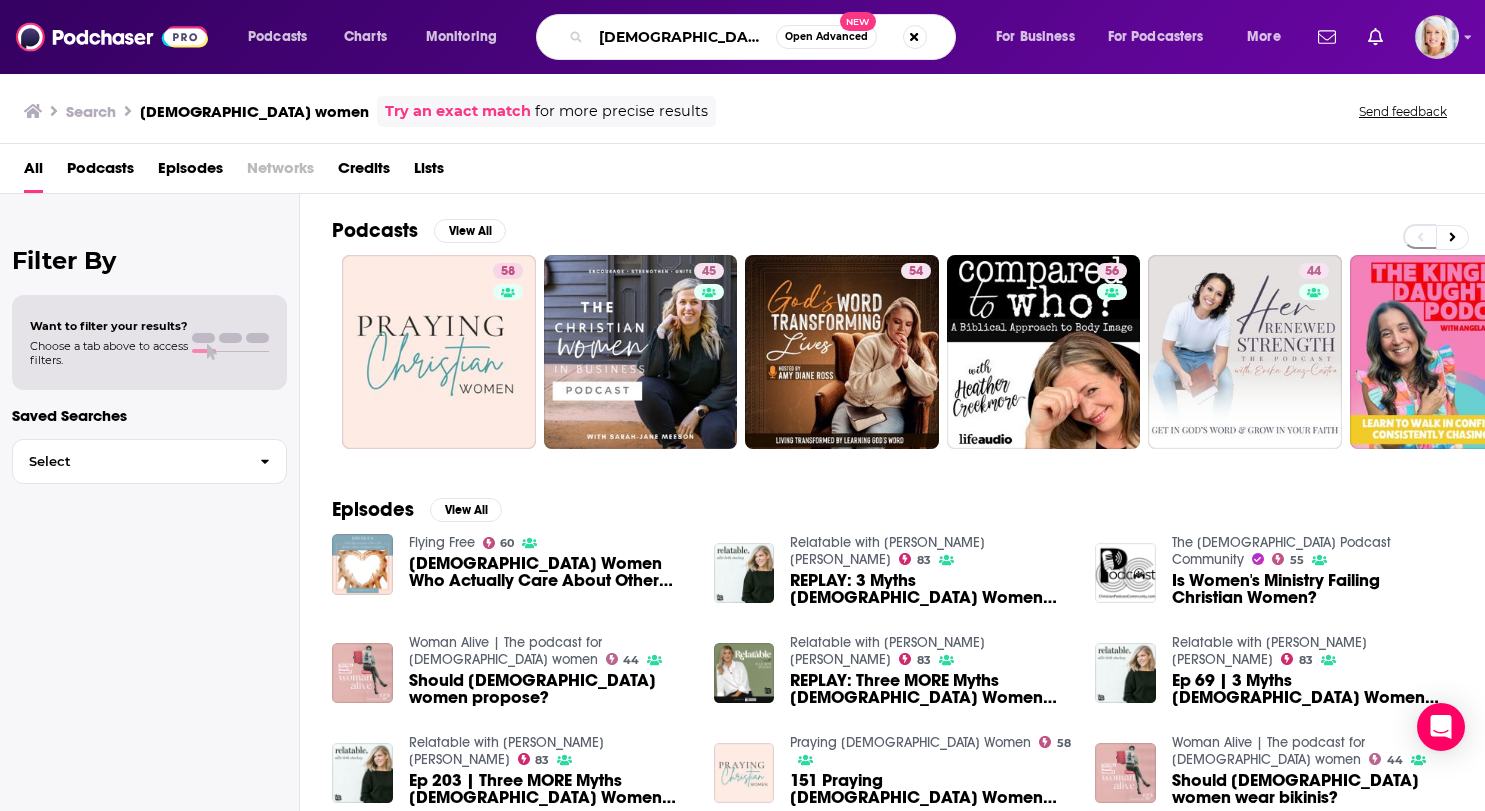 click on "Christian women" at bounding box center [683, 37] 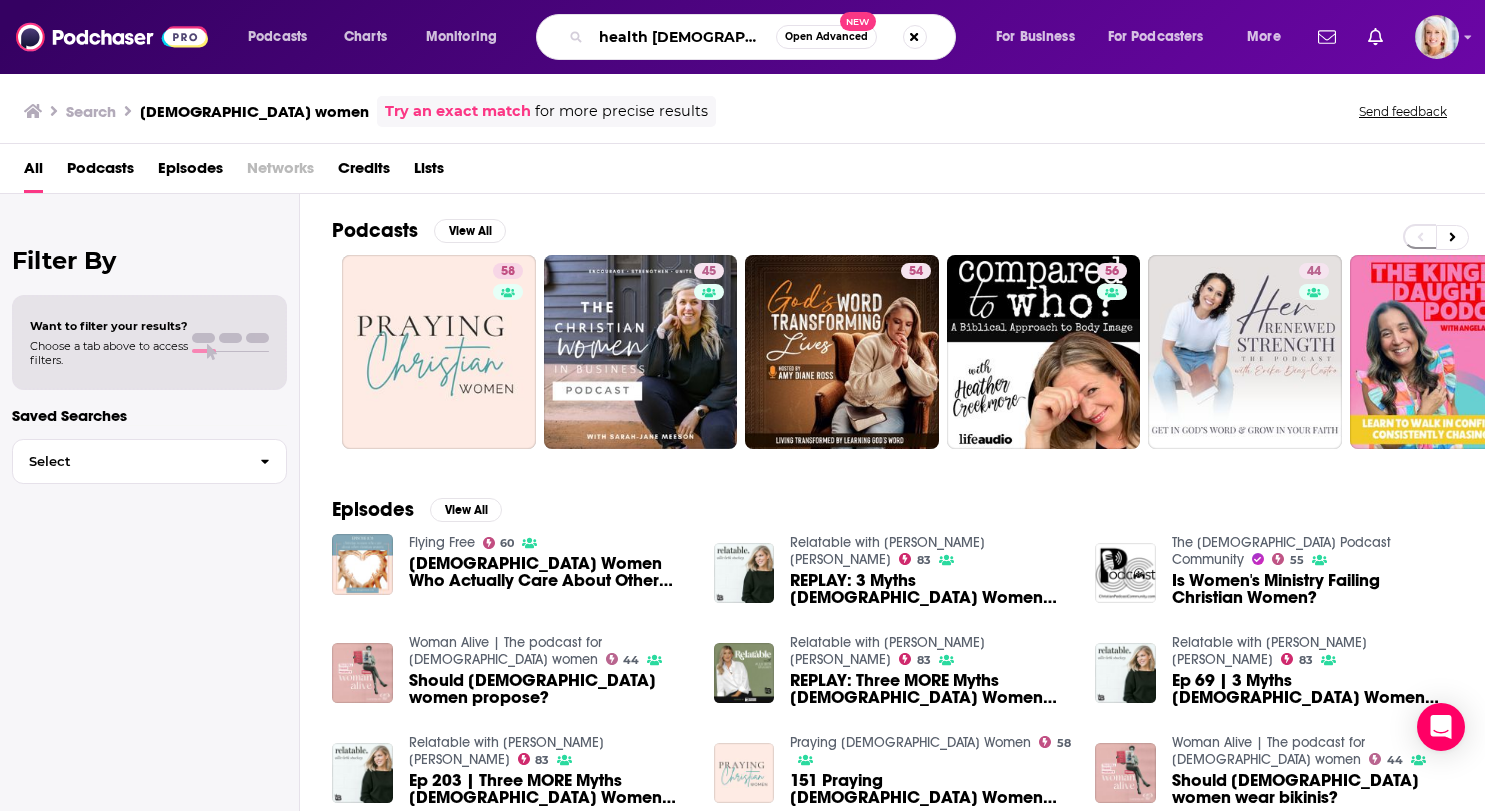type on "health Christian women" 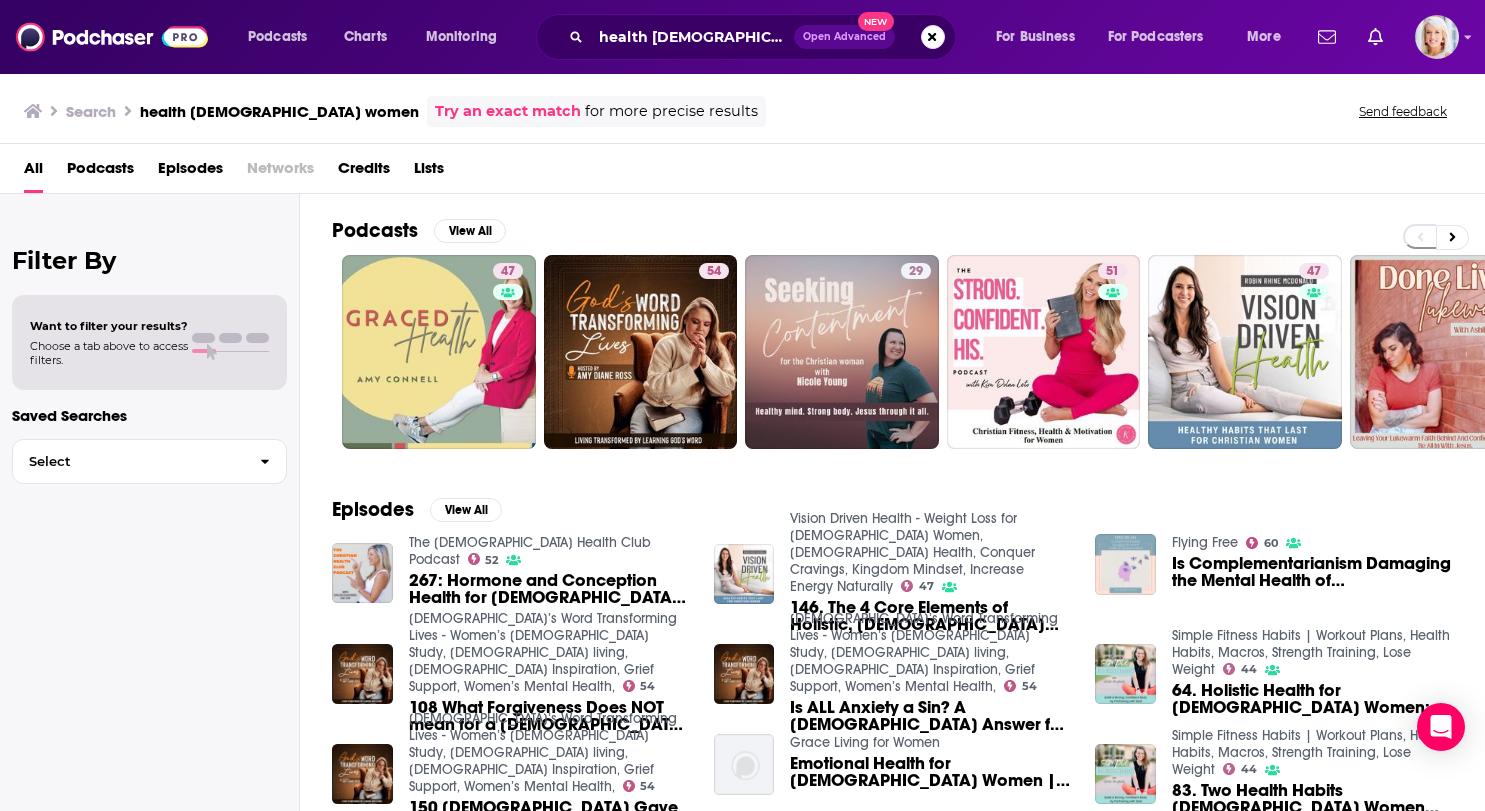 click on "Open Advanced" at bounding box center [844, 37] 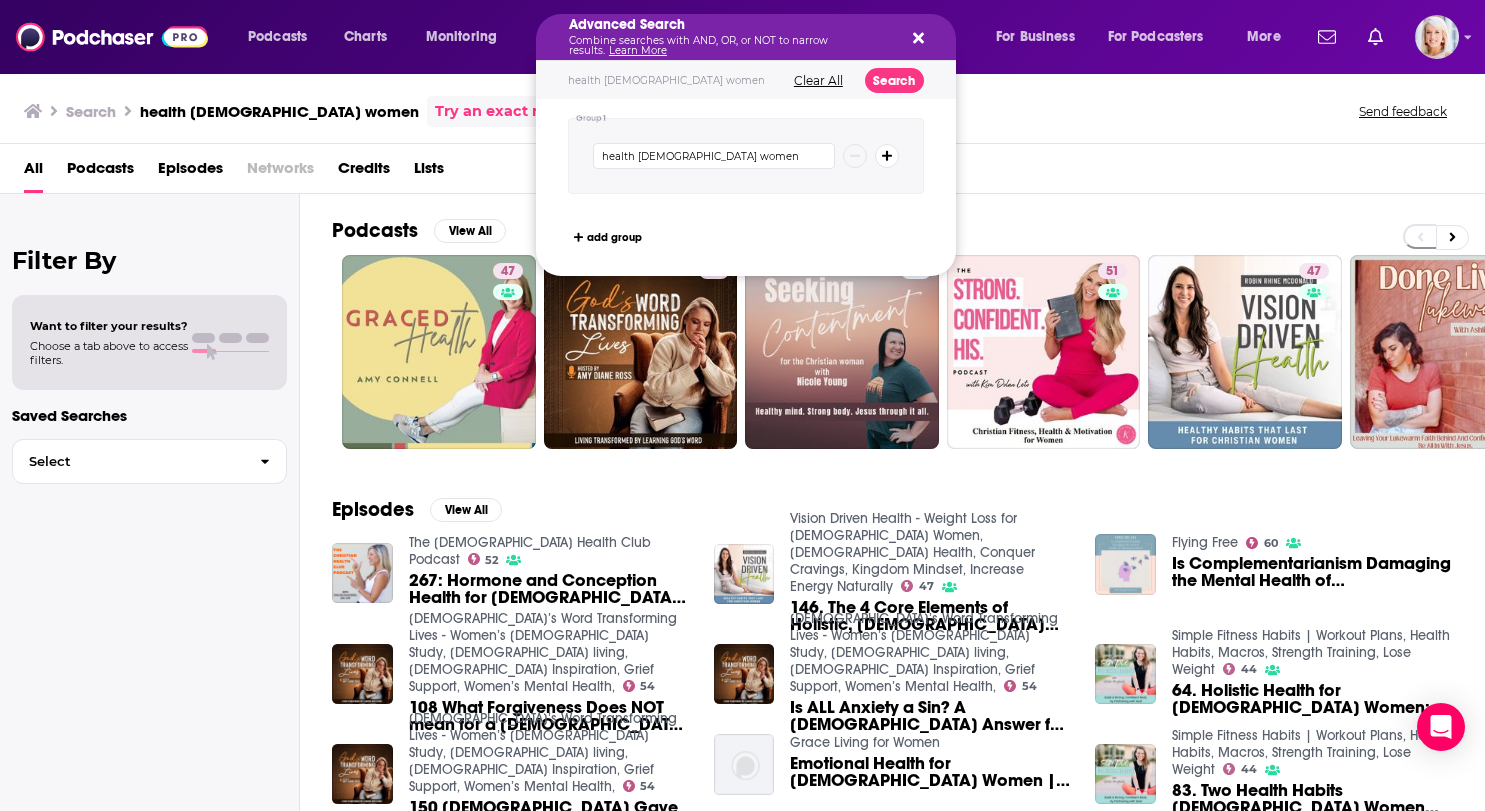 drag, startPoint x: 742, startPoint y: 155, endPoint x: 557, endPoint y: 155, distance: 185 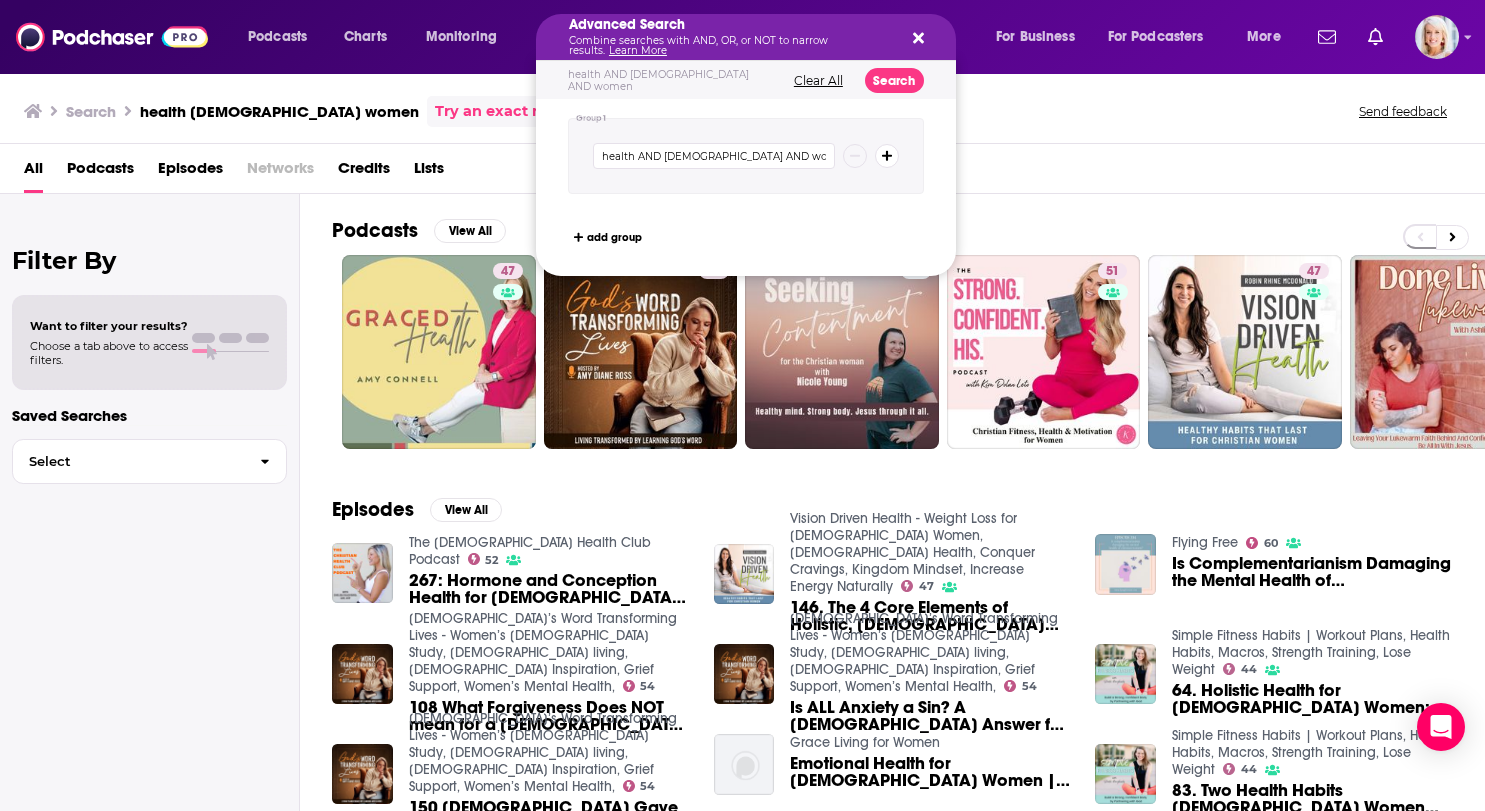 type on "health AND Christian AND women" 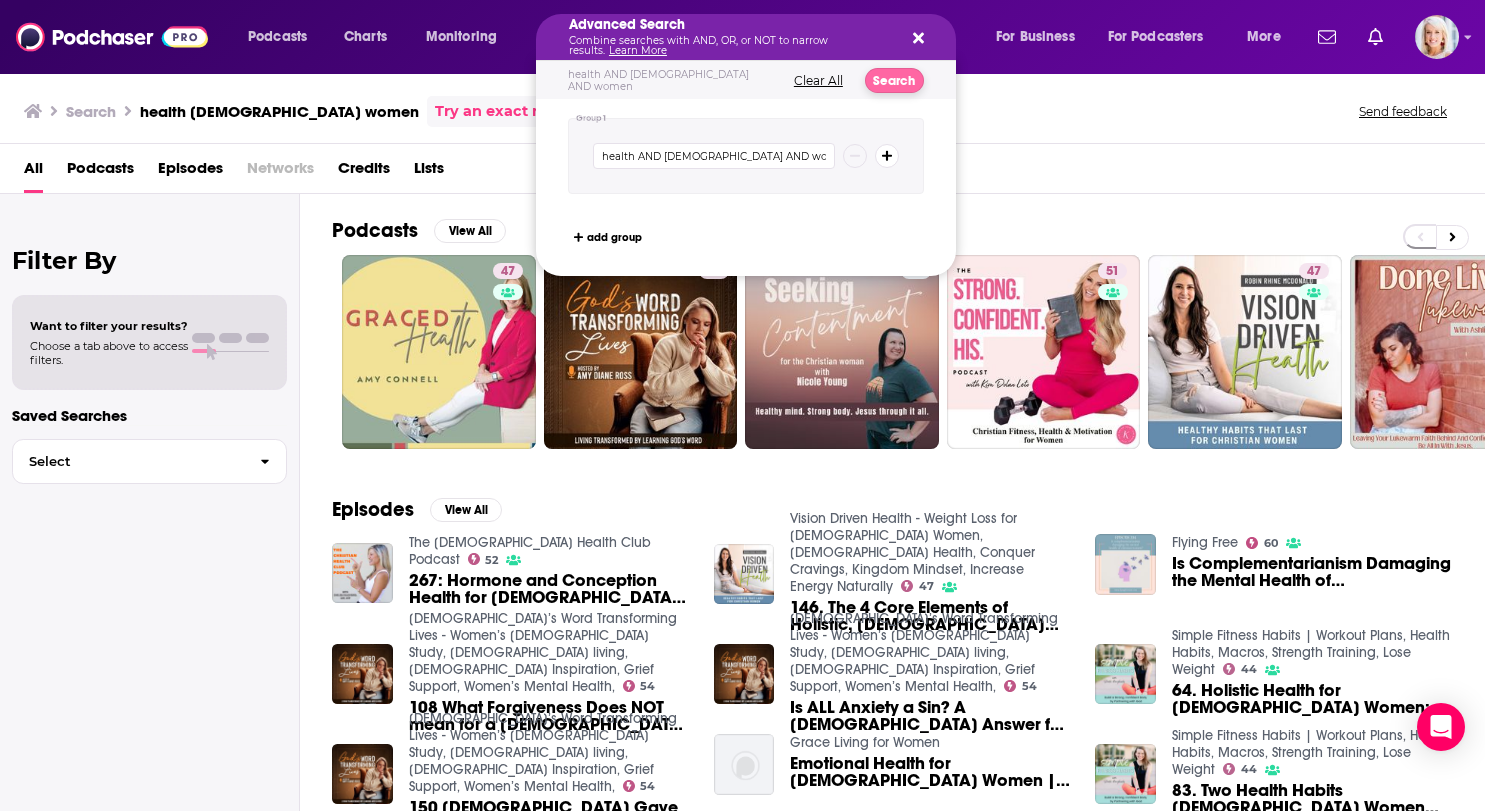 click on "Search" at bounding box center [894, 80] 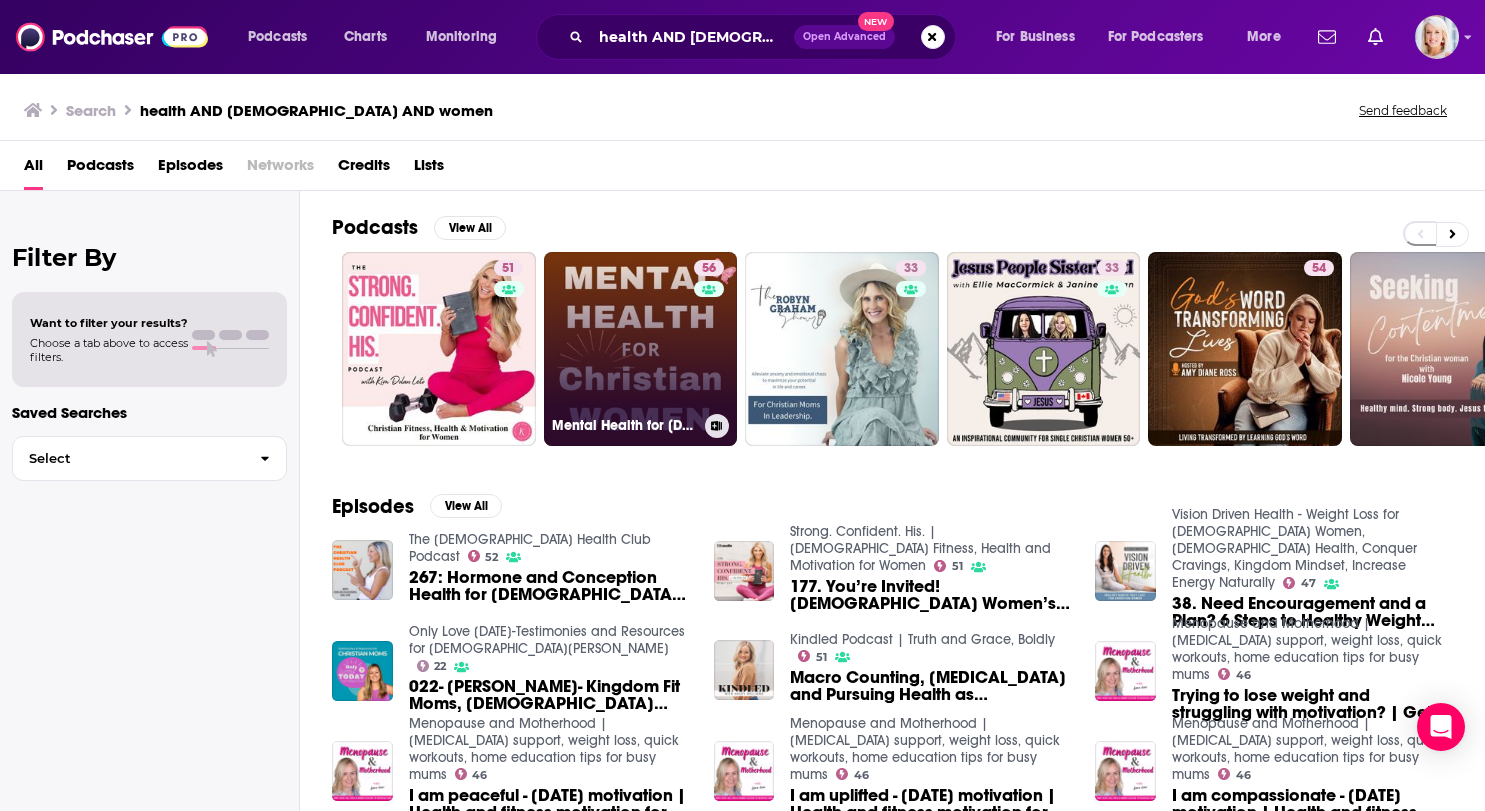 click 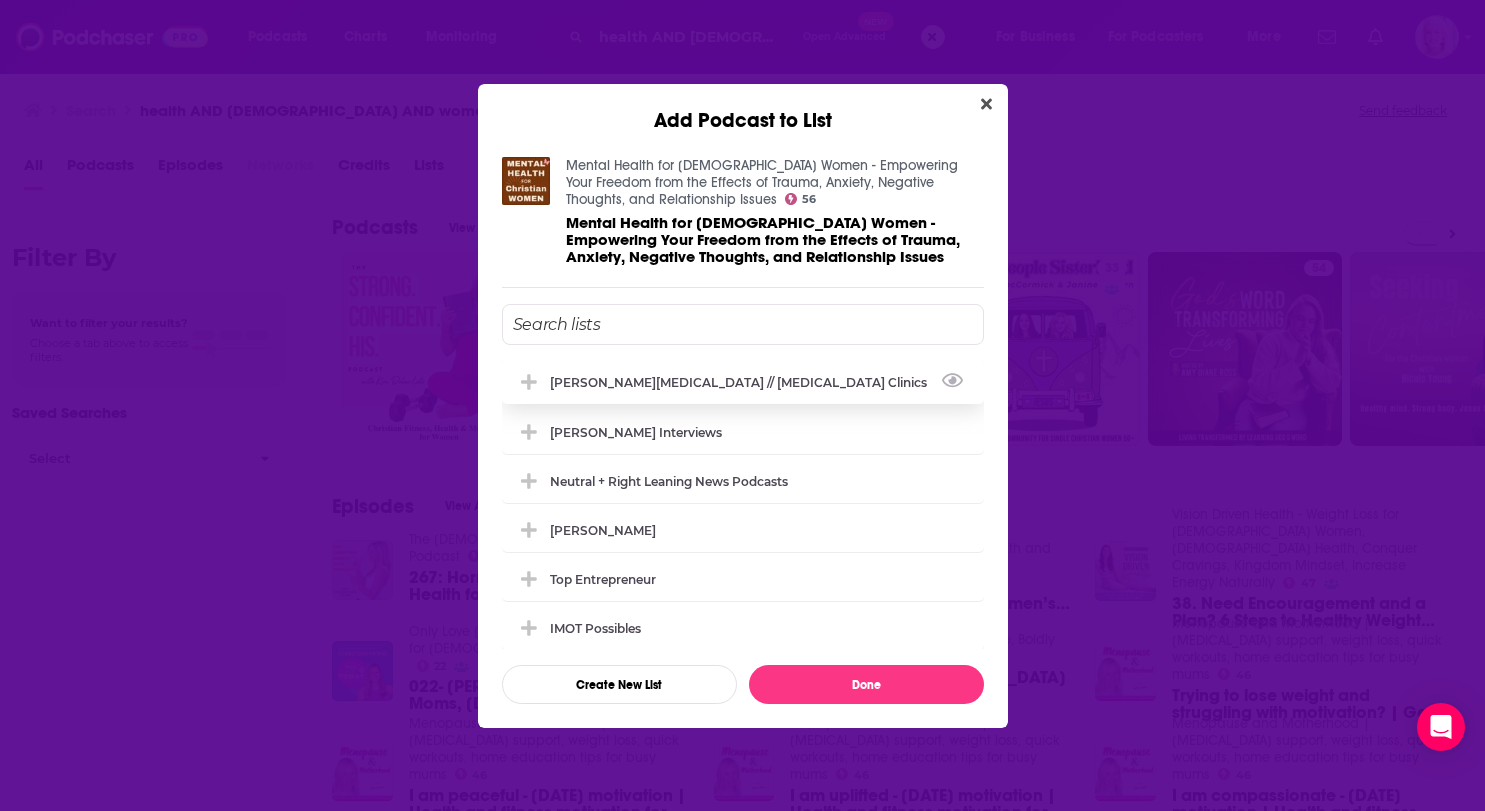 click on "[PERSON_NAME][MEDICAL_DATA] // [MEDICAL_DATA] Clinics" at bounding box center [744, 382] 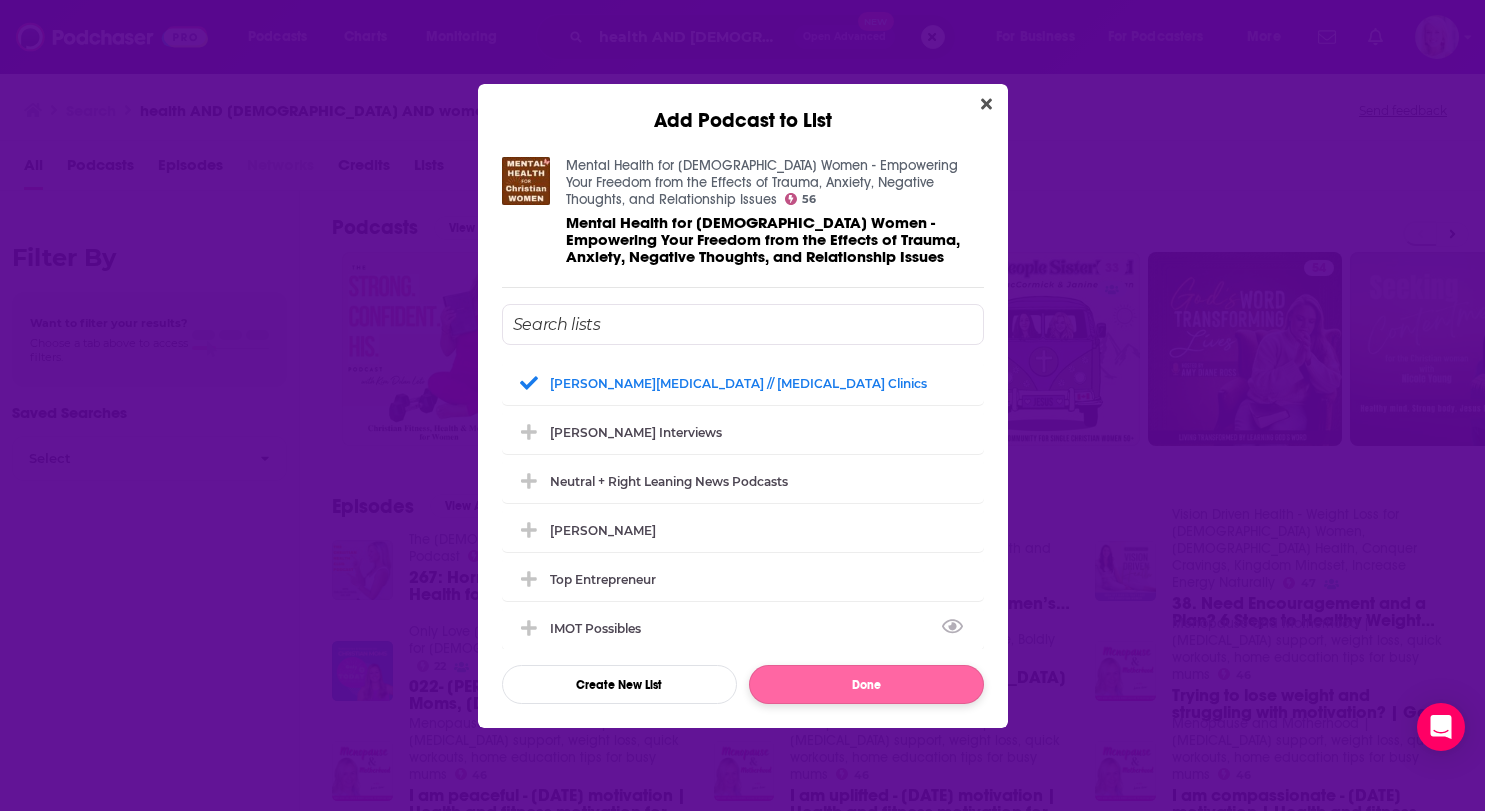 click on "Done" at bounding box center [866, 684] 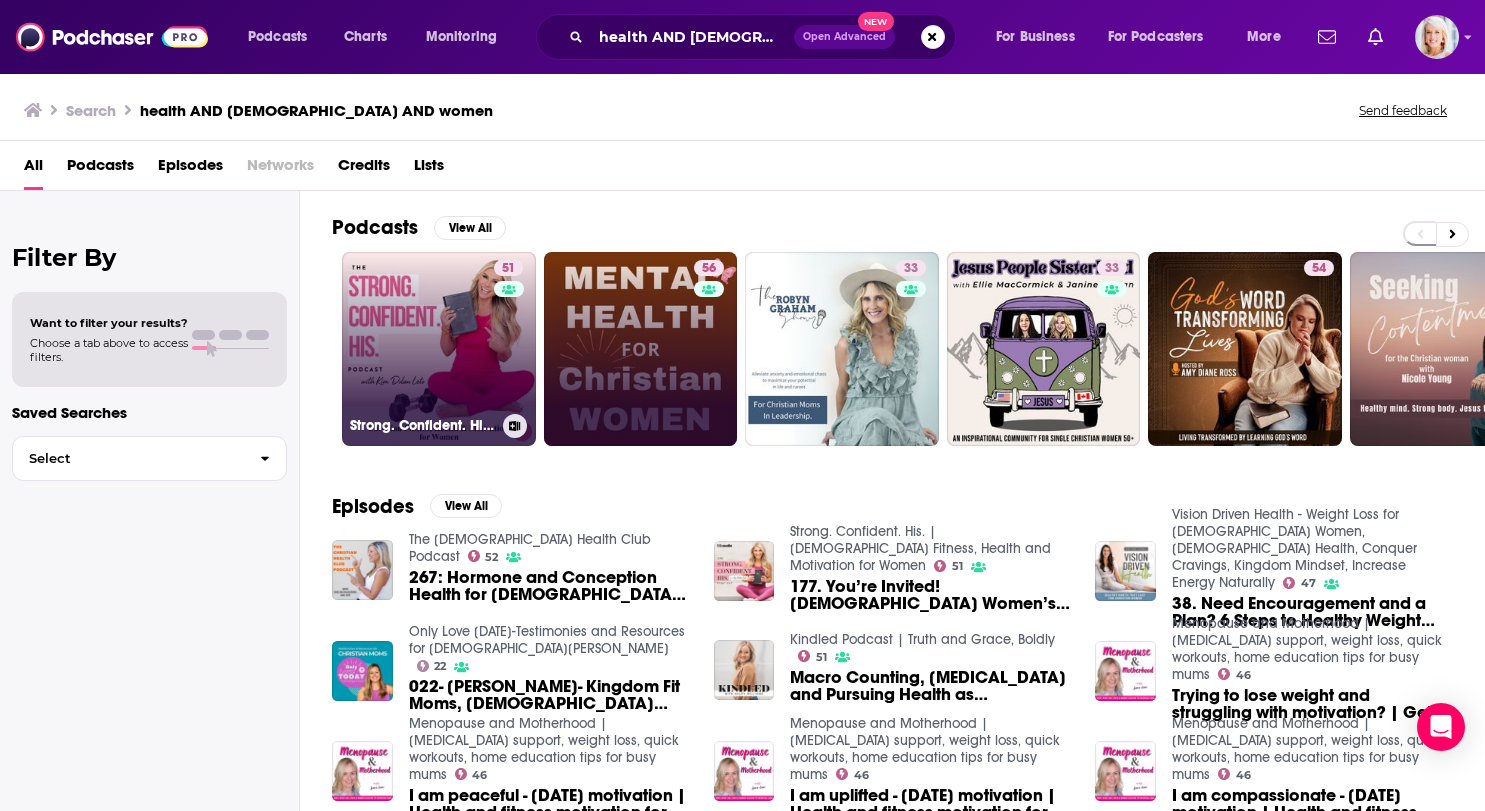 click 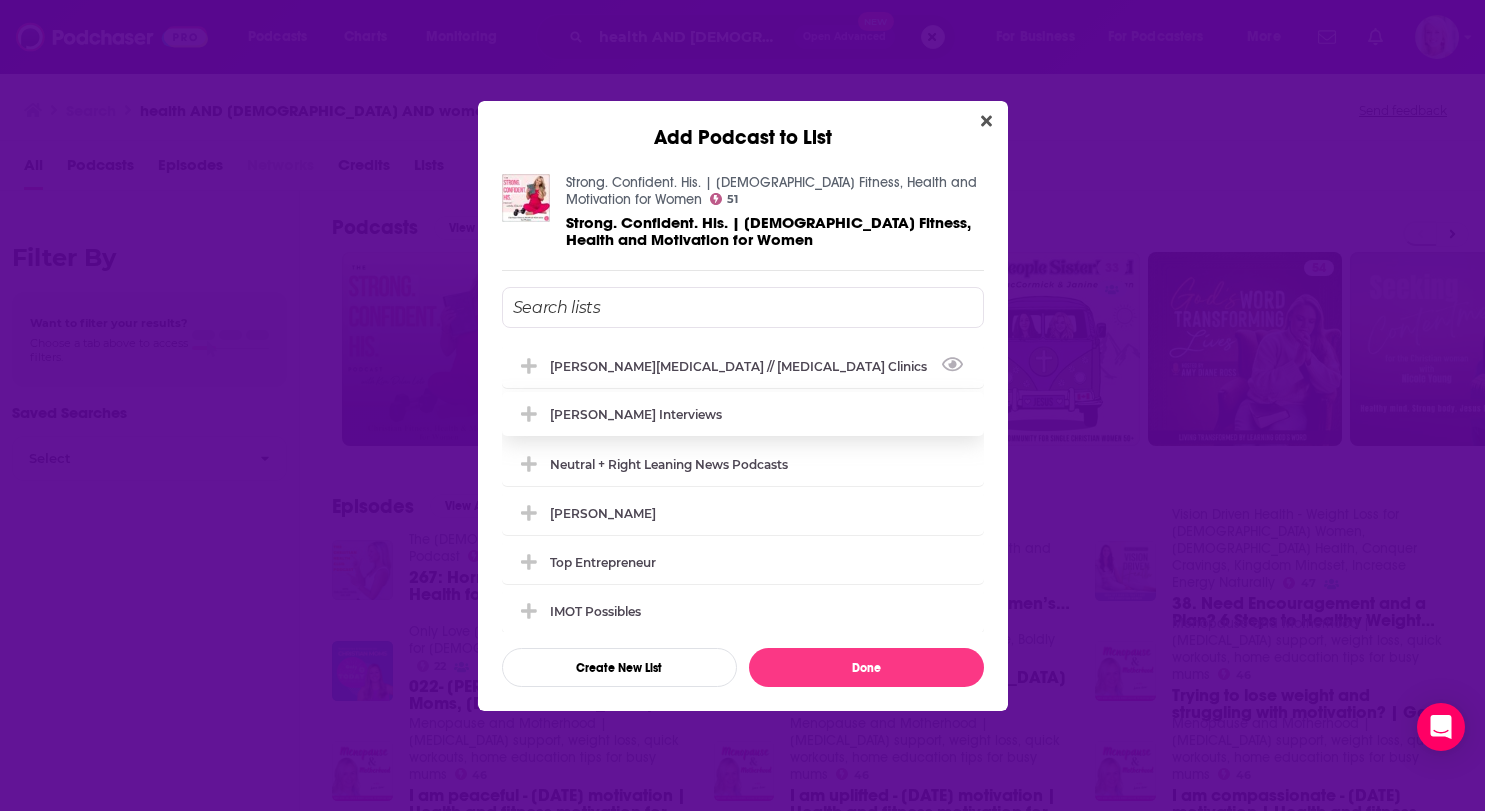 click on "[PERSON_NAME][MEDICAL_DATA] // [MEDICAL_DATA] Clinics" at bounding box center [744, 366] 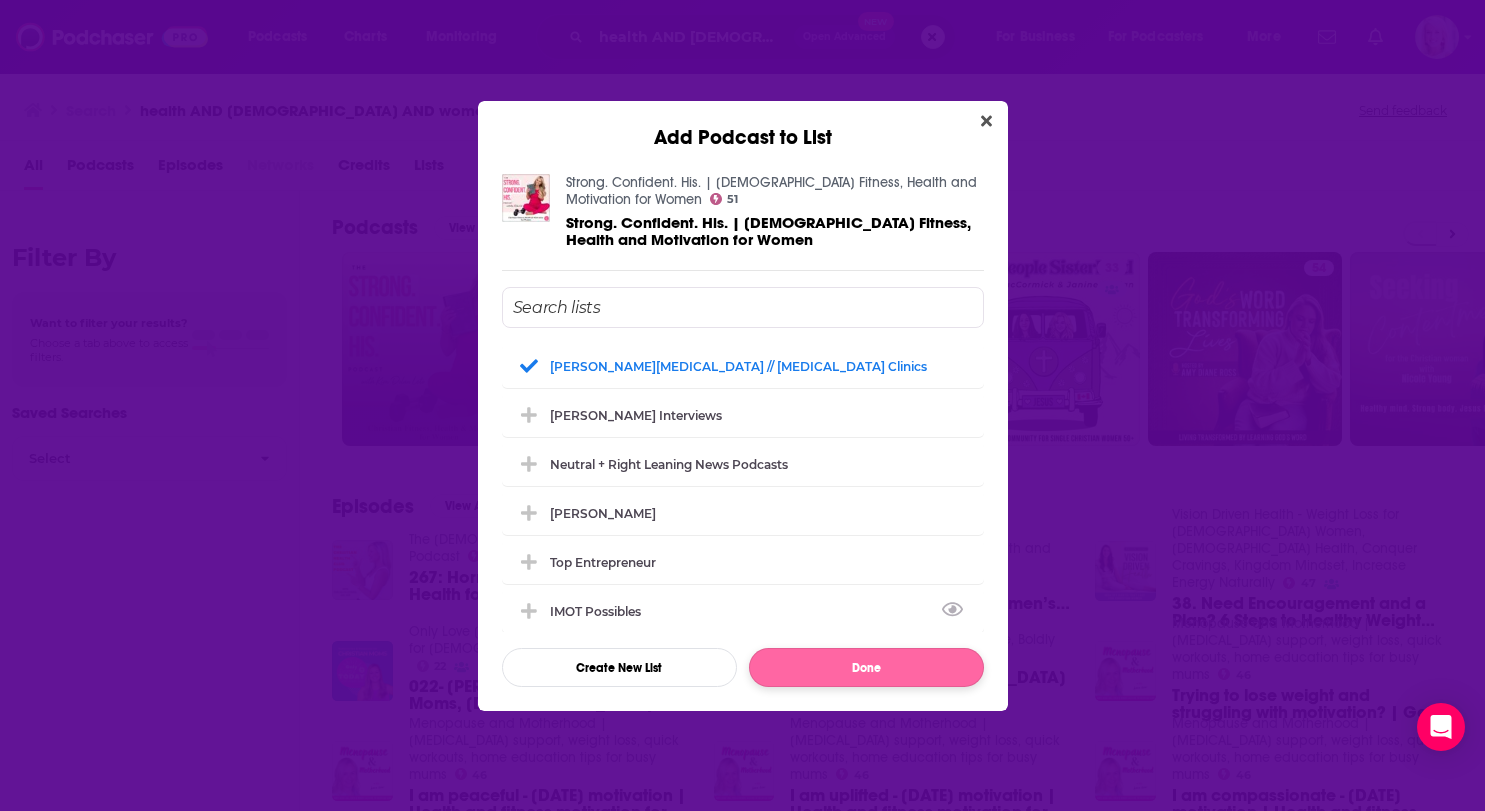 click on "Done" at bounding box center [866, 667] 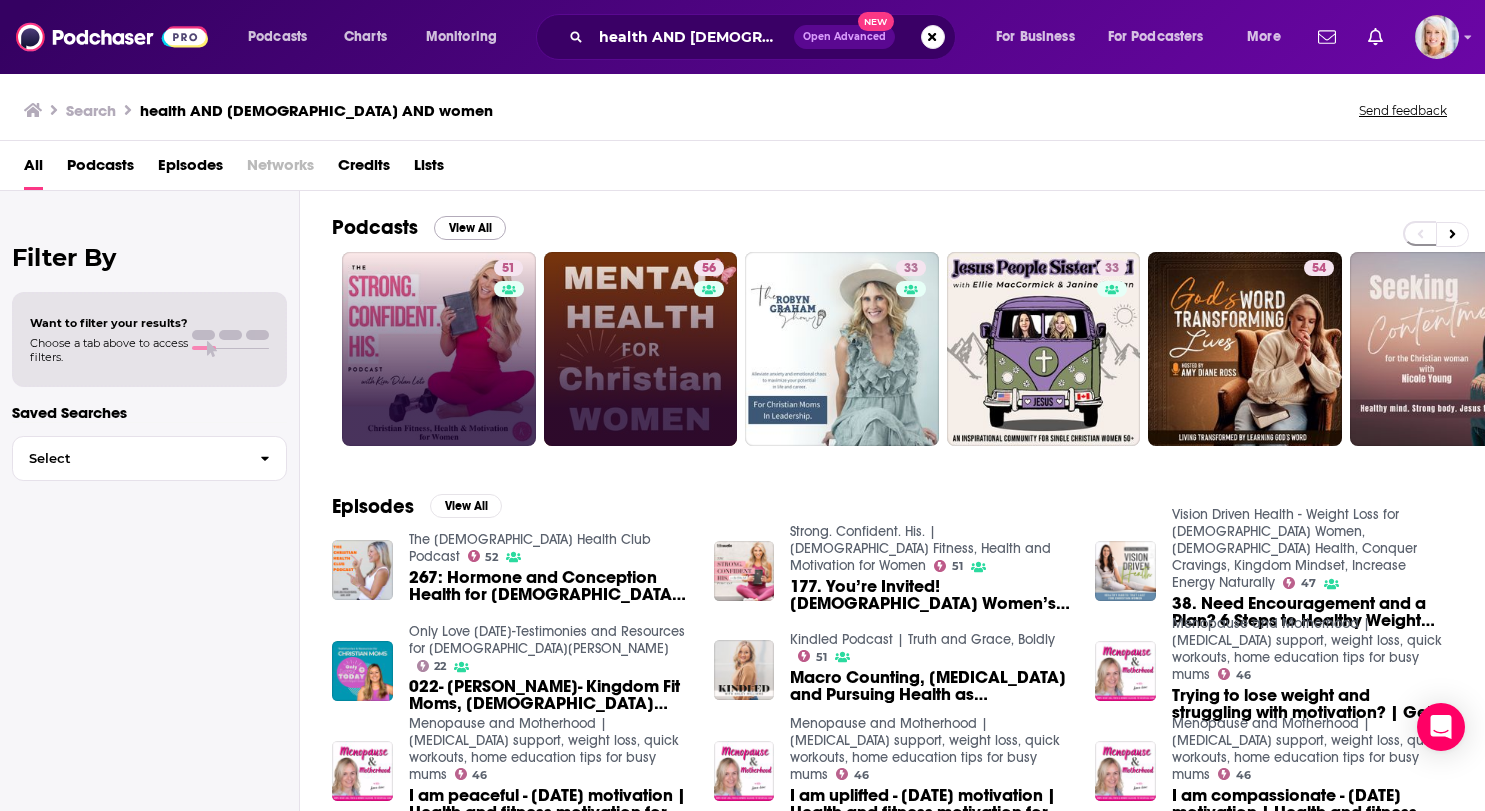click on "View All" at bounding box center [470, 228] 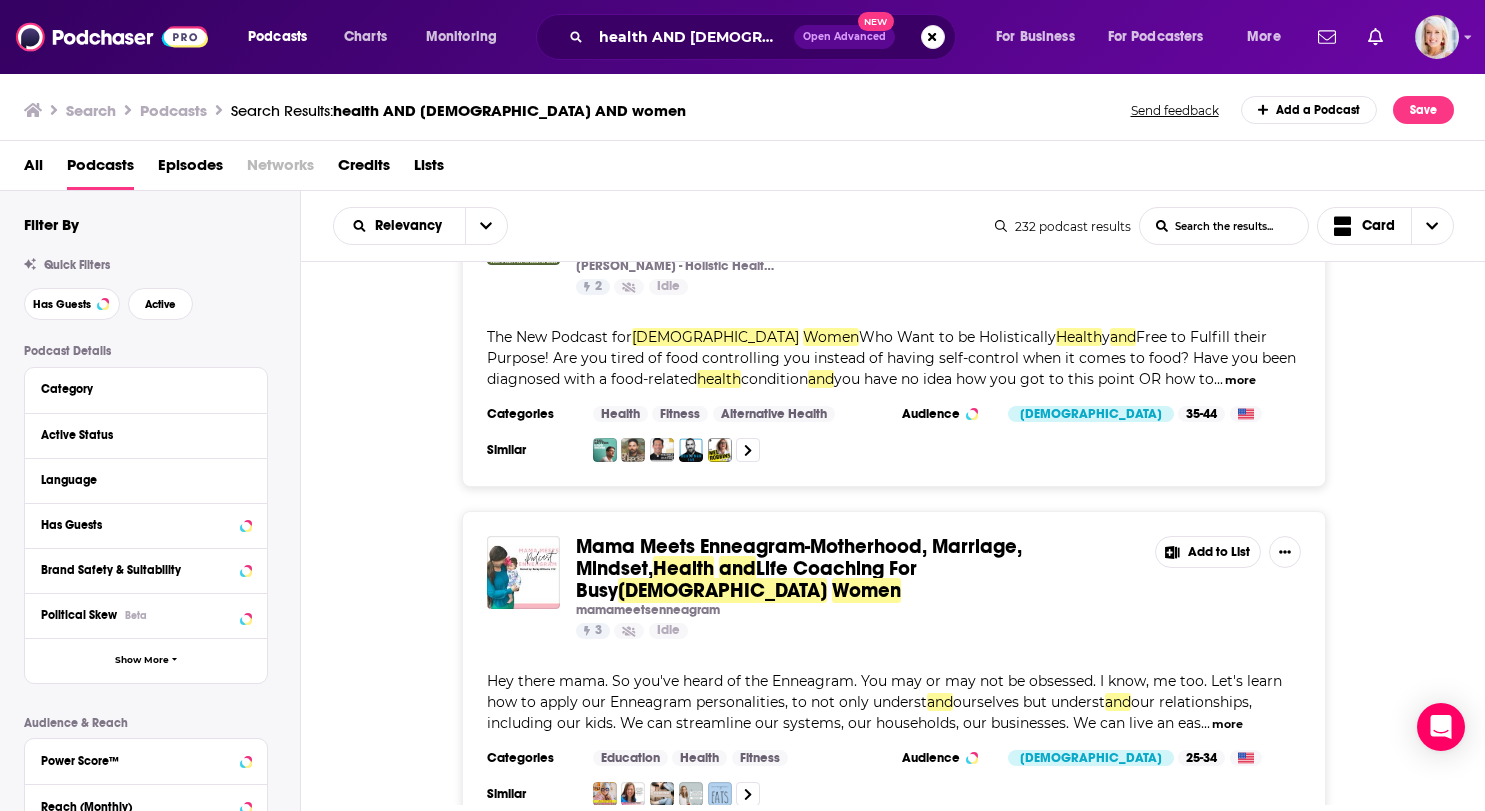 scroll, scrollTop: 3348, scrollLeft: 0, axis: vertical 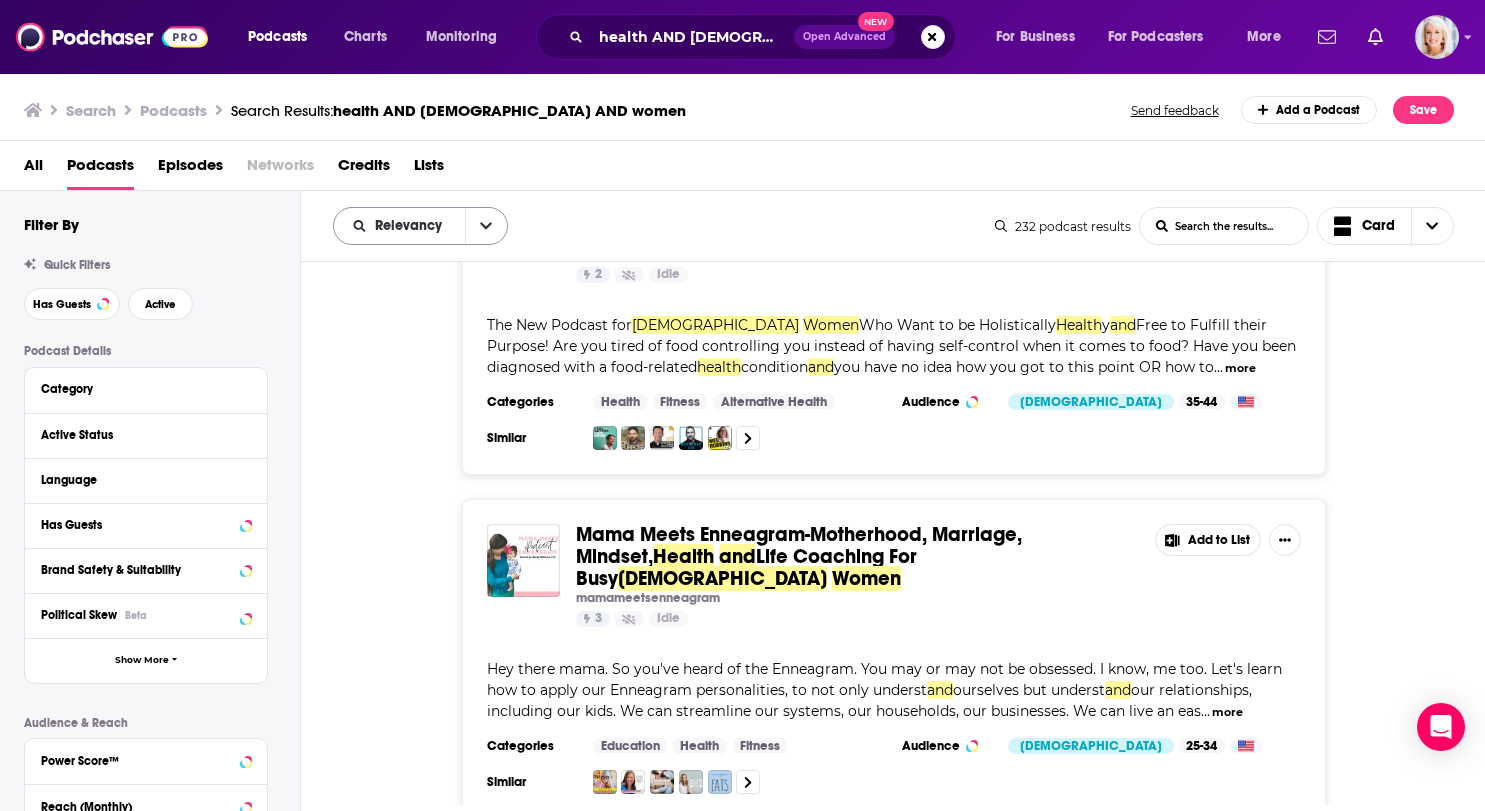 click at bounding box center (486, 226) 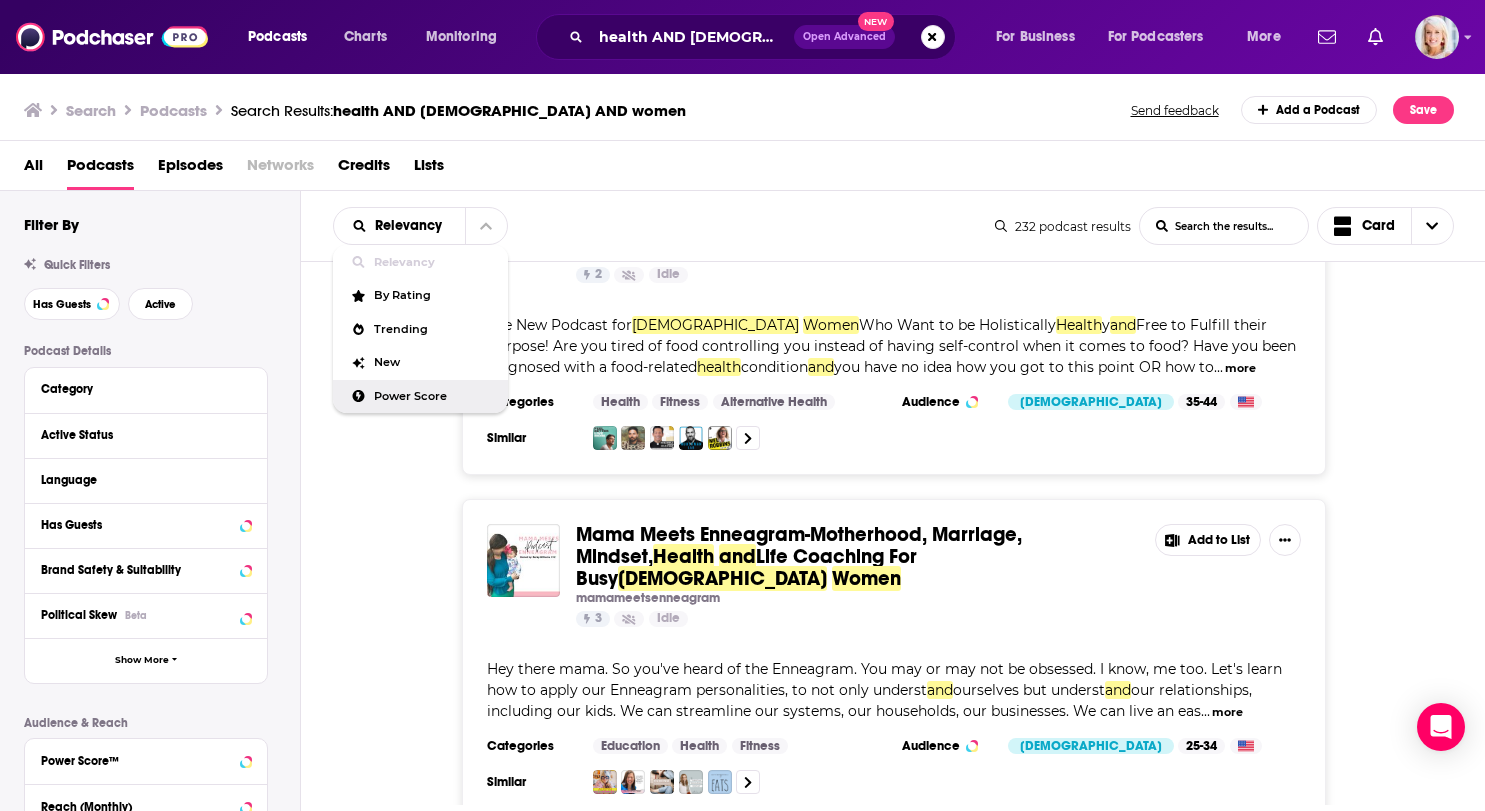 click on "Power Score" at bounding box center [433, 396] 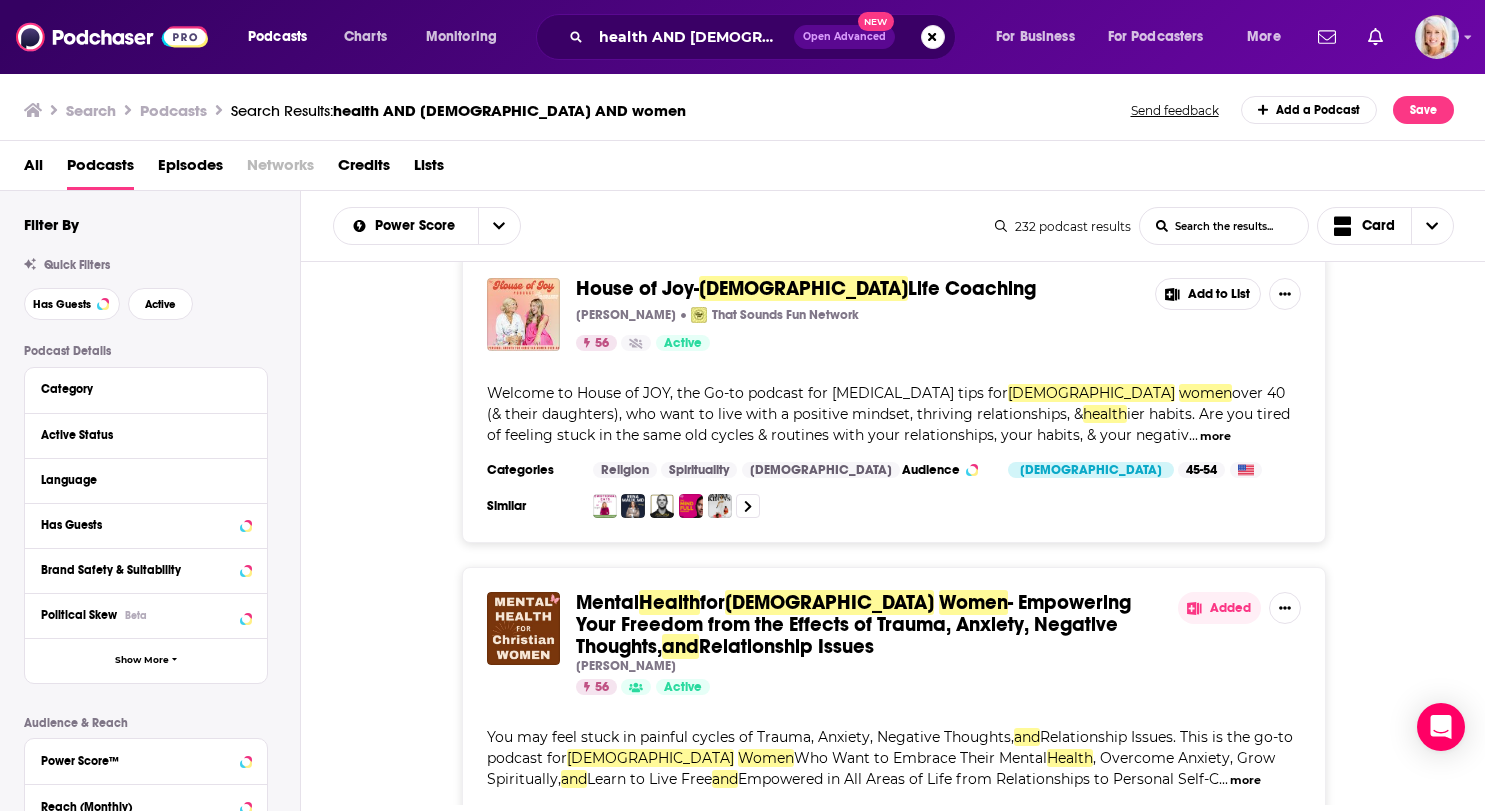scroll, scrollTop: 32, scrollLeft: 0, axis: vertical 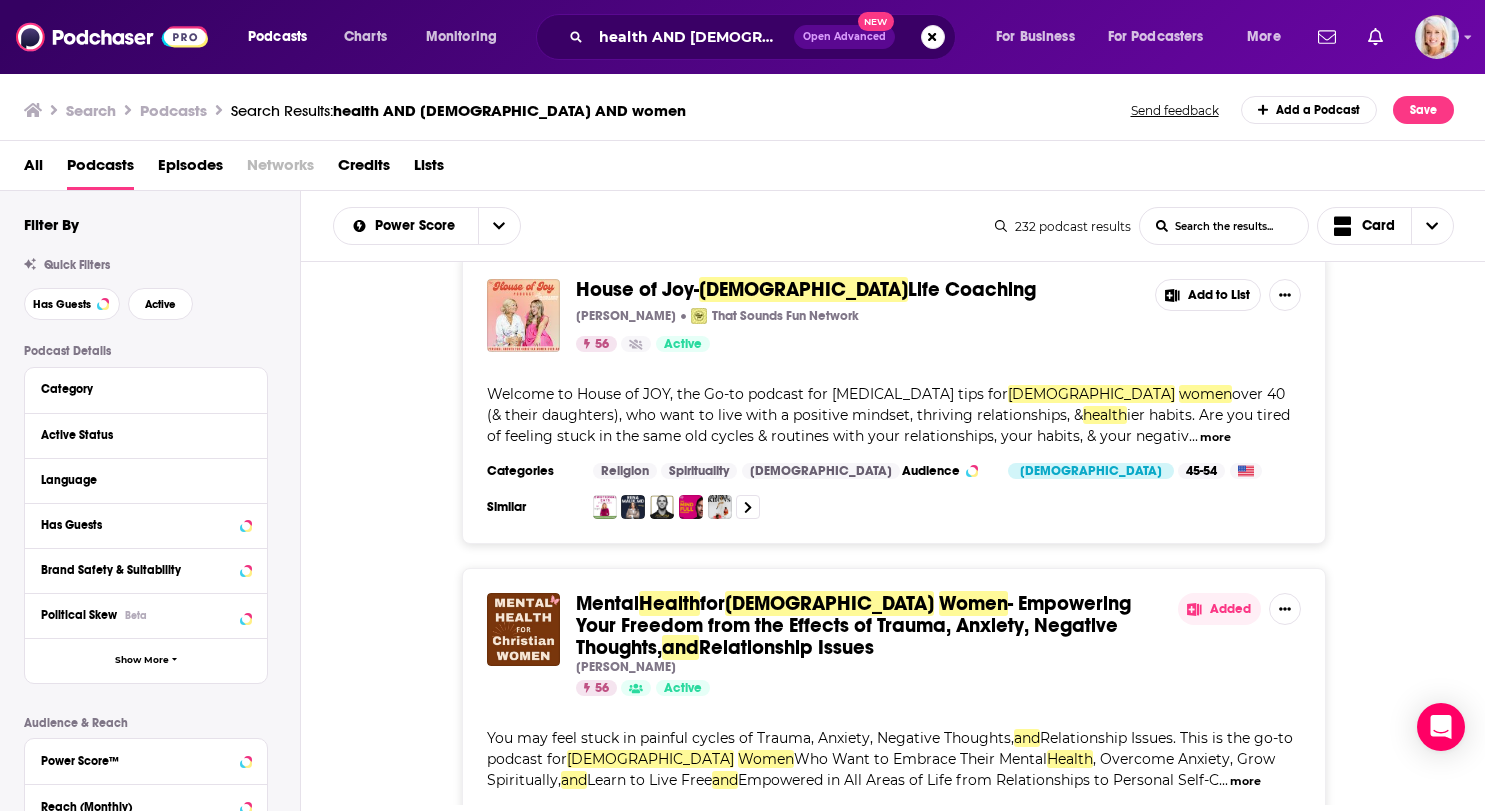 click on "Add to List" at bounding box center [1208, 295] 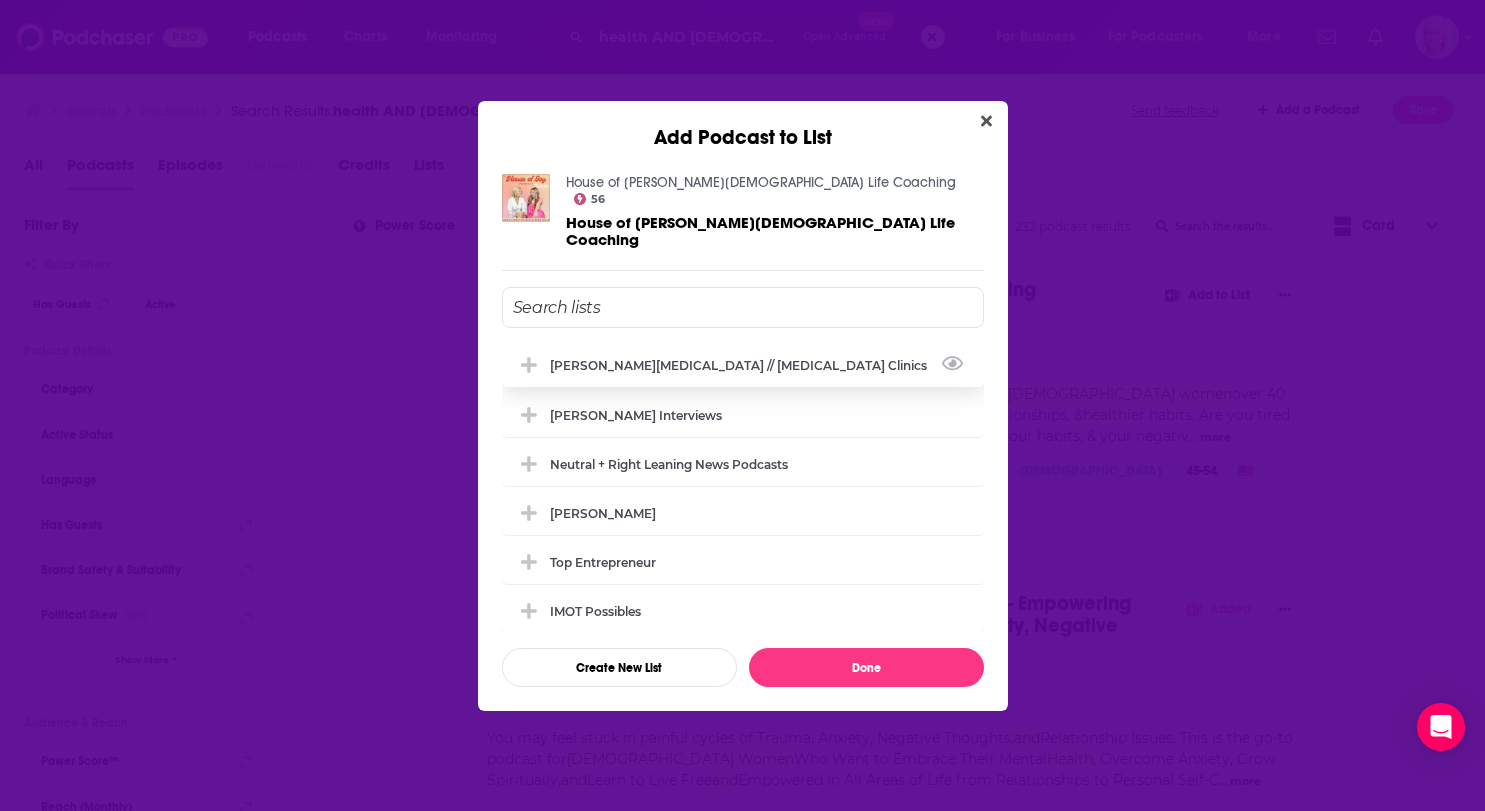 click on "[PERSON_NAME][MEDICAL_DATA] // [MEDICAL_DATA] Clinics" at bounding box center (743, 365) 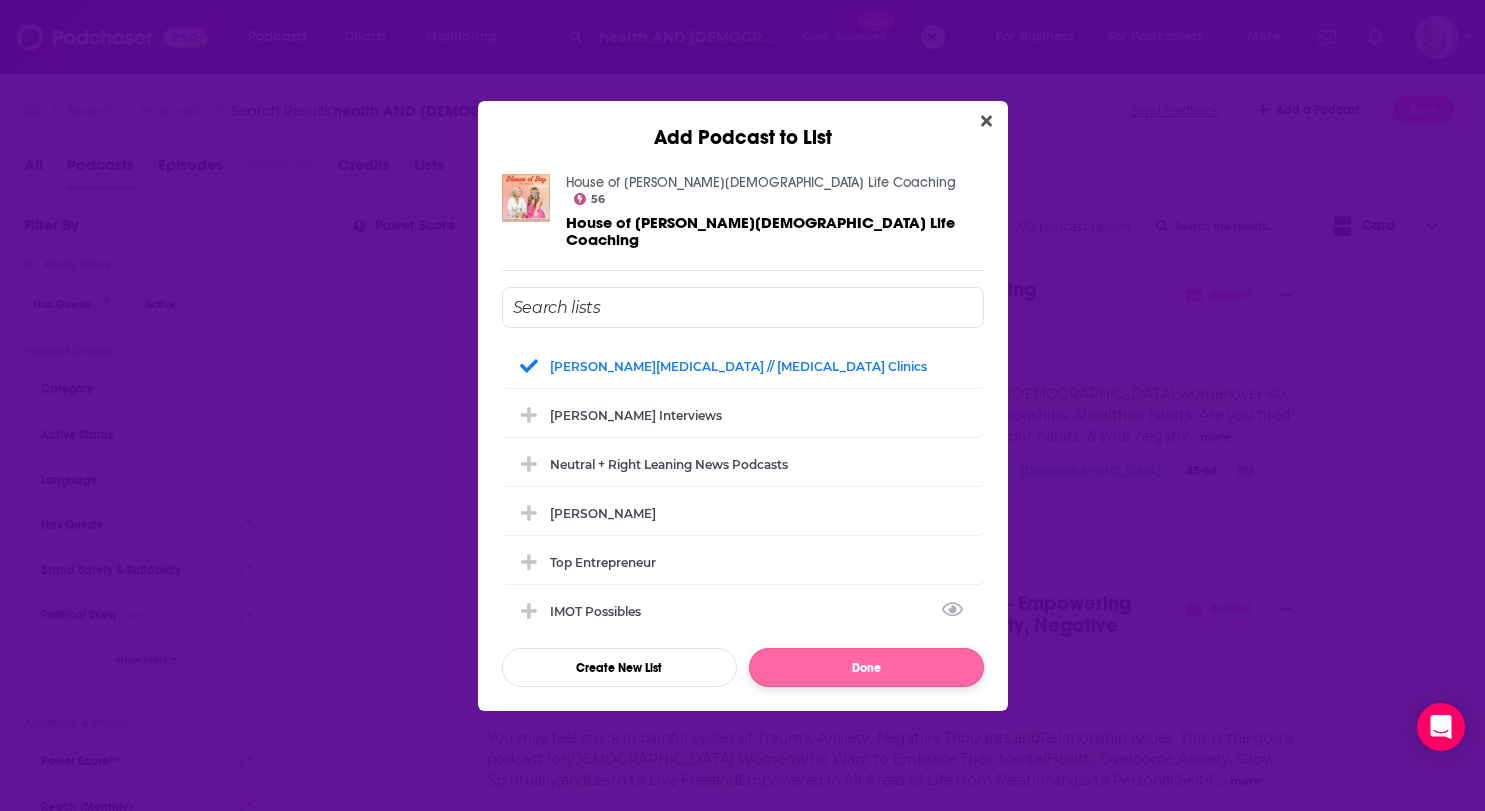 click on "Done" at bounding box center (866, 667) 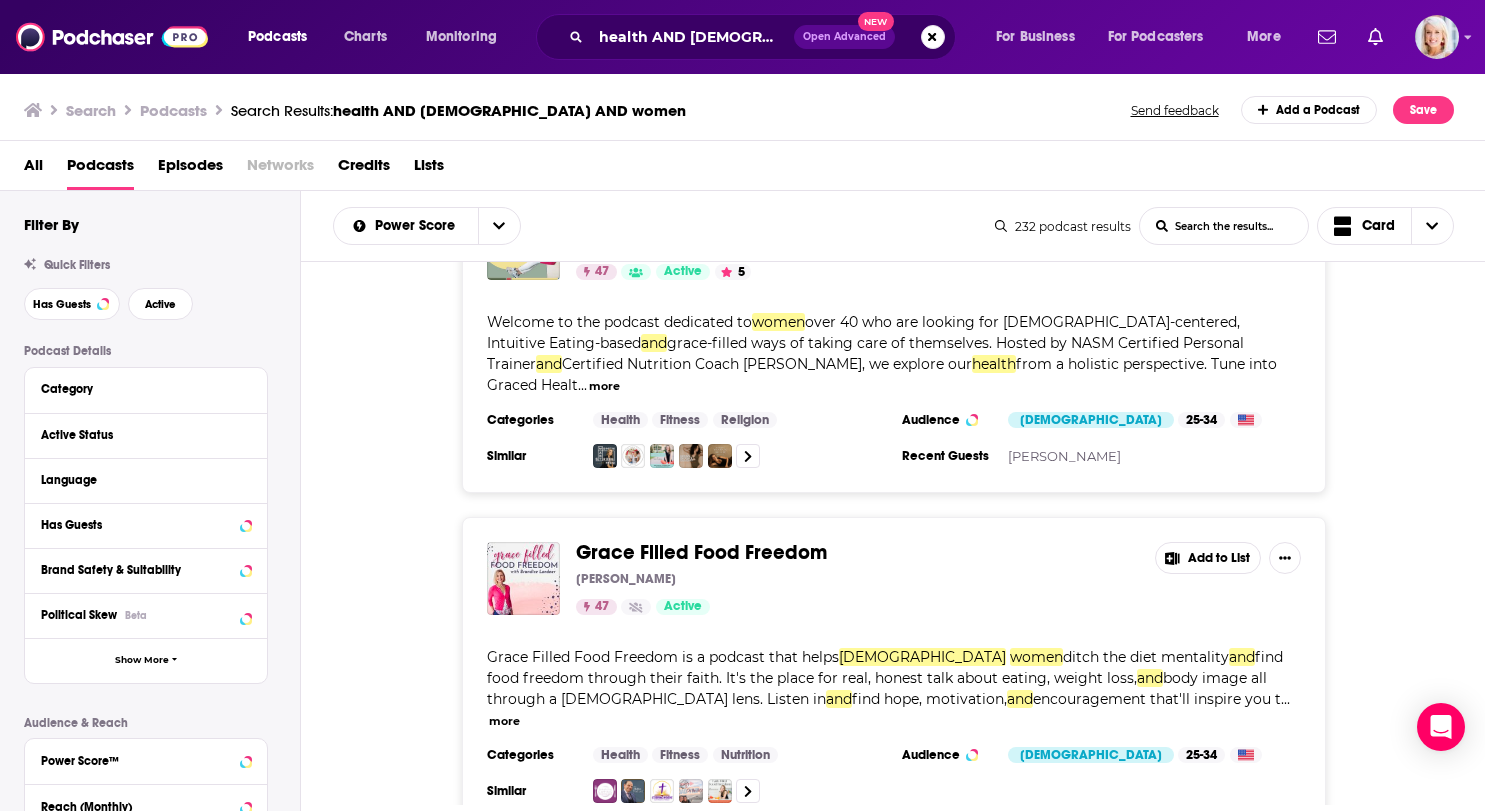 scroll, scrollTop: 5050, scrollLeft: 0, axis: vertical 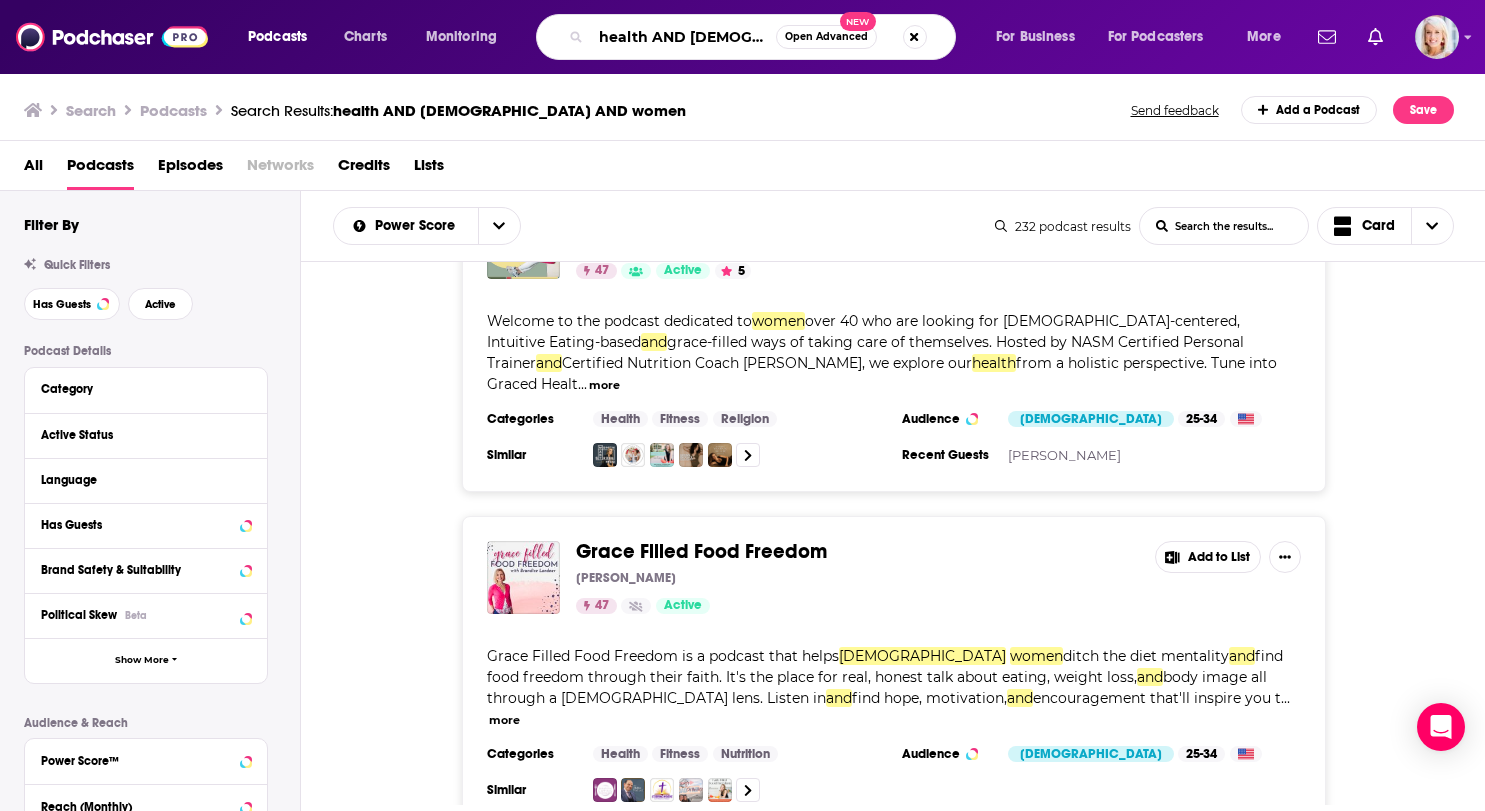 click on "health AND Christian AND women" at bounding box center (683, 37) 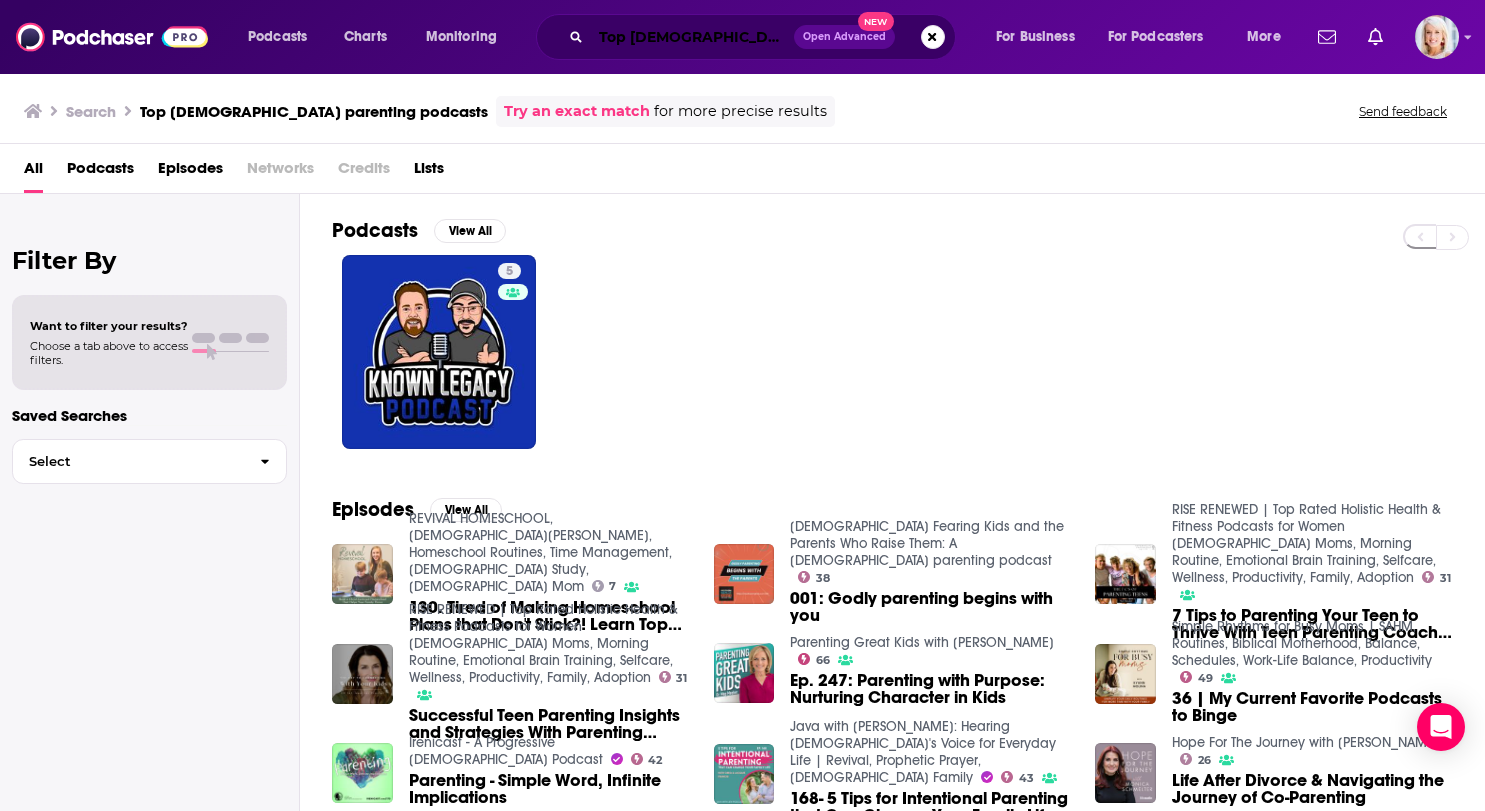 click on "Top Christian parenting podcasts" at bounding box center [692, 37] 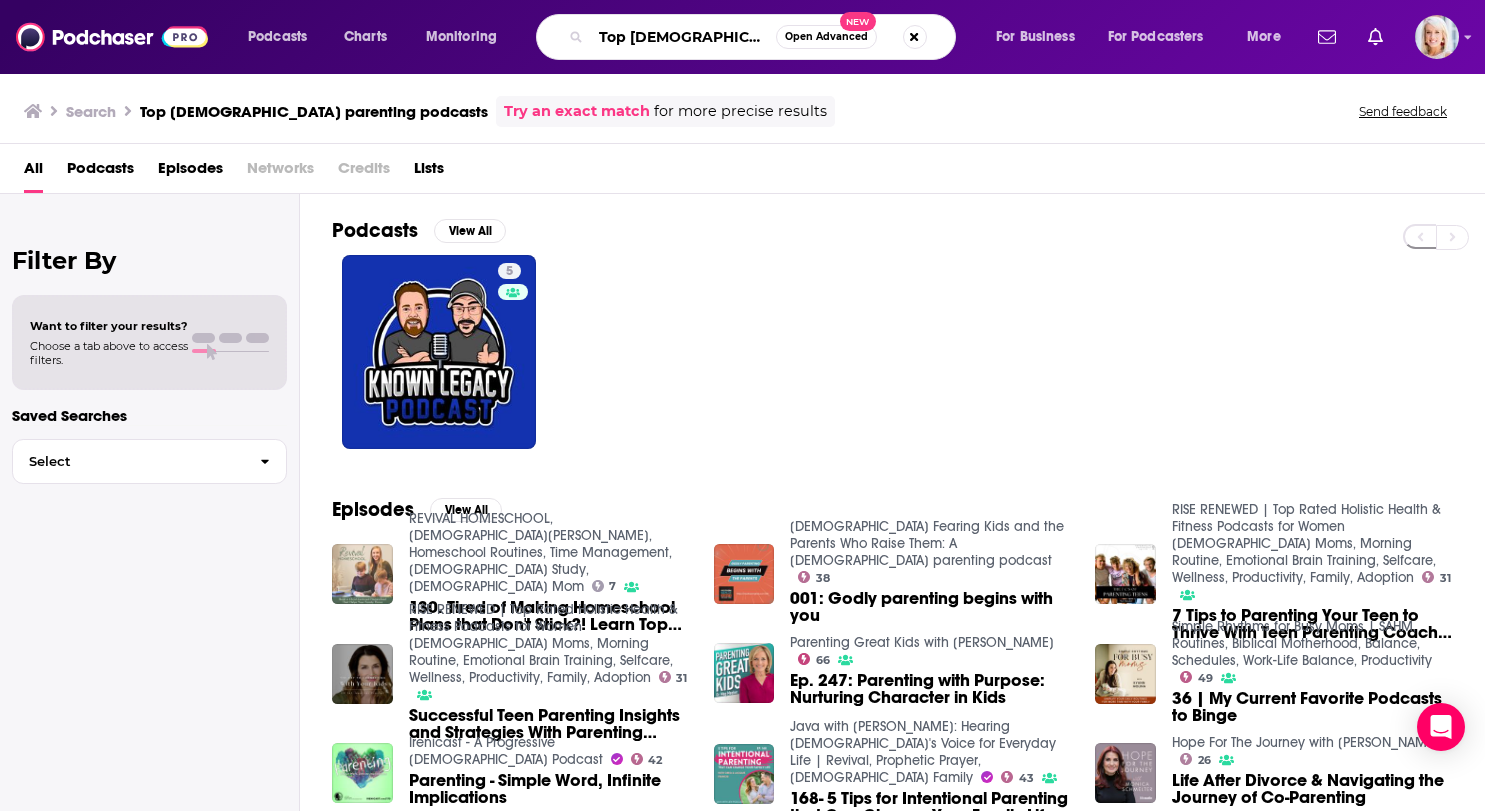 click on "Top Christian parenting podcasts" at bounding box center (683, 37) 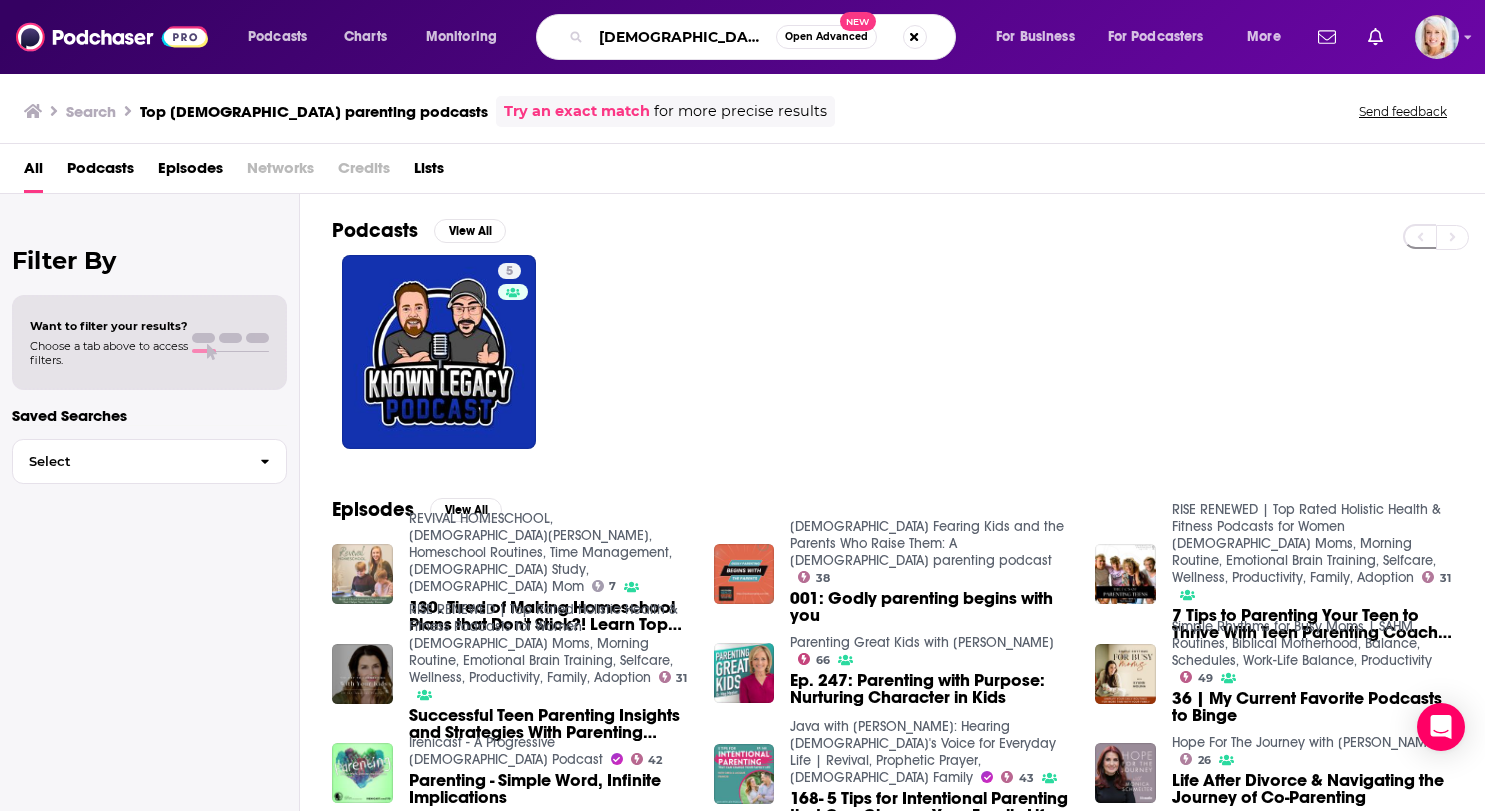 type on "Christian Parenting" 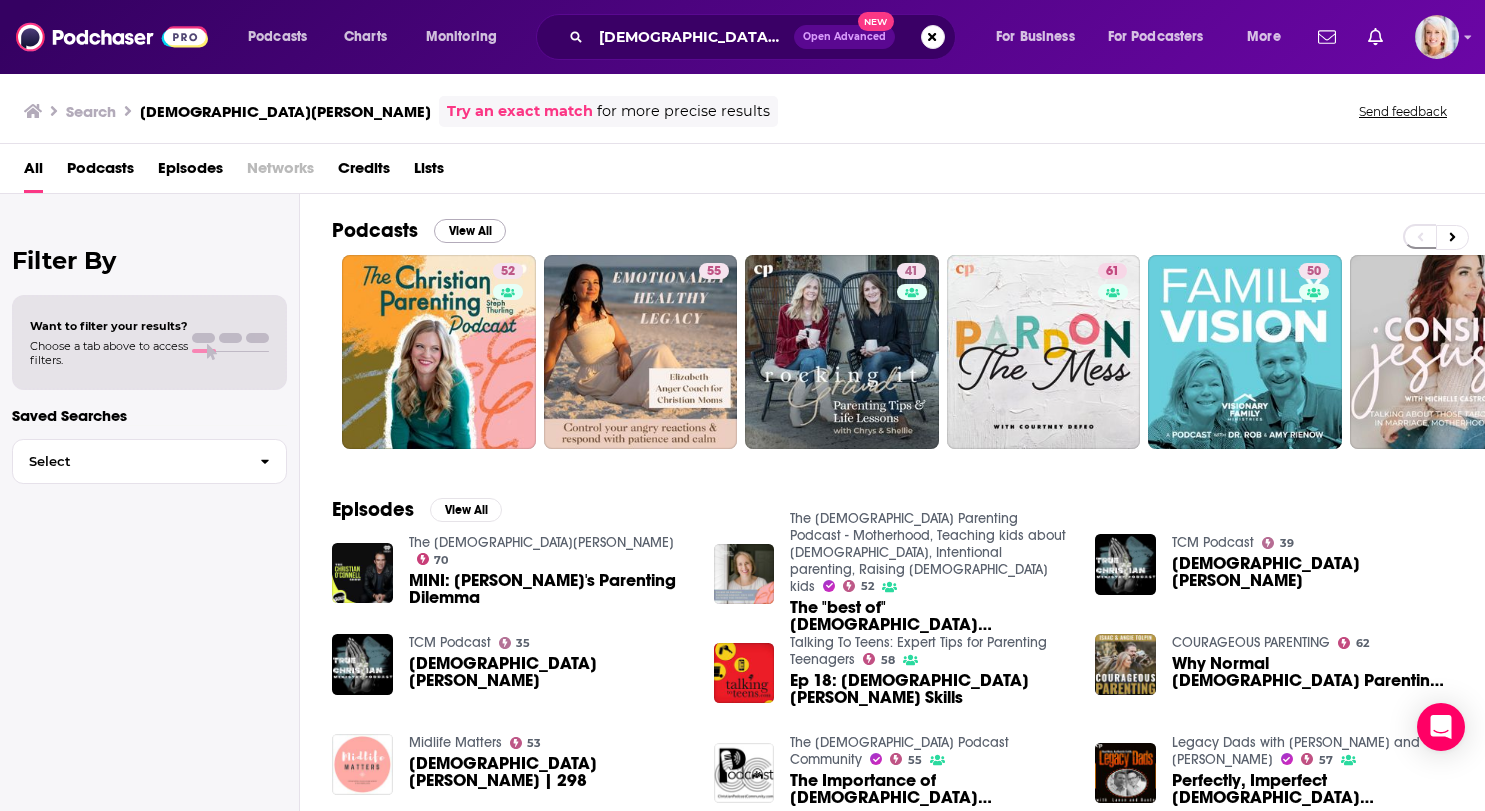 click on "View All" at bounding box center (470, 231) 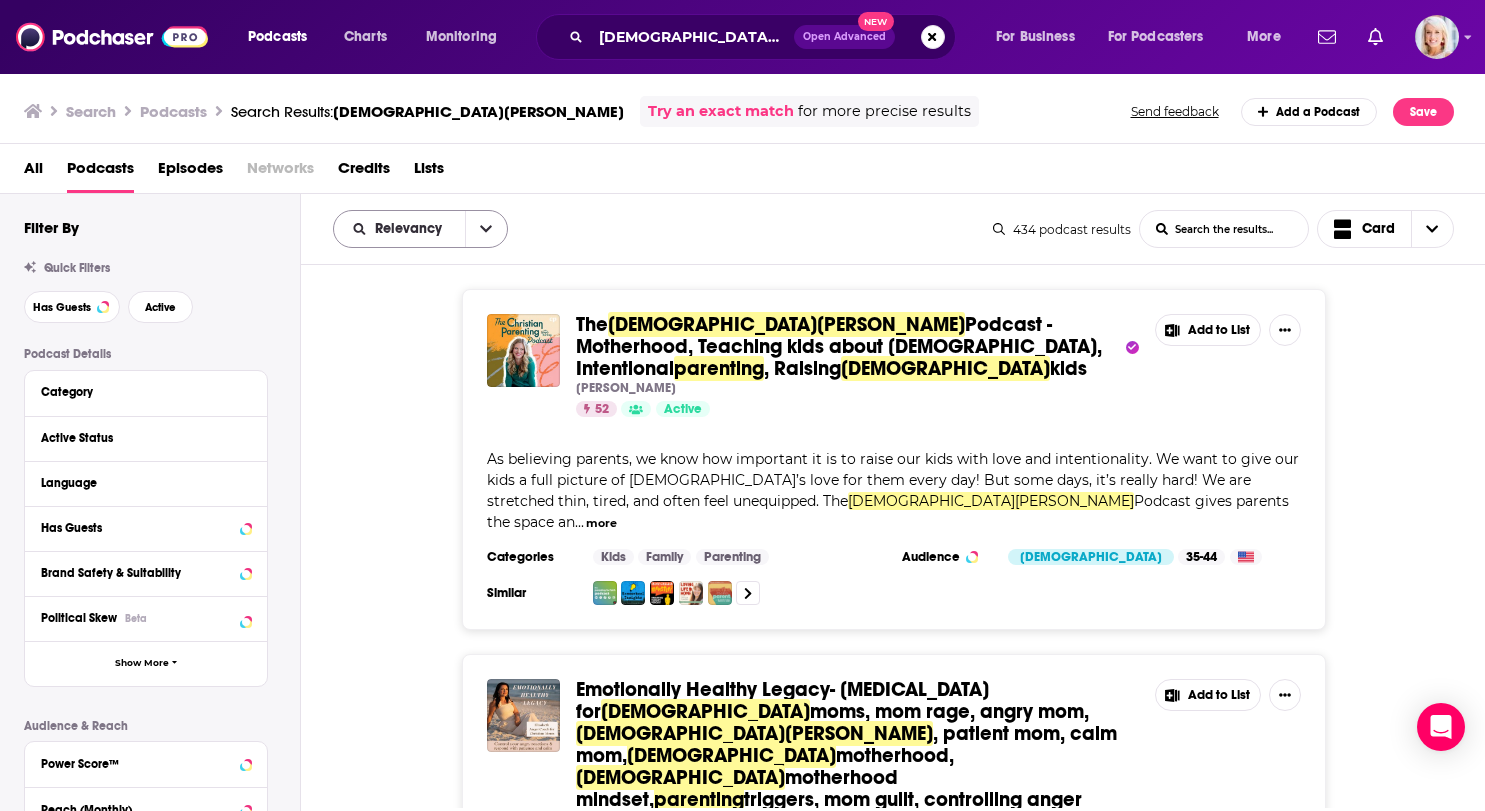 click 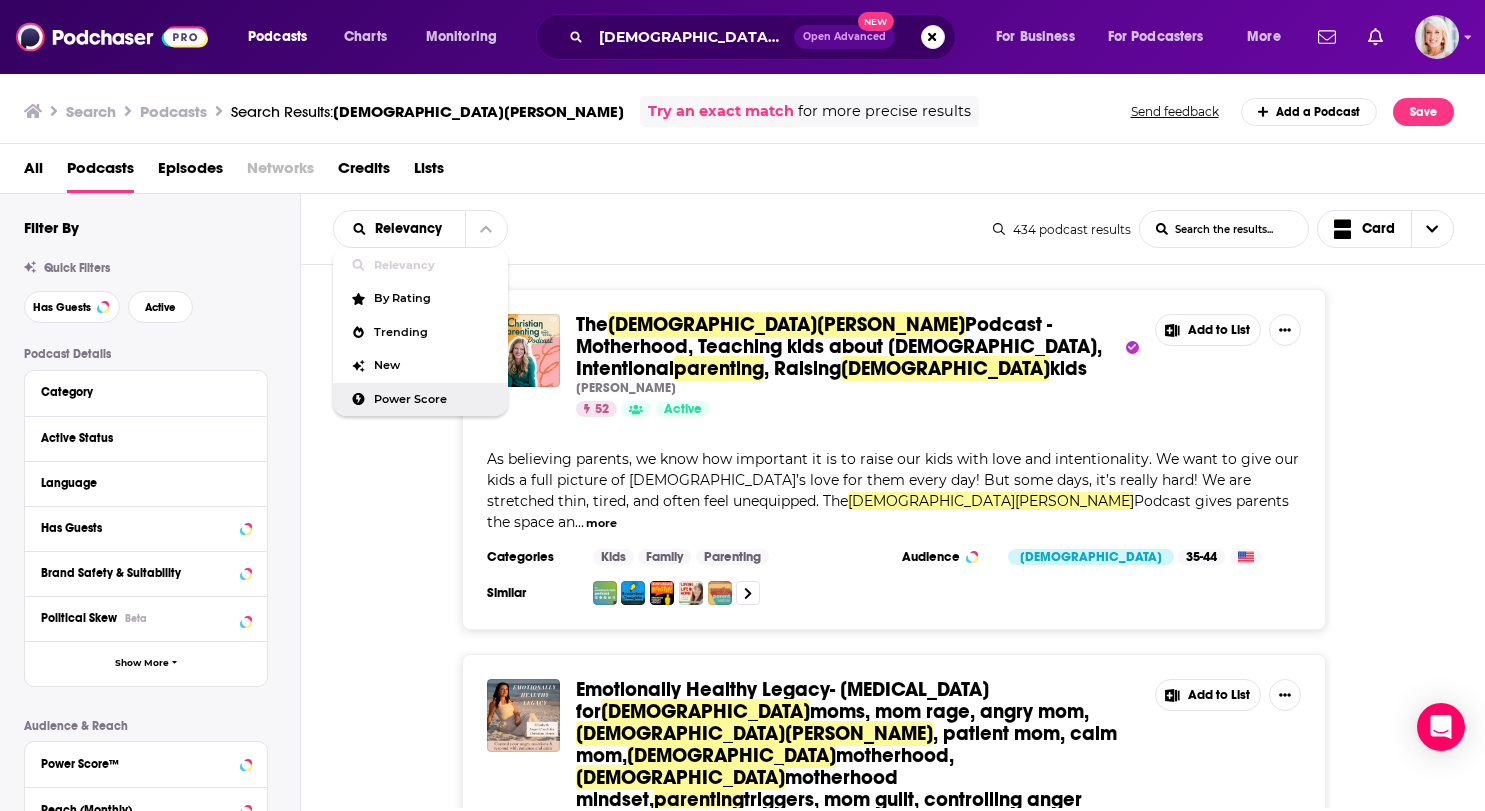 click on "Power Score" at bounding box center (420, 400) 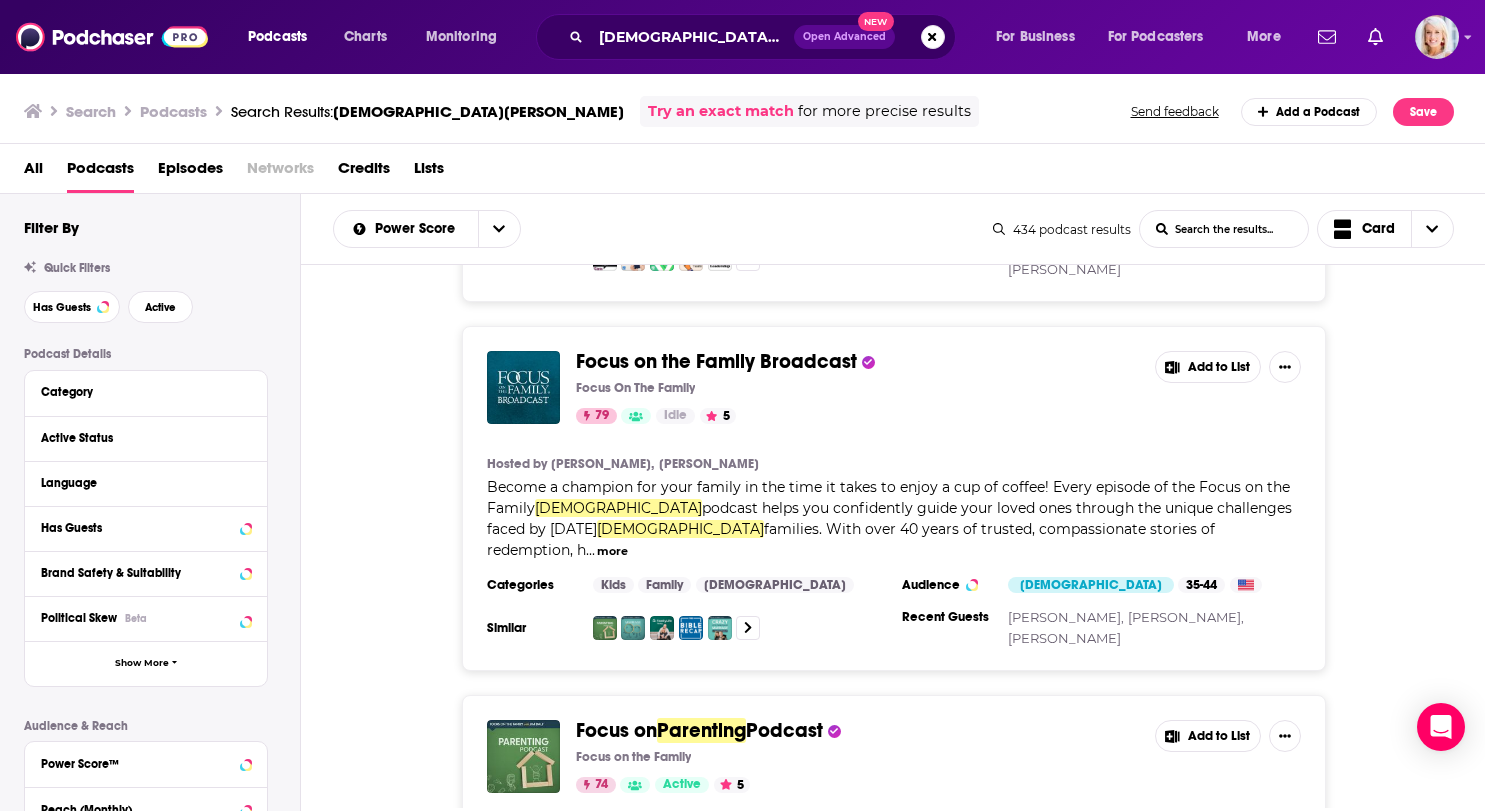 scroll, scrollTop: 350, scrollLeft: 0, axis: vertical 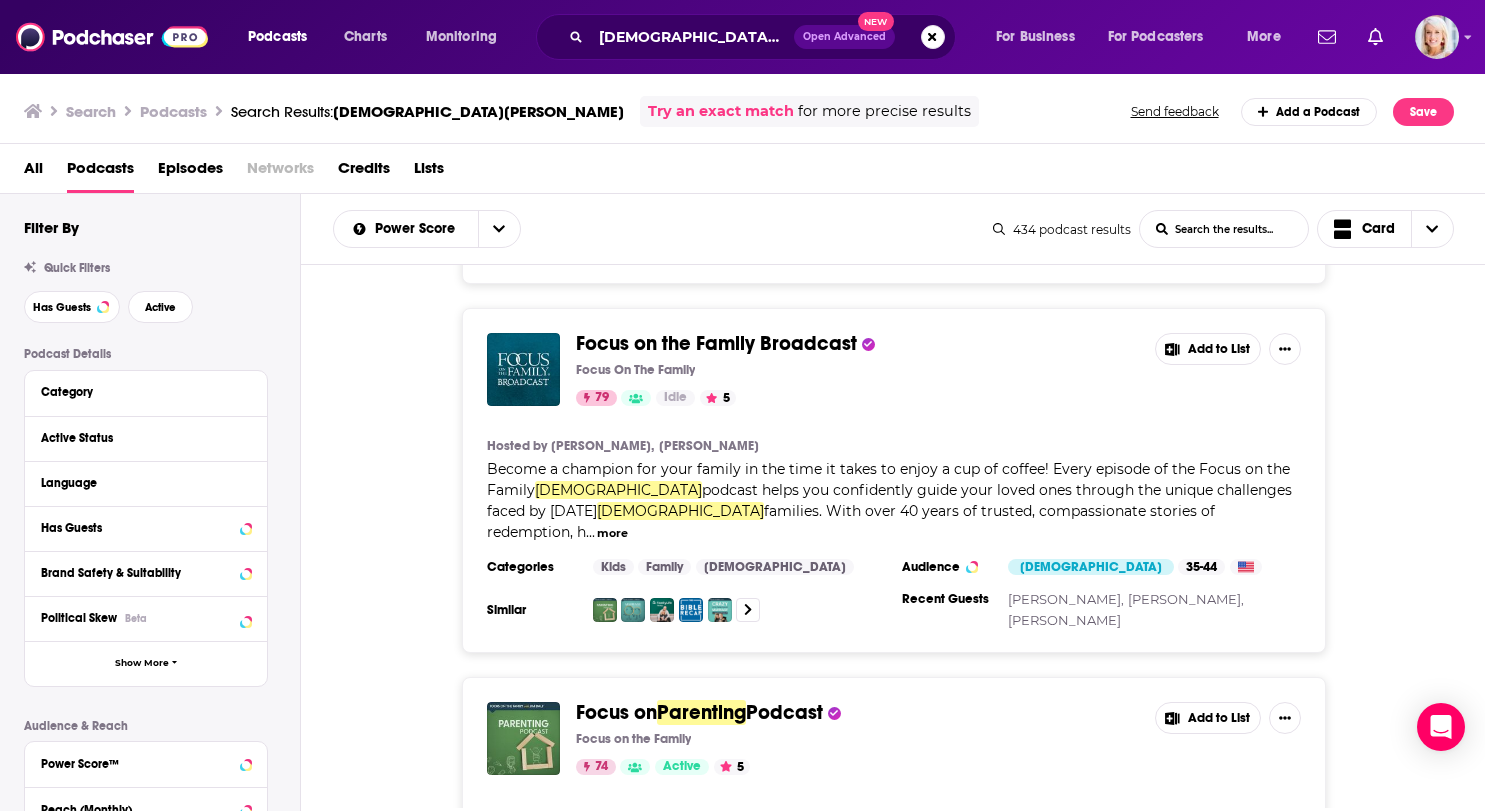 click on "Add to List" at bounding box center (1208, 349) 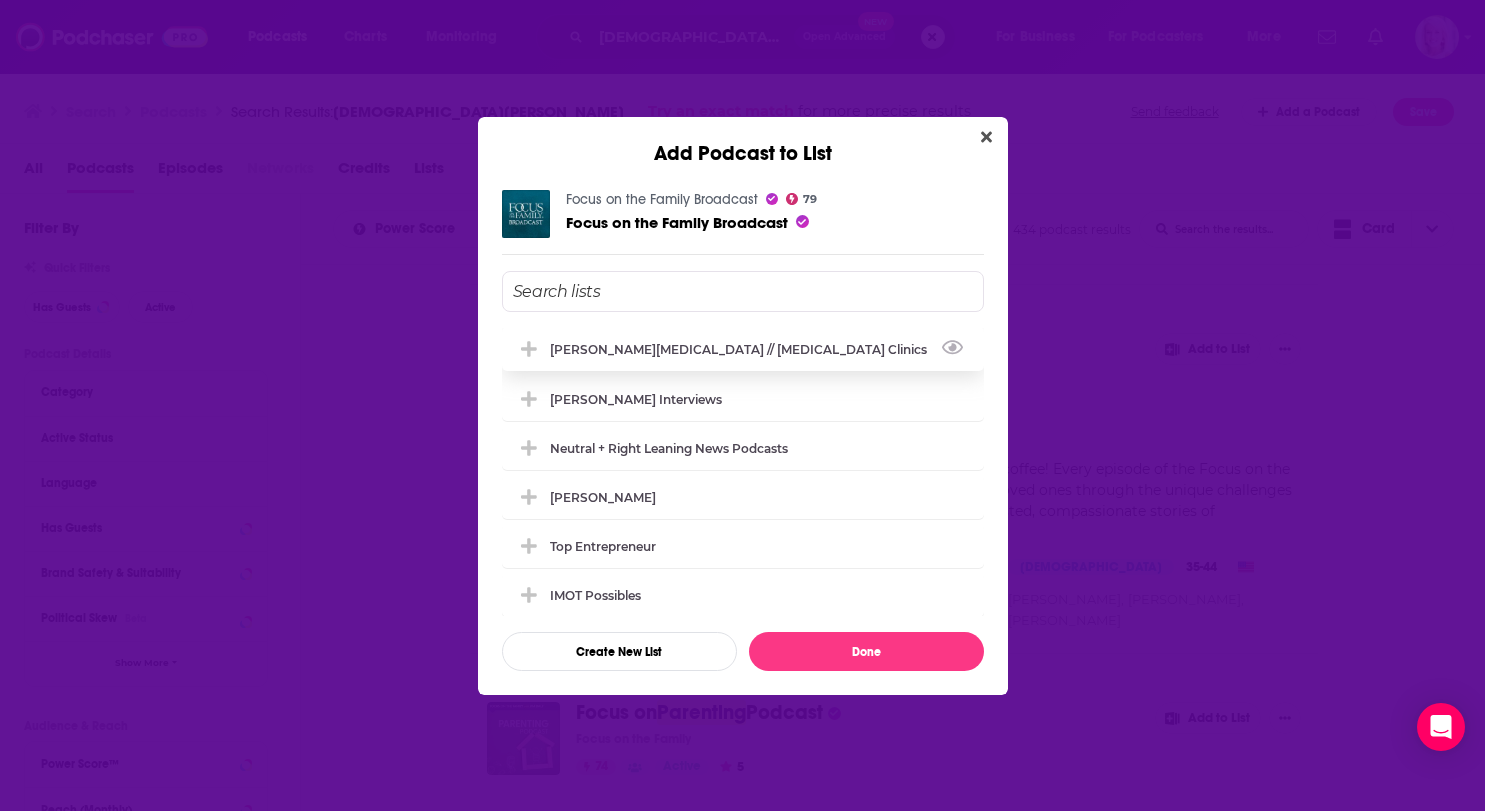 click on "[PERSON_NAME][MEDICAL_DATA] // [MEDICAL_DATA] Clinics" at bounding box center [743, 349] 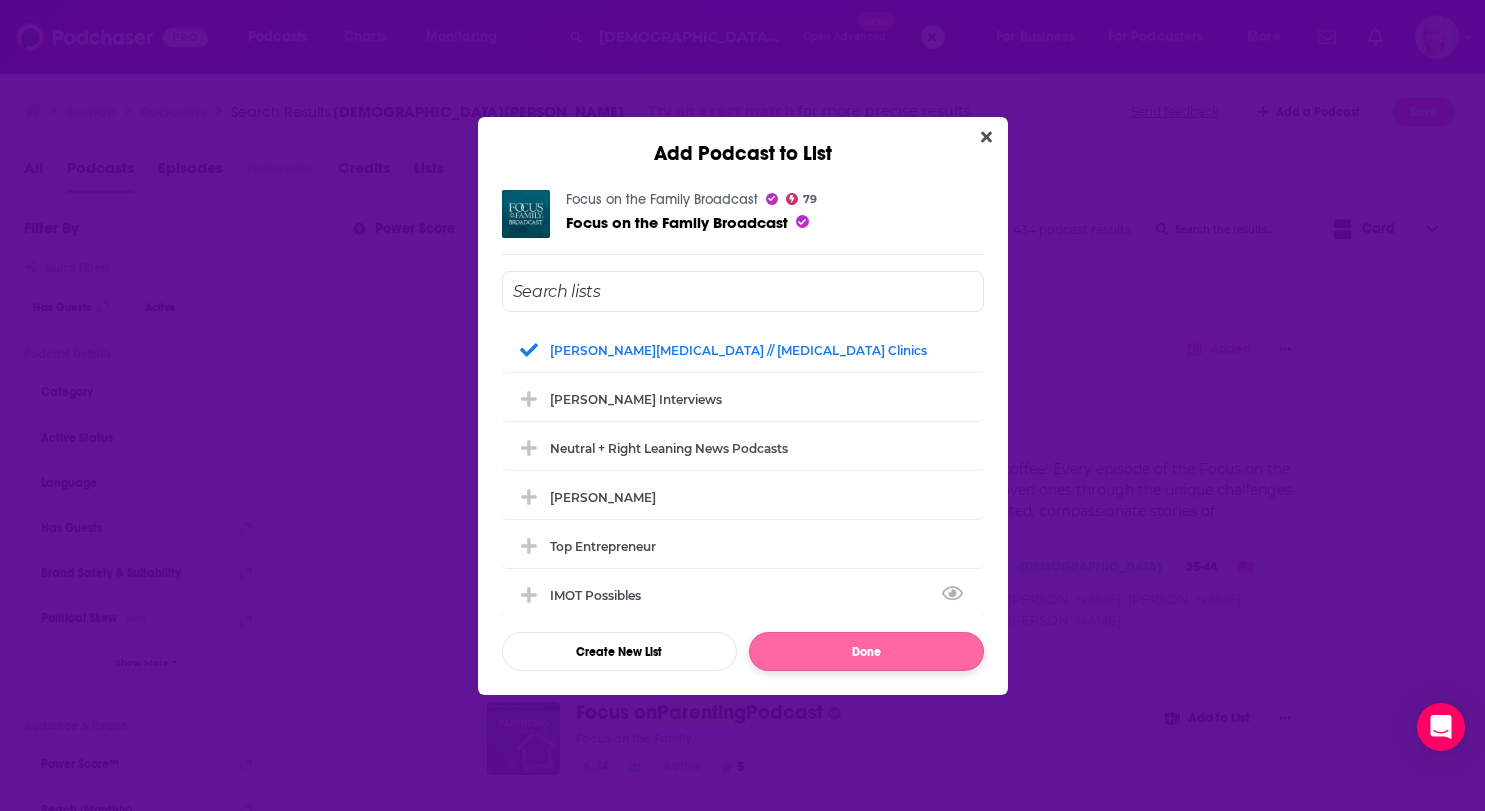 click on "Done" at bounding box center [866, 651] 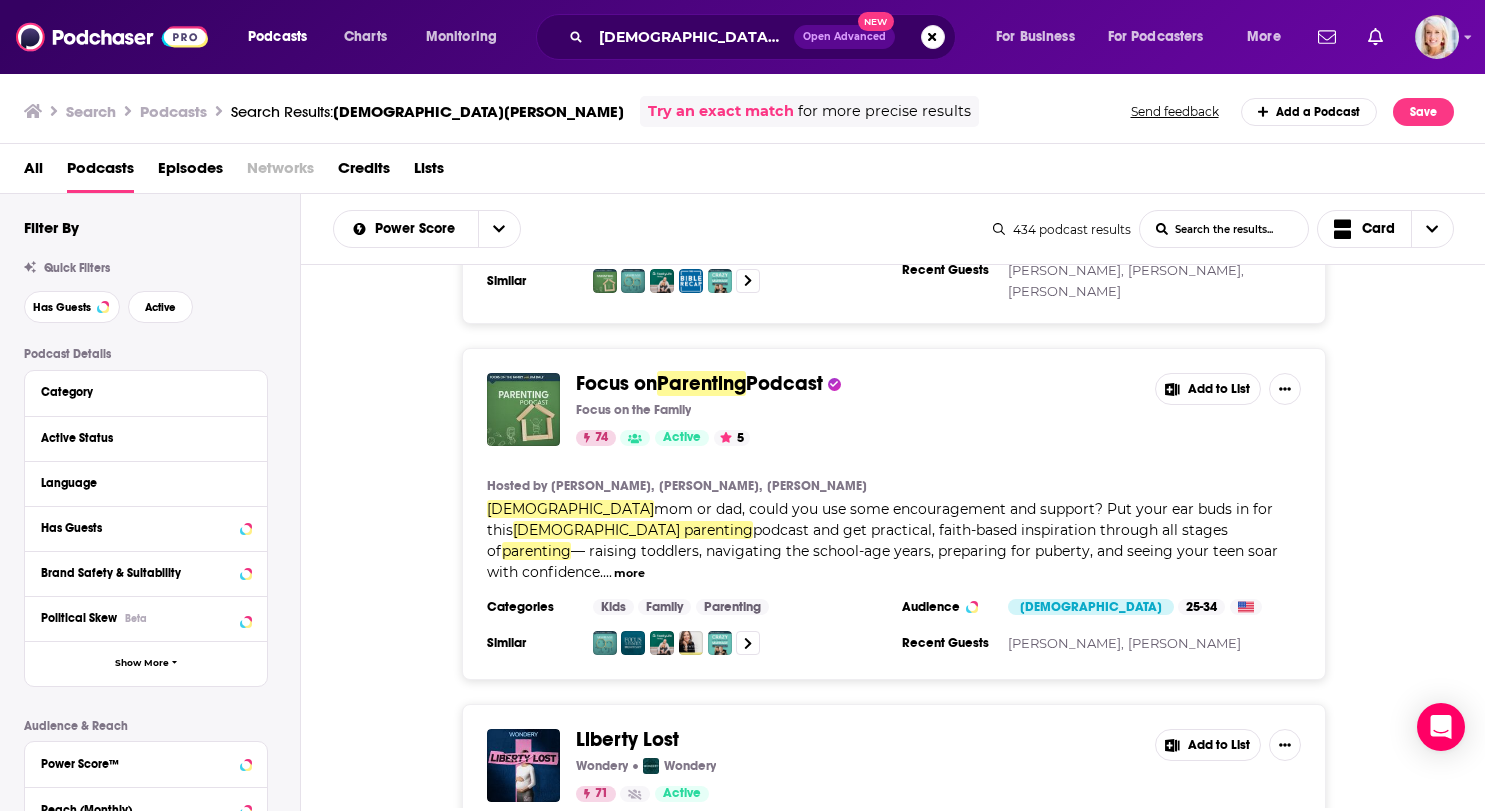 scroll, scrollTop: 683, scrollLeft: 0, axis: vertical 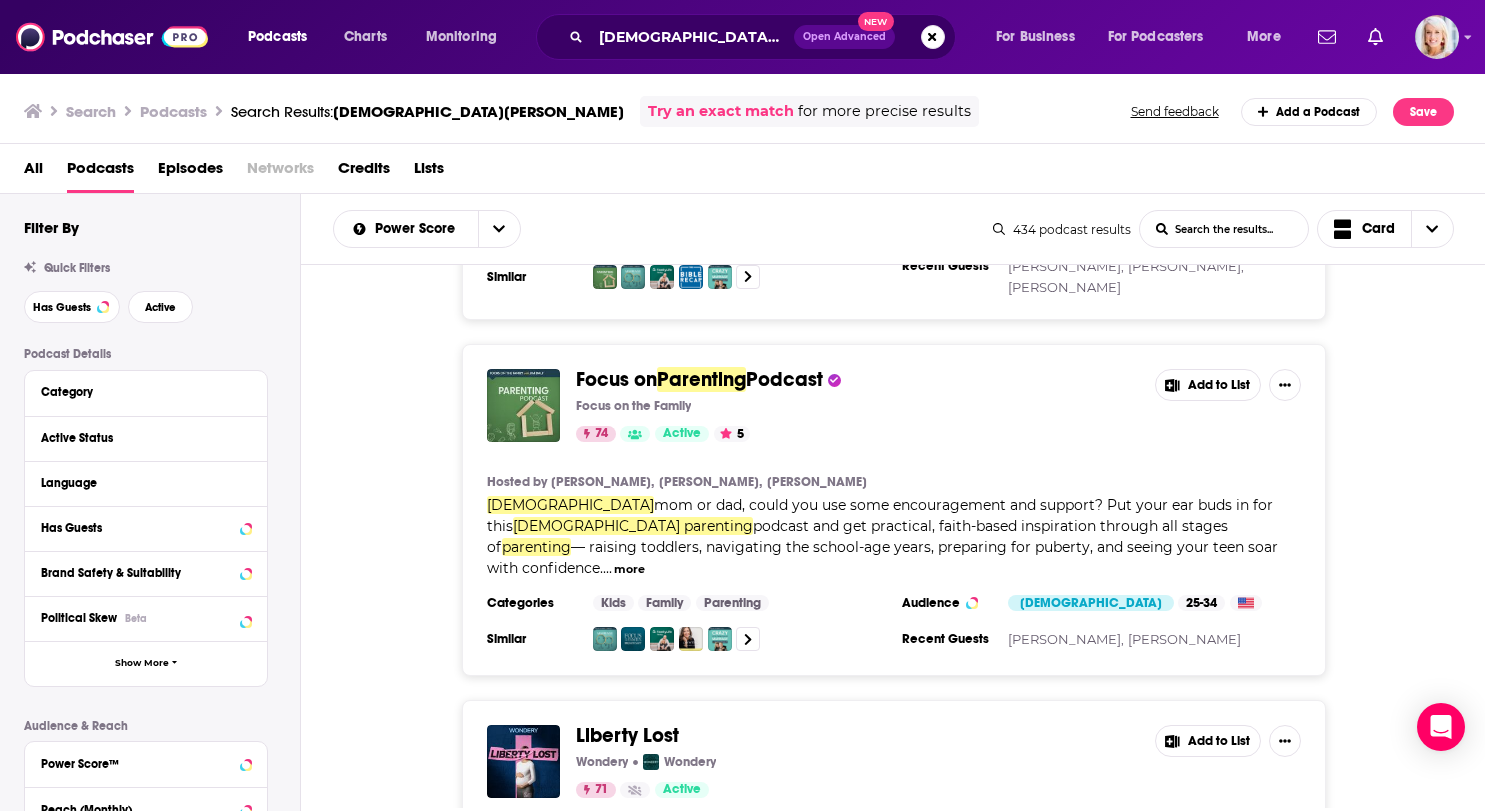click on "Add to List" at bounding box center [1208, 385] 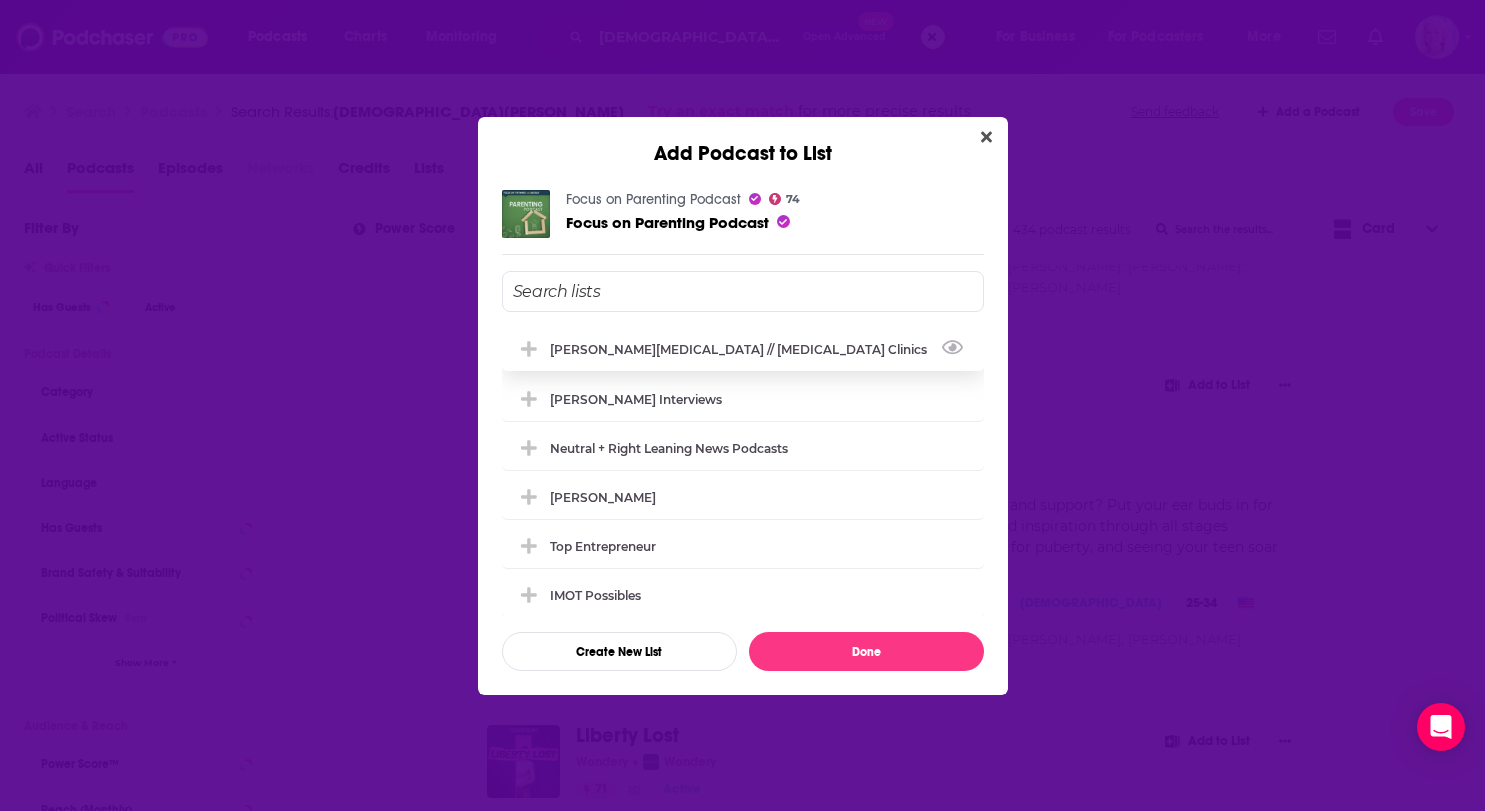 click on "[PERSON_NAME][MEDICAL_DATA] // [MEDICAL_DATA] Clinics" at bounding box center [743, 349] 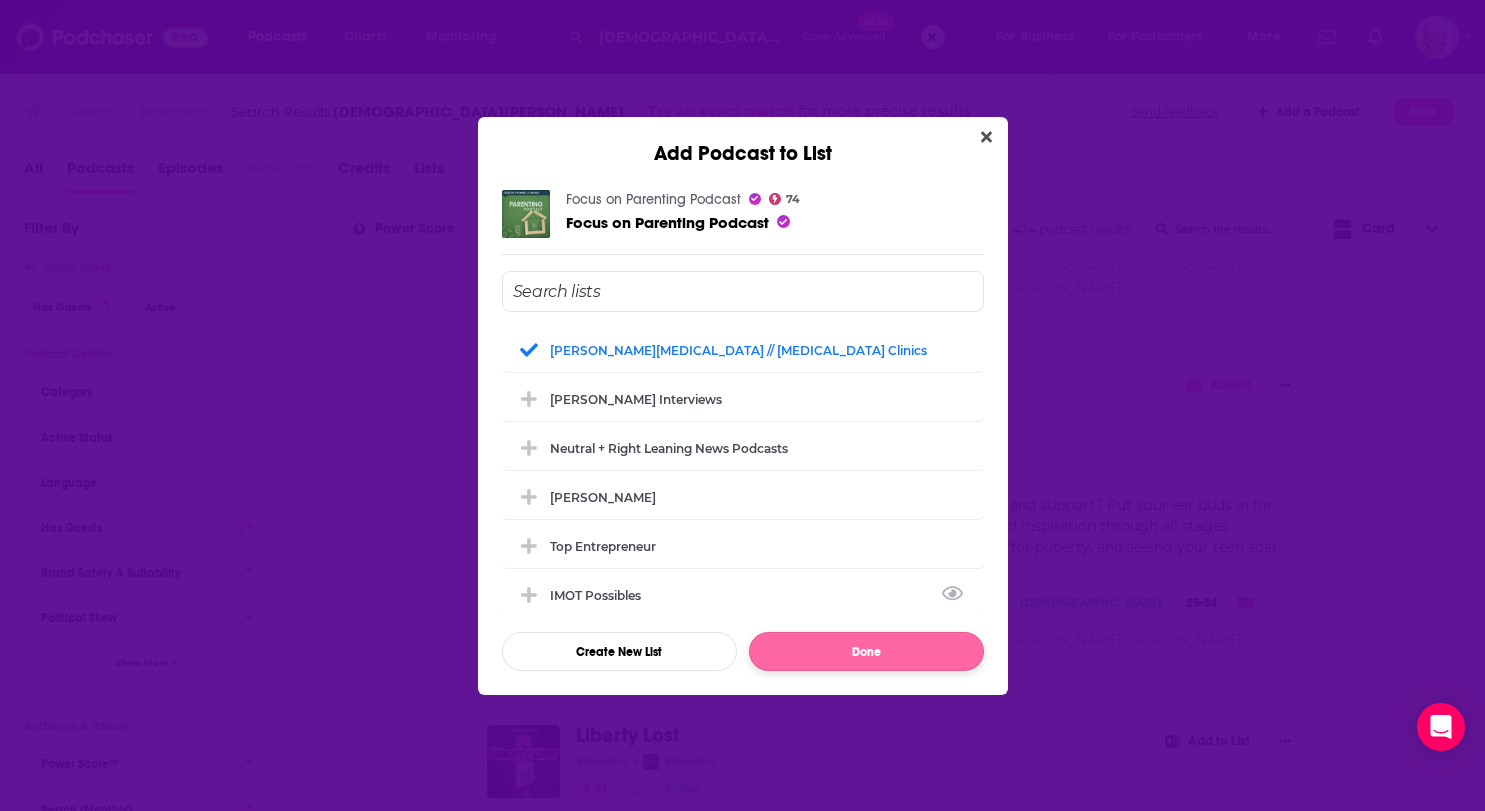 click on "Done" at bounding box center [866, 651] 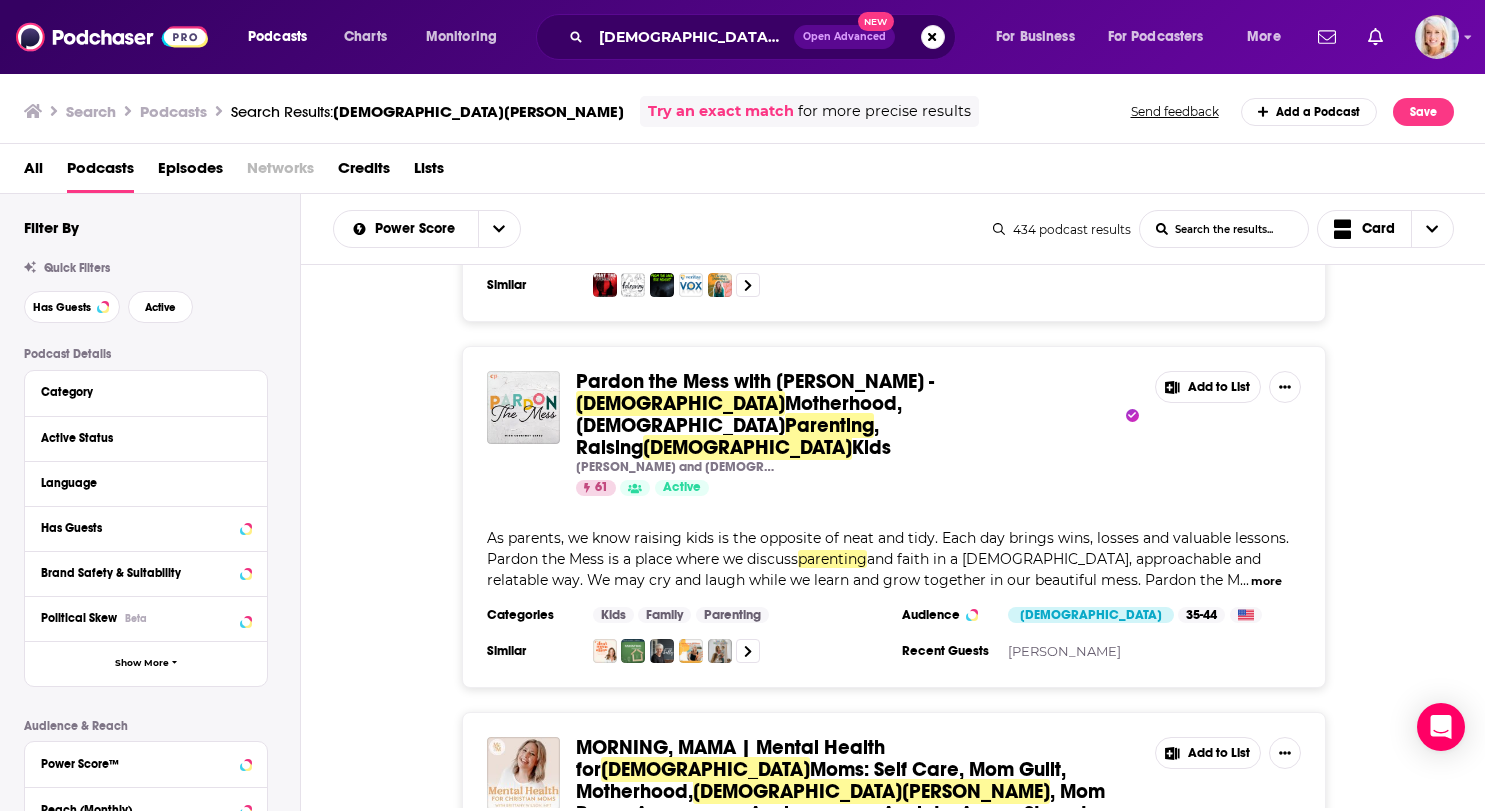 scroll, scrollTop: 3874, scrollLeft: 0, axis: vertical 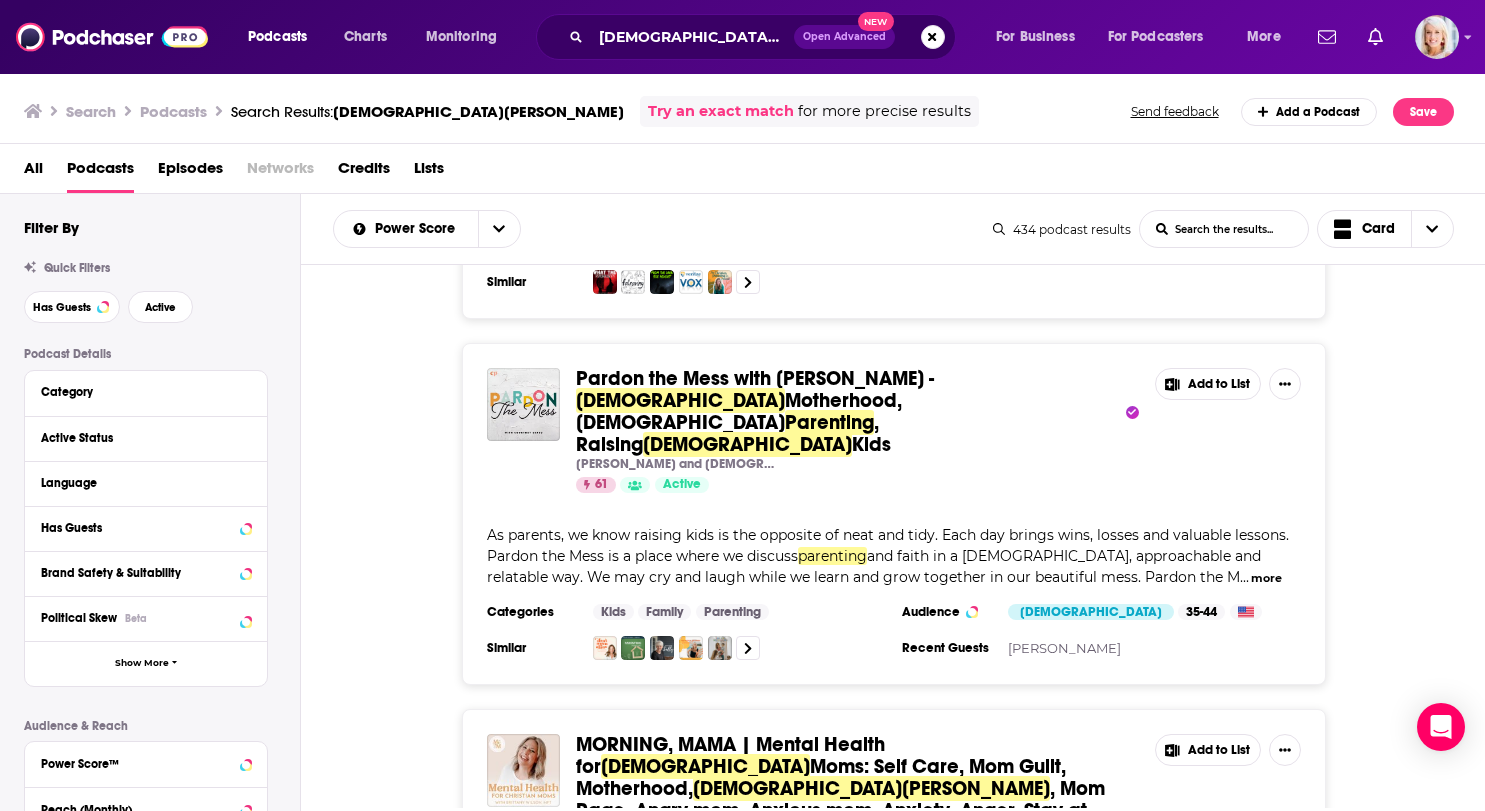 click on "Add to List" at bounding box center (1208, 750) 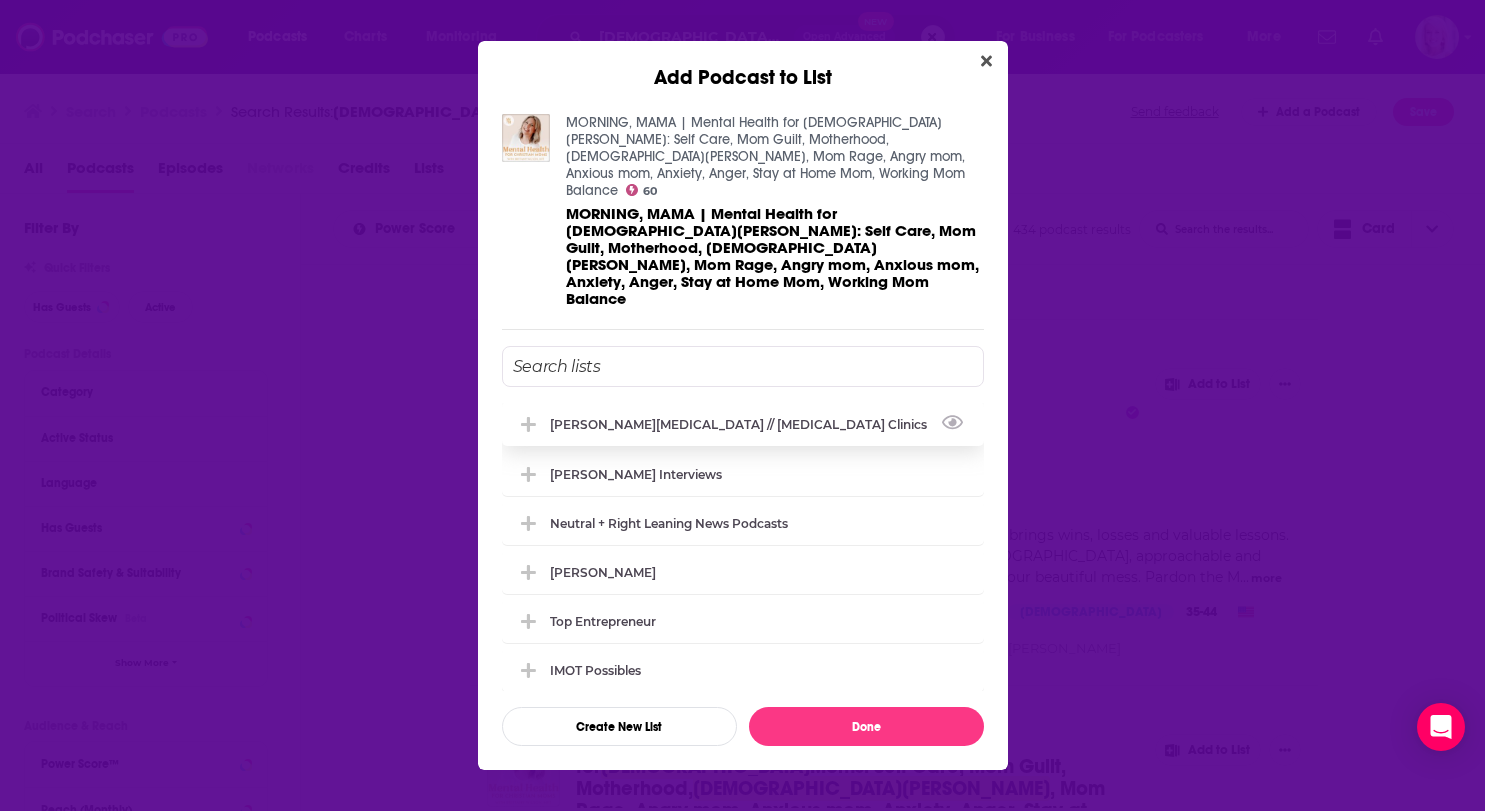 click on "[PERSON_NAME][MEDICAL_DATA] // [MEDICAL_DATA] Clinics" at bounding box center (743, 424) 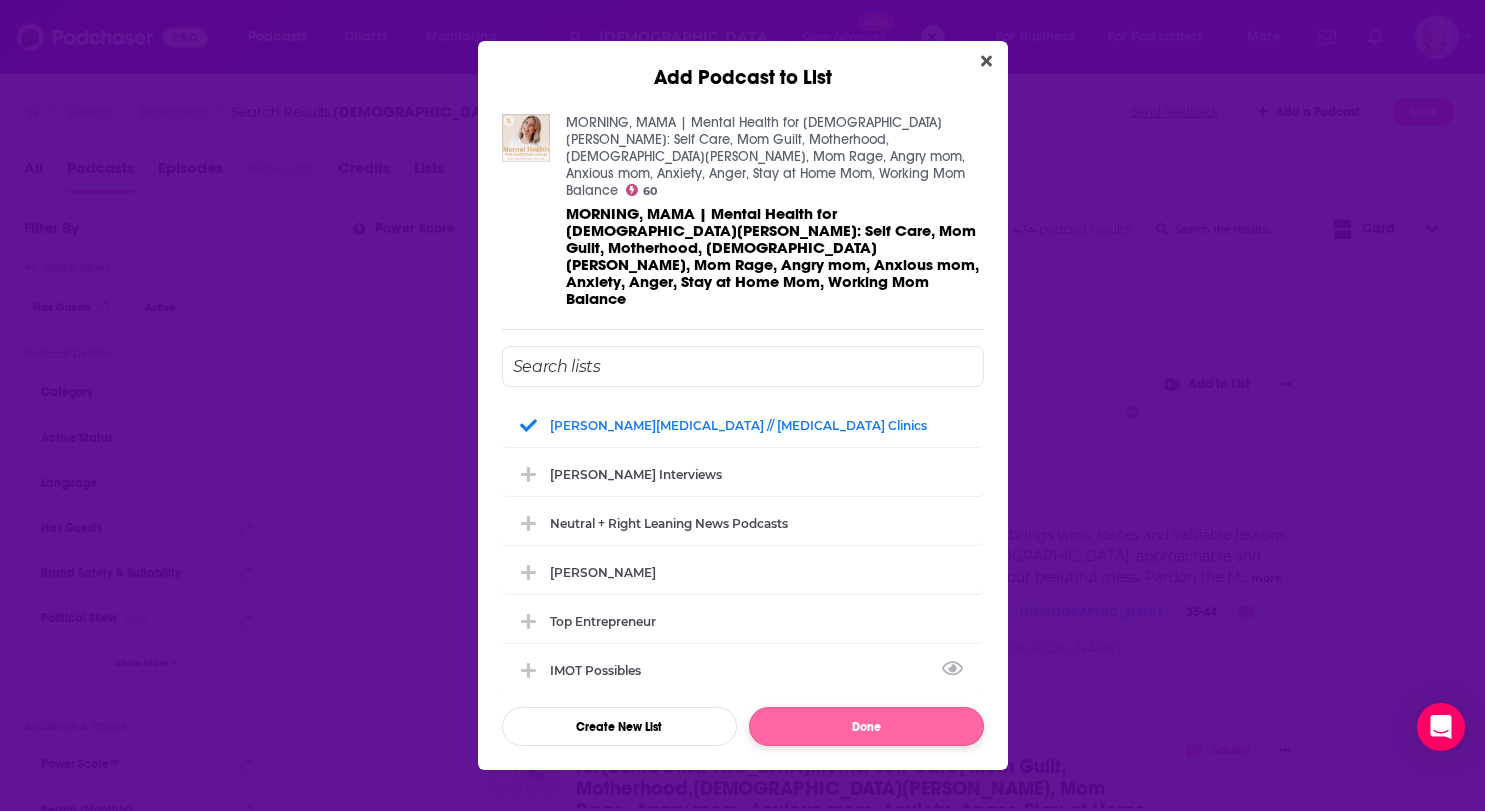 click on "Done" at bounding box center (866, 726) 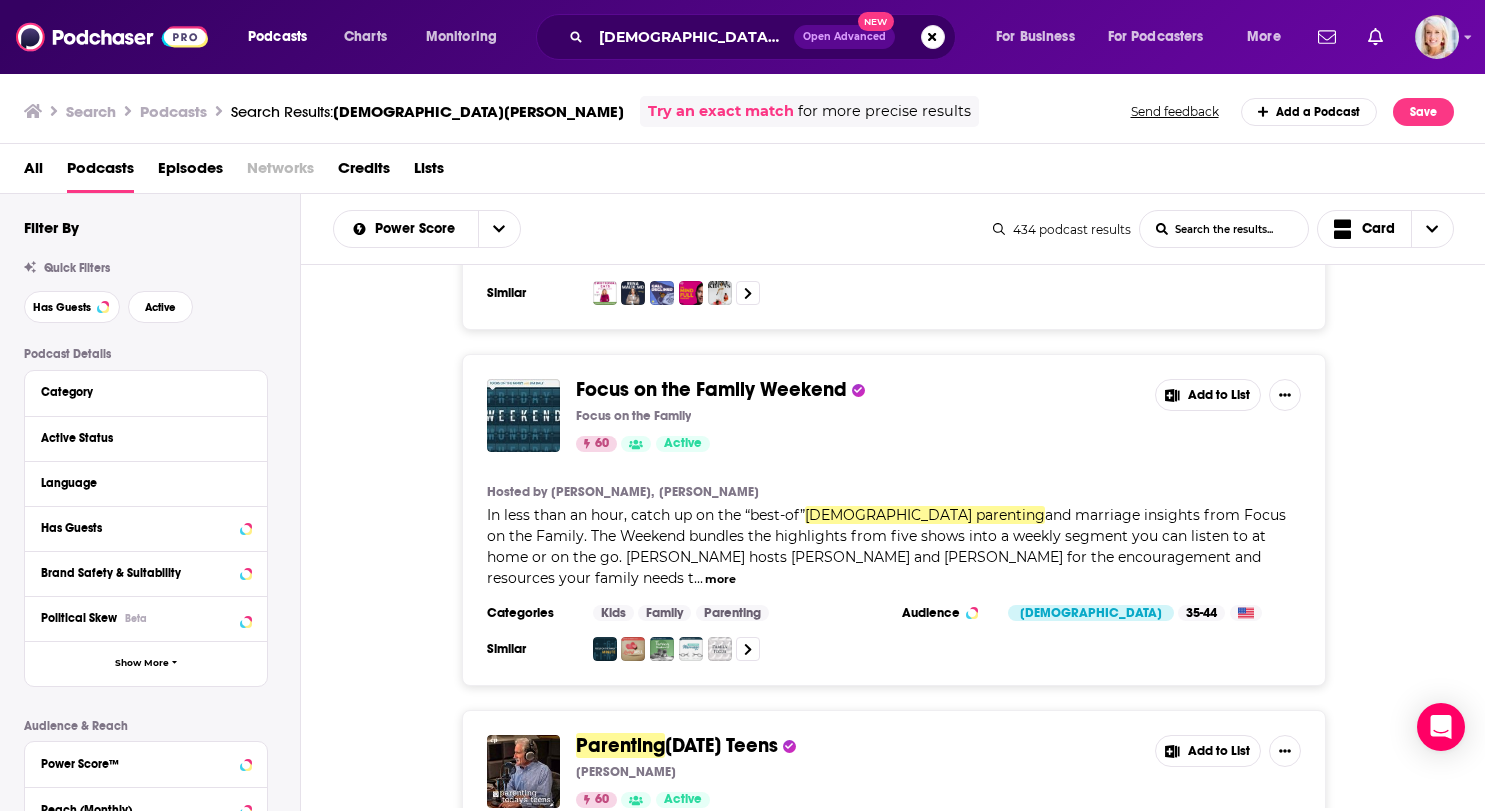 scroll, scrollTop: 4617, scrollLeft: 0, axis: vertical 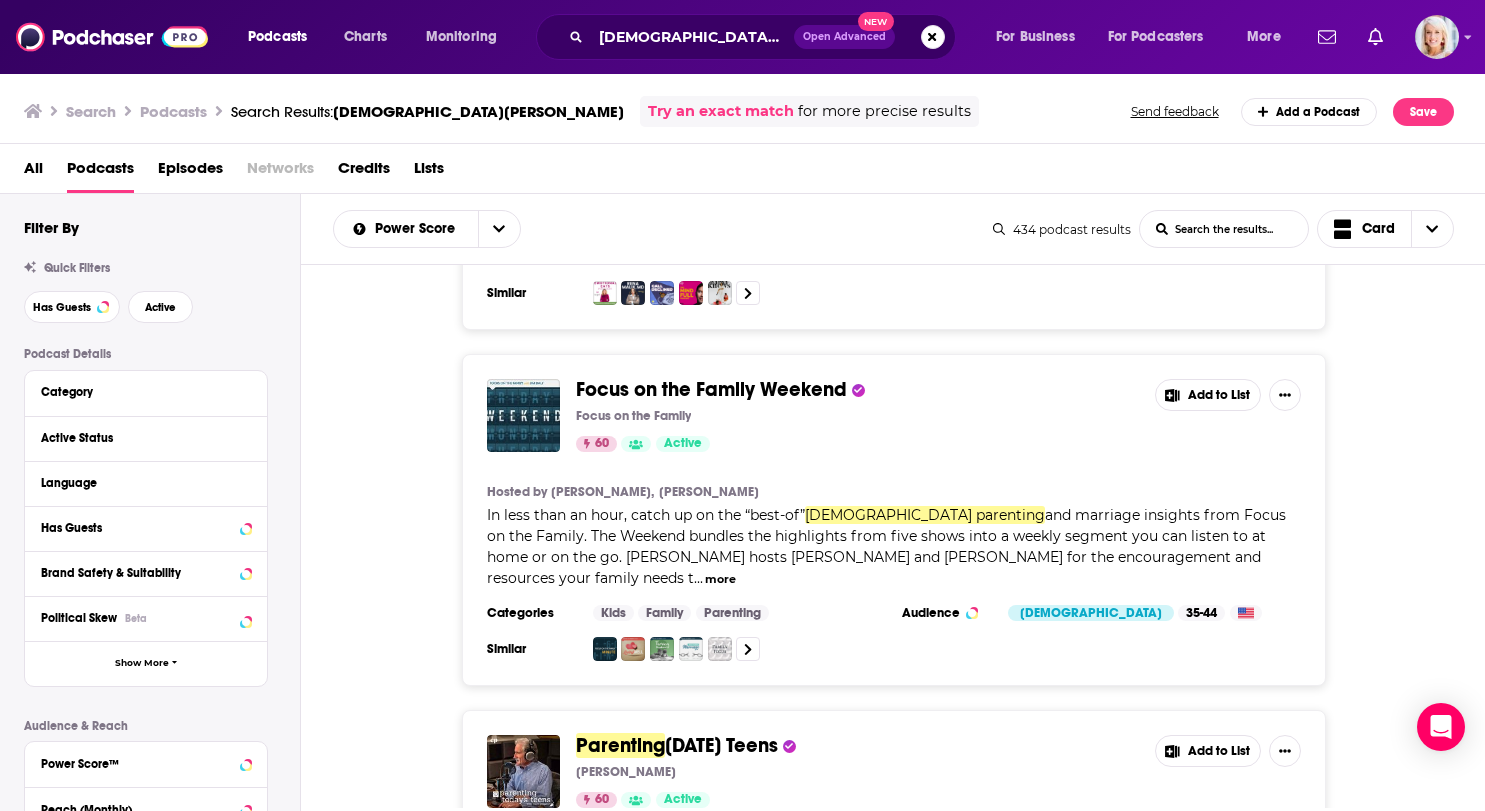 click 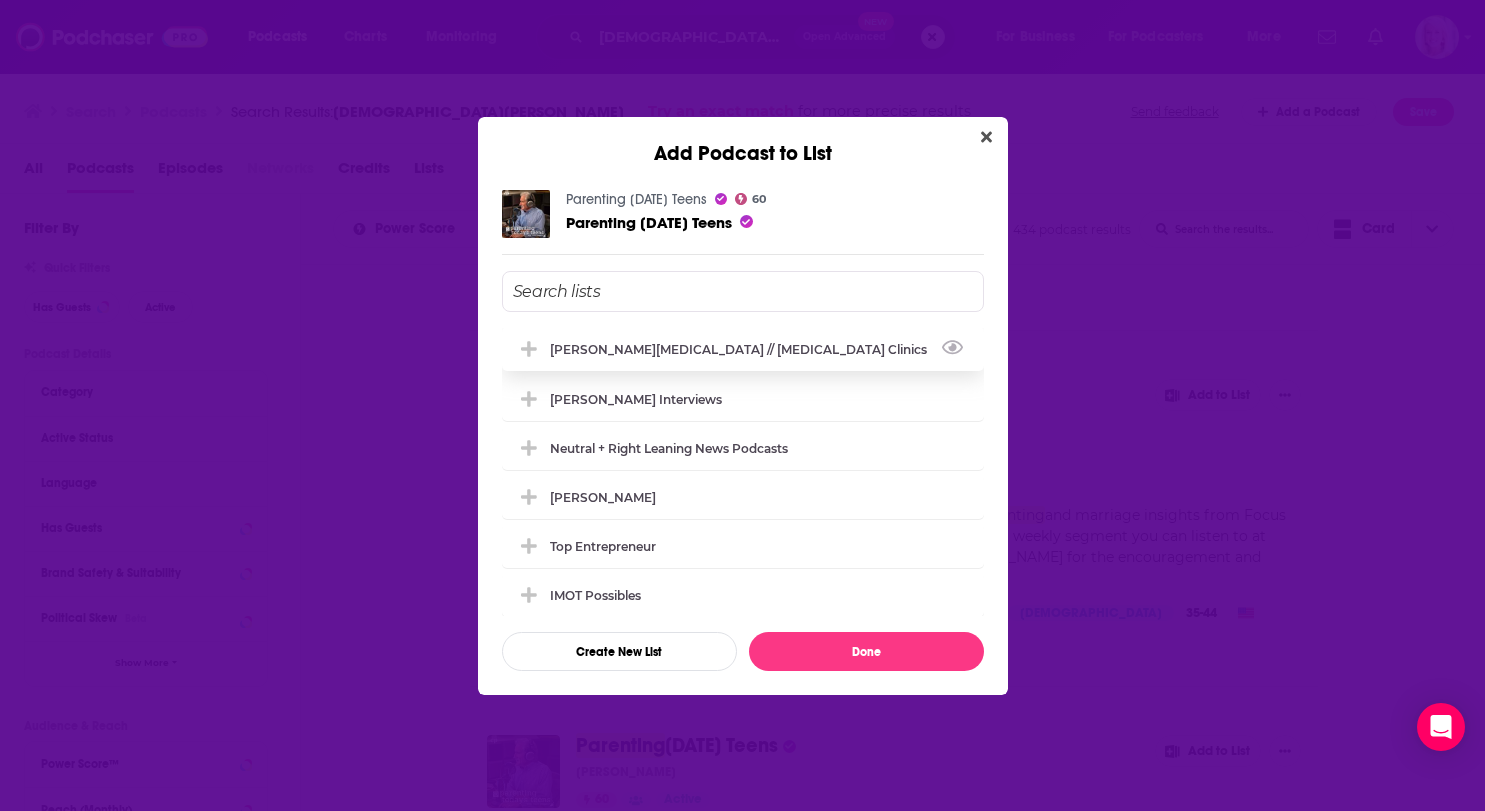 click on "[PERSON_NAME][MEDICAL_DATA] // [MEDICAL_DATA] Clinics" at bounding box center [744, 349] 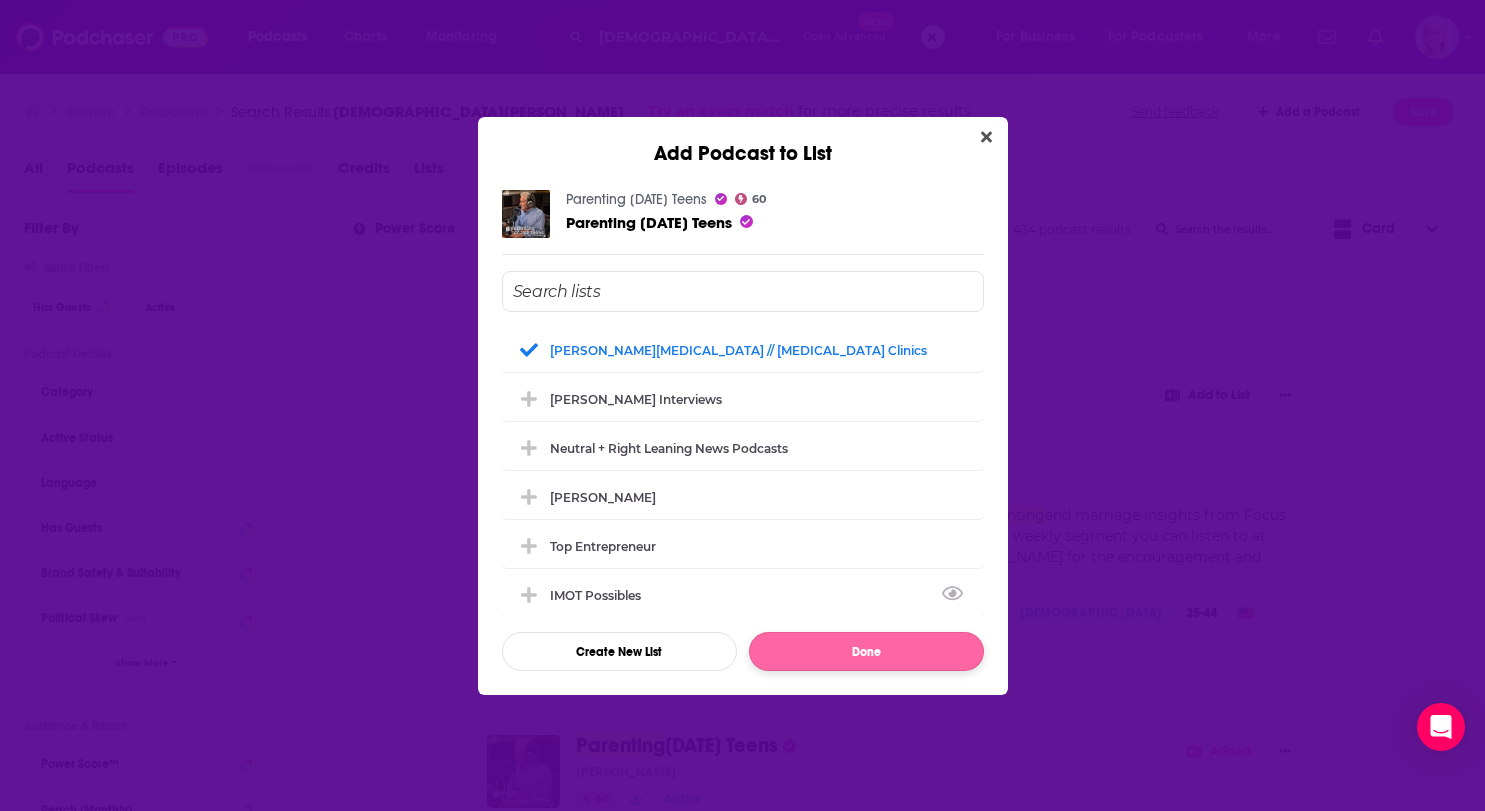 click on "Done" at bounding box center [866, 651] 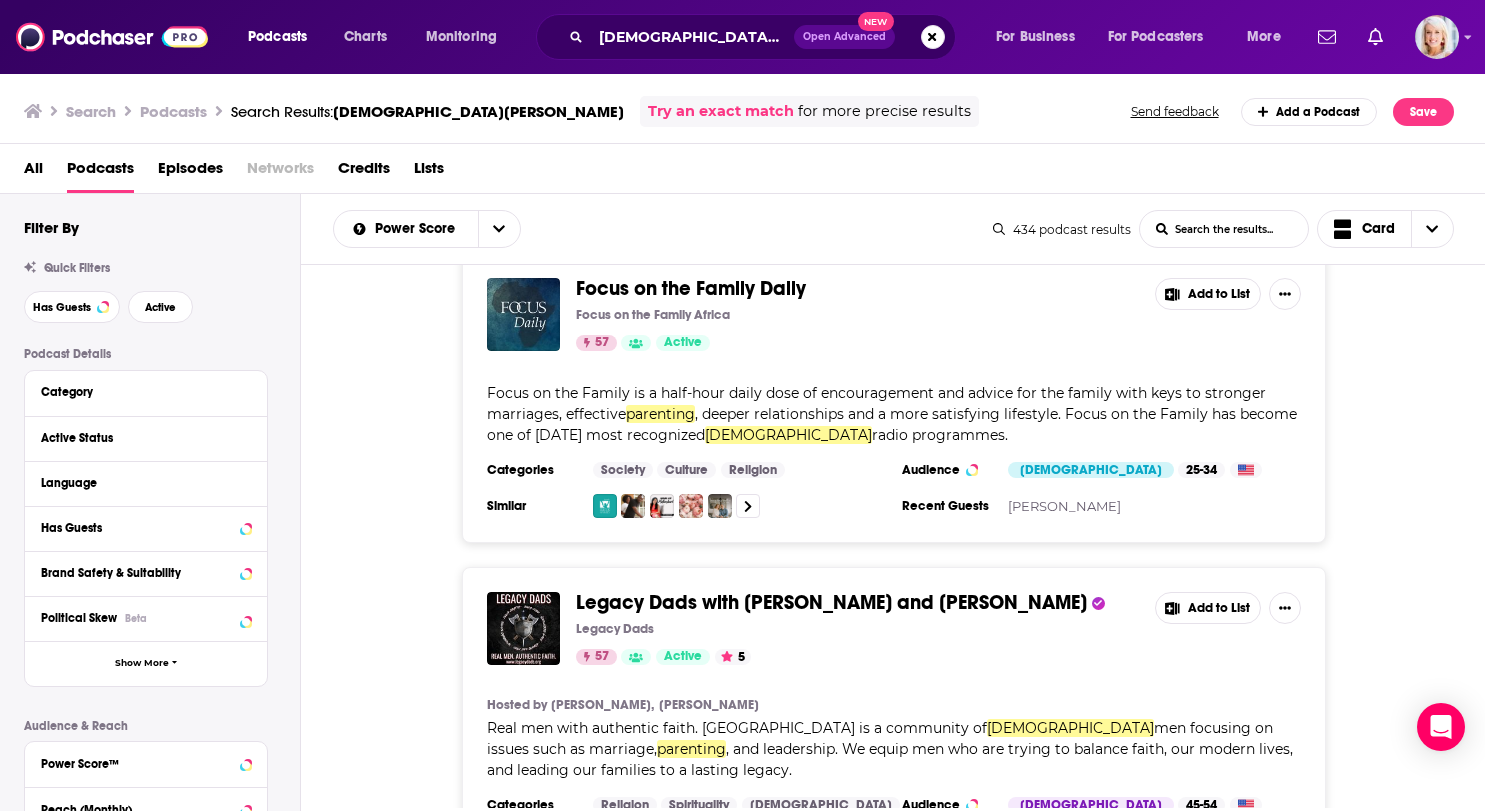 scroll, scrollTop: 6426, scrollLeft: 0, axis: vertical 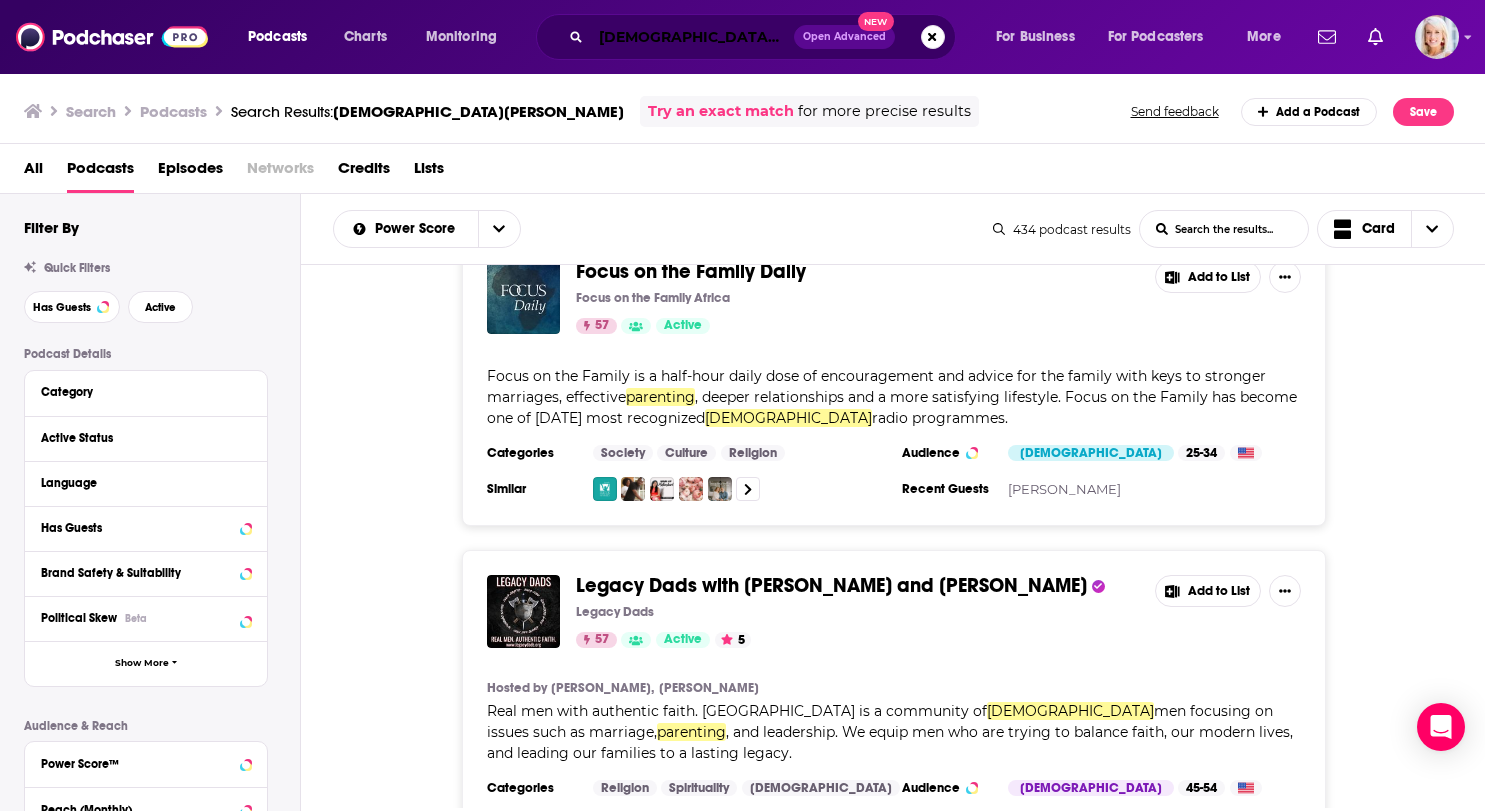 click on "Christian Parenting" at bounding box center [692, 37] 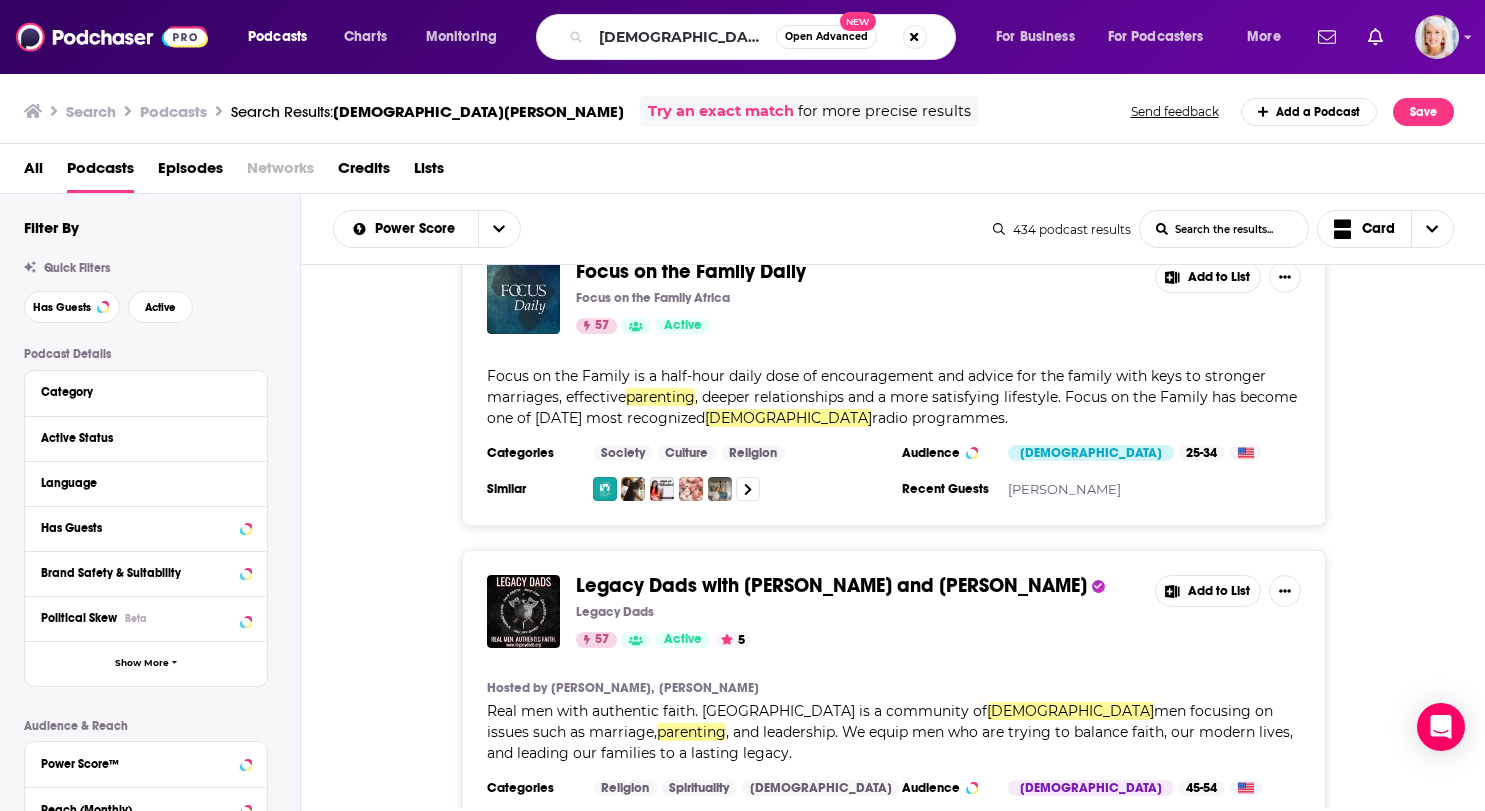 click on "Open Advanced" at bounding box center [826, 37] 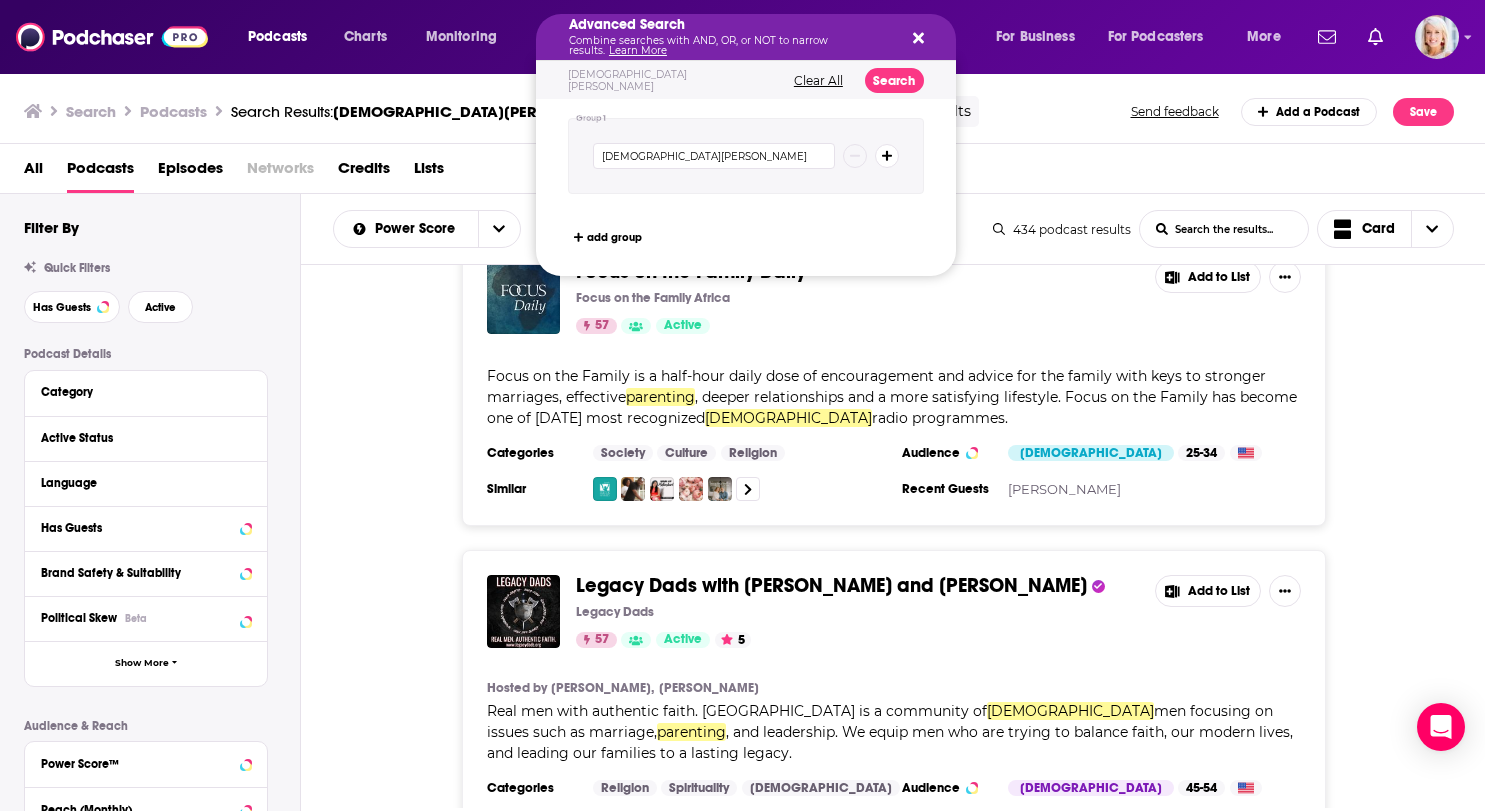 click on "Christian Parenting" at bounding box center (714, 156) 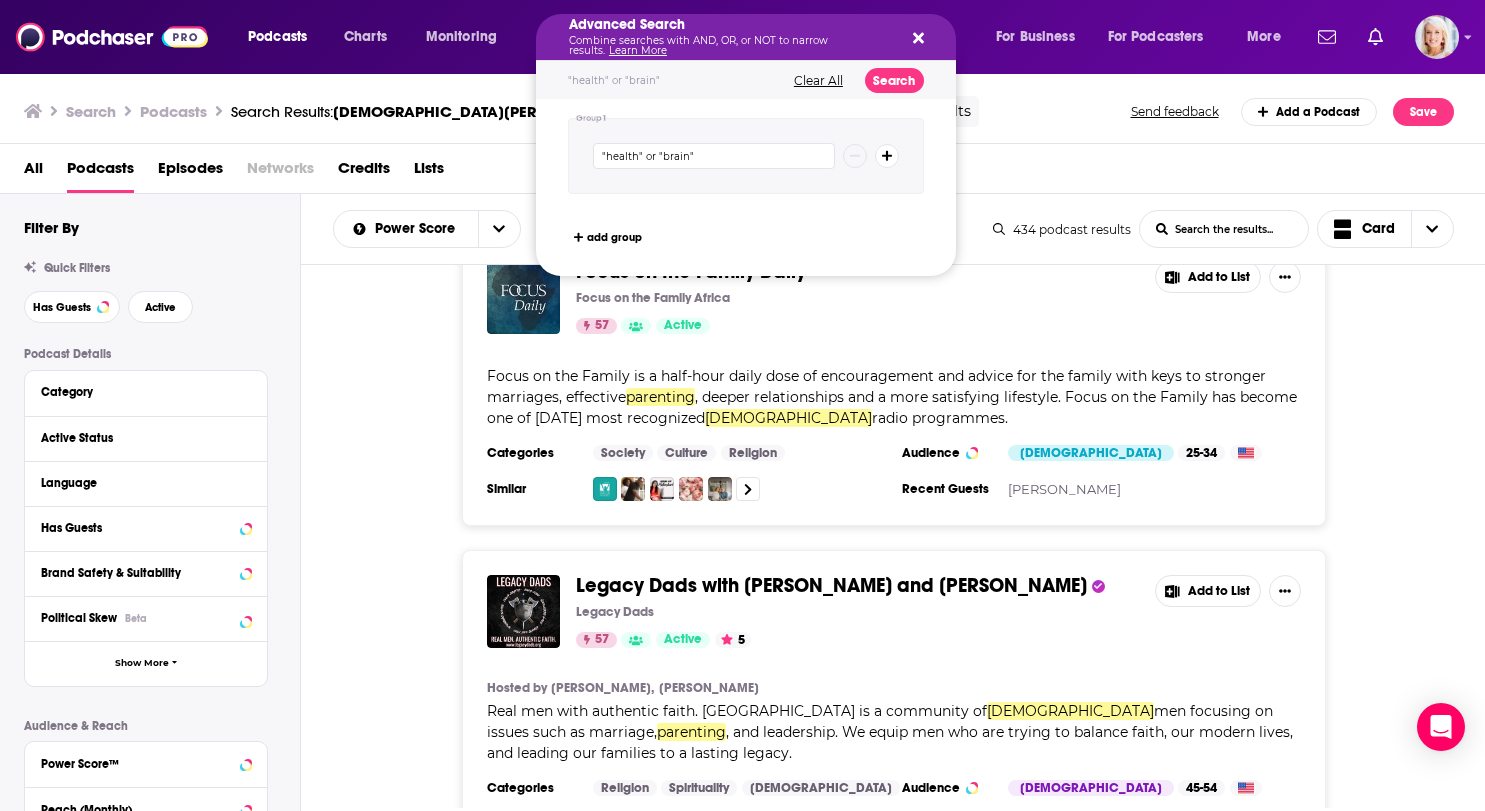 click on ""health" or "brain"" at bounding box center (714, 156) 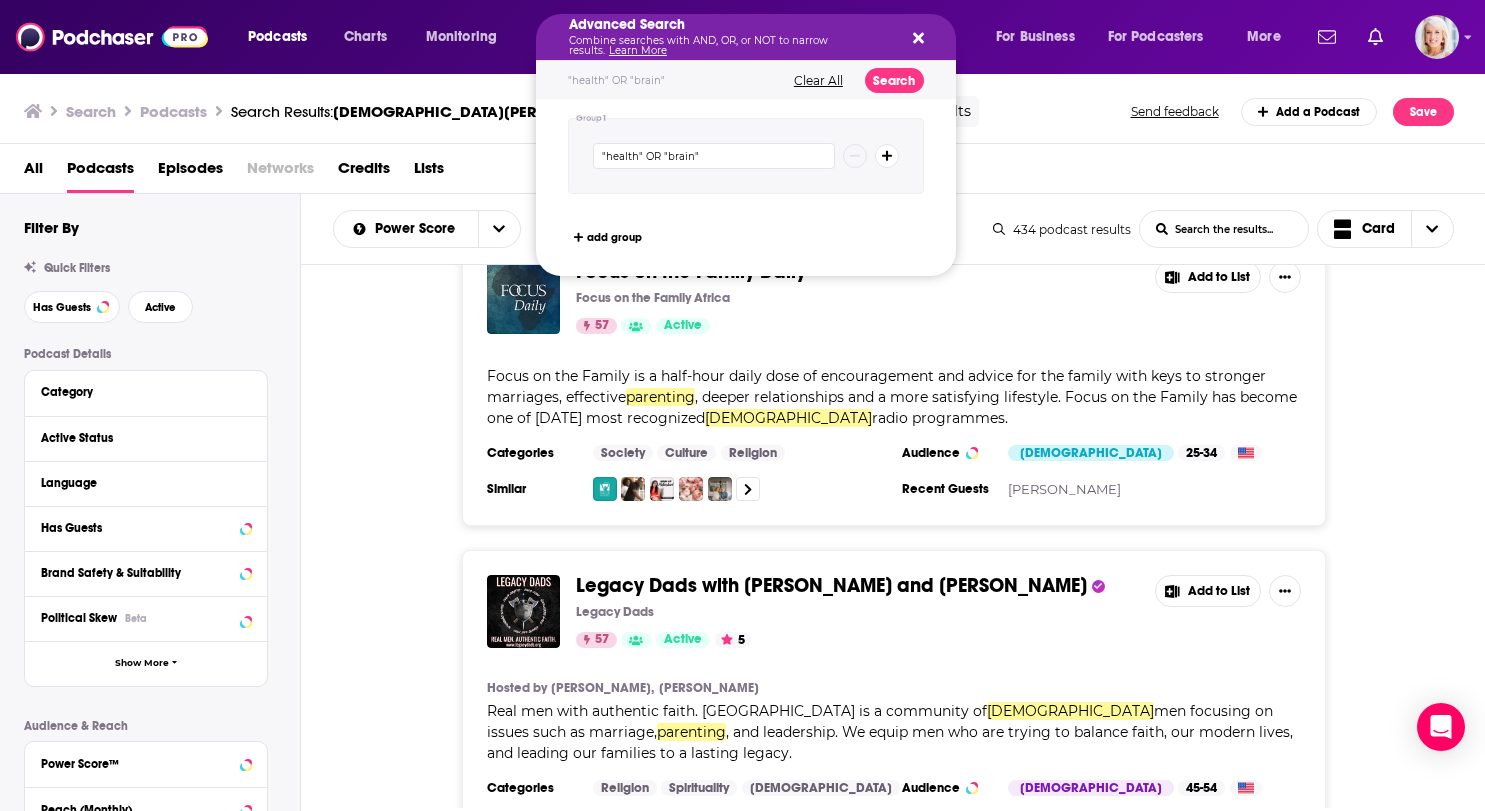 click on ""health" OR "brain"" at bounding box center (714, 156) 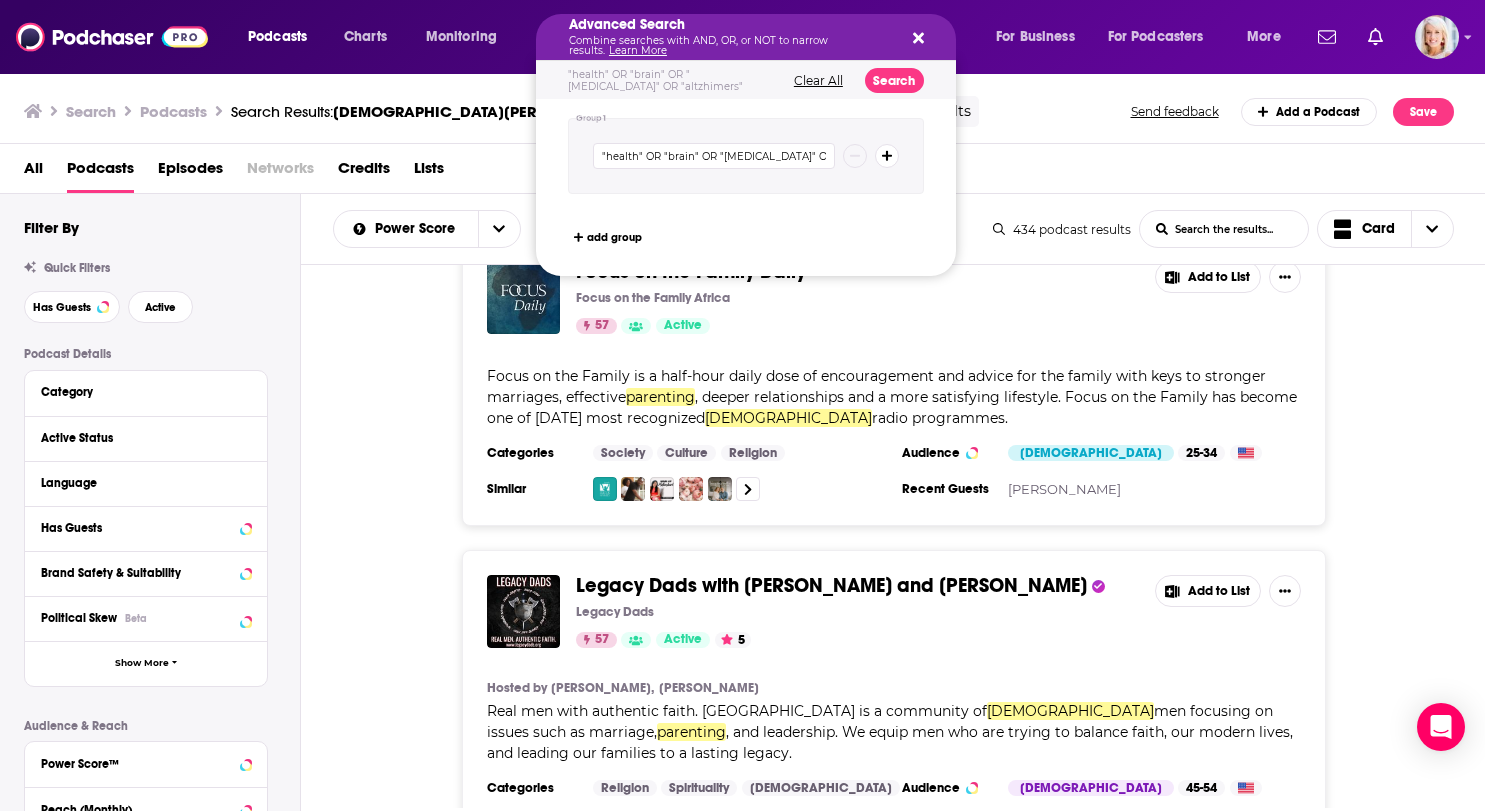 click on ""health" OR "brain" OR "ADHD" OR "altzhimers"" at bounding box center [714, 156] 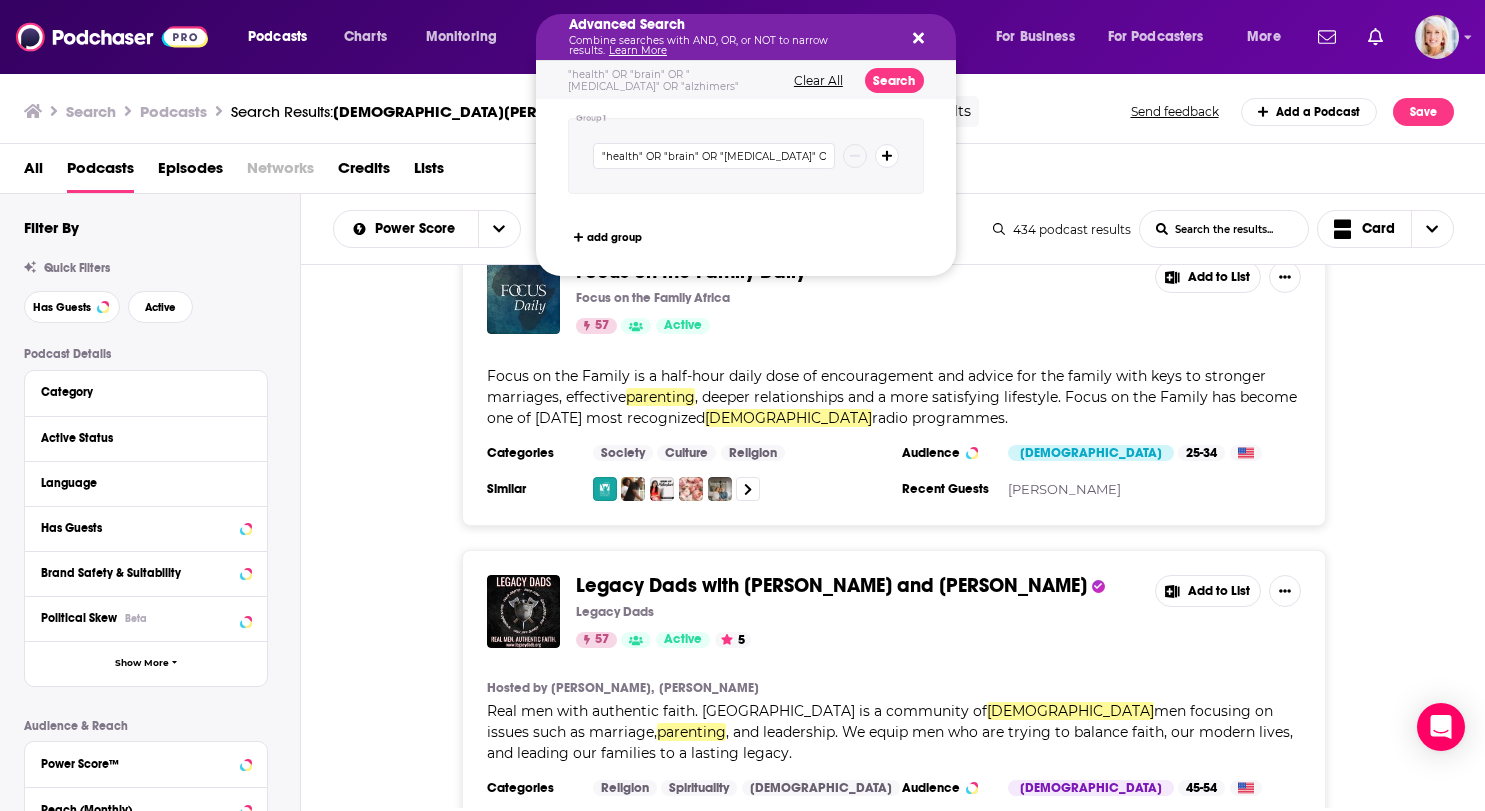 click on ""health" OR "brain" OR "ADHD" OR "alzhimers"" at bounding box center (714, 156) 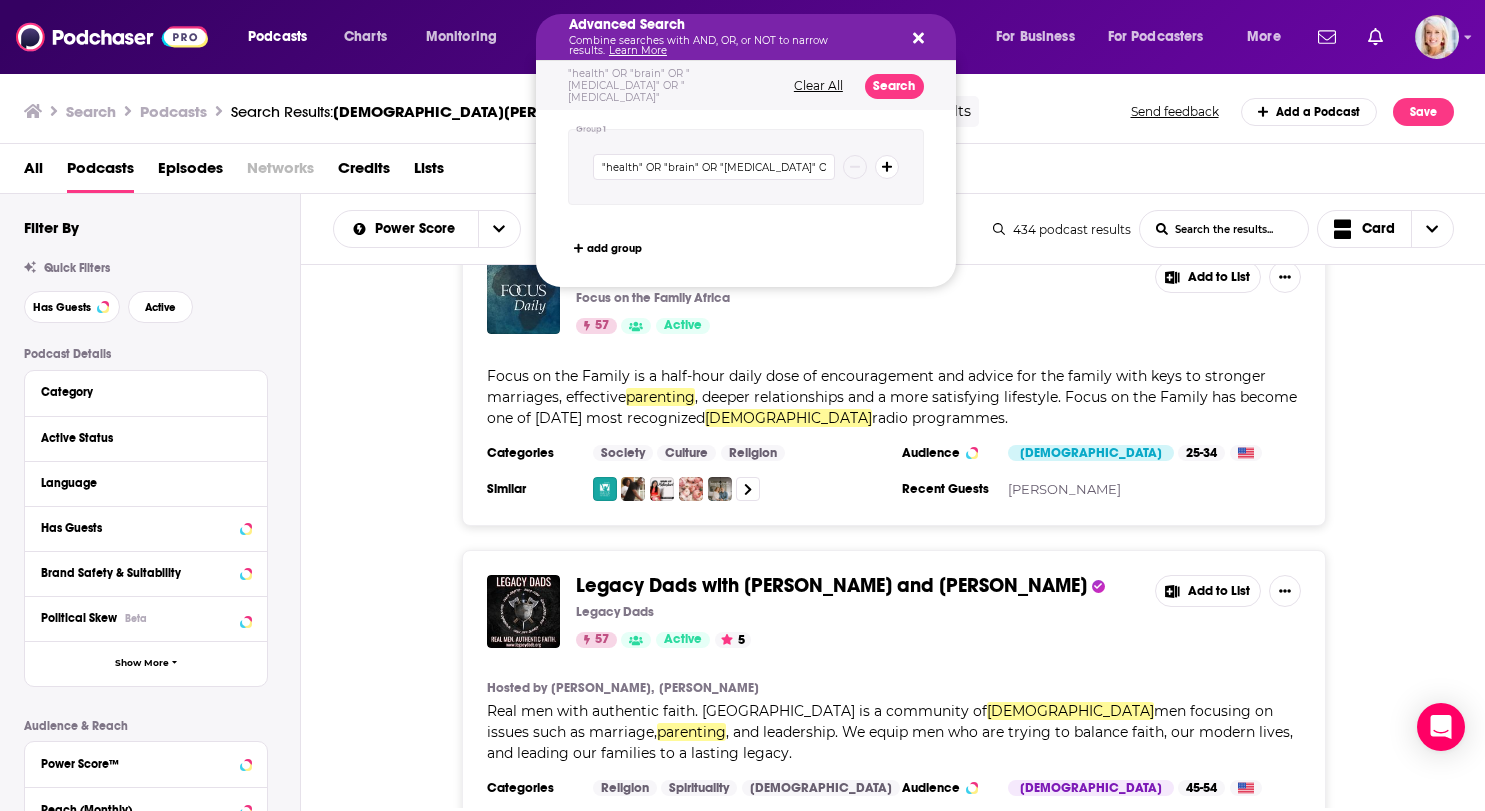 click on ""health" OR "brain" OR "ADHD" OR "alzheimers"" at bounding box center (714, 167) 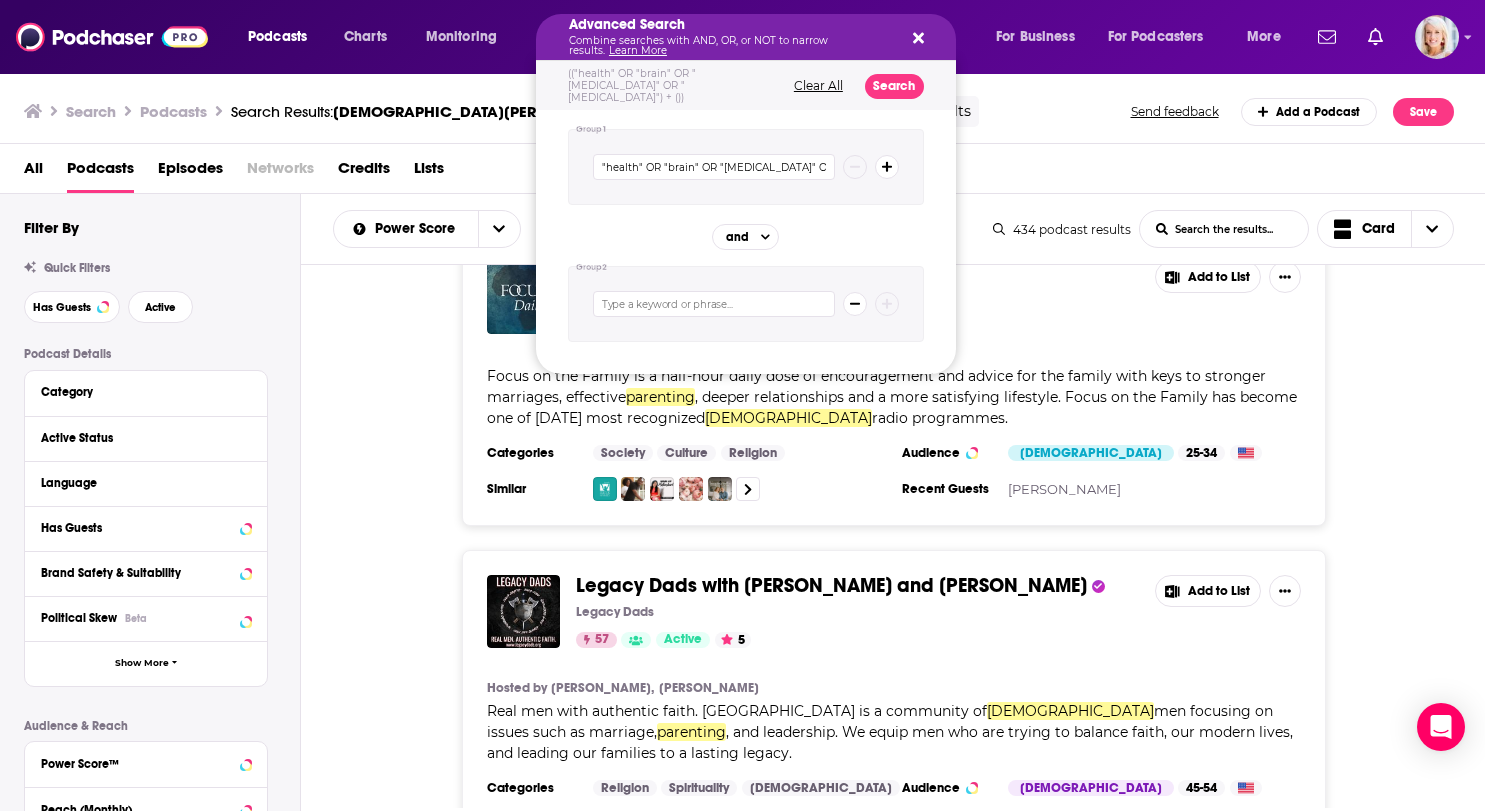 click at bounding box center (714, 304) 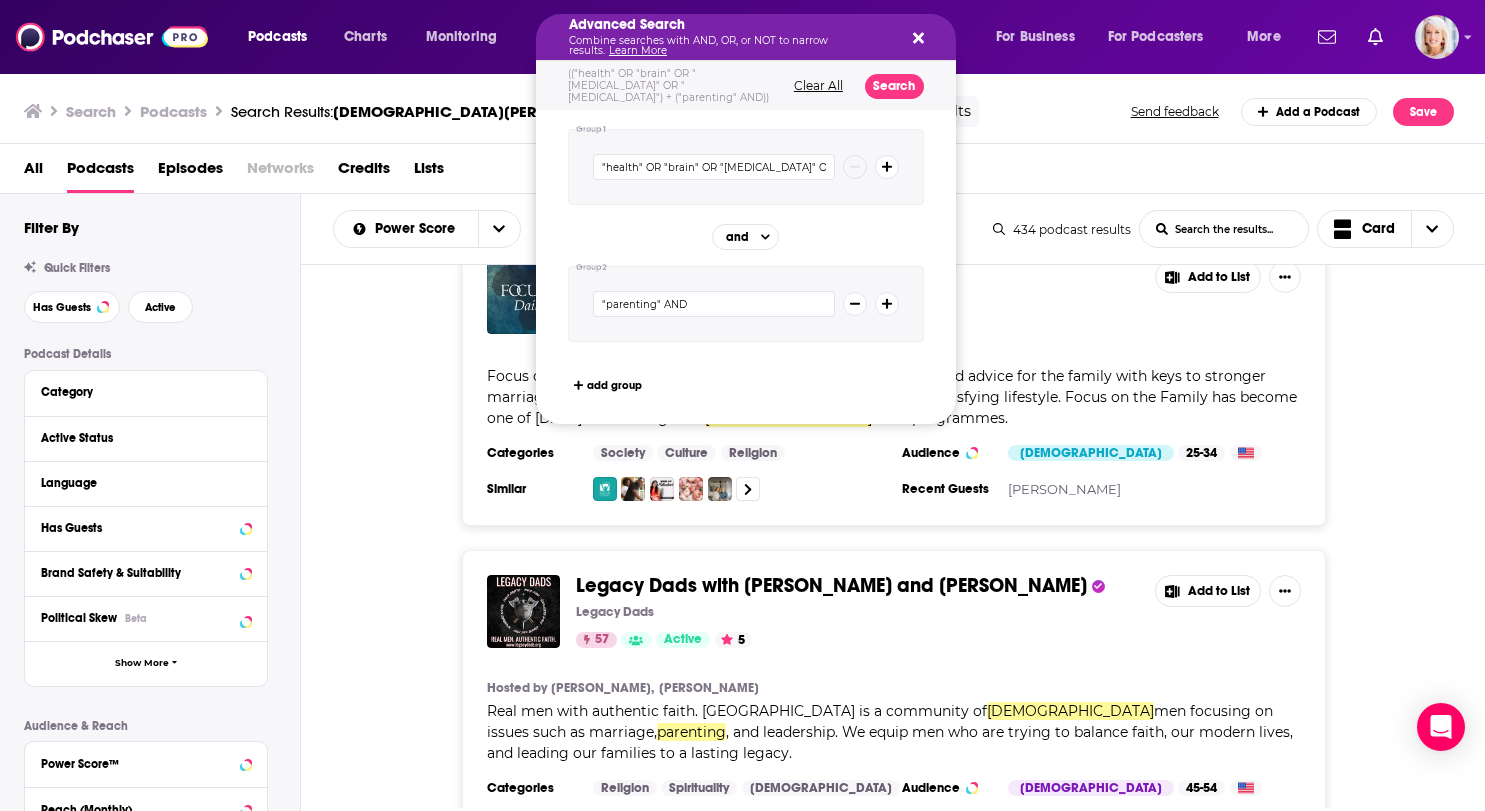 type on ""parenting" AND" 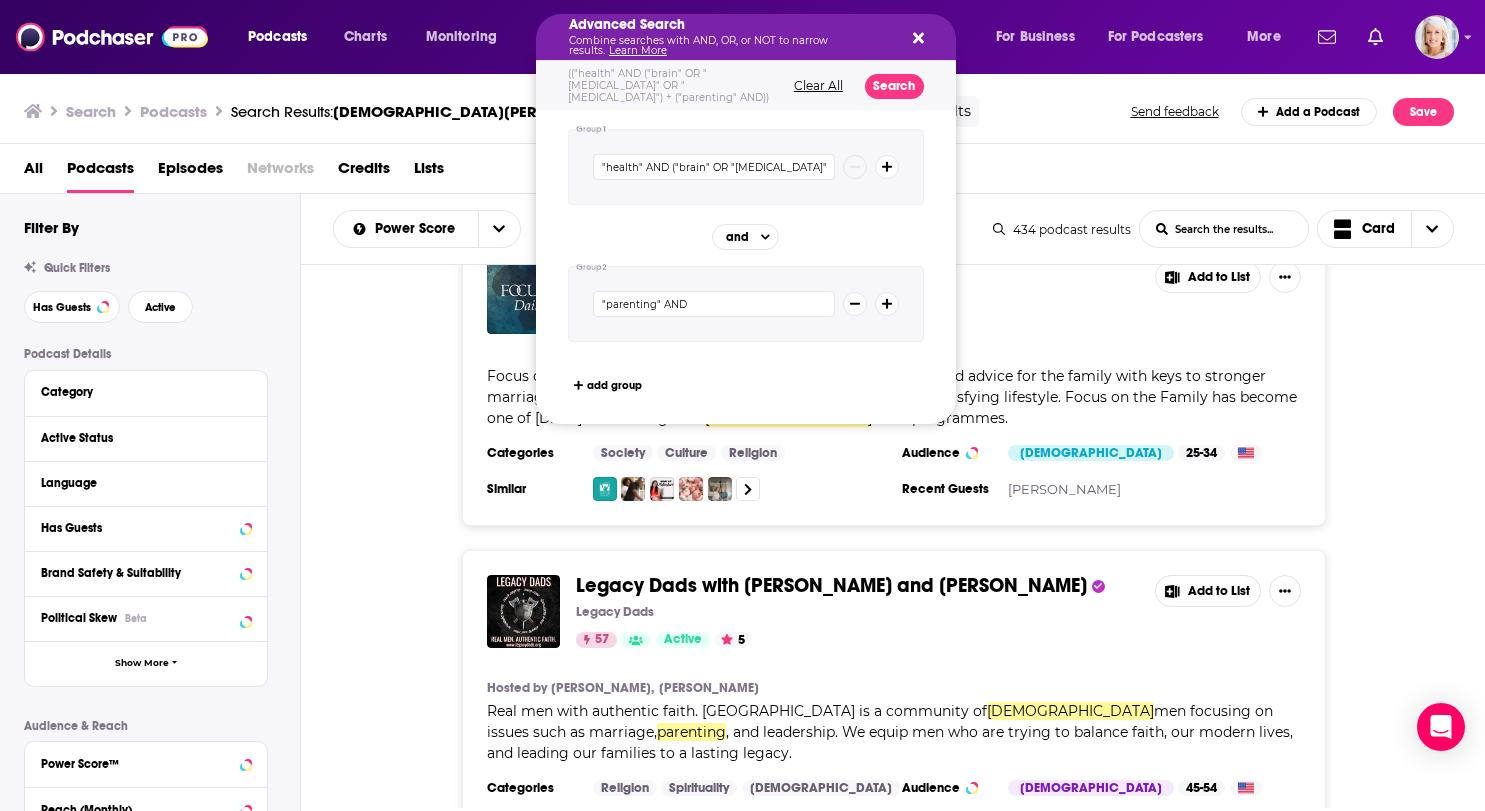 click on ""health" AND ("brain" OR "ADHD" OR "Alzheimer's"" at bounding box center [714, 167] 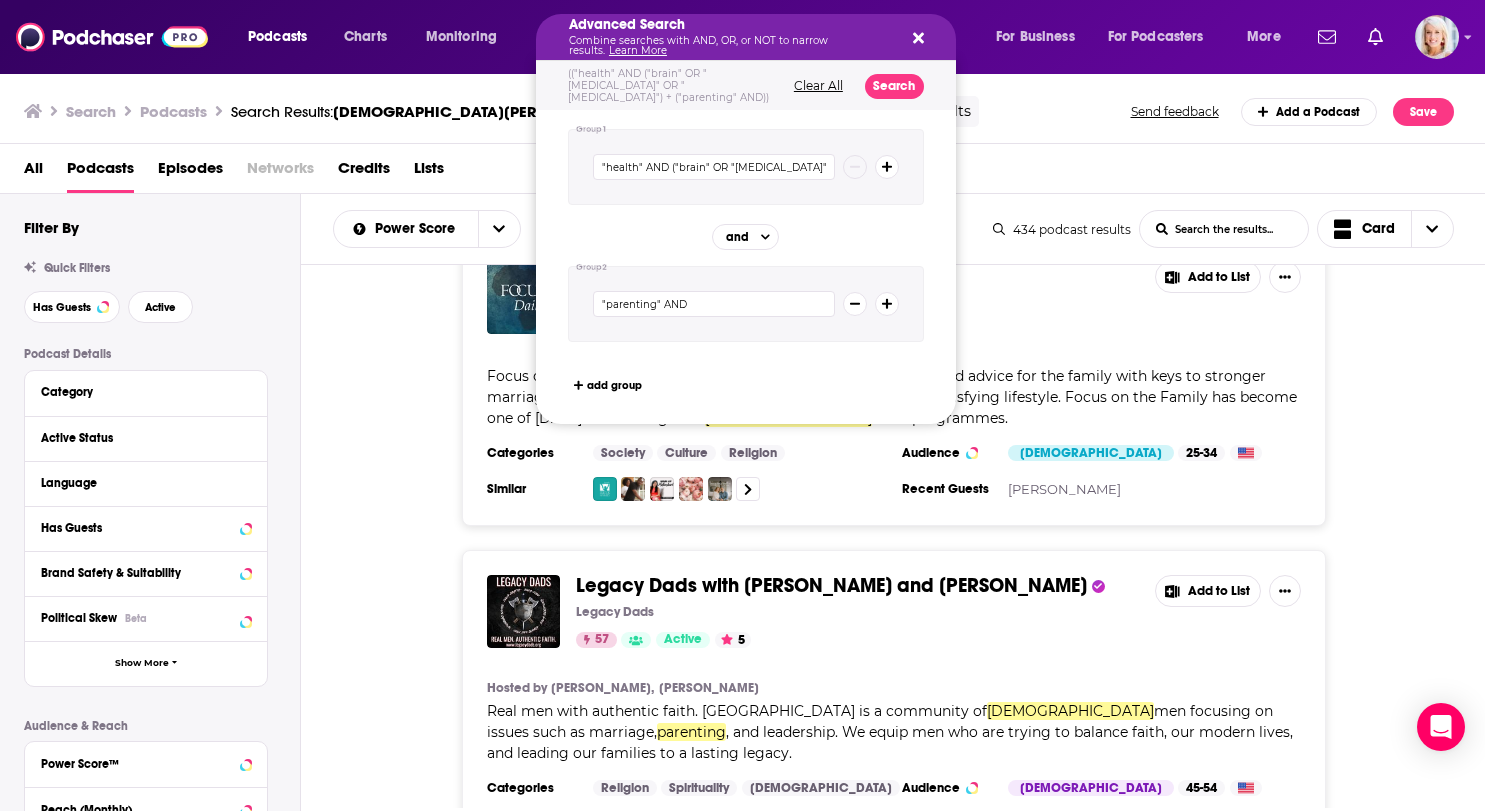 click on ""health" AND ("brain" OR "ADHD" OR "Alzheimer's"" at bounding box center [714, 167] 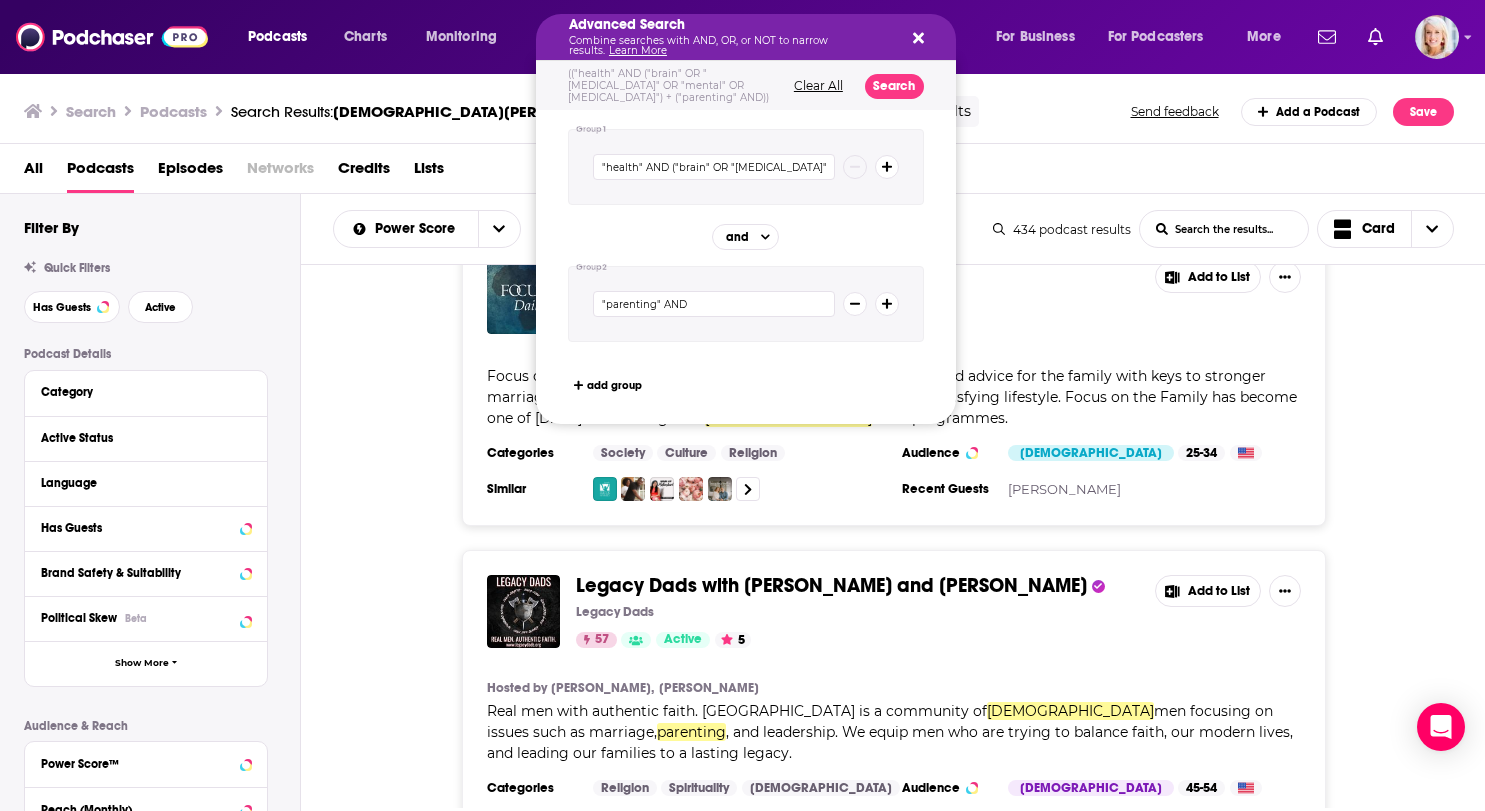 click on ""health" AND ("brain" OR "ADHD" OR "mental" OR Alzheimer's"" at bounding box center (714, 167) 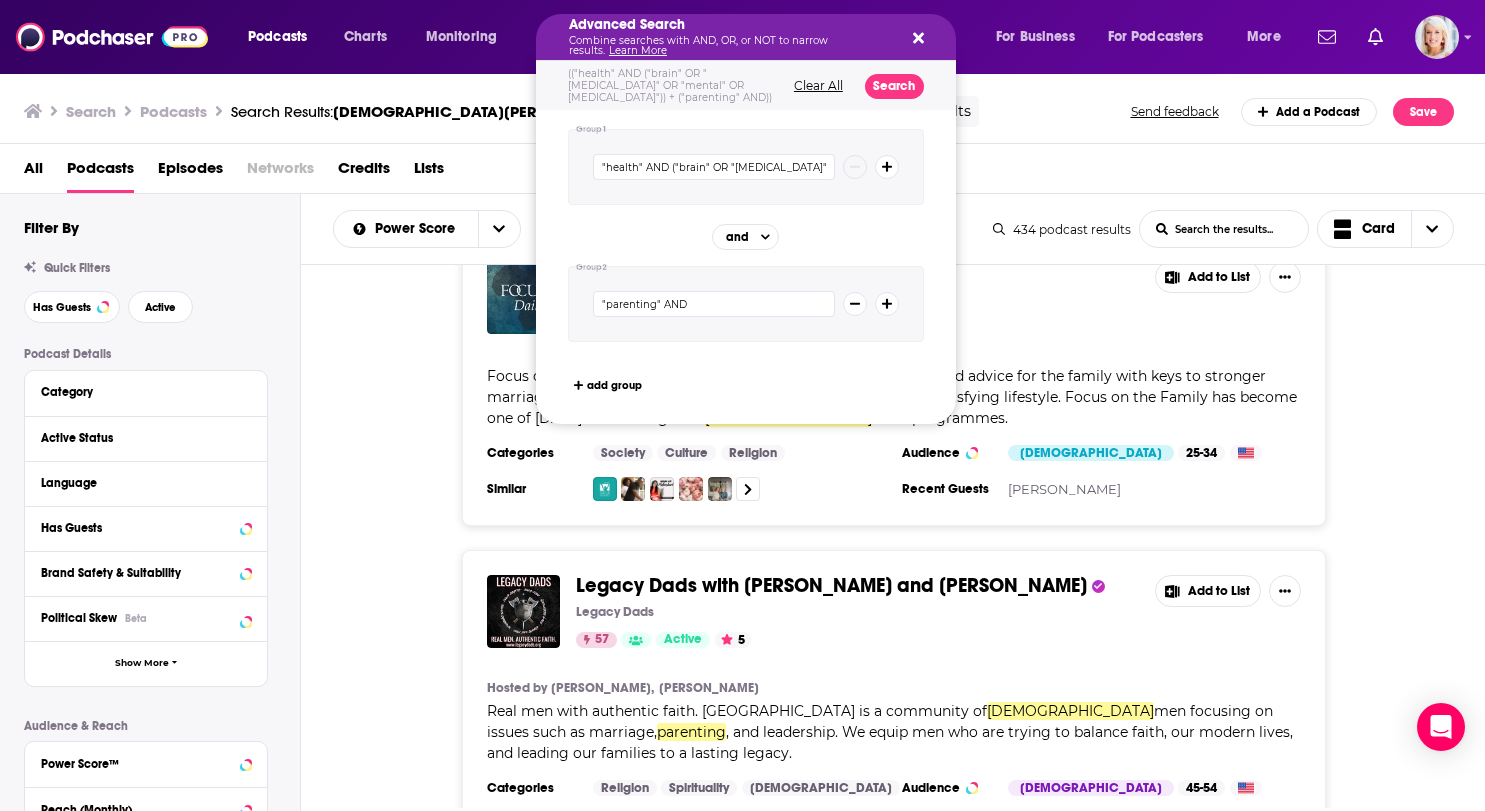 type on ""health" AND ("brain" OR "ADHD" OR "mental" OR Alzheimer's")" 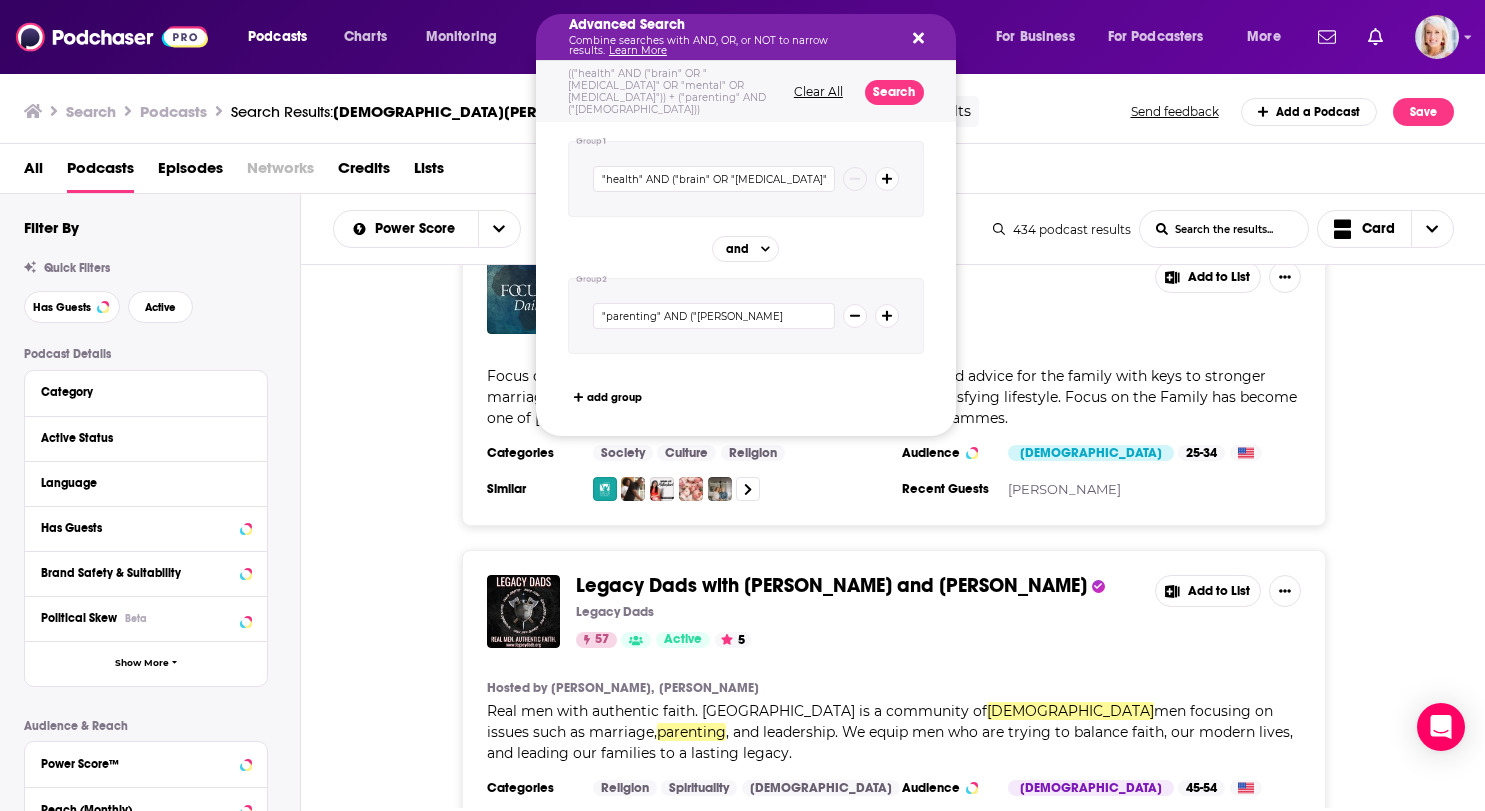 type on ""parenting" AND ("Christian" 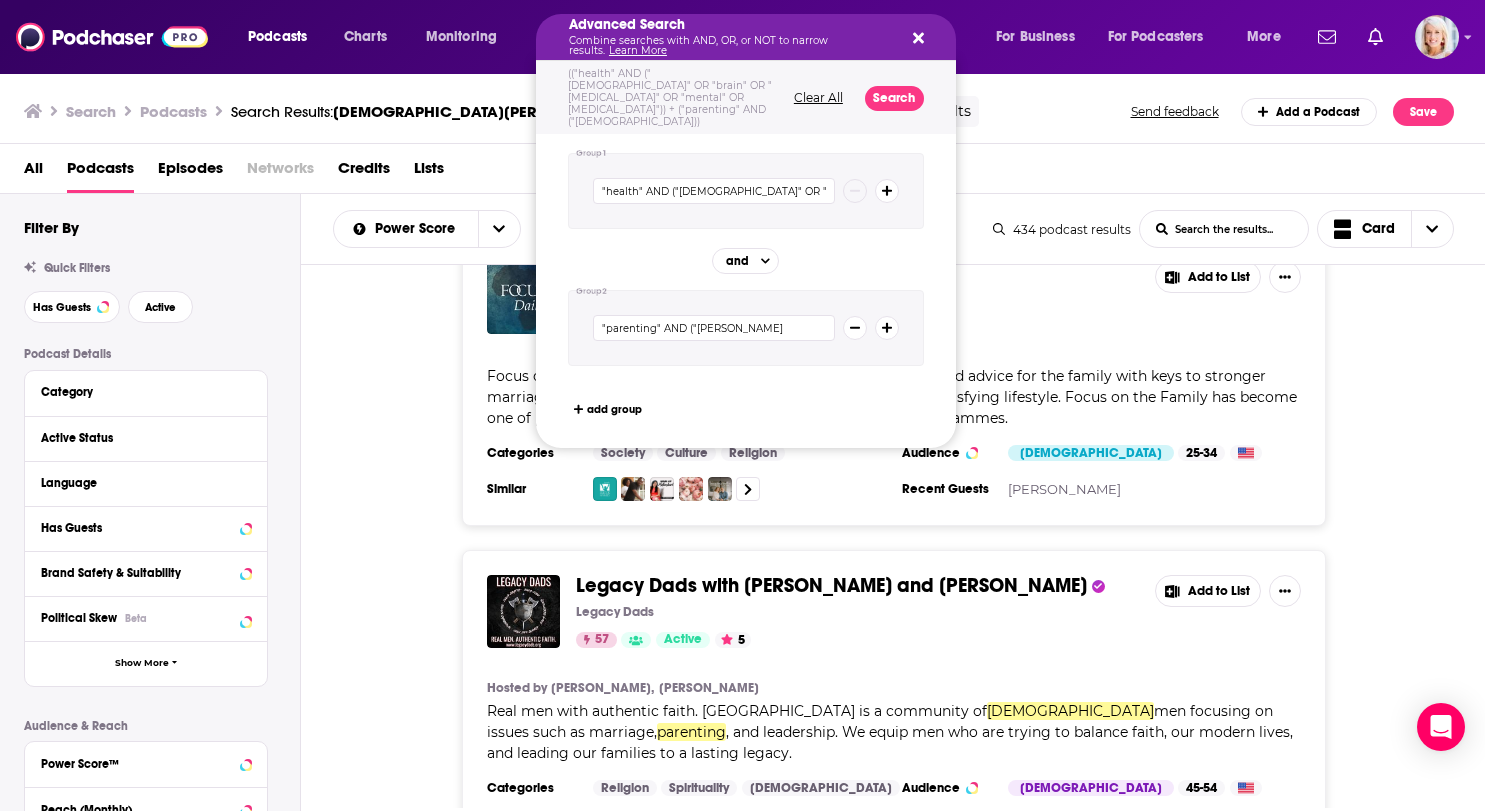 type on ""health" AND ("Christian" OR "brain" OR "ADHD" OR "mental" OR Alzheimer's")" 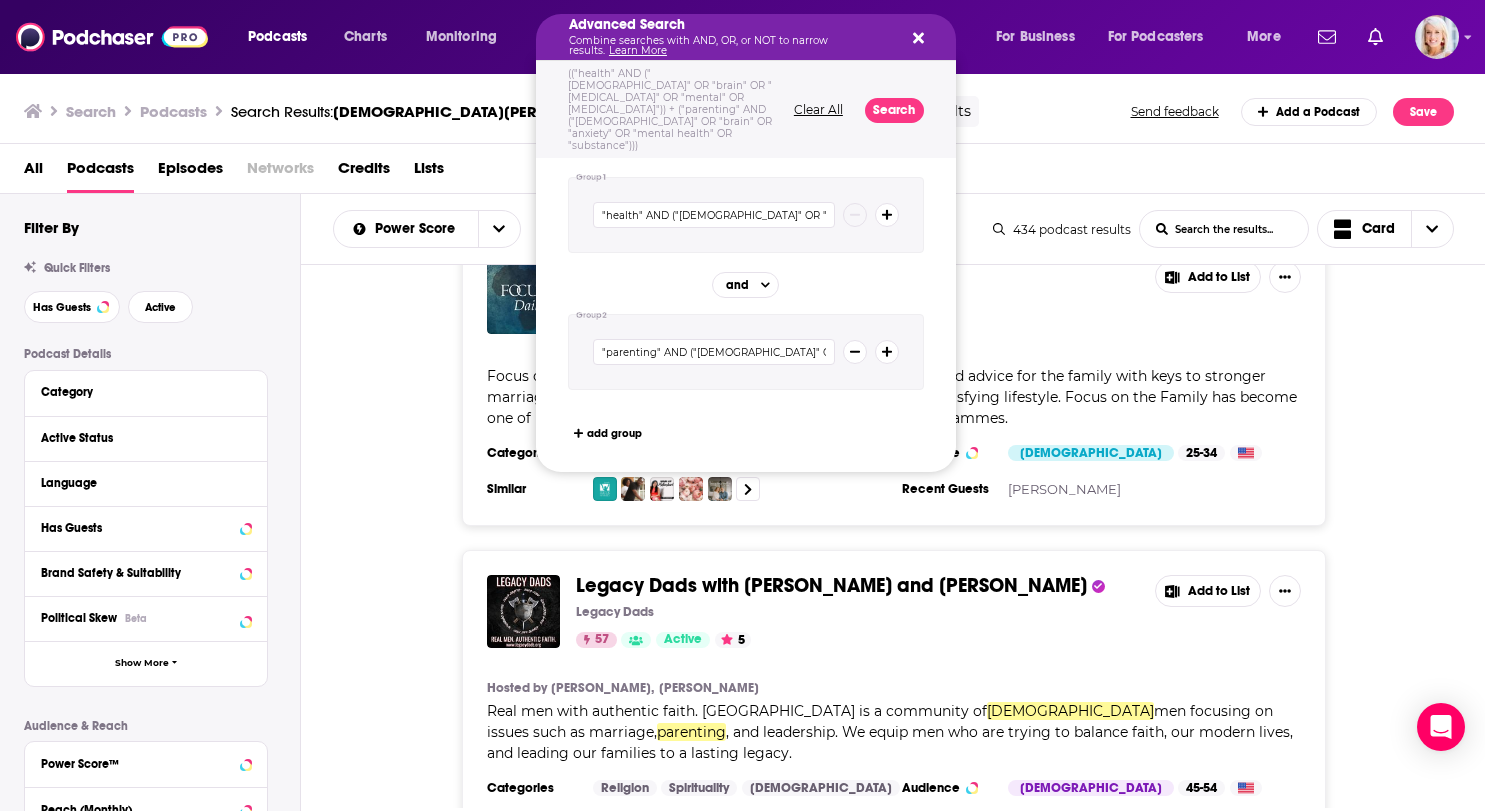 type on ""parenting" AND ("Christian" OR "brain" OR "anxiety" OR "mental health" OR "substance")" 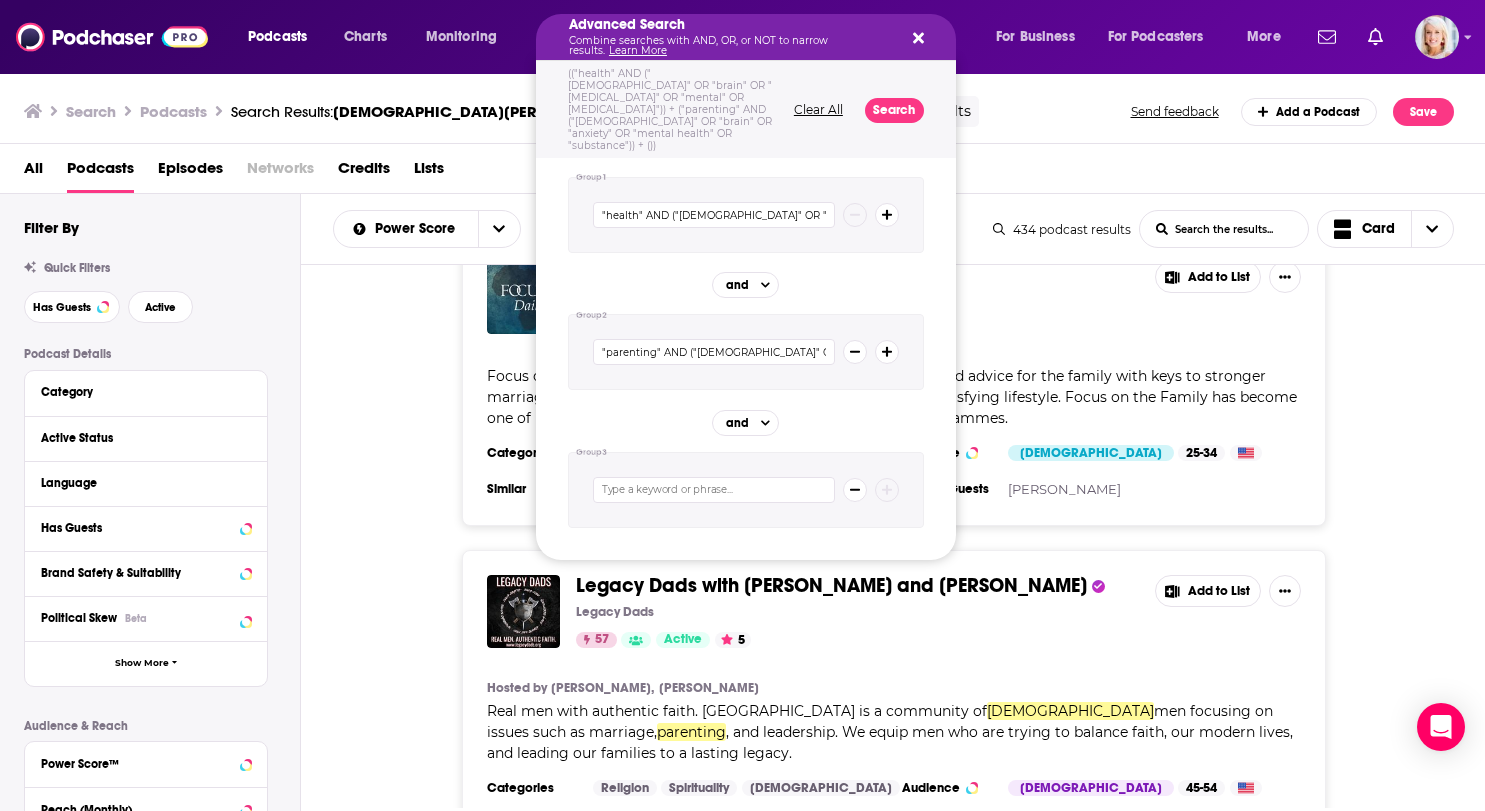 click at bounding box center (714, 490) 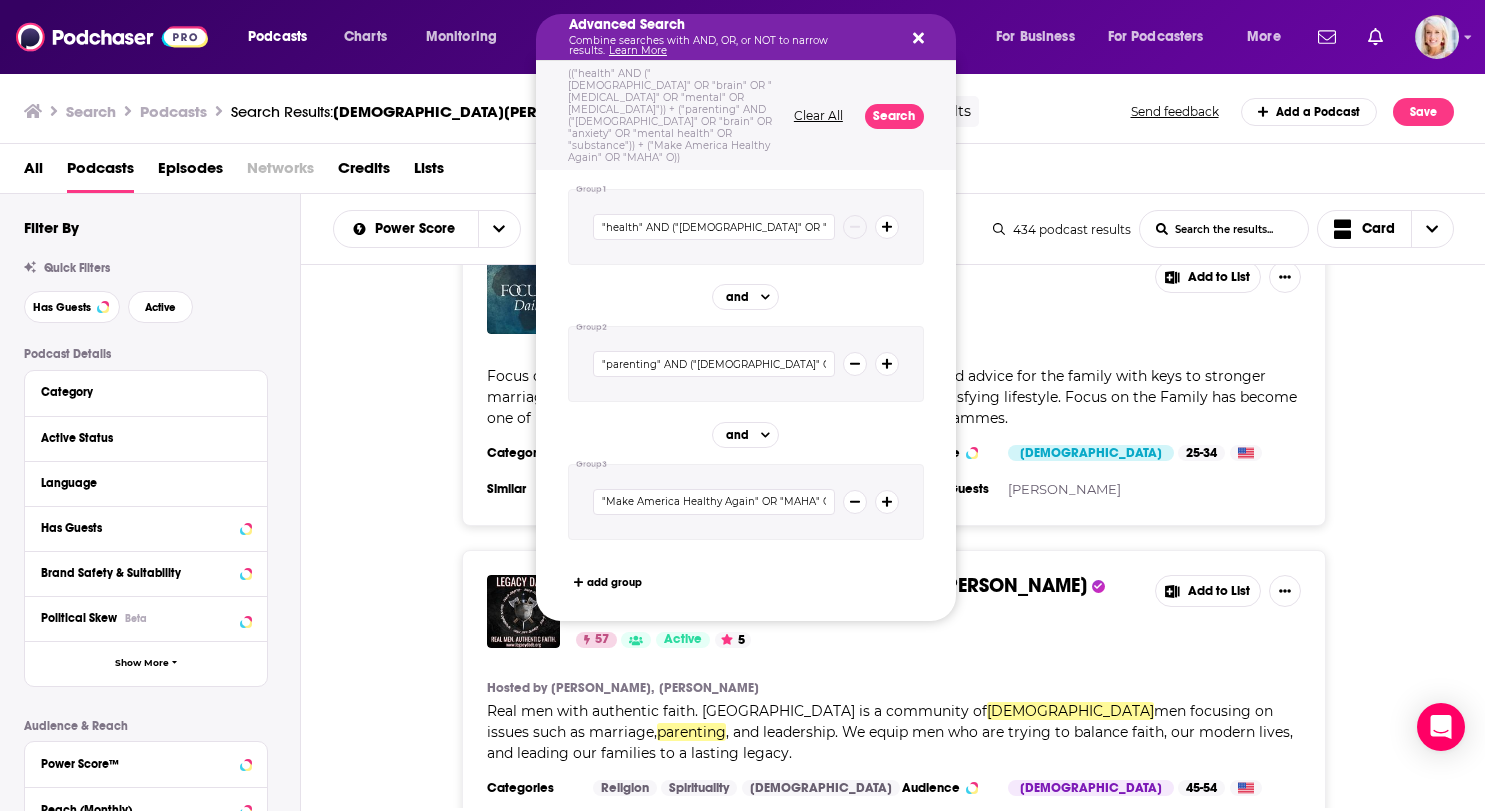 type on ""Make America Healthy Again" OR "MAHA"" 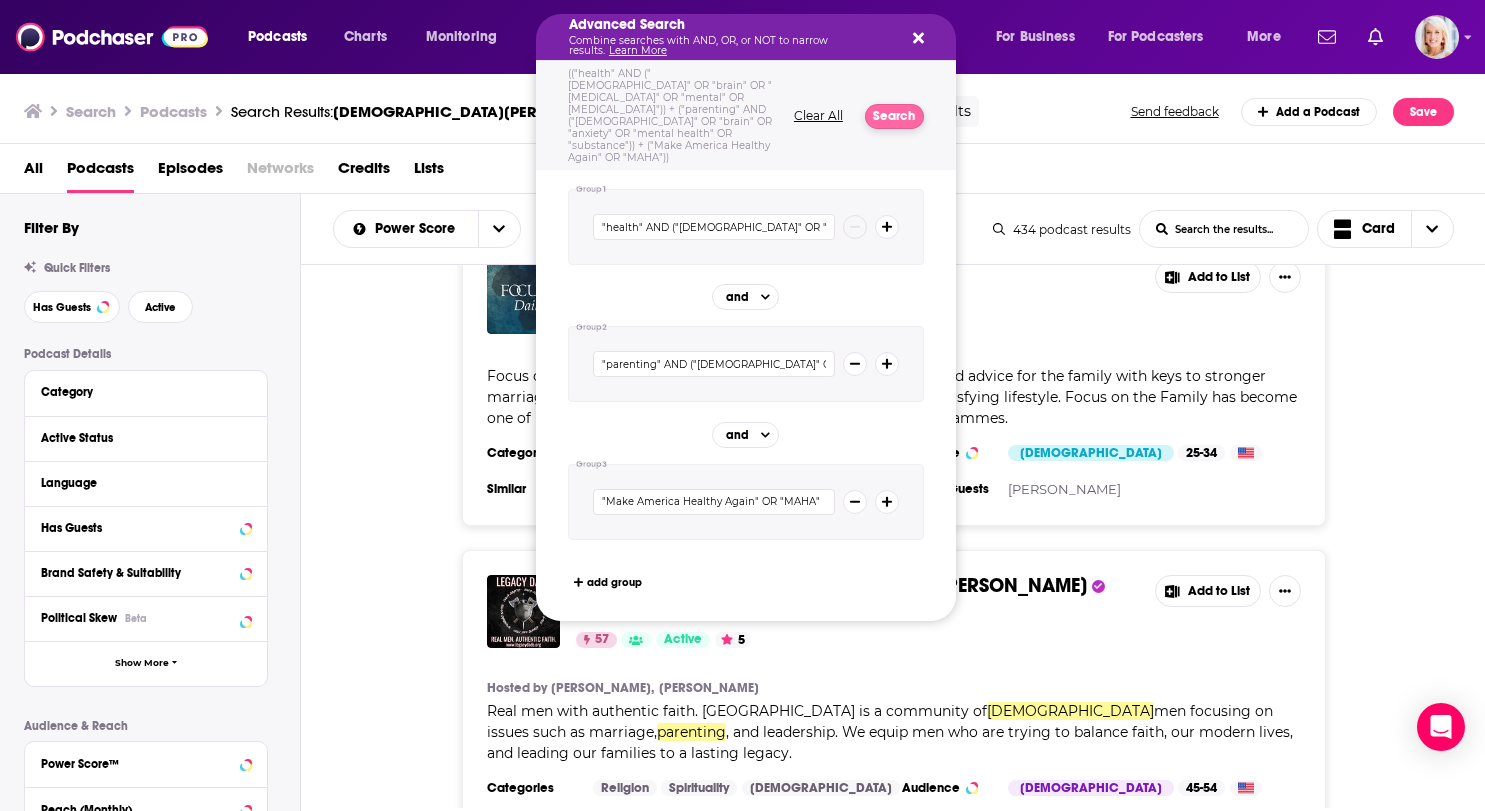 click on "Search" at bounding box center (894, 116) 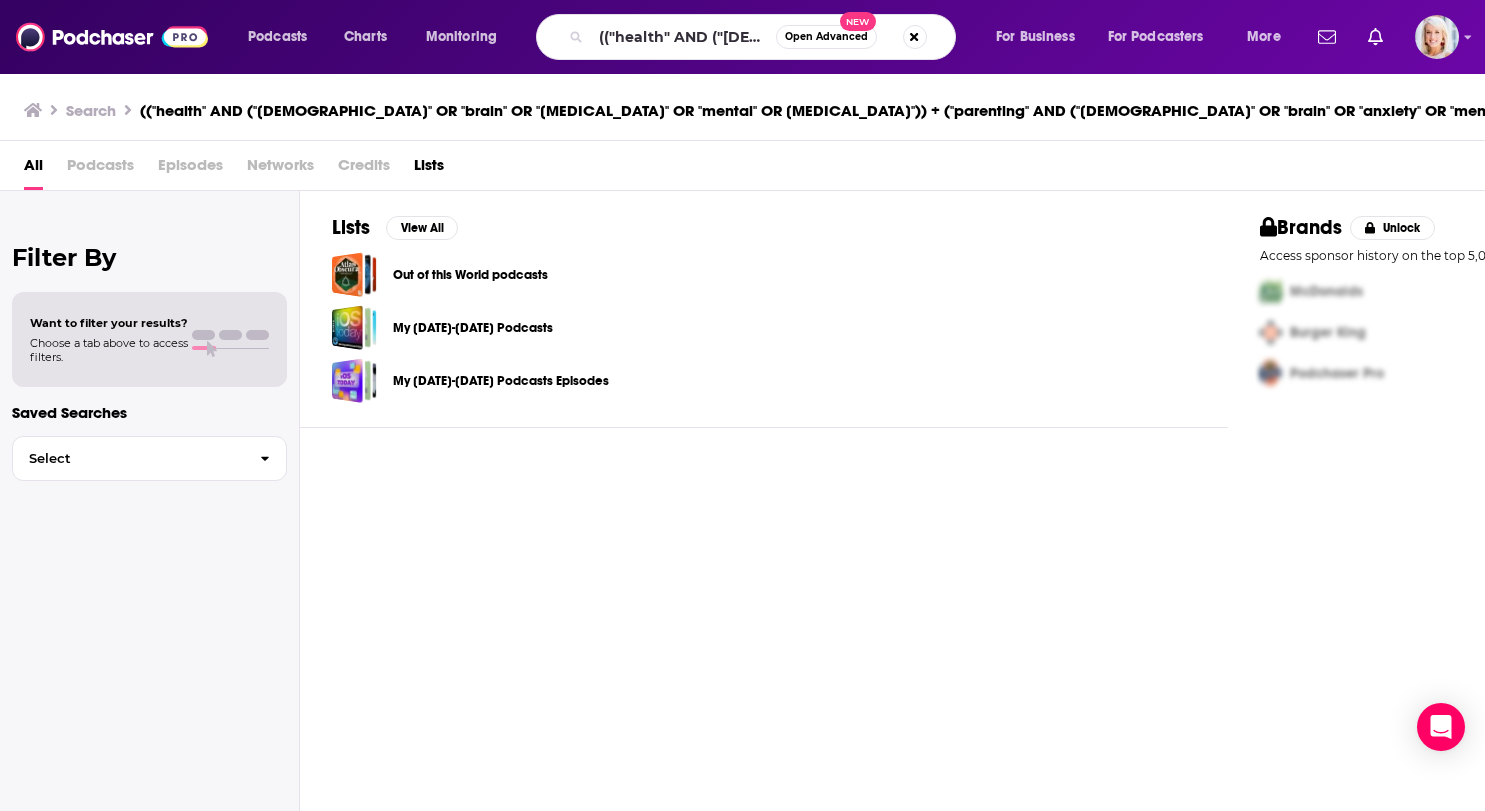 click on "Podcasts" at bounding box center [100, 169] 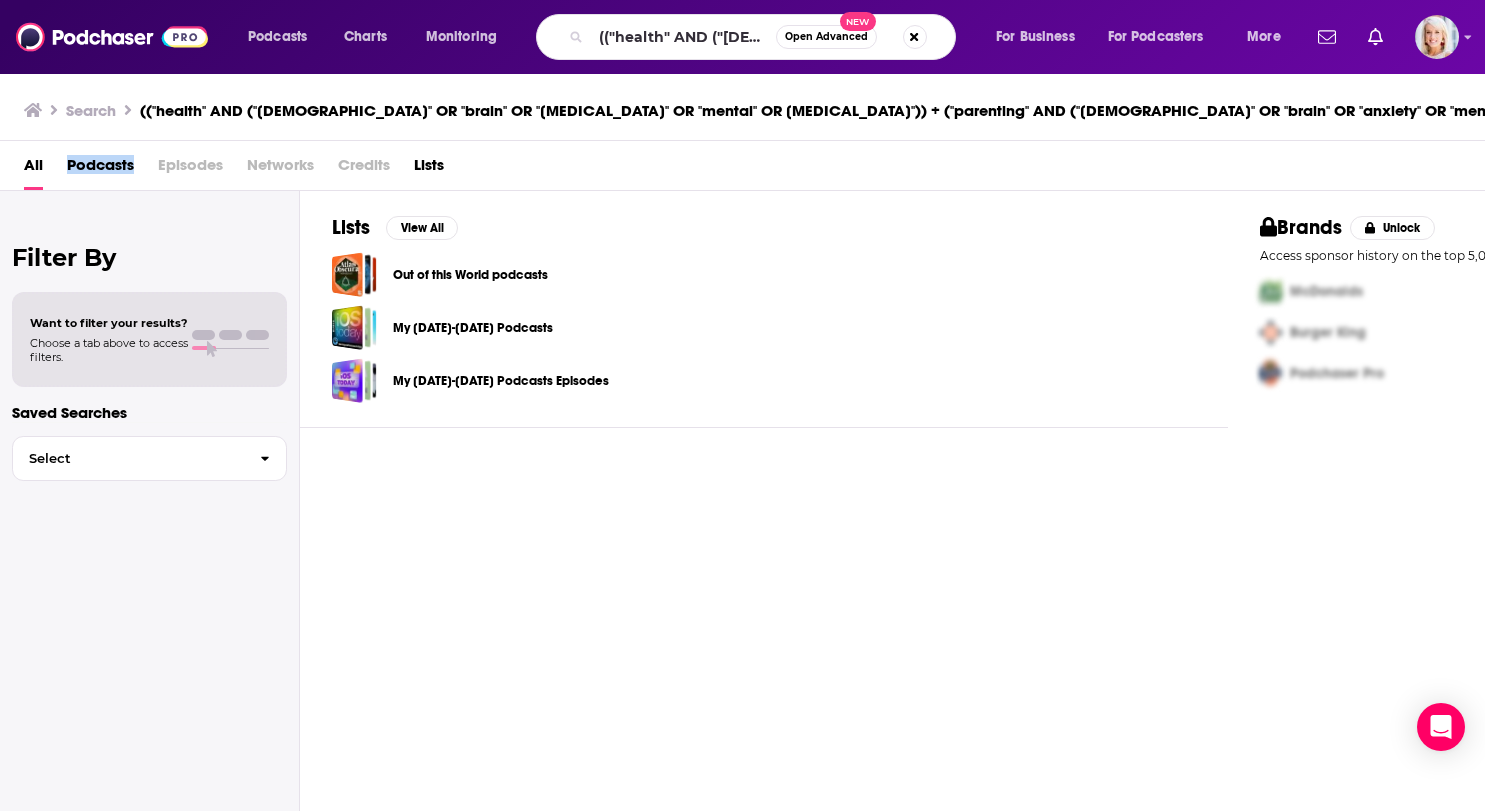 click on "Podcasts" at bounding box center (100, 169) 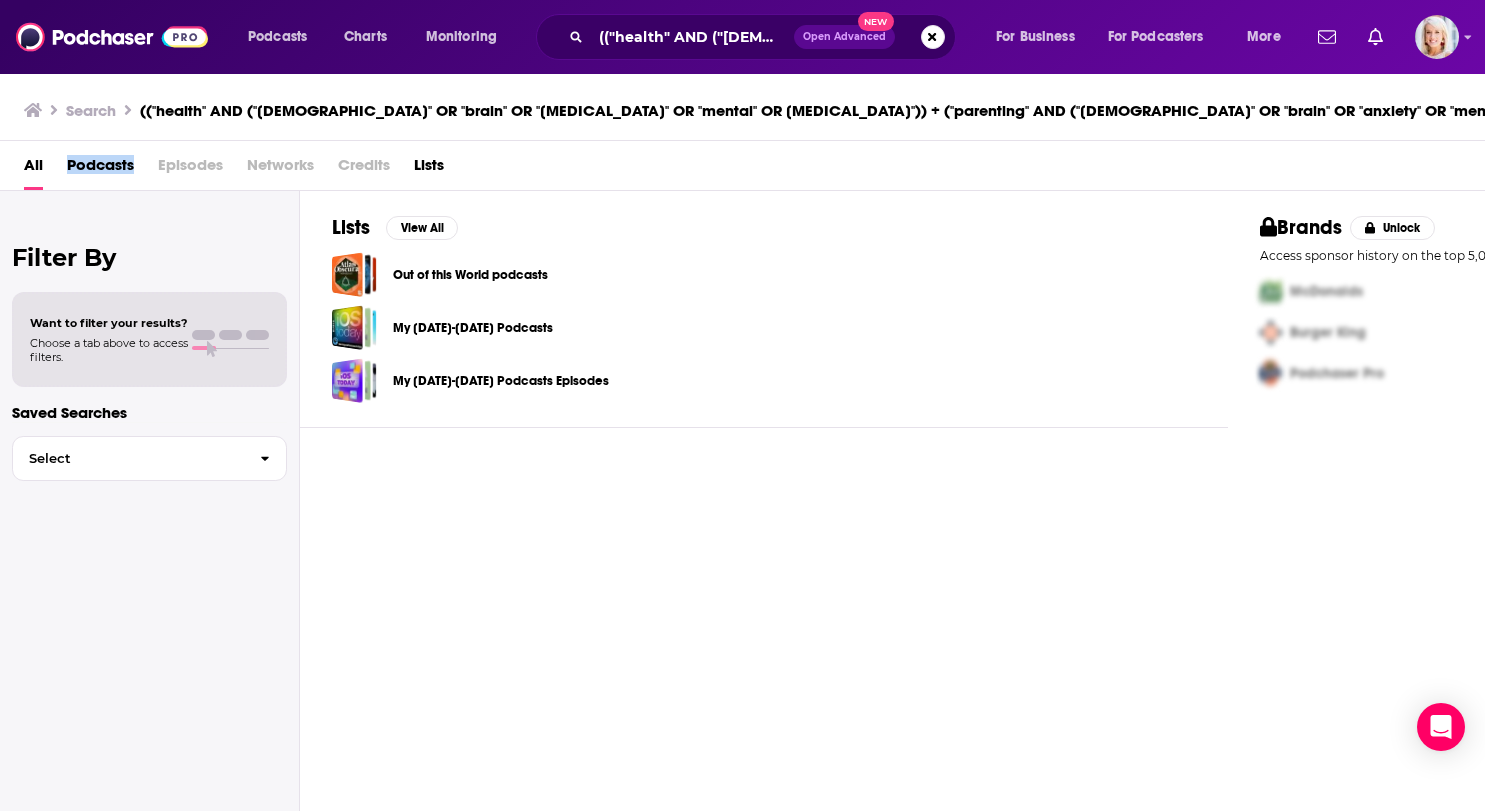 click on "Open Advanced" at bounding box center [844, 37] 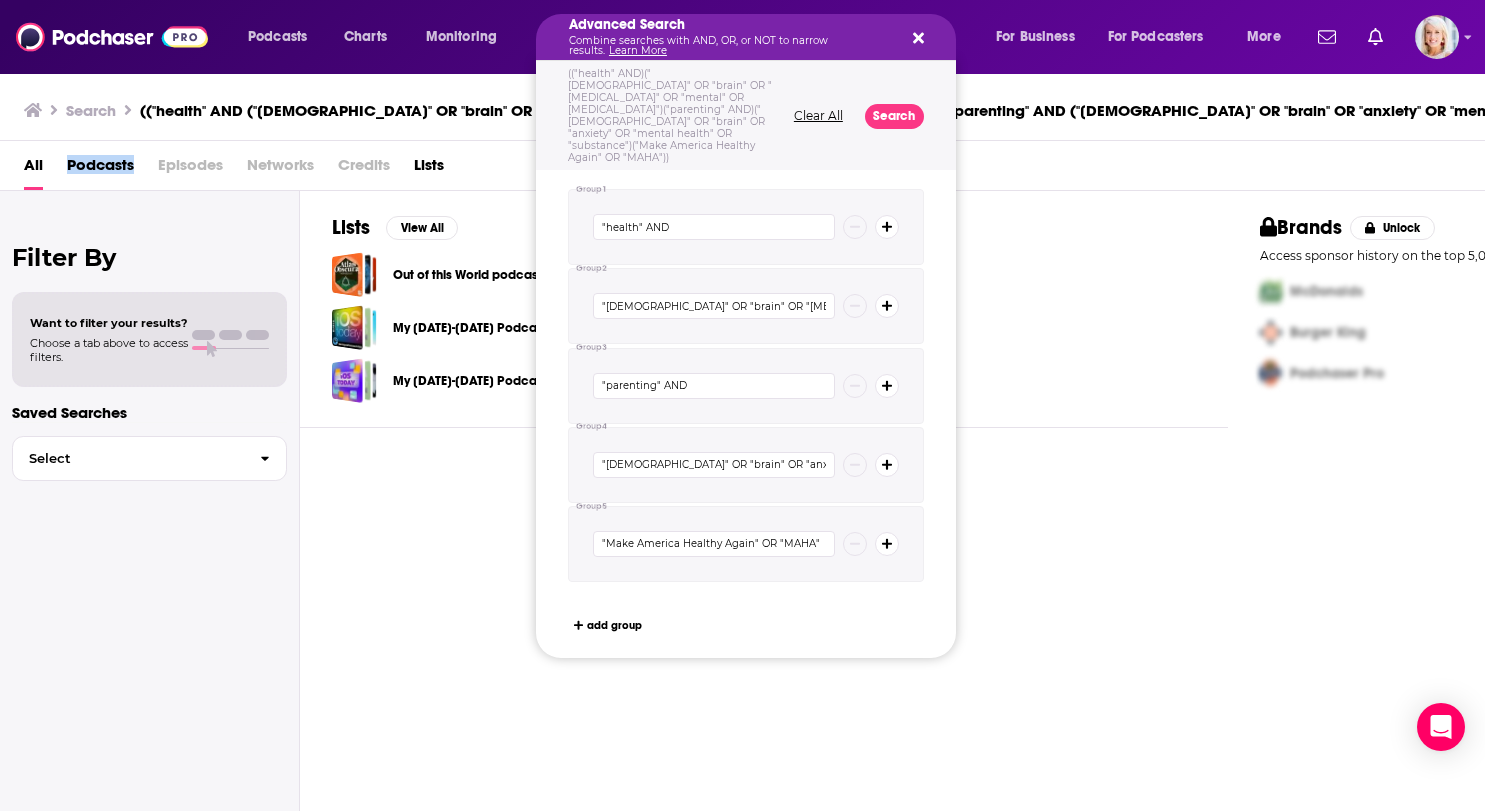 click on "Clear All" at bounding box center (818, 116) 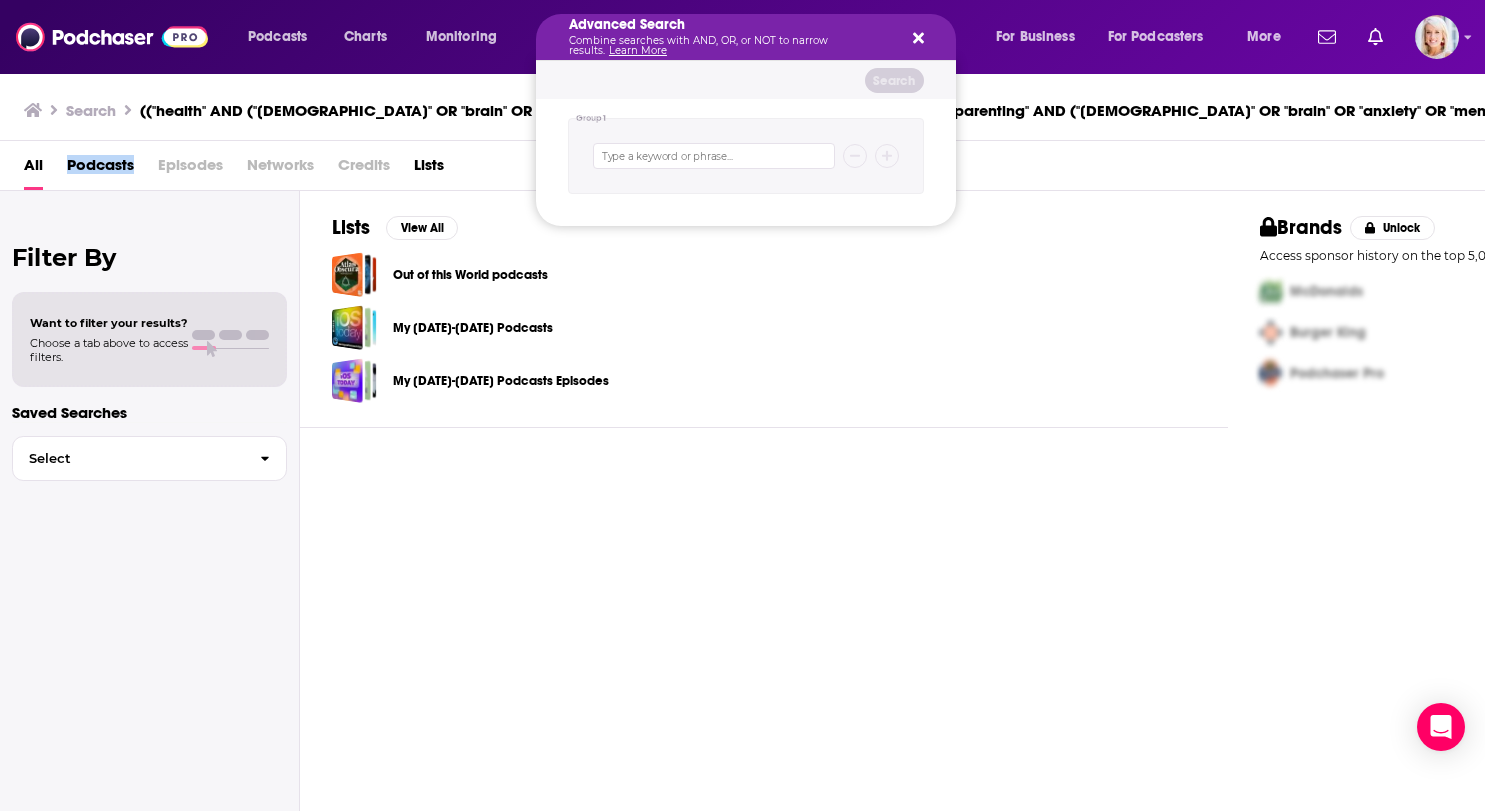 click at bounding box center [714, 156] 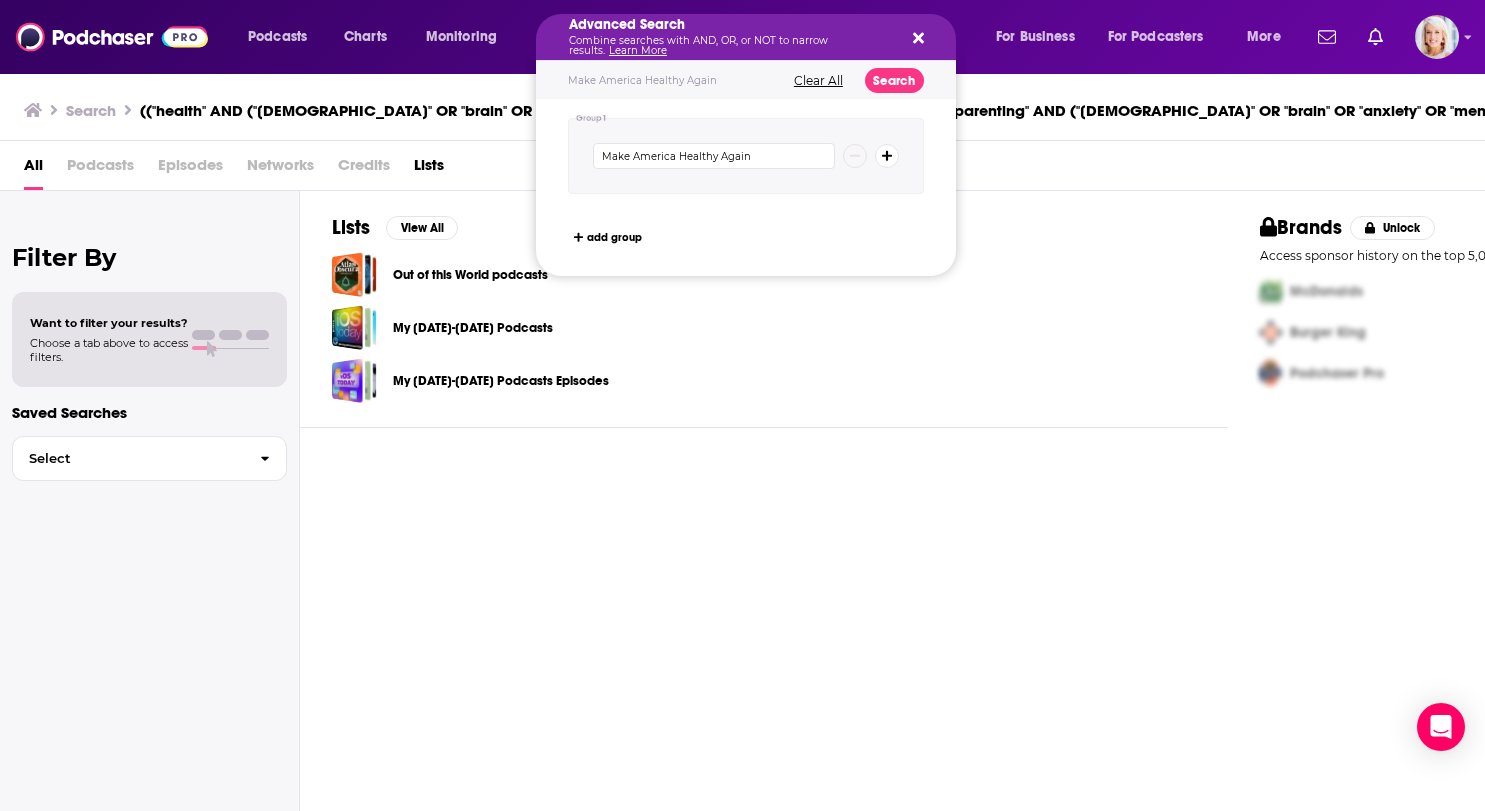 type on "Make America Healthy Again" 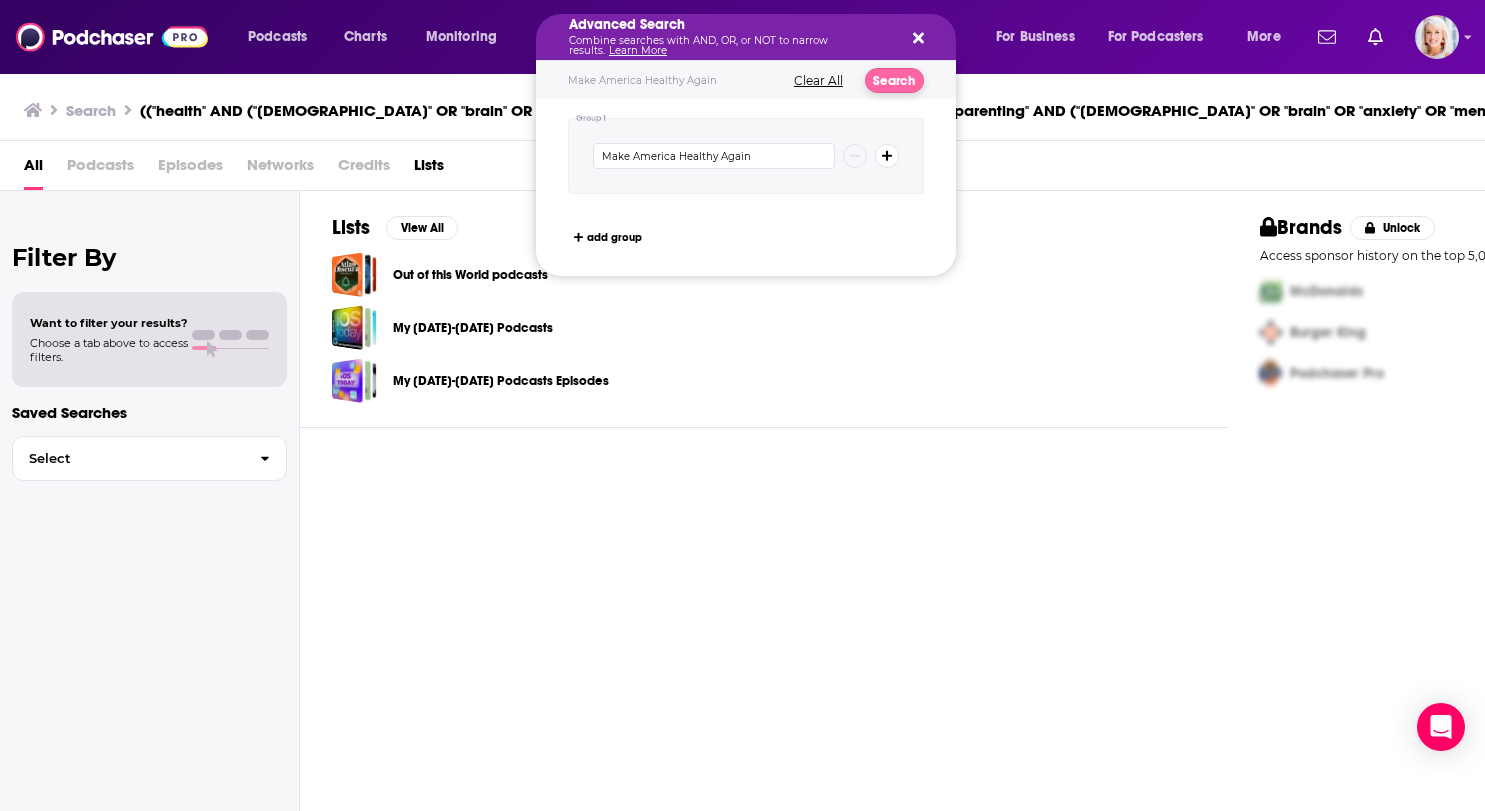 click on "Search" at bounding box center (894, 80) 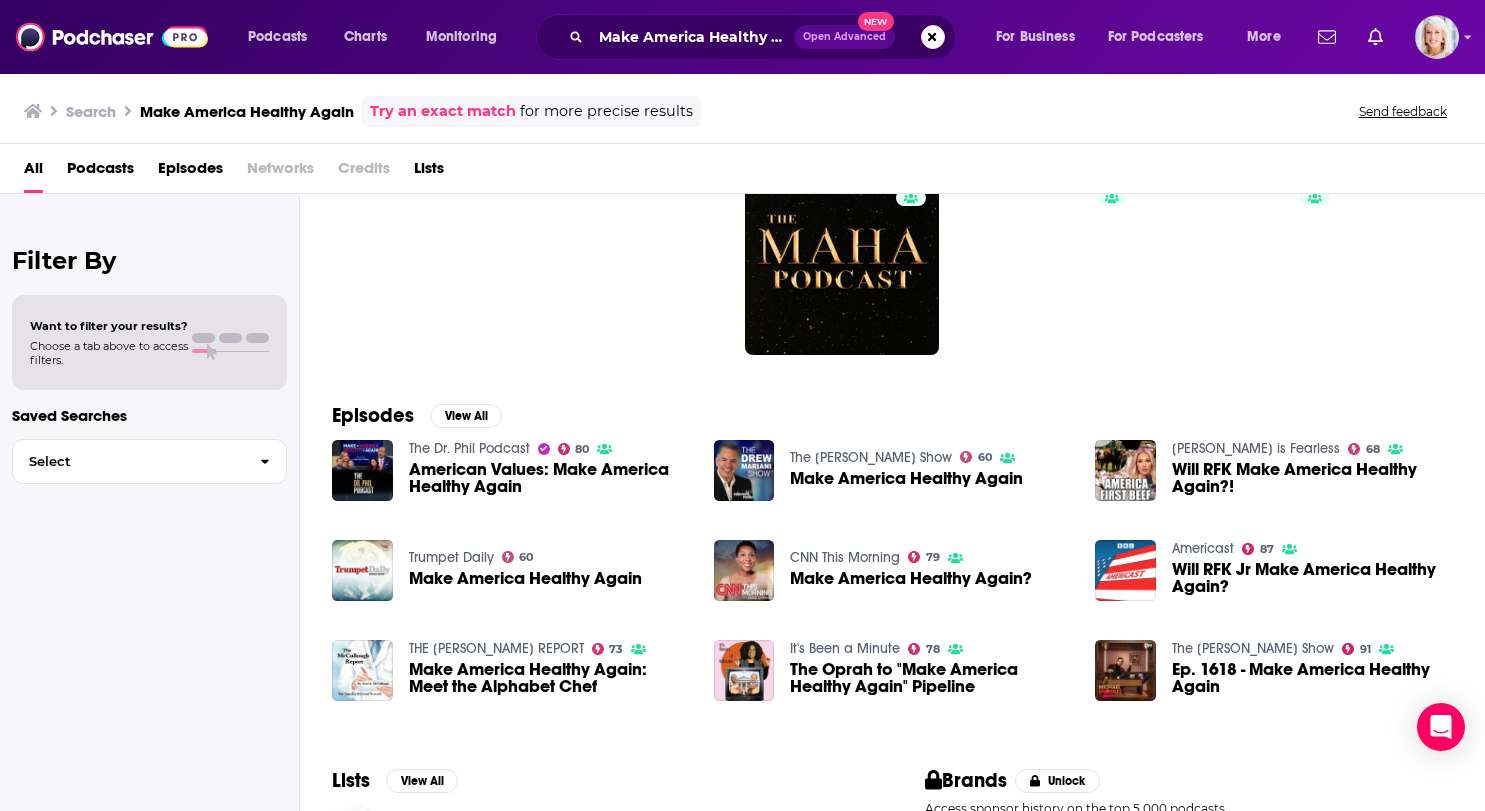 scroll, scrollTop: 100, scrollLeft: 0, axis: vertical 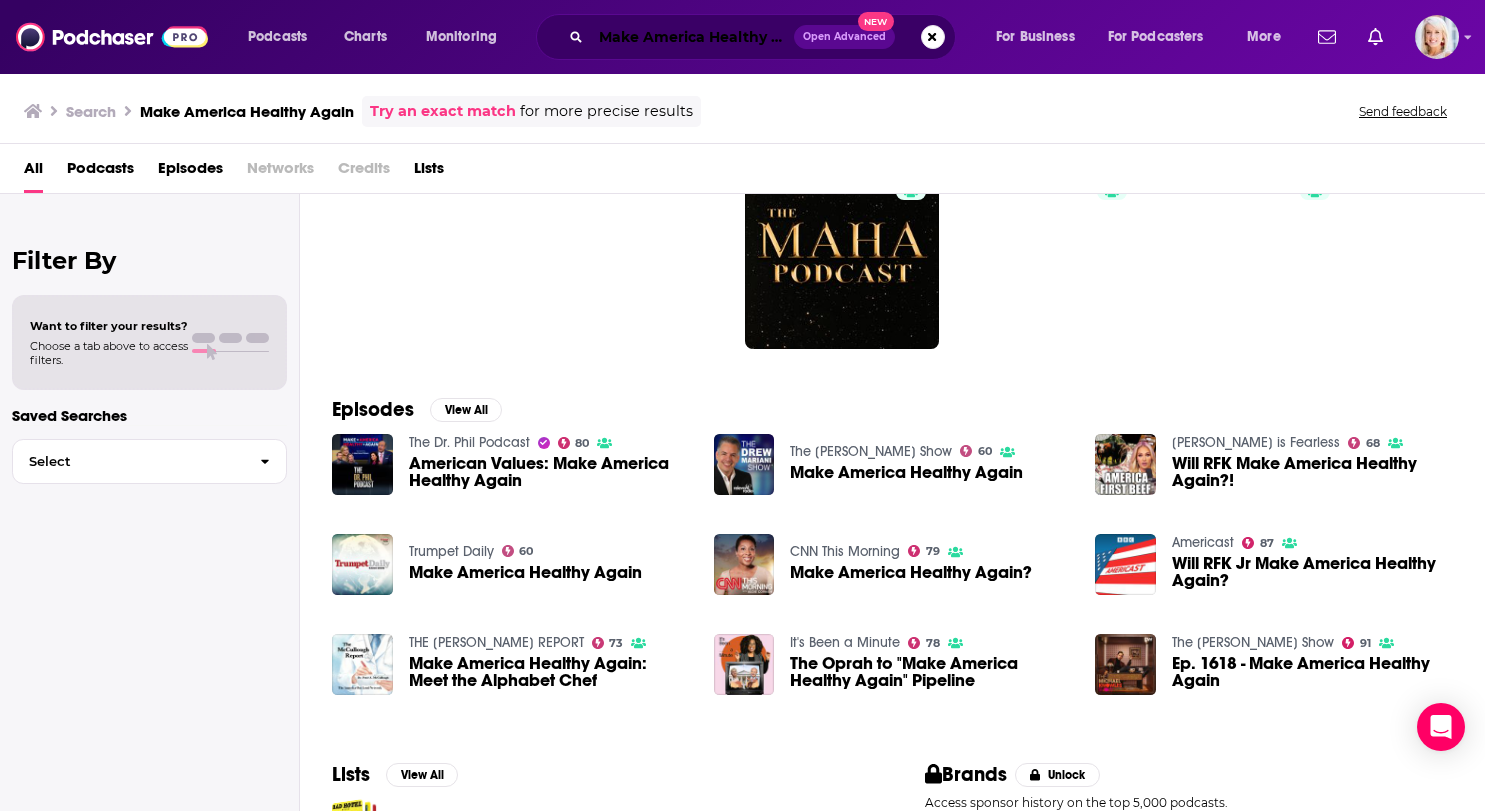 click on "Make America Healthy Again" at bounding box center (692, 37) 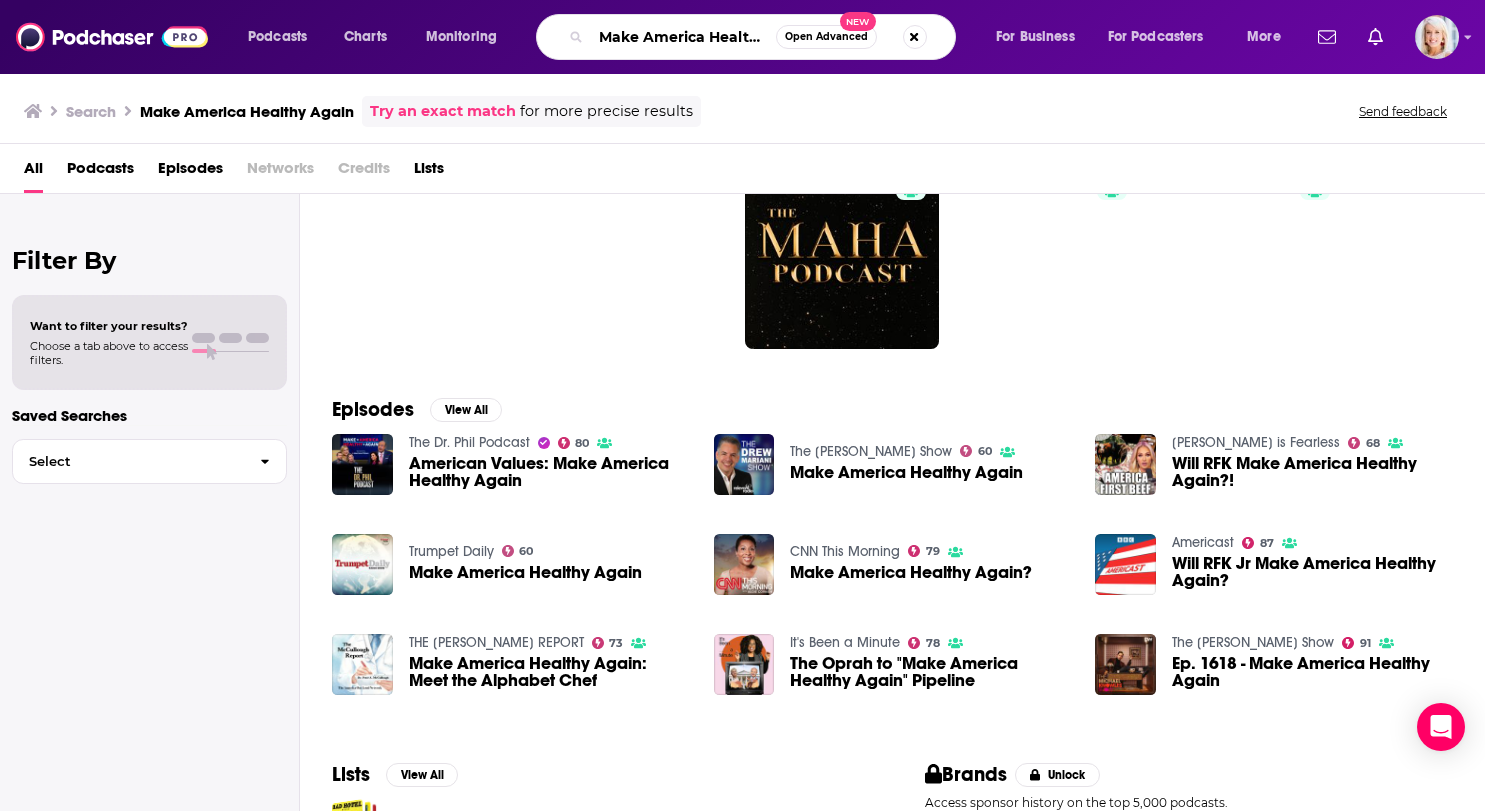 click on "Make America Healthy Again" at bounding box center [683, 37] 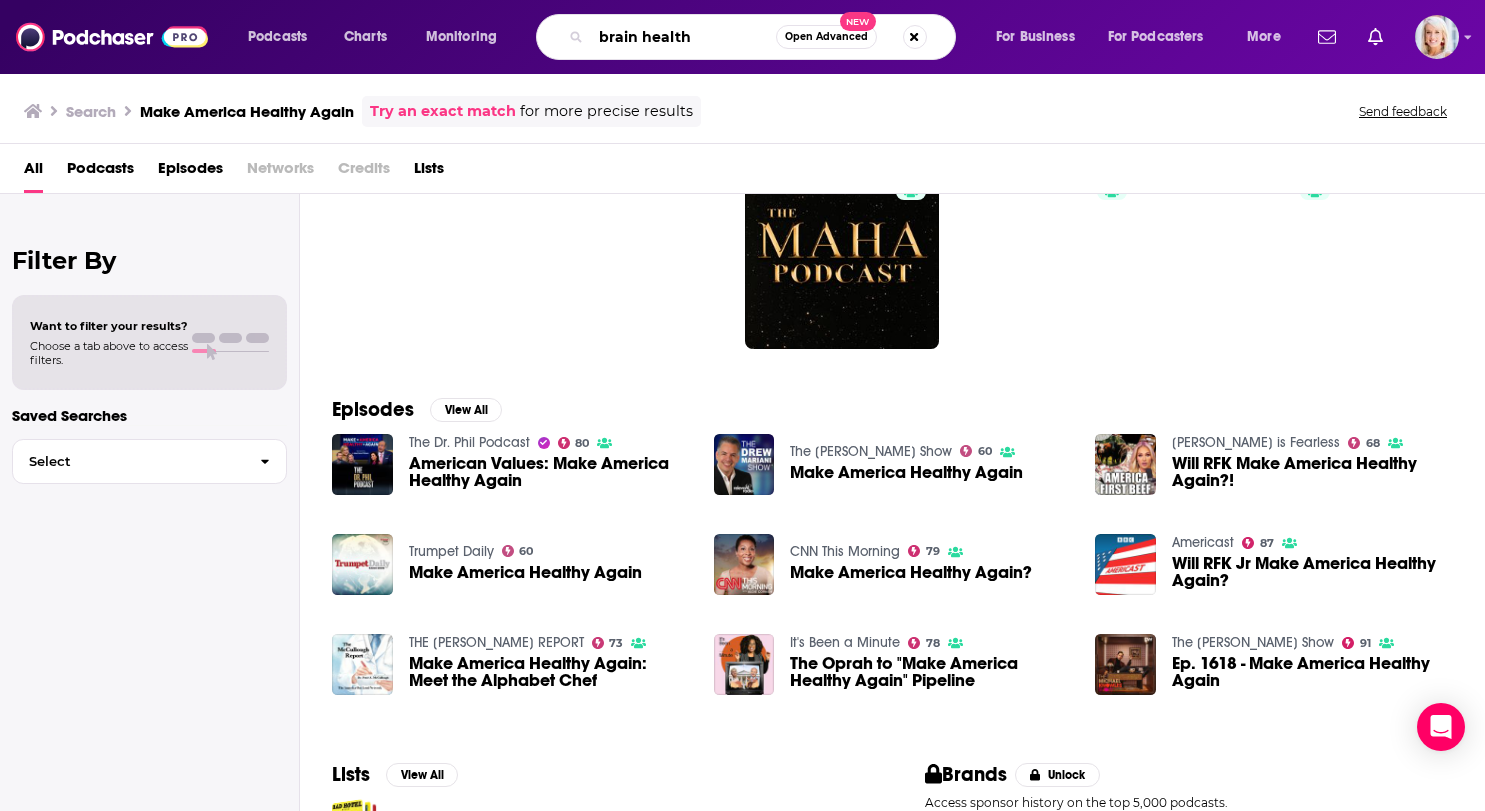 type on "brain health" 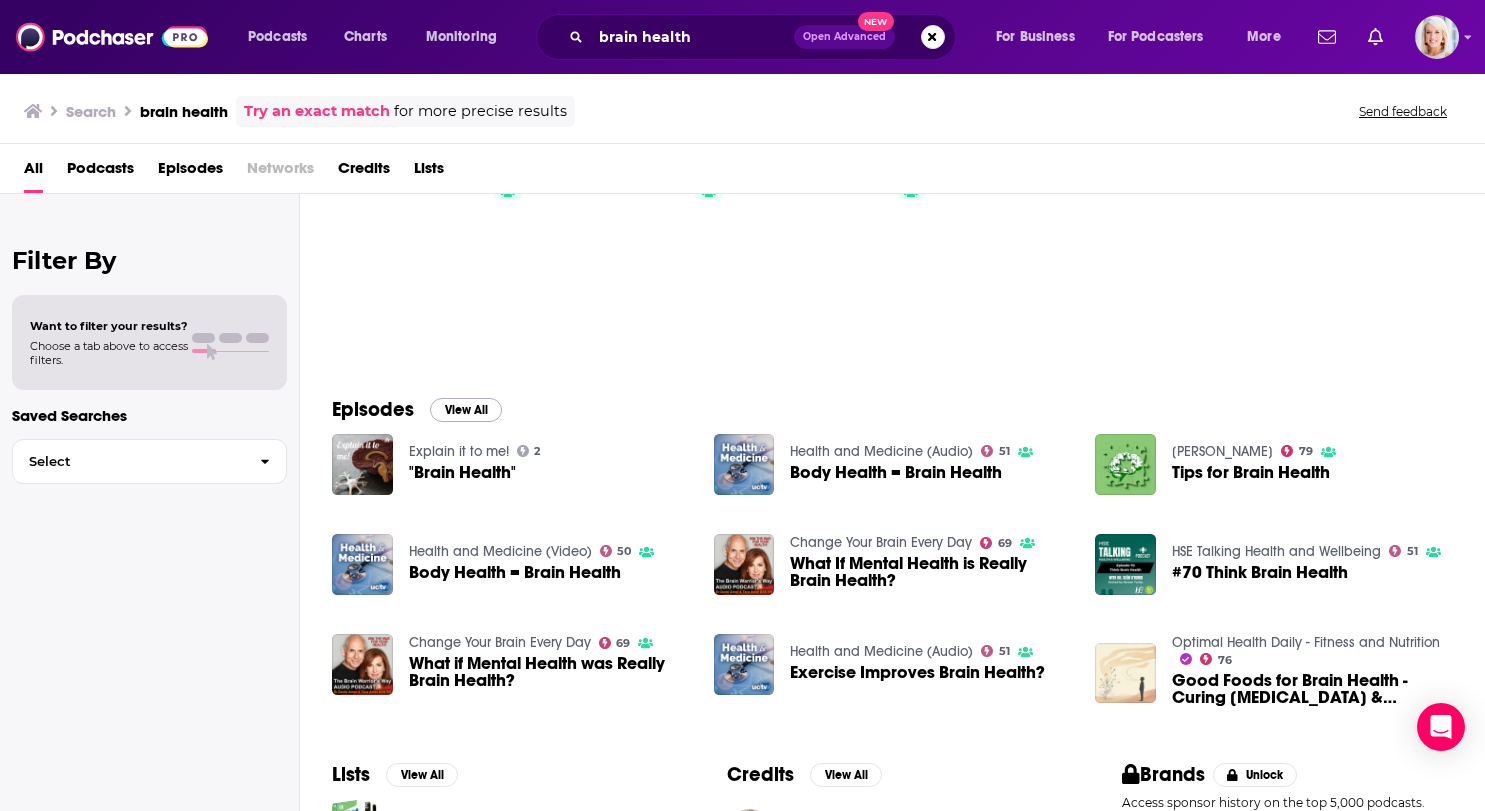 click on "View All" at bounding box center [466, 410] 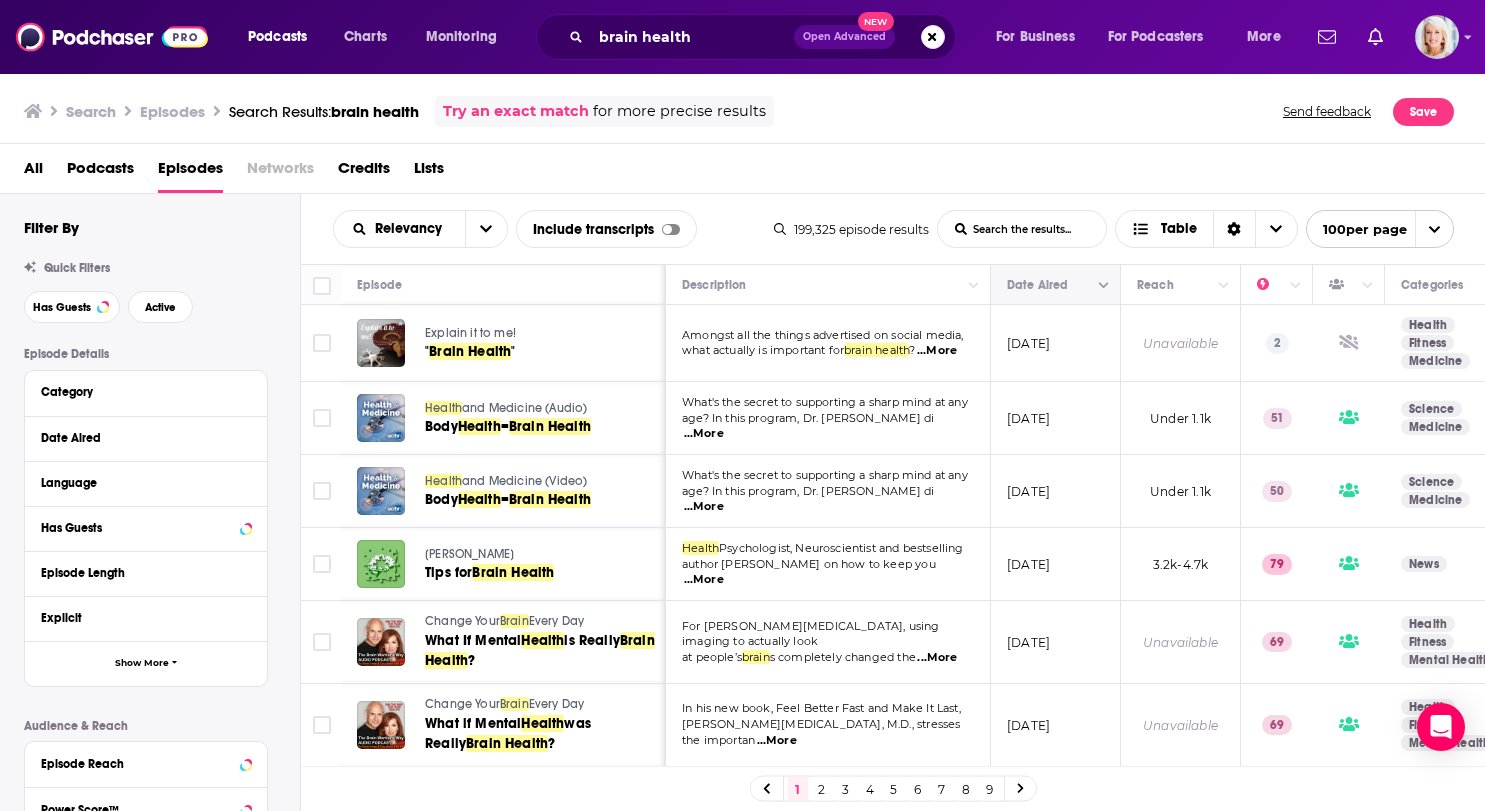 click at bounding box center (1053, 285) 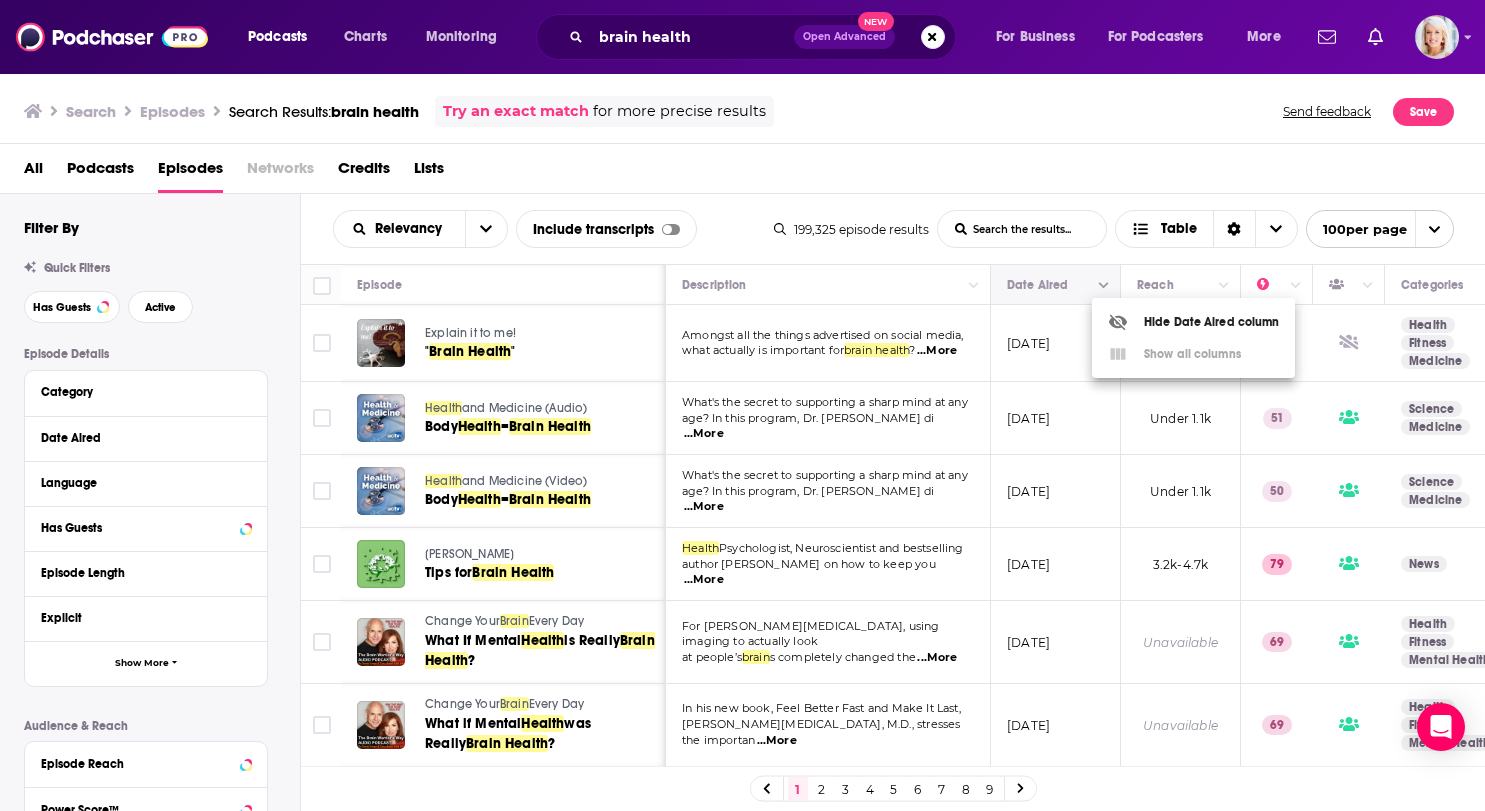 click at bounding box center (742, 405) 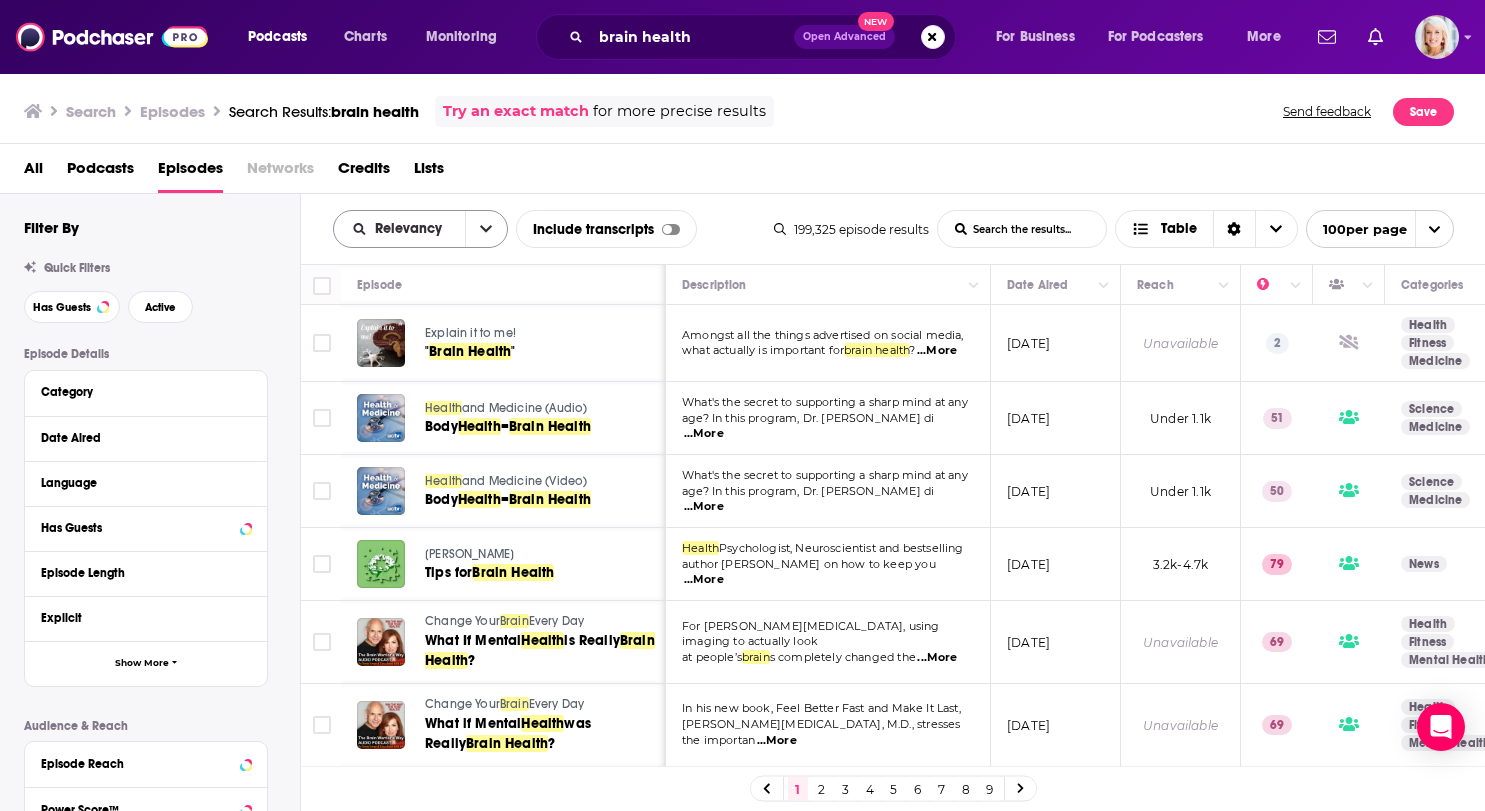 click 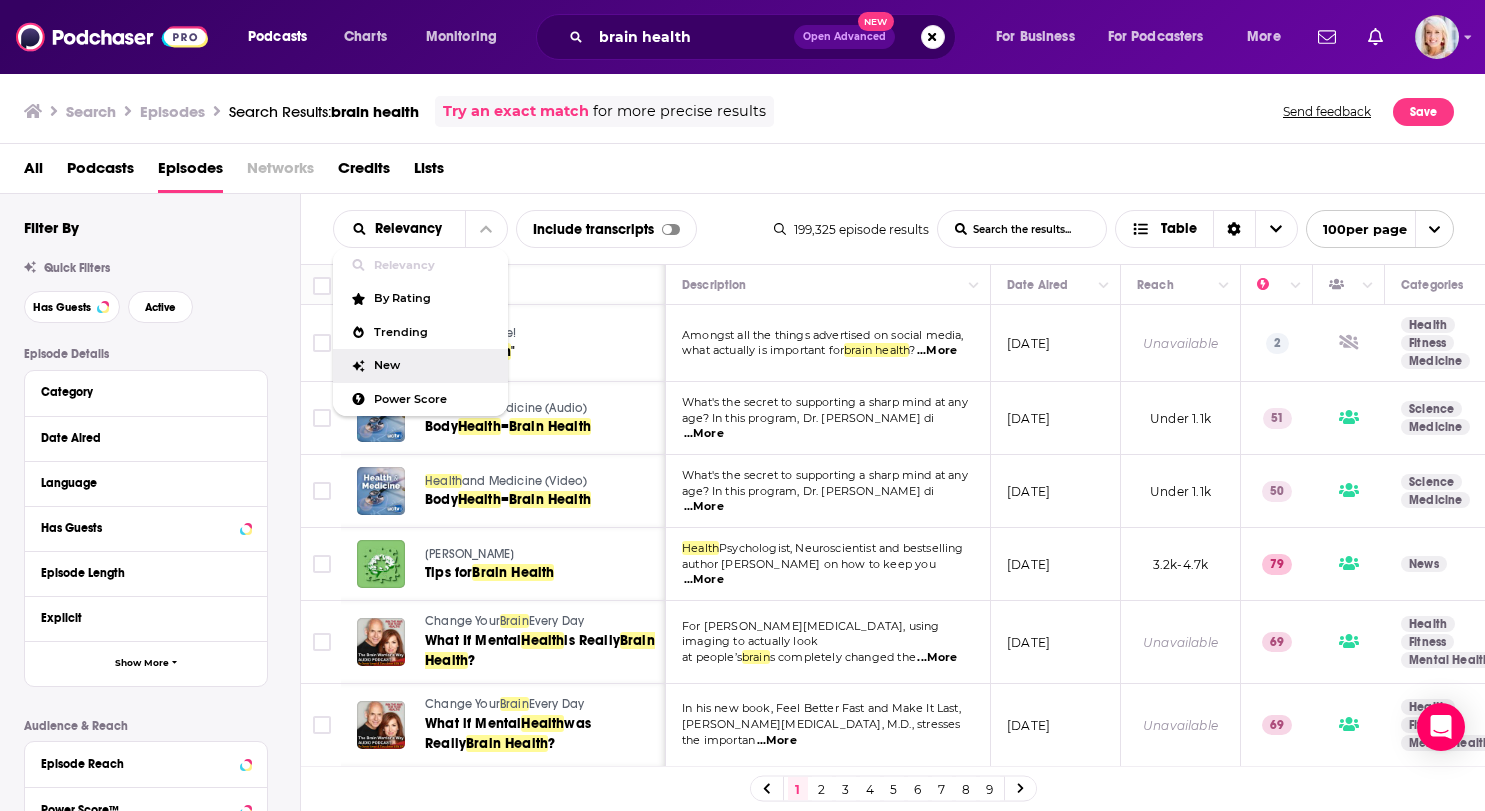 click on "New" at bounding box center (433, 365) 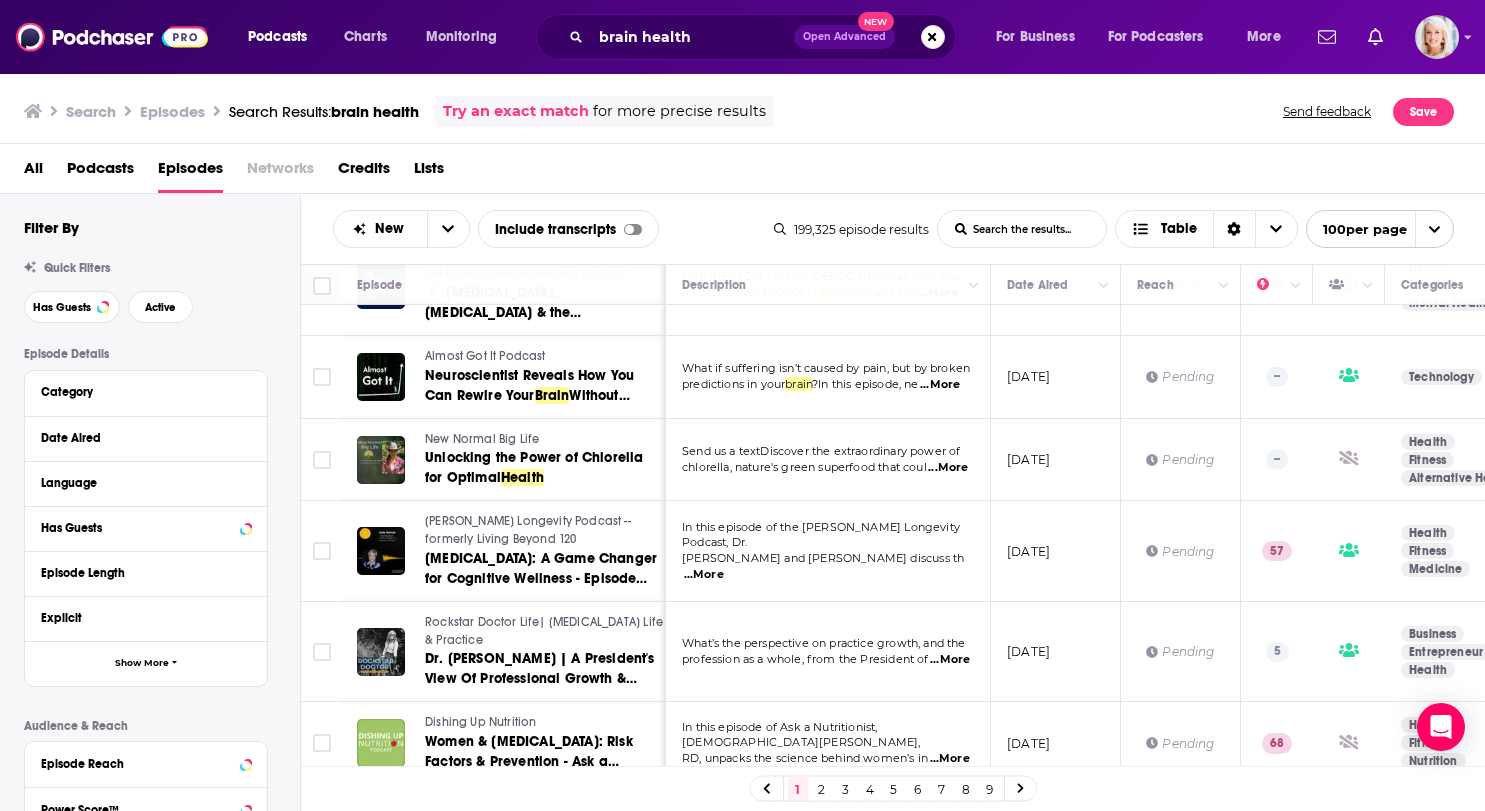 scroll, scrollTop: 71, scrollLeft: 0, axis: vertical 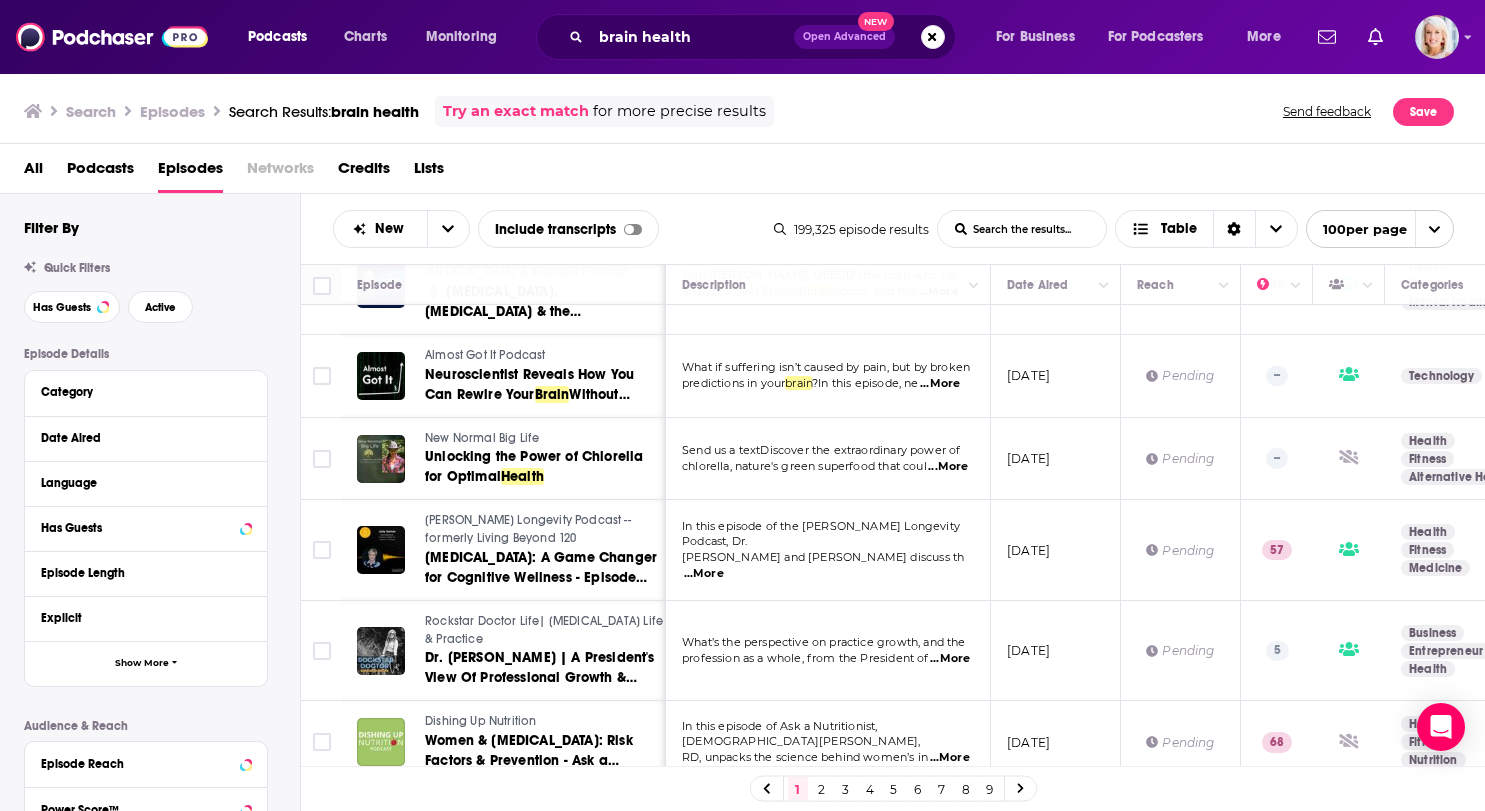 click on "...More" at bounding box center [940, 384] 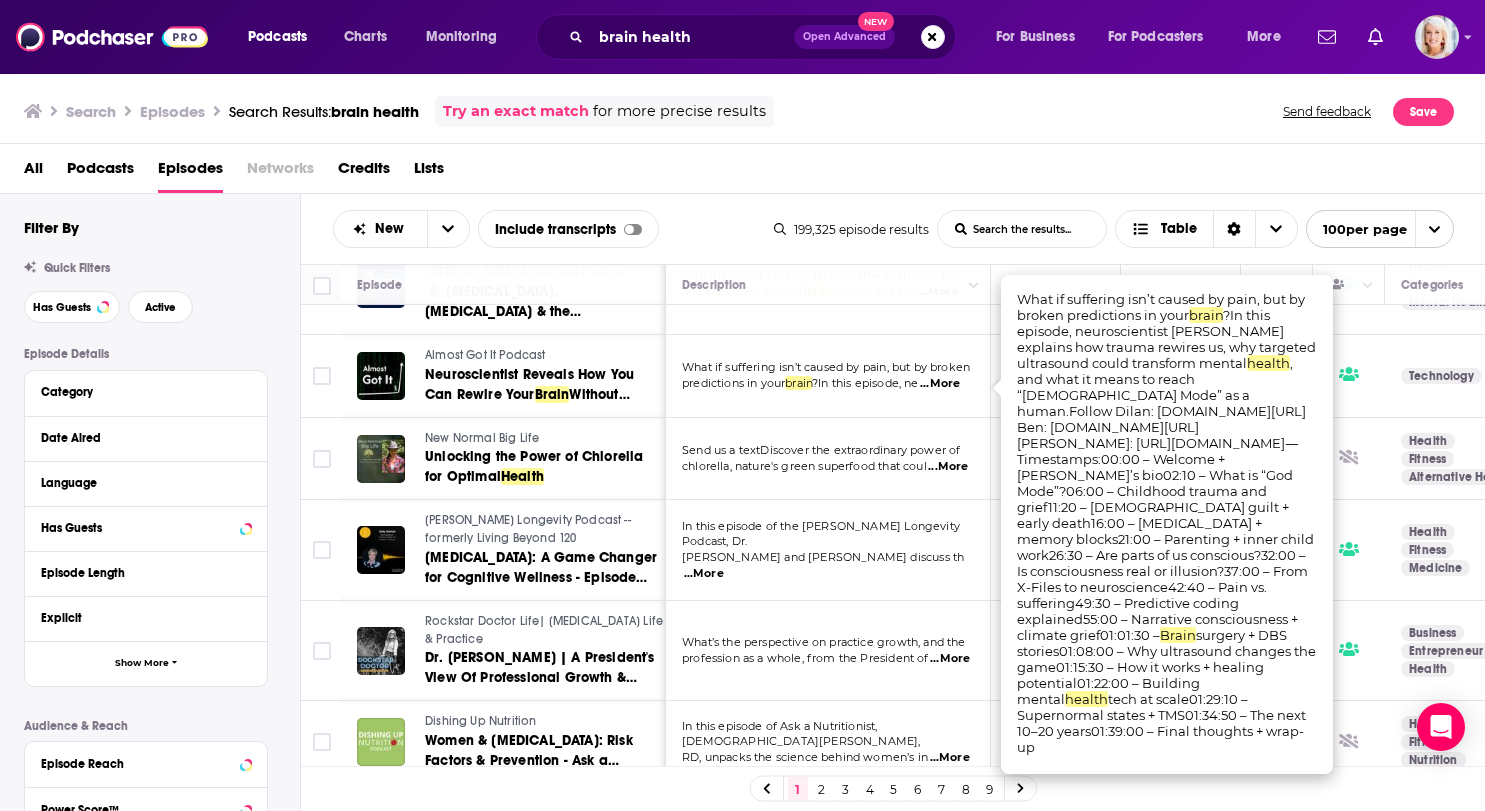 click on "All Podcasts Episodes Networks Credits Lists" at bounding box center (743, 169) 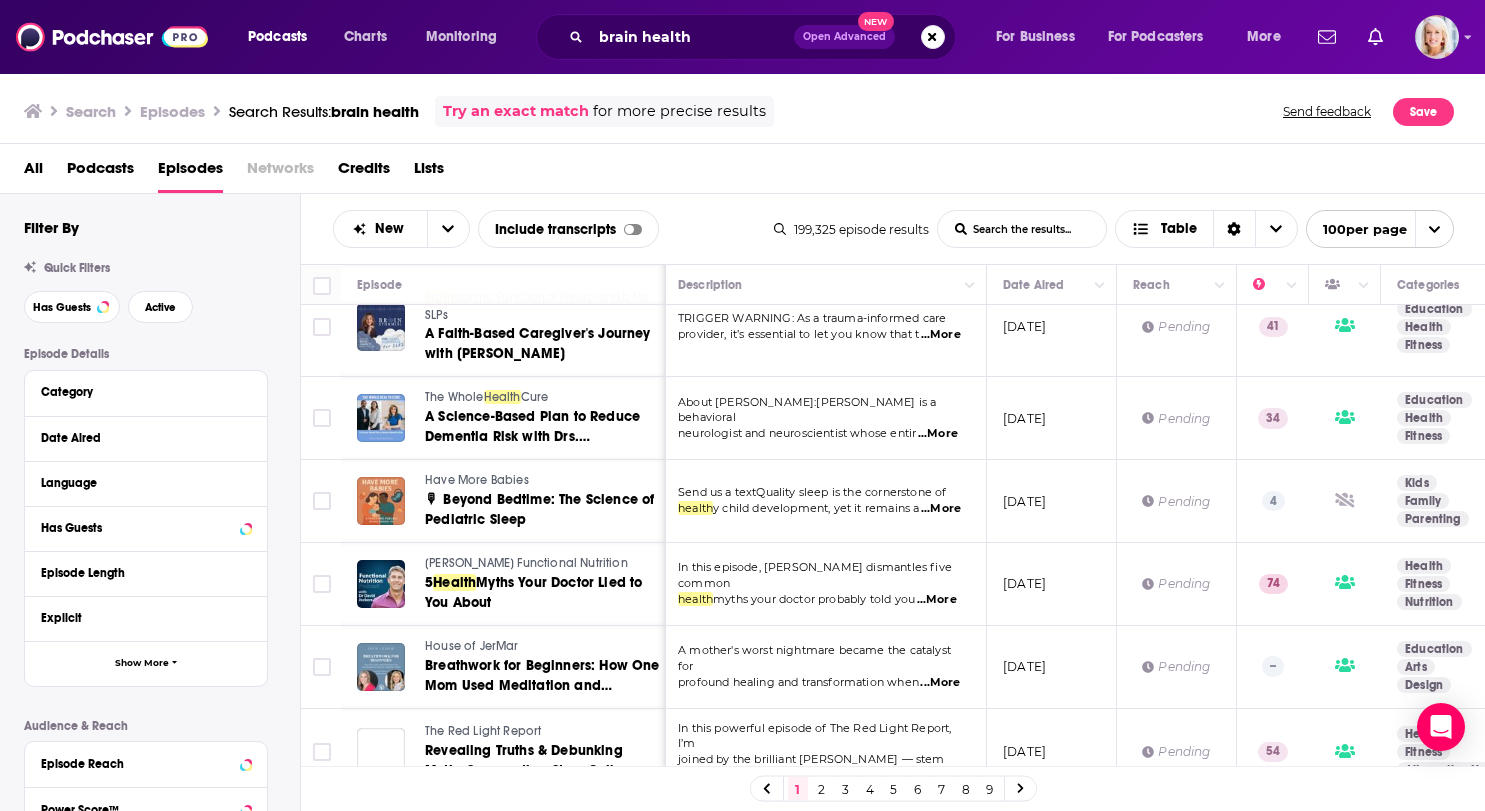 scroll, scrollTop: 3236, scrollLeft: 4, axis: both 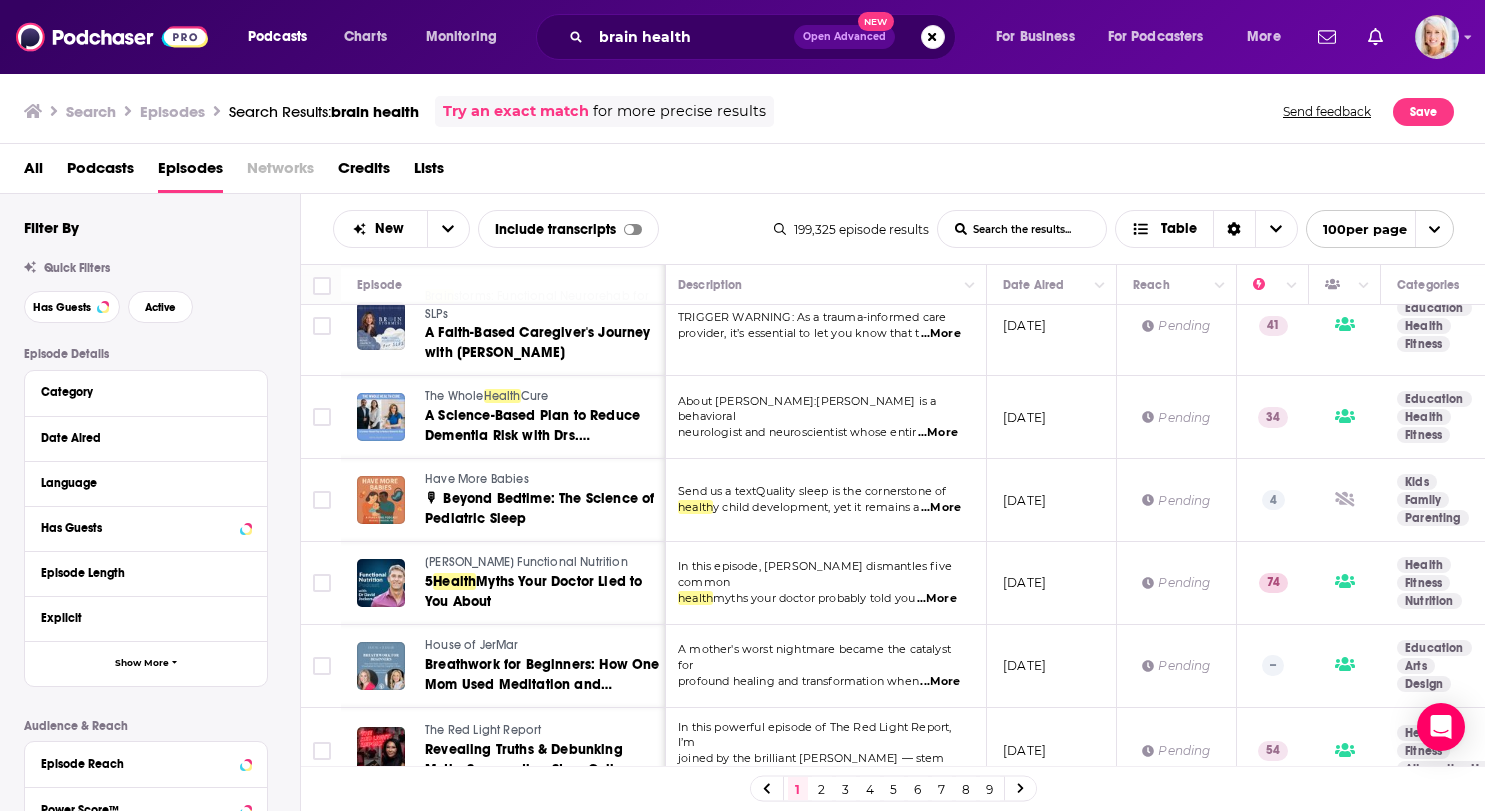 click on "...More" at bounding box center [937, 599] 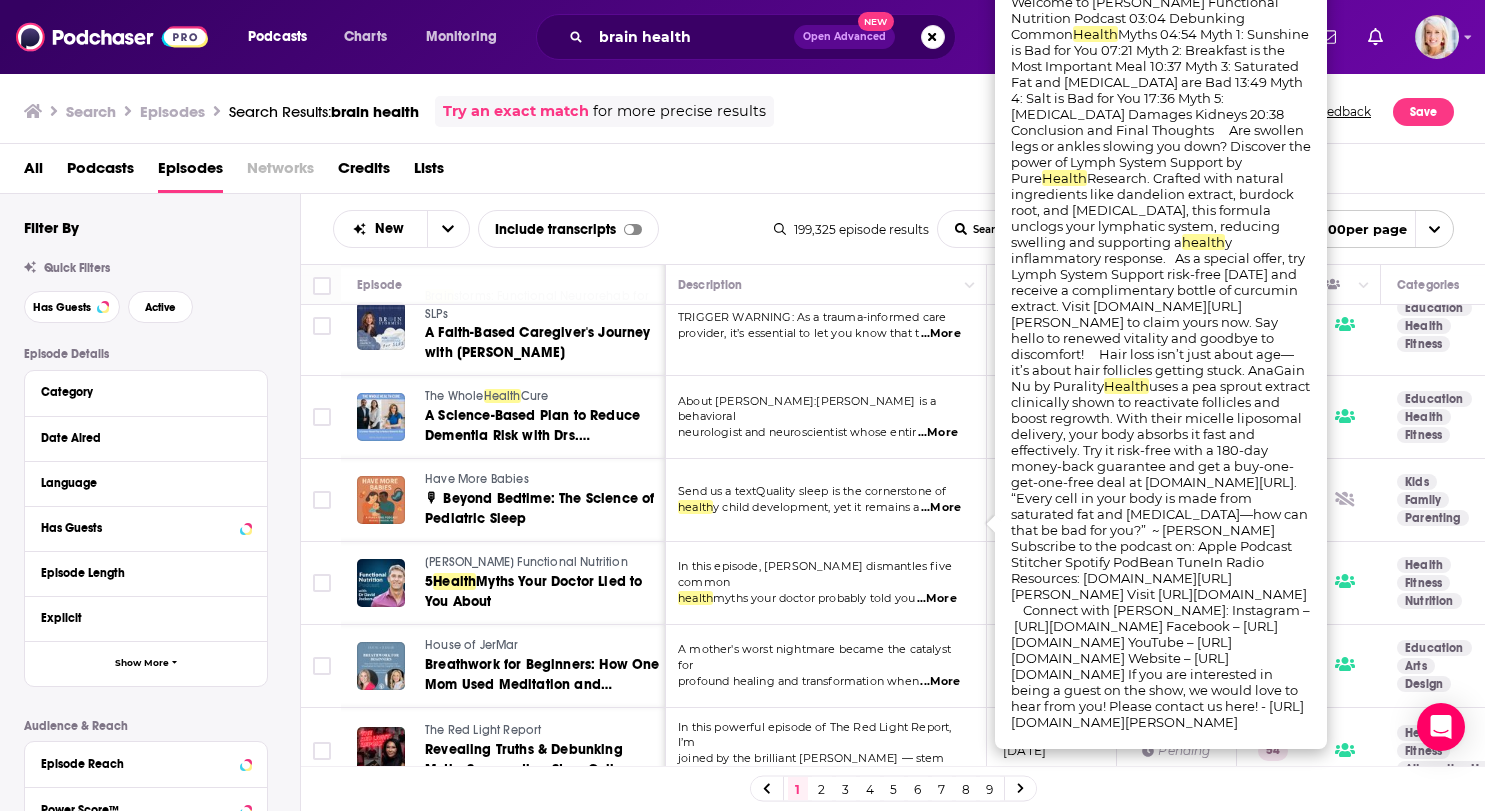 scroll, scrollTop: 0, scrollLeft: 0, axis: both 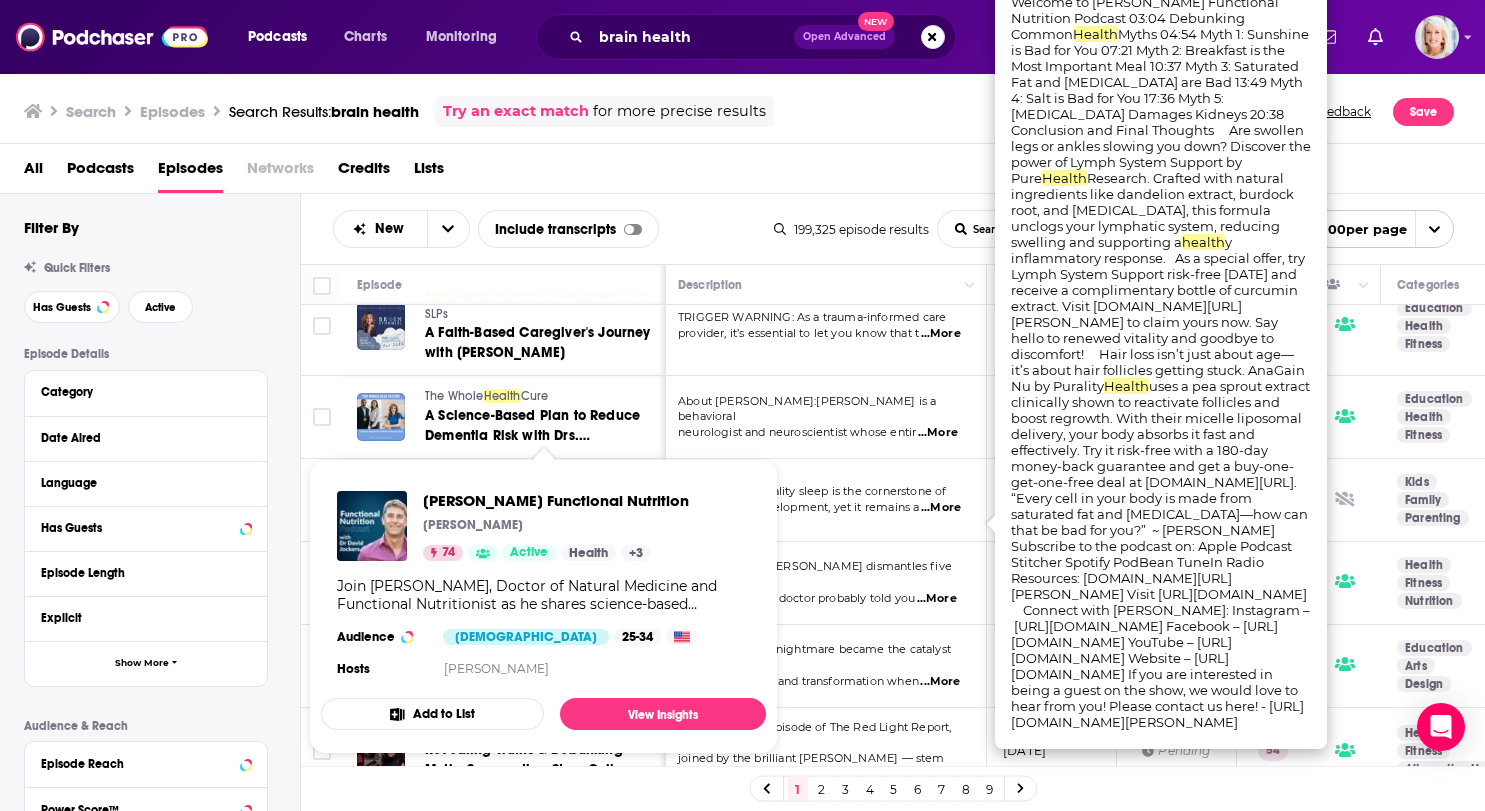 click on "[PERSON_NAME] Functional Nutrition" at bounding box center (556, 500) 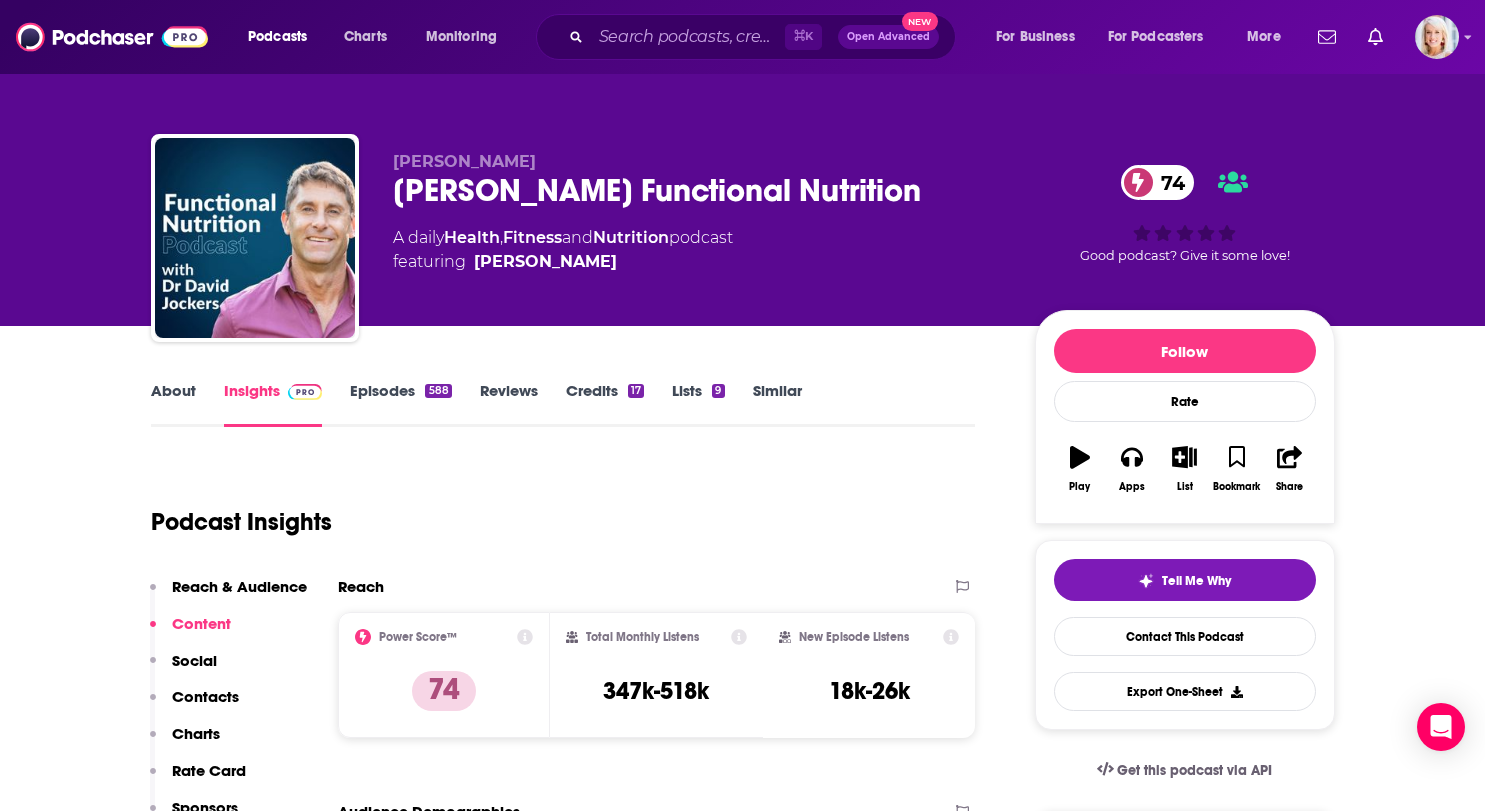 scroll, scrollTop: 0, scrollLeft: 0, axis: both 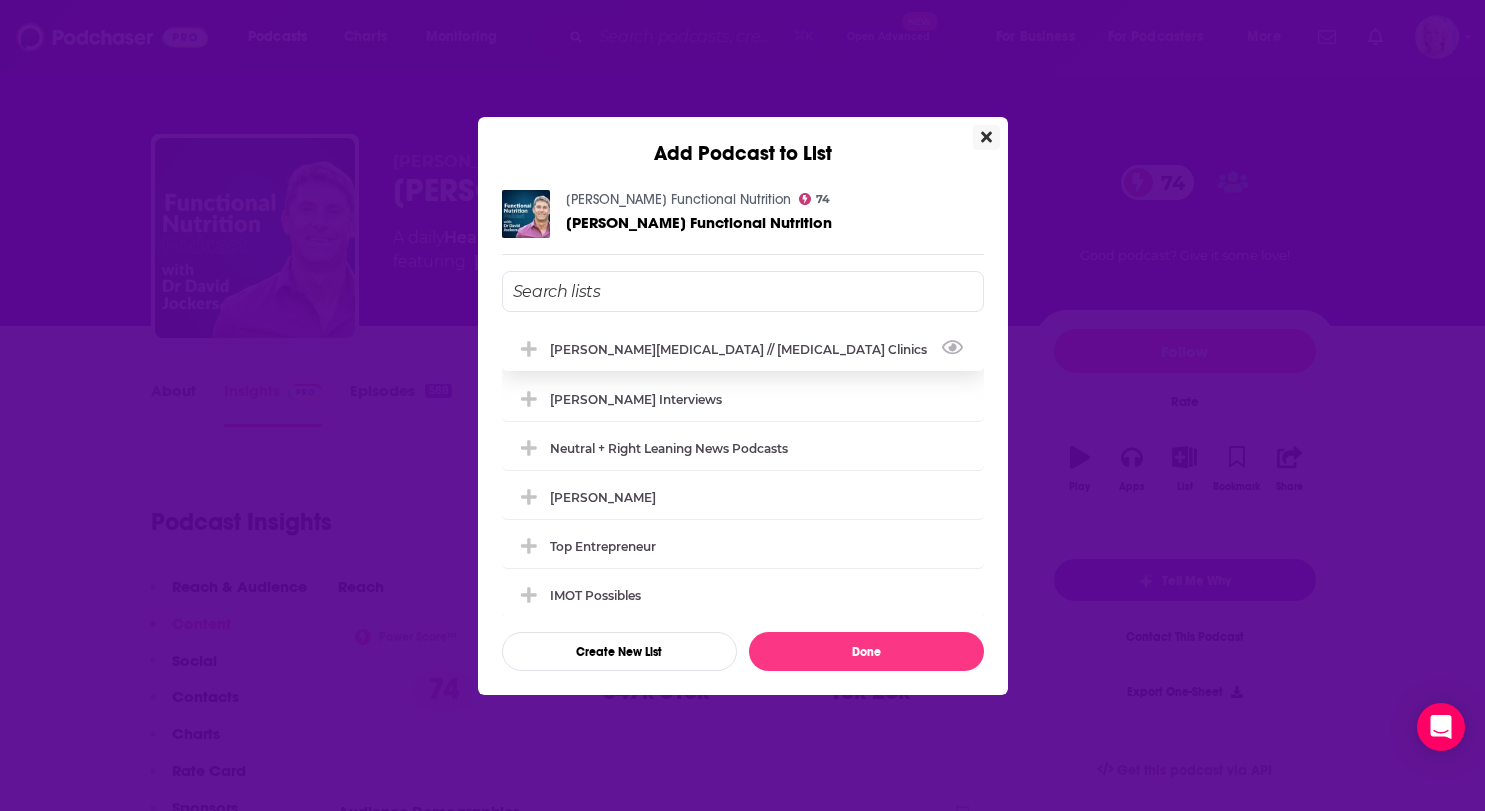 click on "[PERSON_NAME][MEDICAL_DATA] // [MEDICAL_DATA] Clinics" at bounding box center (743, 349) 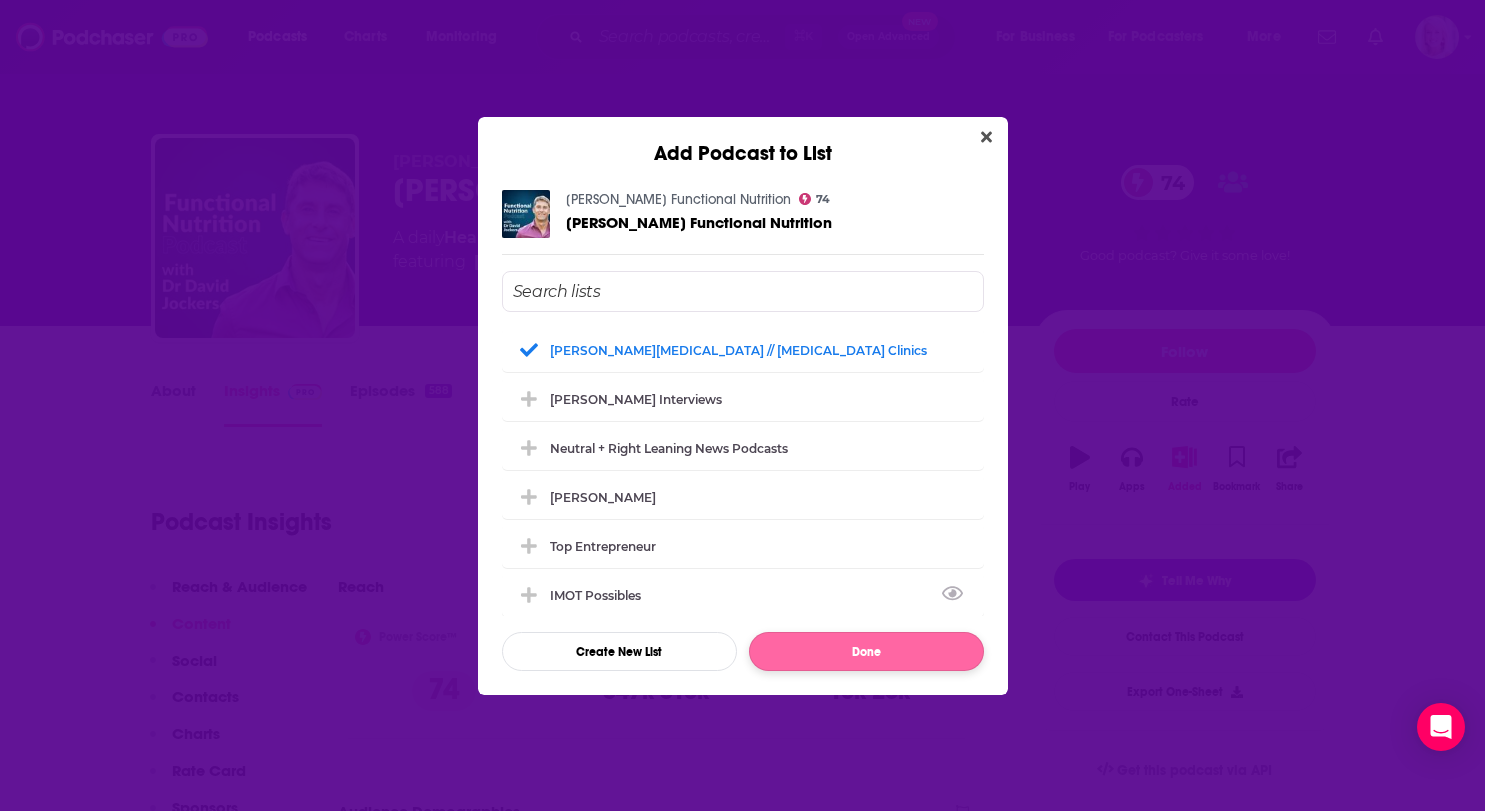 click on "Done" at bounding box center [866, 651] 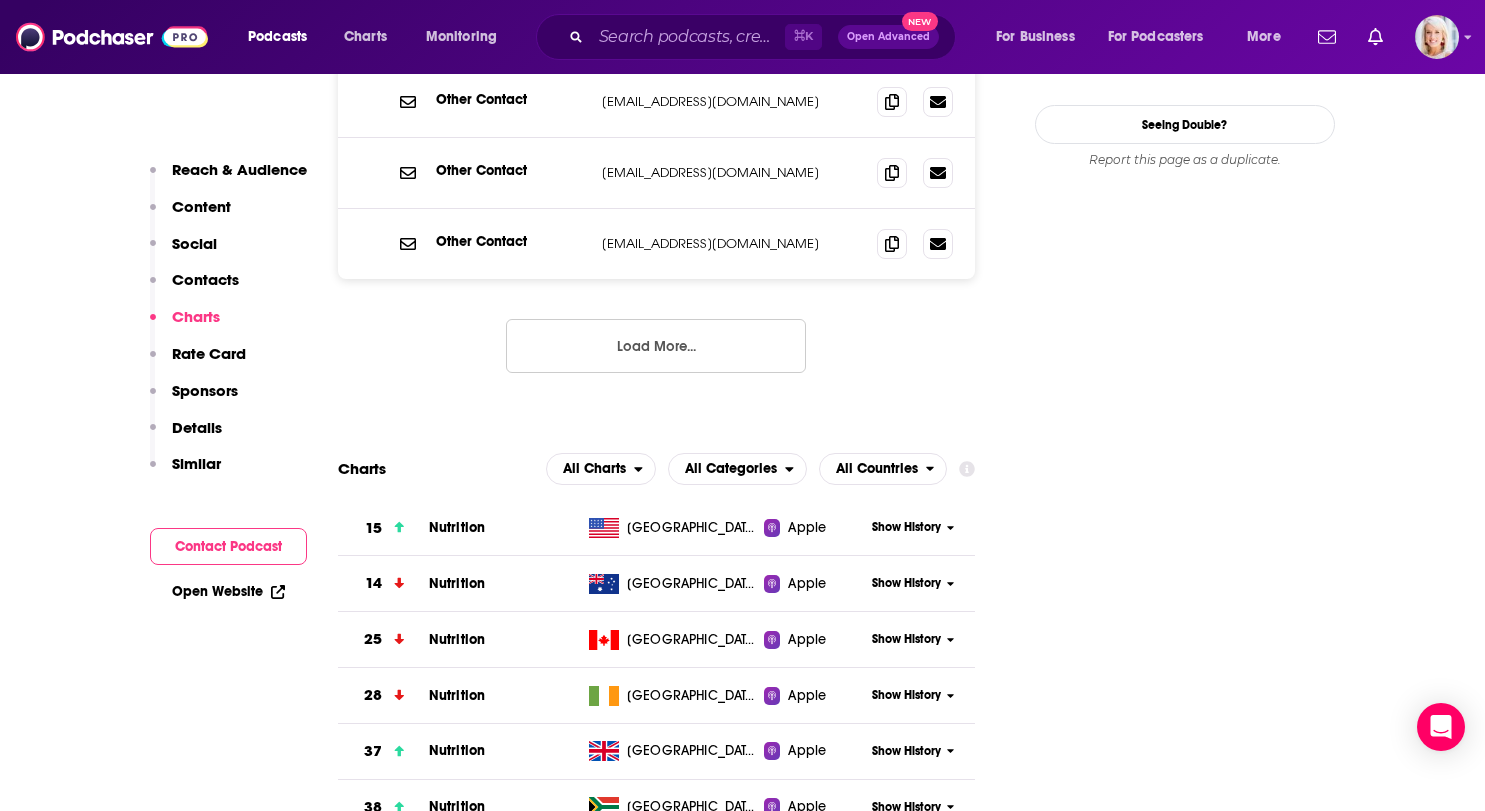 scroll, scrollTop: 2236, scrollLeft: 0, axis: vertical 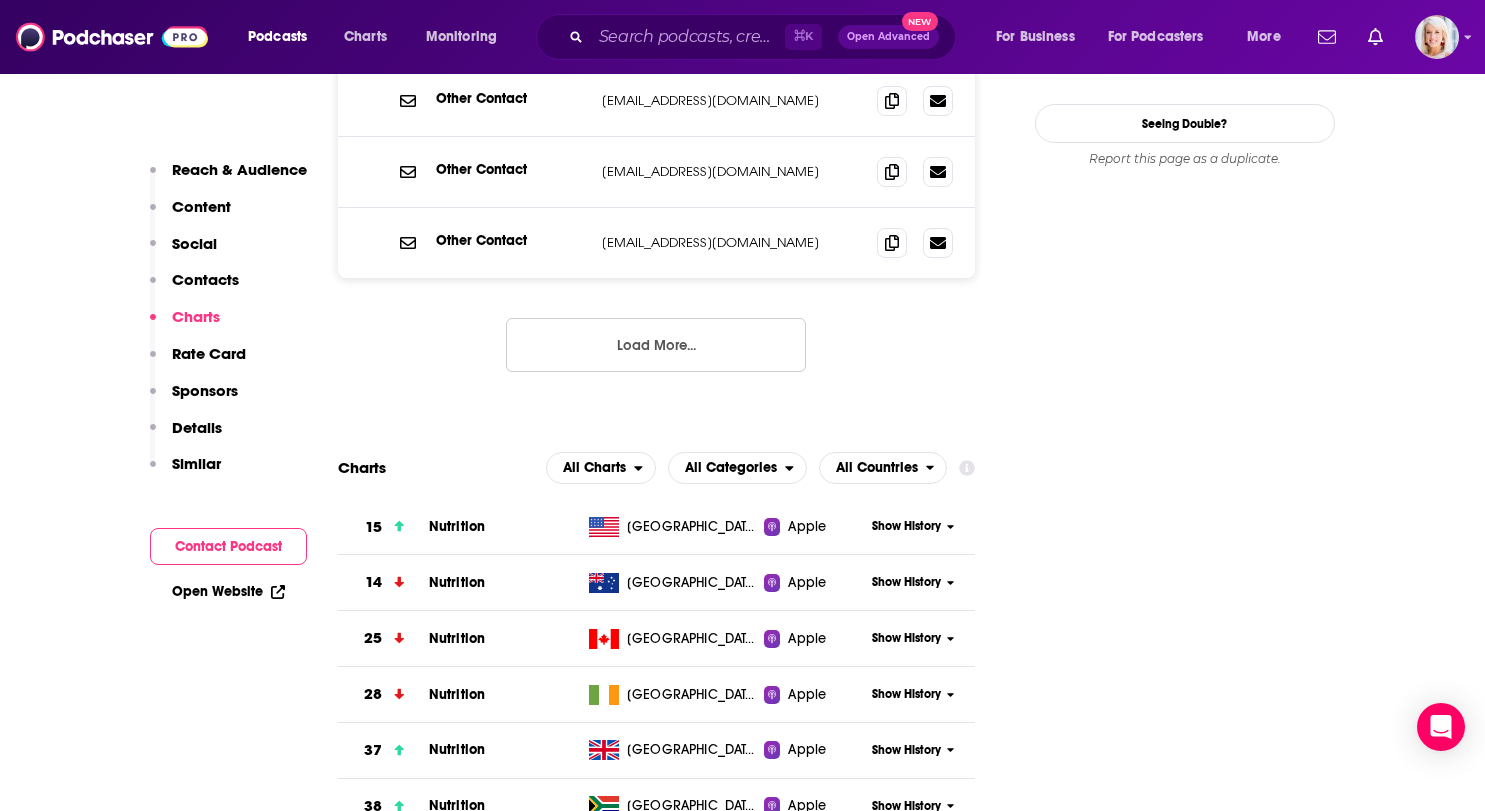 click on "Nutrition" at bounding box center (457, 526) 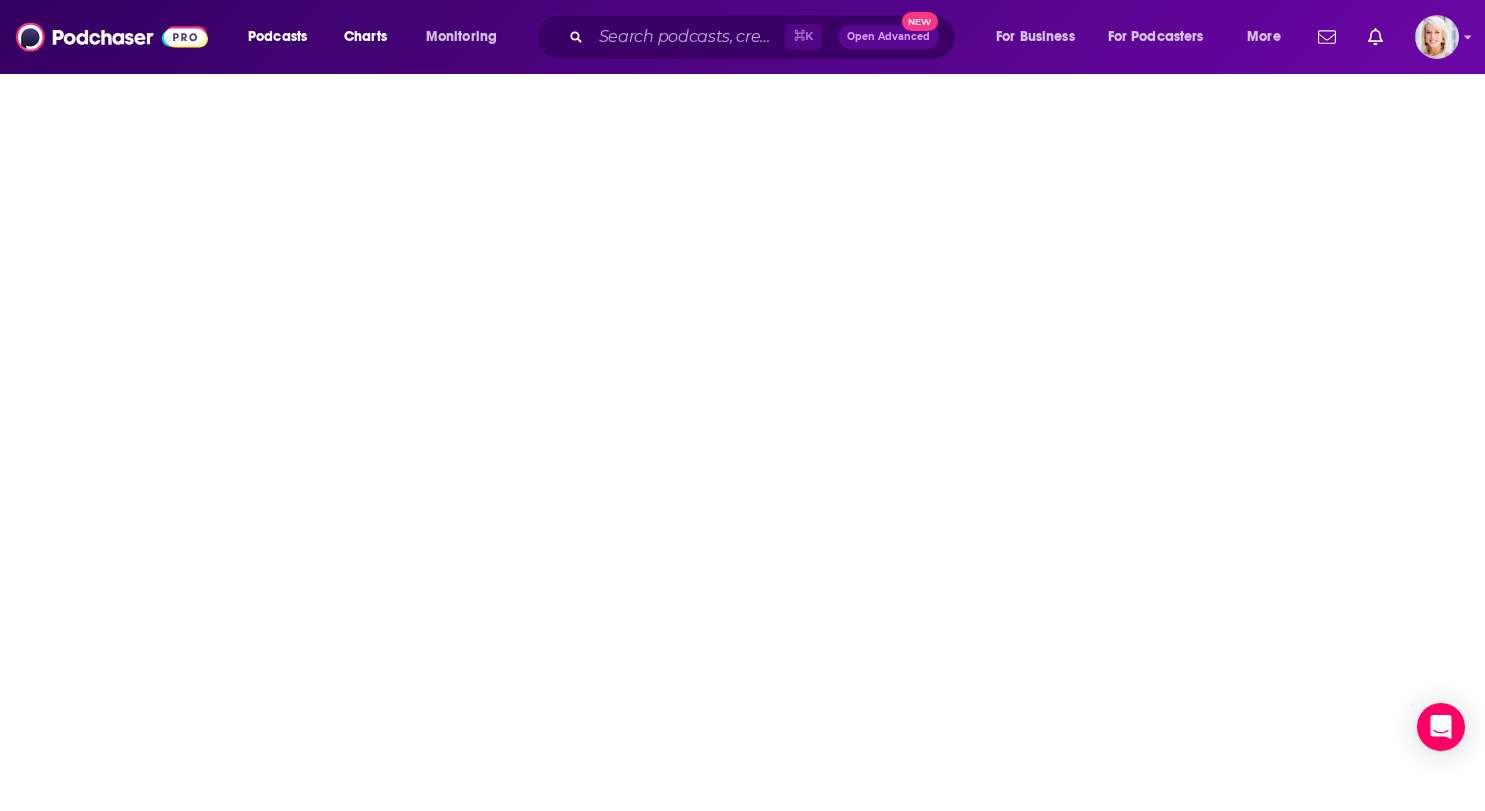 scroll, scrollTop: 0, scrollLeft: 0, axis: both 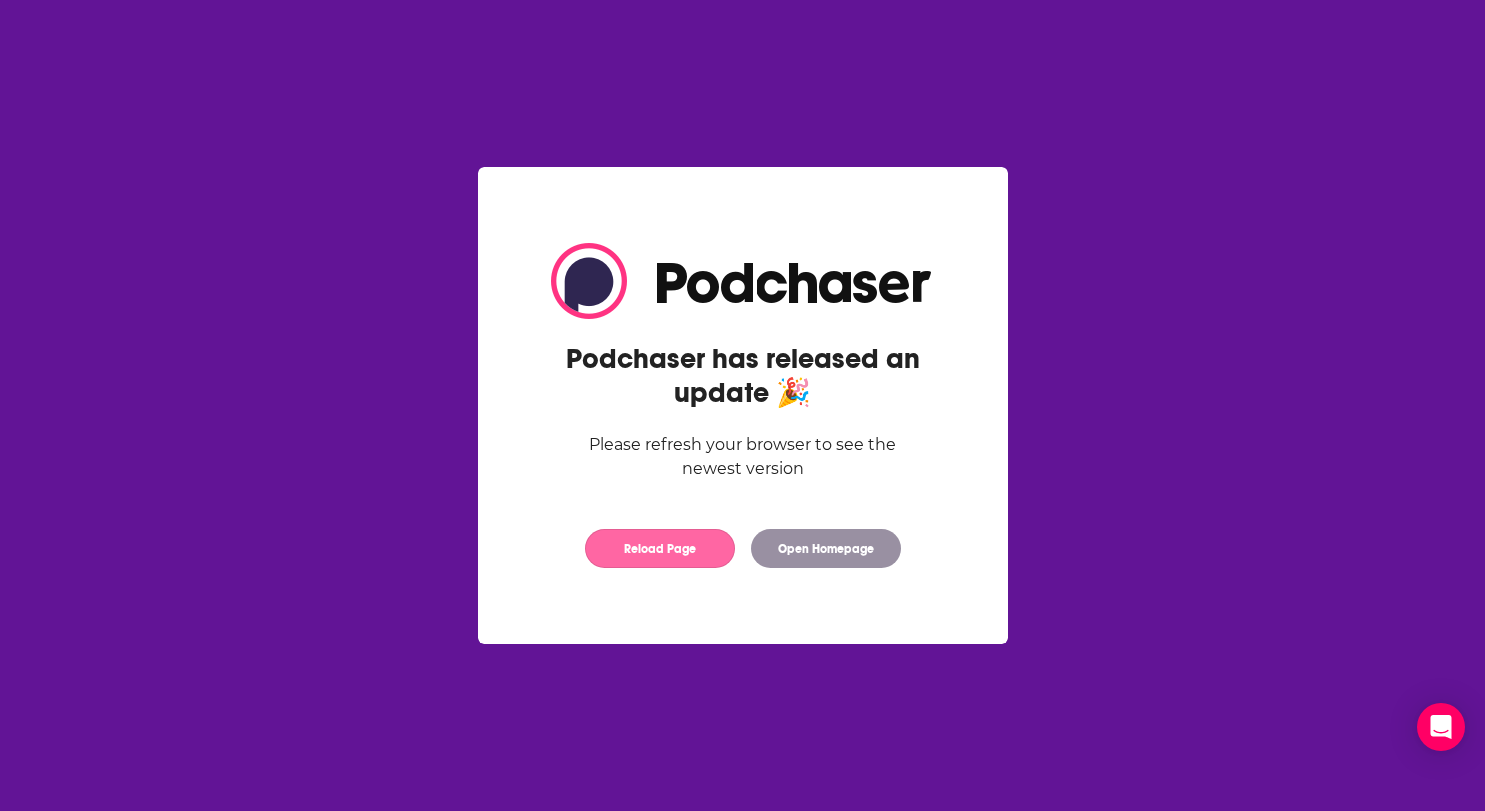 click on "Reload Page" at bounding box center [660, 548] 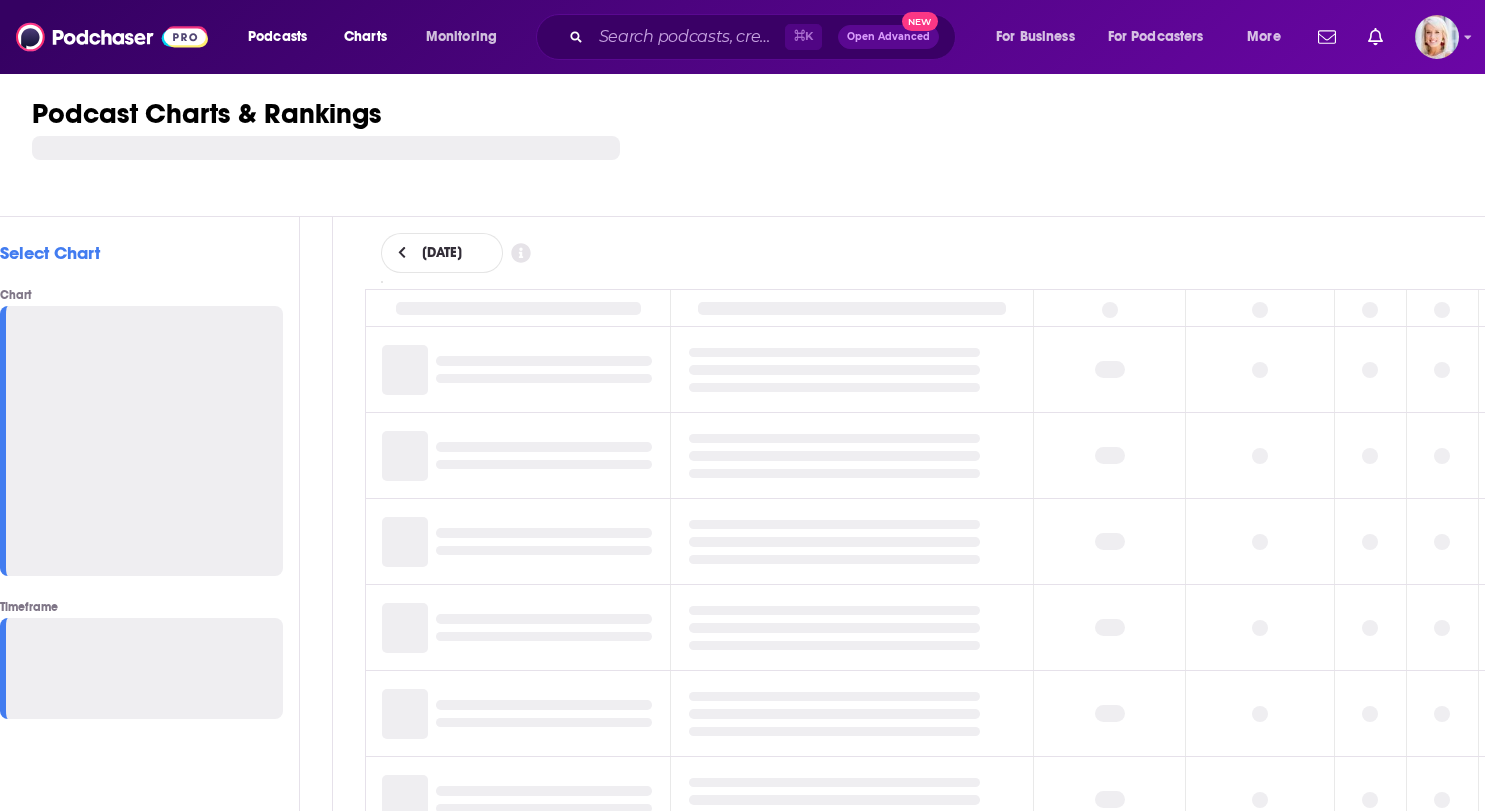scroll, scrollTop: 0, scrollLeft: 0, axis: both 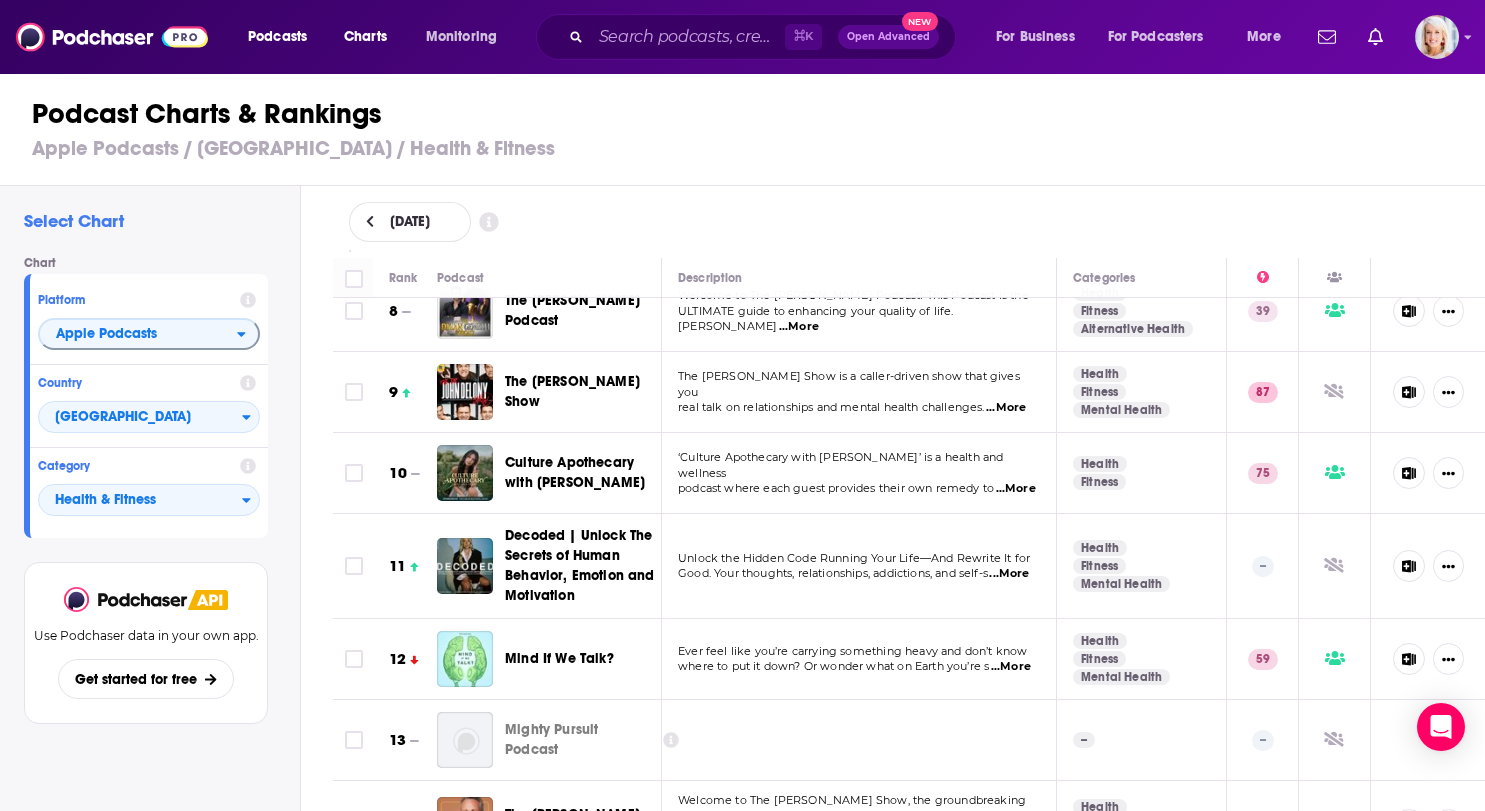 click on "‘Culture Apothecary with [PERSON_NAME]’ is a health and wellness podcast where each guest provides their own remedy to  ...More" at bounding box center [859, 473] 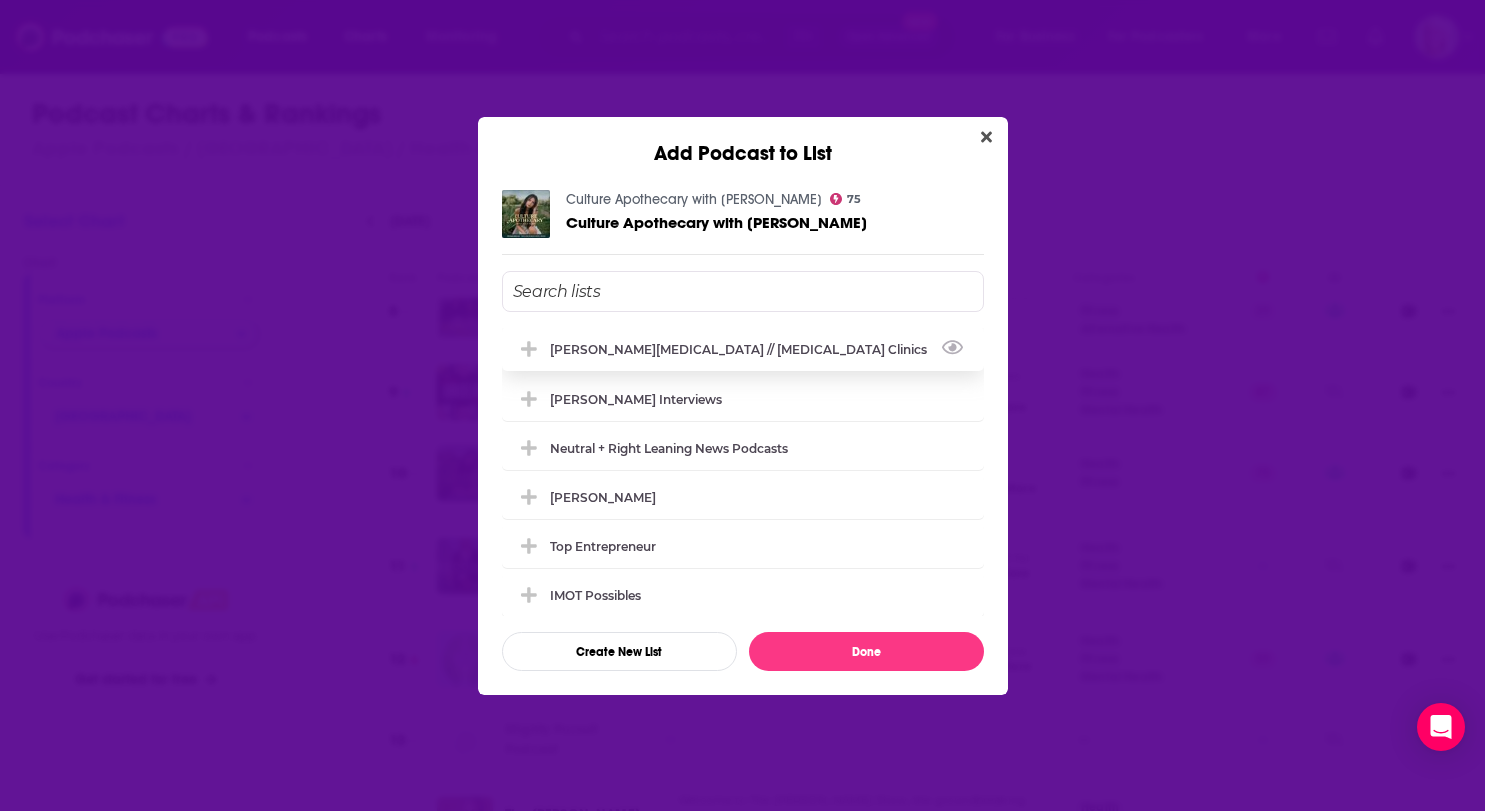click on "[PERSON_NAME][MEDICAL_DATA] // [MEDICAL_DATA] Clinics" at bounding box center (744, 349) 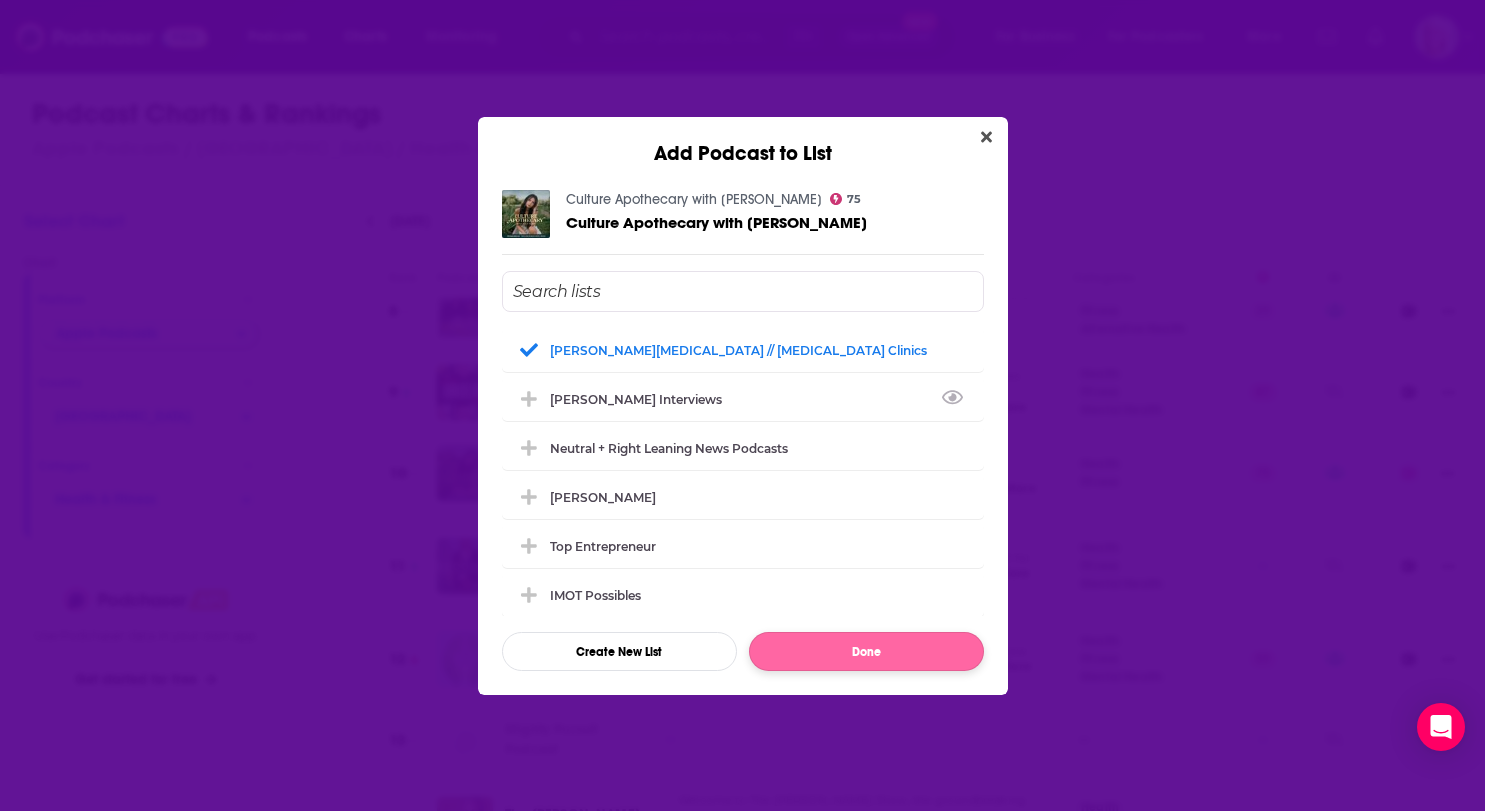 click on "Done" at bounding box center [866, 651] 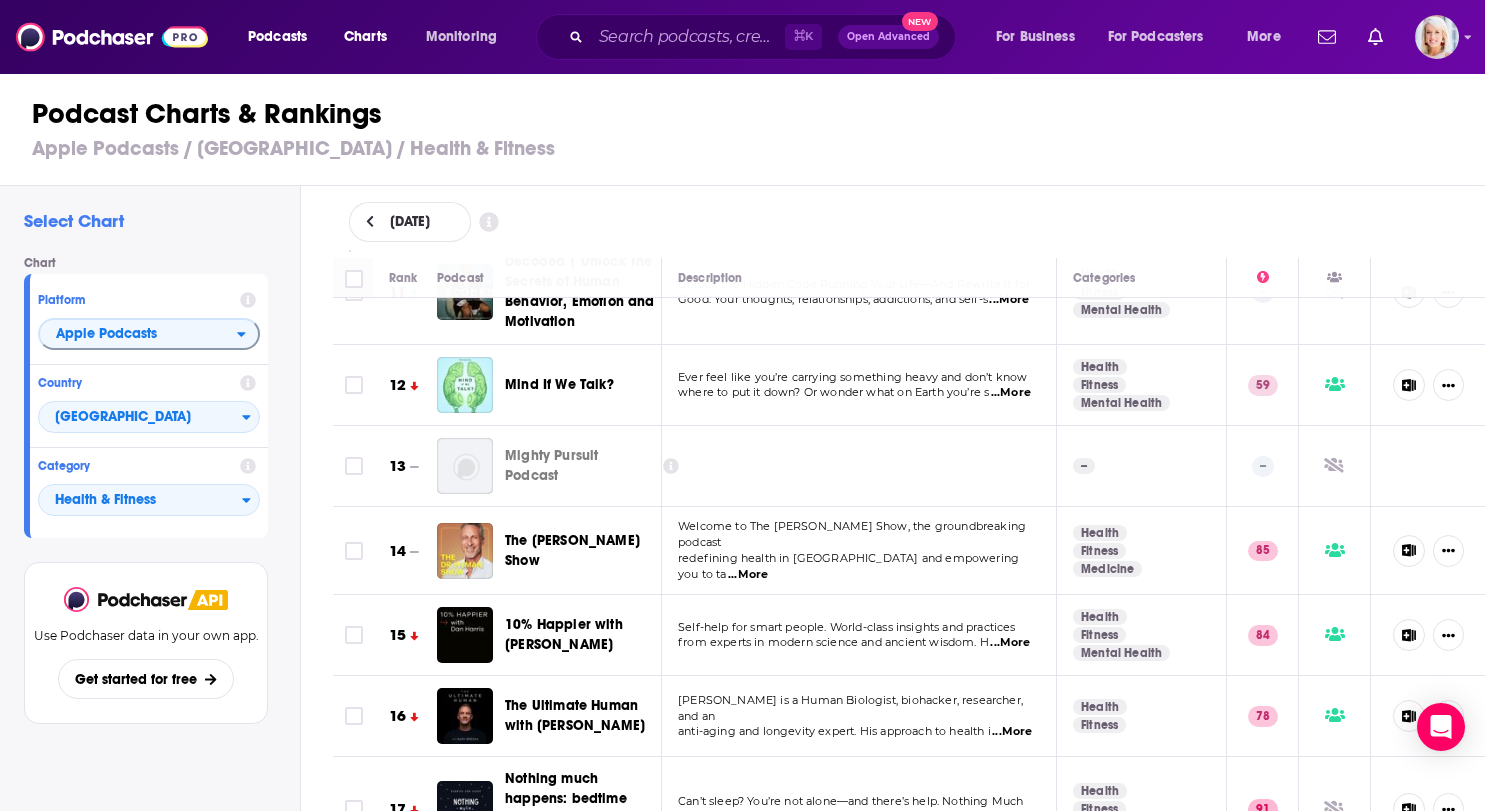 scroll, scrollTop: 890, scrollLeft: 0, axis: vertical 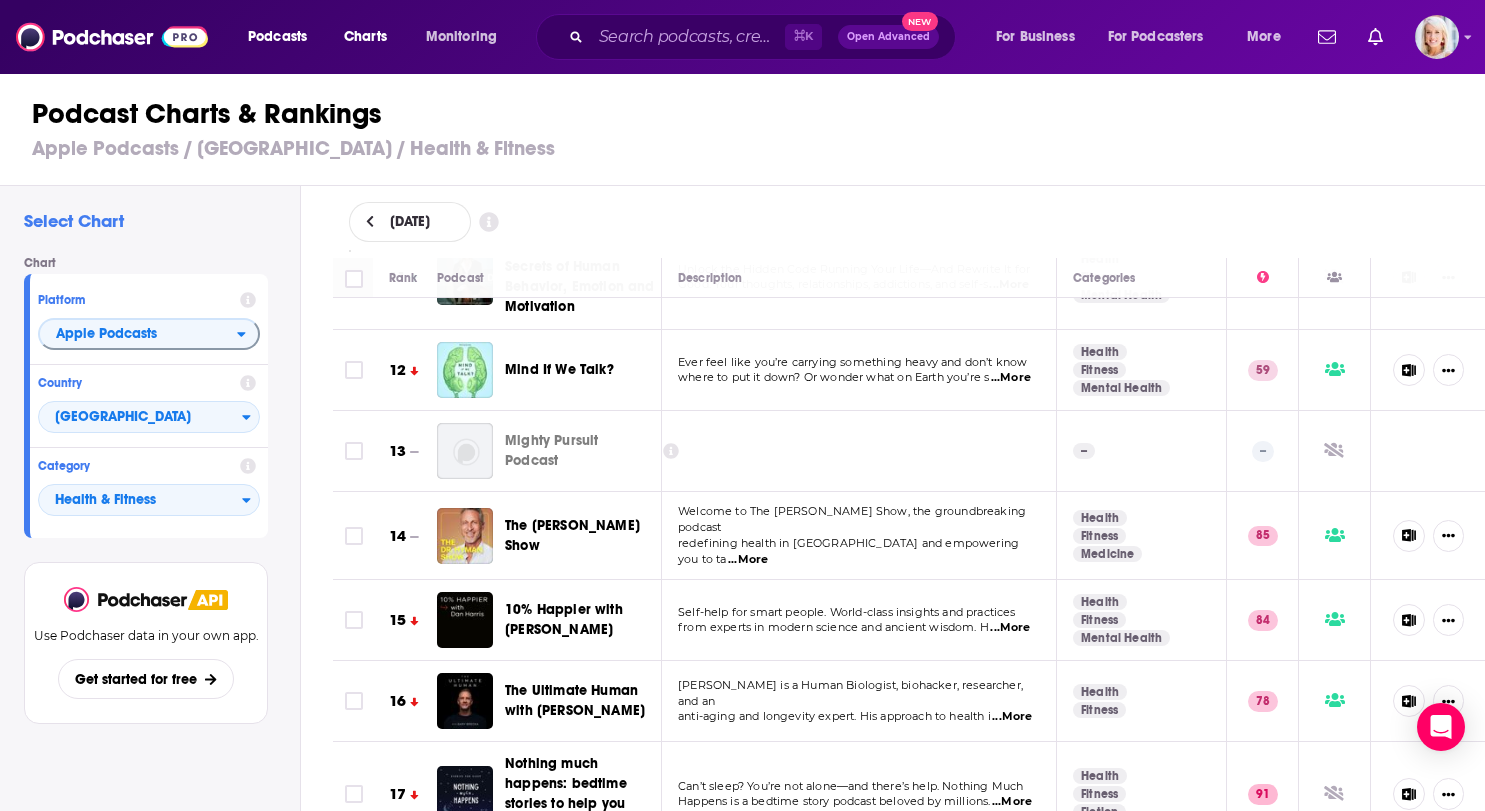 click 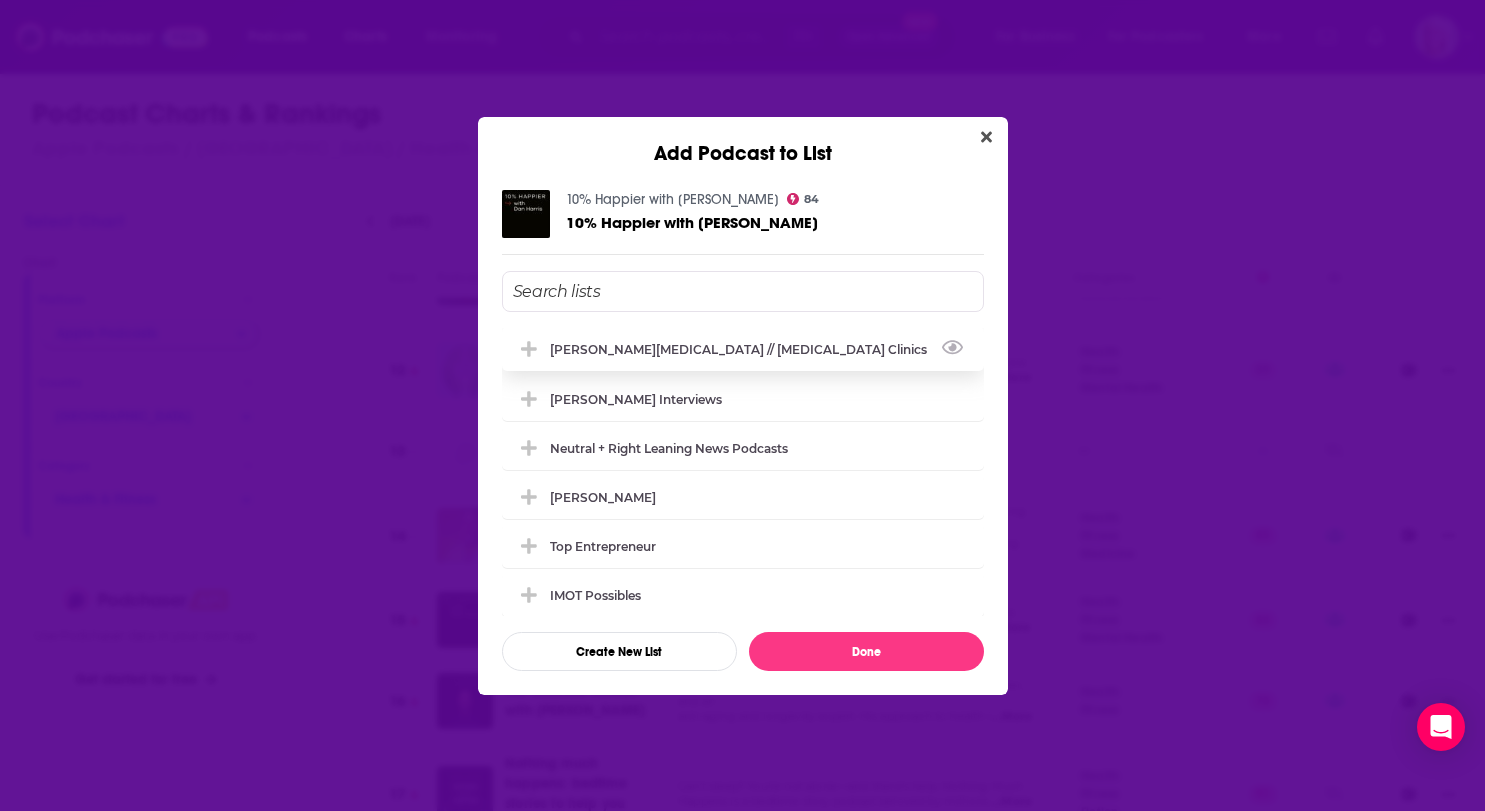 click on "[PERSON_NAME][MEDICAL_DATA] // [MEDICAL_DATA] Clinics" at bounding box center [743, 349] 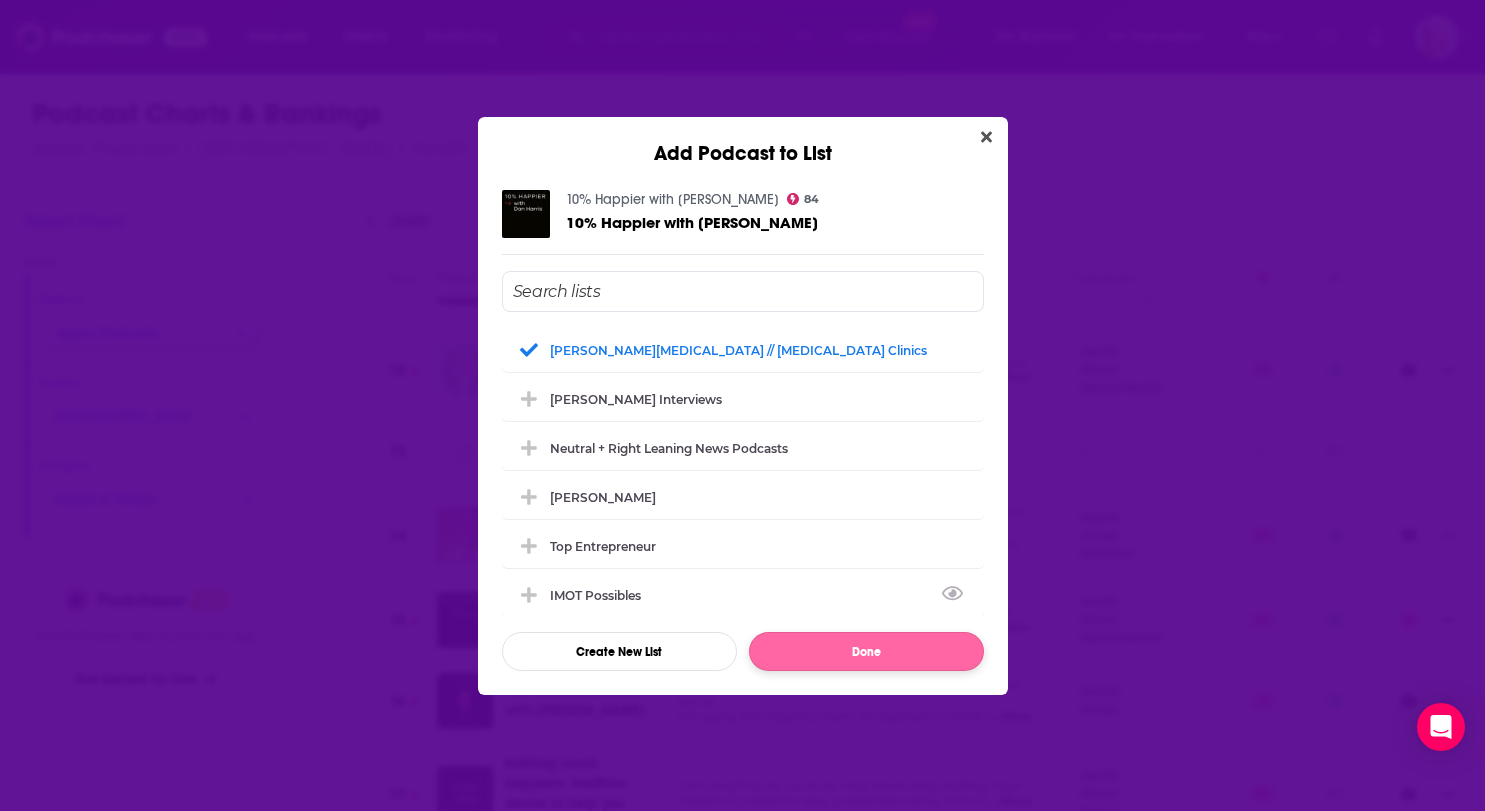 click on "Done" at bounding box center [866, 651] 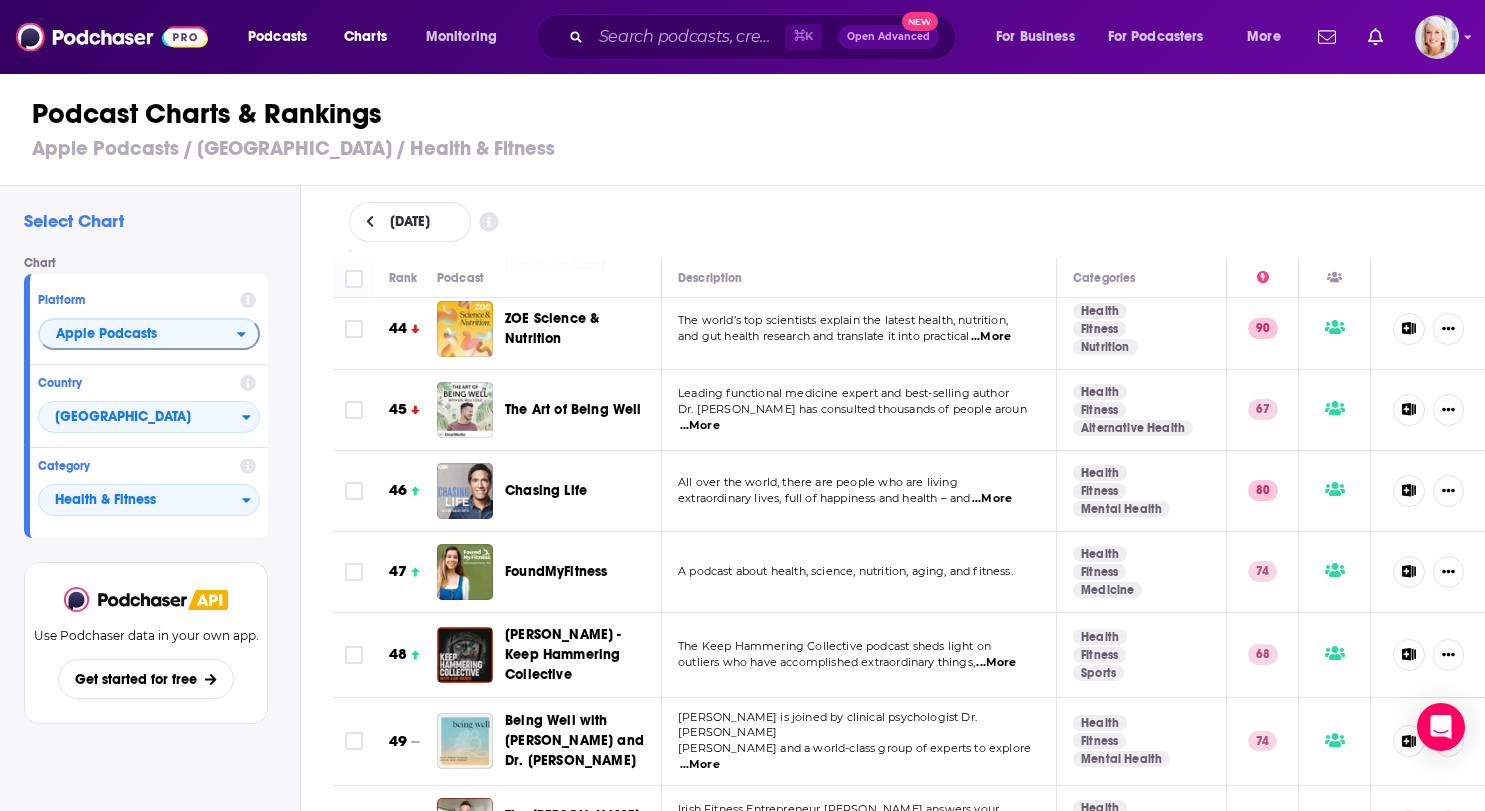 scroll, scrollTop: 3588, scrollLeft: 0, axis: vertical 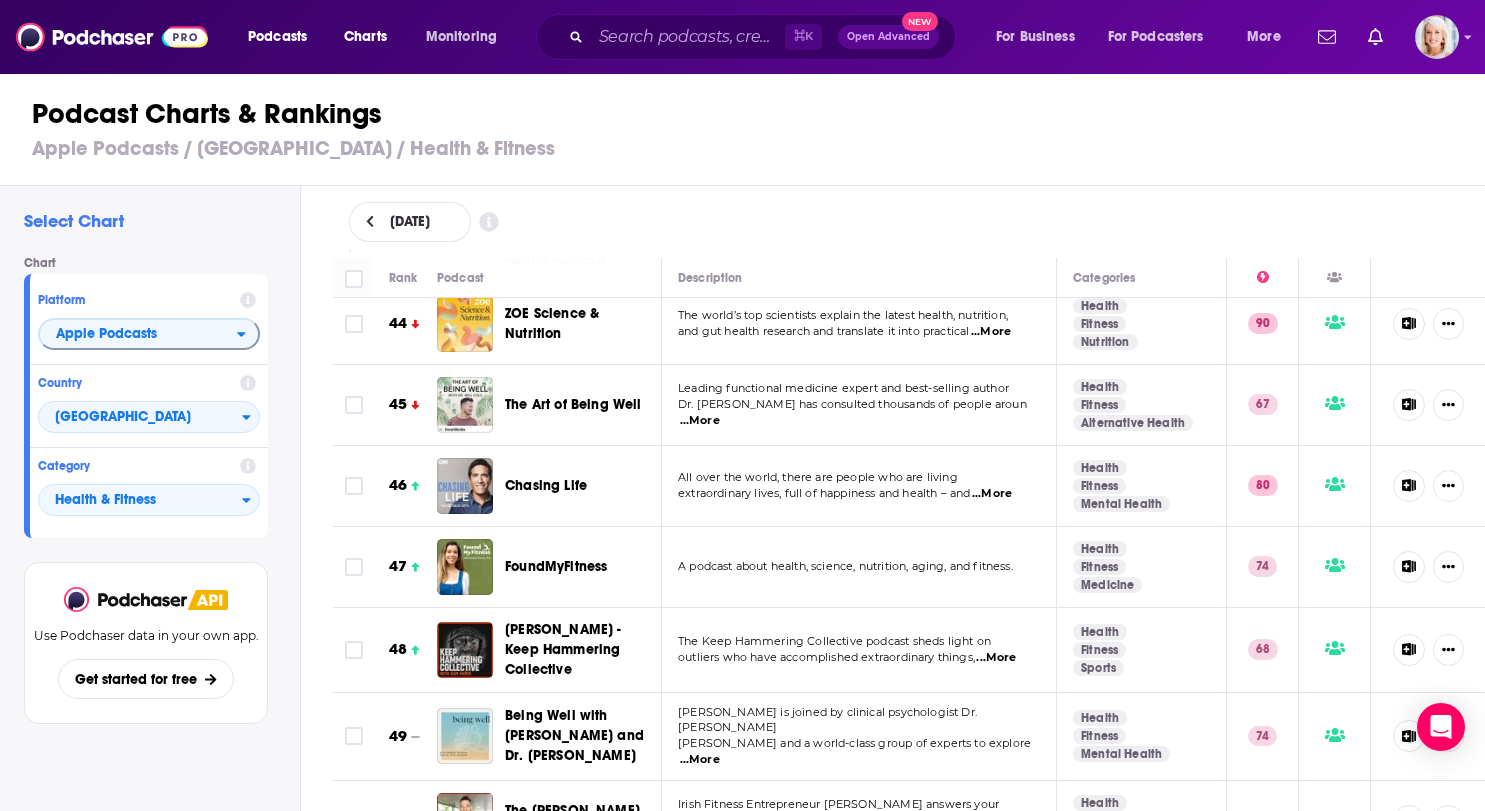 click 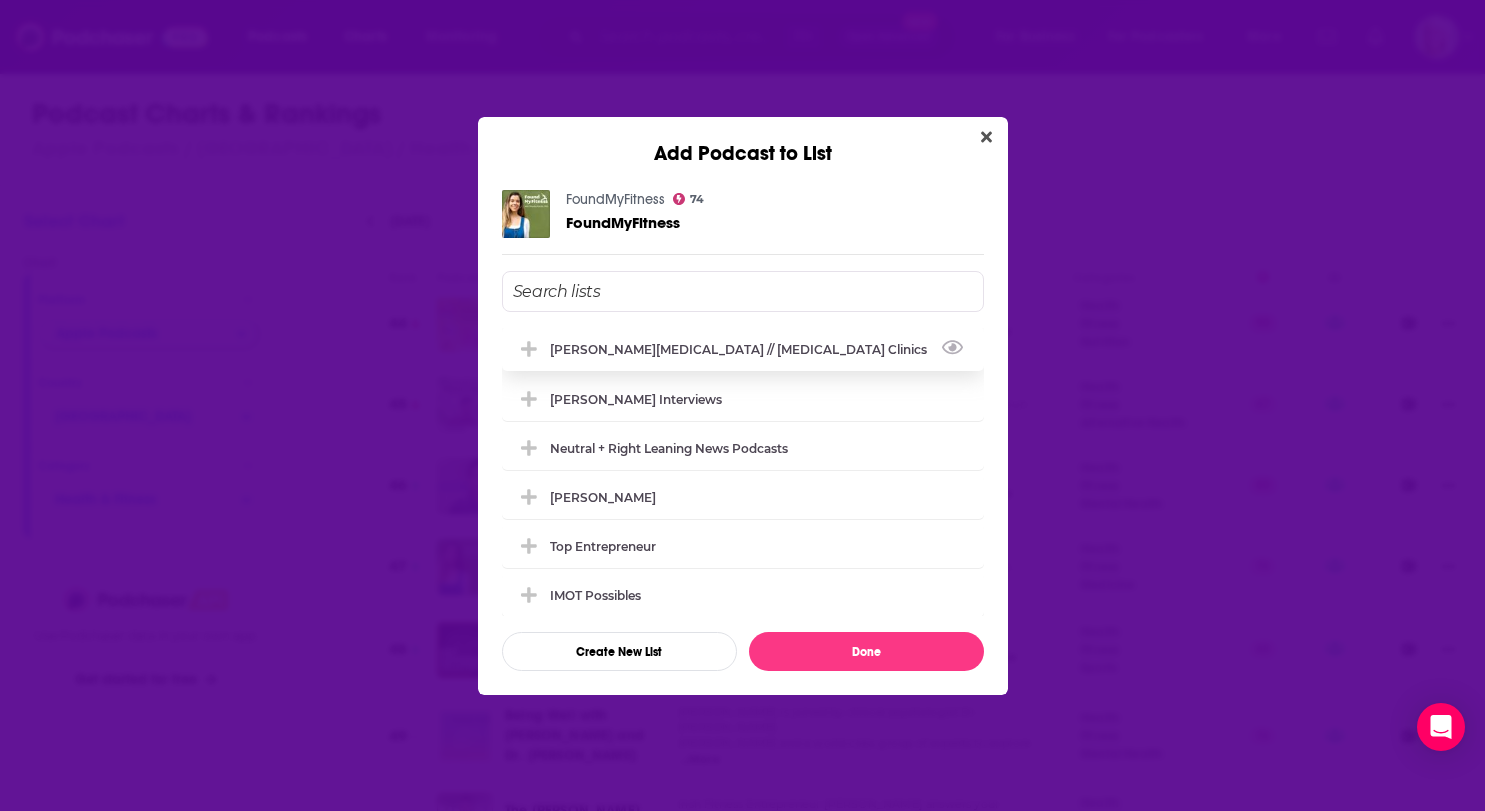 click on "[PERSON_NAME][MEDICAL_DATA] // [MEDICAL_DATA] Clinics" at bounding box center [743, 349] 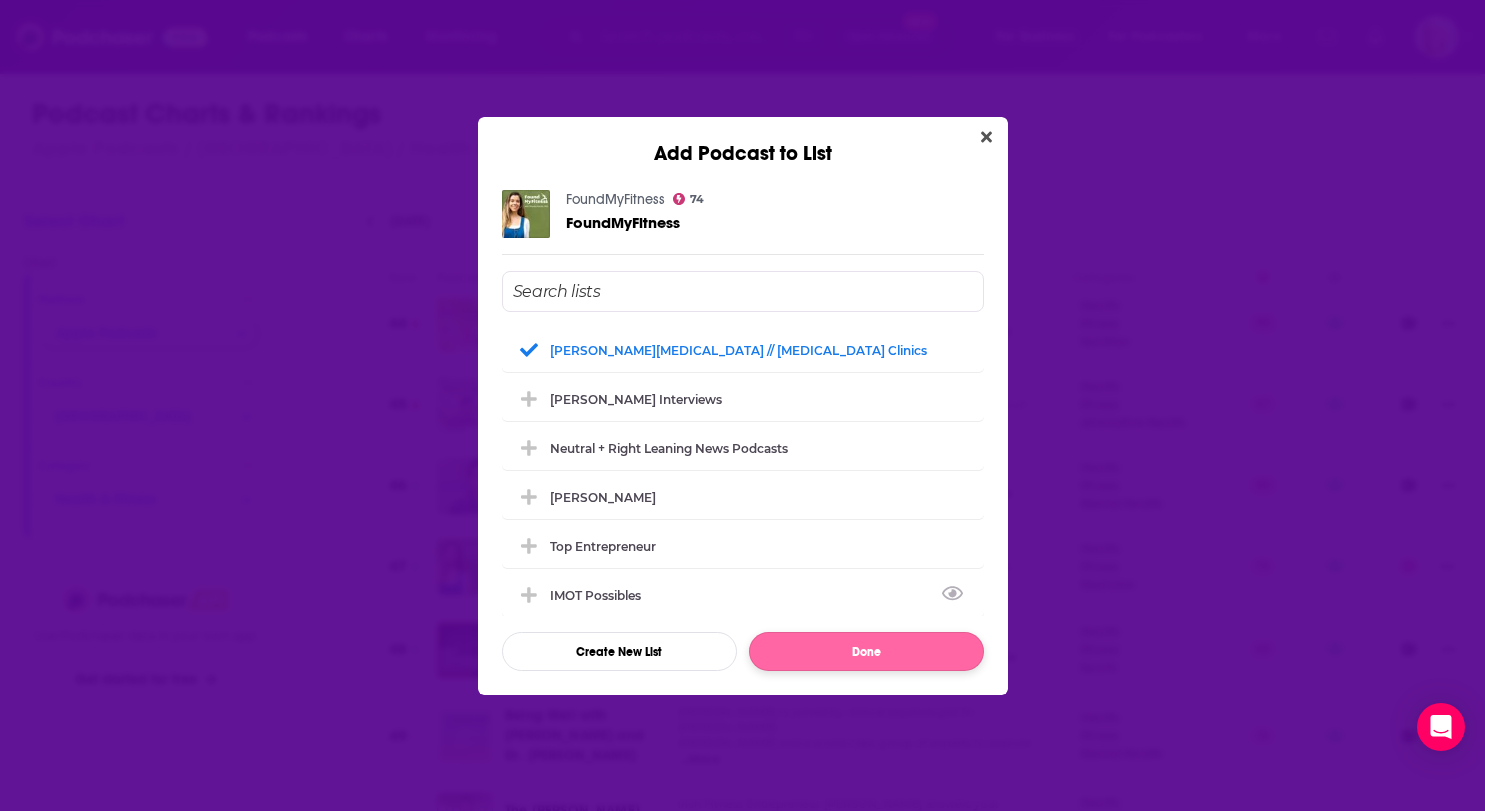 click on "Done" at bounding box center (866, 651) 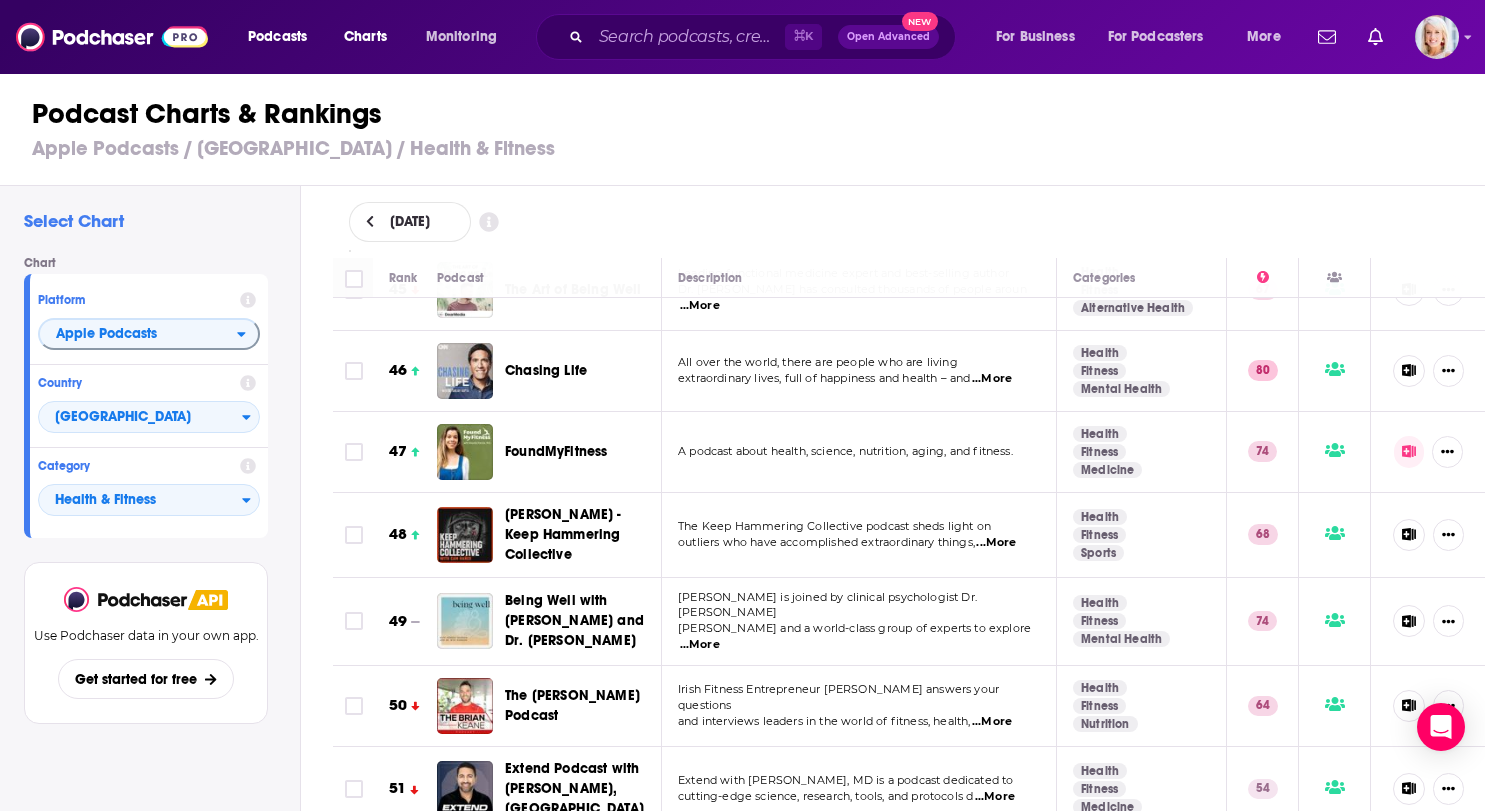 scroll, scrollTop: 3706, scrollLeft: 0, axis: vertical 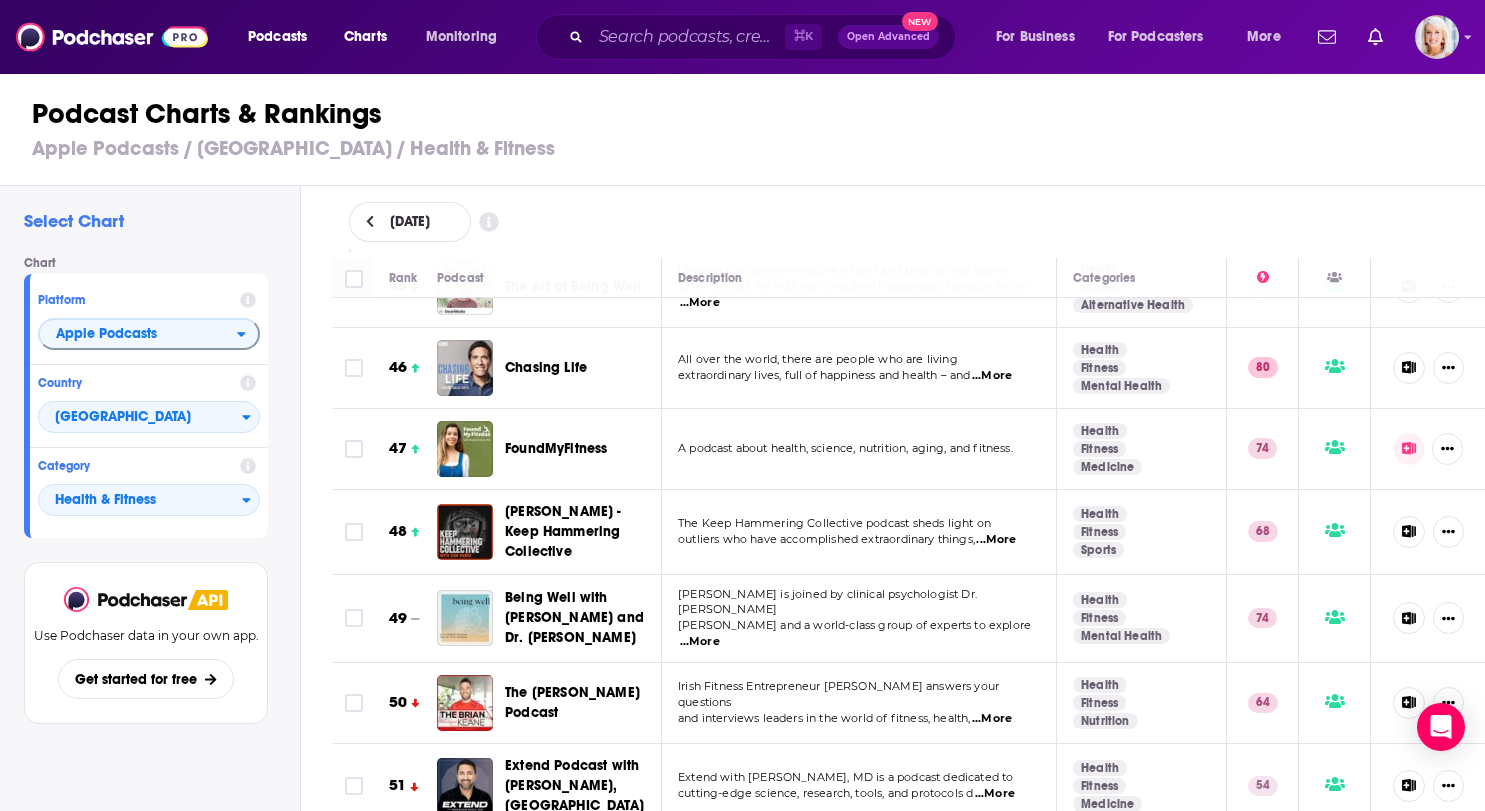 click on "...More" at bounding box center [700, 642] 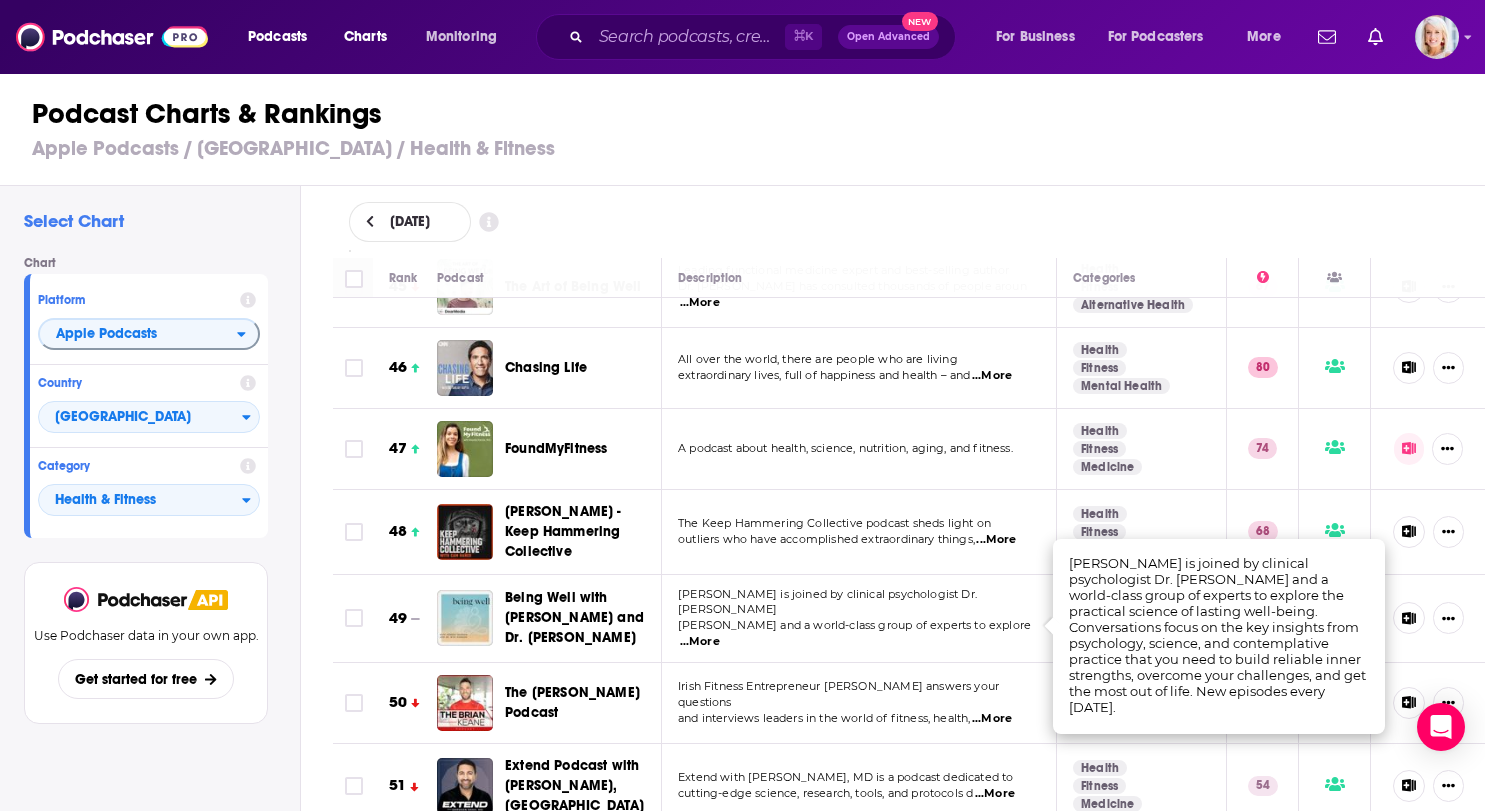 click on "Podcast Charts & Rankings Apple Podcasts / United States / Health & Fitness" at bounding box center (751, 129) 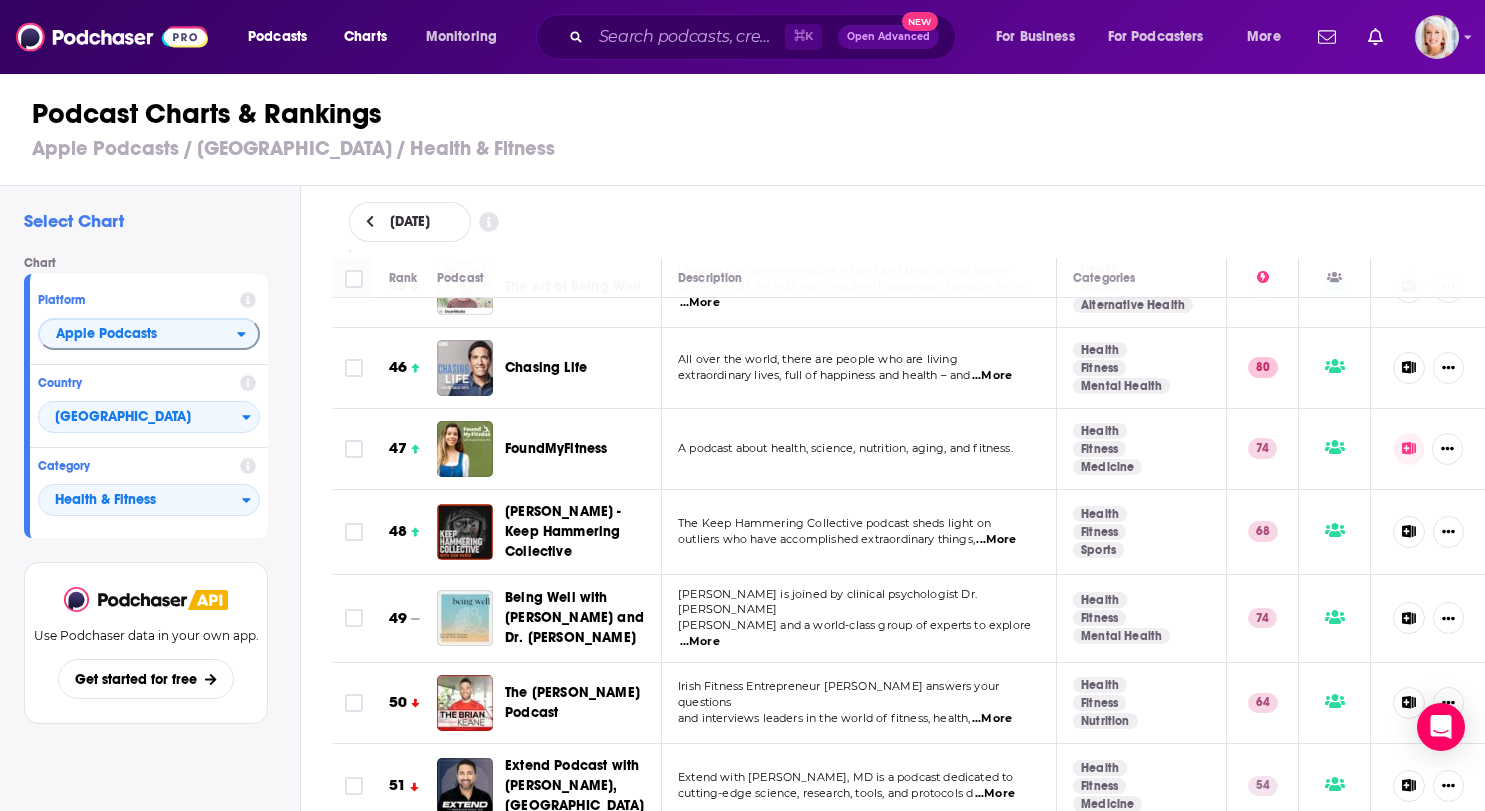click 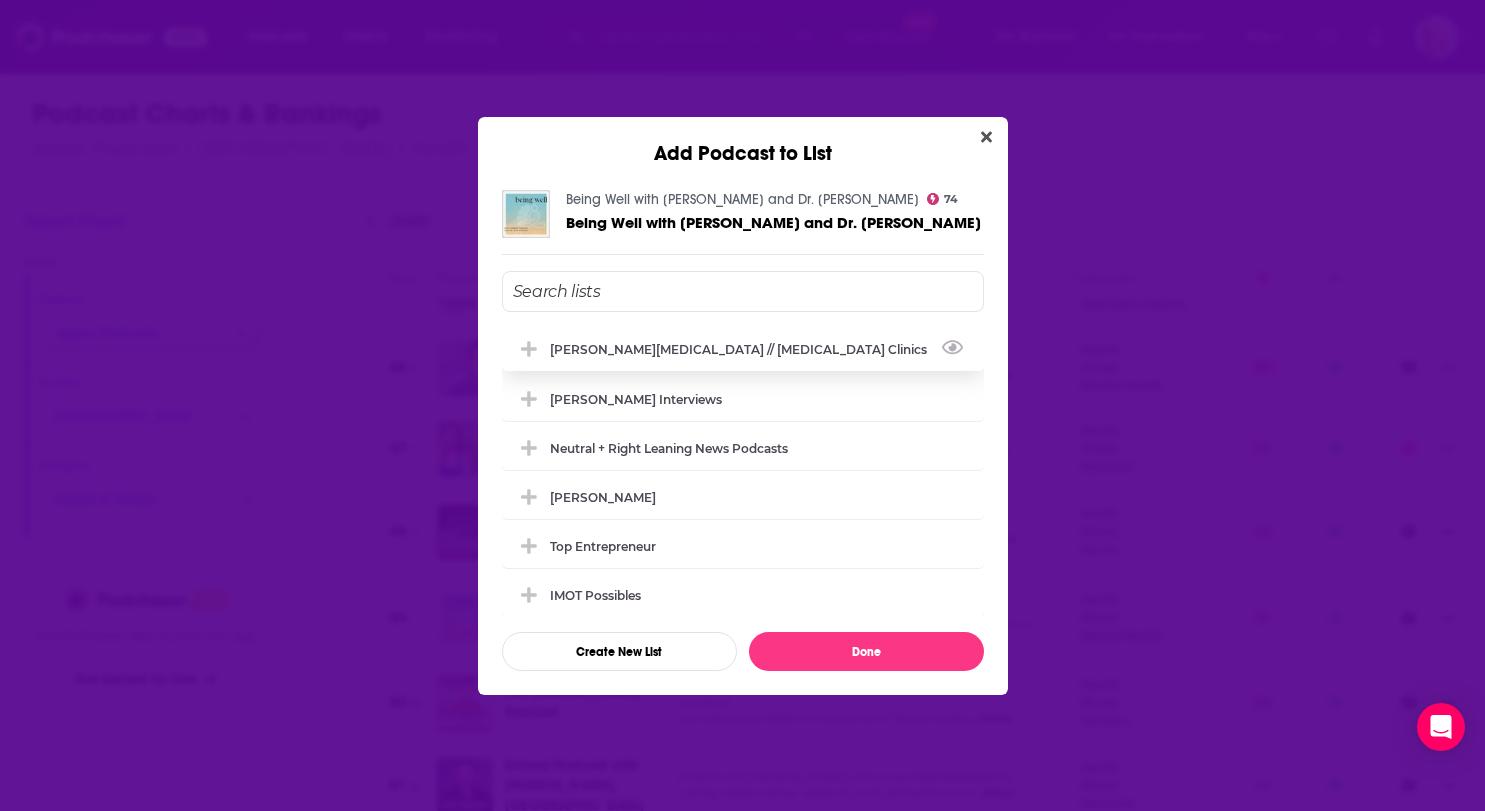 click on "[PERSON_NAME][MEDICAL_DATA] // [MEDICAL_DATA] Clinics" at bounding box center (744, 349) 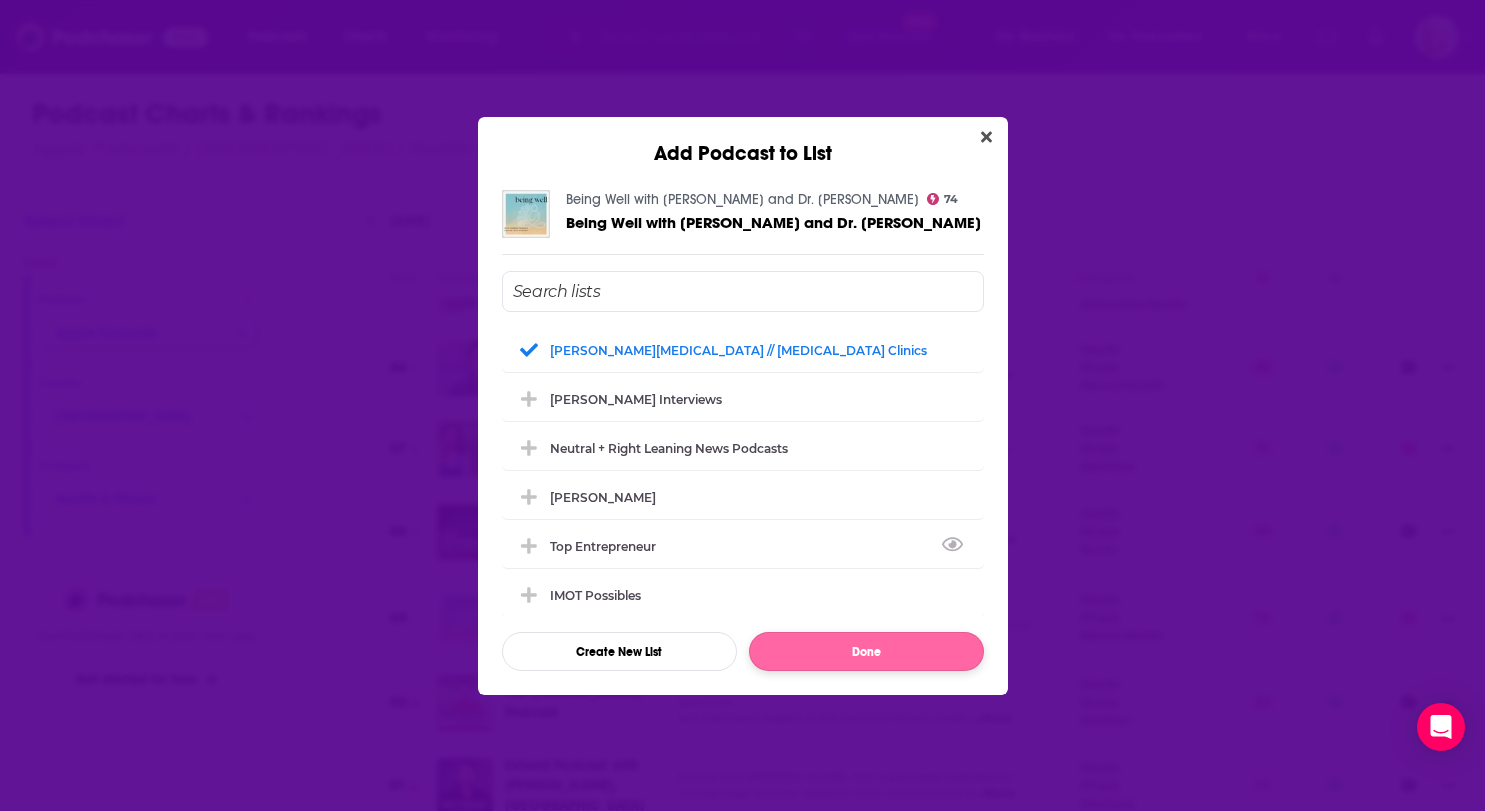 click on "Done" at bounding box center (866, 651) 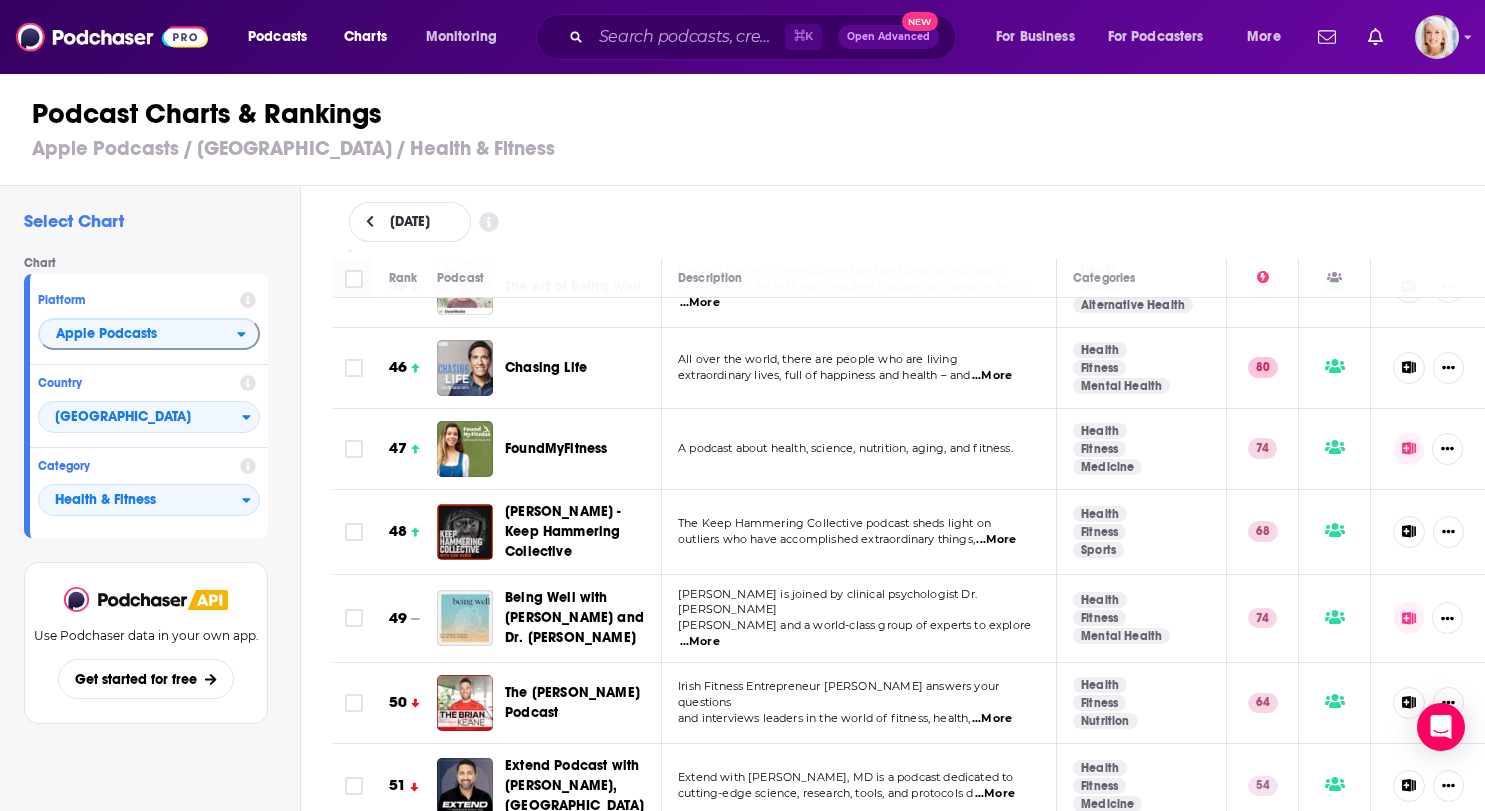click on "...More" at bounding box center [992, 376] 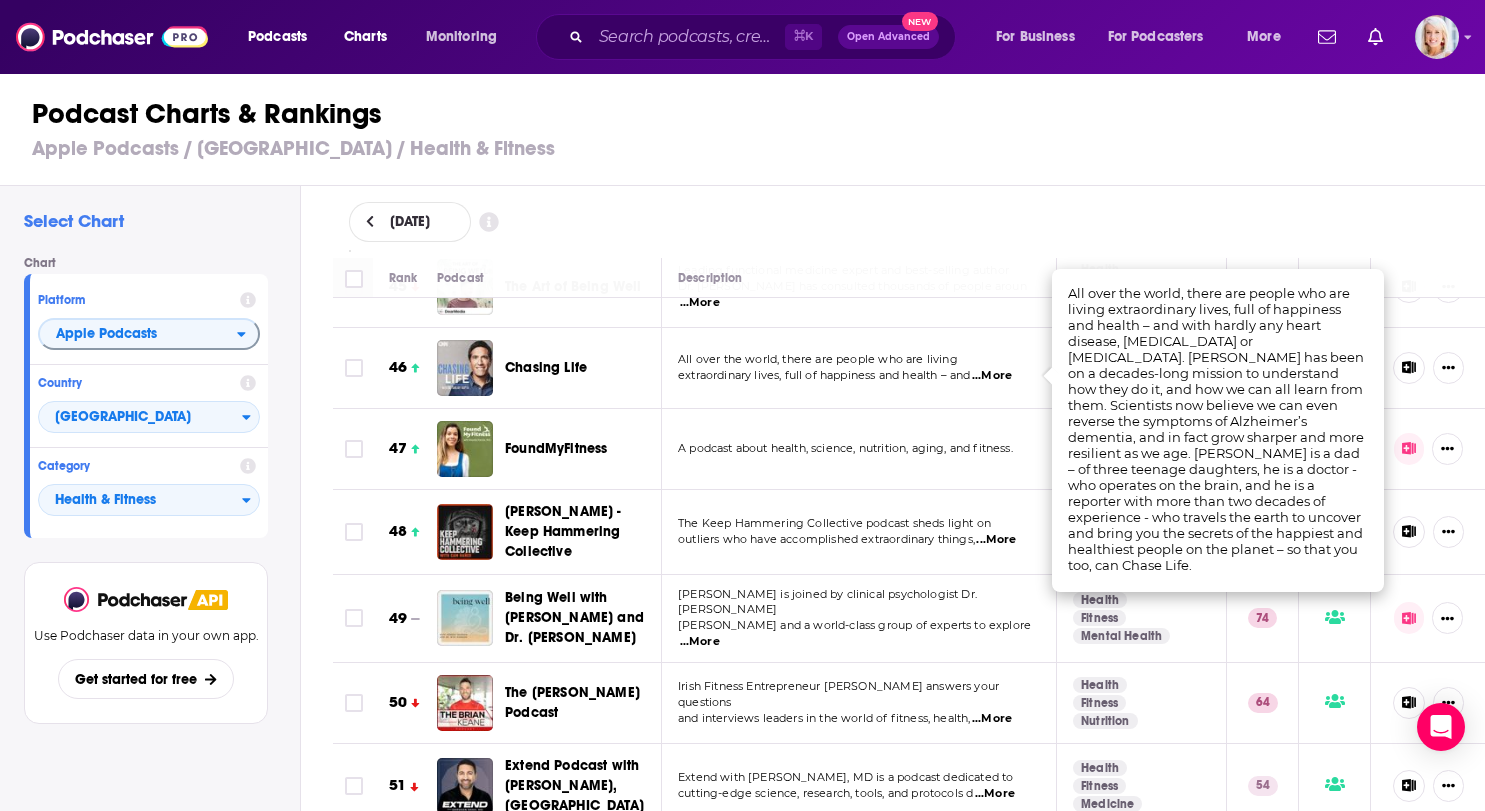 click on "Podcast Charts & Rankings Apple Podcasts / United States / Health & Fitness" at bounding box center (751, 129) 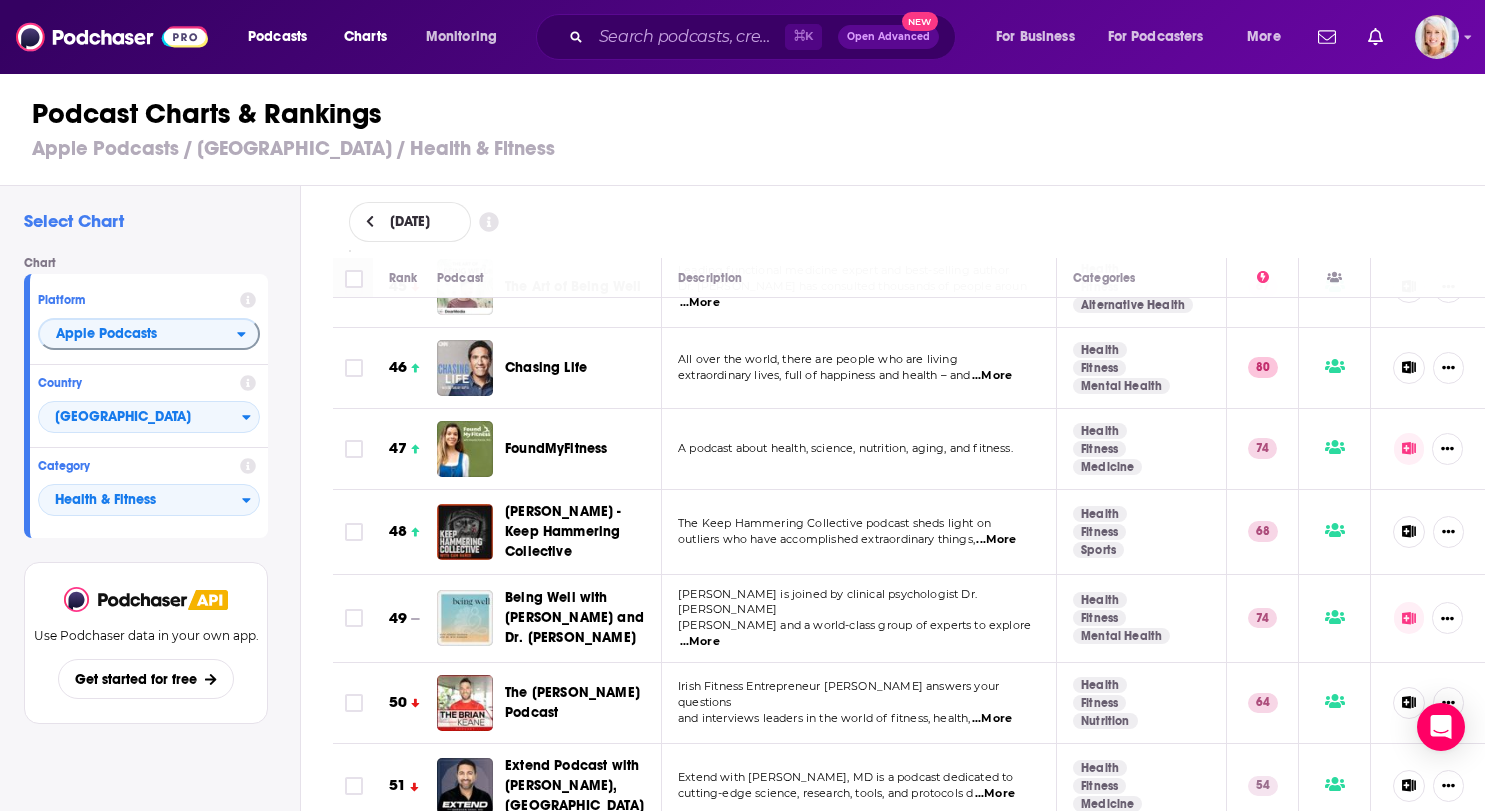 click 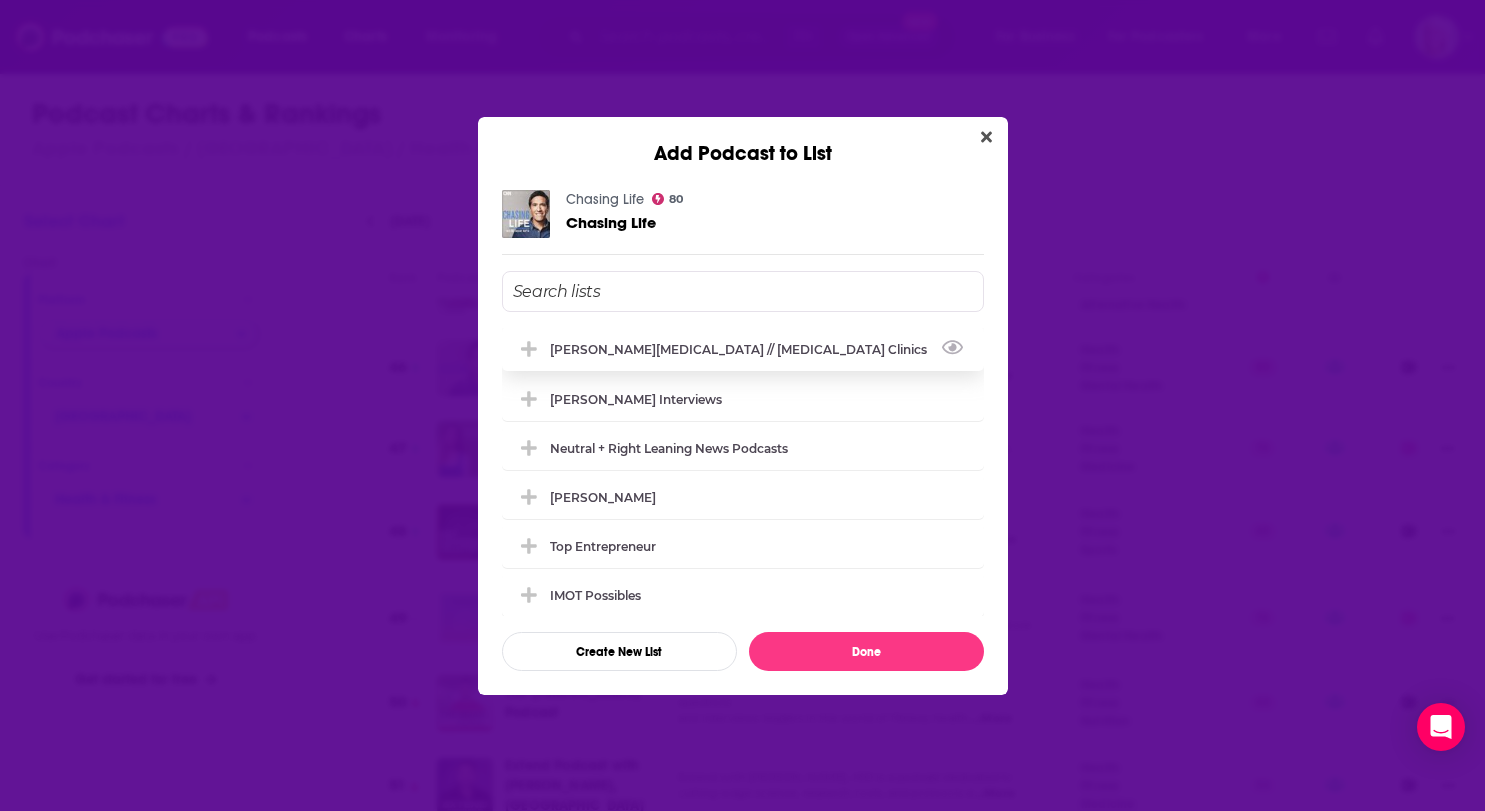 click on "[PERSON_NAME][MEDICAL_DATA] // [MEDICAL_DATA] Clinics" at bounding box center (743, 349) 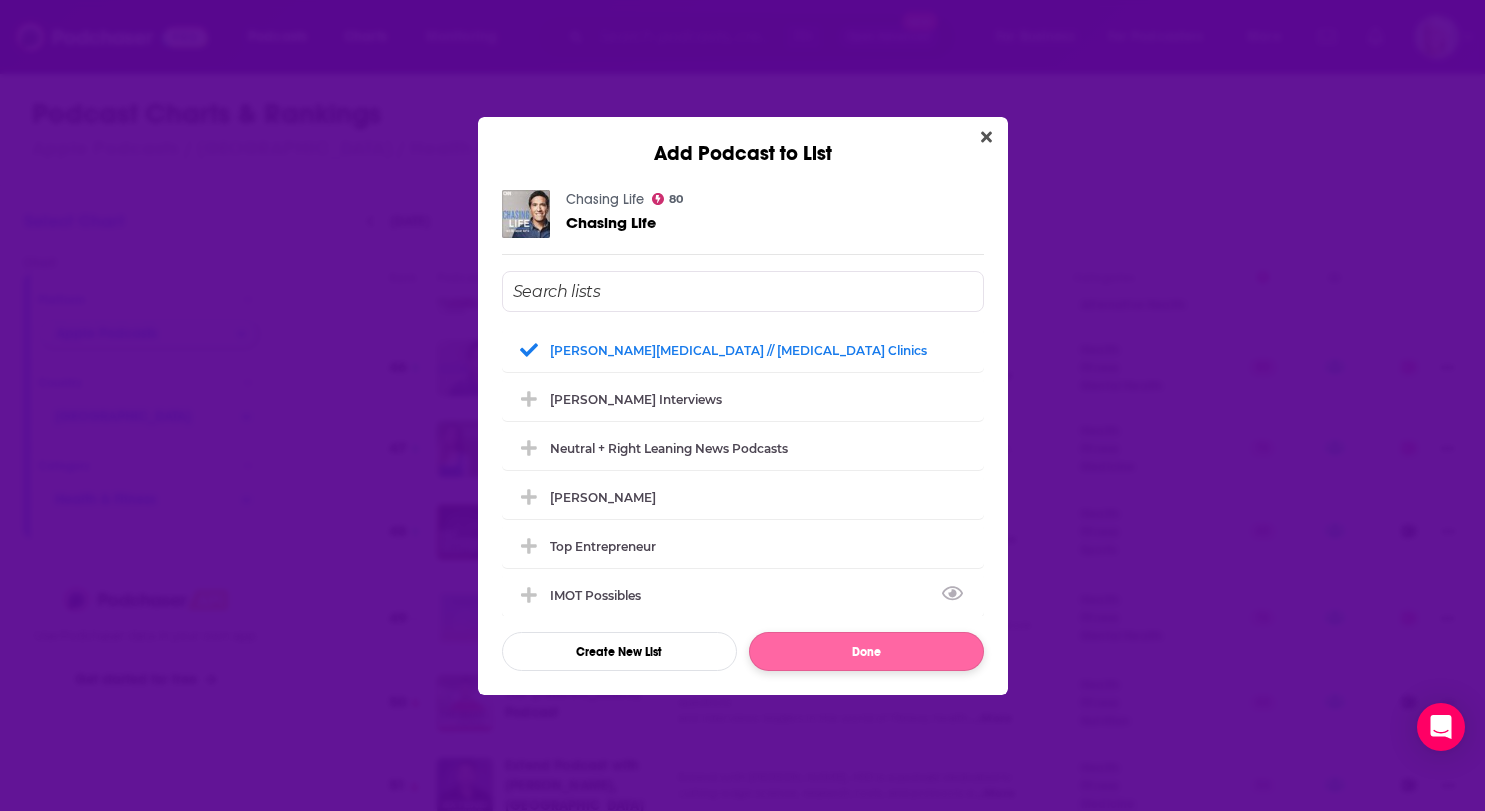 click on "Done" at bounding box center (866, 651) 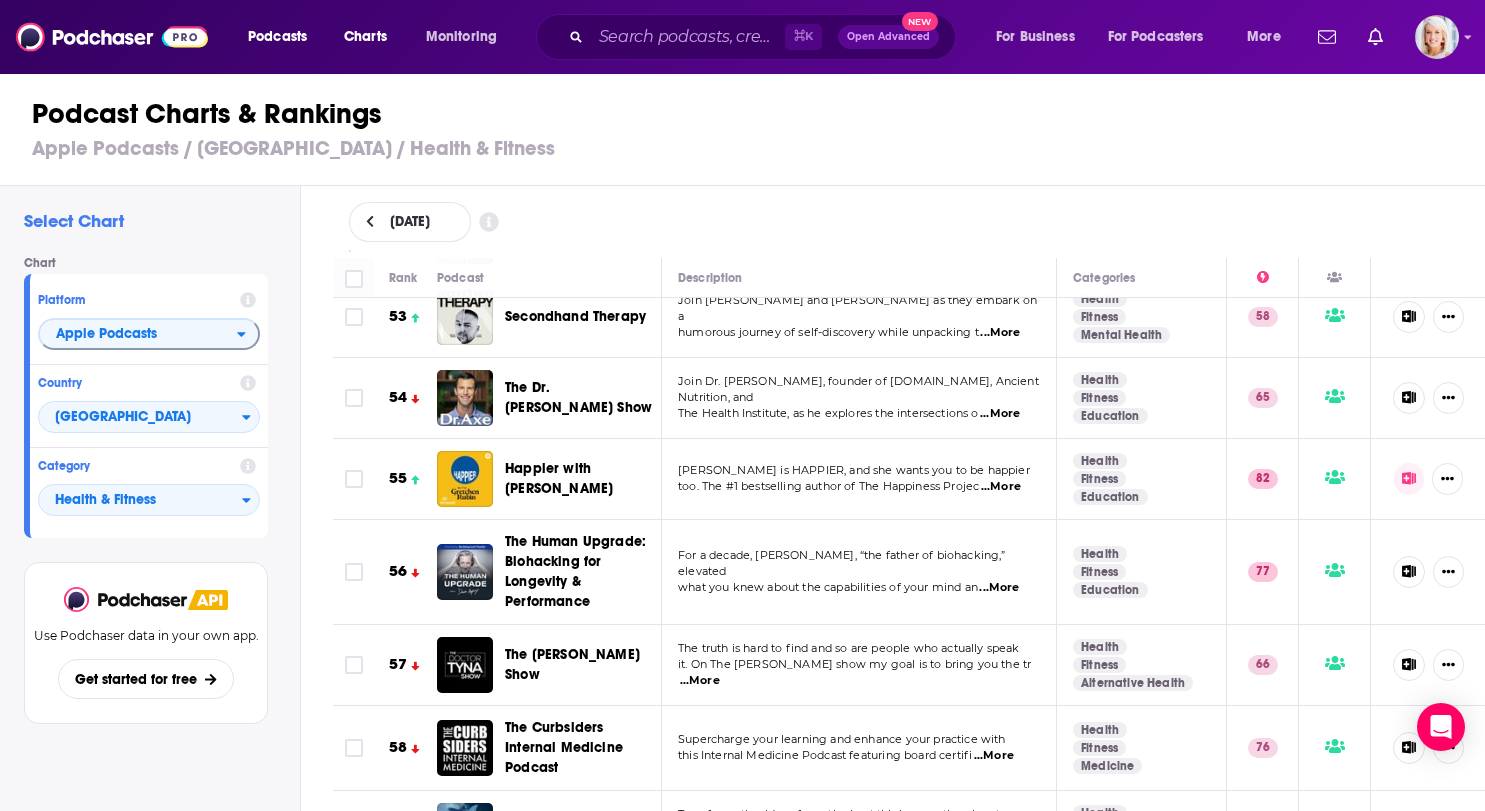 scroll, scrollTop: 4340, scrollLeft: 0, axis: vertical 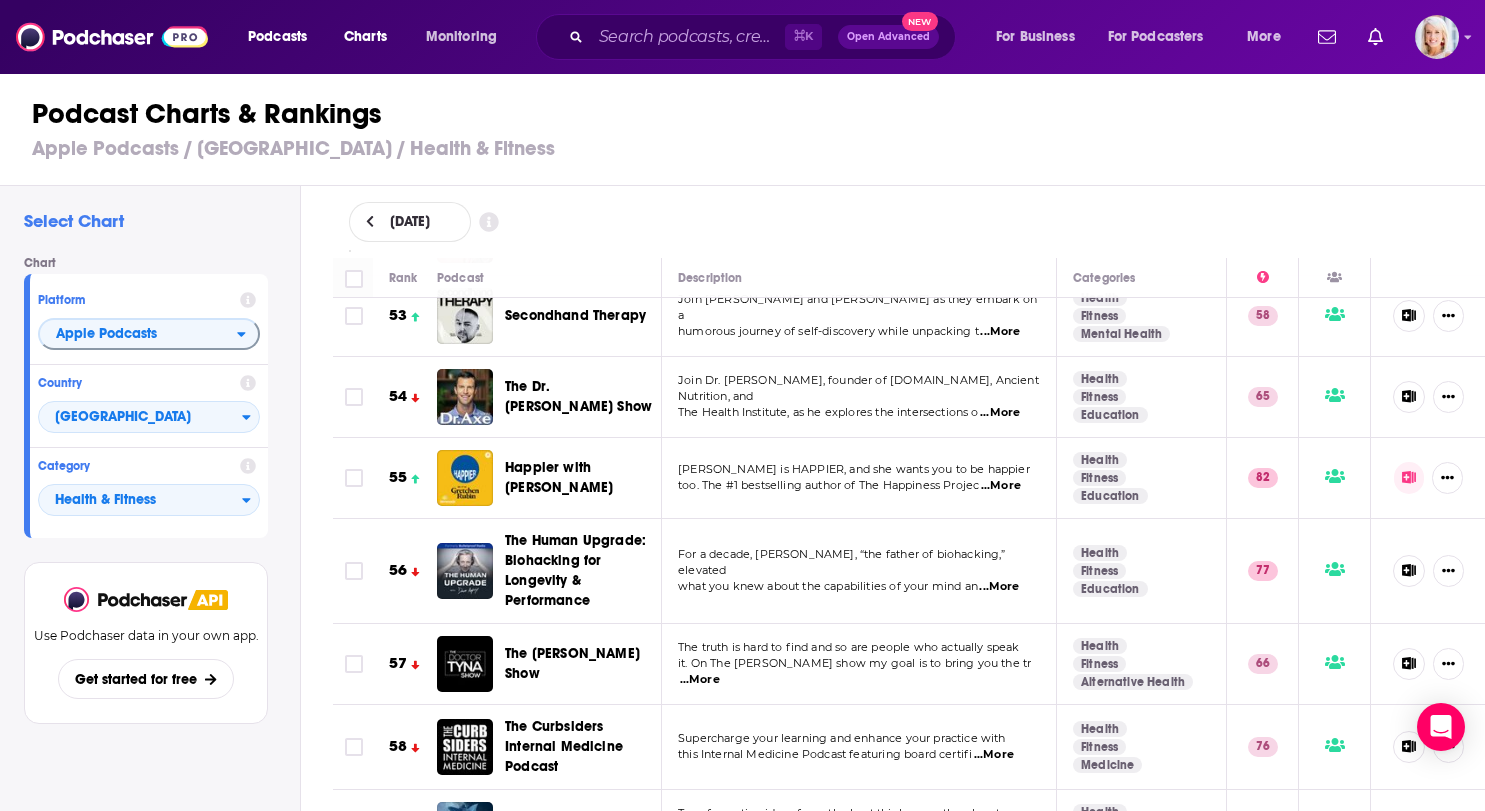 click on "...More" at bounding box center (1000, 413) 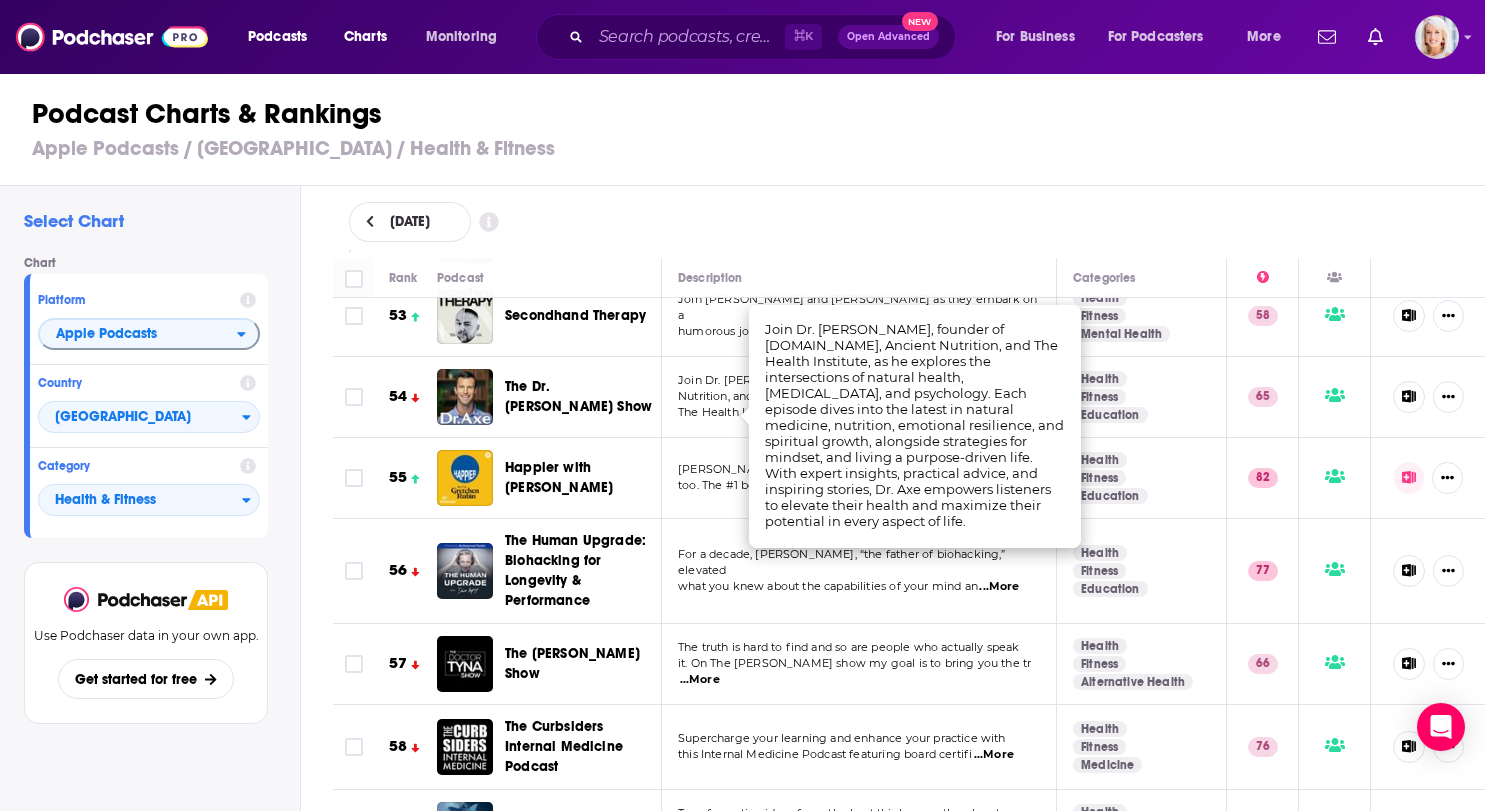 click on "Podcast Charts & Rankings Apple Podcasts / United States / Health & Fitness" at bounding box center [751, 129] 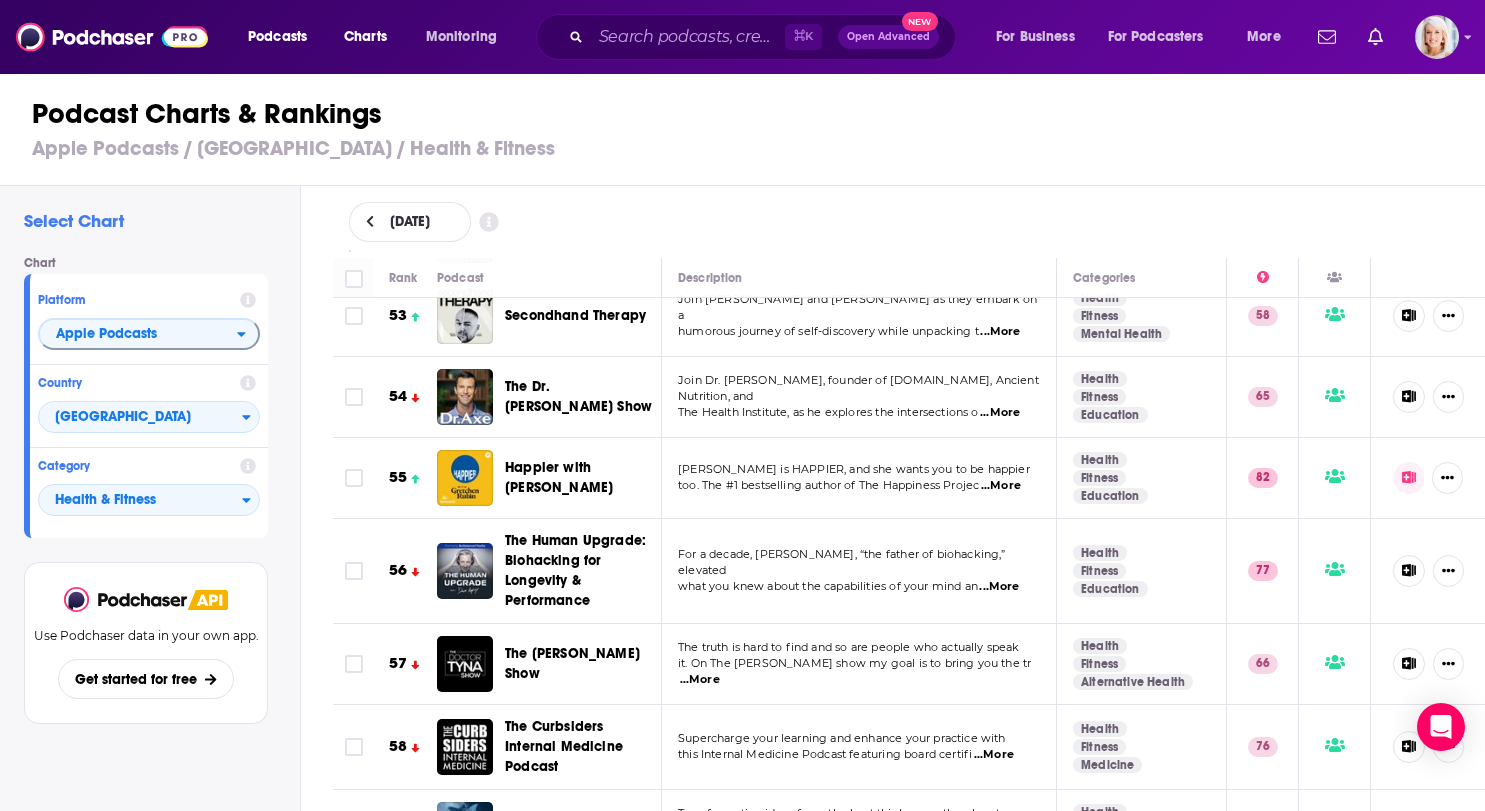 click 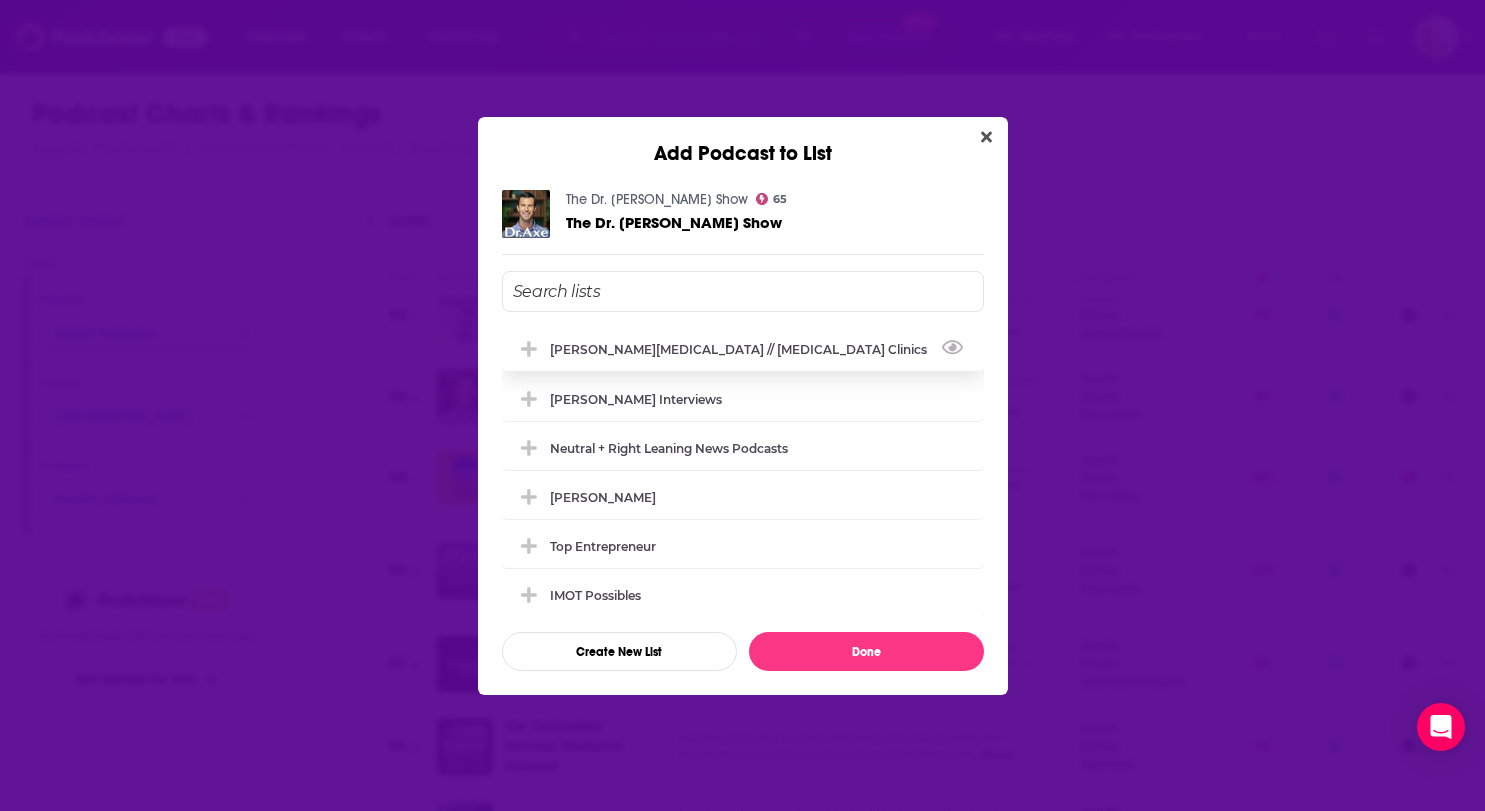 click on "[PERSON_NAME][MEDICAL_DATA] // [MEDICAL_DATA] Clinics" at bounding box center [743, 349] 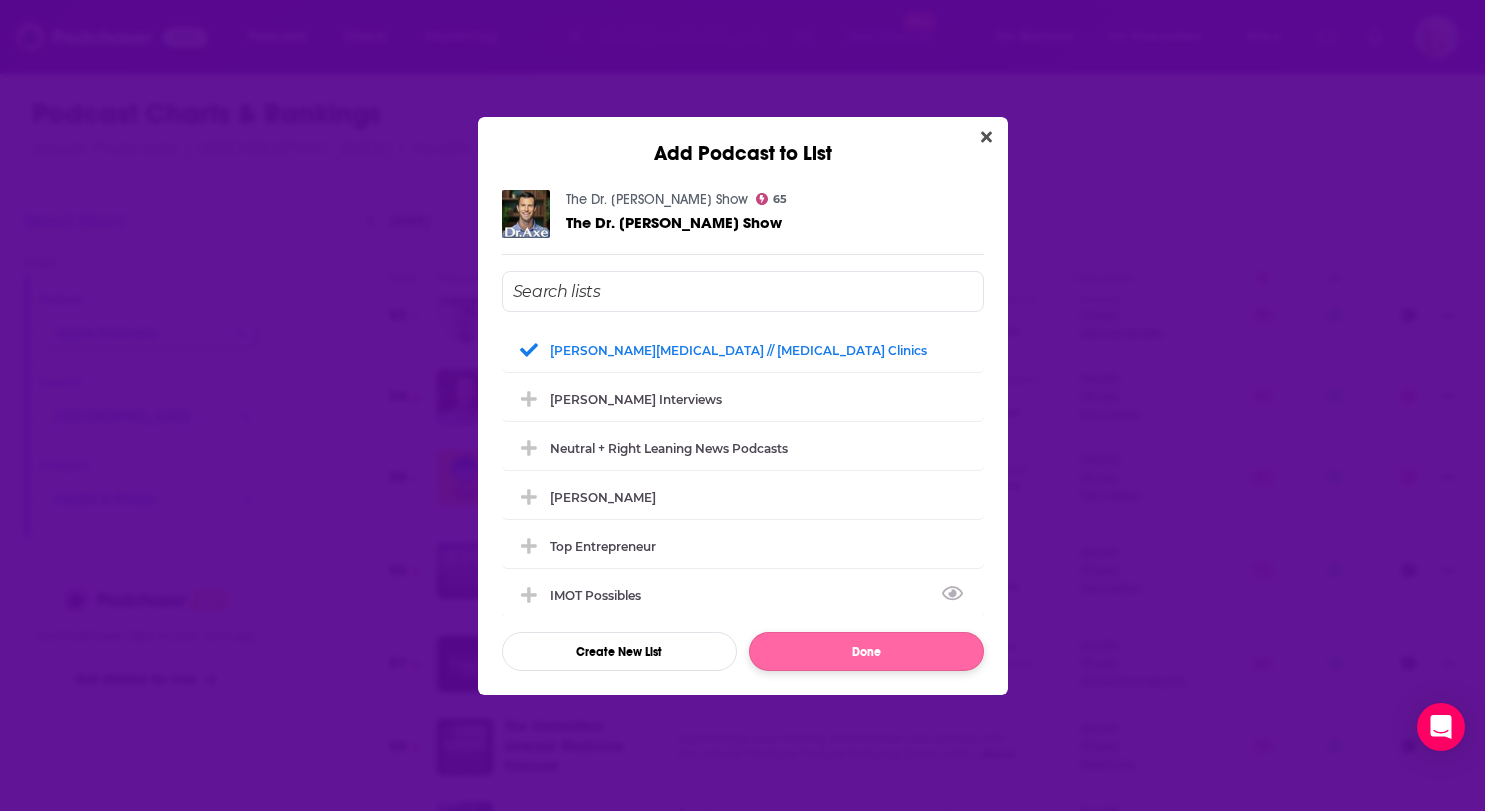 click on "Done" at bounding box center [866, 651] 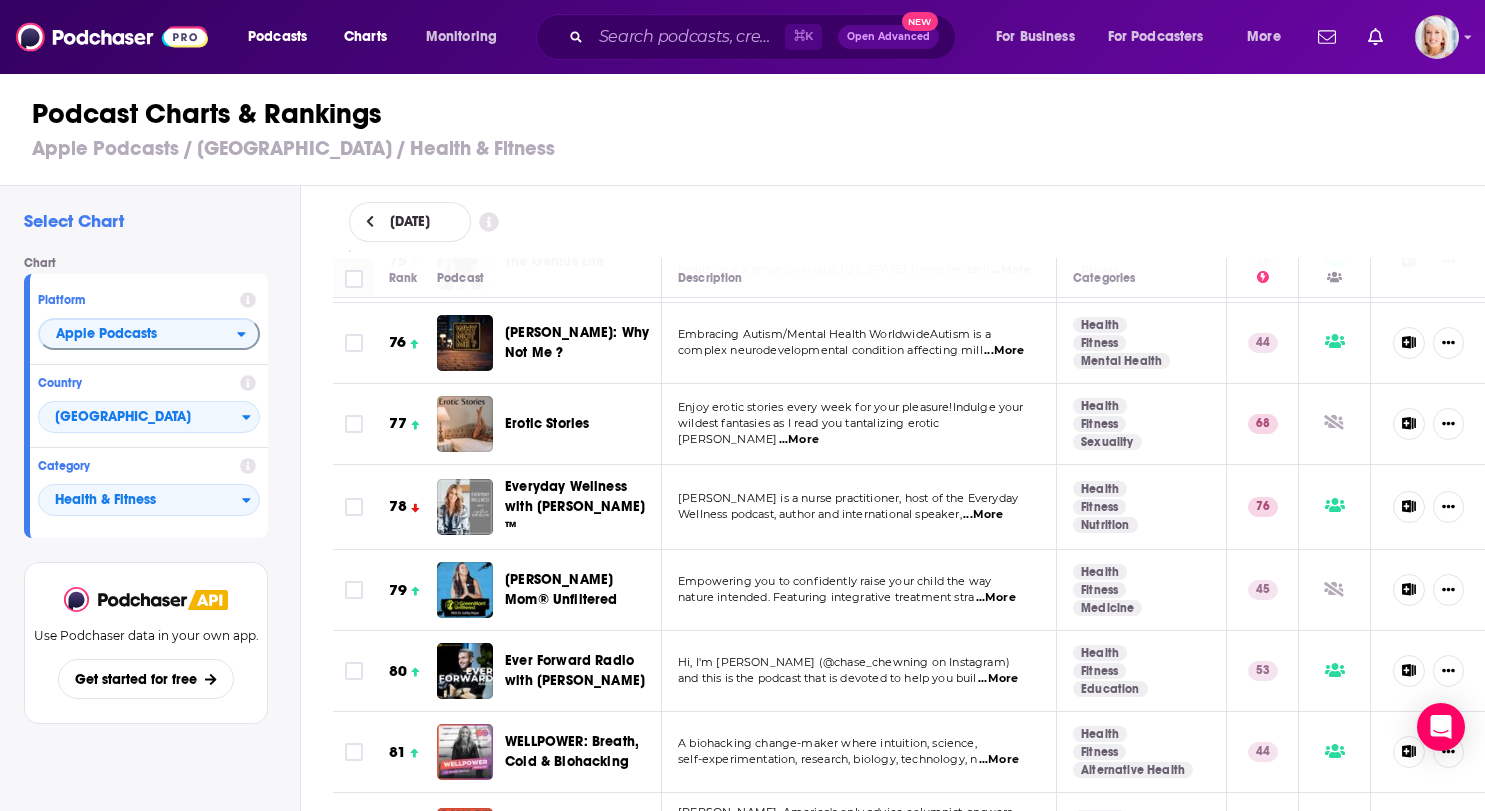 scroll, scrollTop: 6239, scrollLeft: 0, axis: vertical 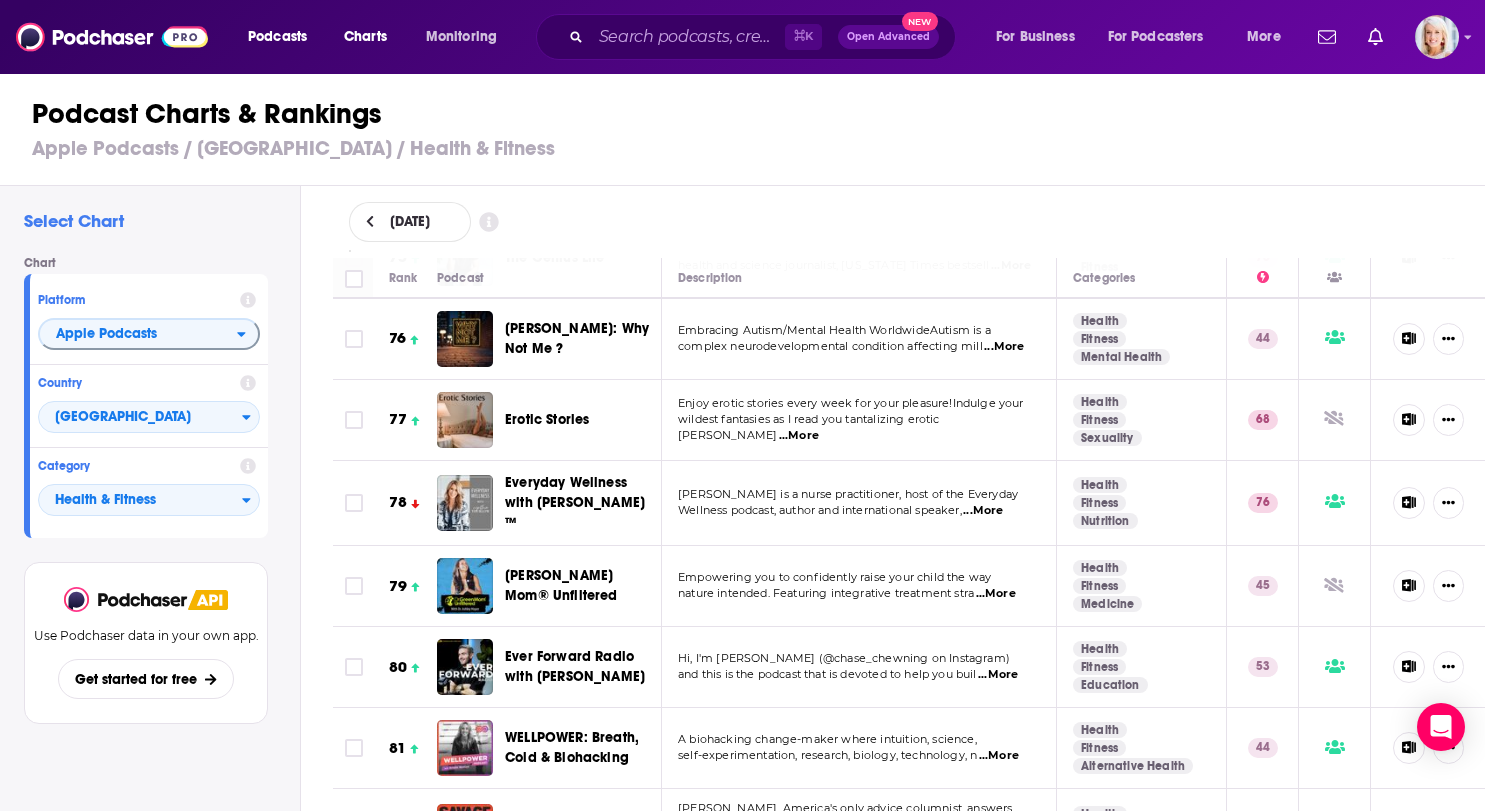 click on "...More" at bounding box center (983, 511) 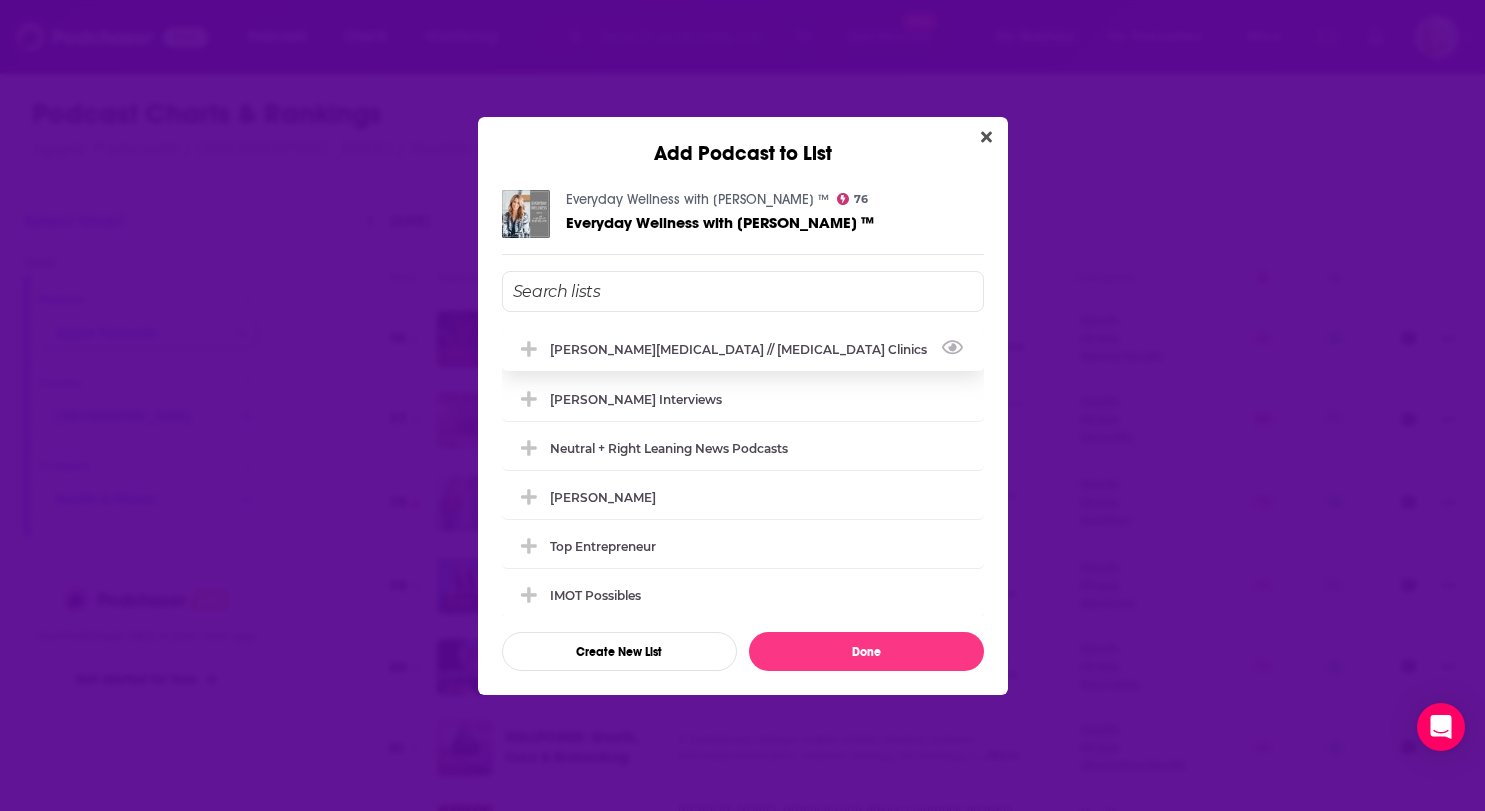 click on "[PERSON_NAME][MEDICAL_DATA] // [MEDICAL_DATA] Clinics" at bounding box center (743, 349) 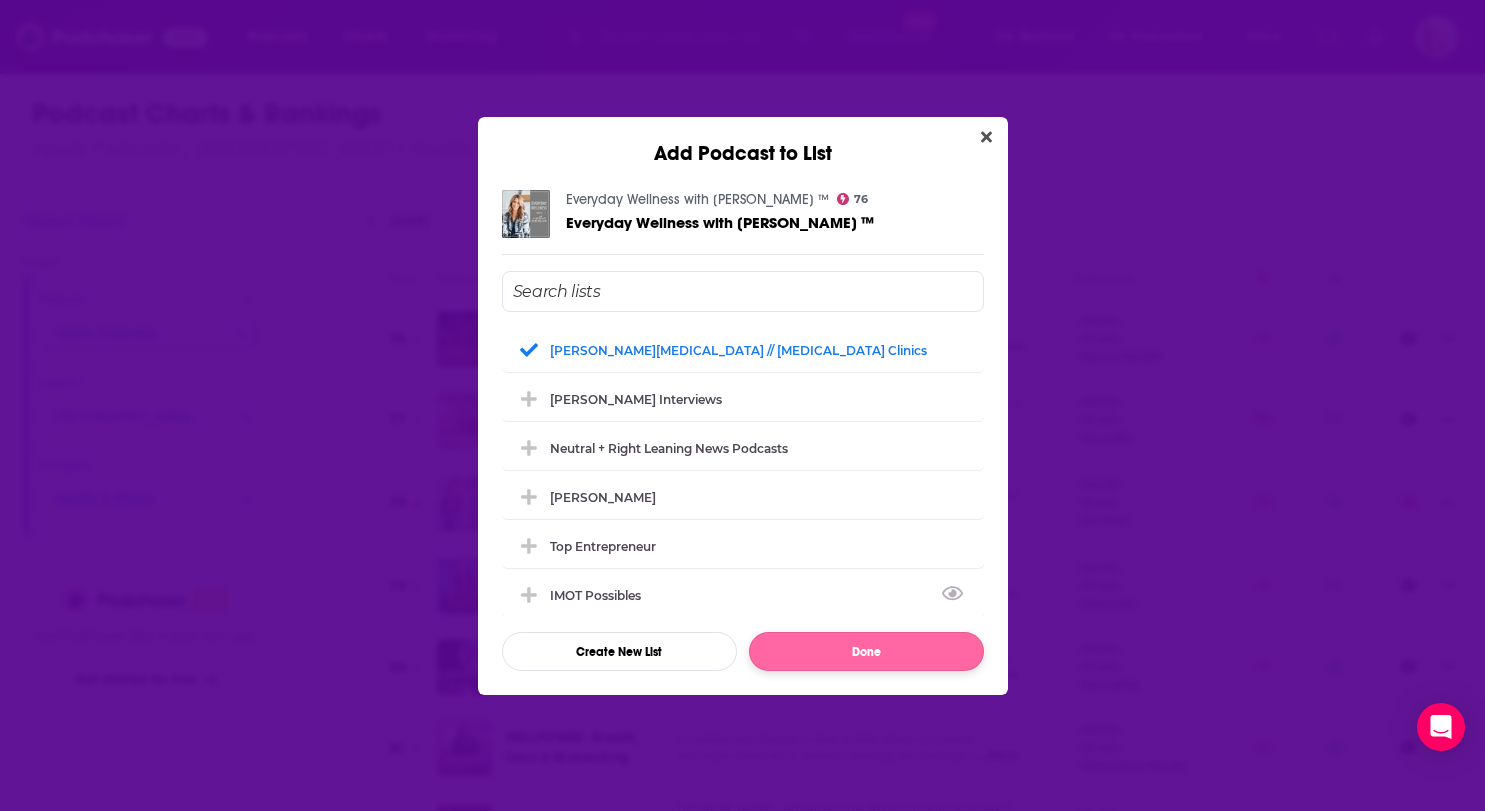 click on "Done" at bounding box center [866, 651] 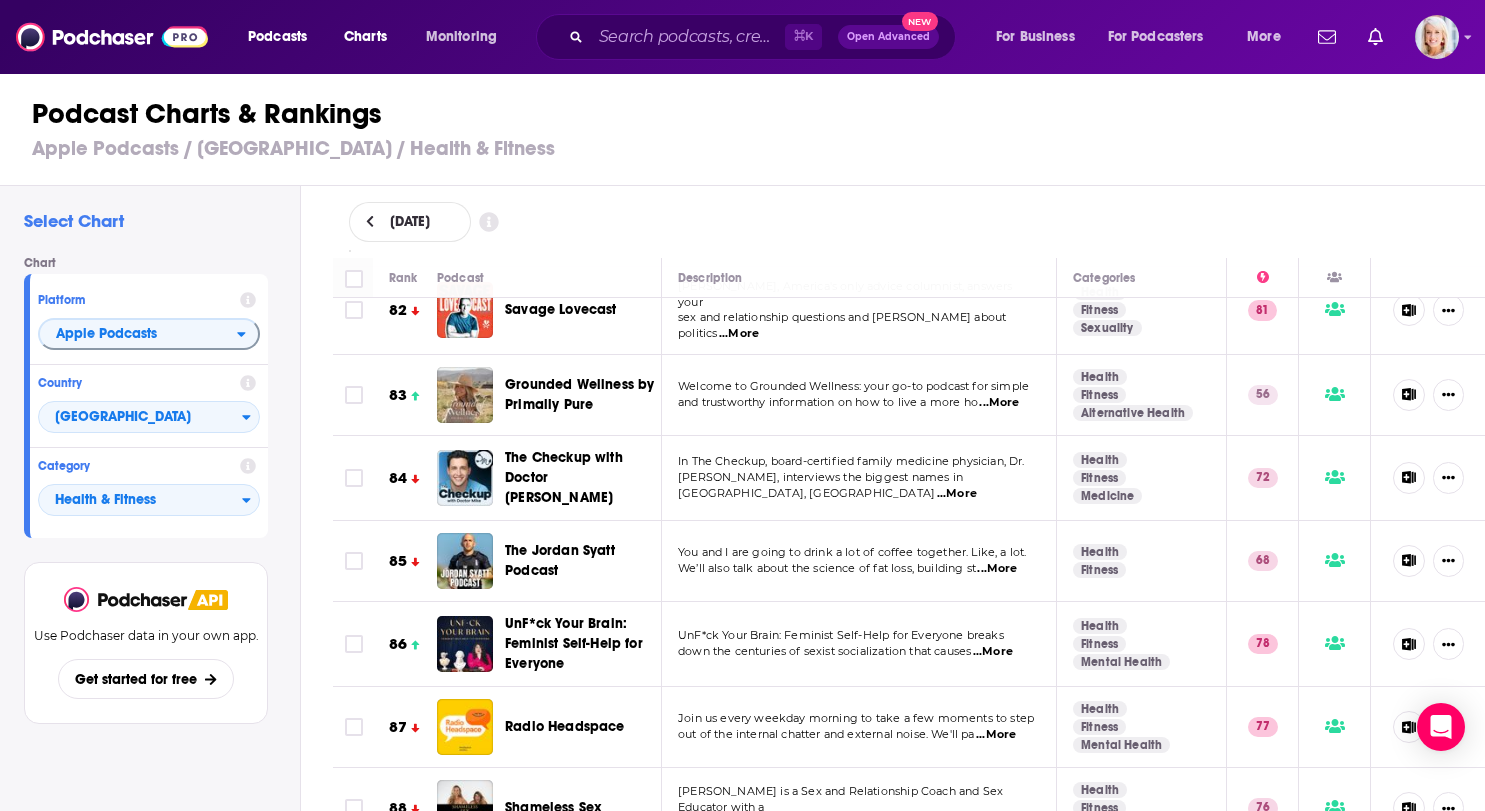 scroll, scrollTop: 6775, scrollLeft: 0, axis: vertical 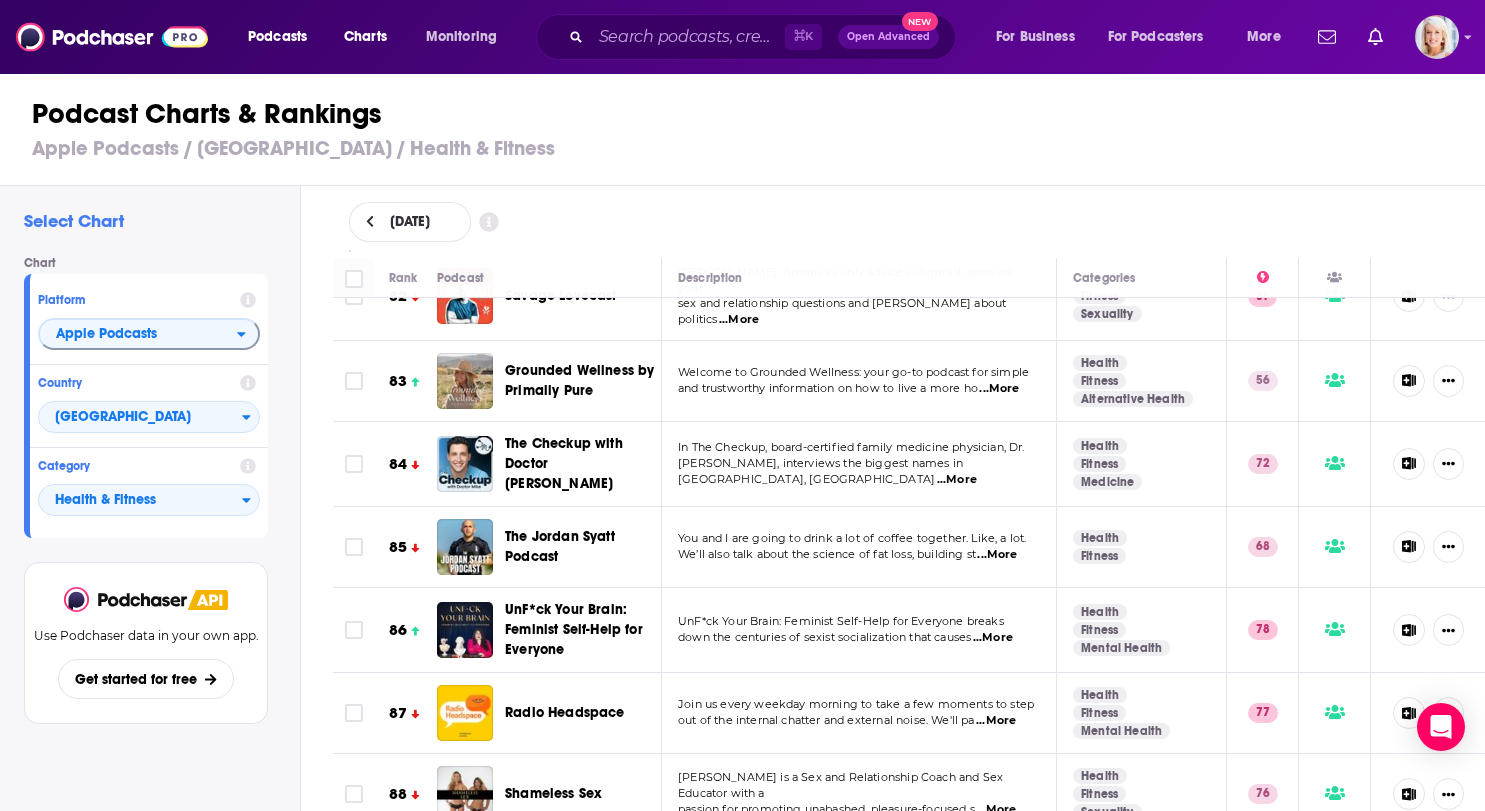 click on "...More" at bounding box center (996, 721) 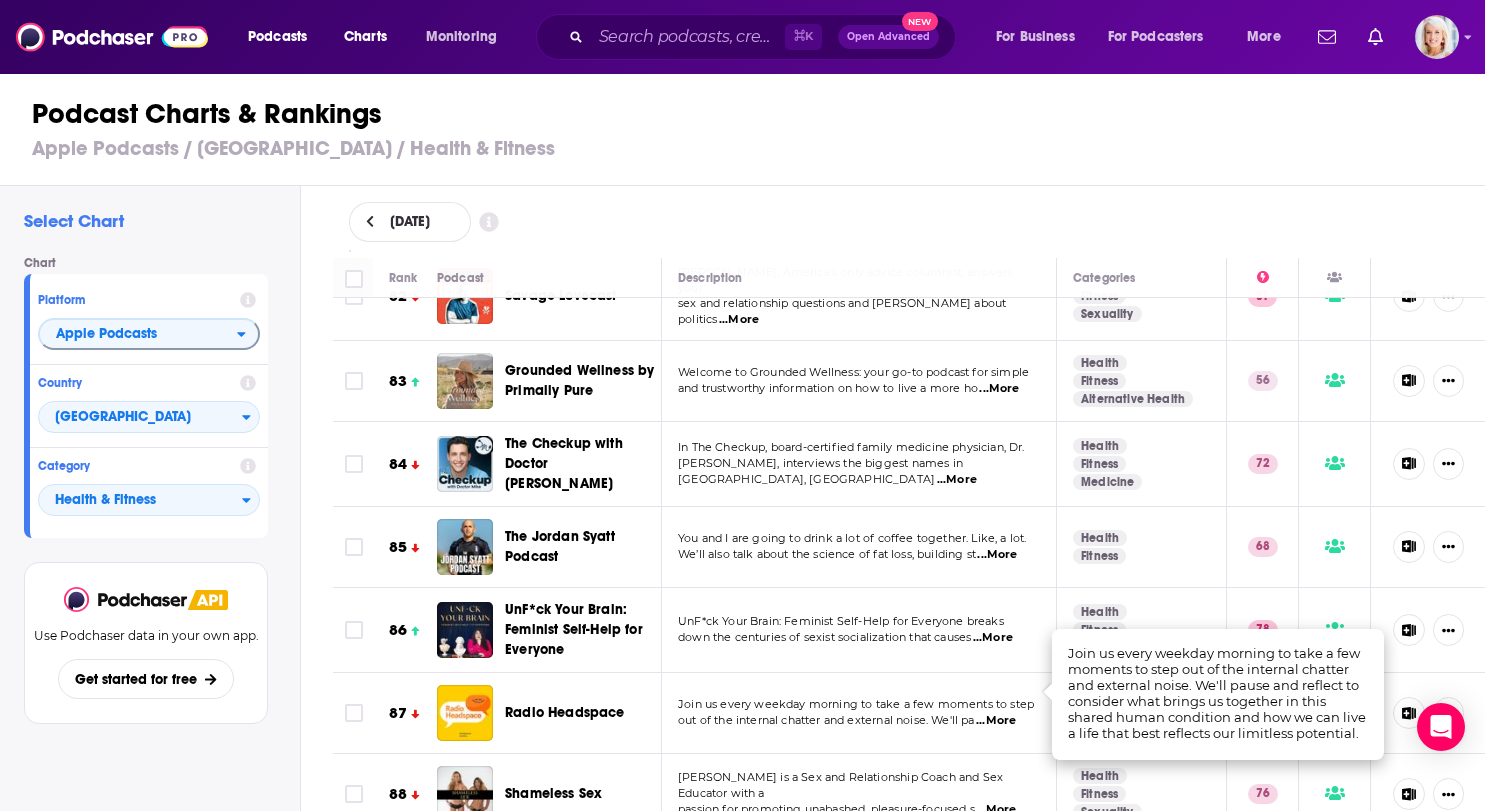 click on "Podcast Charts & Rankings" at bounding box center (751, 114) 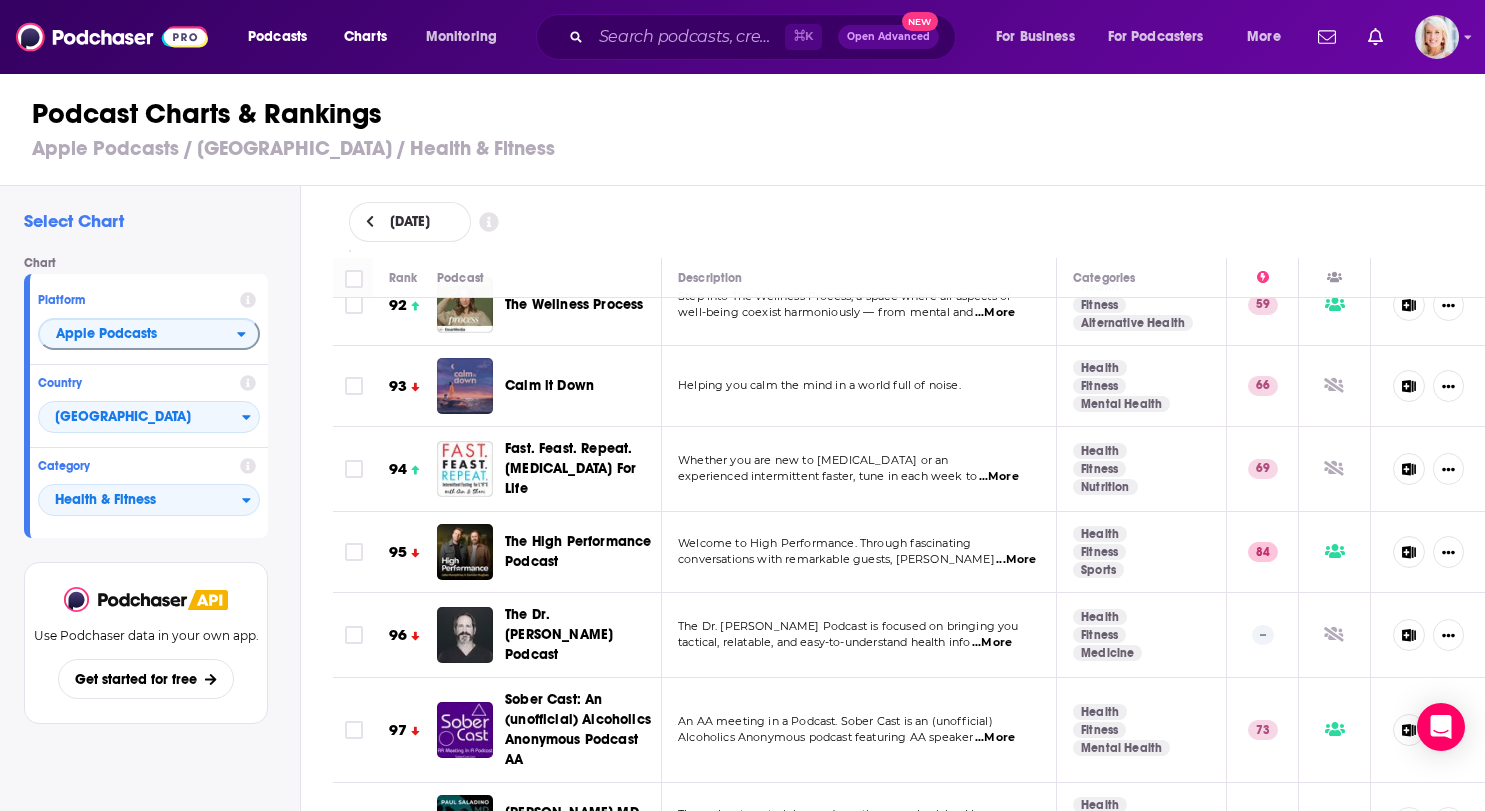 scroll, scrollTop: 7589, scrollLeft: 0, axis: vertical 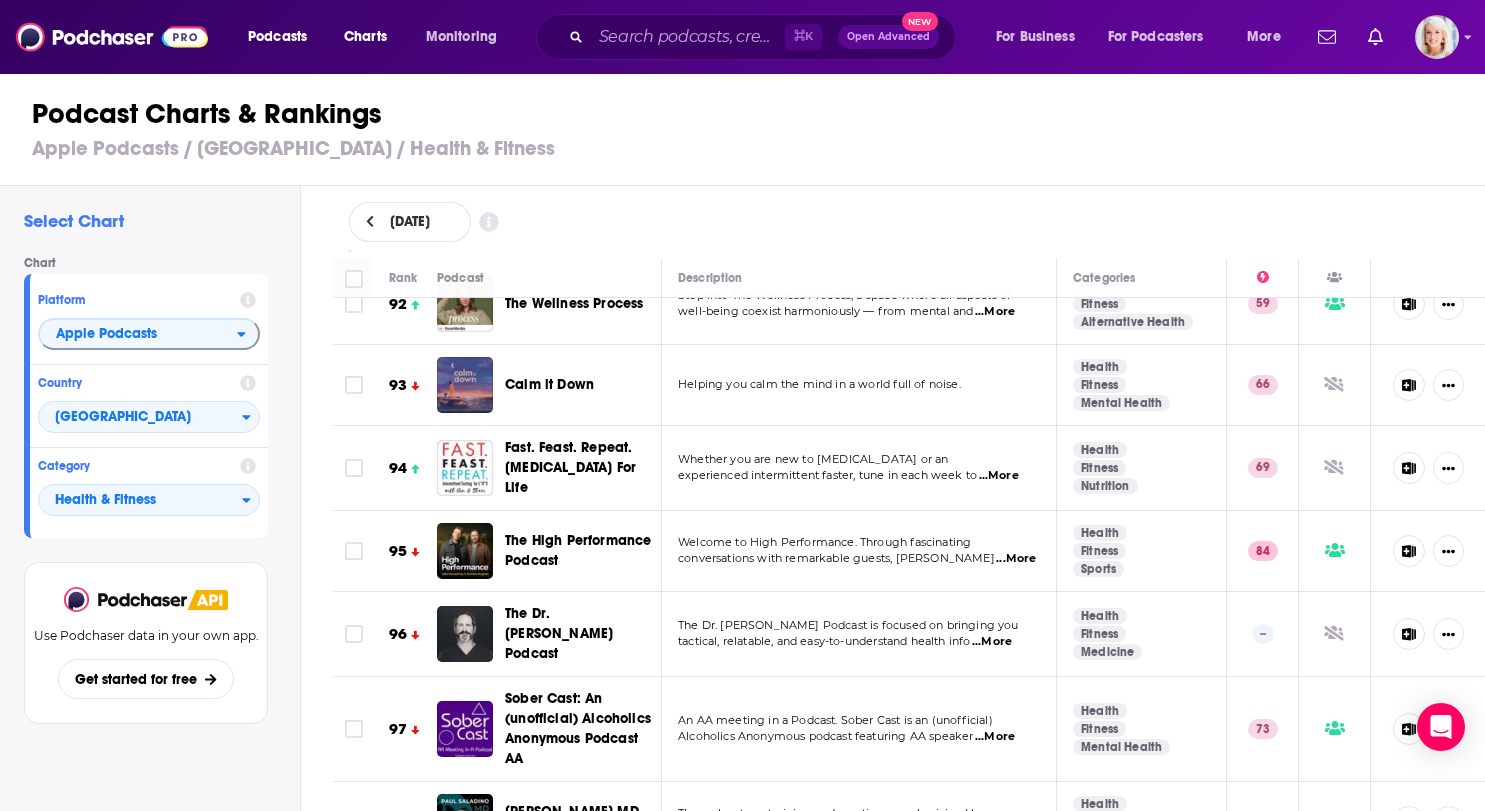 click on "...More" at bounding box center [1016, 559] 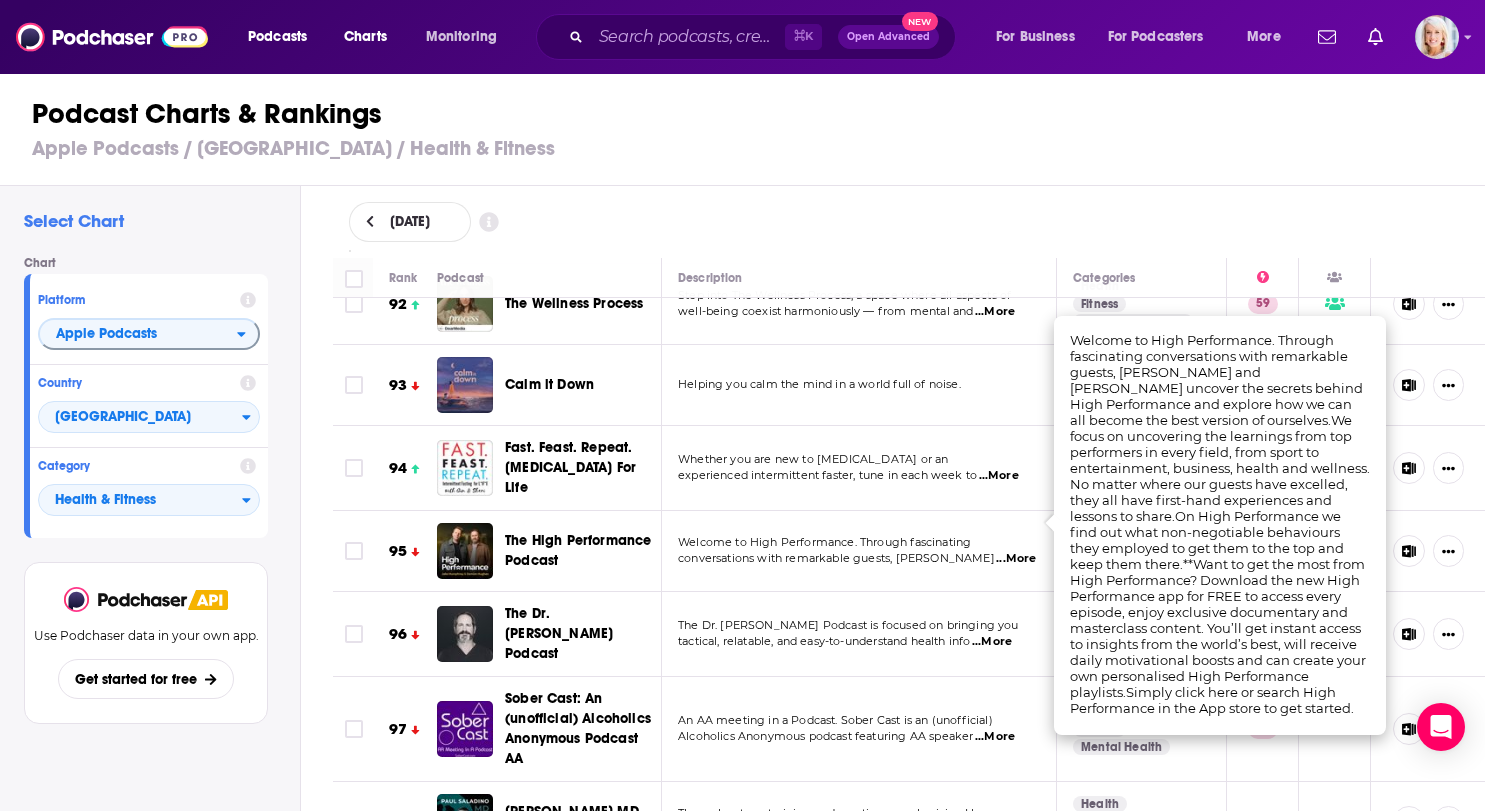 click on "Apple Podcasts / United States / Health & Fitness" at bounding box center (751, 148) 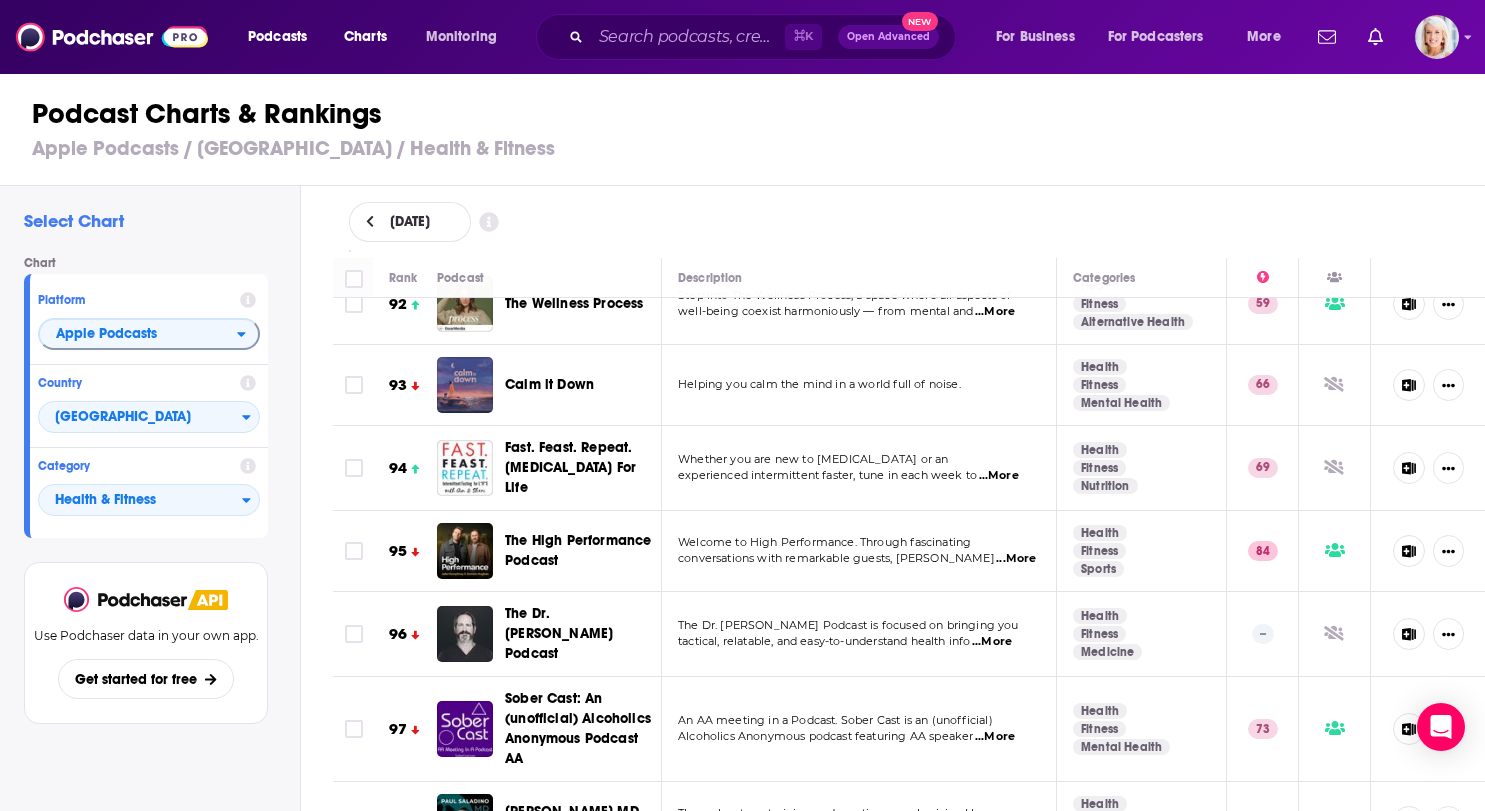 click 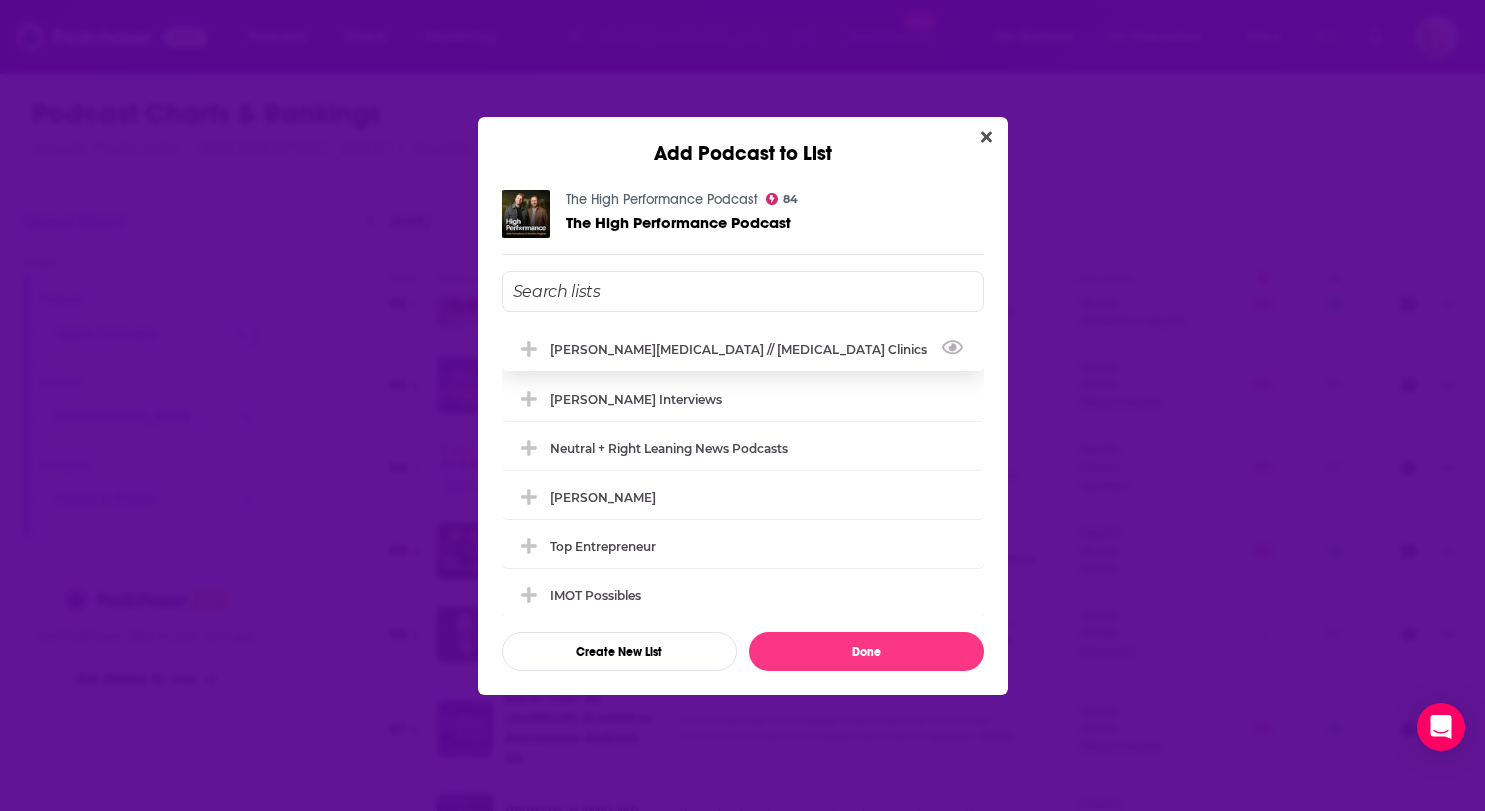 click on "[PERSON_NAME][MEDICAL_DATA] // [MEDICAL_DATA] Clinics" at bounding box center [743, 349] 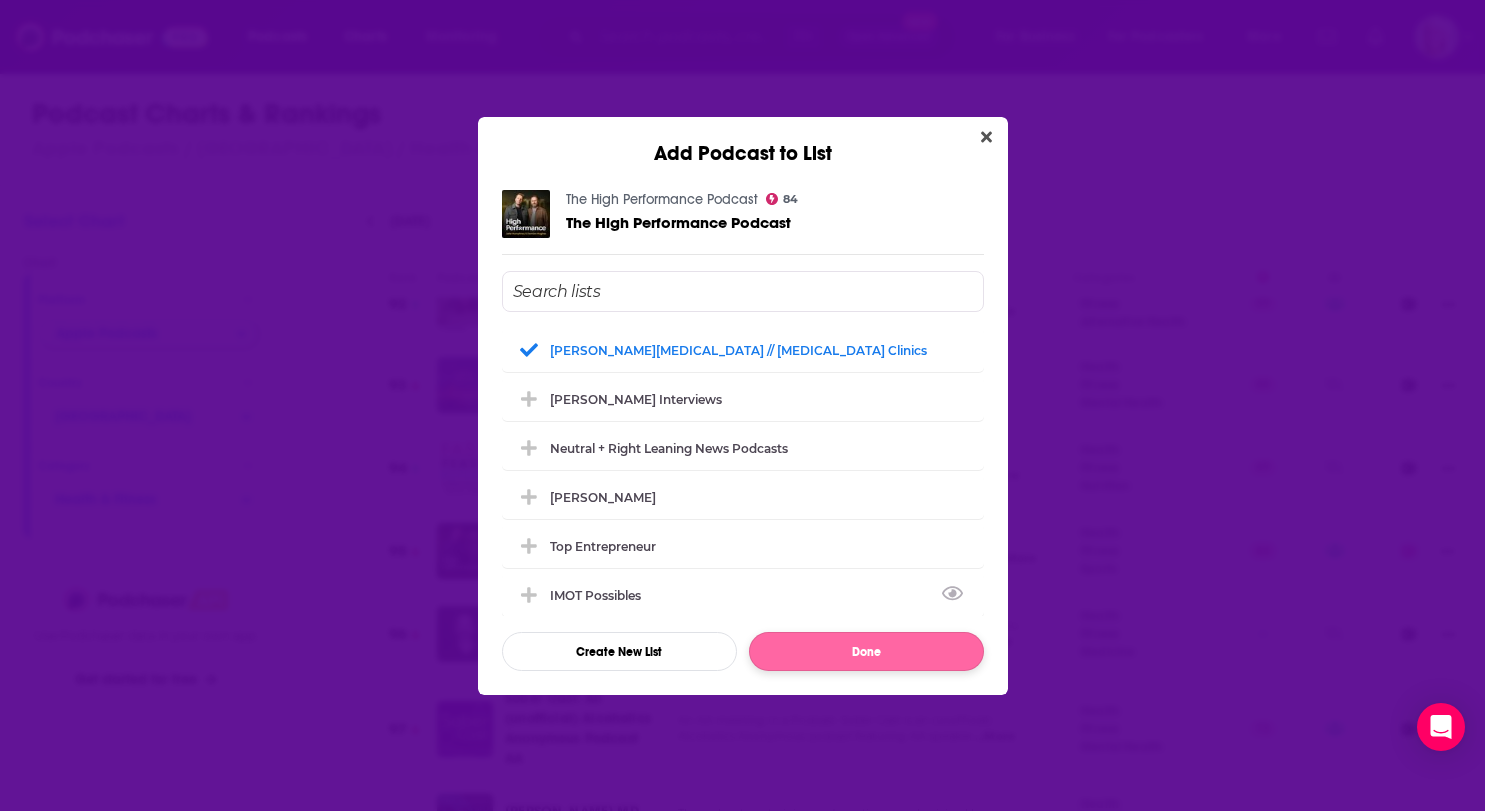 click on "Done" at bounding box center [866, 651] 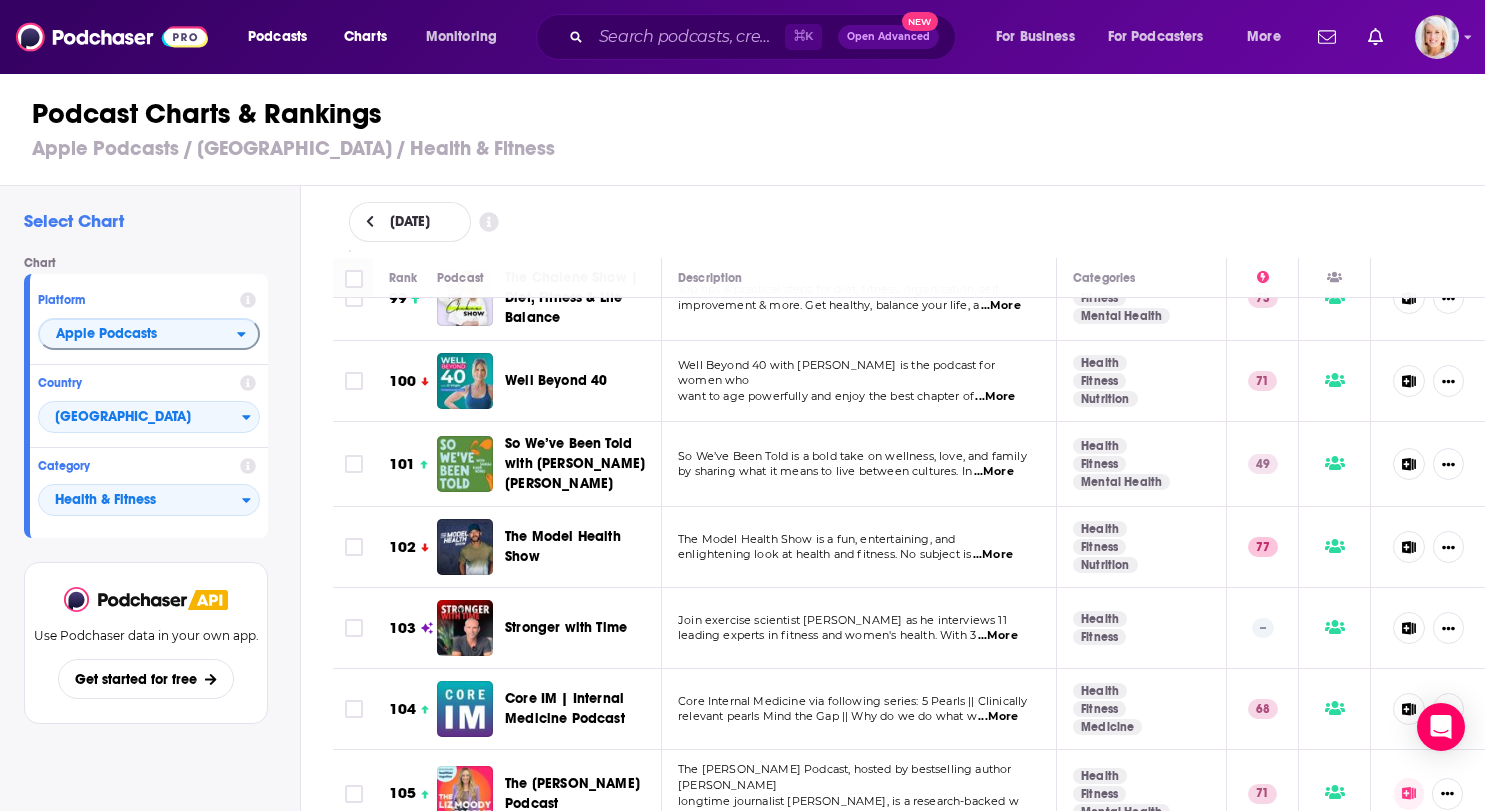 scroll, scrollTop: 8207, scrollLeft: 0, axis: vertical 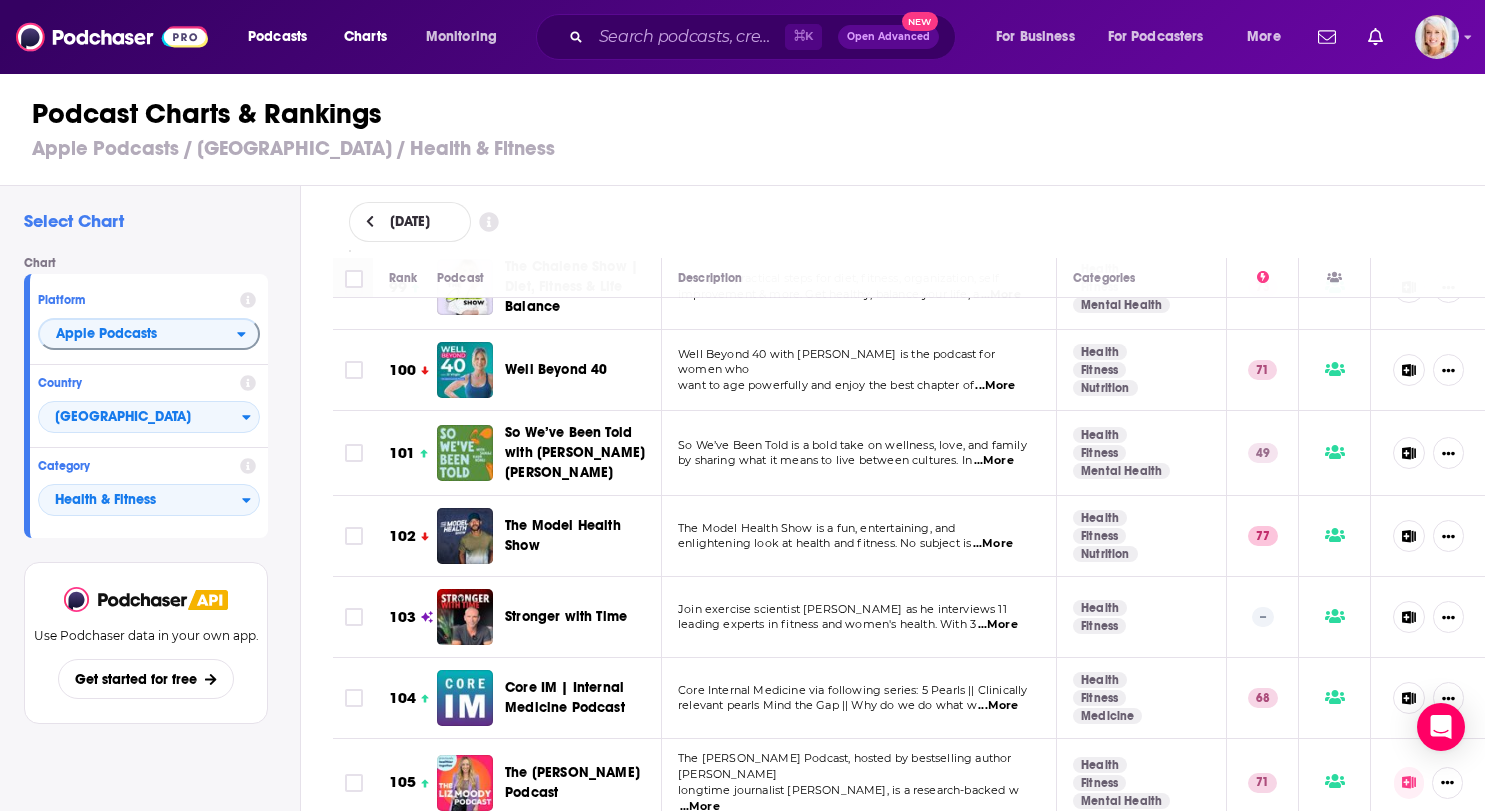 click 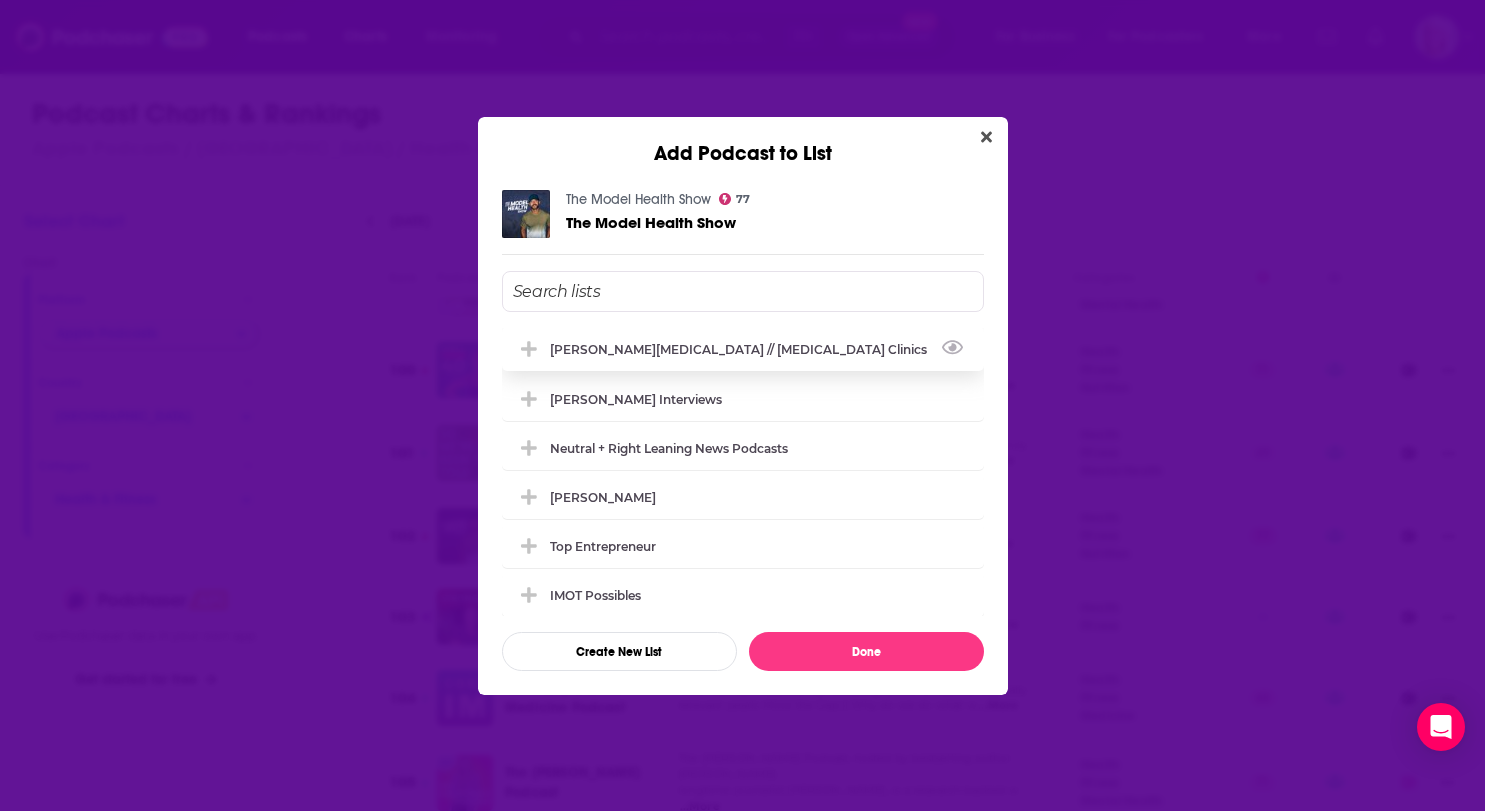 click on "[PERSON_NAME][MEDICAL_DATA] // [MEDICAL_DATA] Clinics" at bounding box center [743, 349] 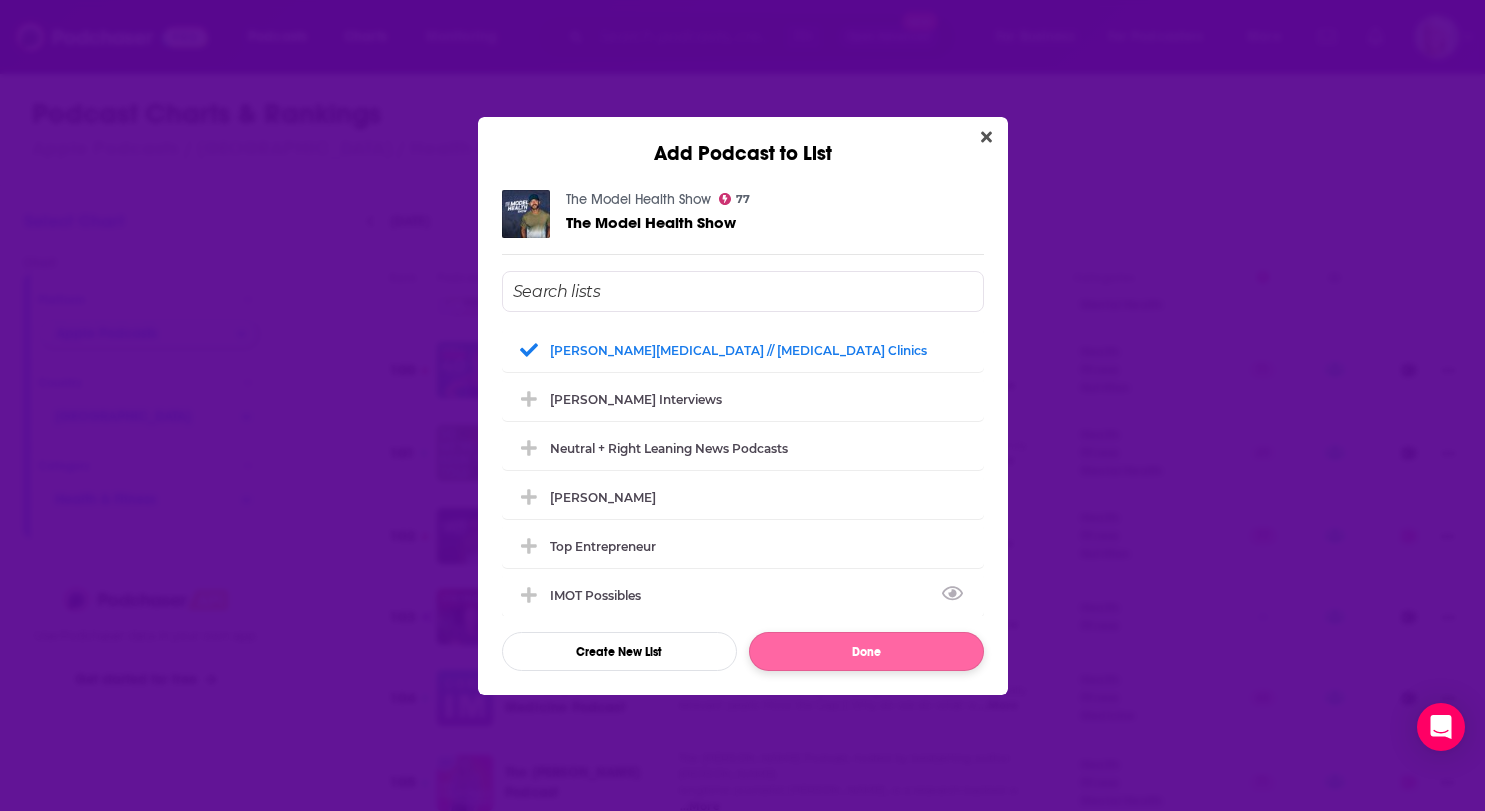 click on "Done" at bounding box center (866, 651) 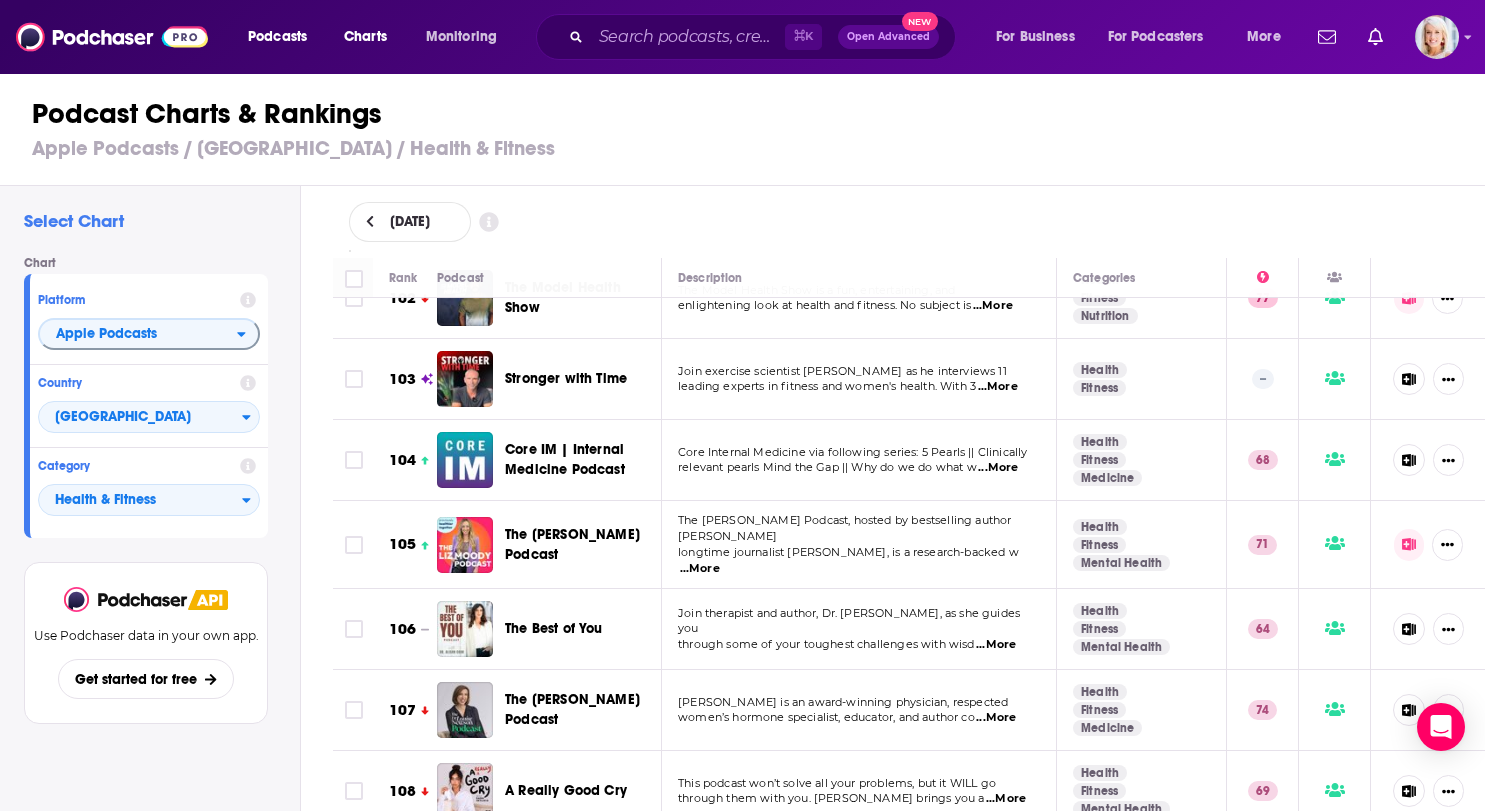 scroll, scrollTop: 8436, scrollLeft: 0, axis: vertical 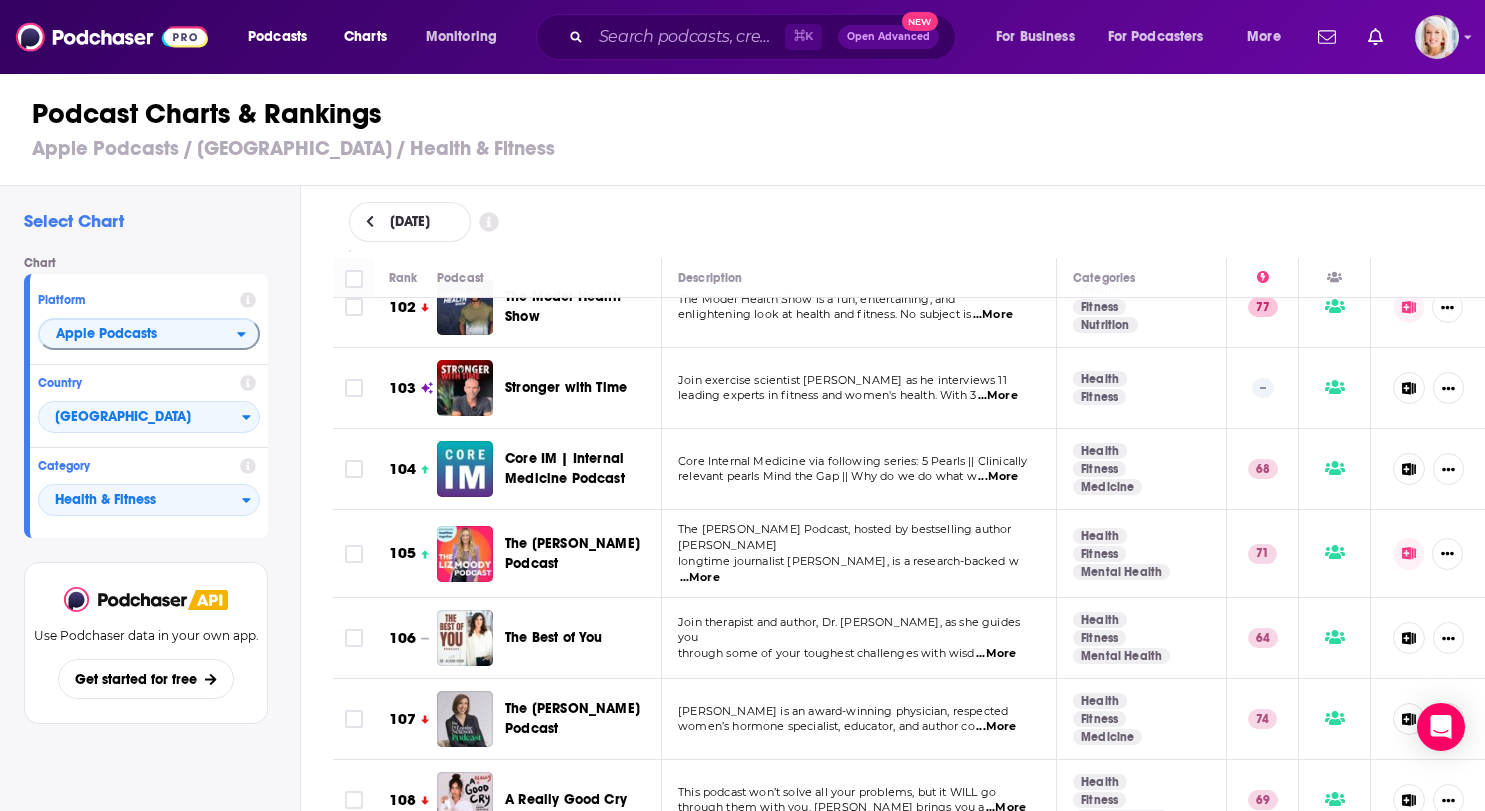 click on "...More" at bounding box center (700, 578) 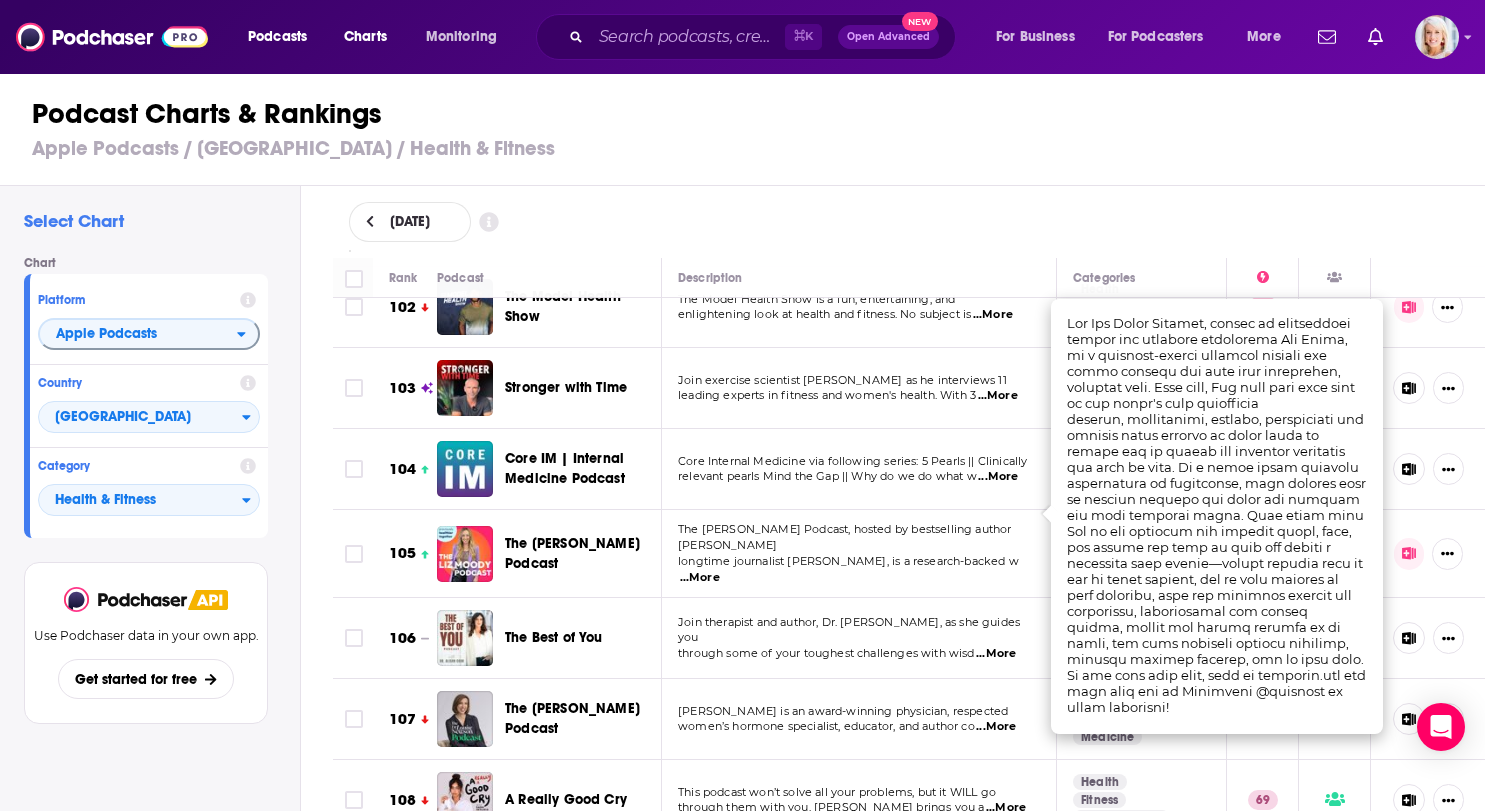 click on "Apple Podcasts / United States / Health & Fitness" at bounding box center (751, 148) 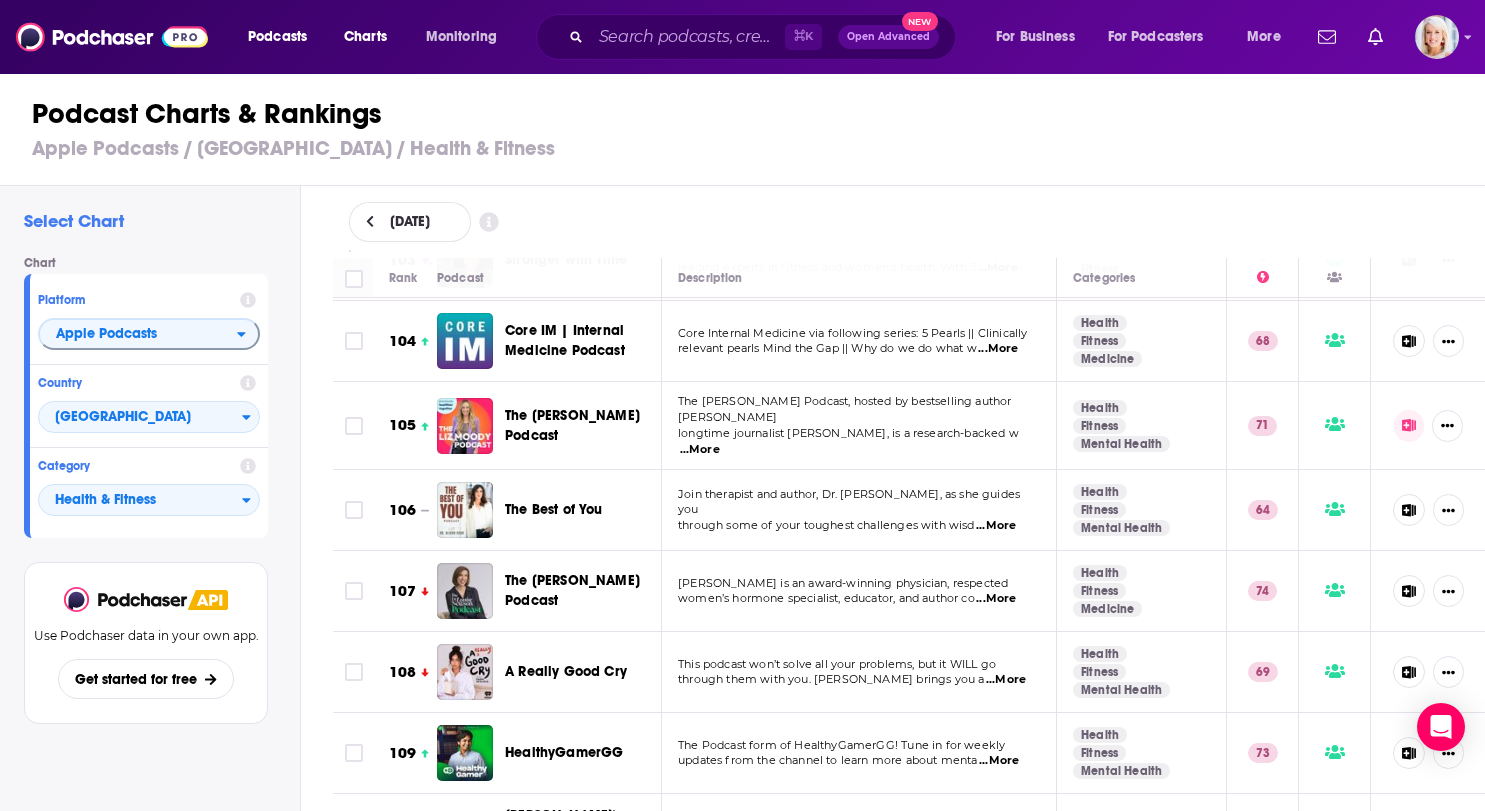 scroll, scrollTop: 8528, scrollLeft: 0, axis: vertical 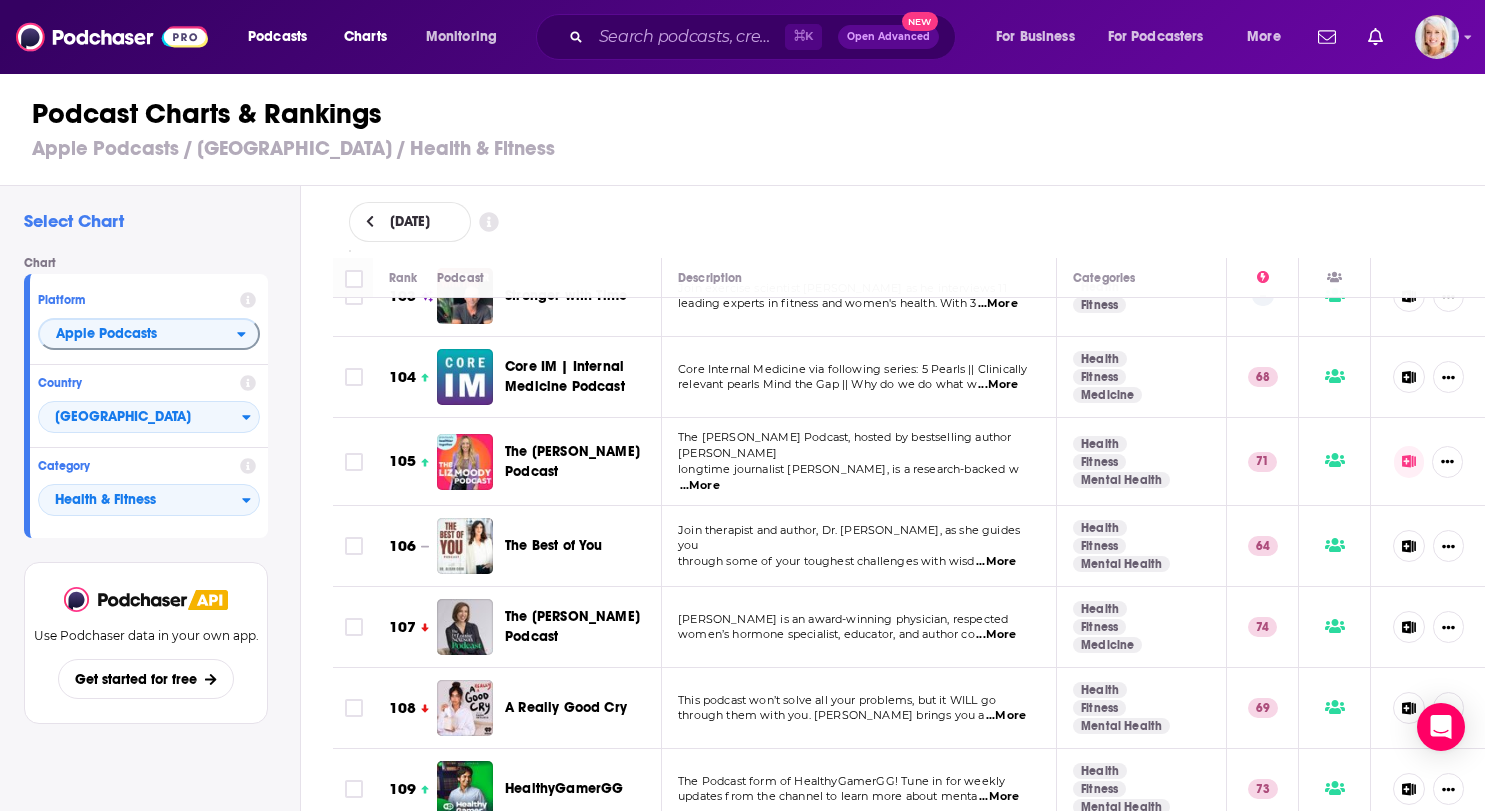 click 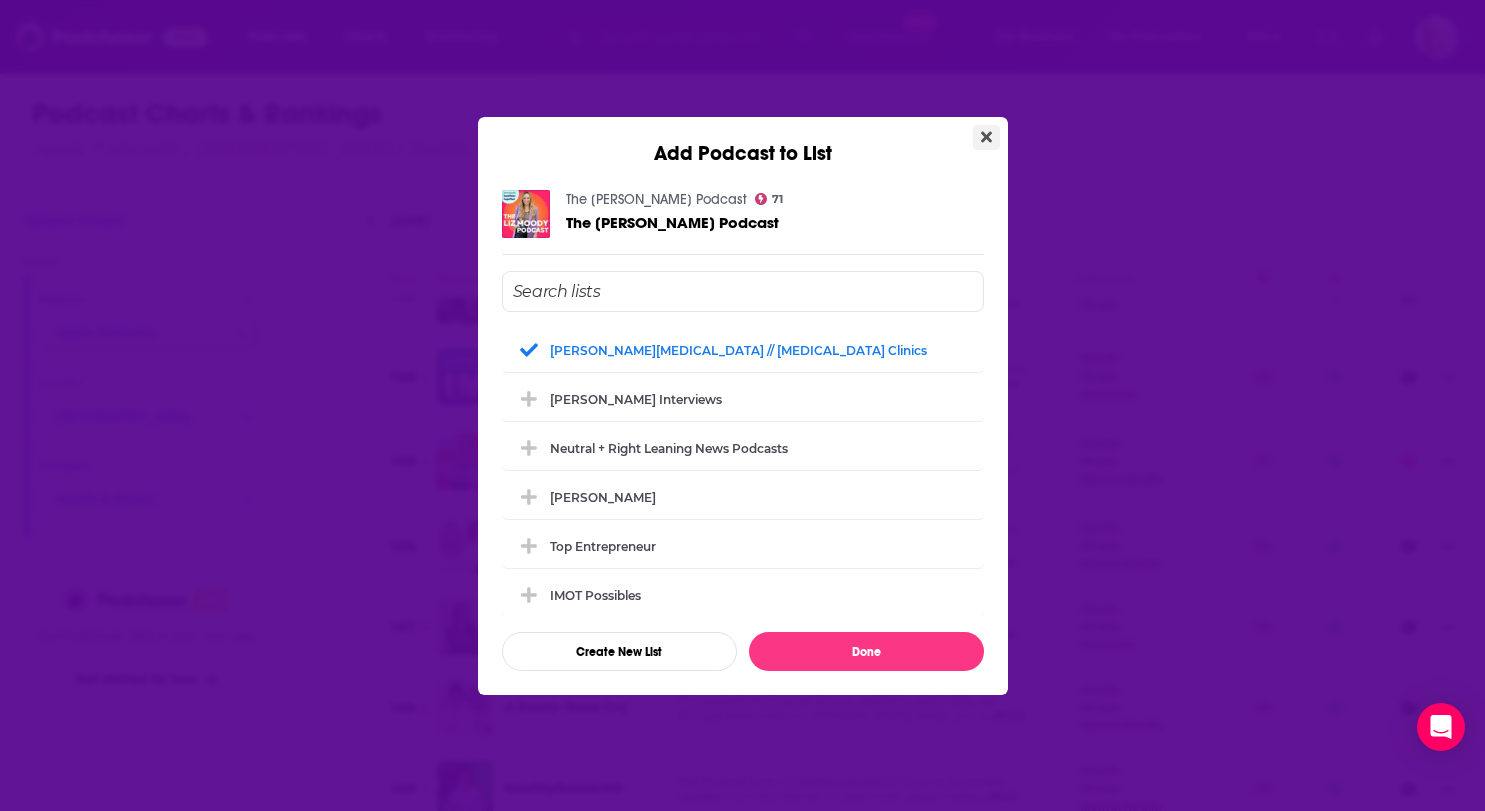 click 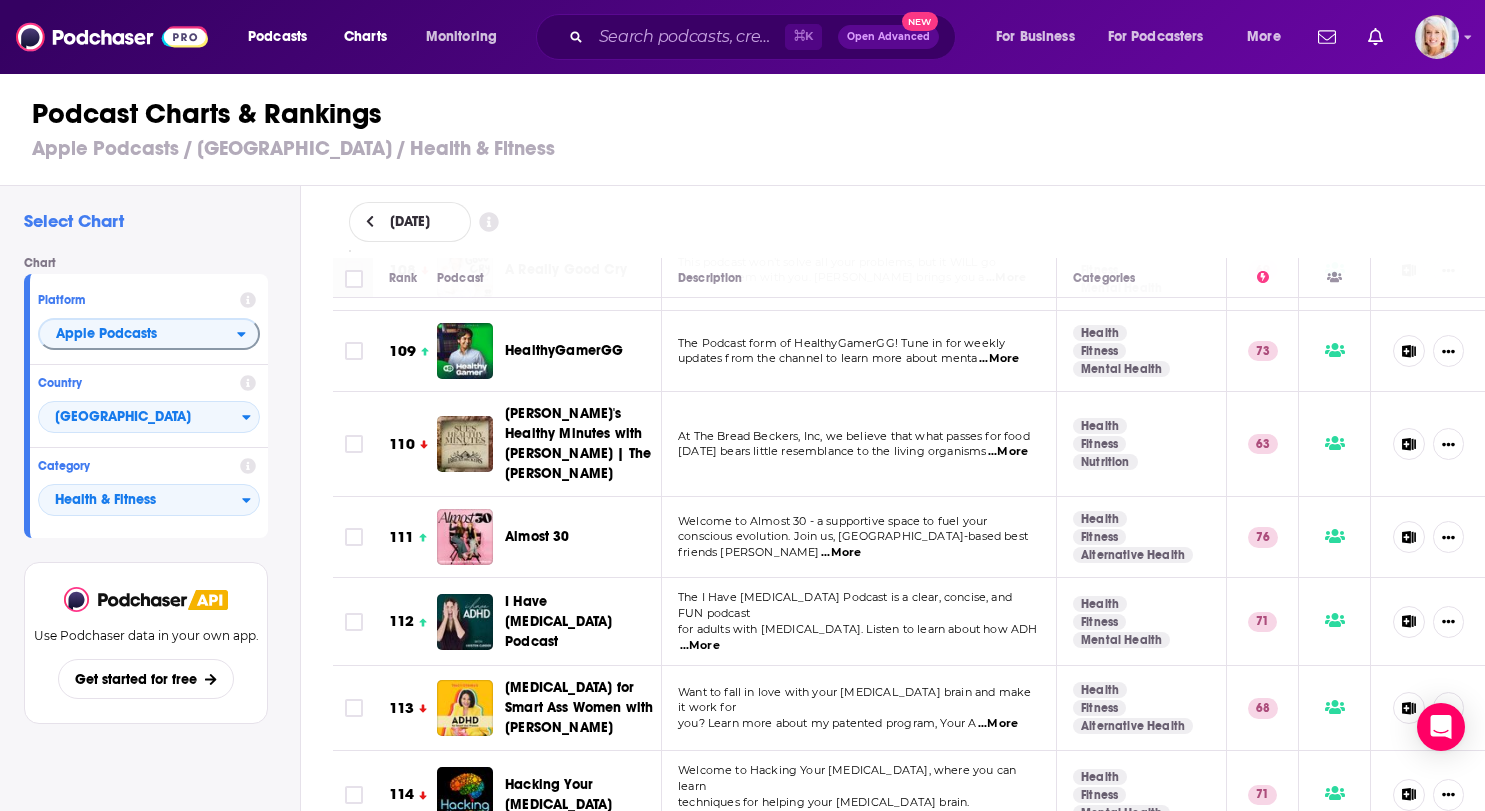 scroll, scrollTop: 8988, scrollLeft: 0, axis: vertical 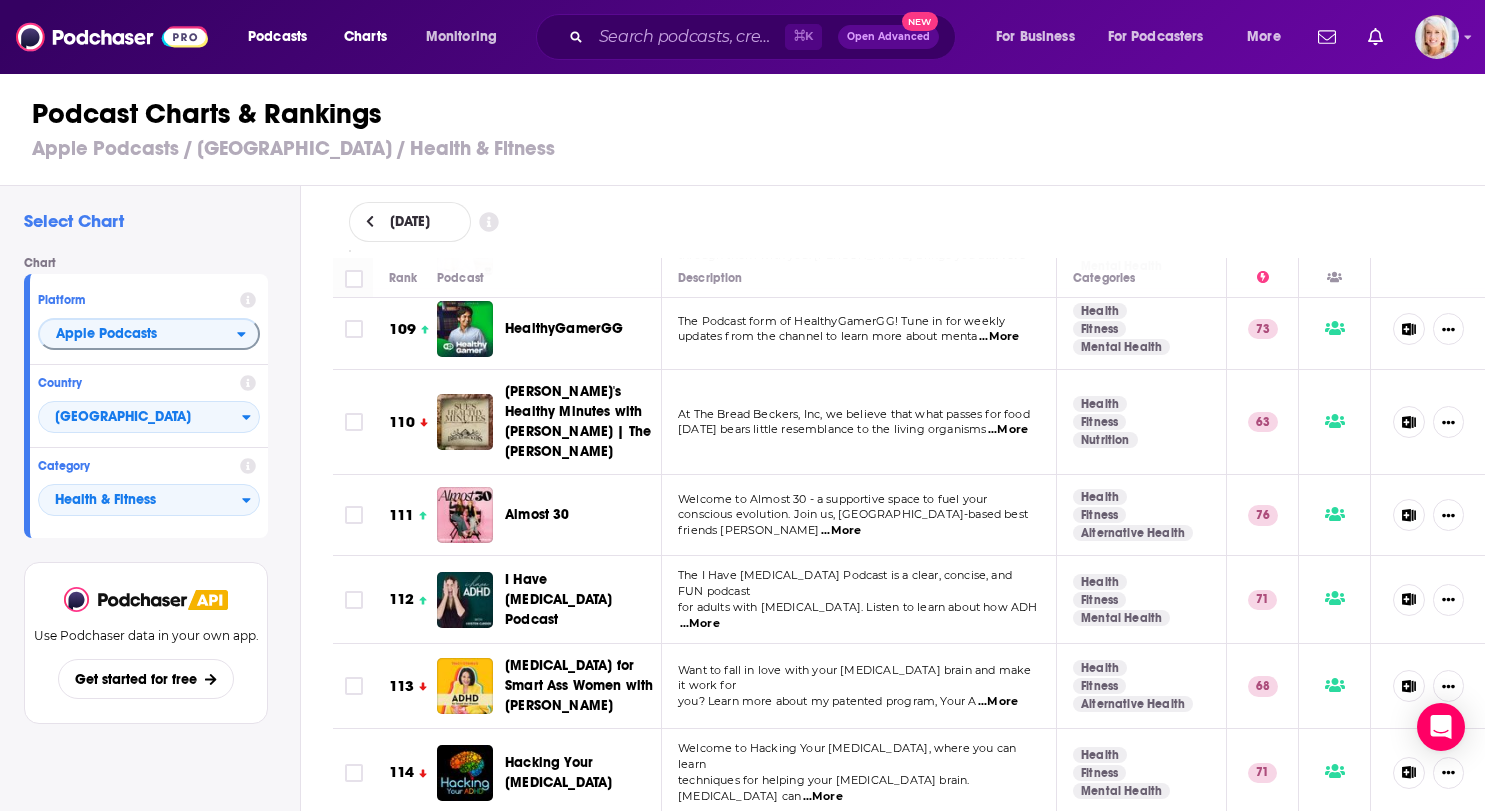 click at bounding box center [1409, 600] 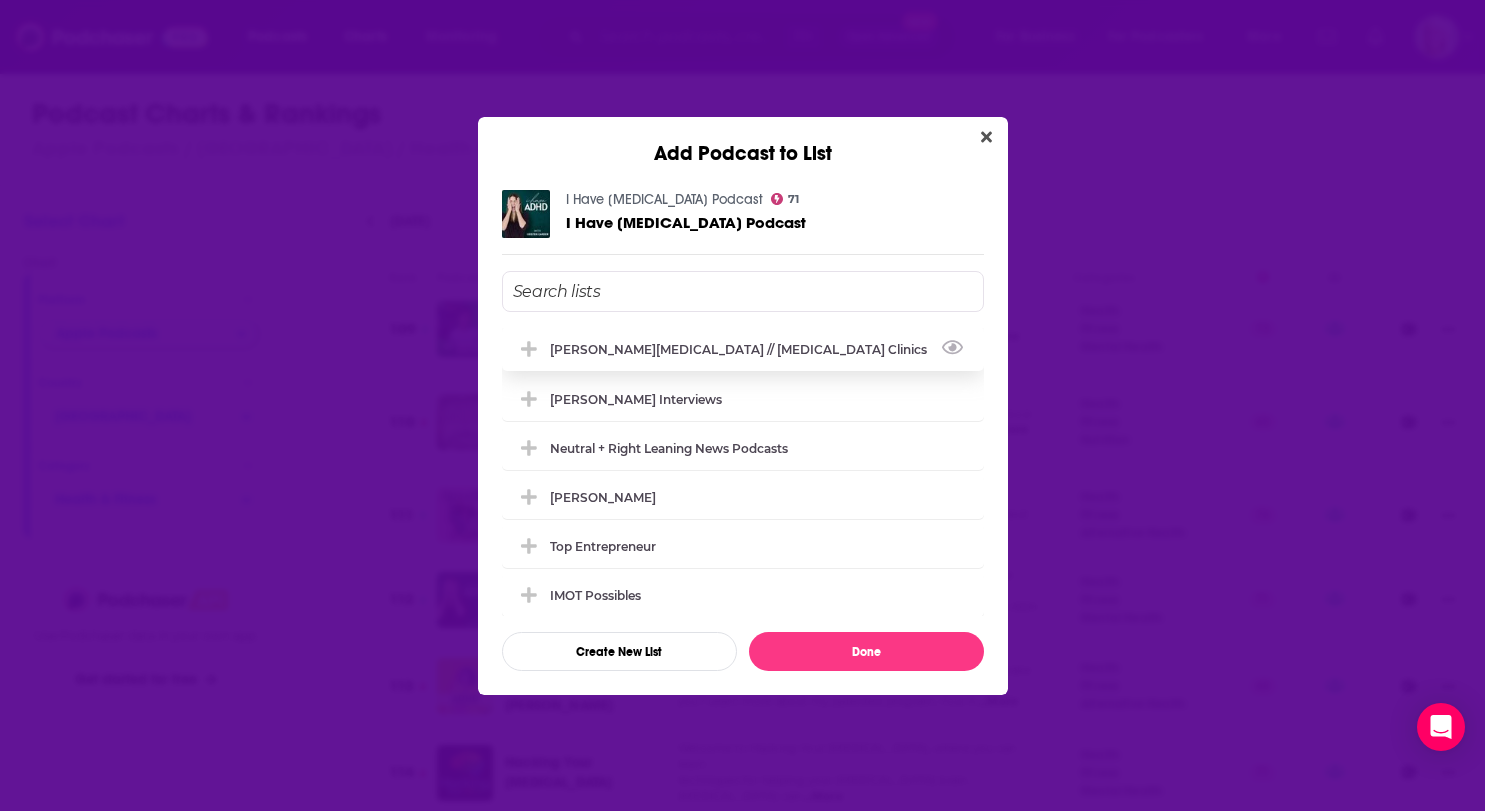 click on "[PERSON_NAME][MEDICAL_DATA] // [MEDICAL_DATA] Clinics" at bounding box center (743, 349) 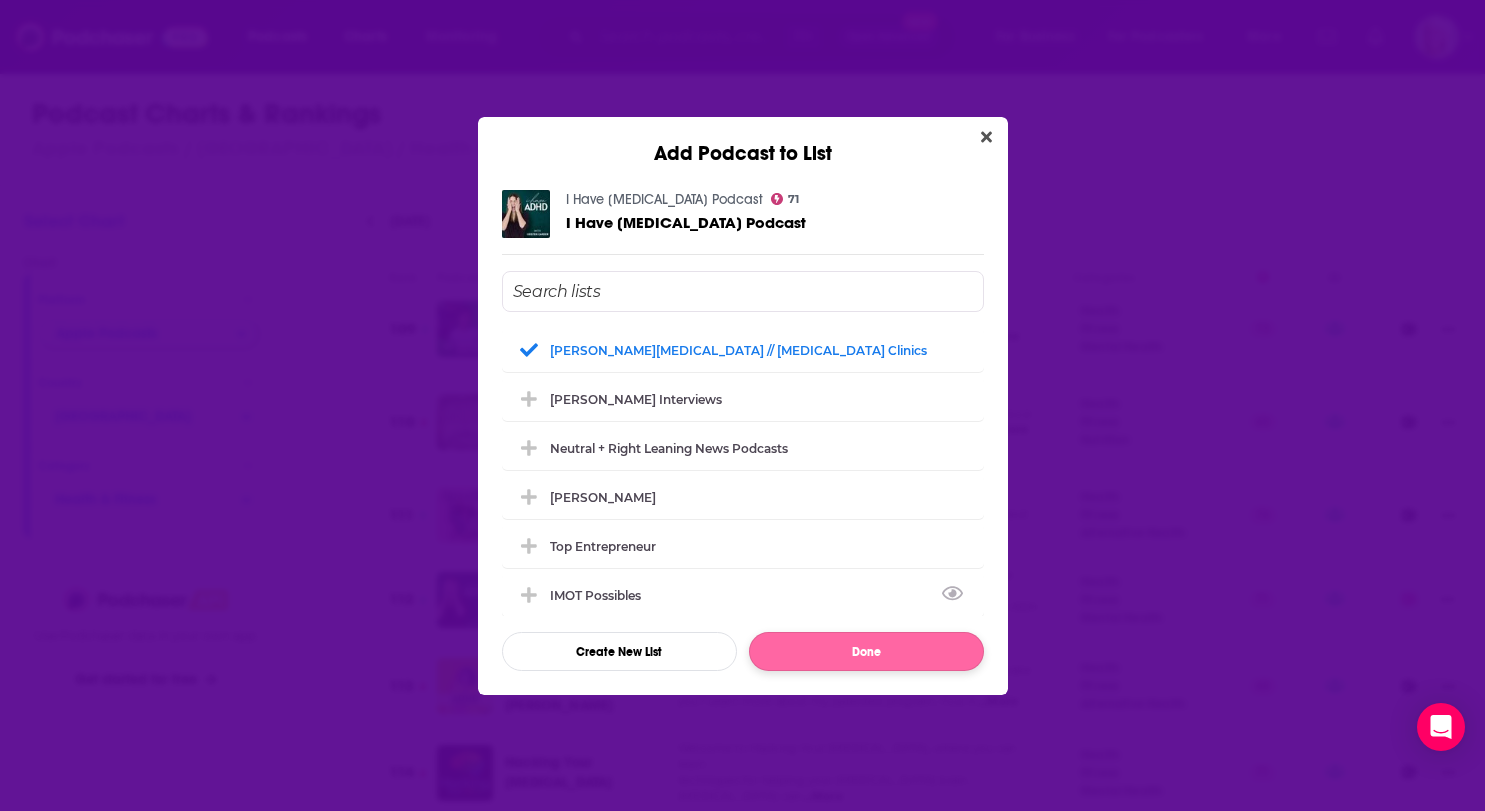 click on "Done" at bounding box center (866, 651) 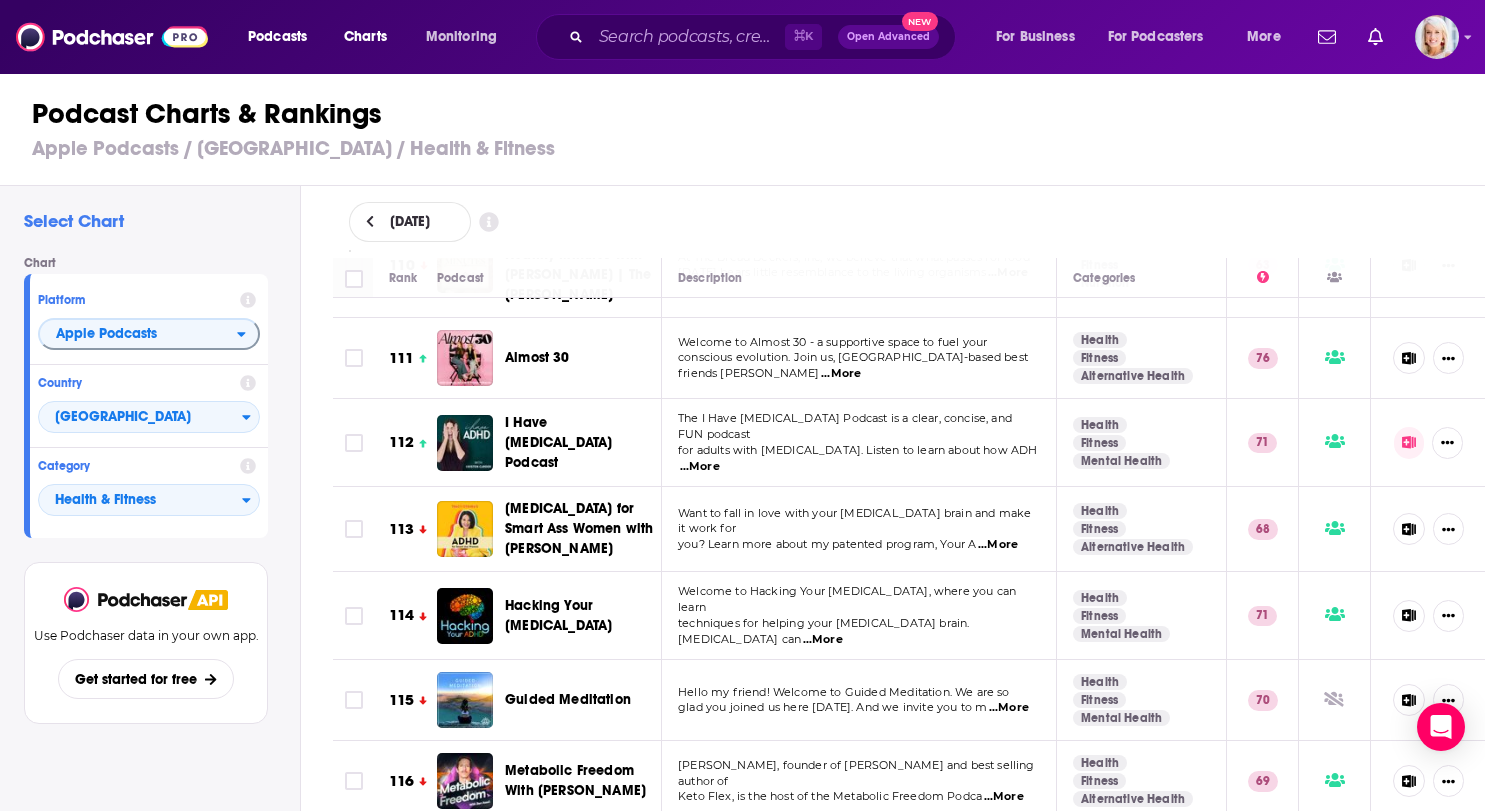 scroll, scrollTop: 9159, scrollLeft: 0, axis: vertical 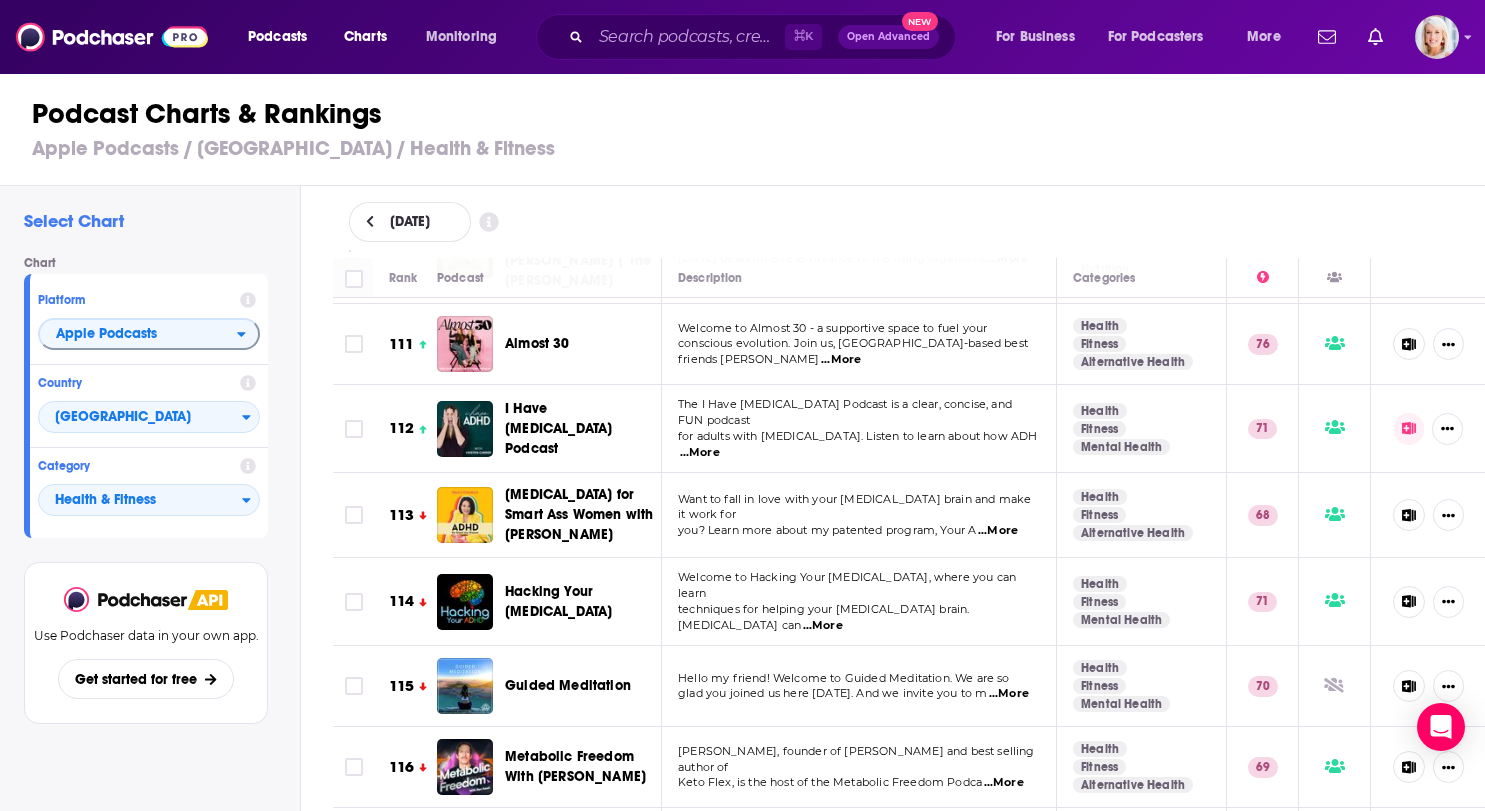 click at bounding box center [1409, 602] 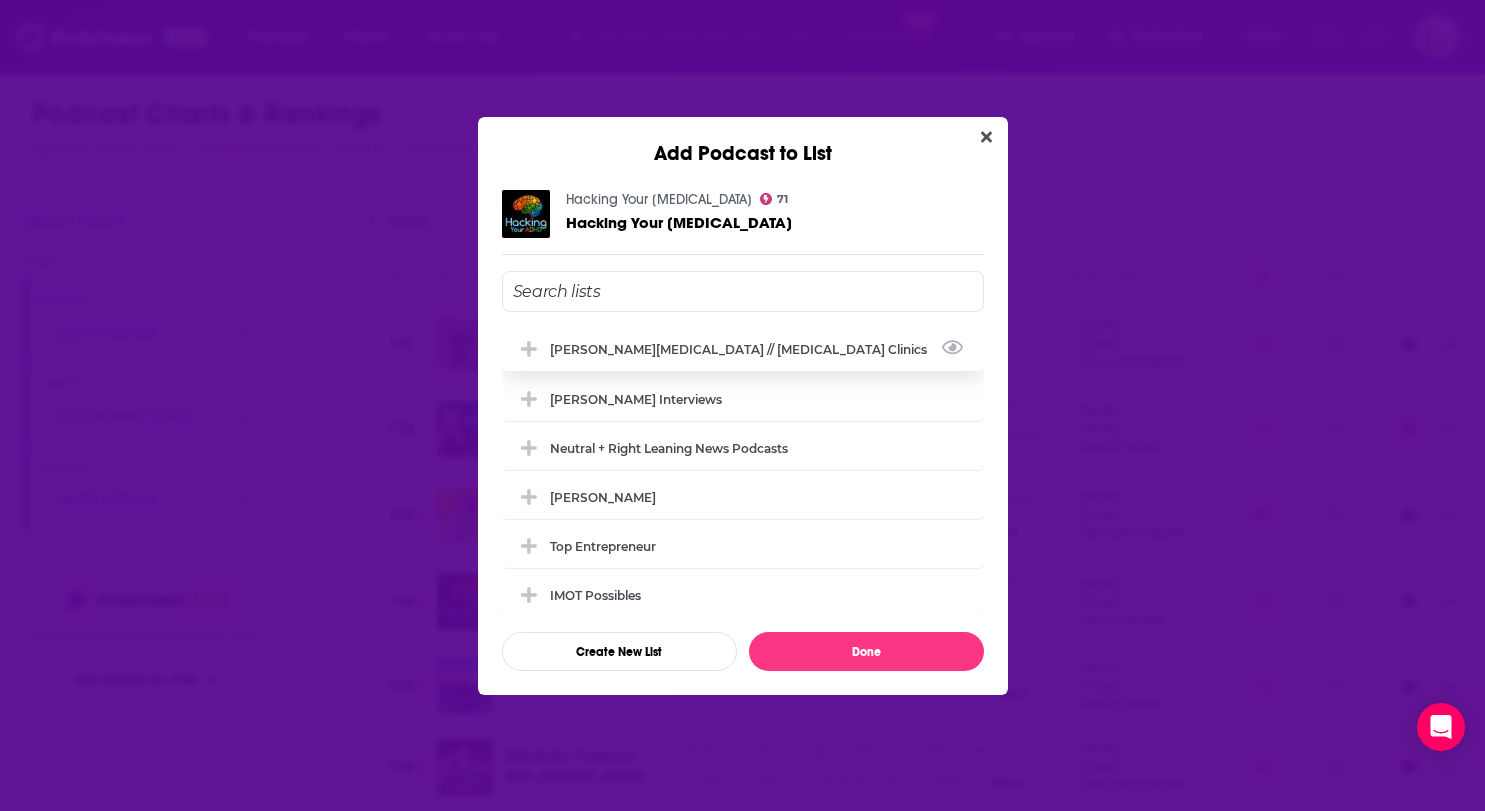click on "[PERSON_NAME][MEDICAL_DATA] // [MEDICAL_DATA] Clinics" at bounding box center (743, 349) 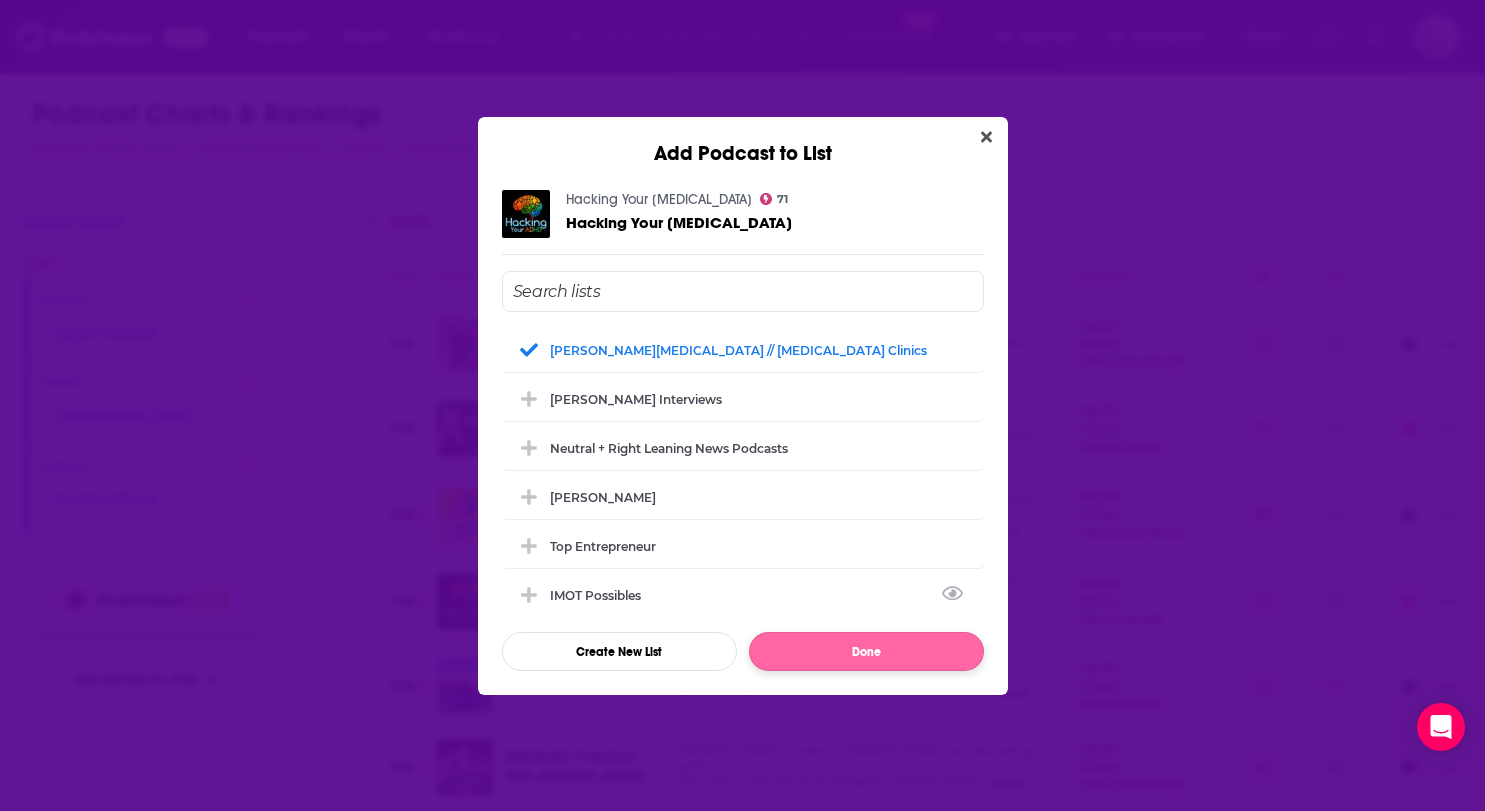 click on "Done" at bounding box center (866, 651) 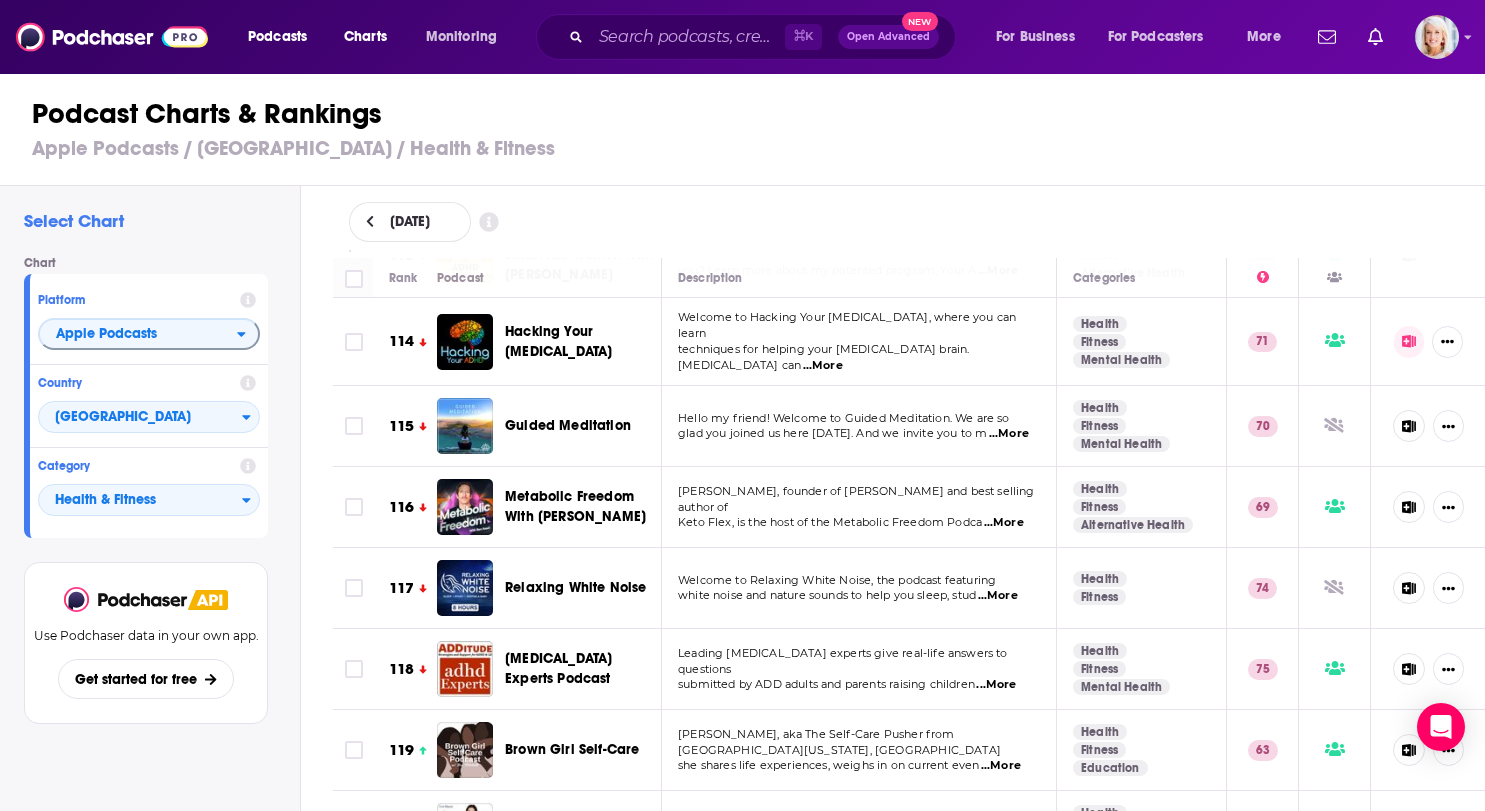 scroll, scrollTop: 9439, scrollLeft: 0, axis: vertical 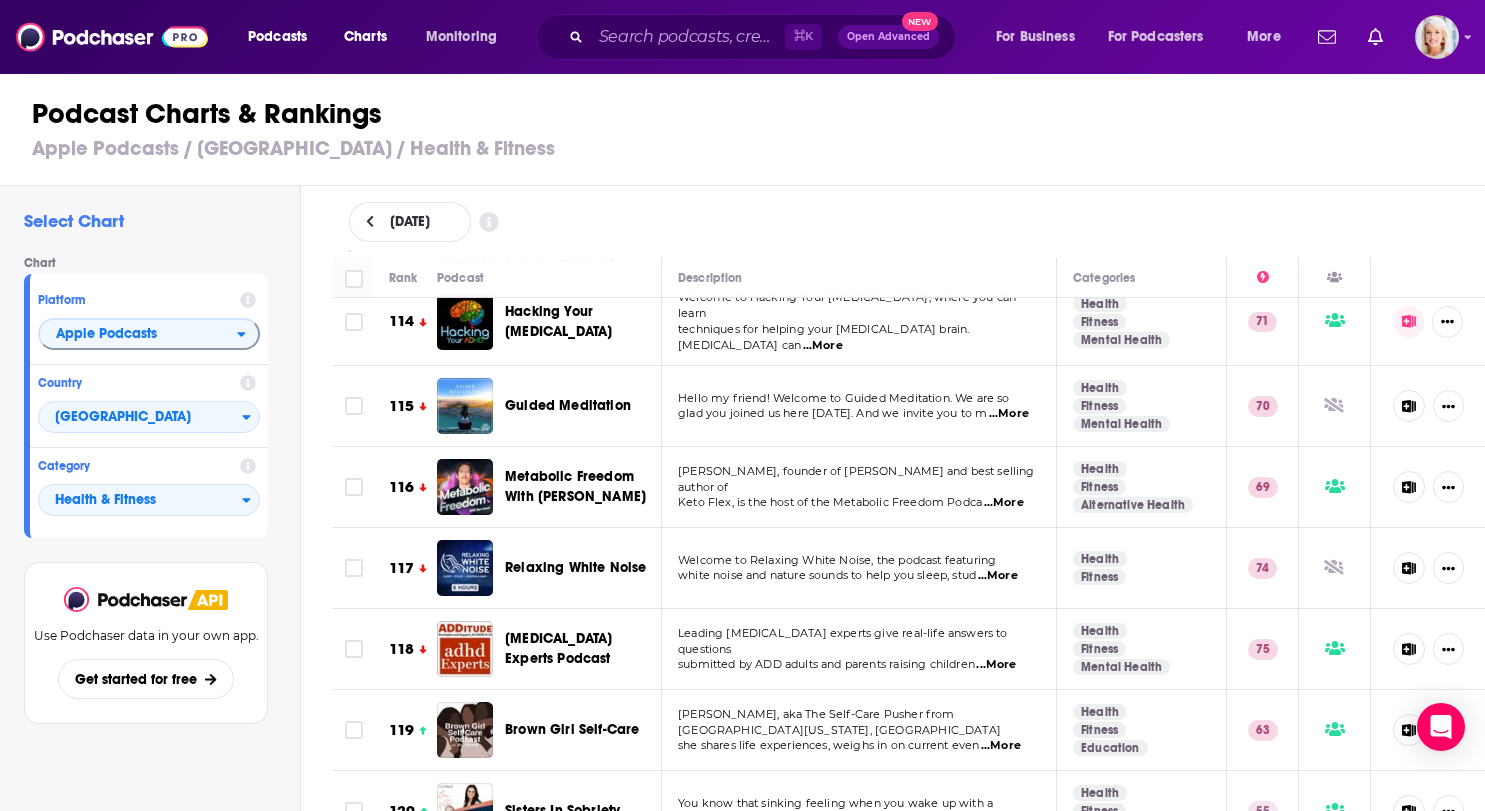 click 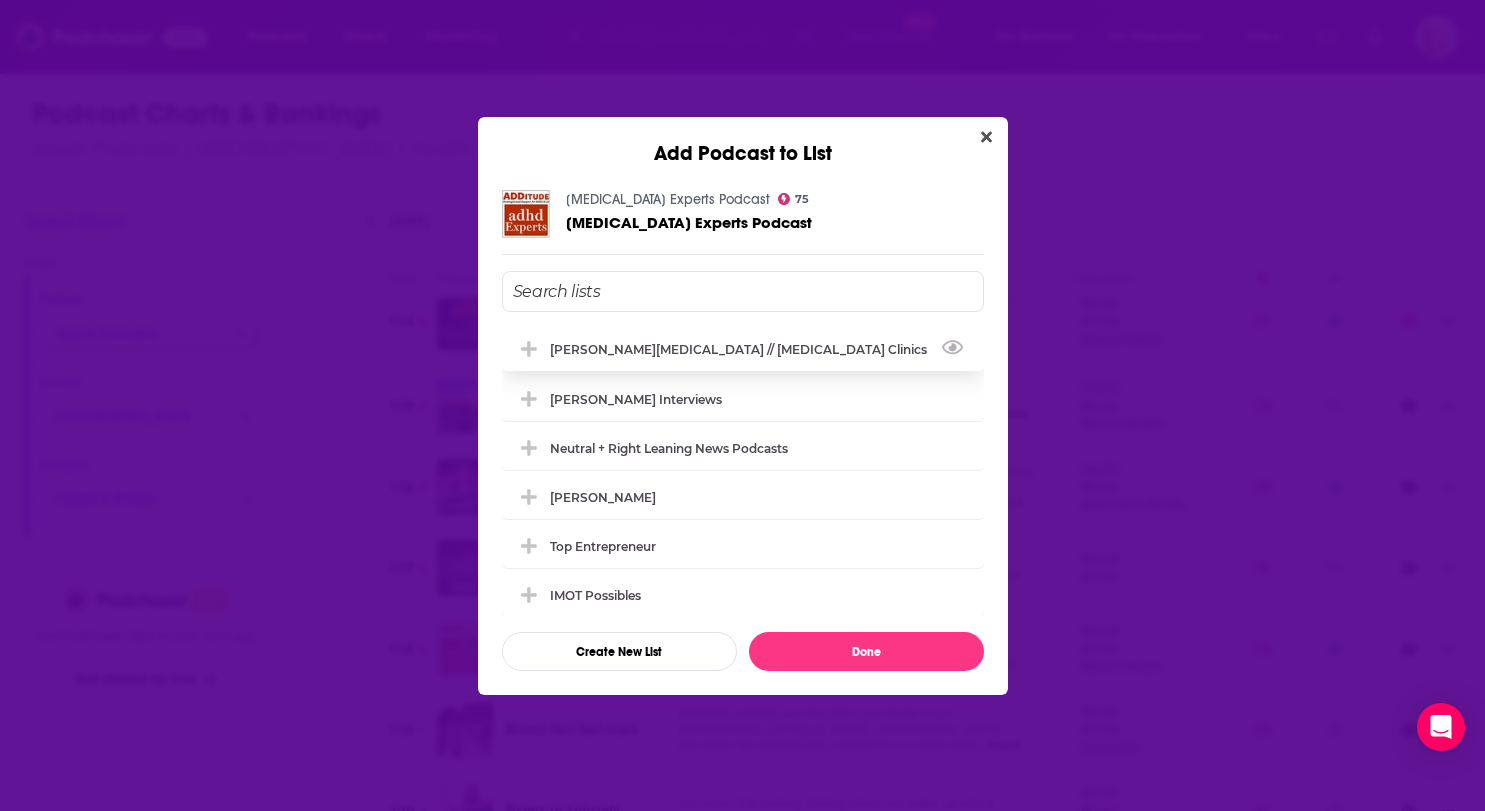 click on "[PERSON_NAME][MEDICAL_DATA] // [MEDICAL_DATA] Clinics" at bounding box center (743, 349) 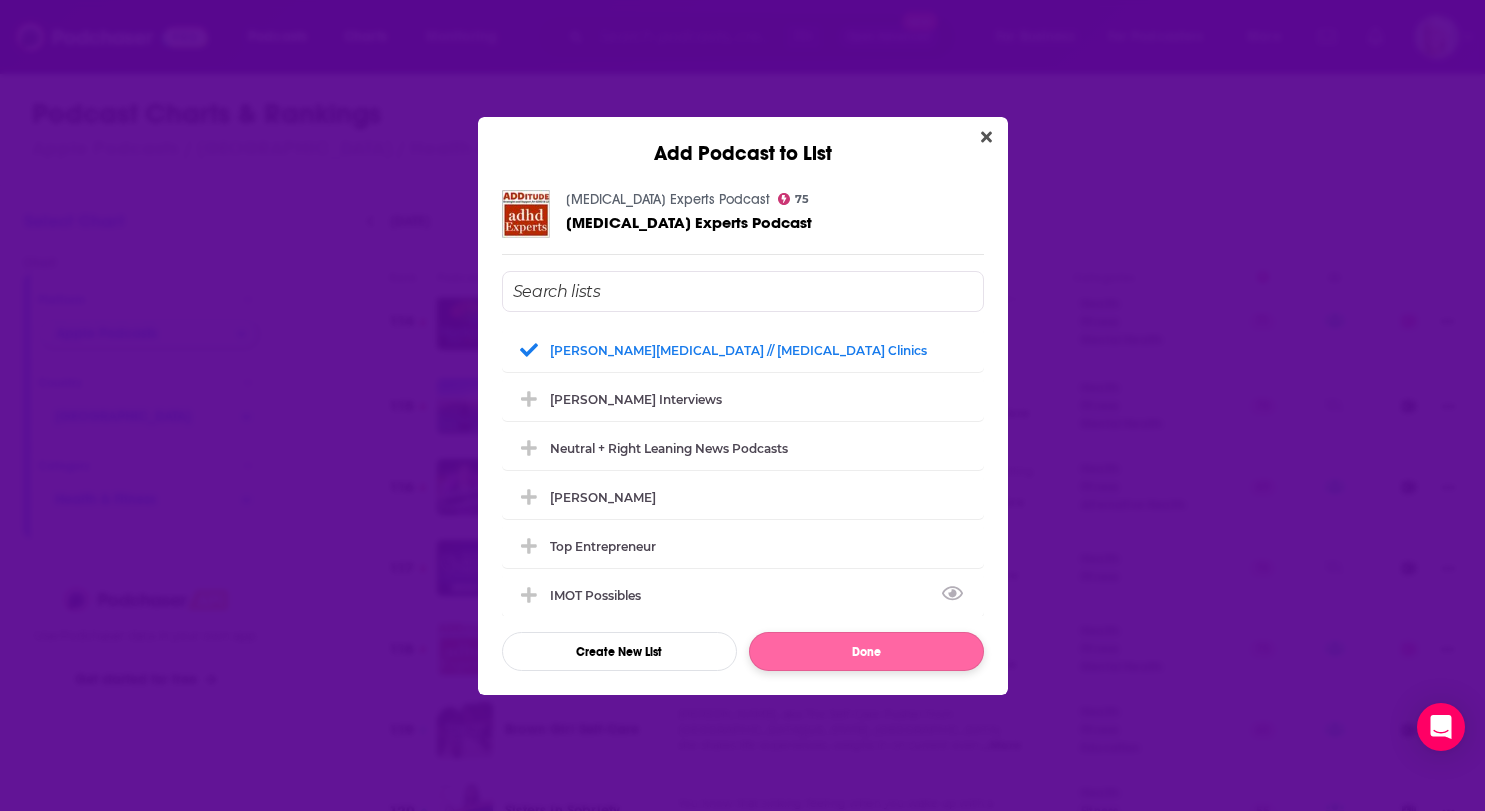 click on "Done" at bounding box center [866, 651] 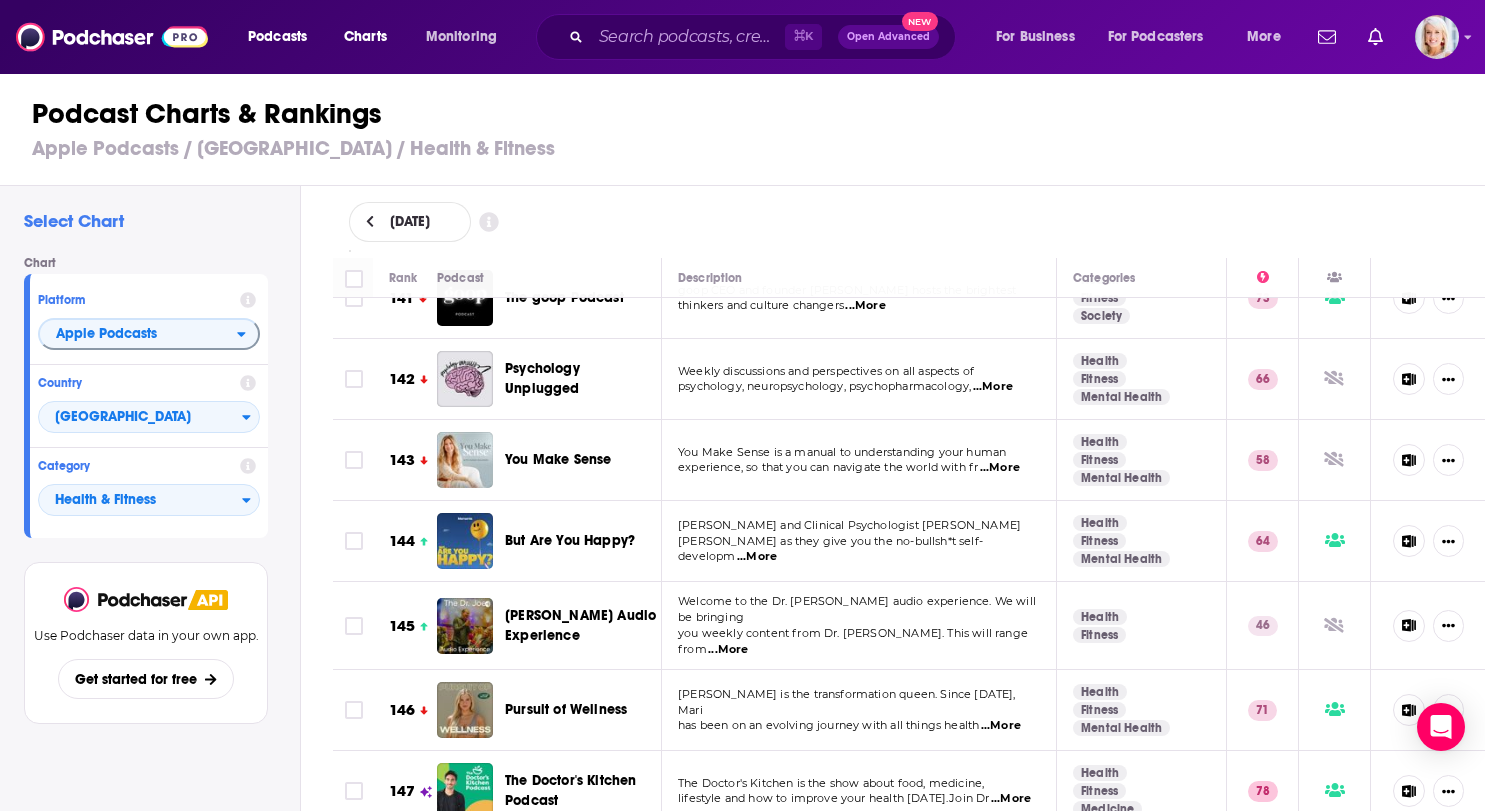scroll, scrollTop: 11685, scrollLeft: 0, axis: vertical 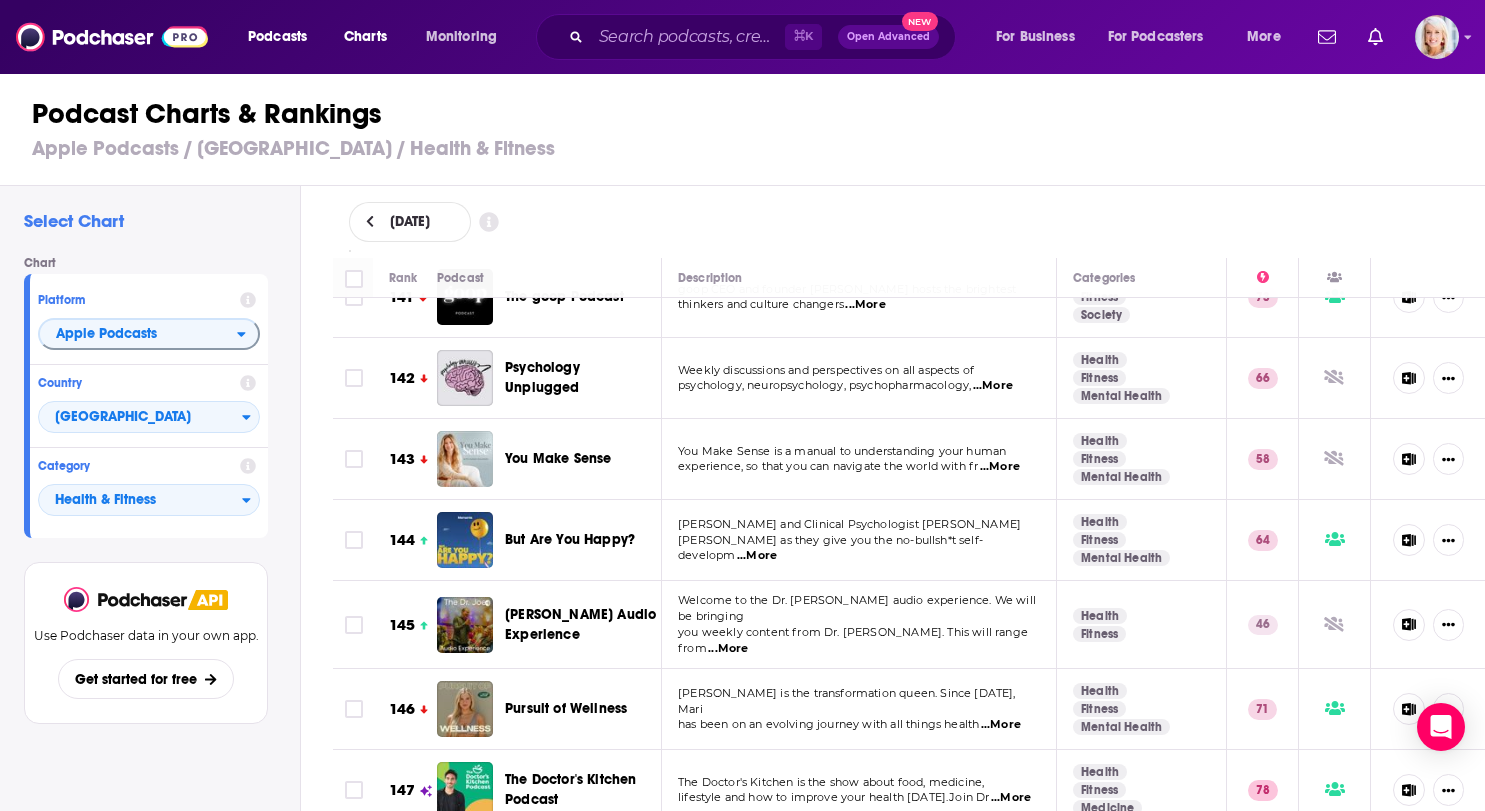 click on "...More" at bounding box center (757, 556) 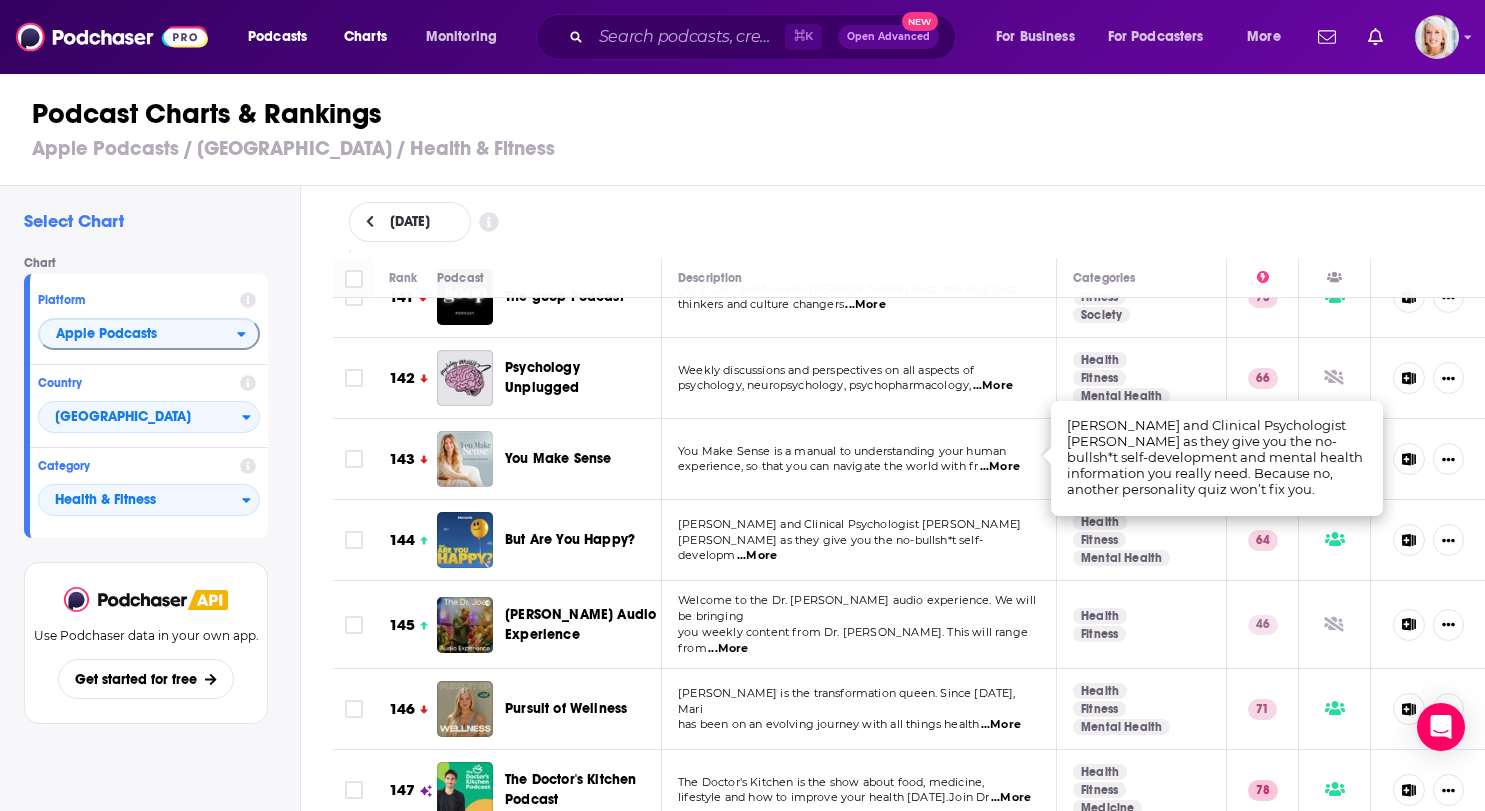 click on "Podcast Charts & Rankings Apple Podcasts / United States / Health & Fitness" at bounding box center (751, 129) 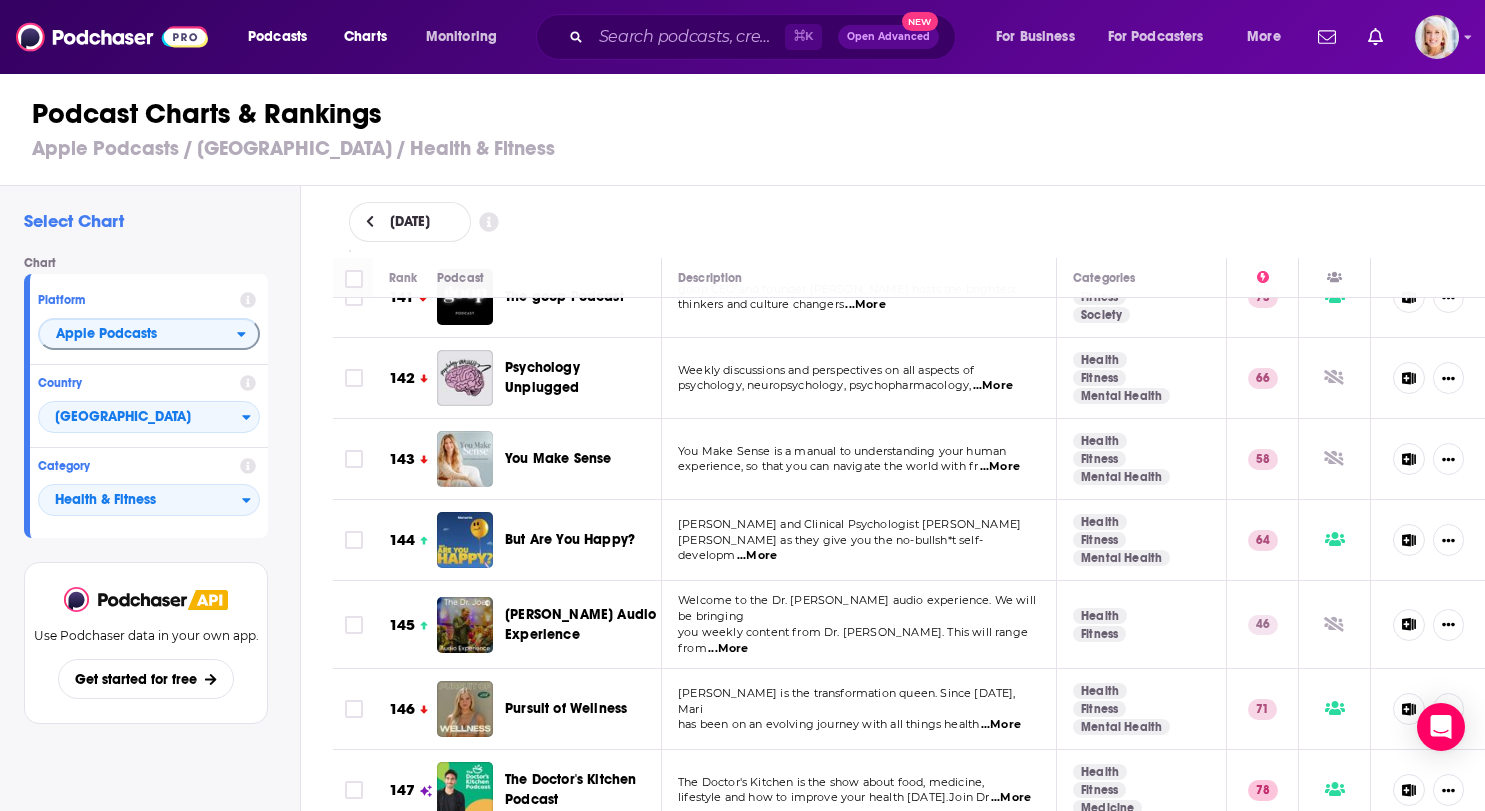 click 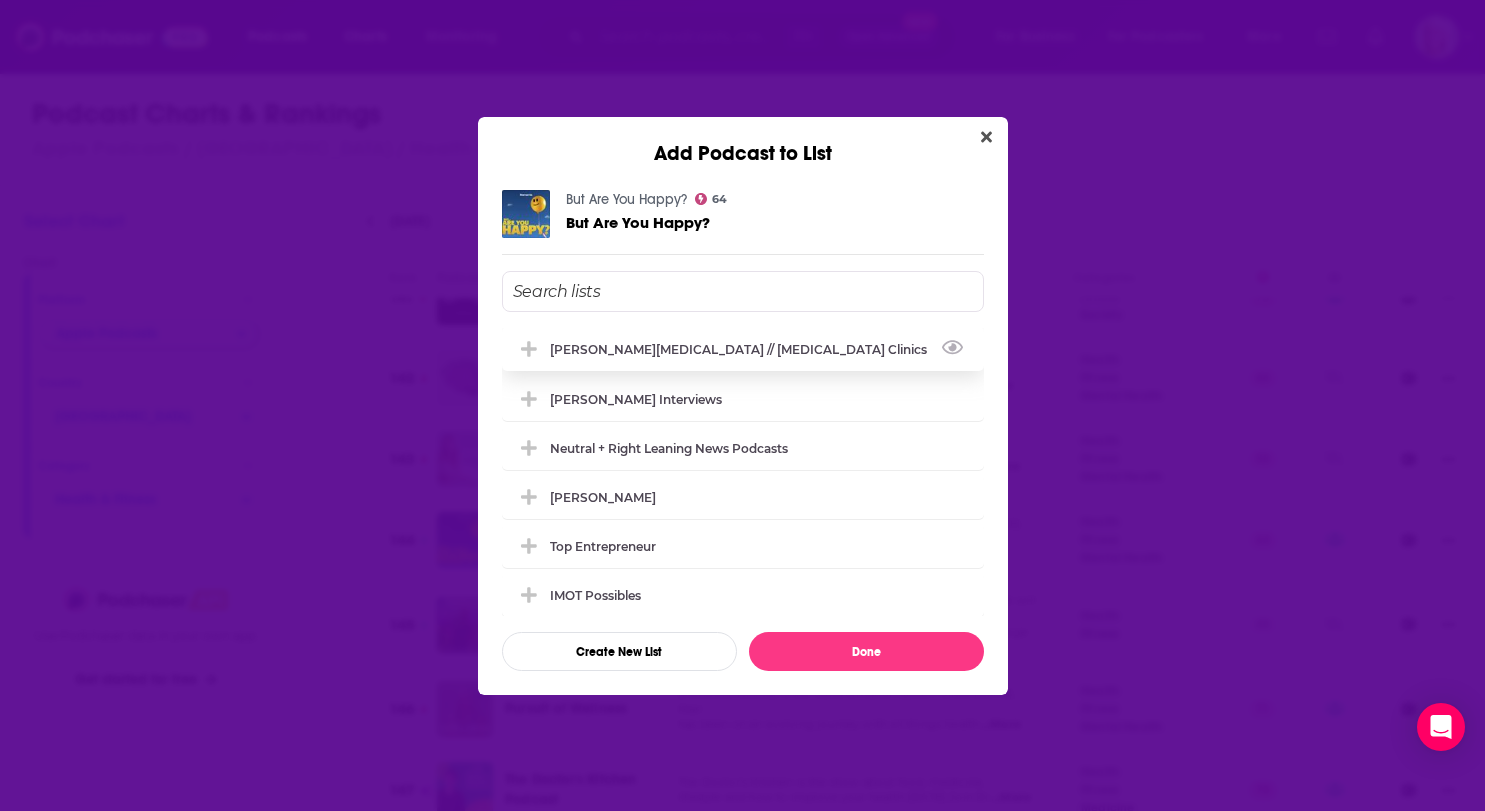 click on "[PERSON_NAME][MEDICAL_DATA] // [MEDICAL_DATA] Clinics" at bounding box center [743, 349] 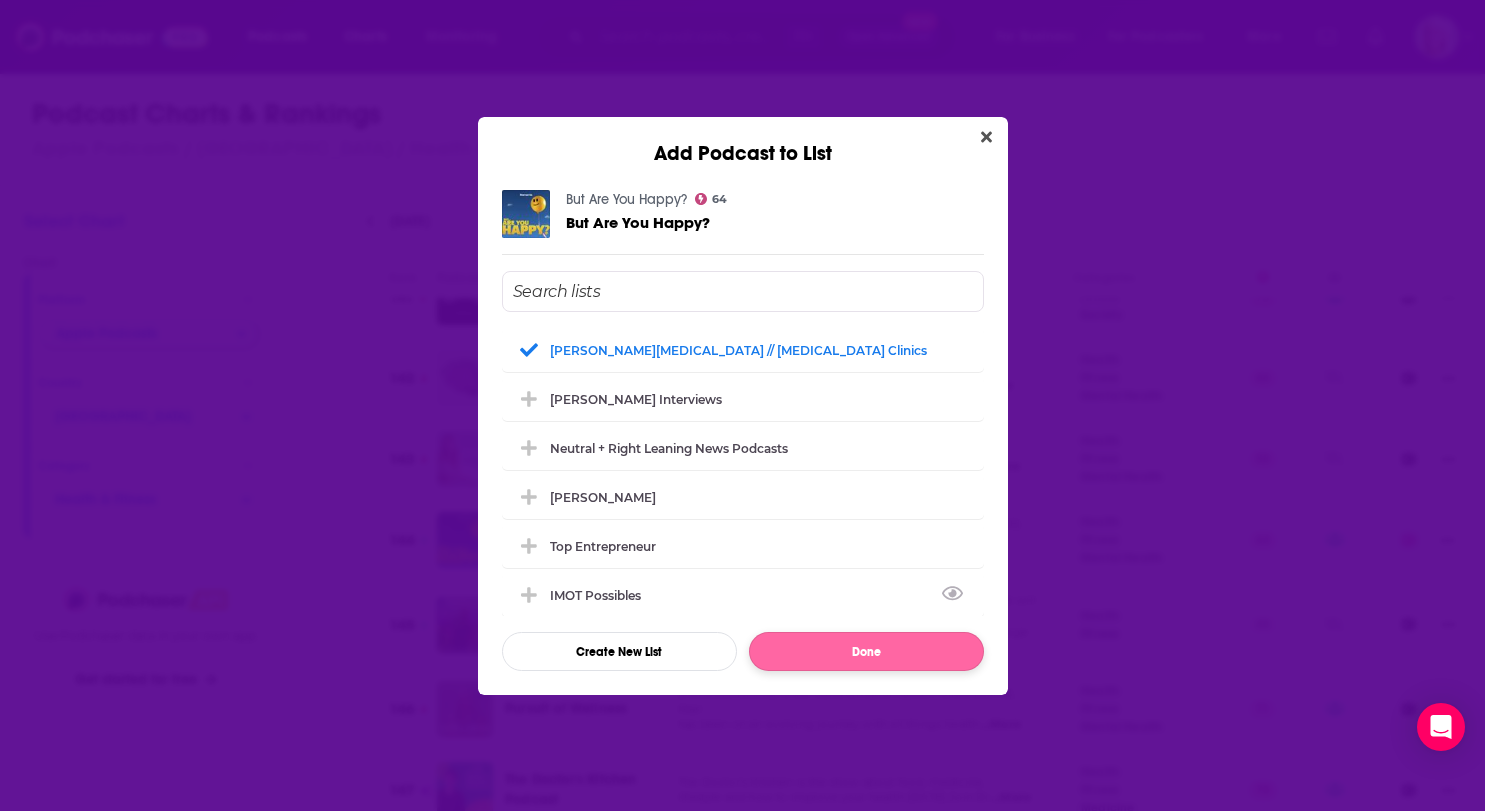 click on "Done" at bounding box center (866, 651) 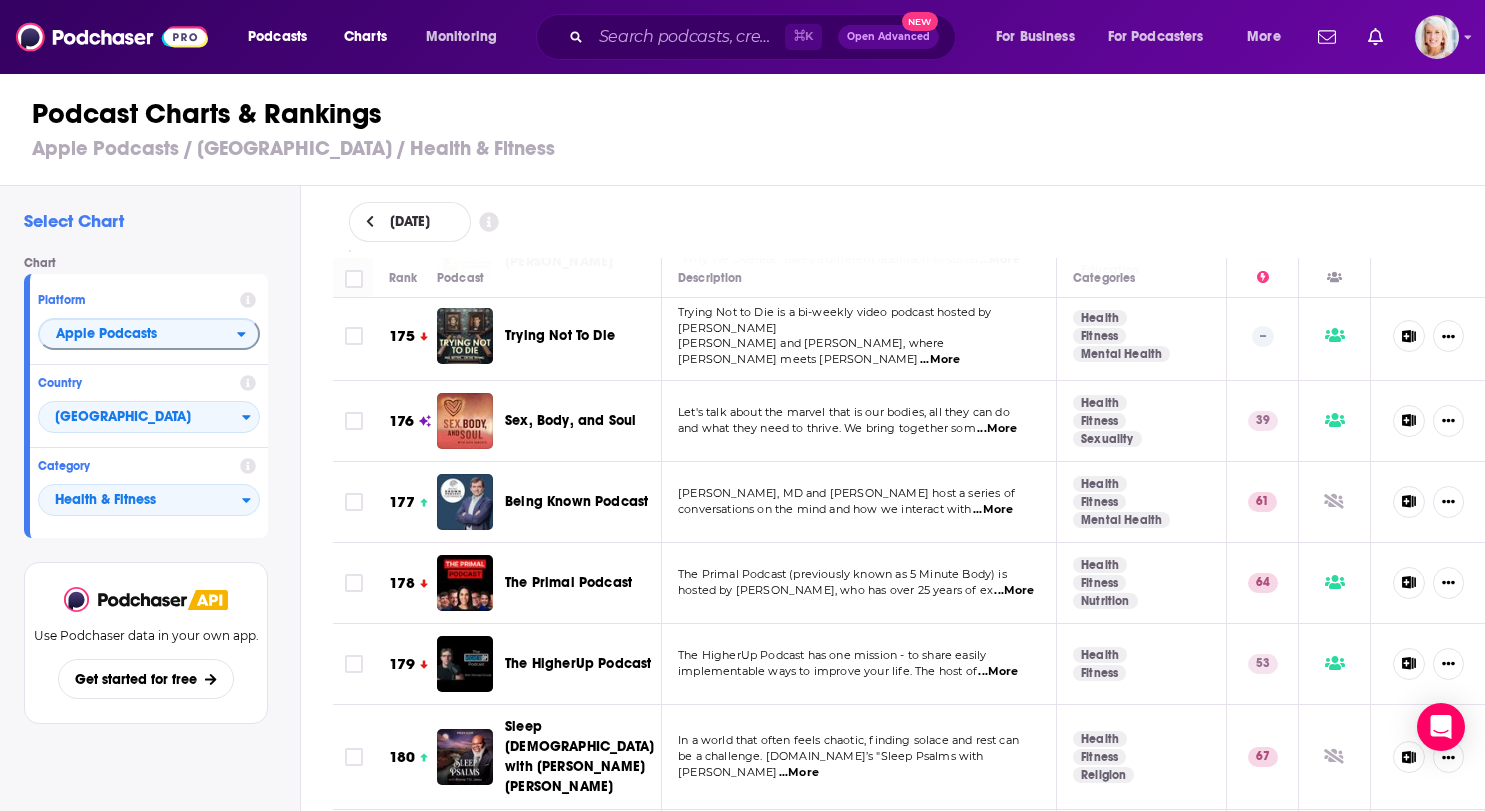 scroll, scrollTop: 14575, scrollLeft: 0, axis: vertical 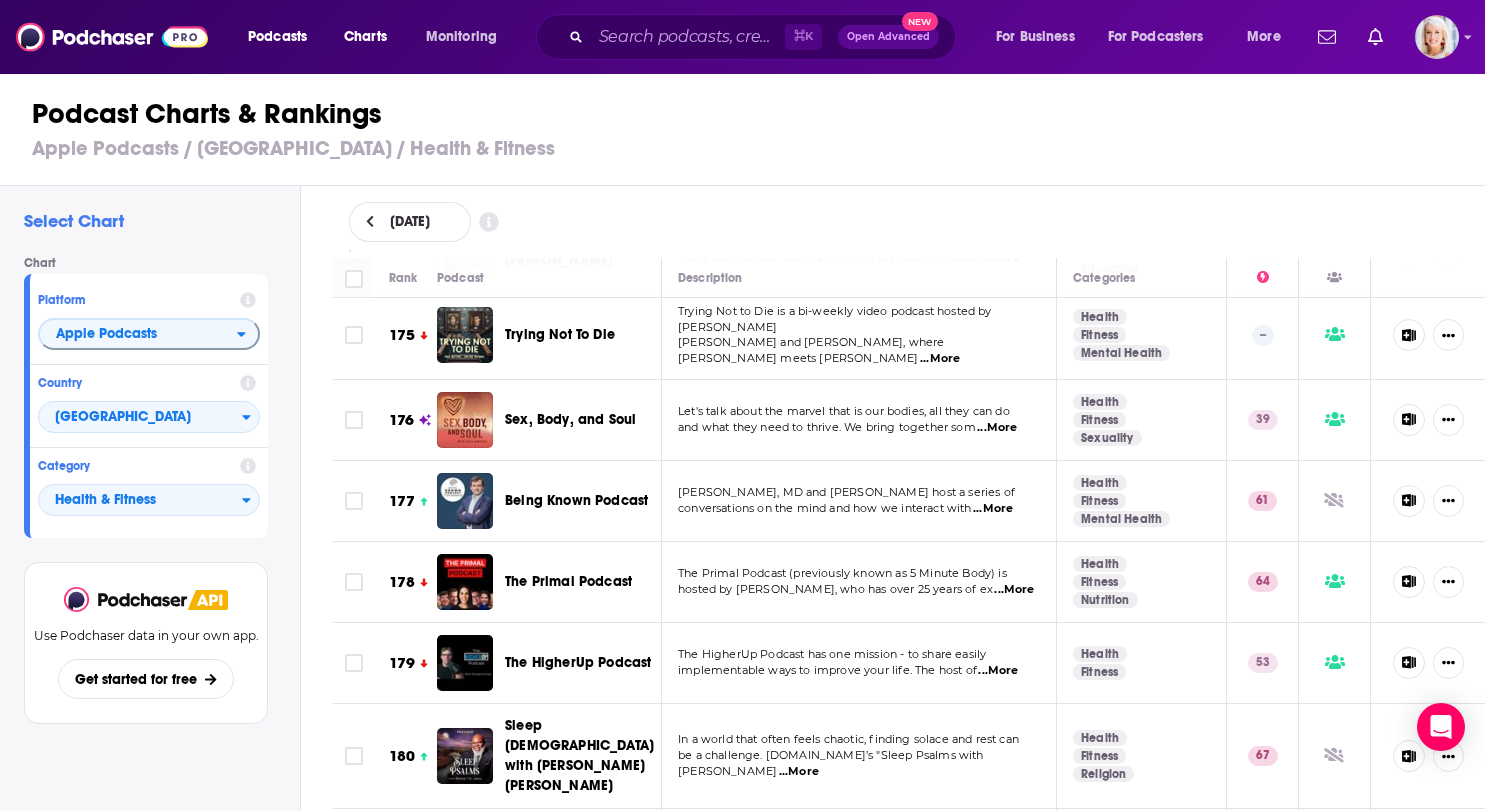 click 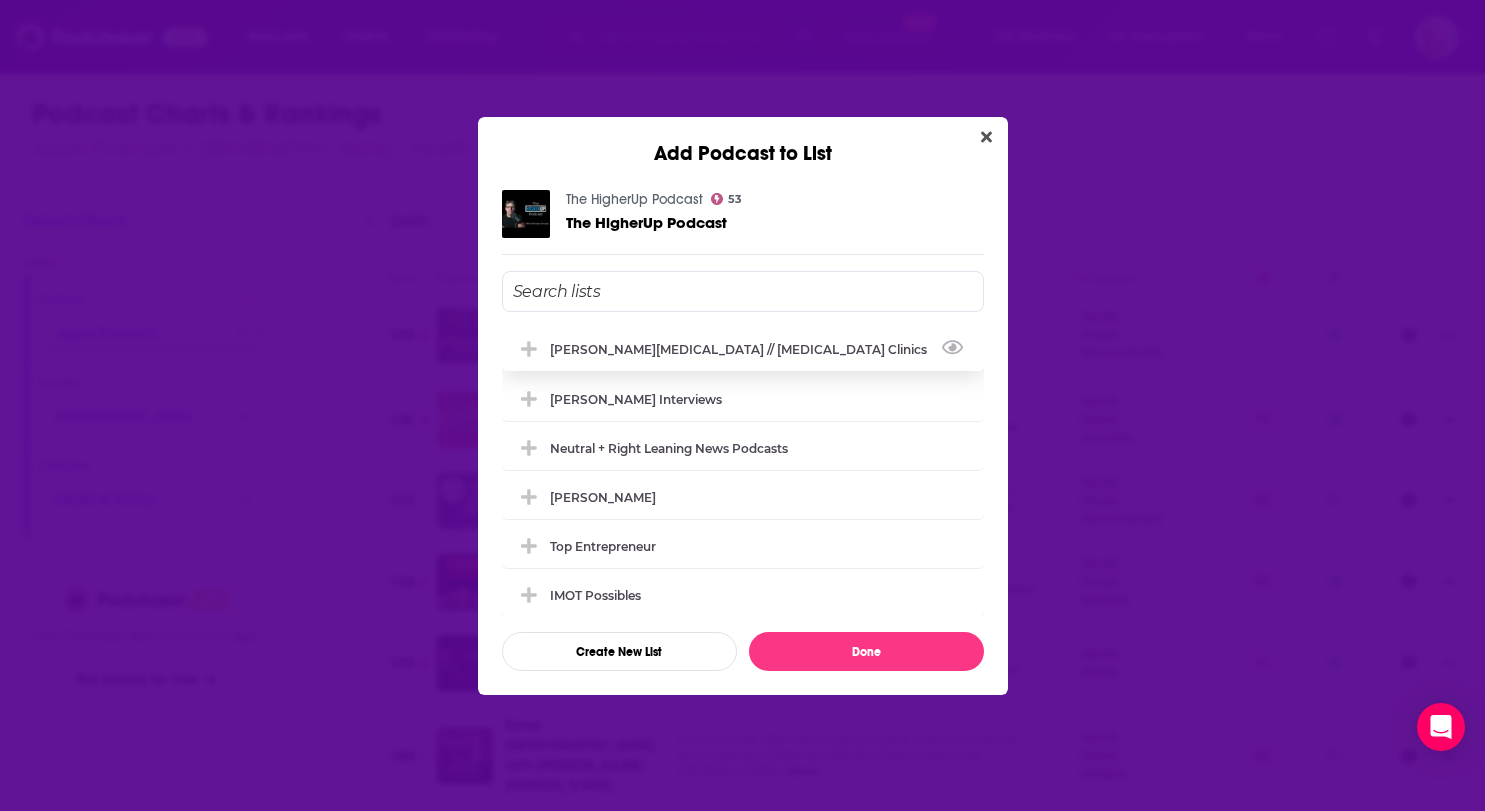 click on "[PERSON_NAME][MEDICAL_DATA] // [MEDICAL_DATA] Clinics" at bounding box center (743, 349) 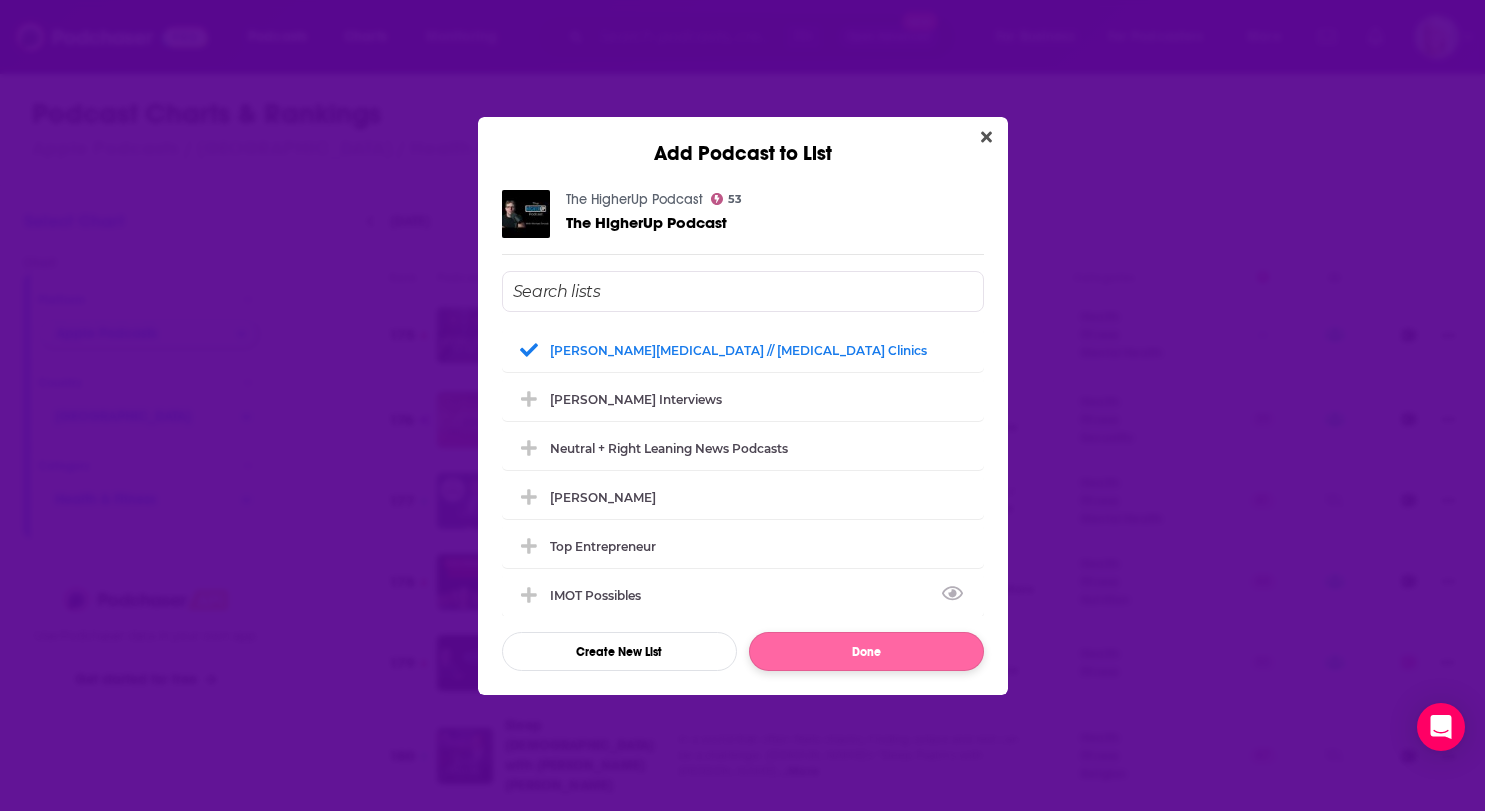 click on "Done" at bounding box center (866, 651) 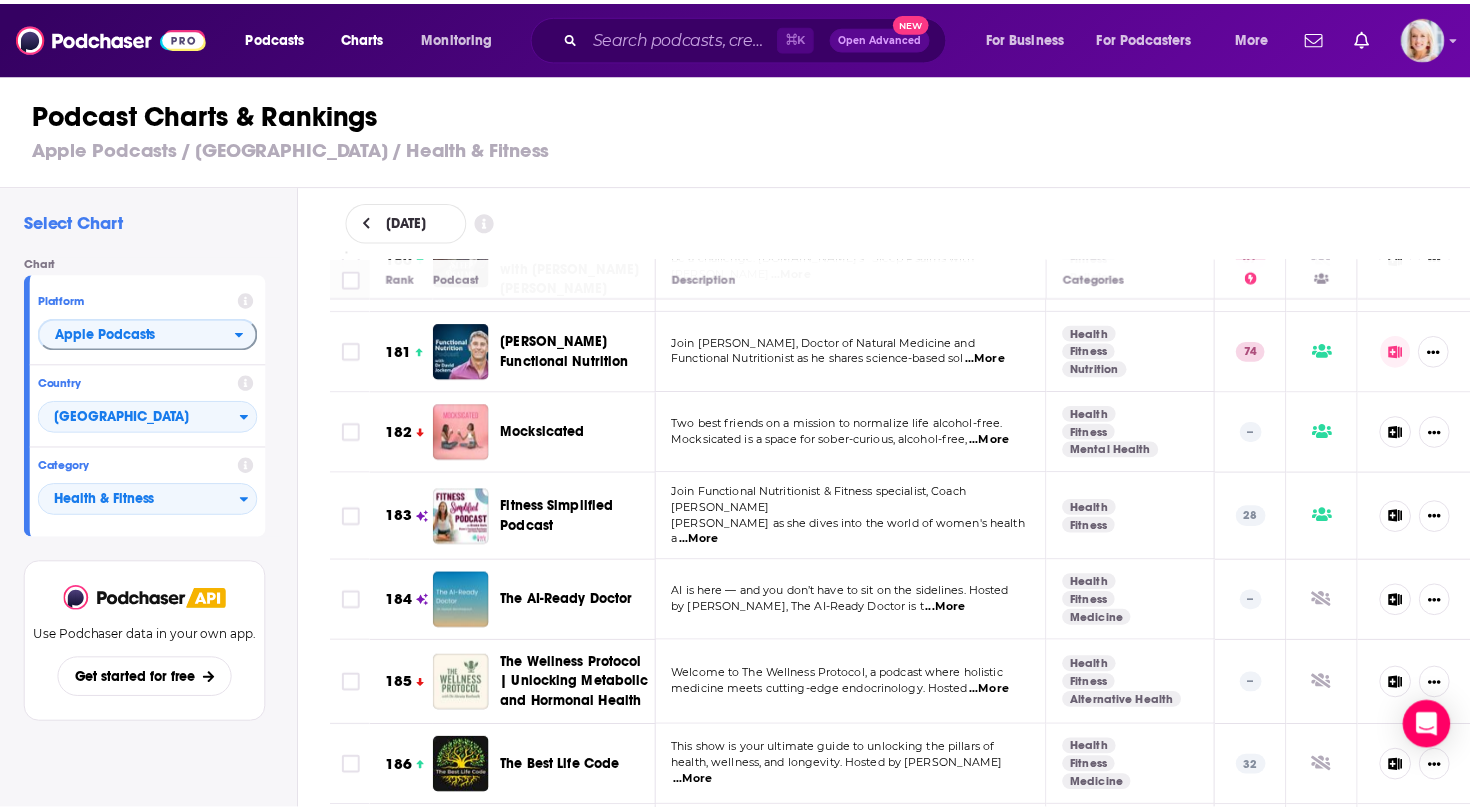scroll, scrollTop: 15074, scrollLeft: 0, axis: vertical 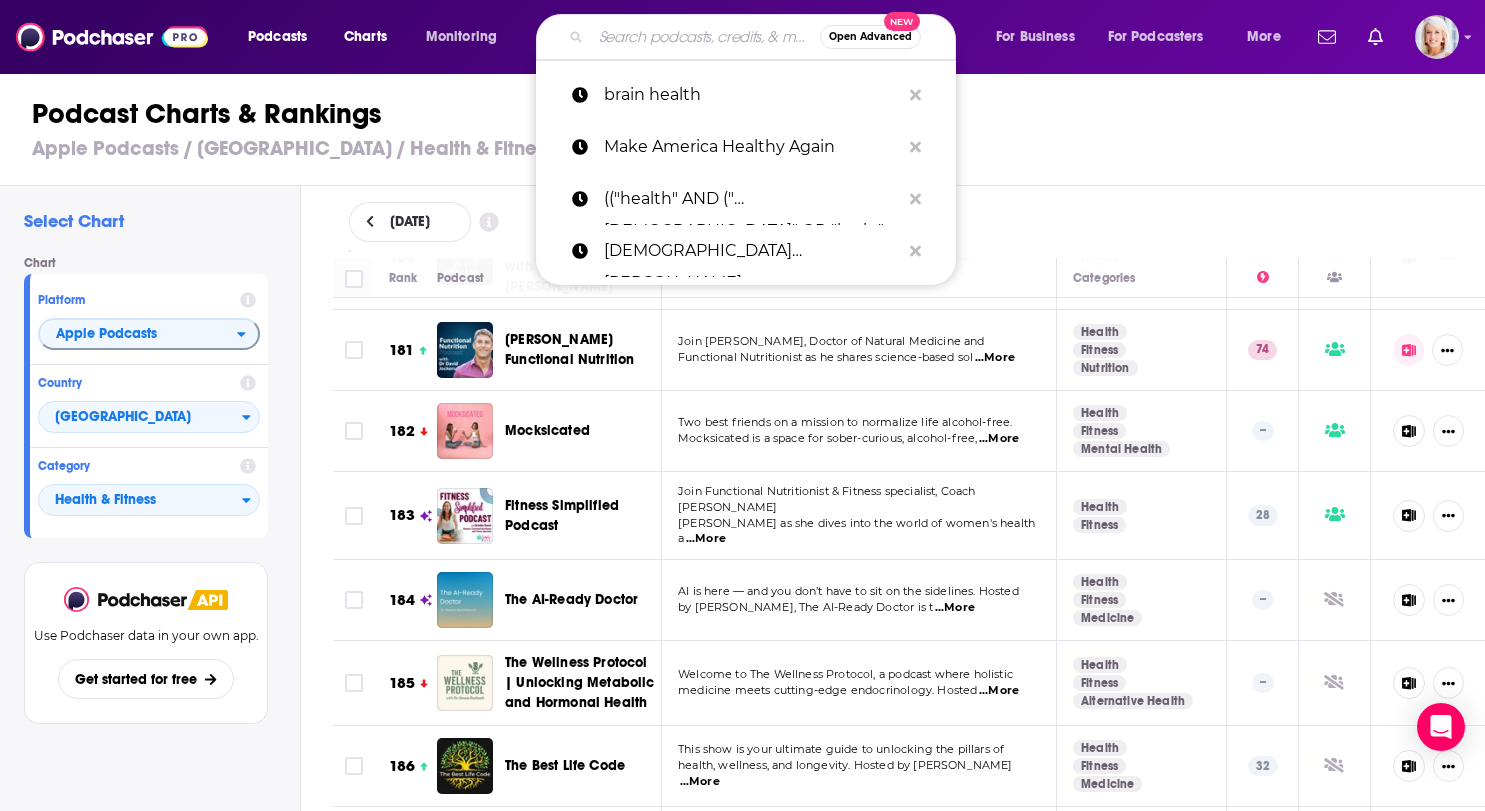 click at bounding box center (705, 37) 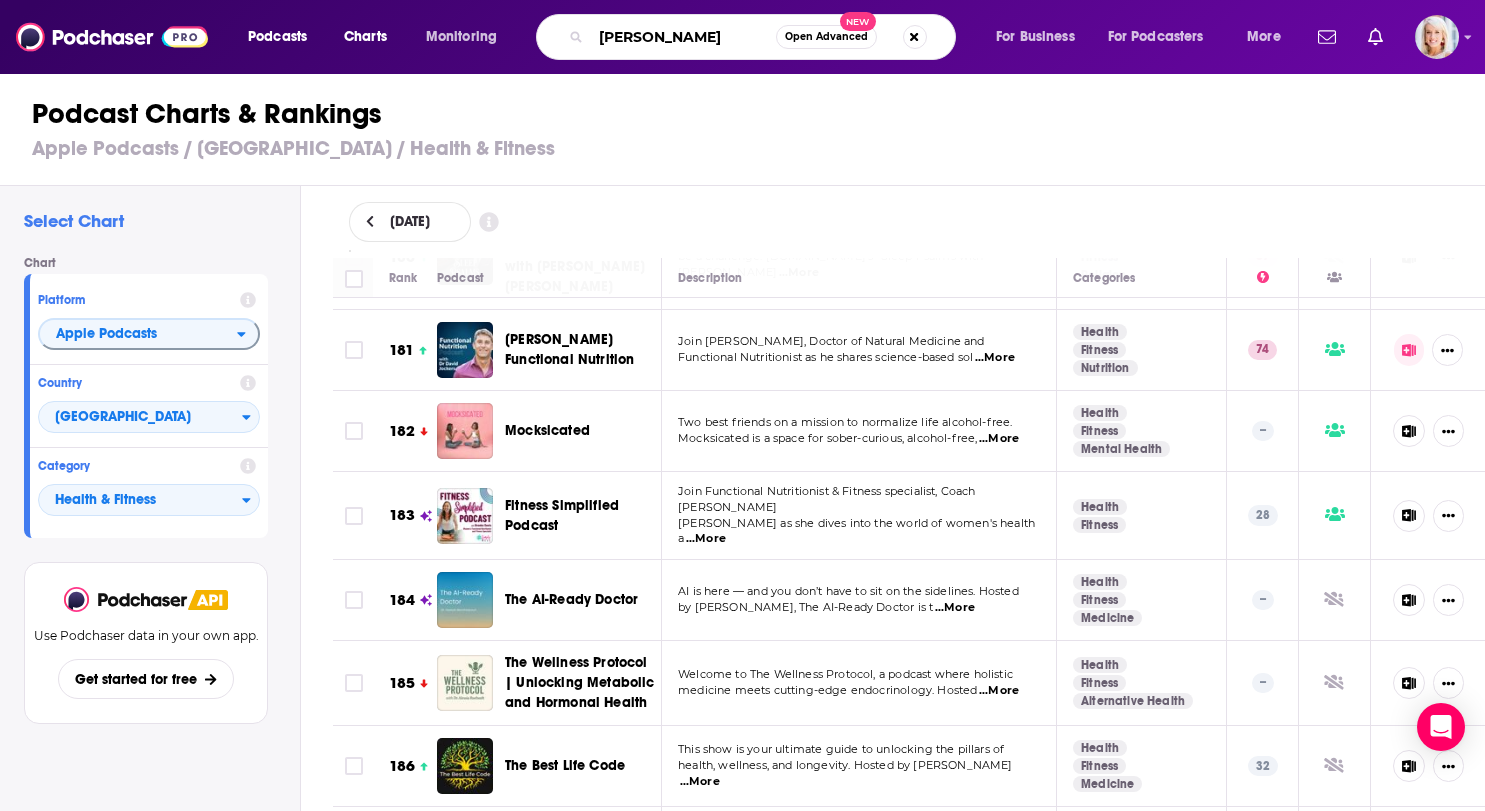 type on "Jordan peterson" 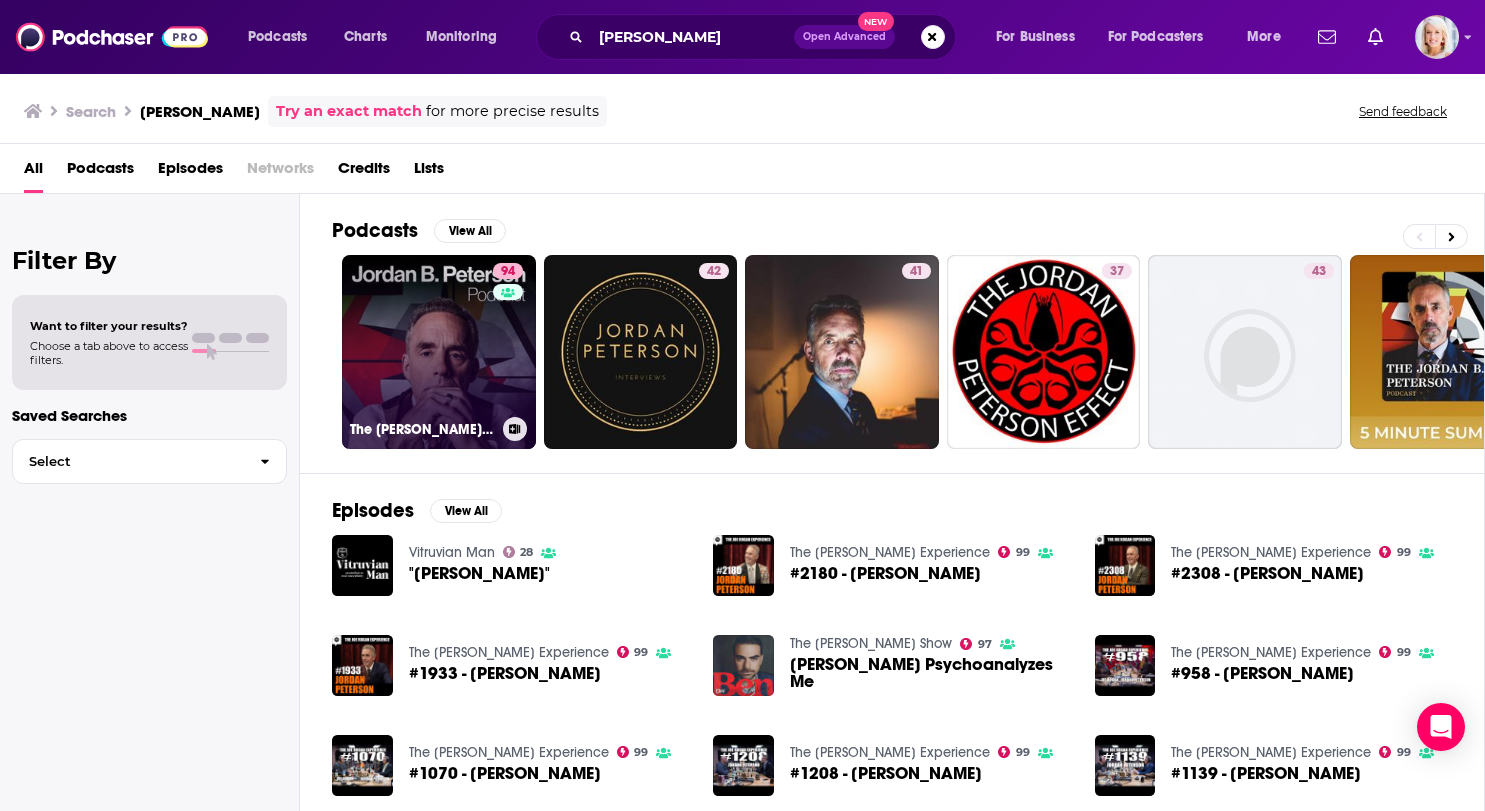 click on "94 The Jordan B. Peterson Podcast" at bounding box center [439, 352] 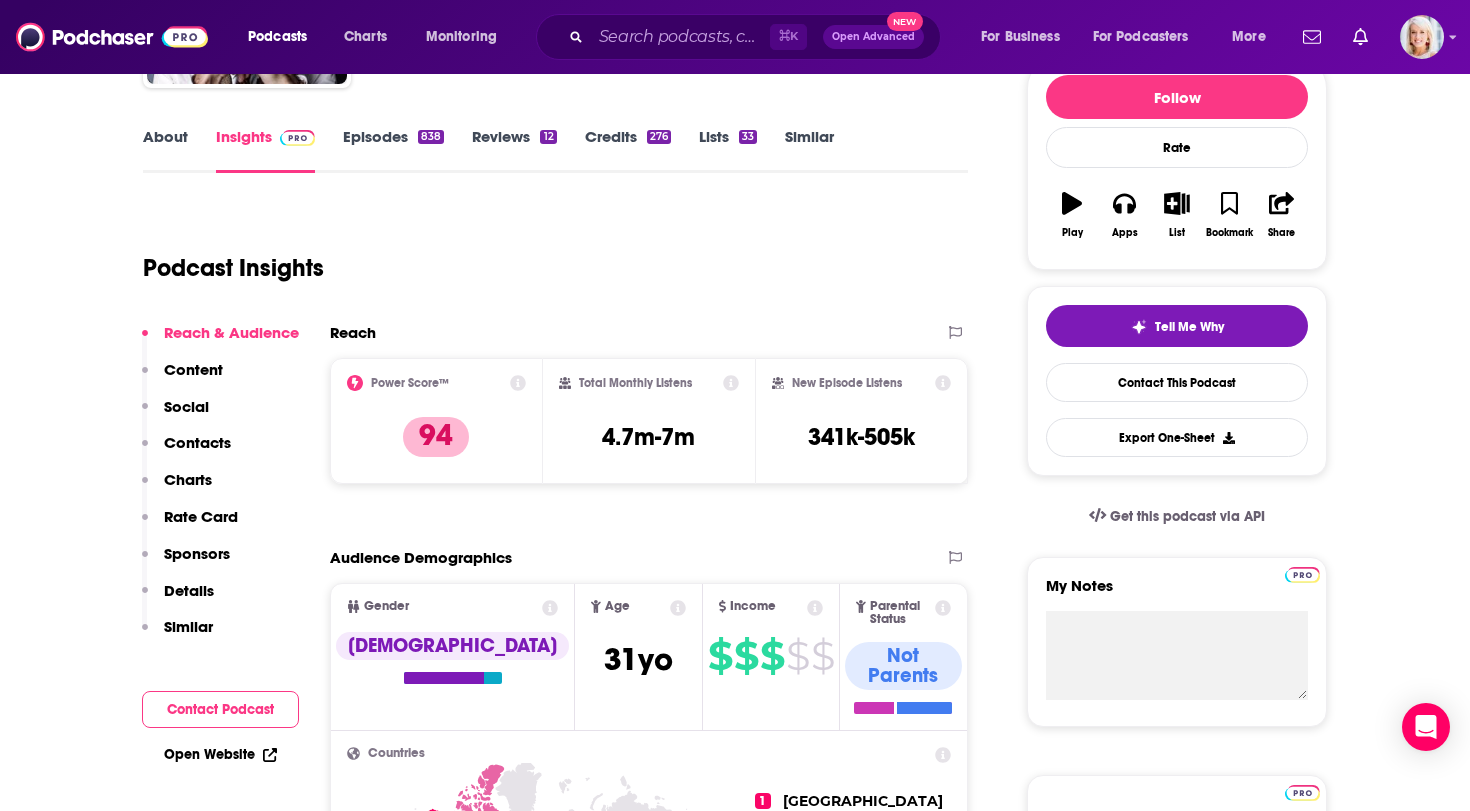 scroll, scrollTop: 253, scrollLeft: 0, axis: vertical 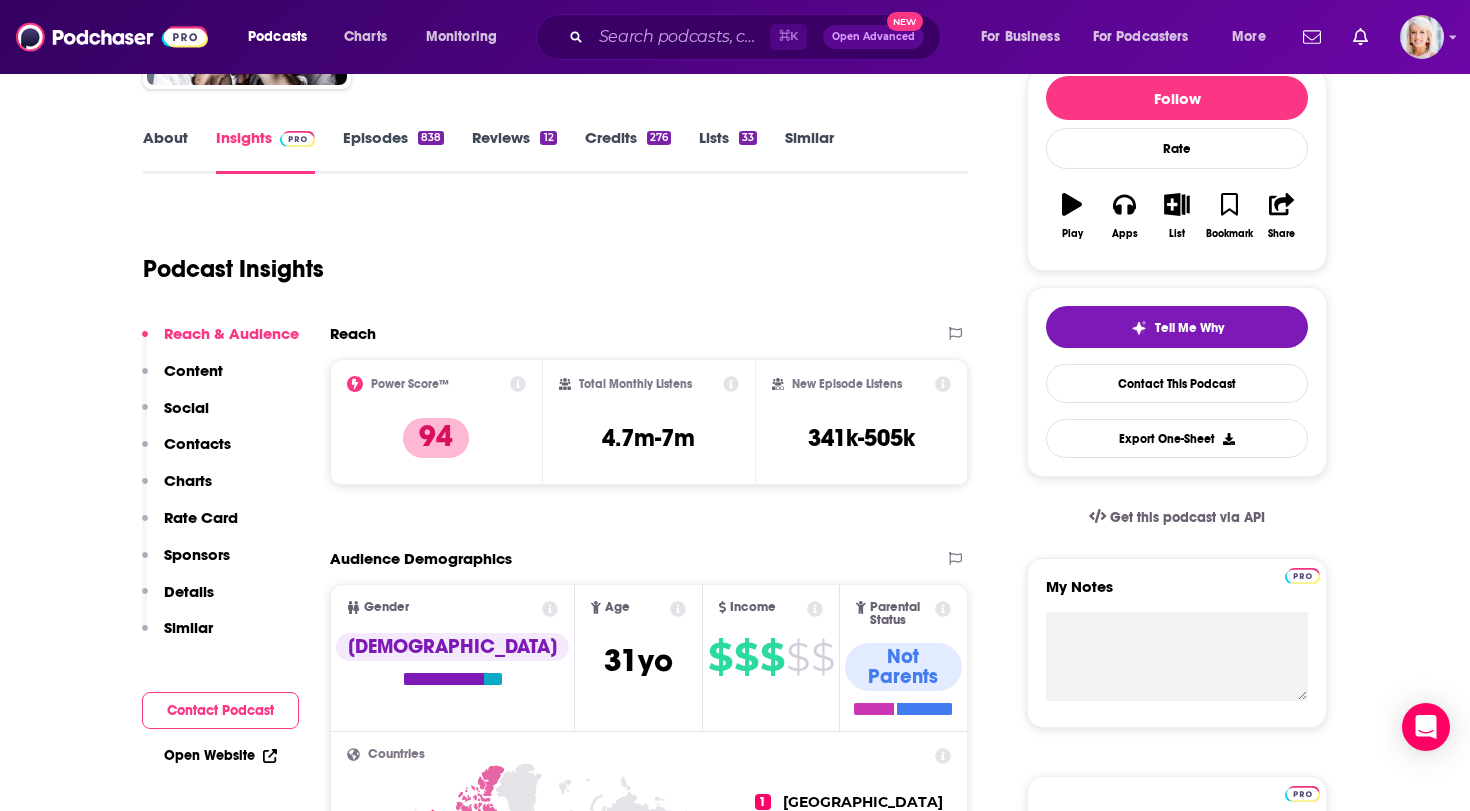 click 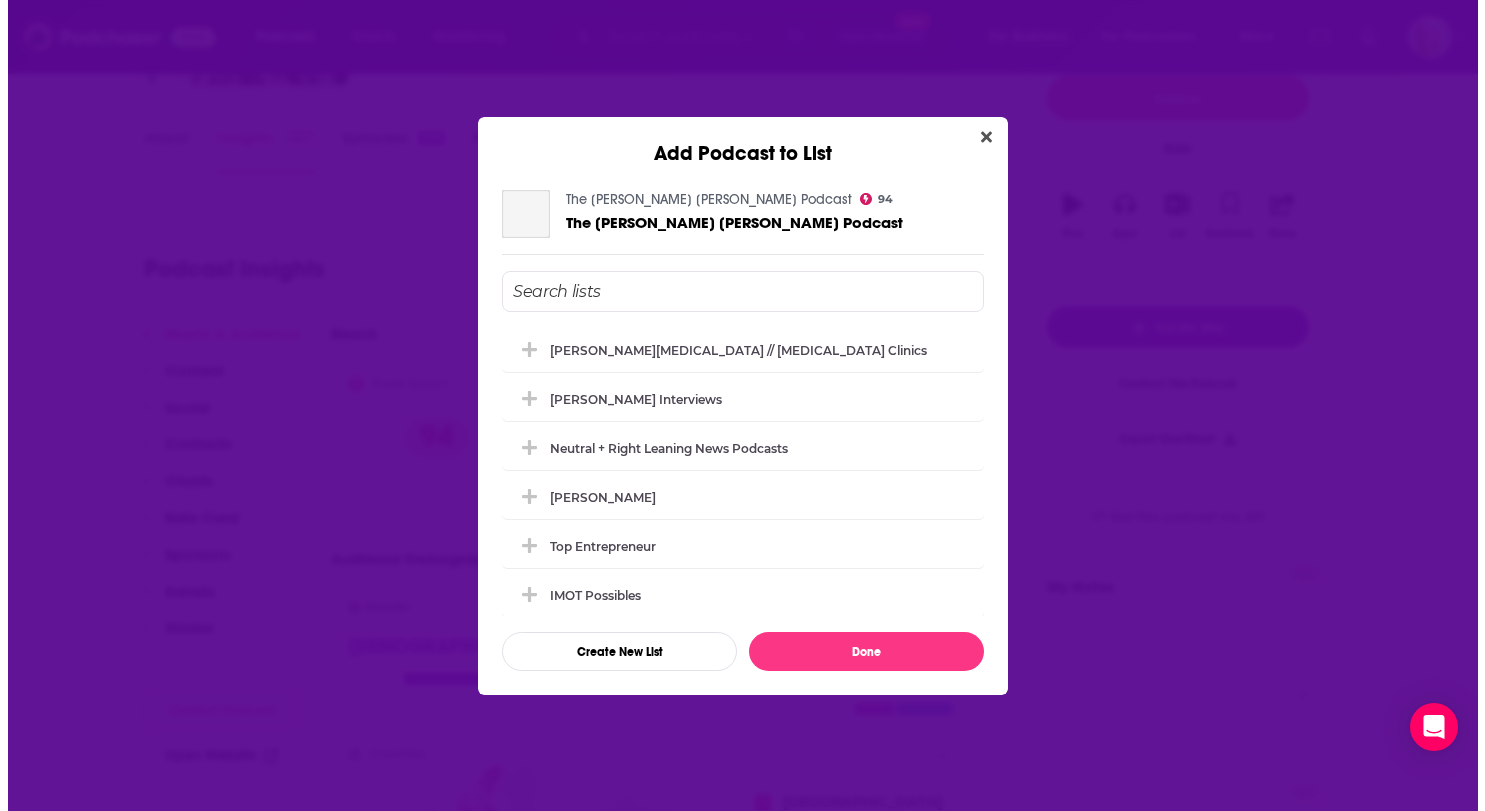 scroll, scrollTop: 0, scrollLeft: 0, axis: both 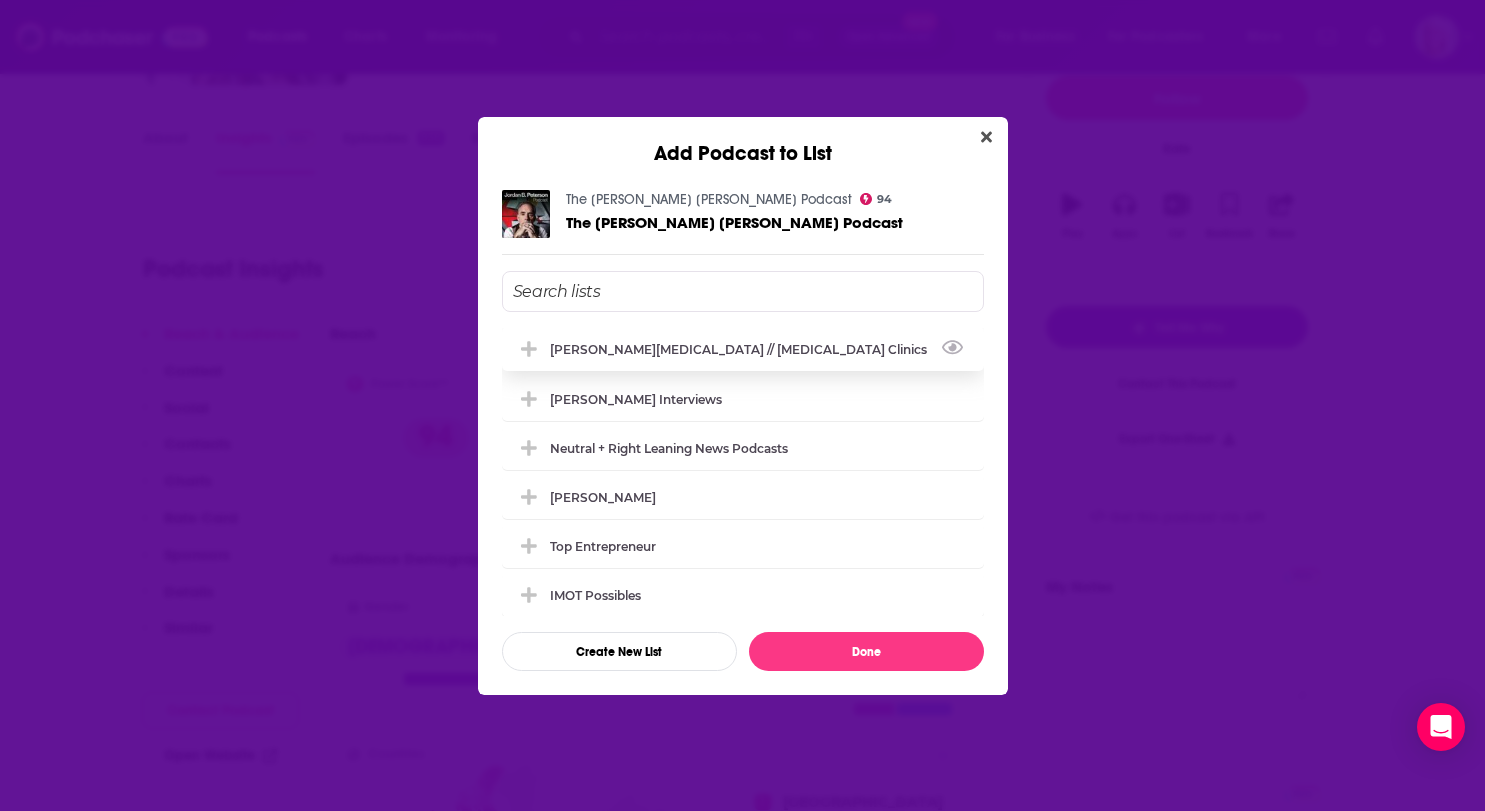 click on "[PERSON_NAME][MEDICAL_DATA] // [MEDICAL_DATA] Clinics" at bounding box center [743, 349] 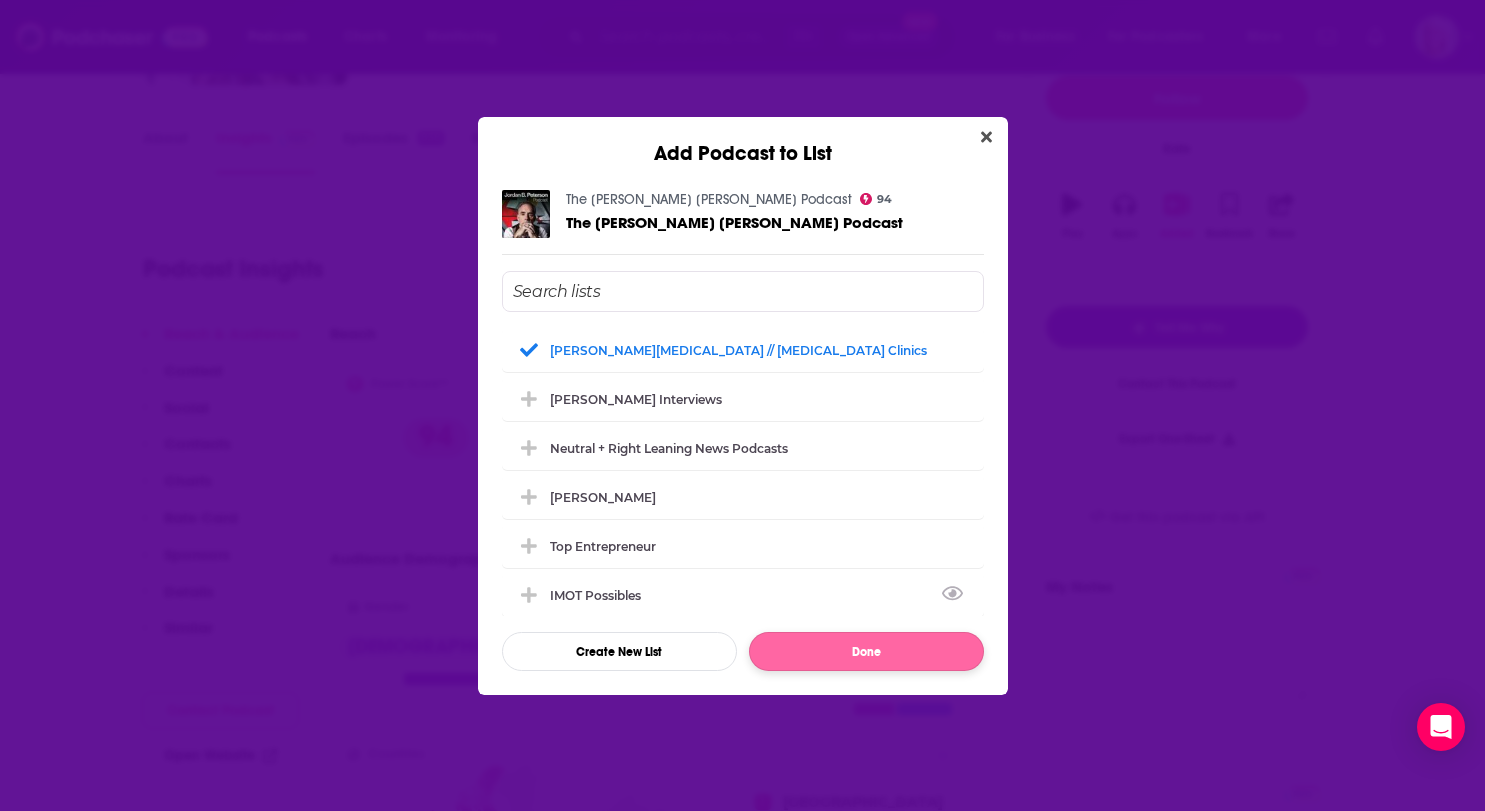 click on "Done" at bounding box center [866, 651] 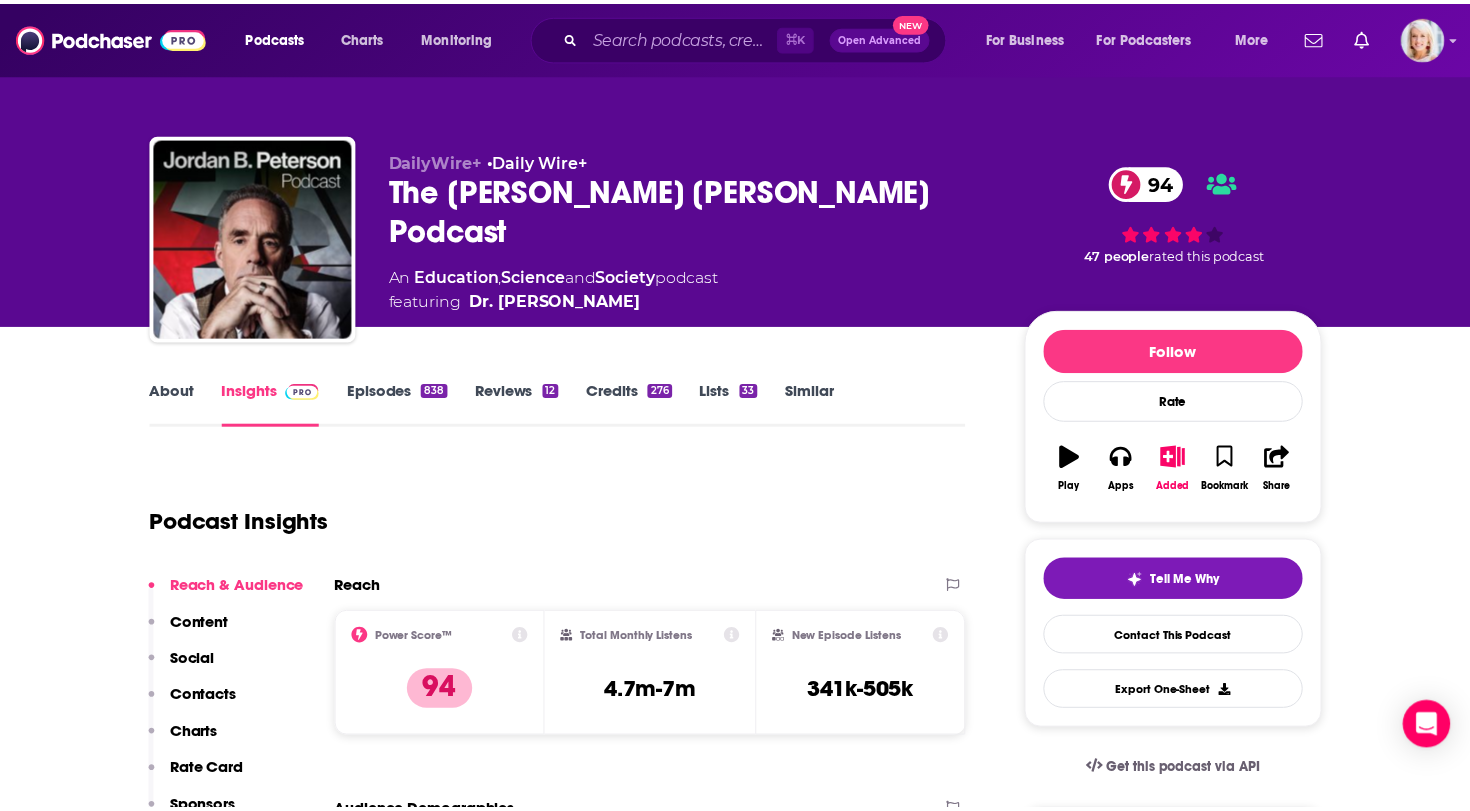 scroll, scrollTop: 253, scrollLeft: 0, axis: vertical 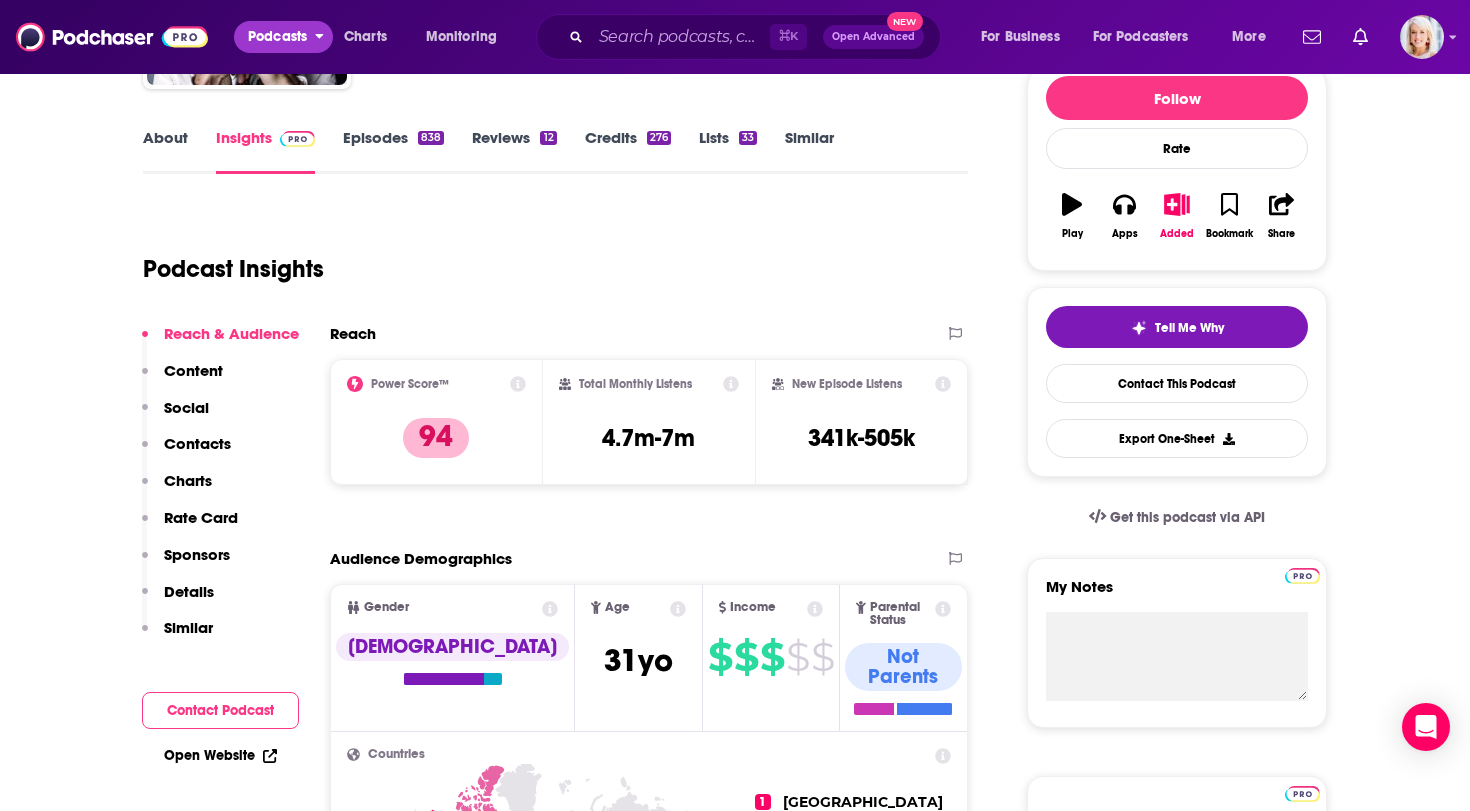 click on "Podcasts" at bounding box center [277, 37] 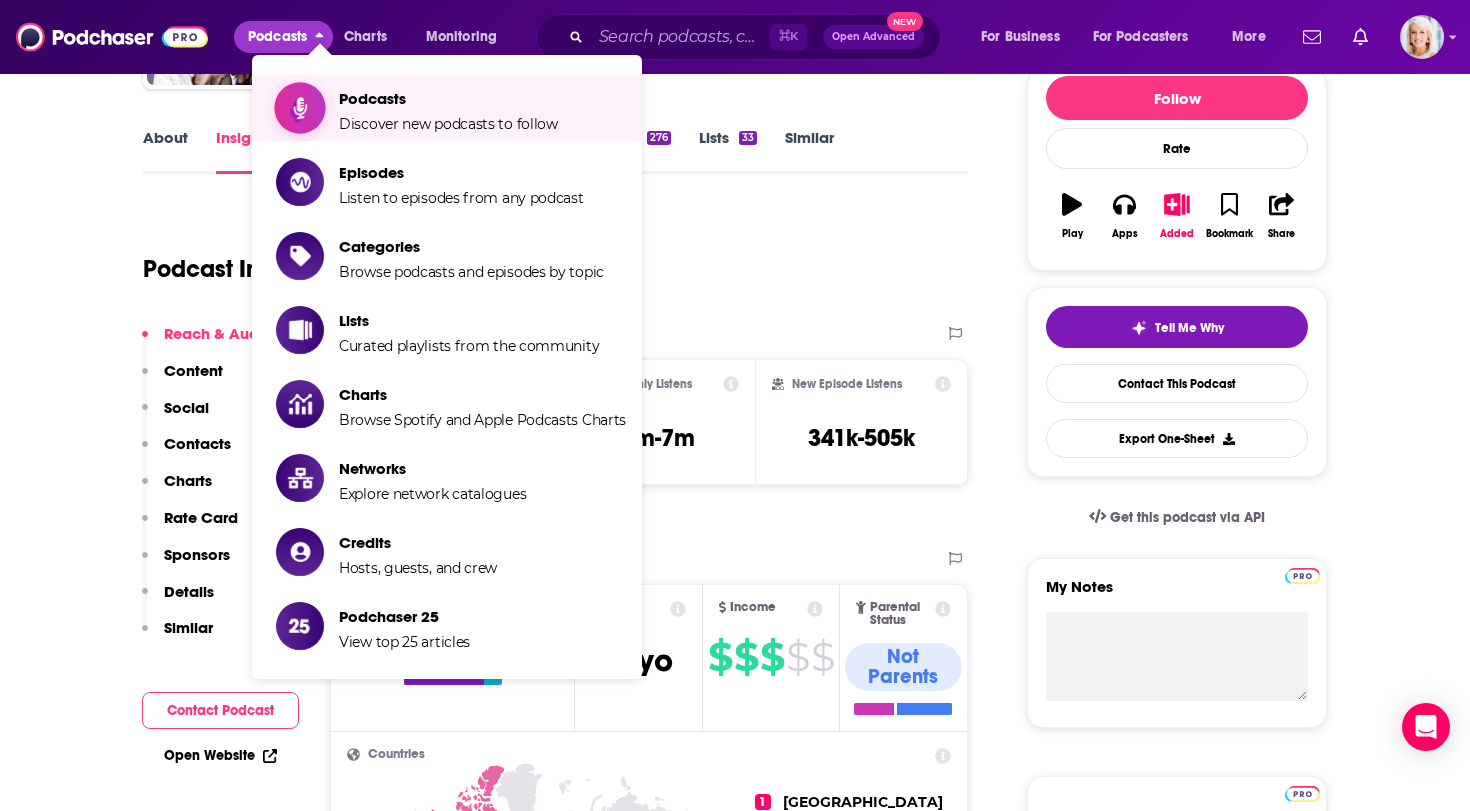 click on "Discover new podcasts to follow" at bounding box center (448, 124) 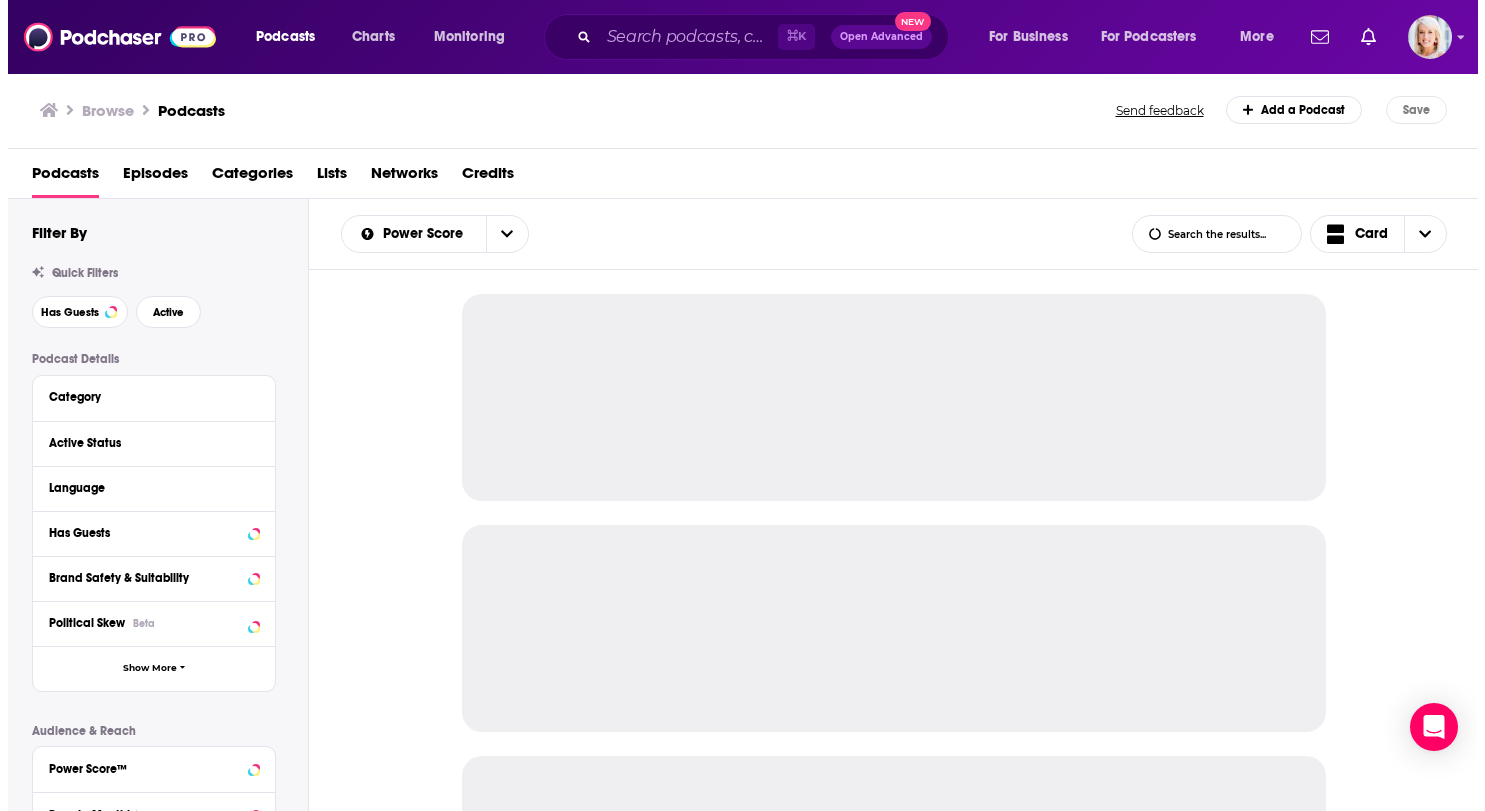 scroll, scrollTop: 0, scrollLeft: 0, axis: both 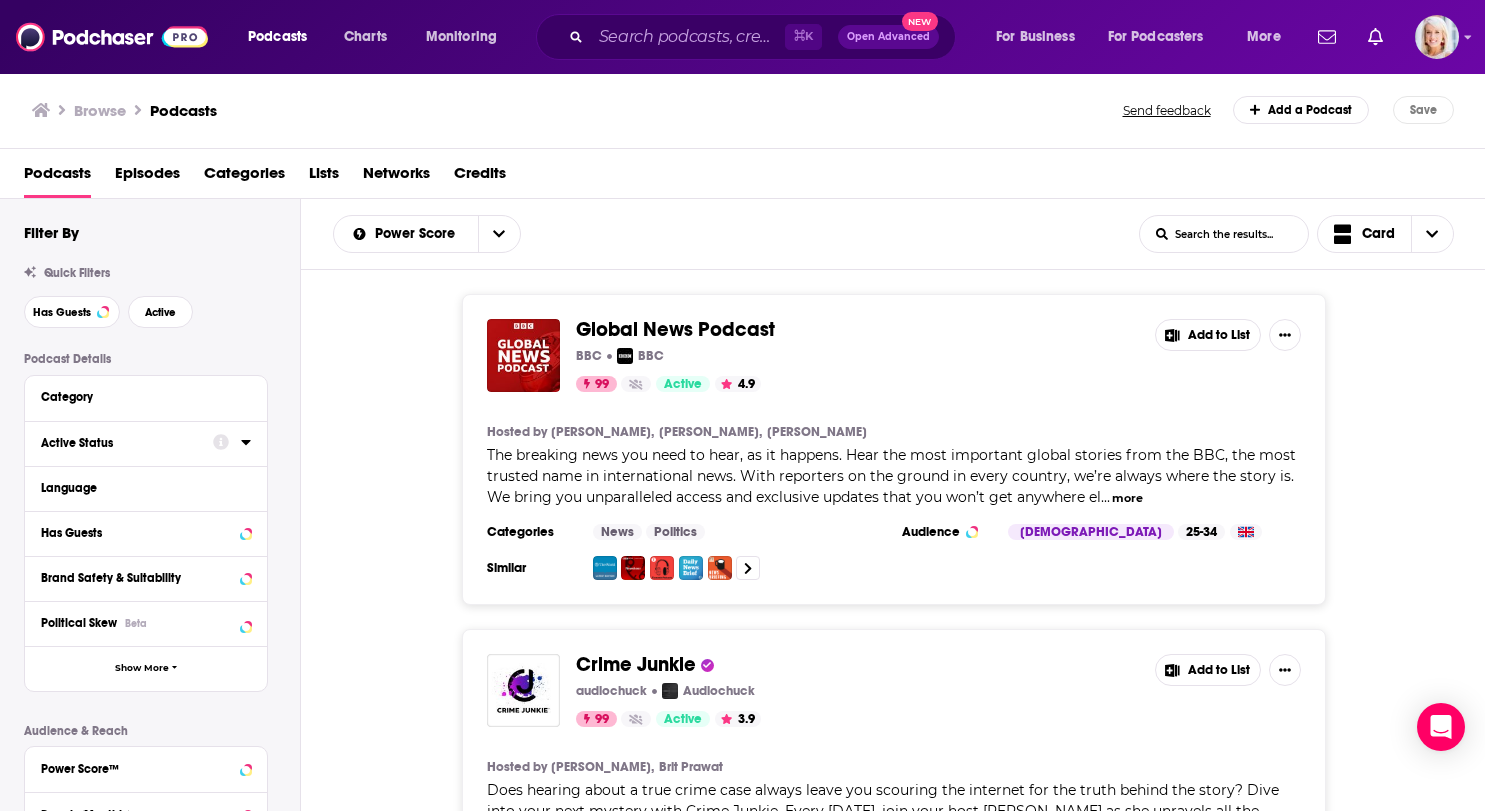 click on "Active Status" at bounding box center (120, 443) 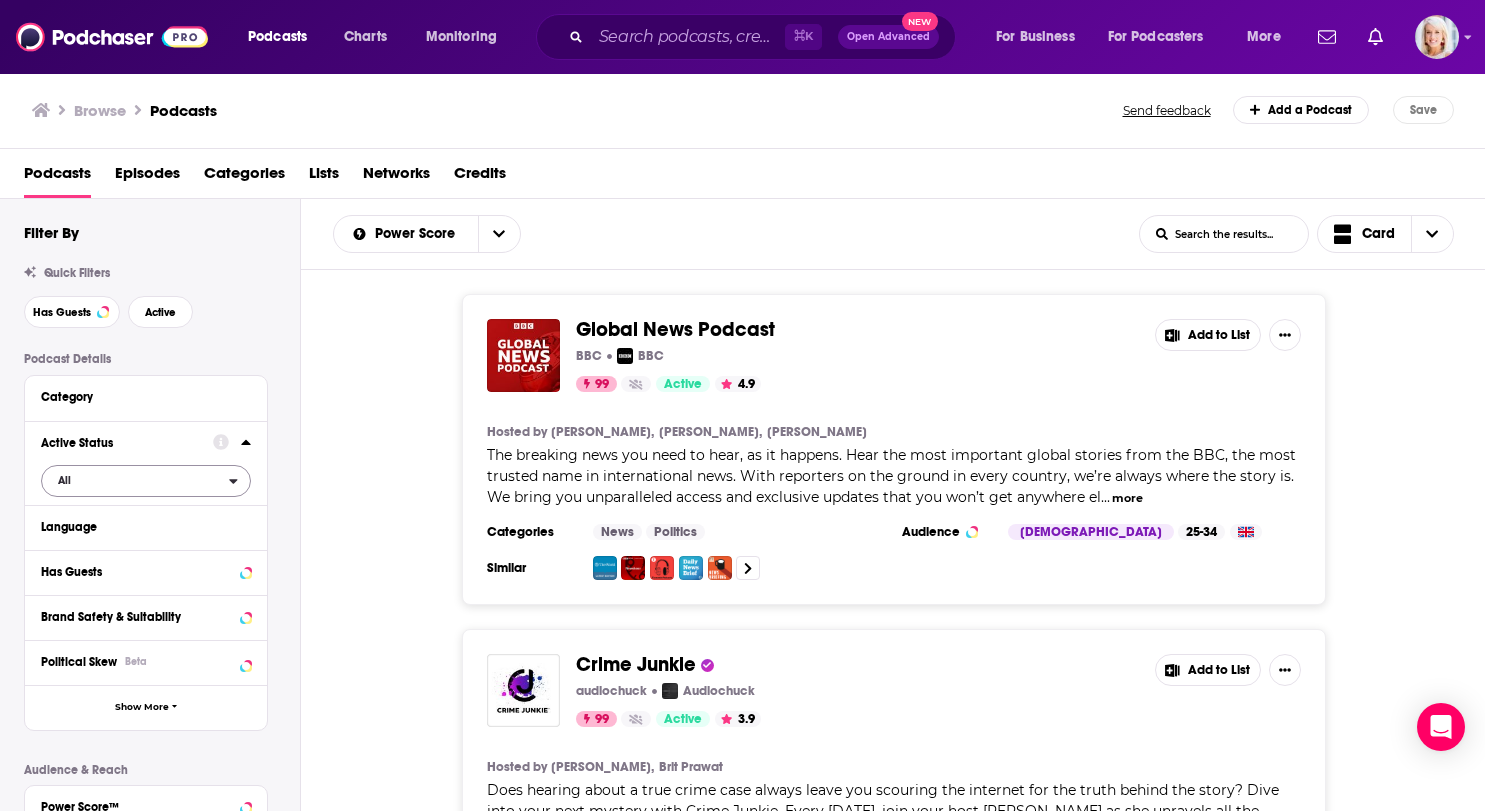 click on "All" at bounding box center [135, 480] 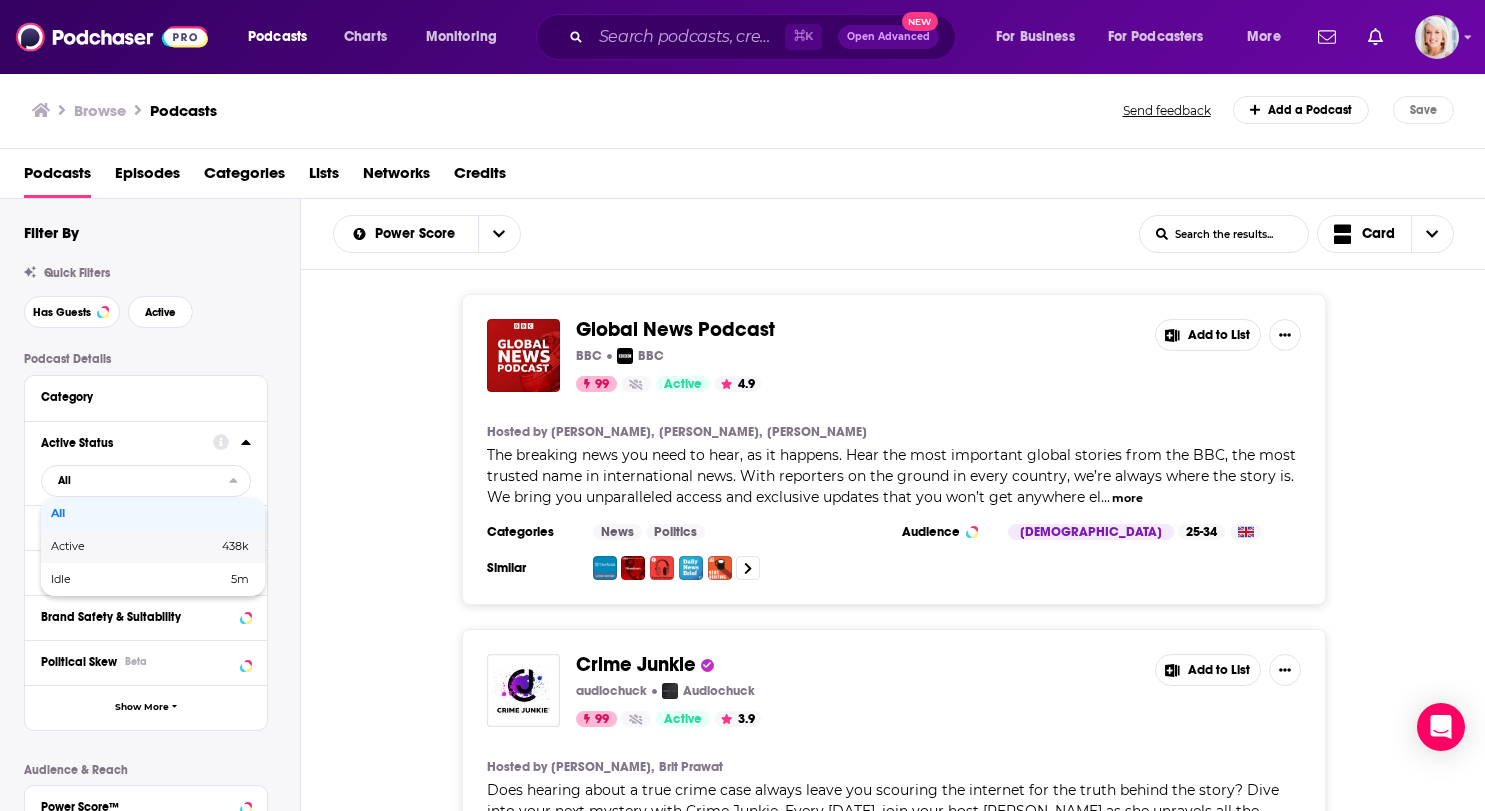 click on "Active" at bounding box center (101, 546) 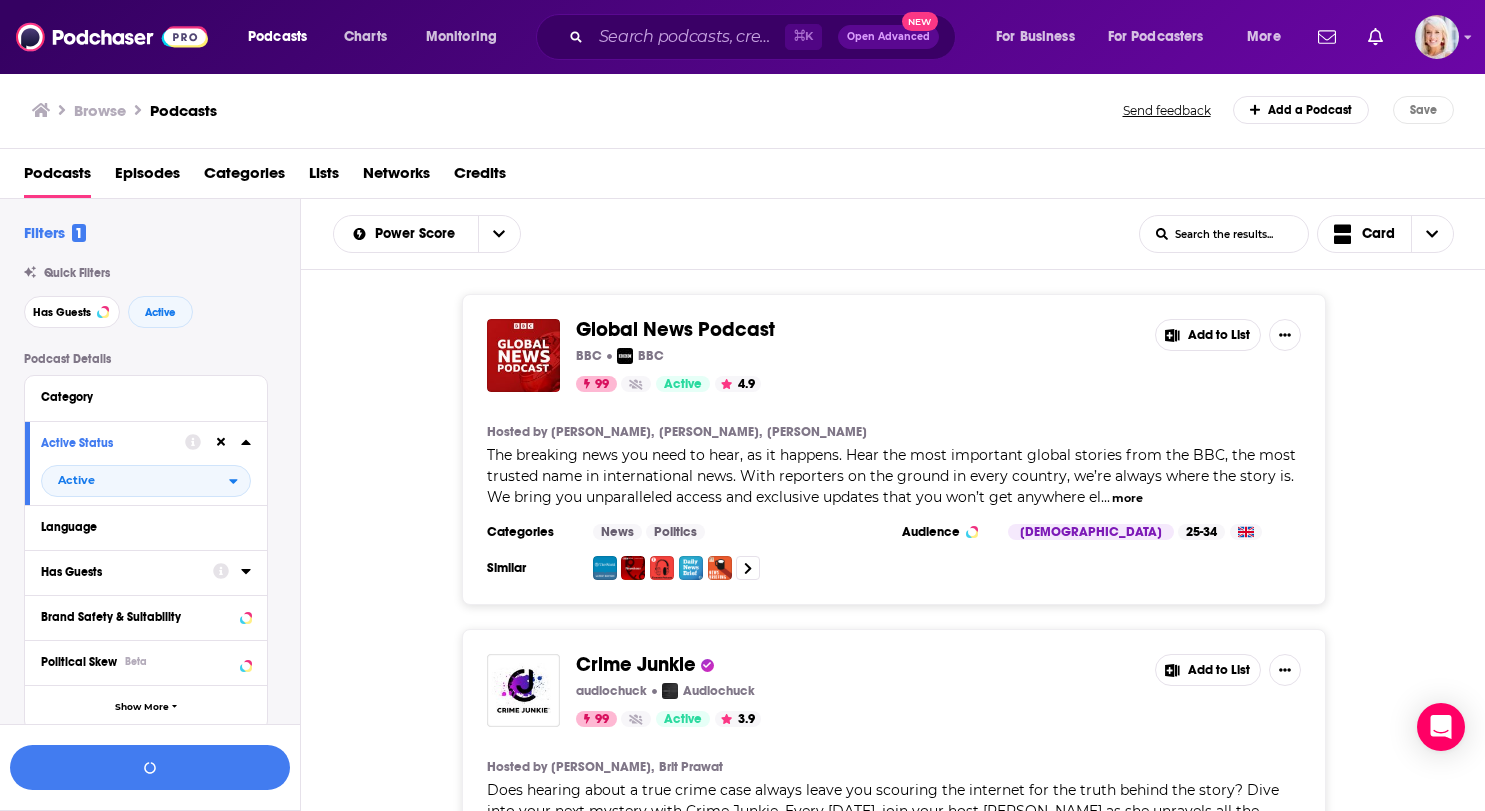 click on "Has Guests" at bounding box center [127, 571] 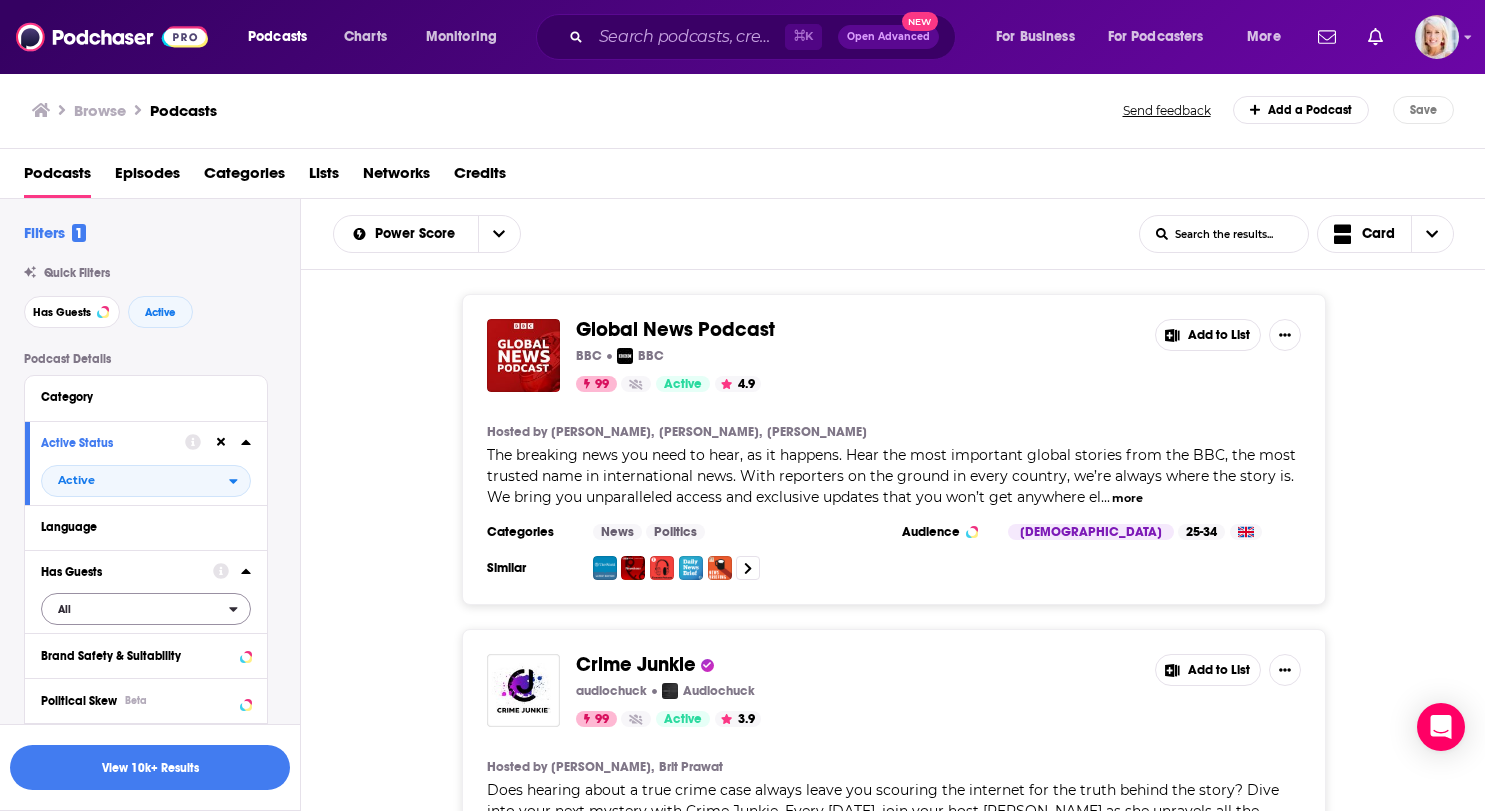 click on "All" at bounding box center [135, 609] 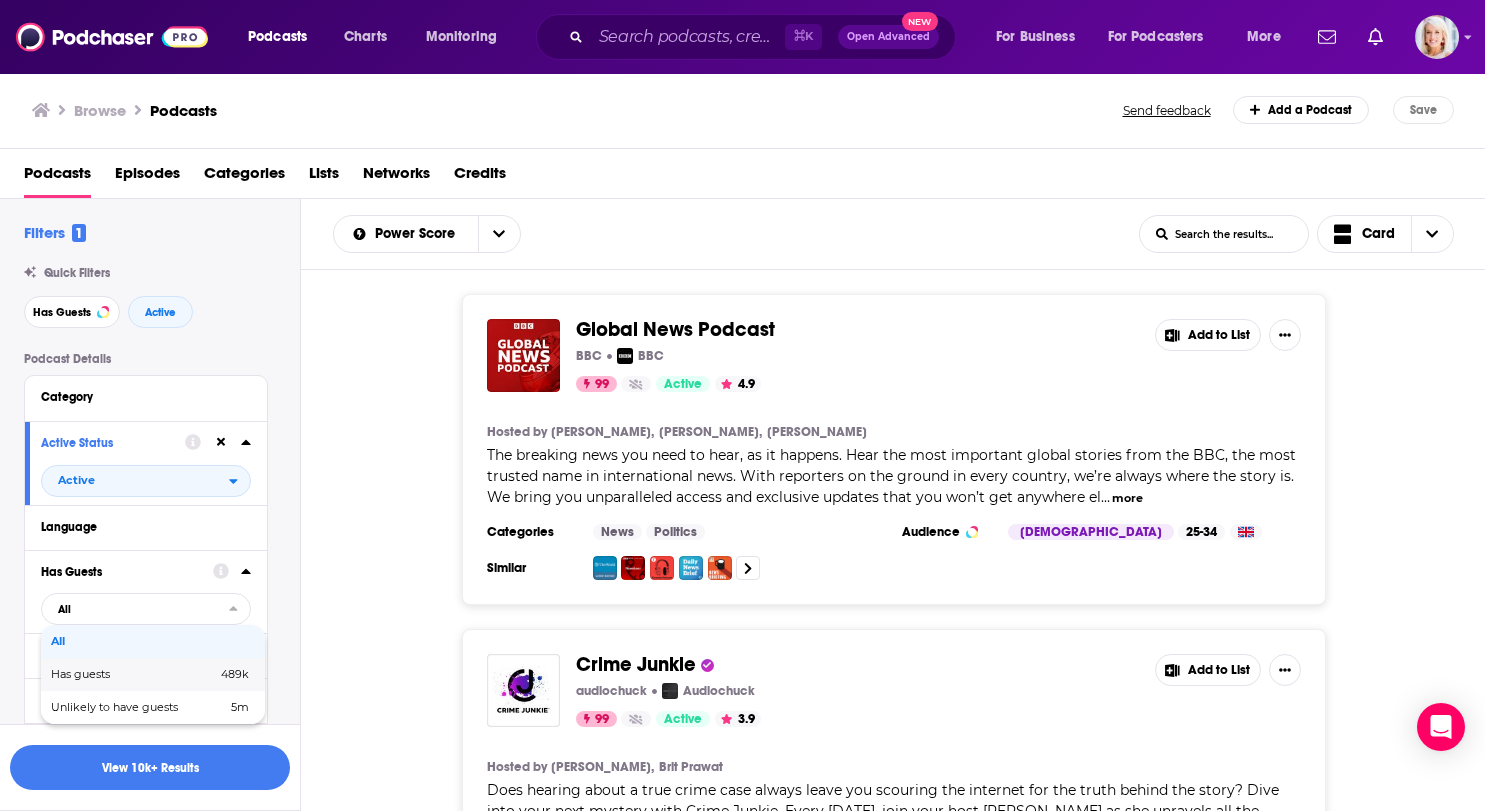 click on "Has guests" at bounding box center (107, 674) 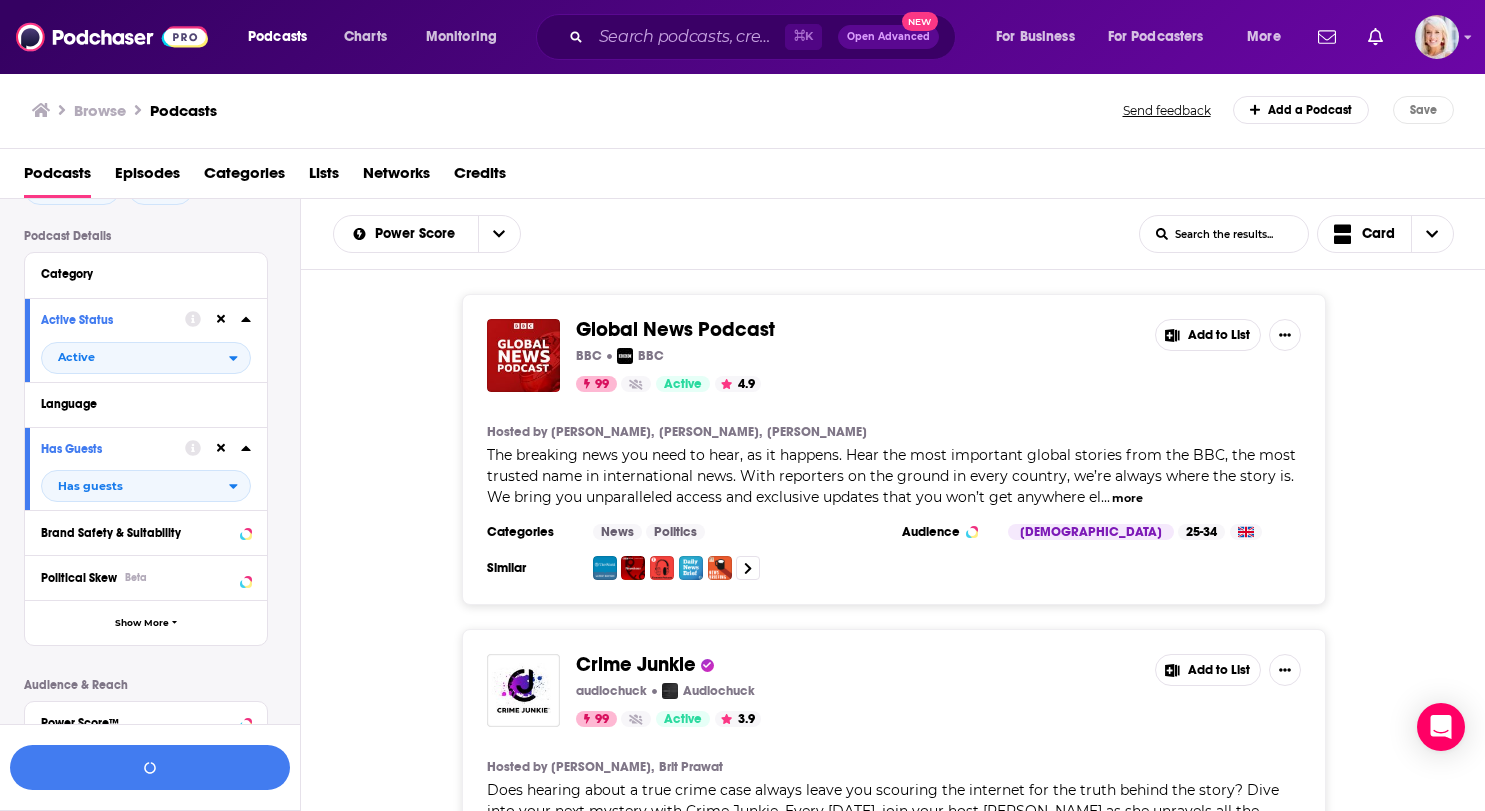 scroll, scrollTop: 148, scrollLeft: 0, axis: vertical 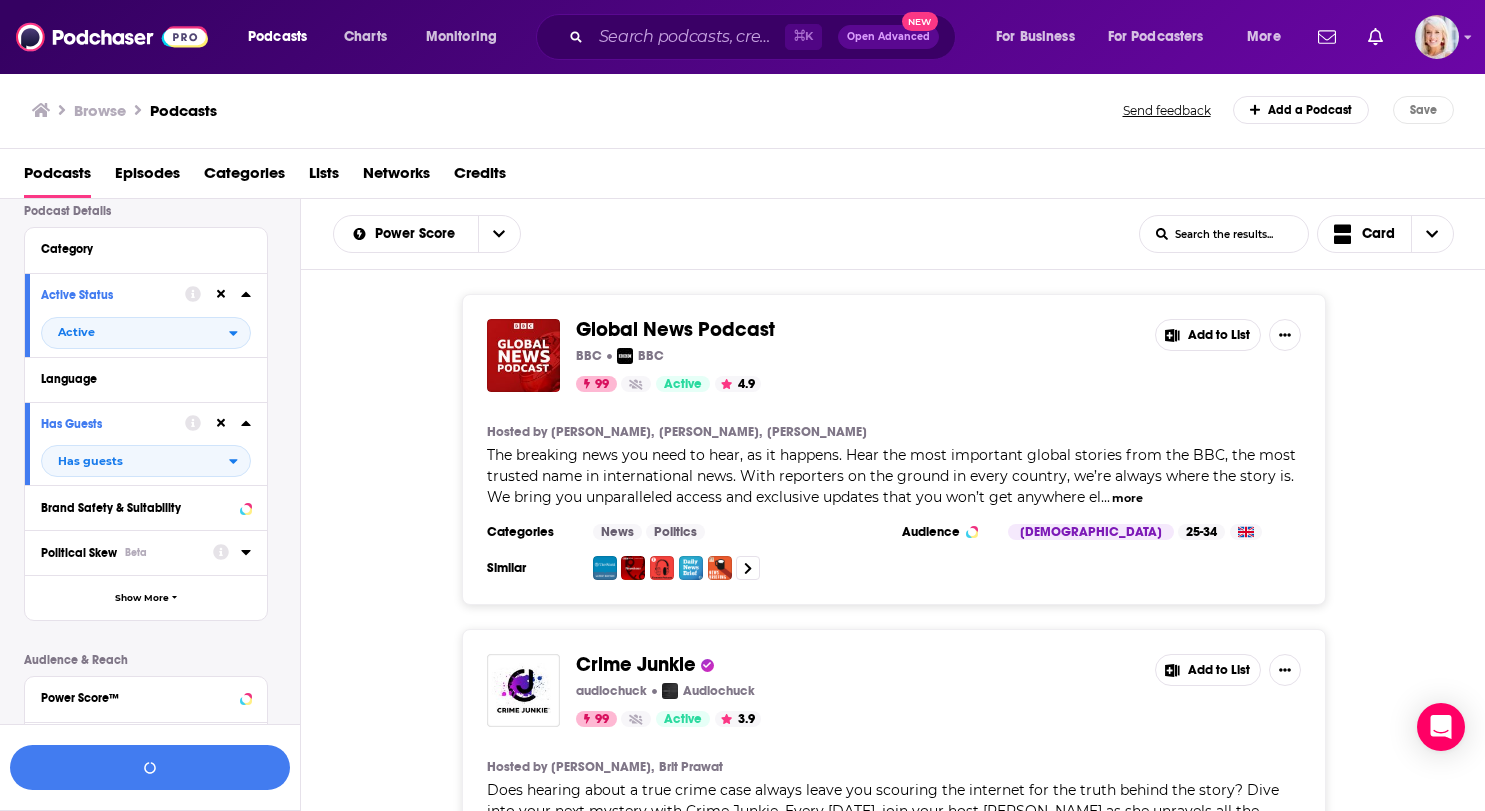 click on "Political Skew" at bounding box center (79, 553) 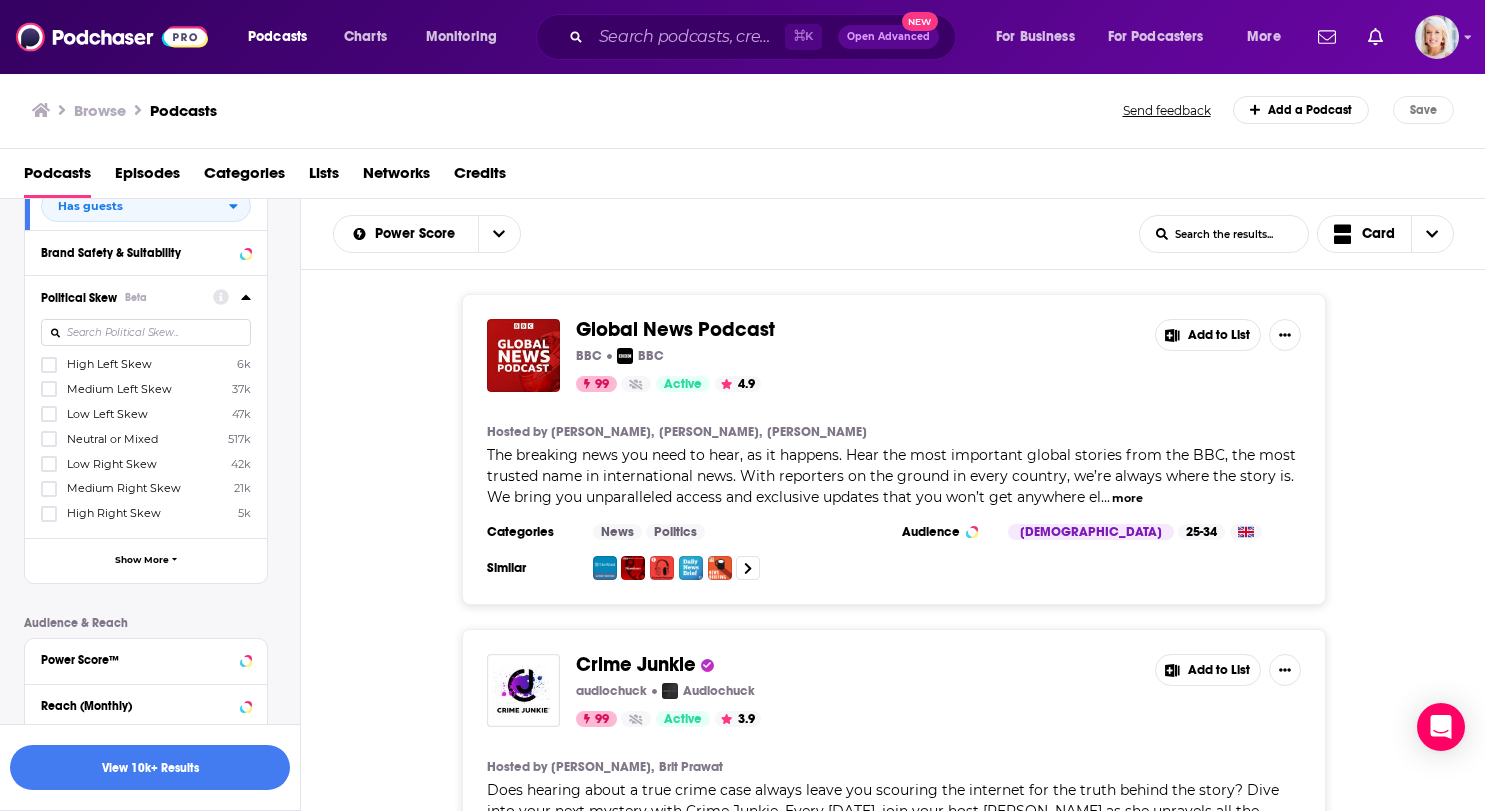 scroll, scrollTop: 417, scrollLeft: 0, axis: vertical 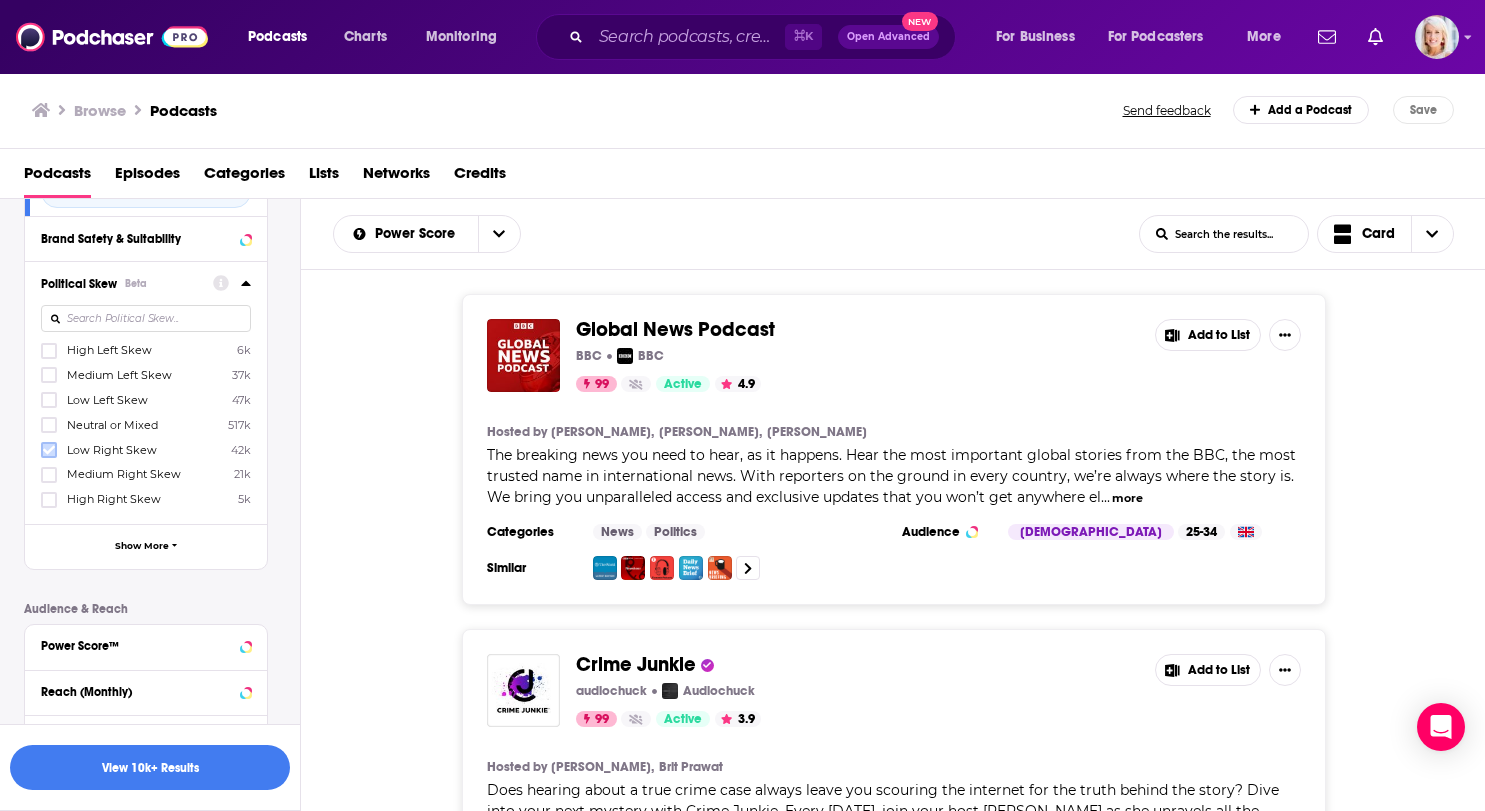 click 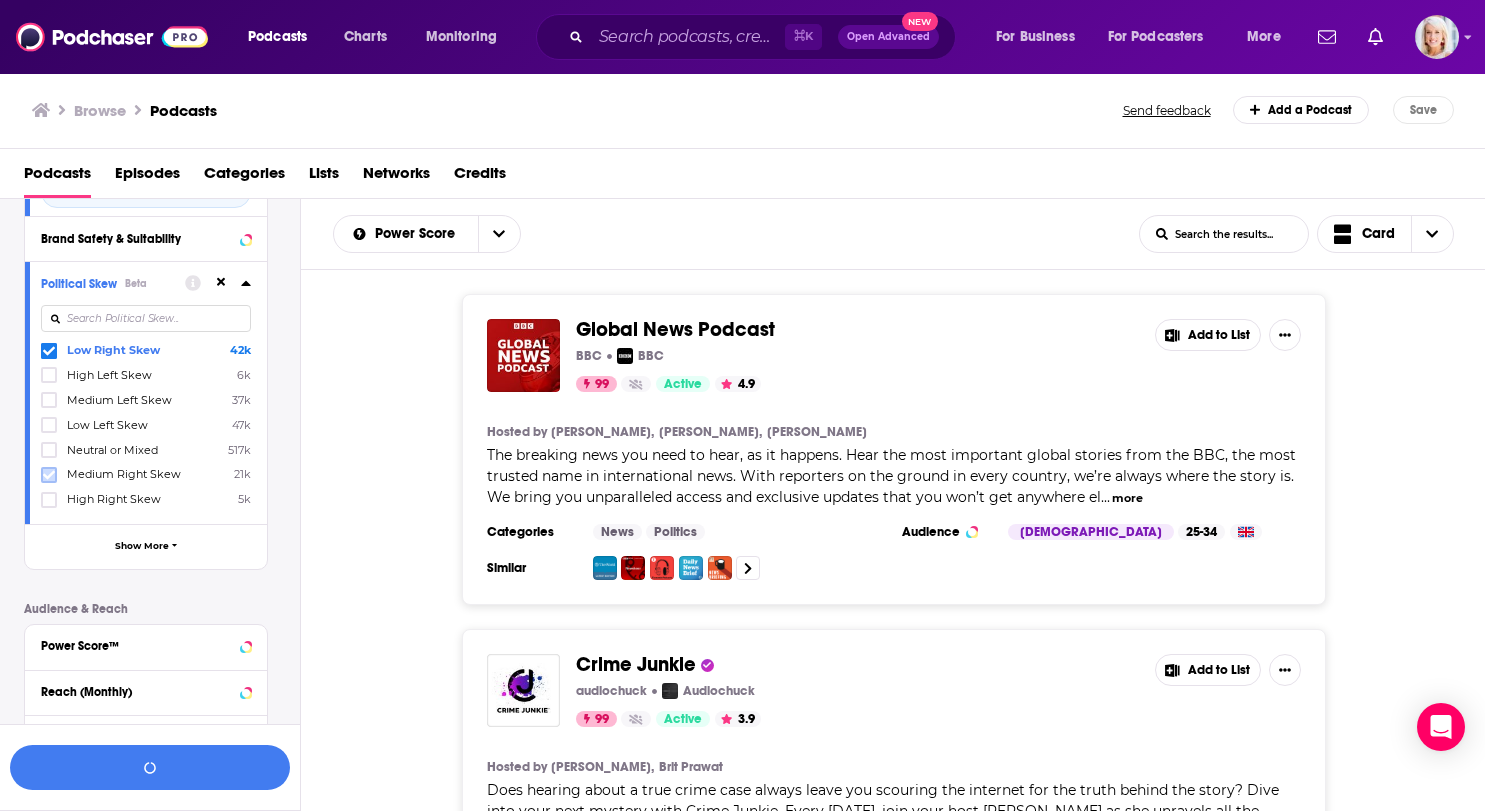 click 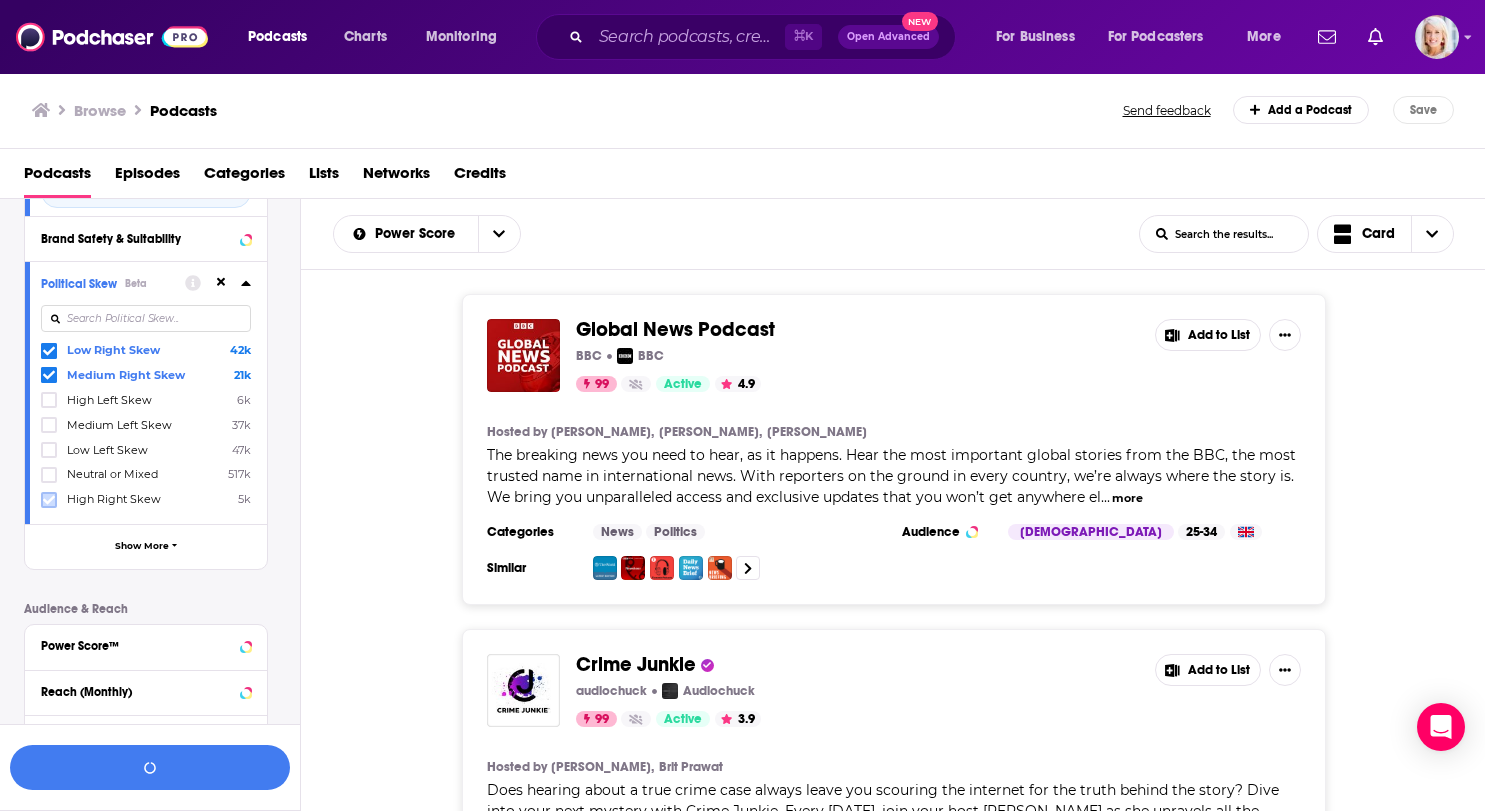 click 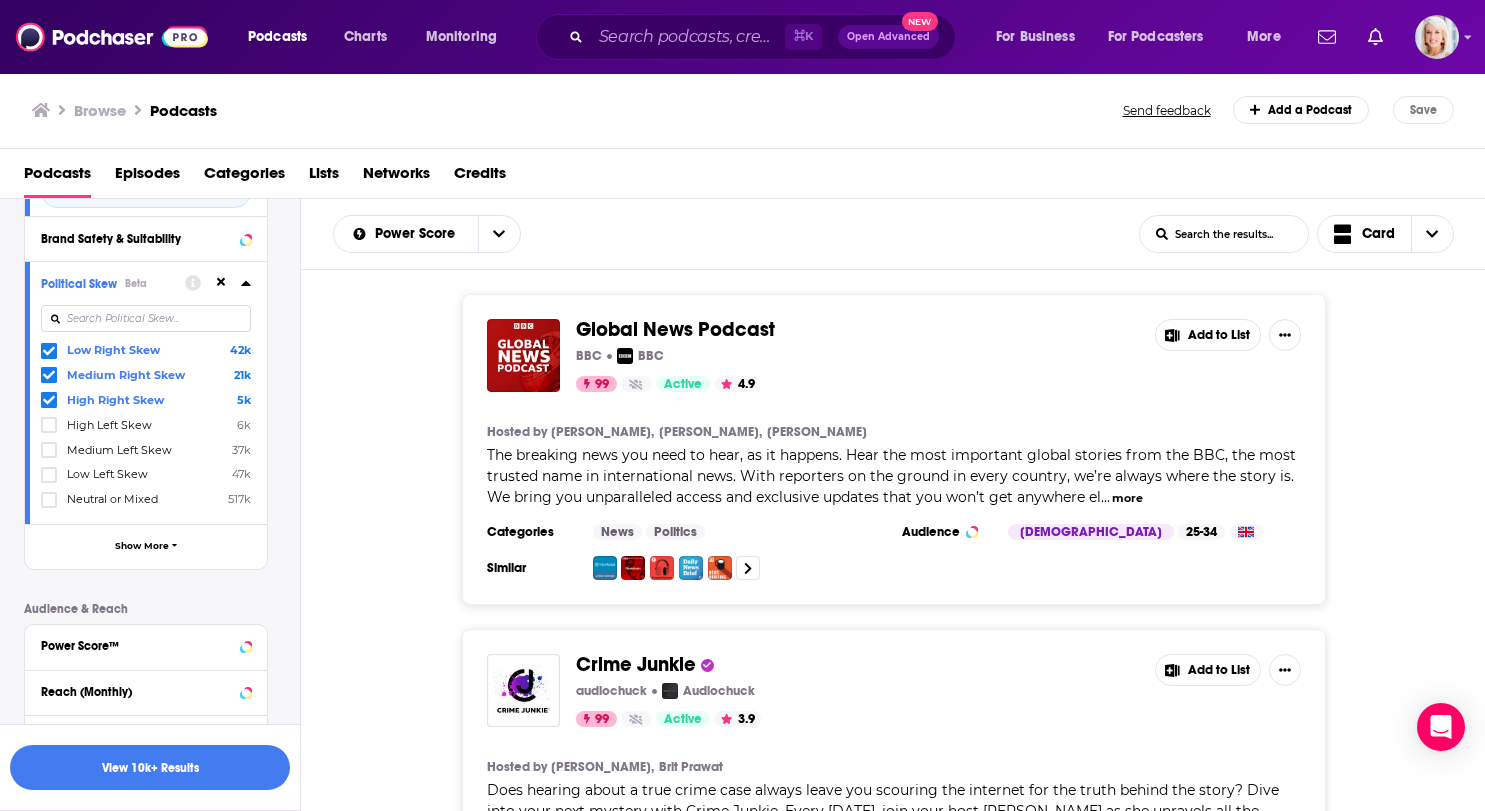 click on "Podcast Details Category Active Status Active Language Has Guests Has guests  Brand Safety & Suitability Political Skew Beta Low Right Skew 42k Medium Right Skew 21k High Right Skew 5k High Left Skew 6k Medium Left Skew 37k Low Left Skew 47k Neutral or Mixed 517k Show More Audience & Reach Power Score™ Reach (Monthly) Reach (Episode Average) Gender Age Income Show More" at bounding box center [162, 438] 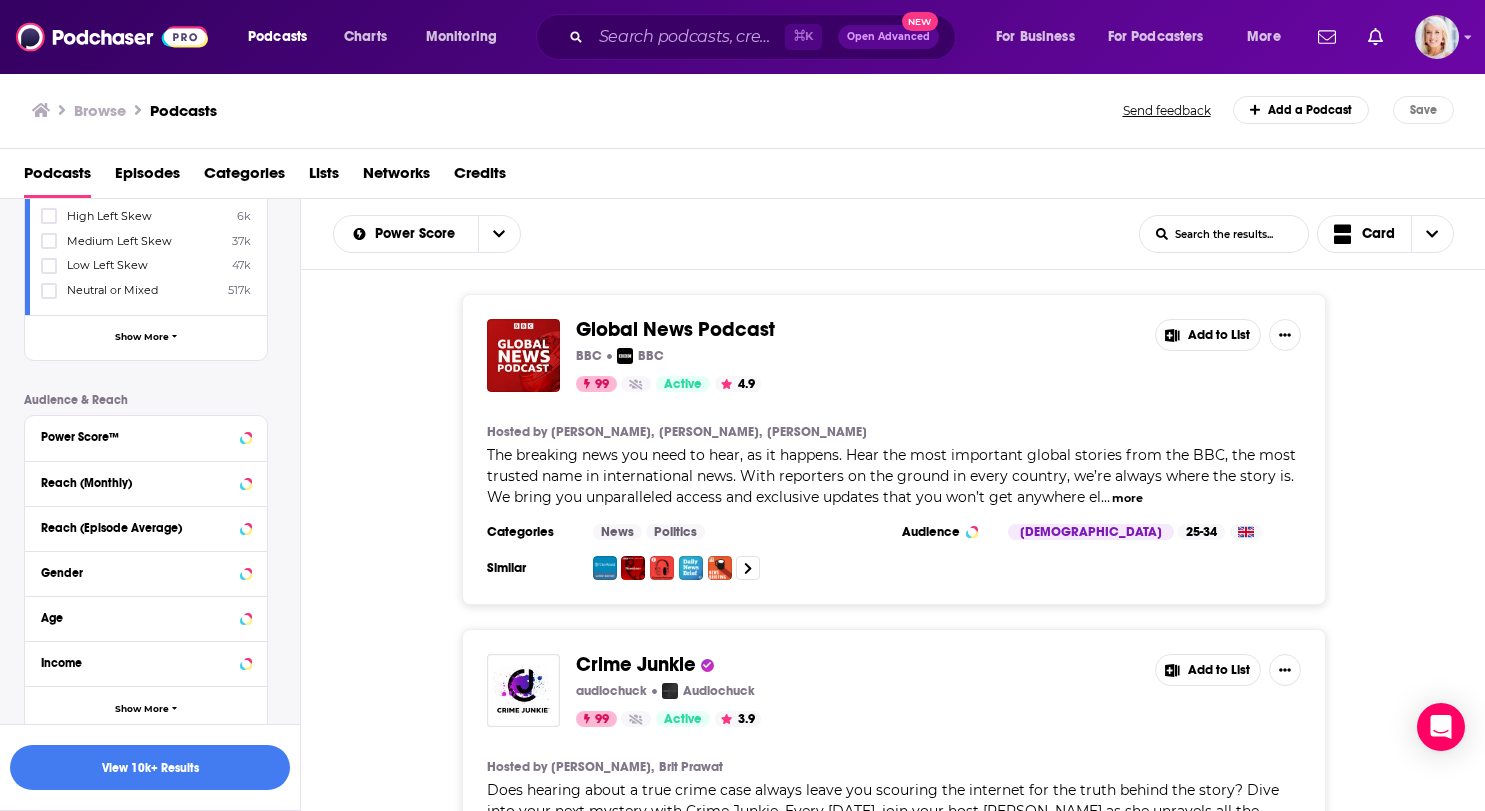 scroll, scrollTop: 671, scrollLeft: 0, axis: vertical 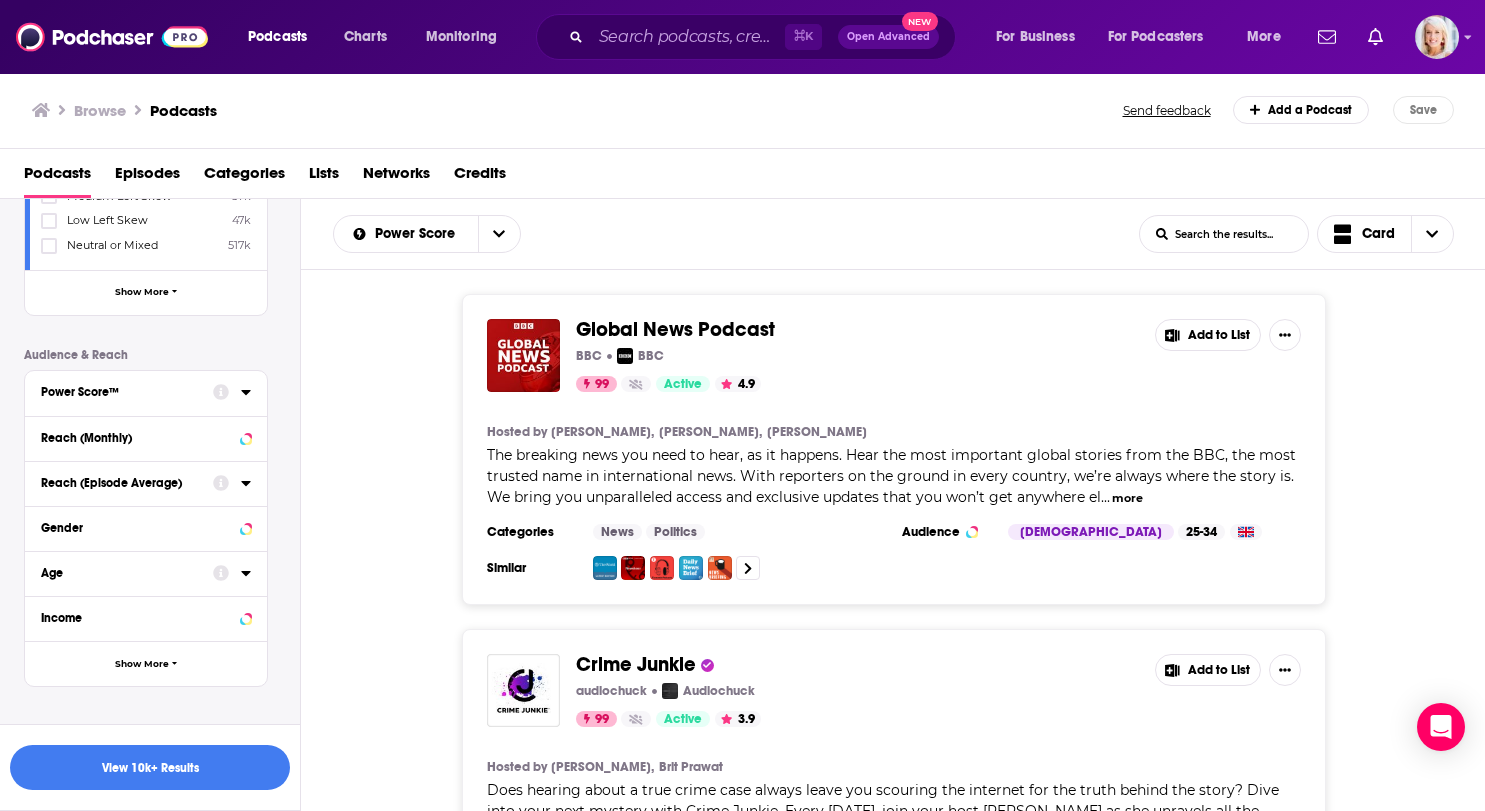 click on "Power Score™" at bounding box center [120, 392] 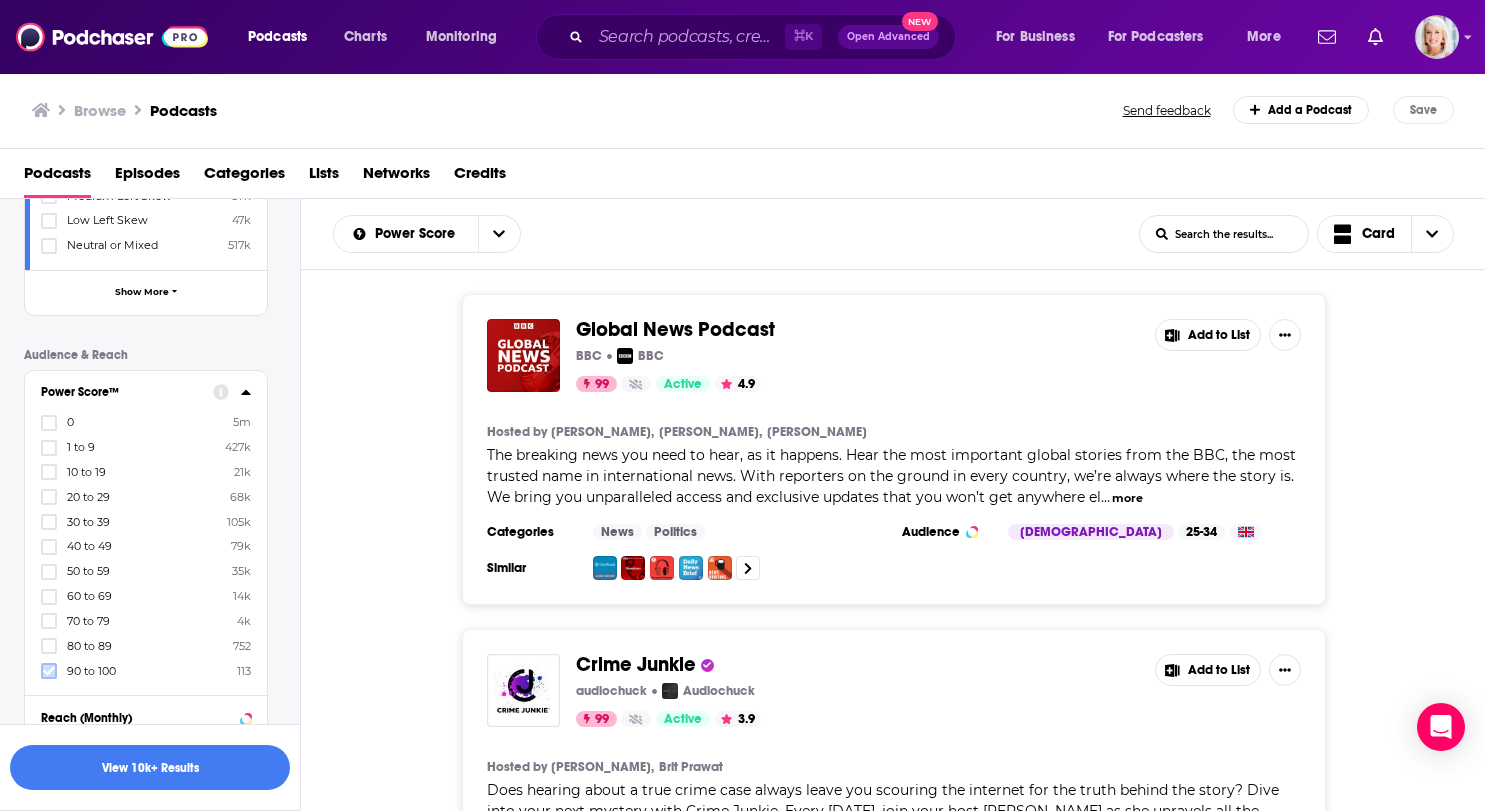click 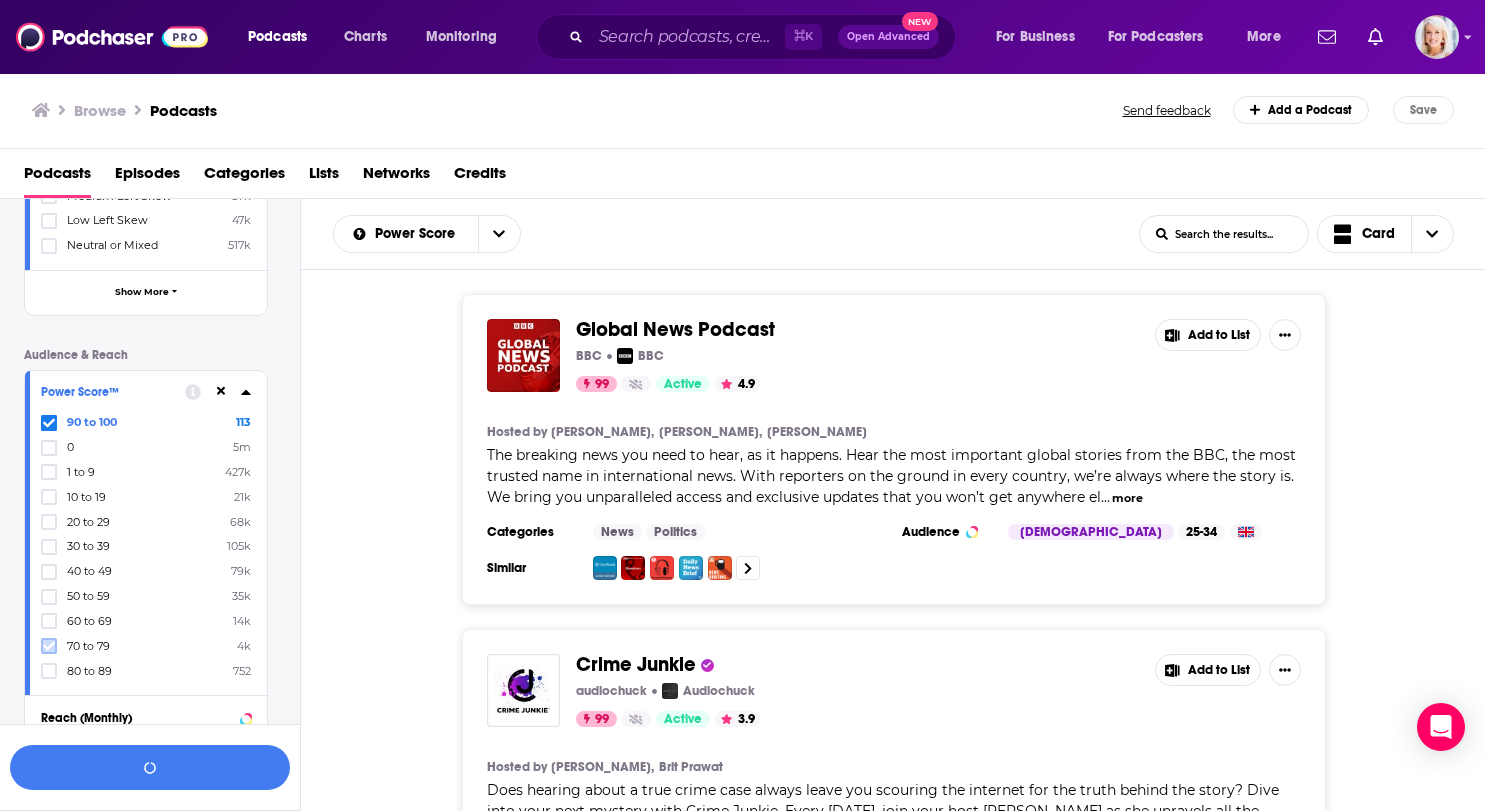 click at bounding box center (49, 646) 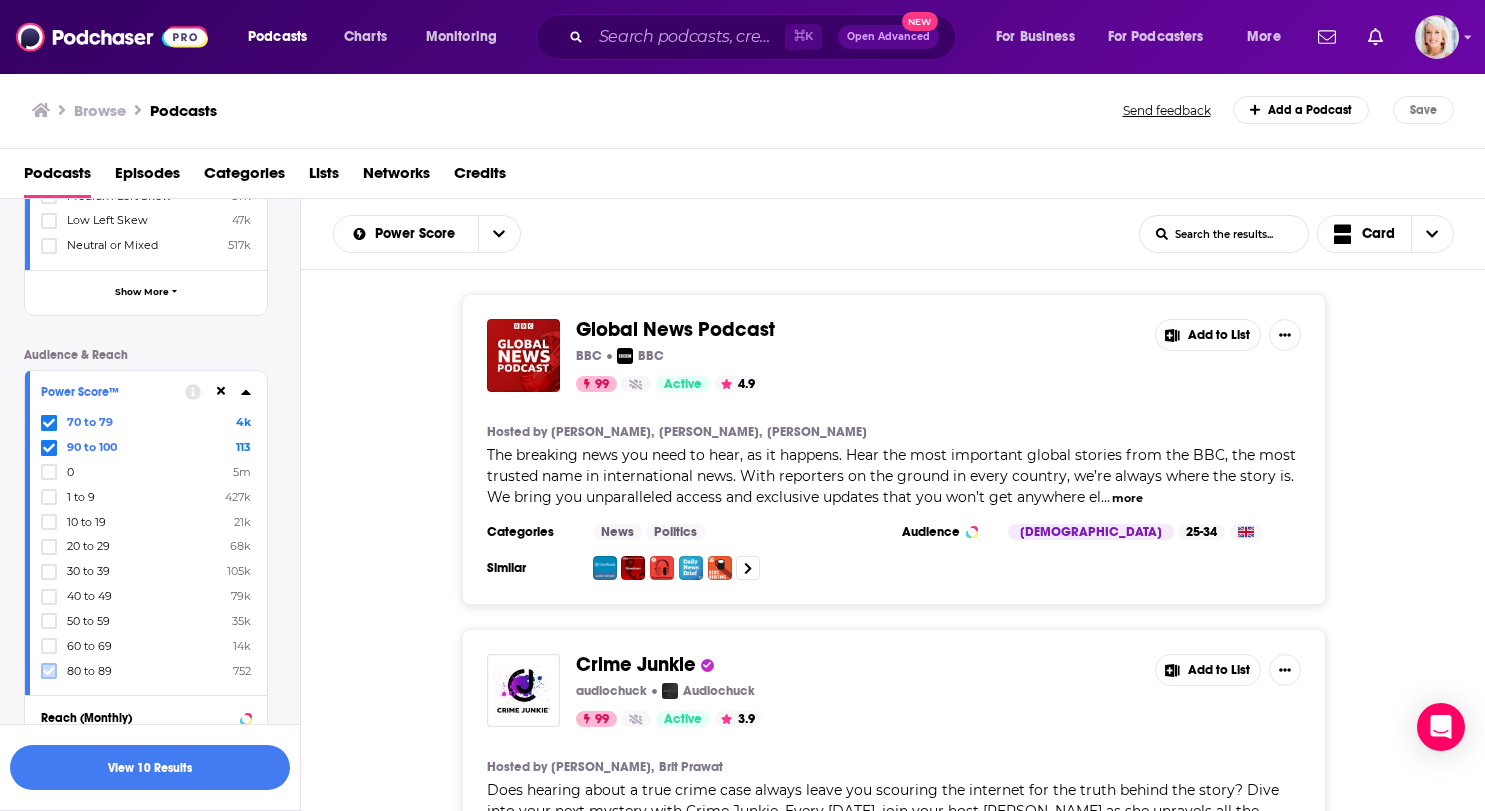 click 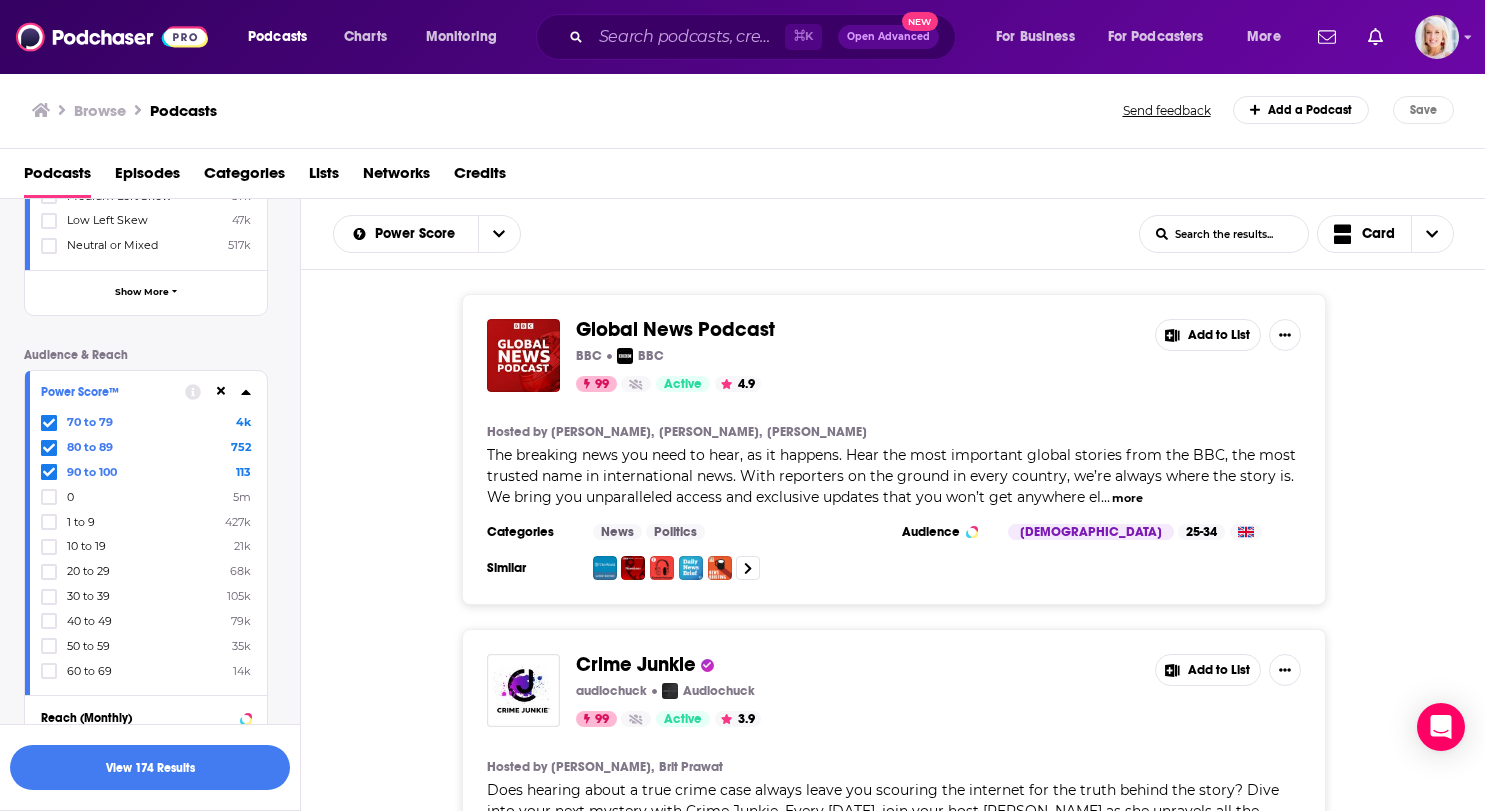 click at bounding box center [49, 671] 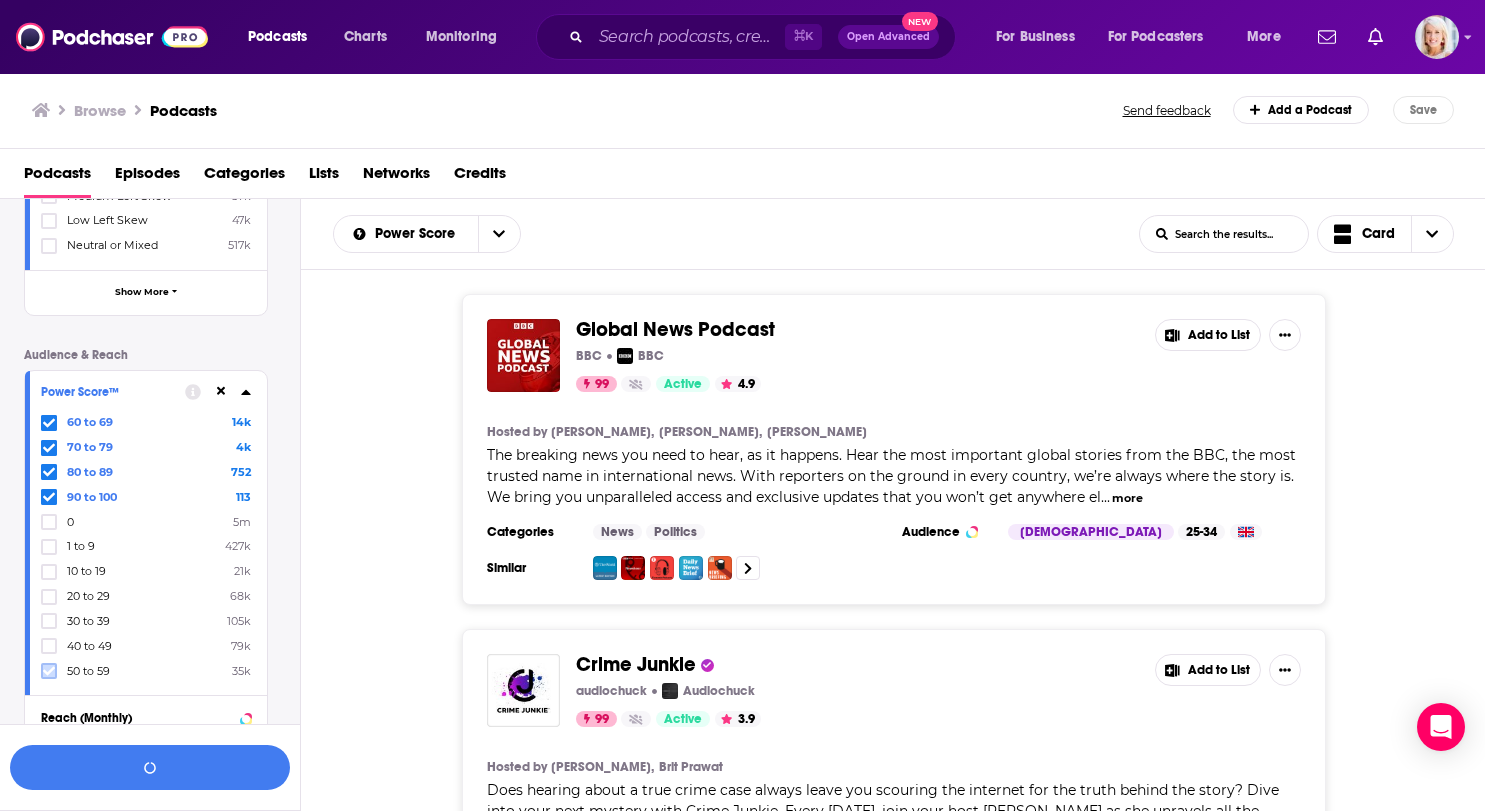 click 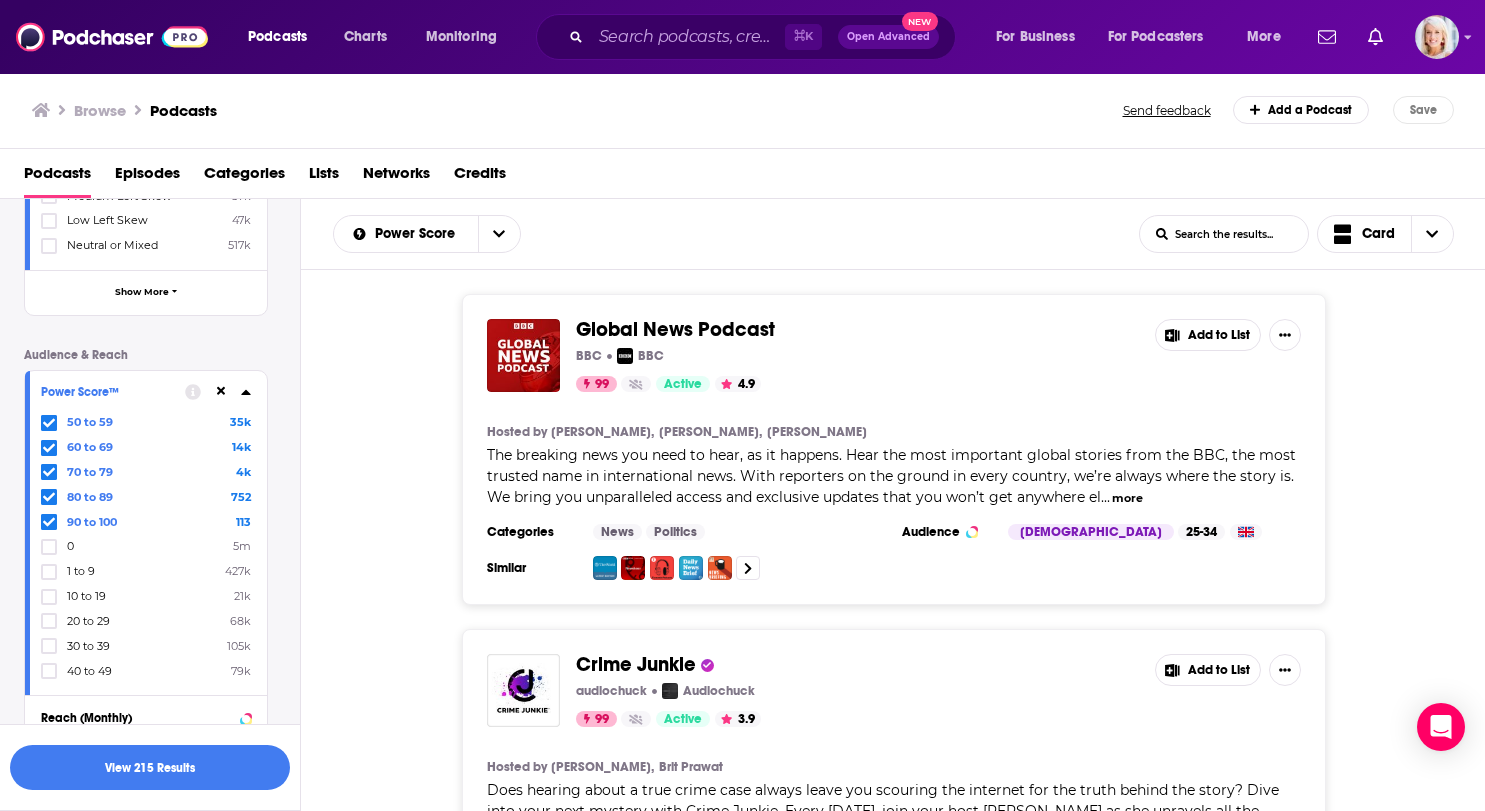 click on "Global News Podcast BBC BBC 99 Active 4.9 Add to List Hosted by   Jackie Leonard, Alex Ritson, Oliver Conway The breaking news you need to hear, as it happens.
Hear the most important global stories from the BBC, the most trusted name in international news.
With reporters on the ground in every country, we’re always where the story is. We bring you unparalleled access and exclusive updates that you won’t get anywhere el ...   more Categories News Politics Audience Male 25-34 Similar Add to List" at bounding box center (893, 449) 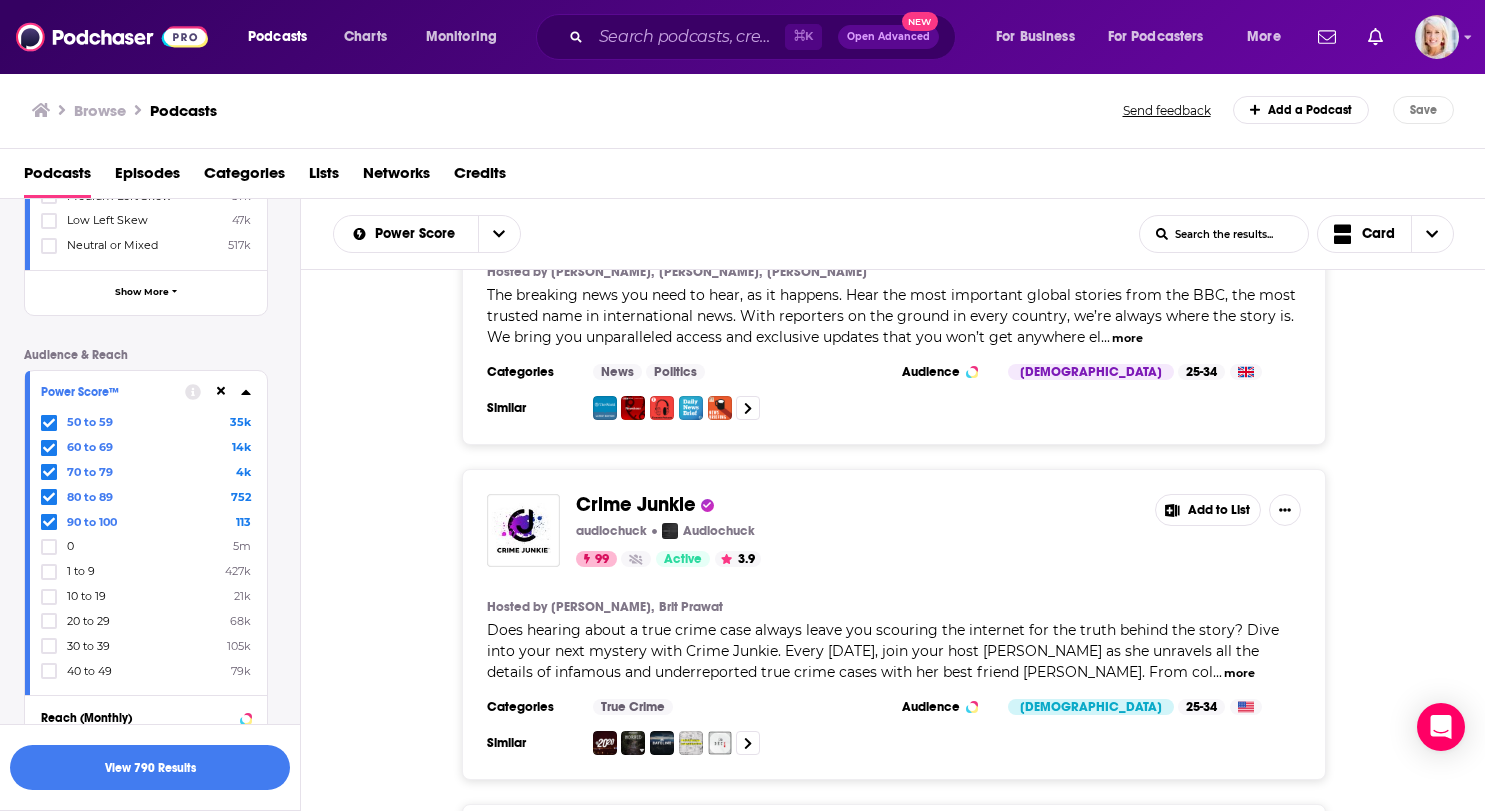 scroll, scrollTop: 197, scrollLeft: 0, axis: vertical 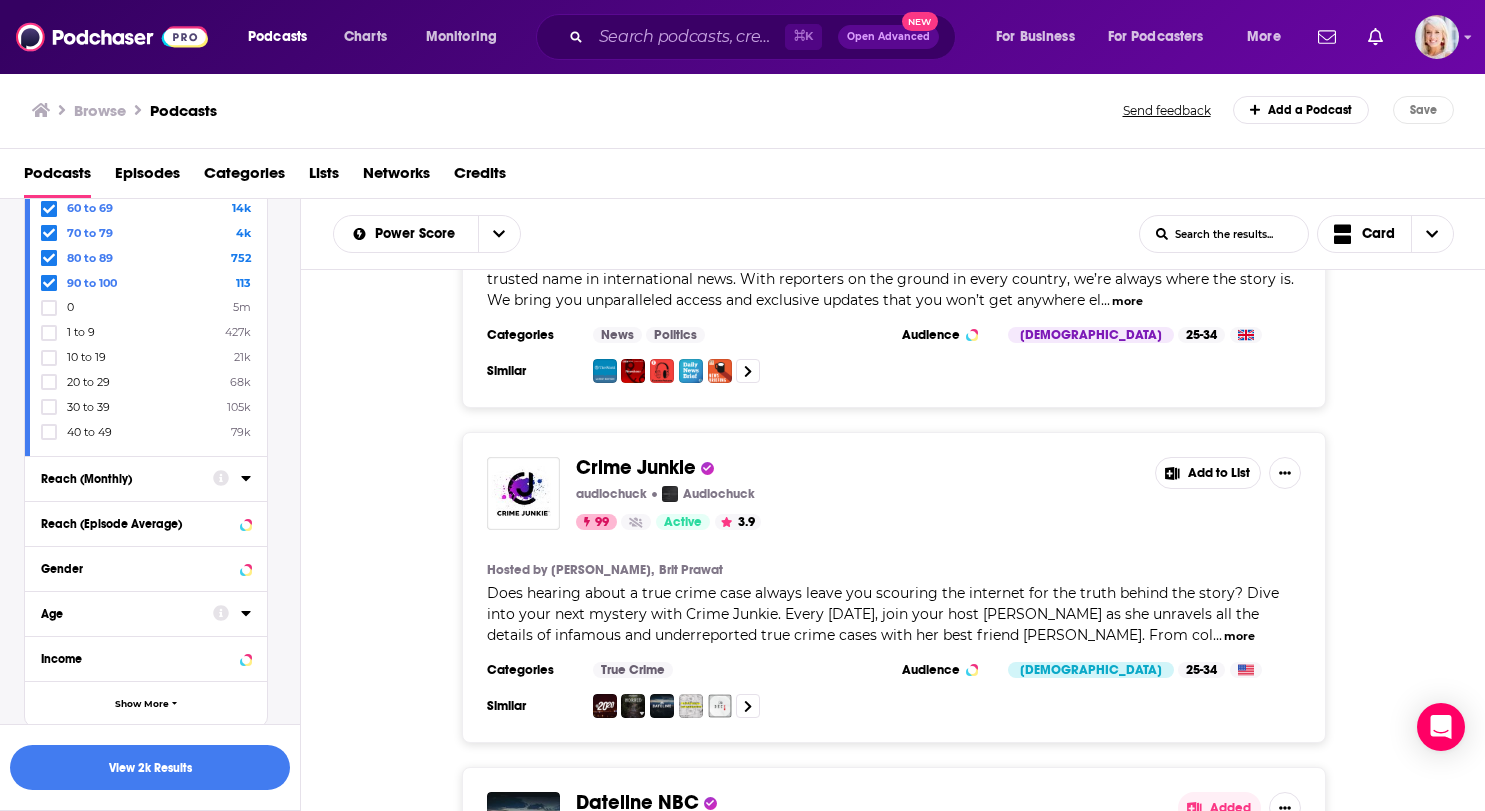 click on "Reach (Monthly)" at bounding box center (120, 479) 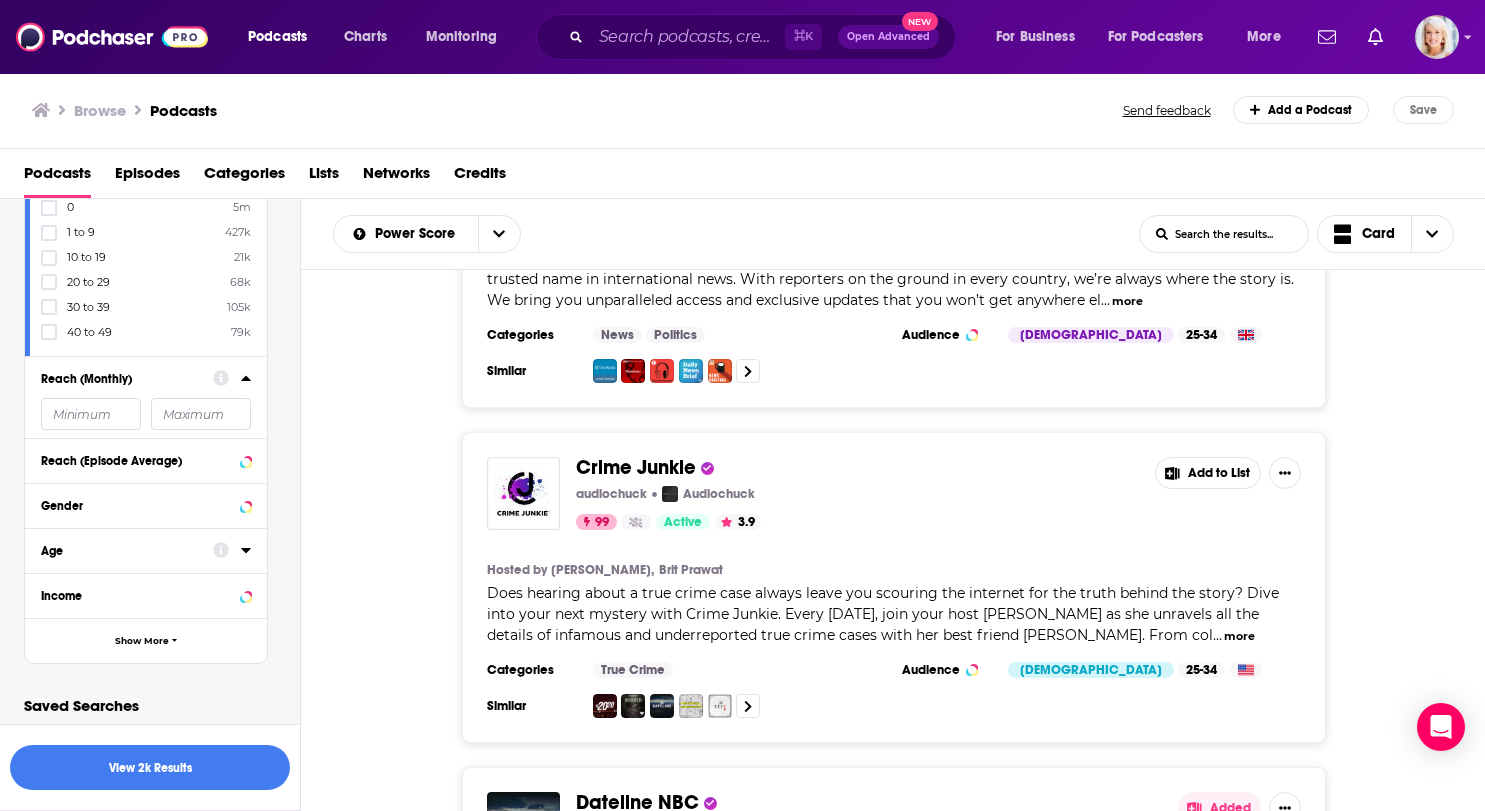 scroll, scrollTop: 1009, scrollLeft: 0, axis: vertical 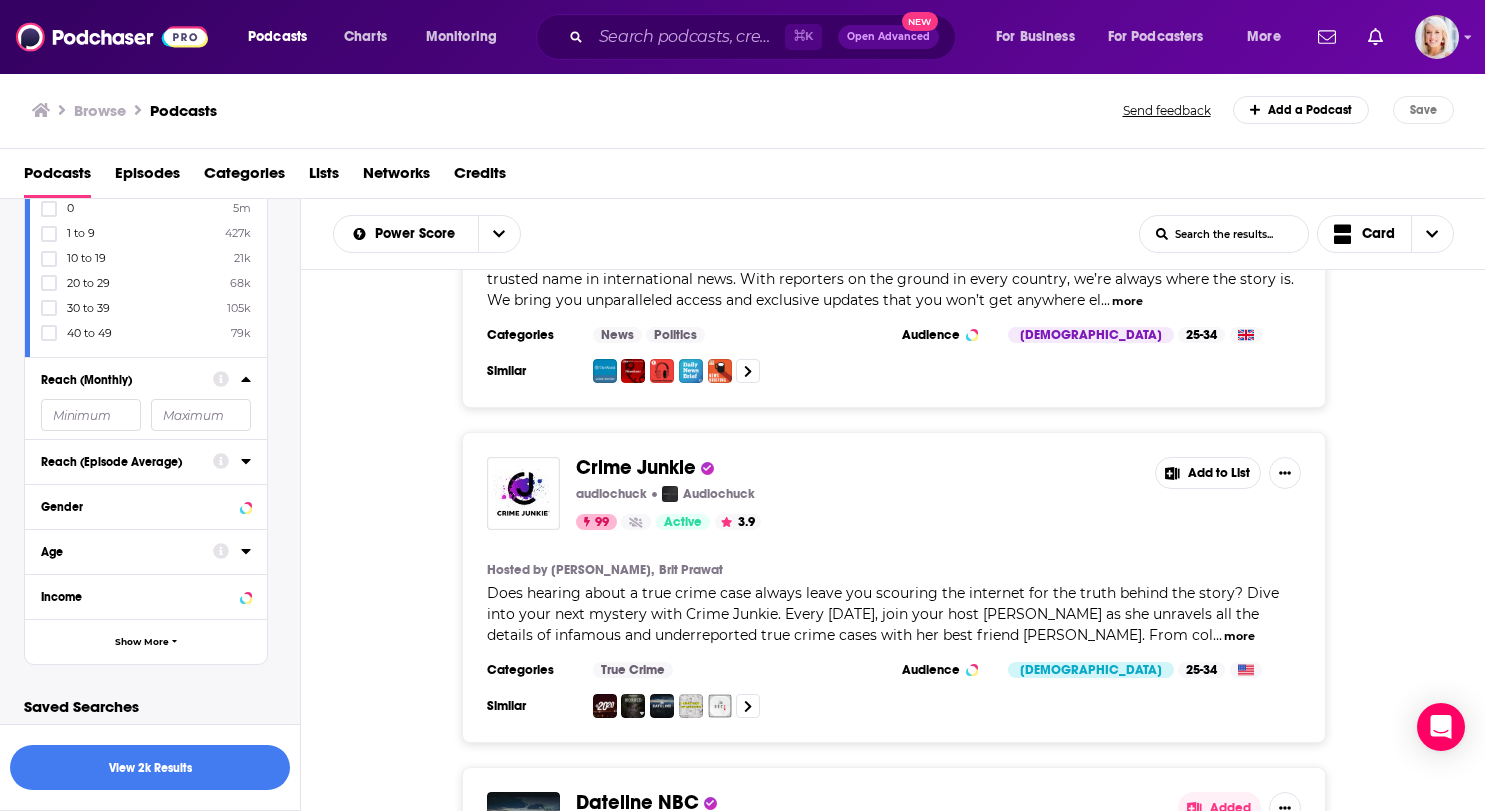 click on "Reach (Episode Average)" at bounding box center [120, 462] 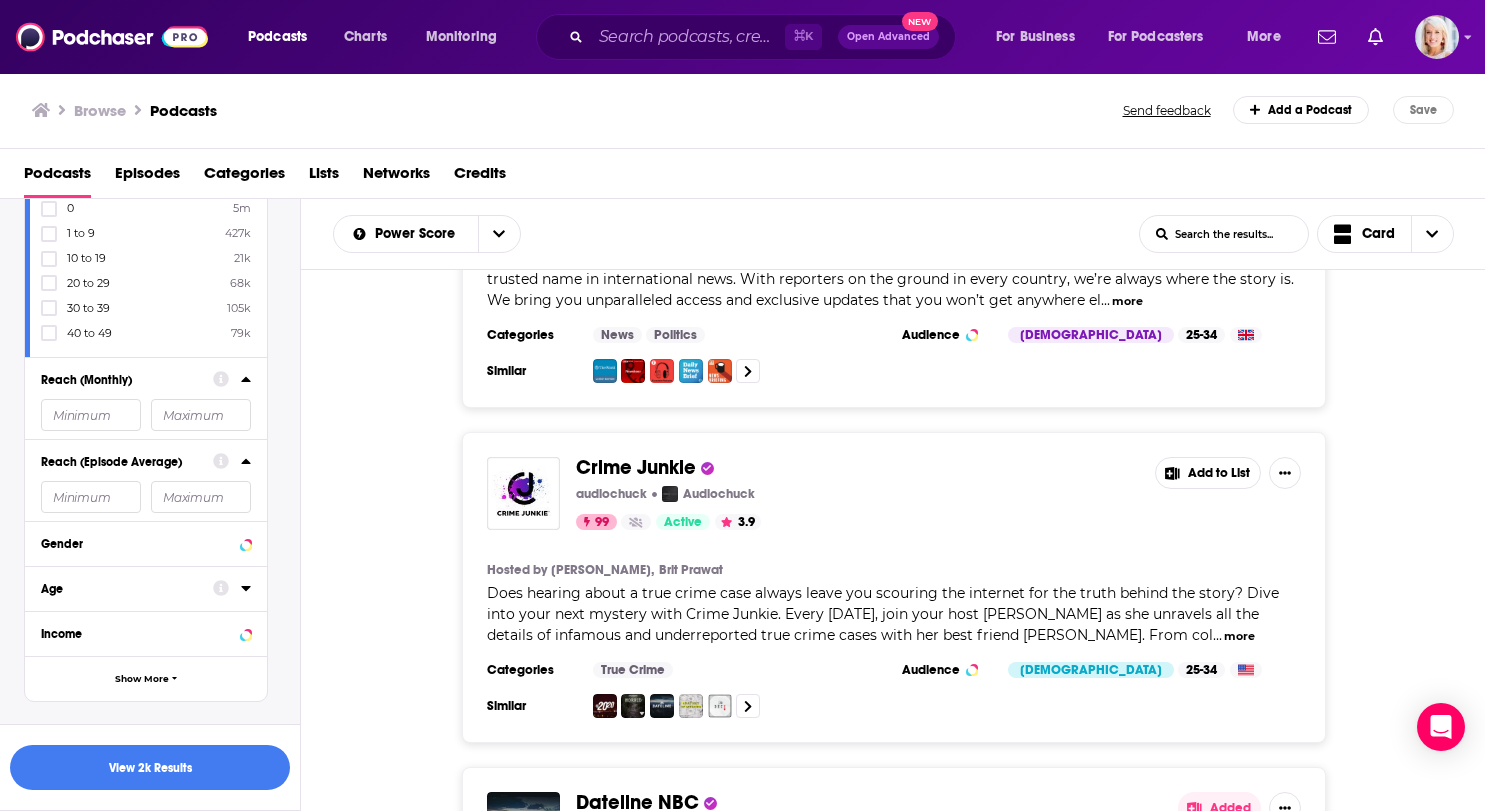 click on "Reach (Episode Average)" at bounding box center [120, 462] 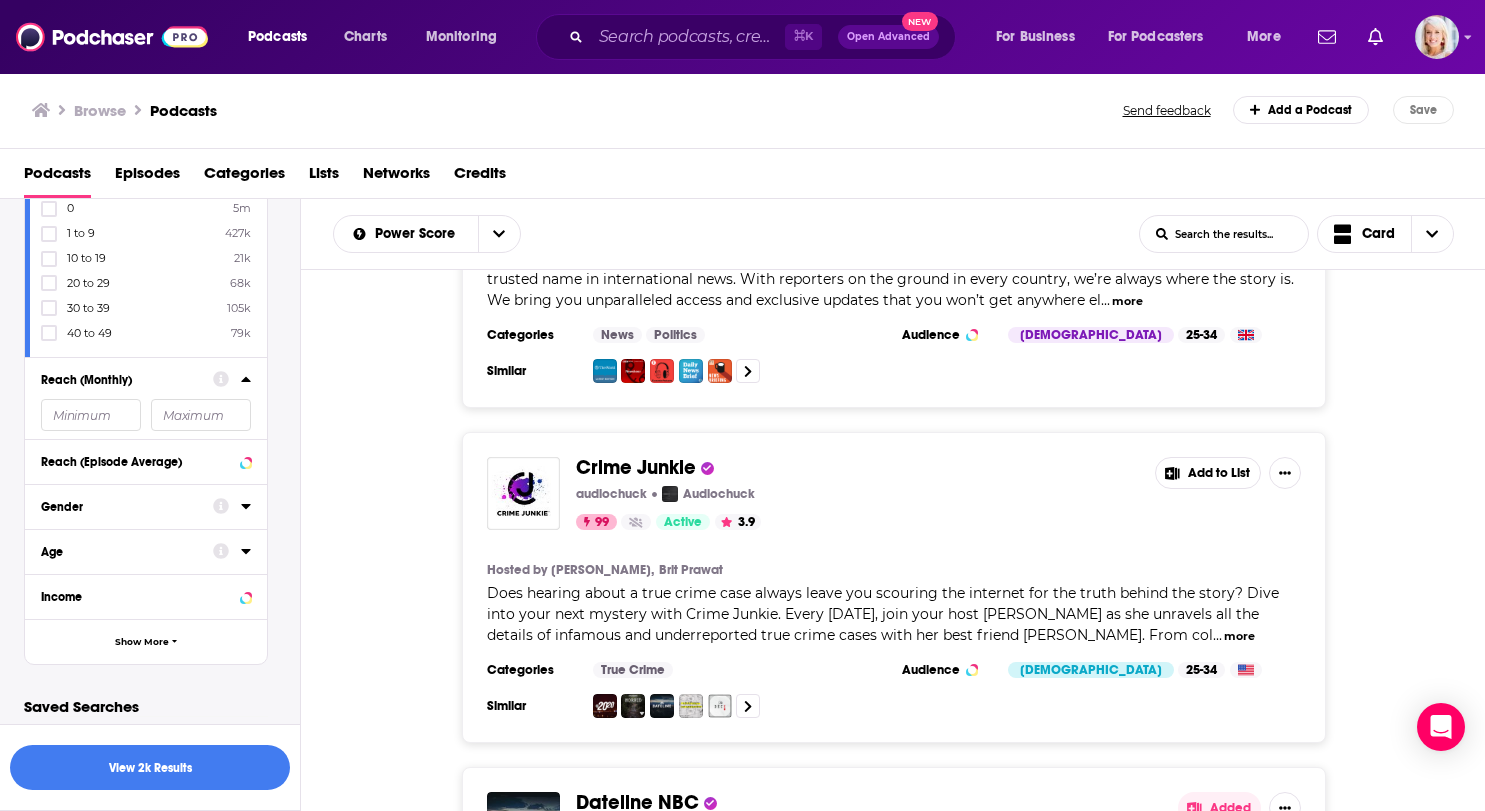 click on "Gender" at bounding box center [127, 505] 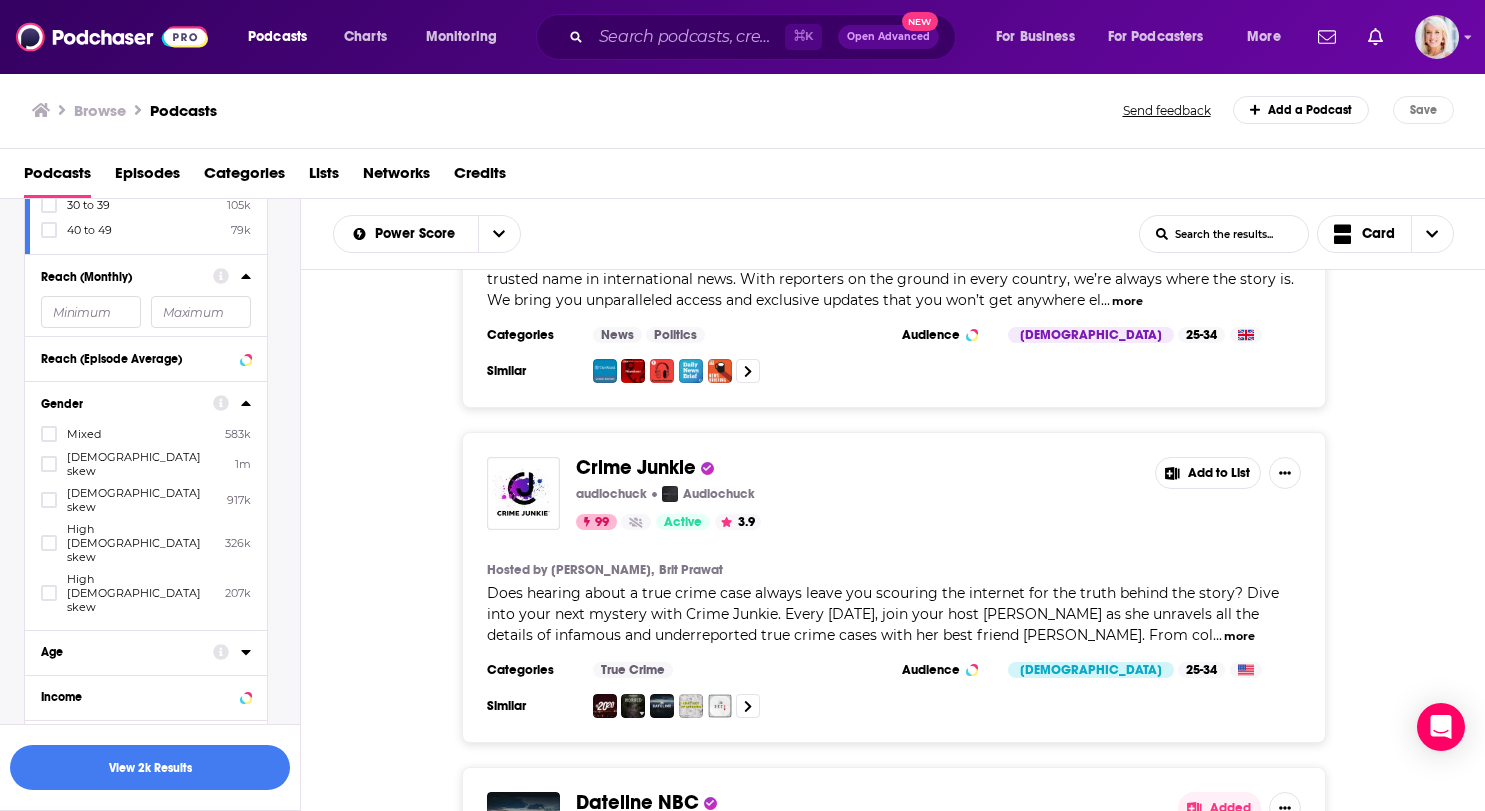 scroll, scrollTop: 1113, scrollLeft: 0, axis: vertical 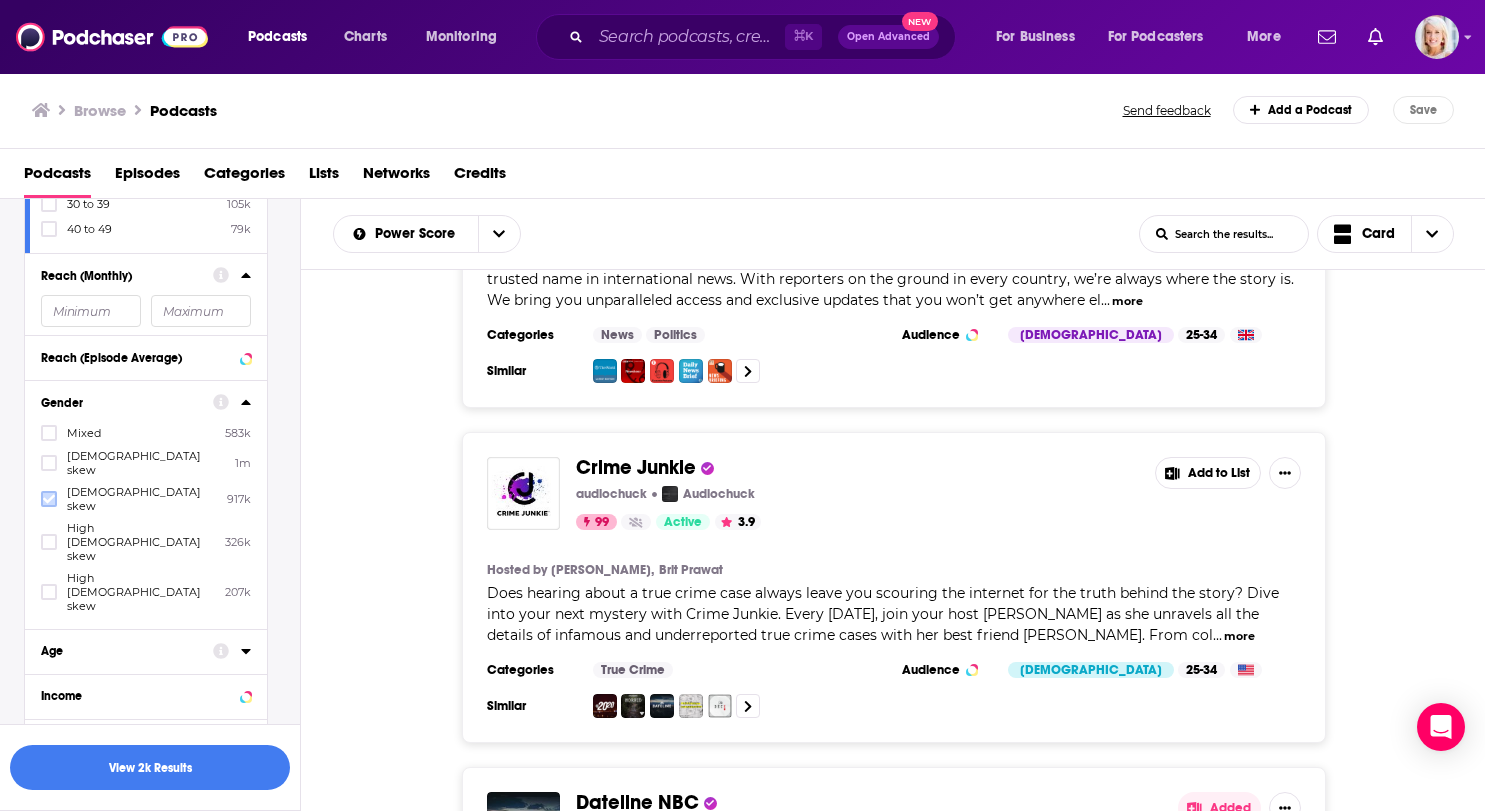 click 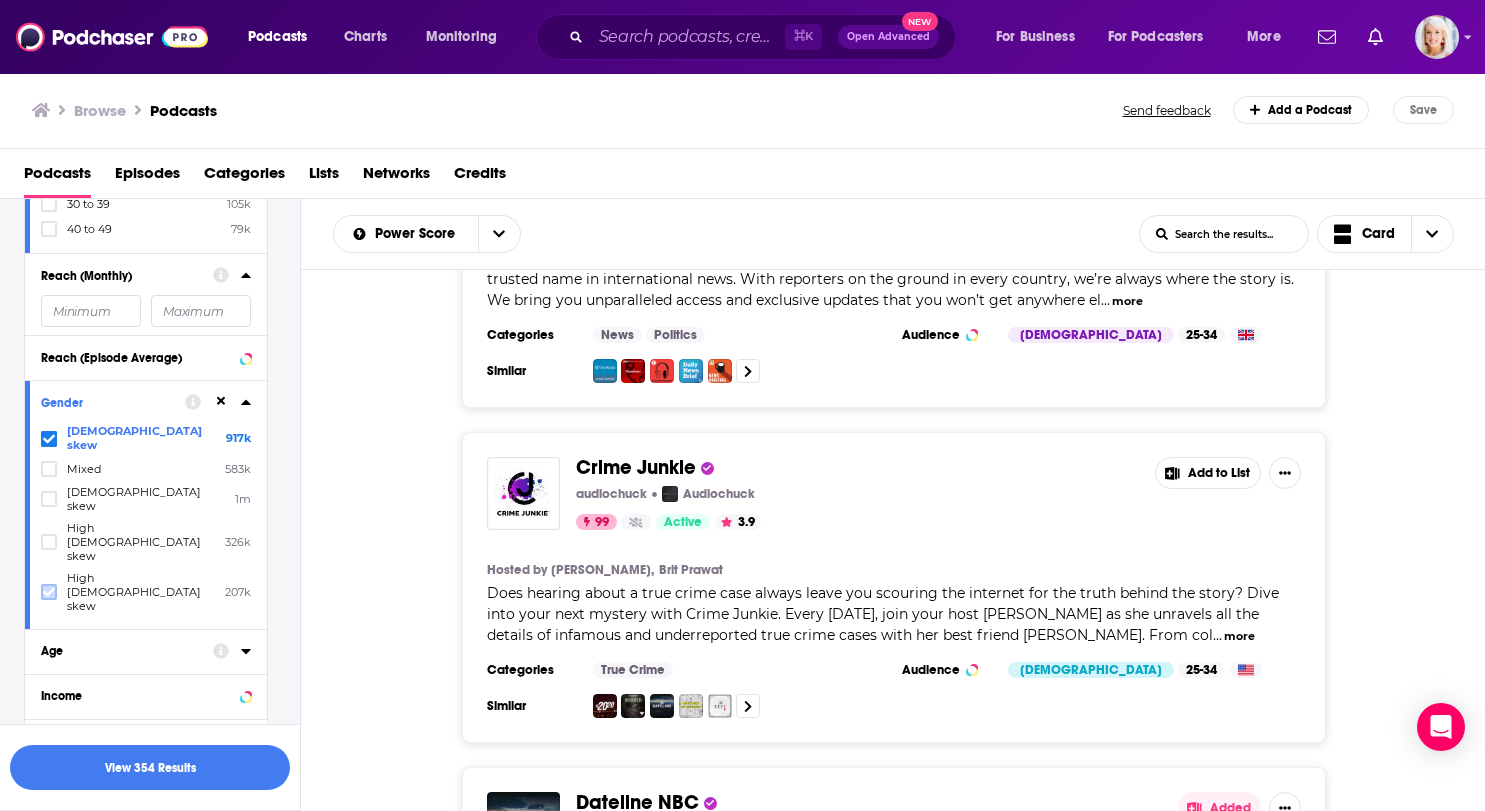 click 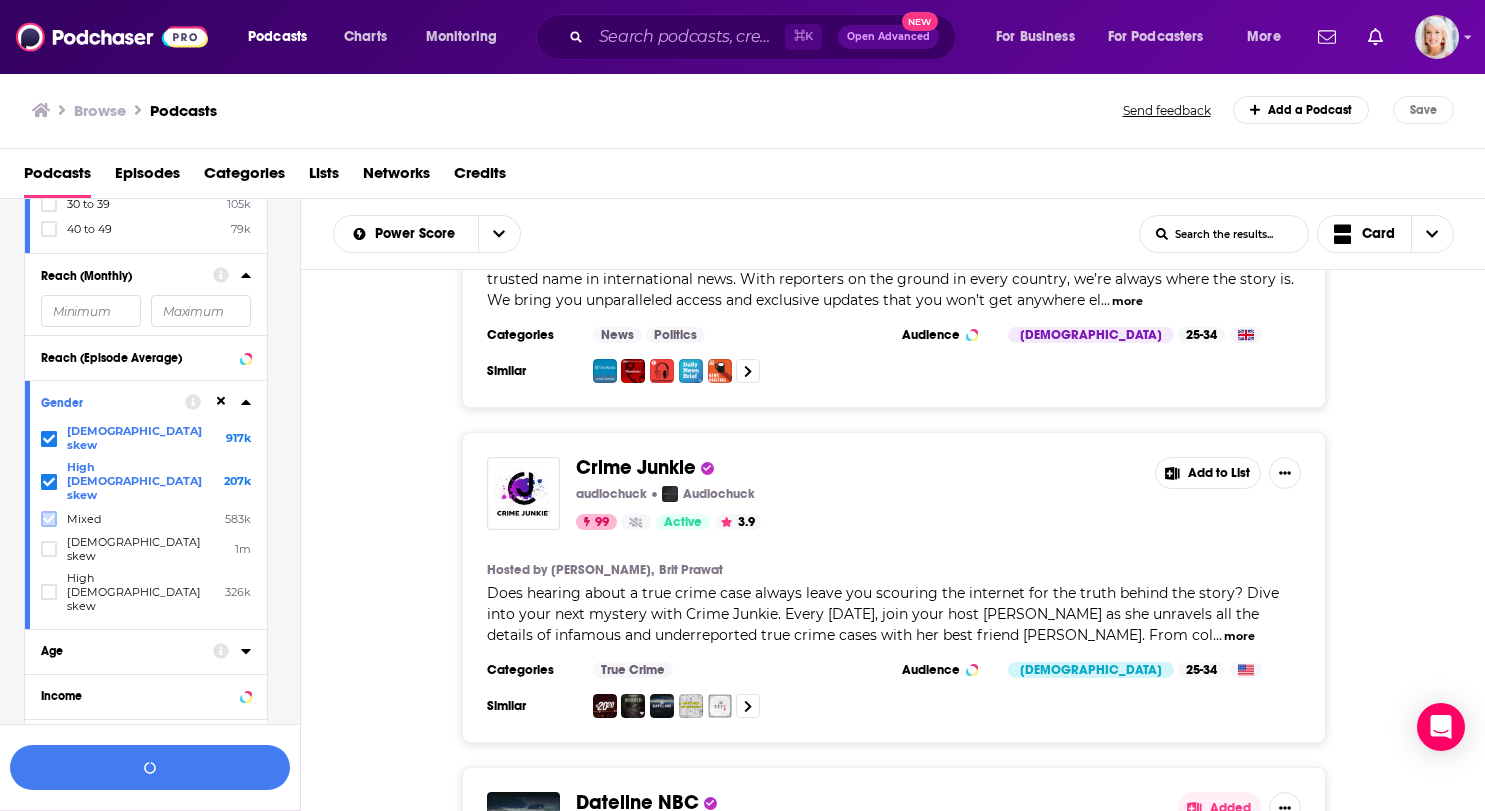 click 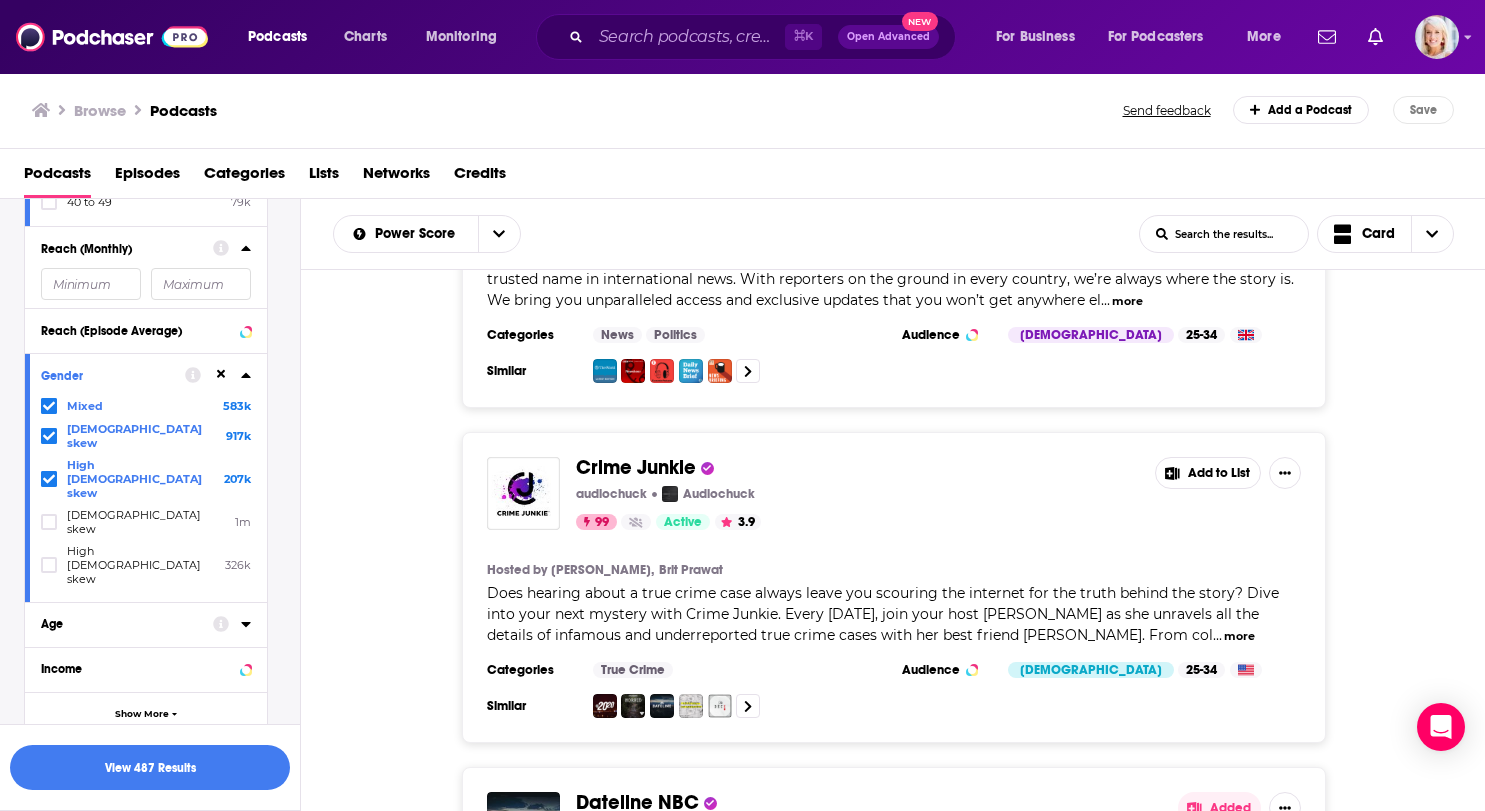 click on "Age" at bounding box center [120, 624] 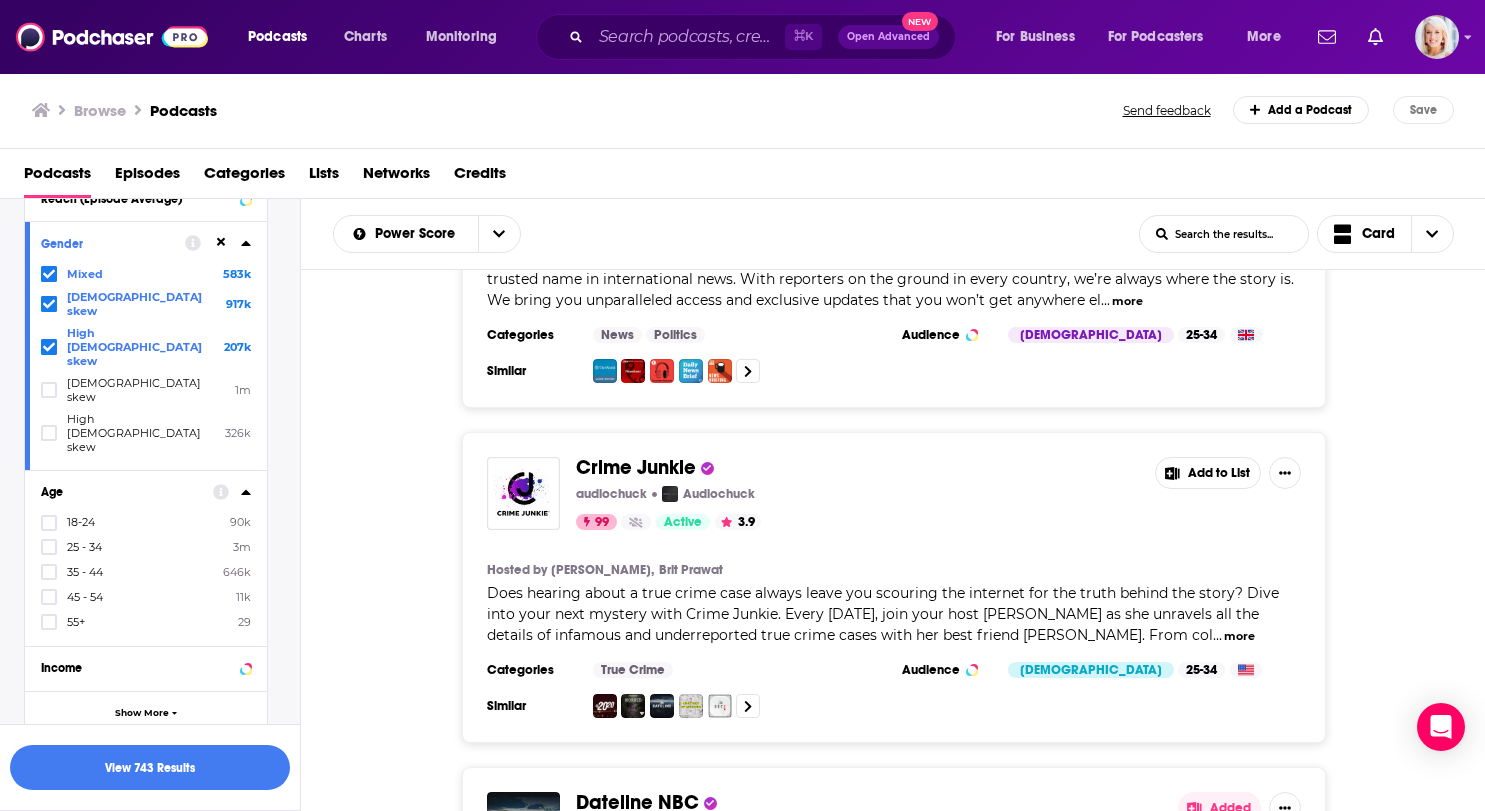 scroll, scrollTop: 1271, scrollLeft: 0, axis: vertical 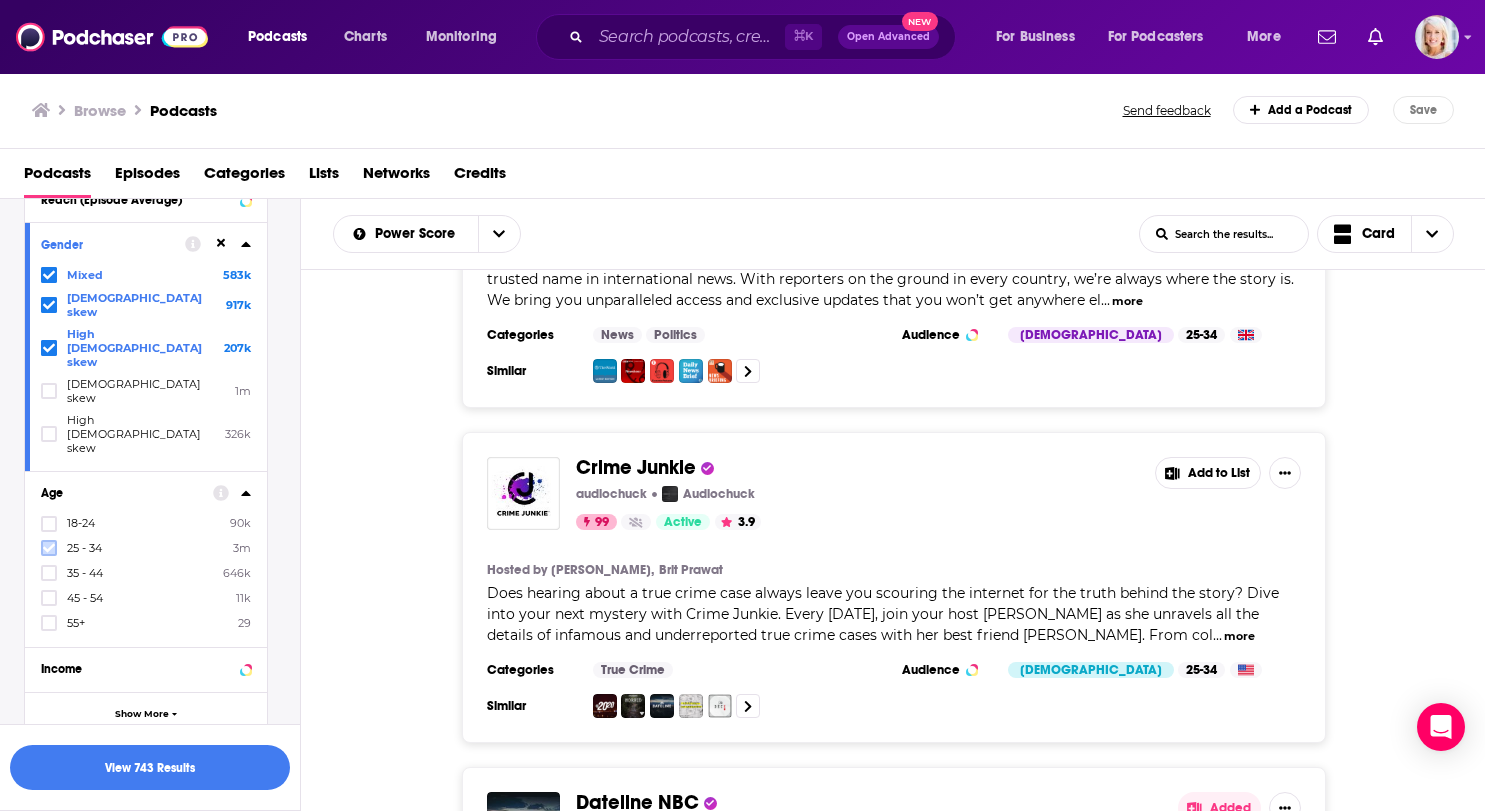 click 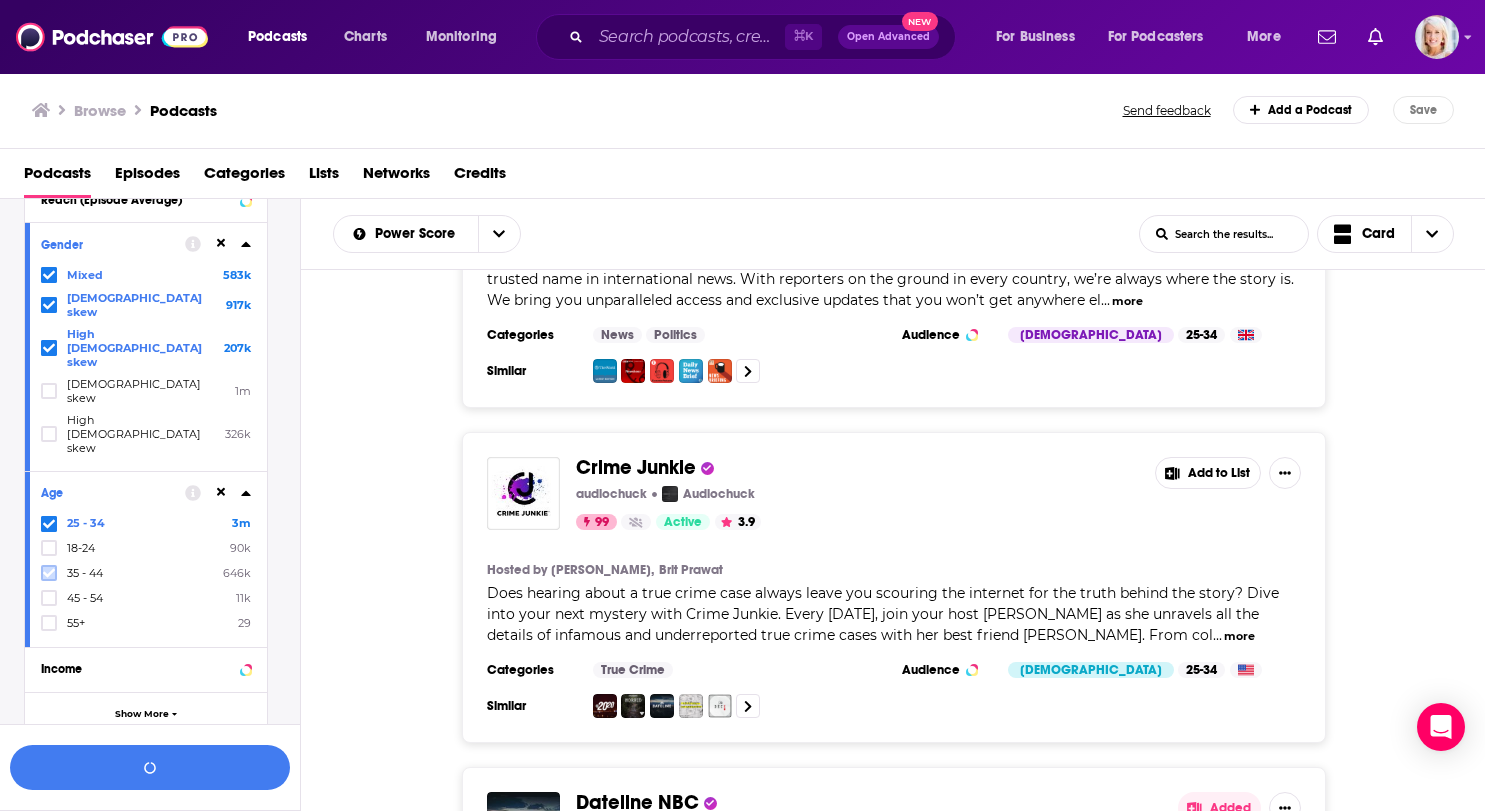click 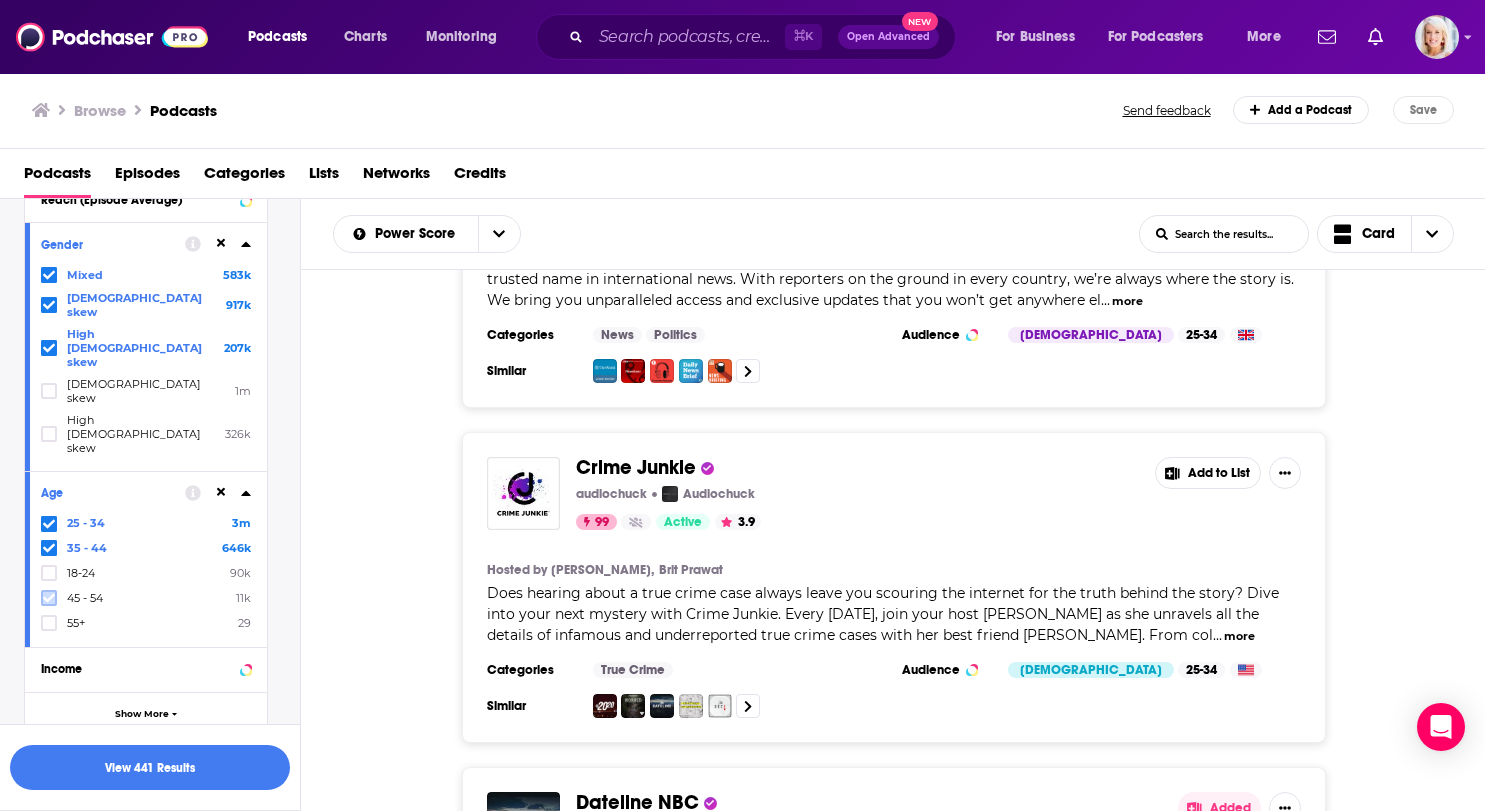 click at bounding box center [49, 598] 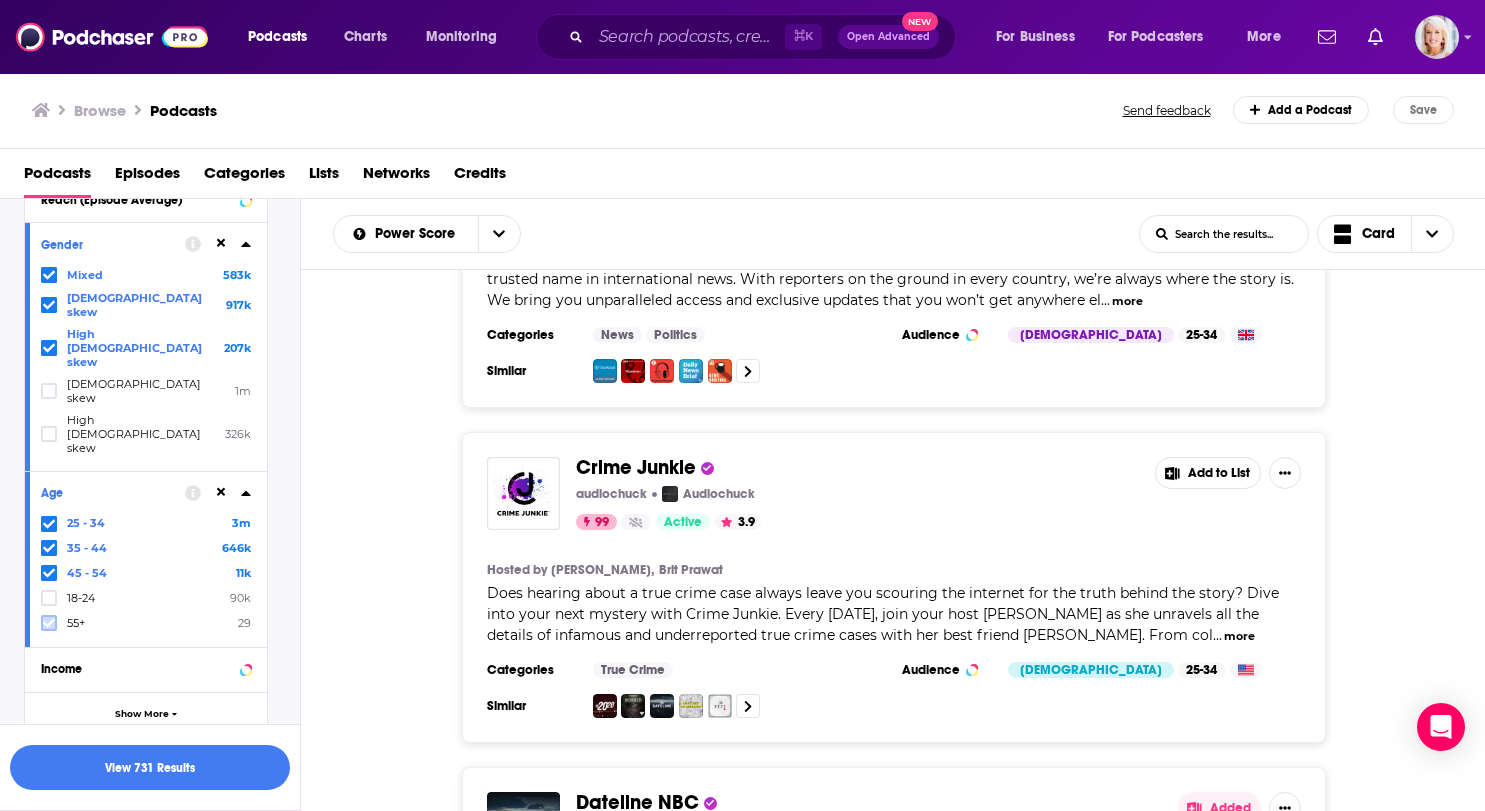 click 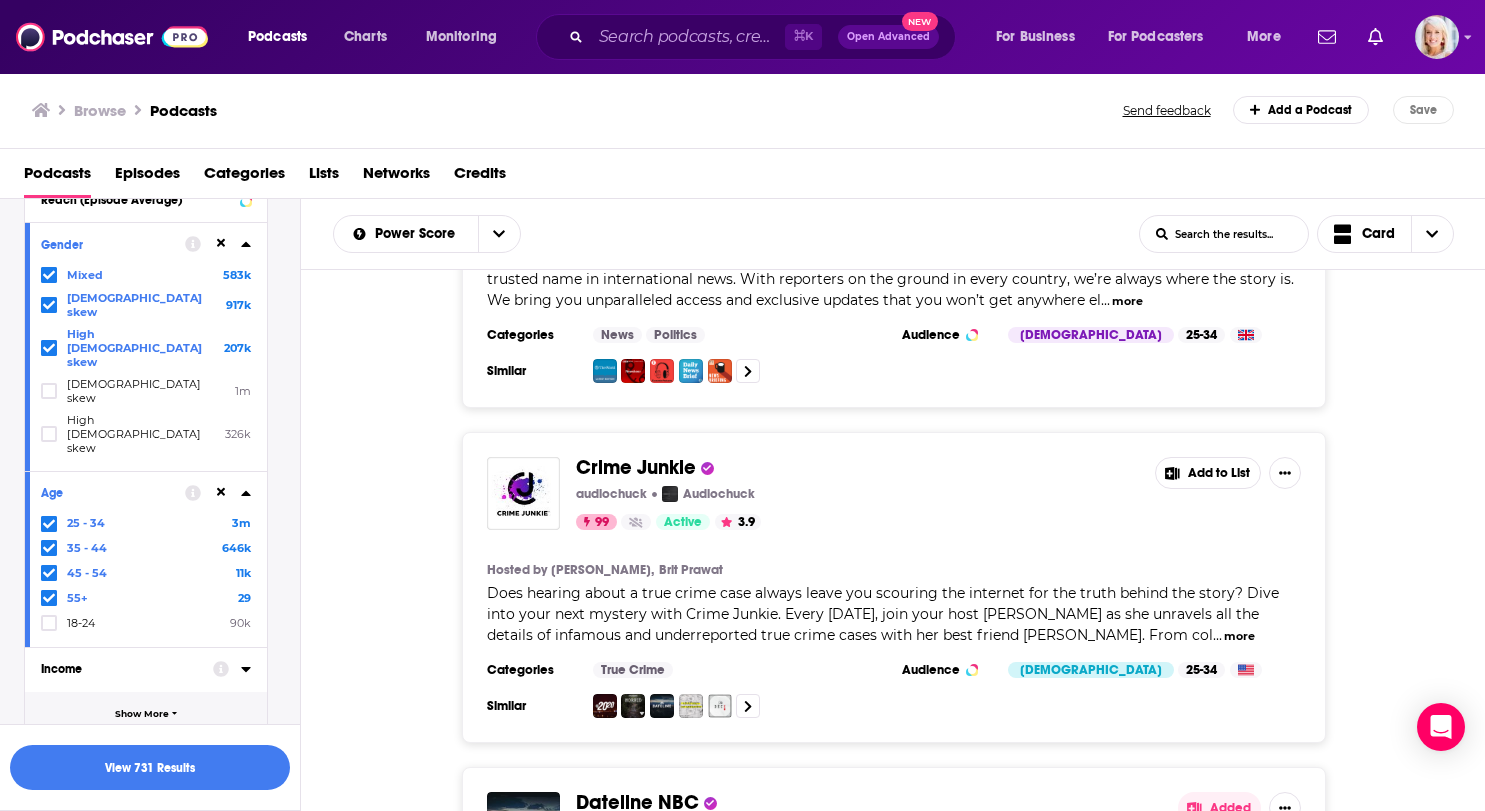 click on "Show More" at bounding box center [146, 714] 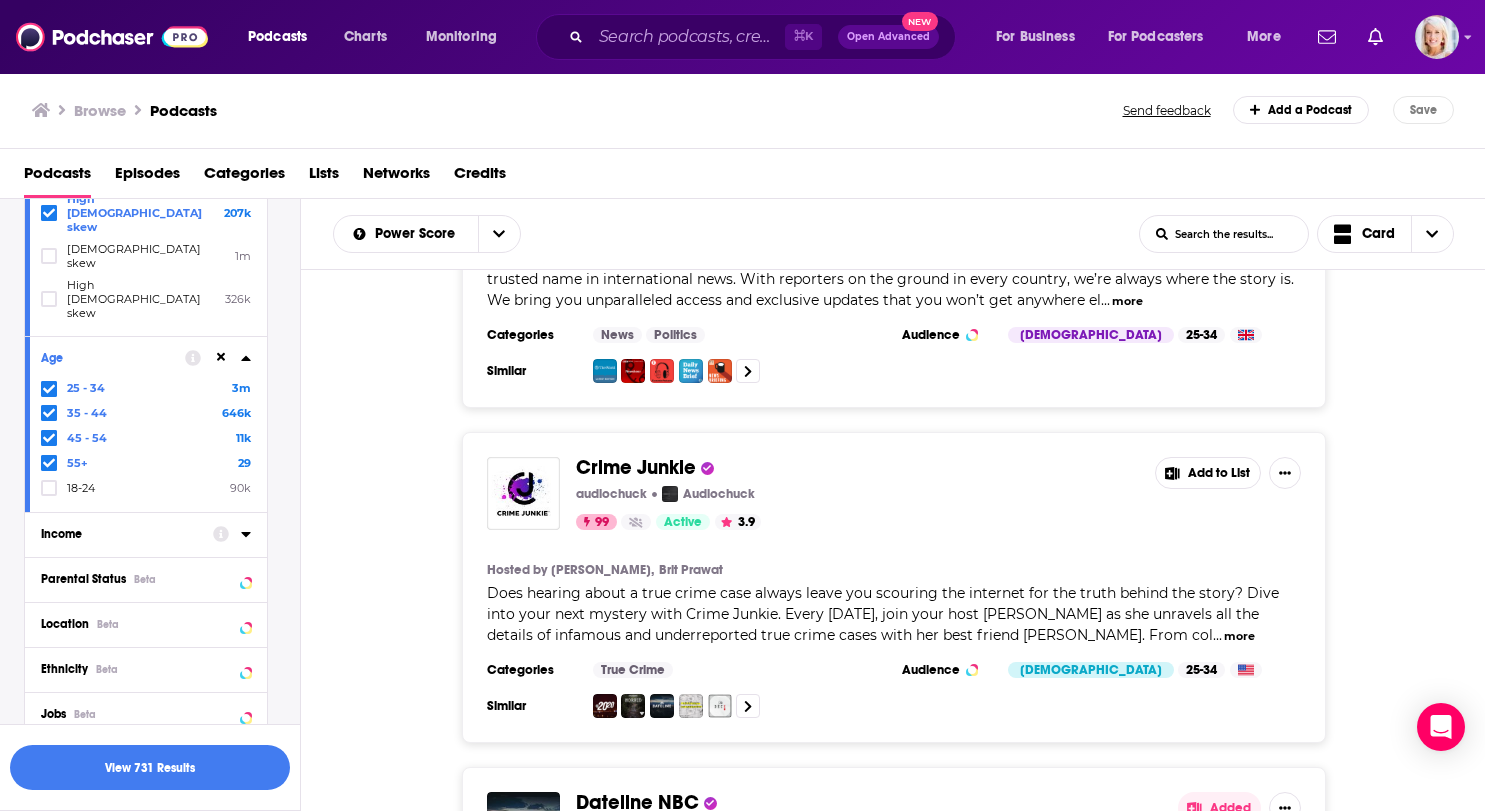 scroll, scrollTop: 1419, scrollLeft: 0, axis: vertical 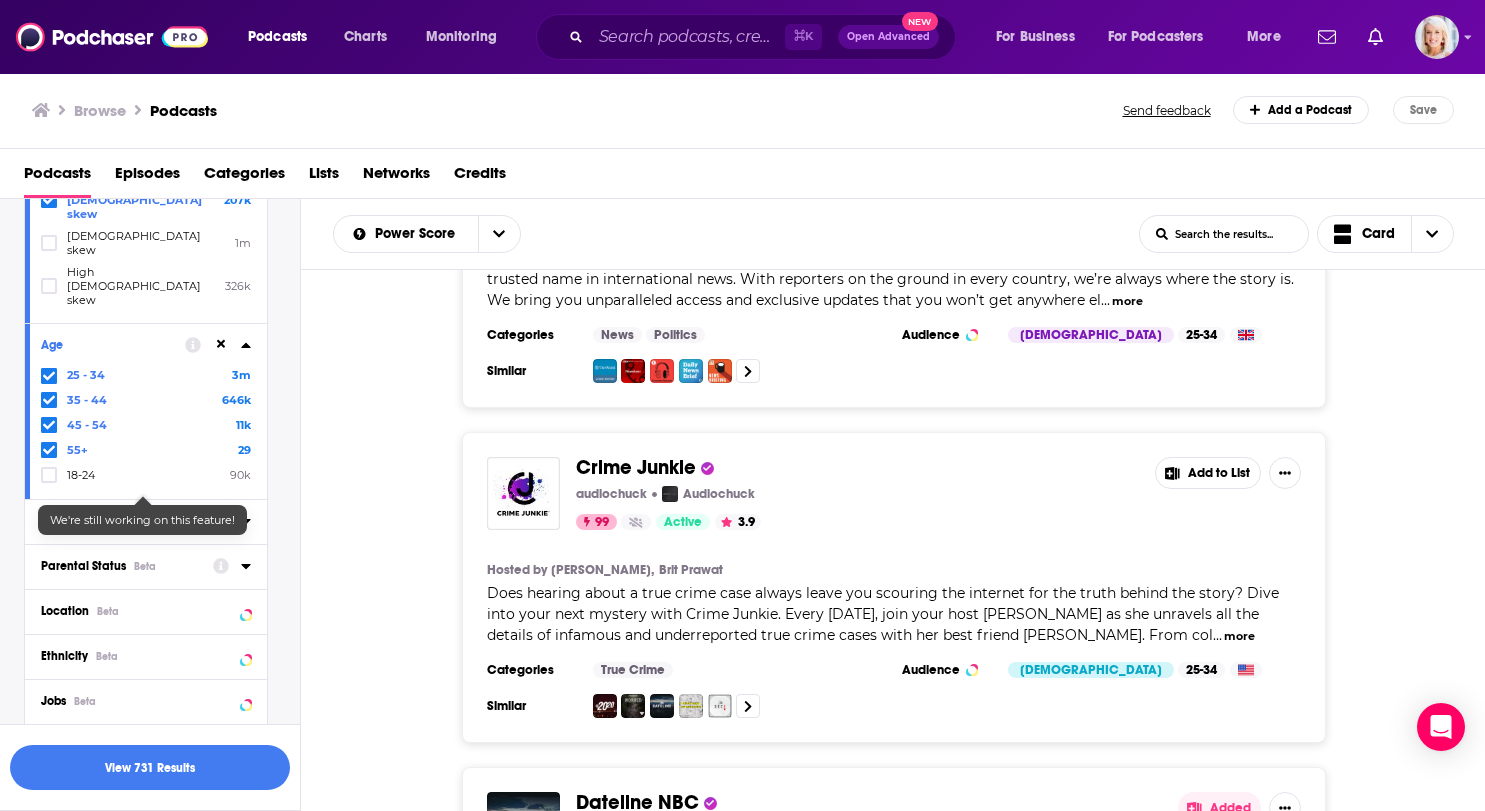 click on "Beta" at bounding box center (145, 566) 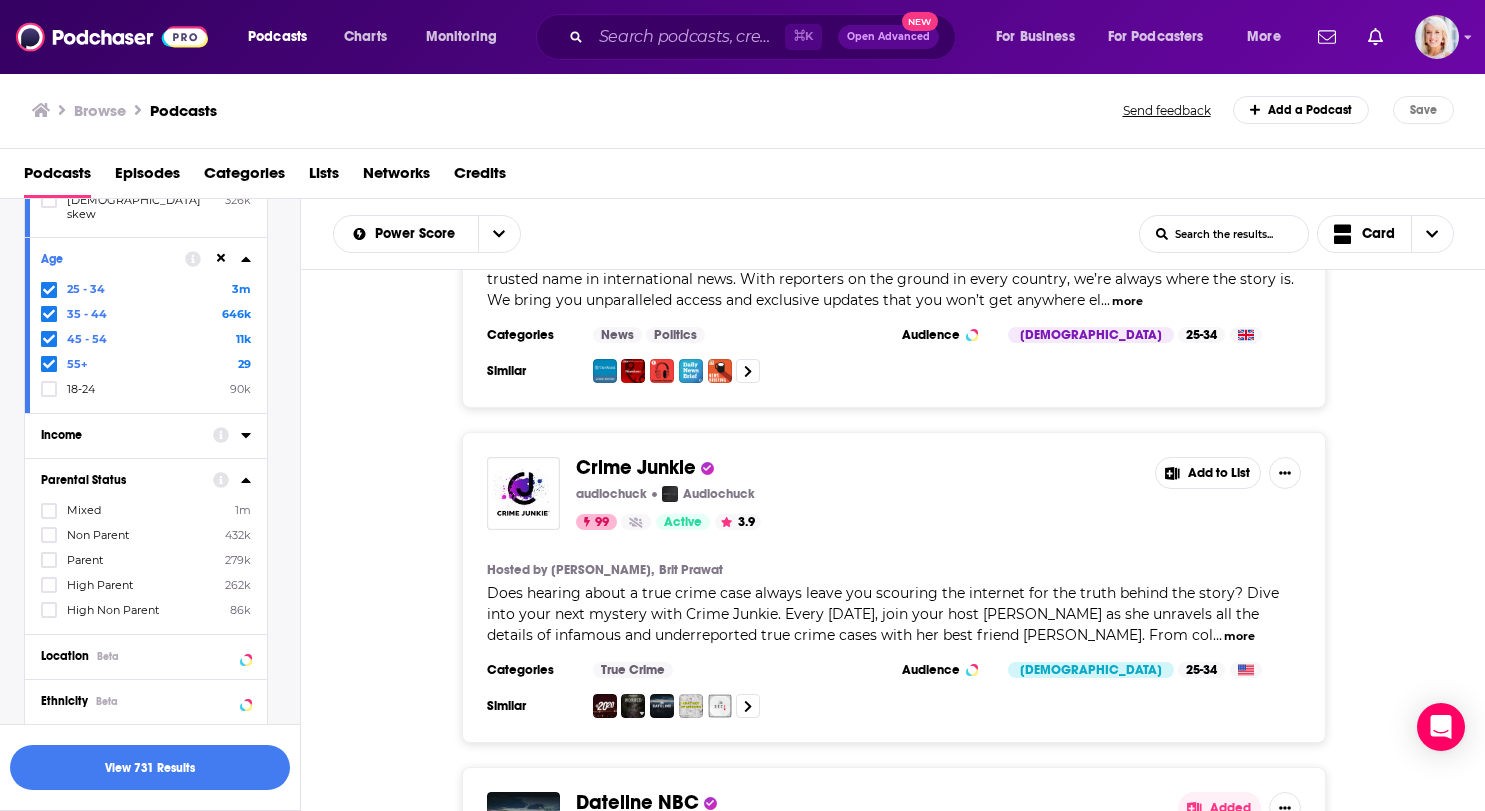 scroll, scrollTop: 1528, scrollLeft: 0, axis: vertical 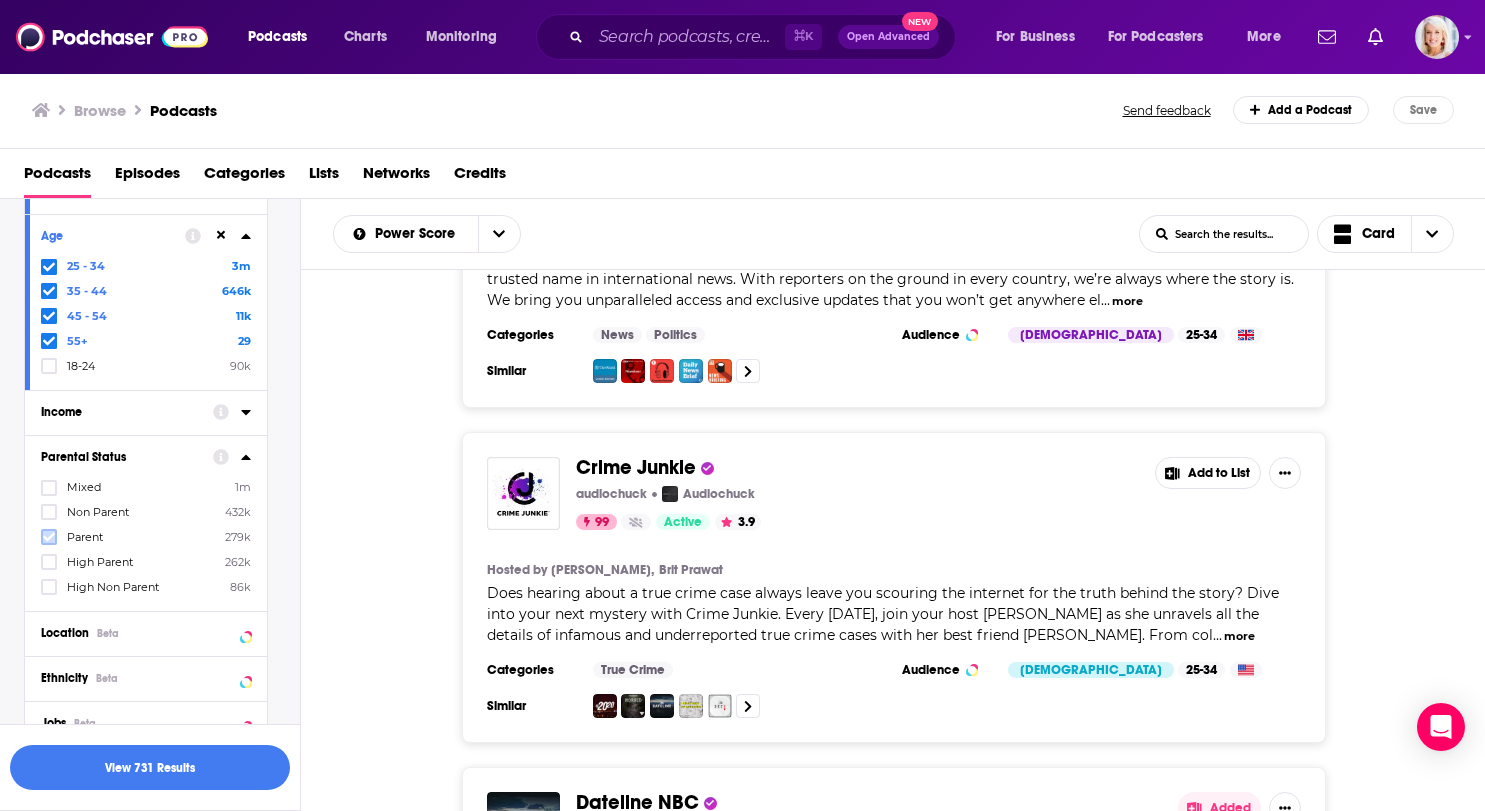 click 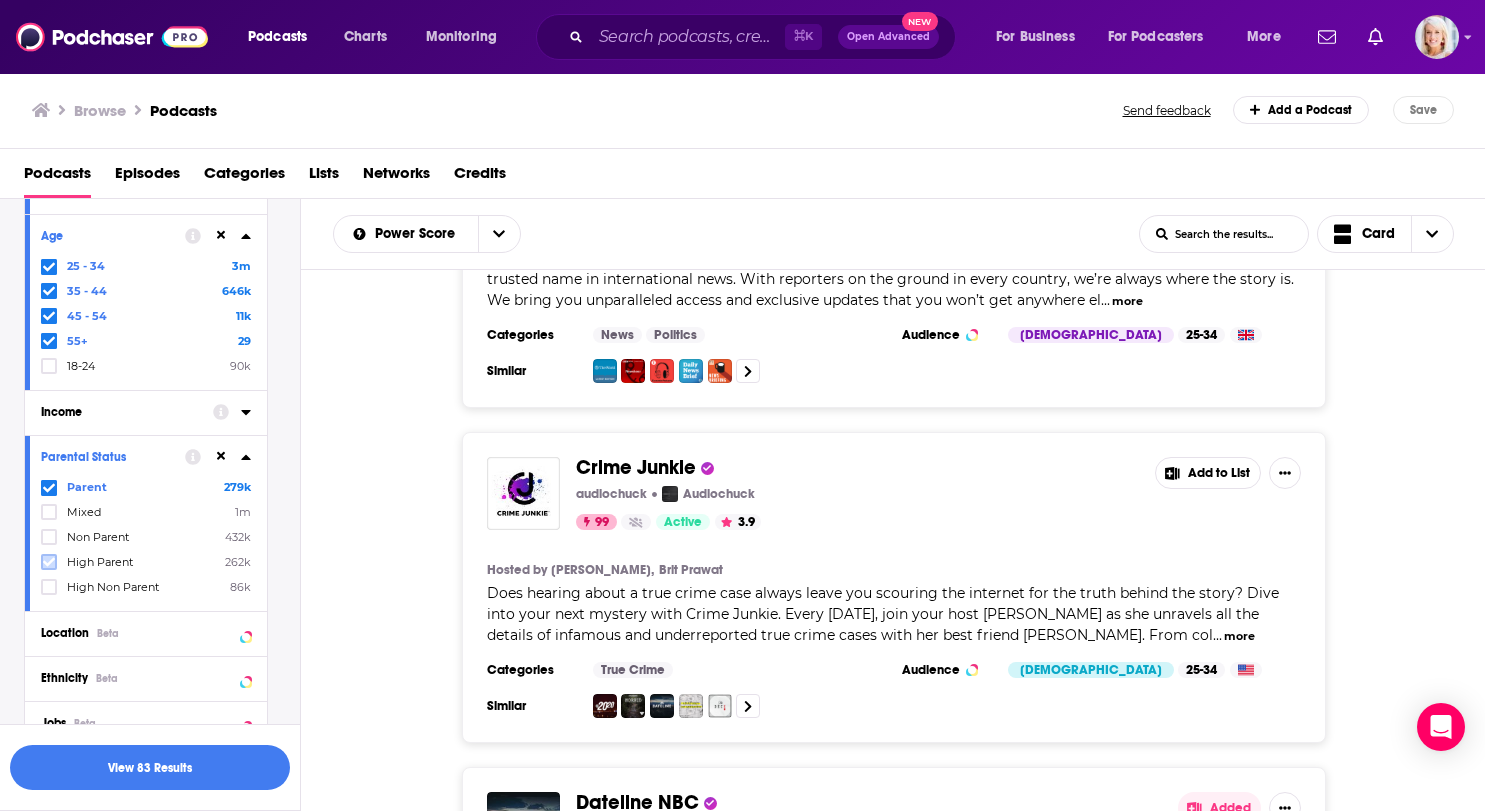 click at bounding box center (49, 562) 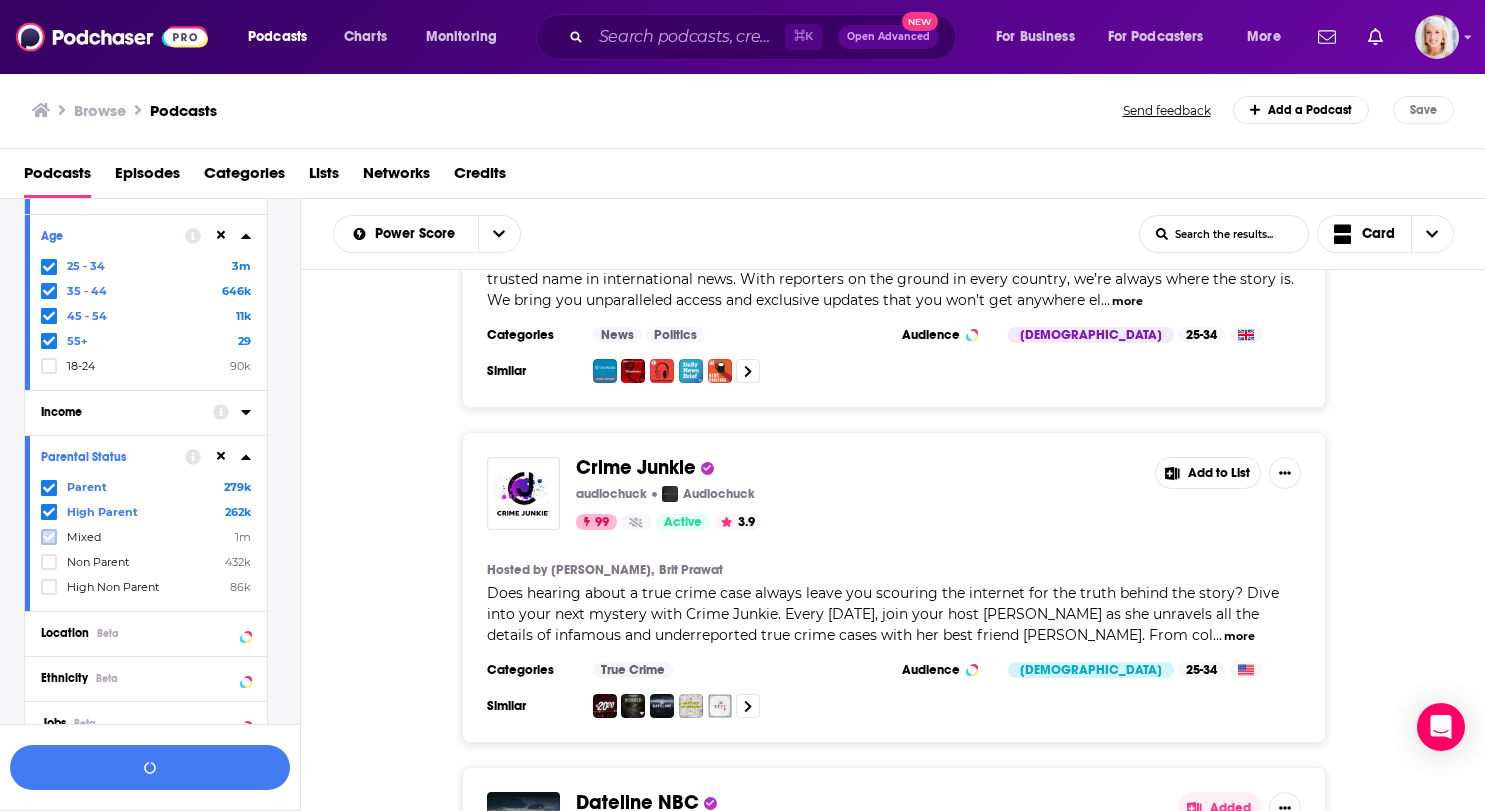 click 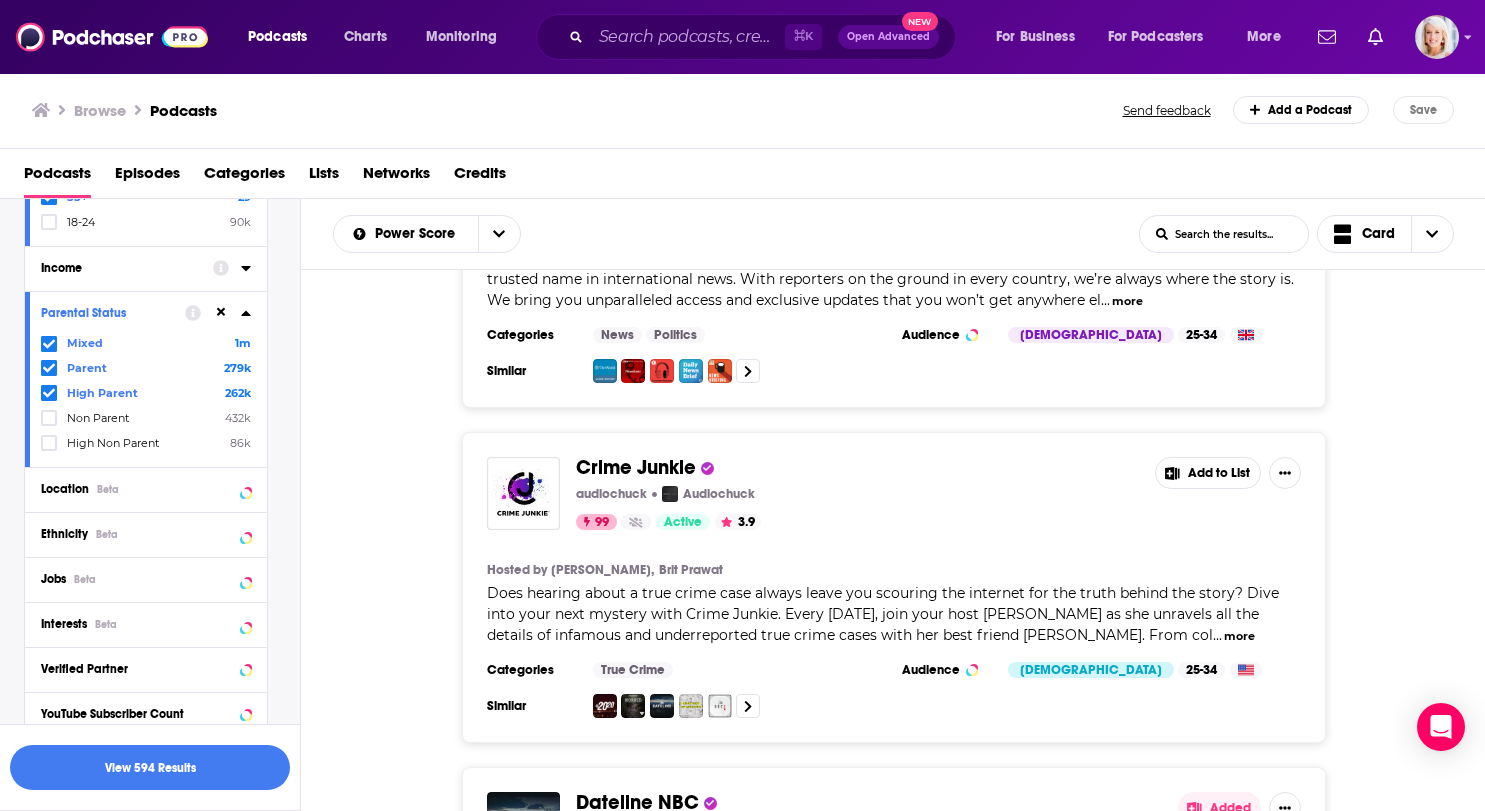 scroll, scrollTop: 1694, scrollLeft: 0, axis: vertical 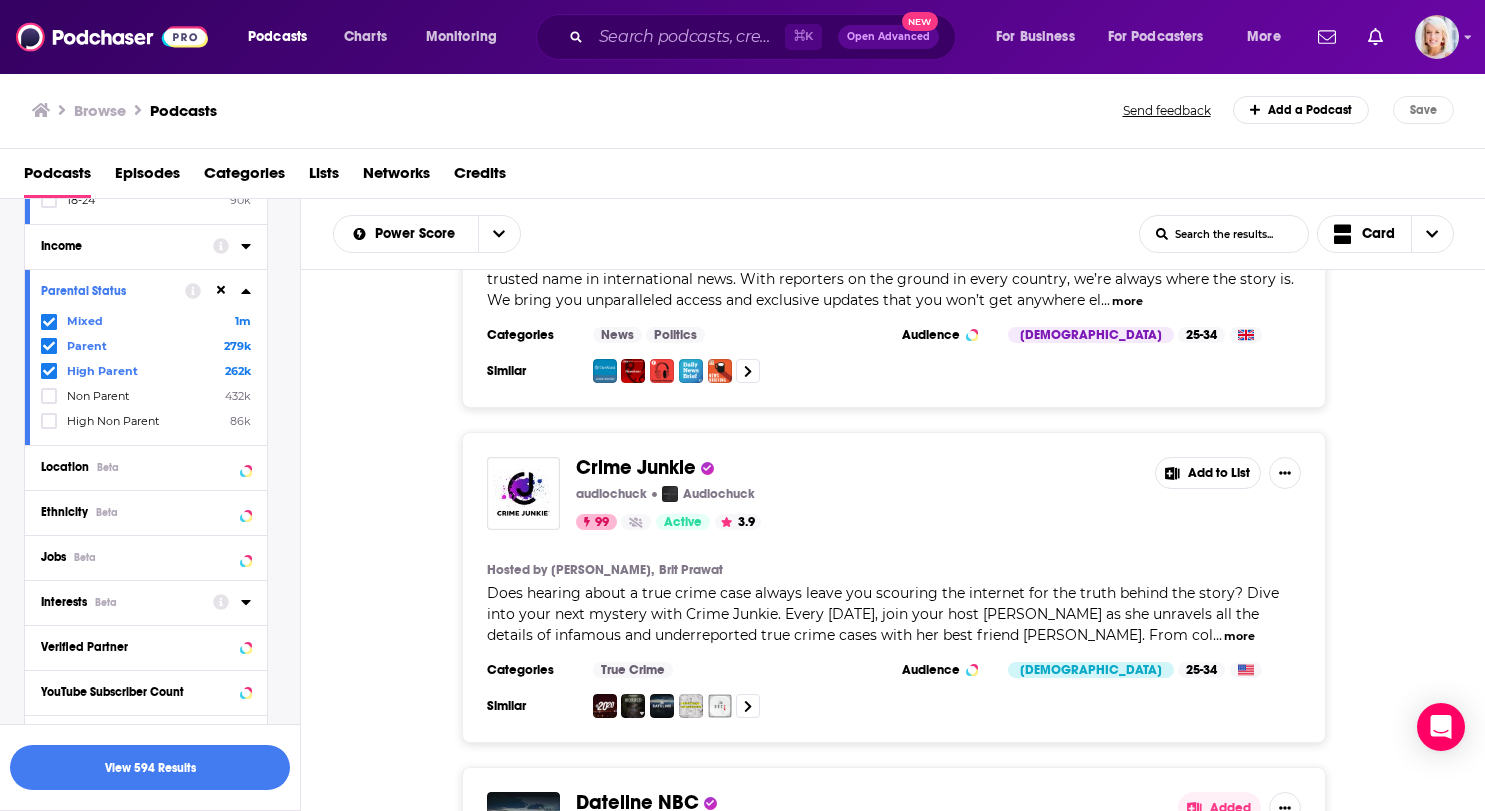click on "Interests Beta" at bounding box center (127, 601) 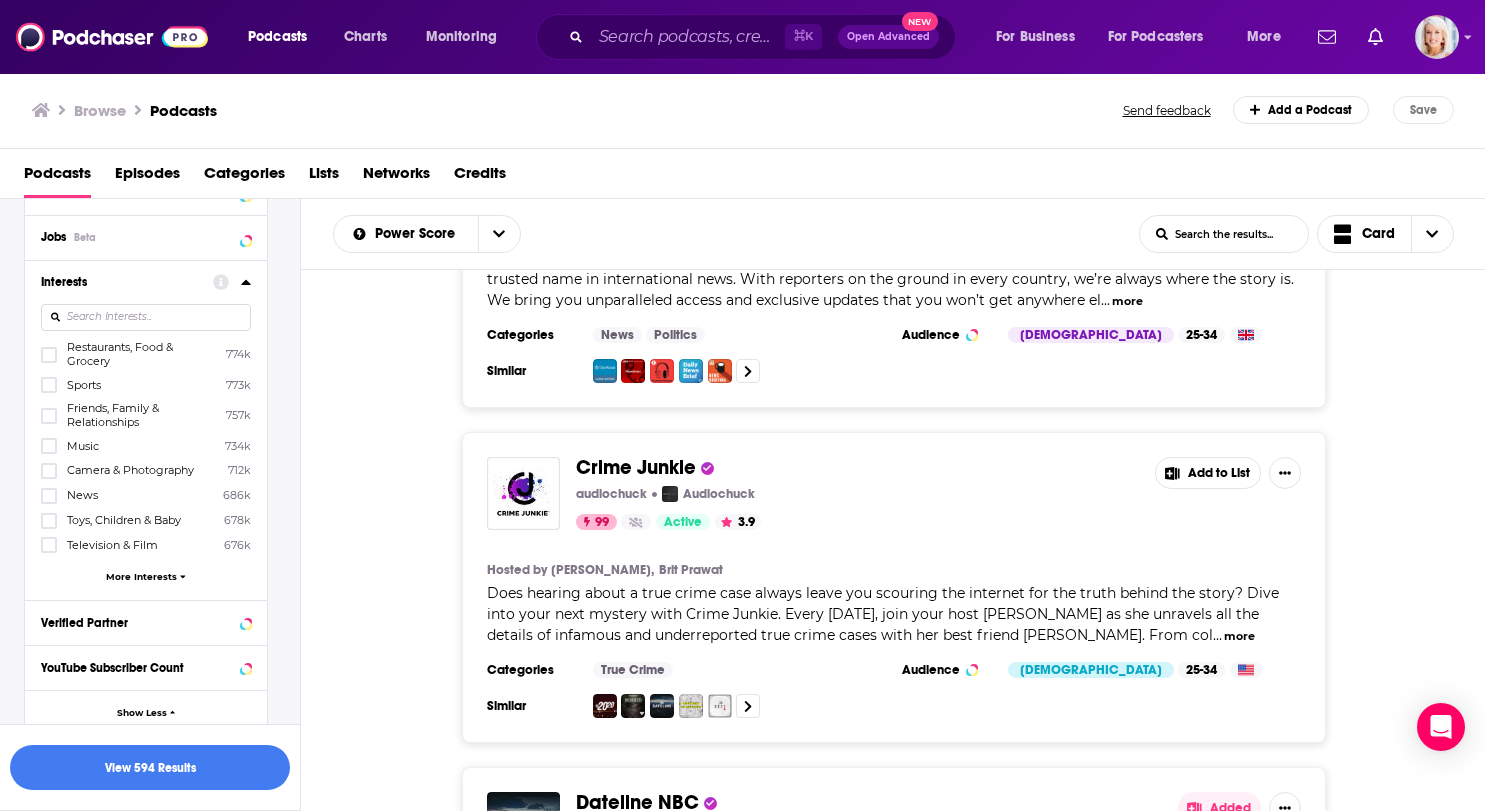 scroll, scrollTop: 2013, scrollLeft: 0, axis: vertical 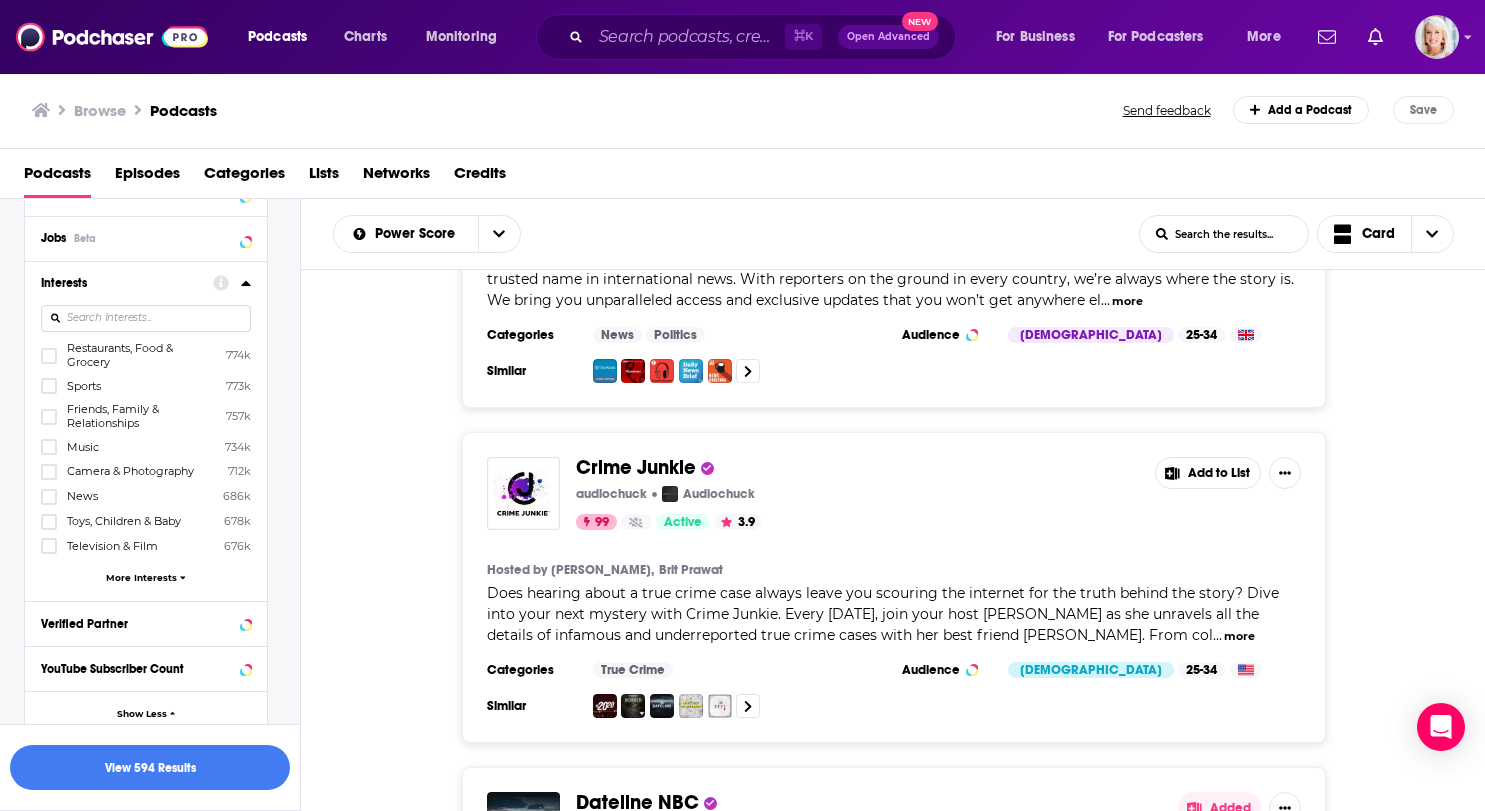 click on "More Interests" at bounding box center [141, 577] 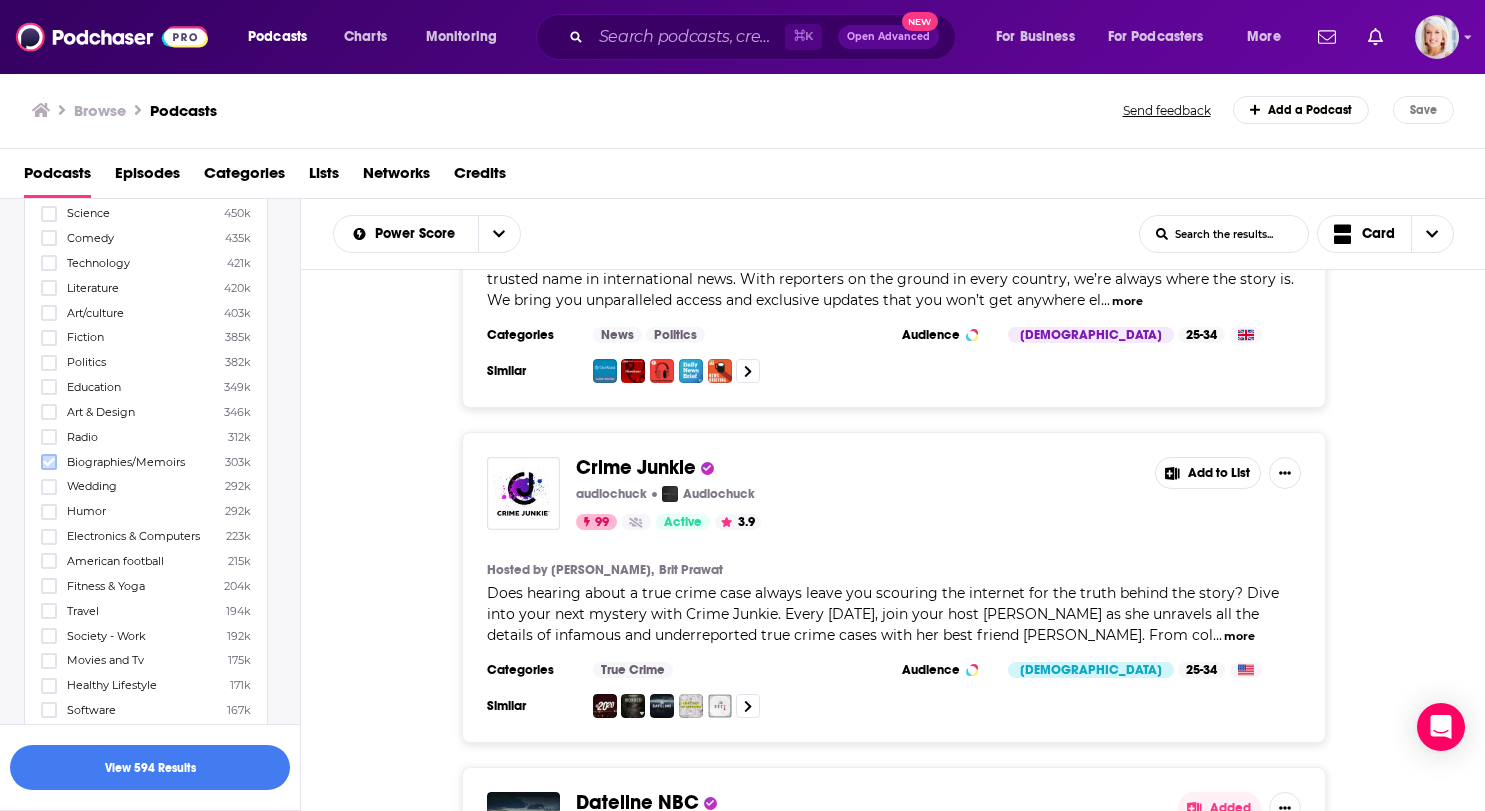 scroll, scrollTop: 2514, scrollLeft: 0, axis: vertical 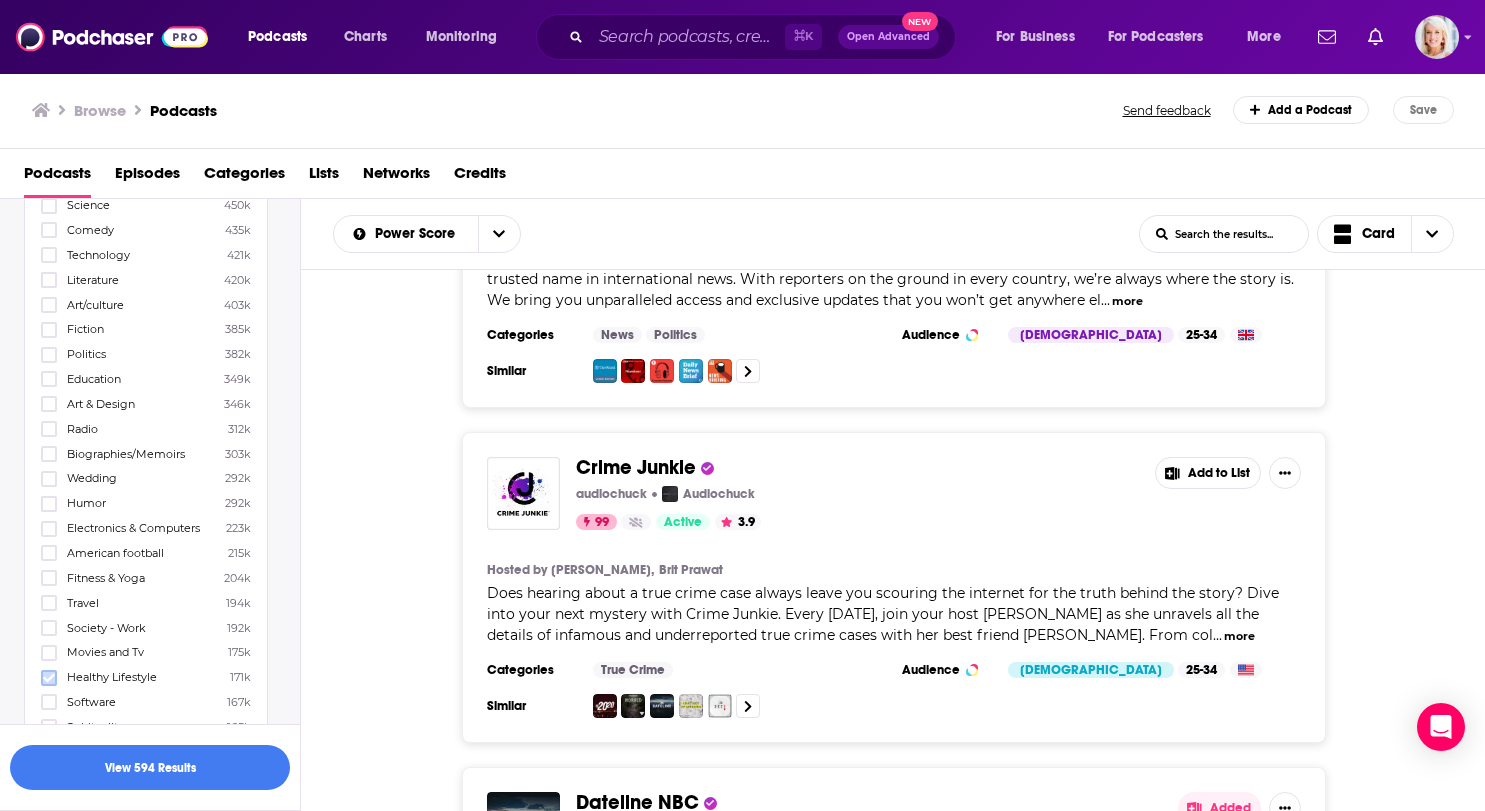 click 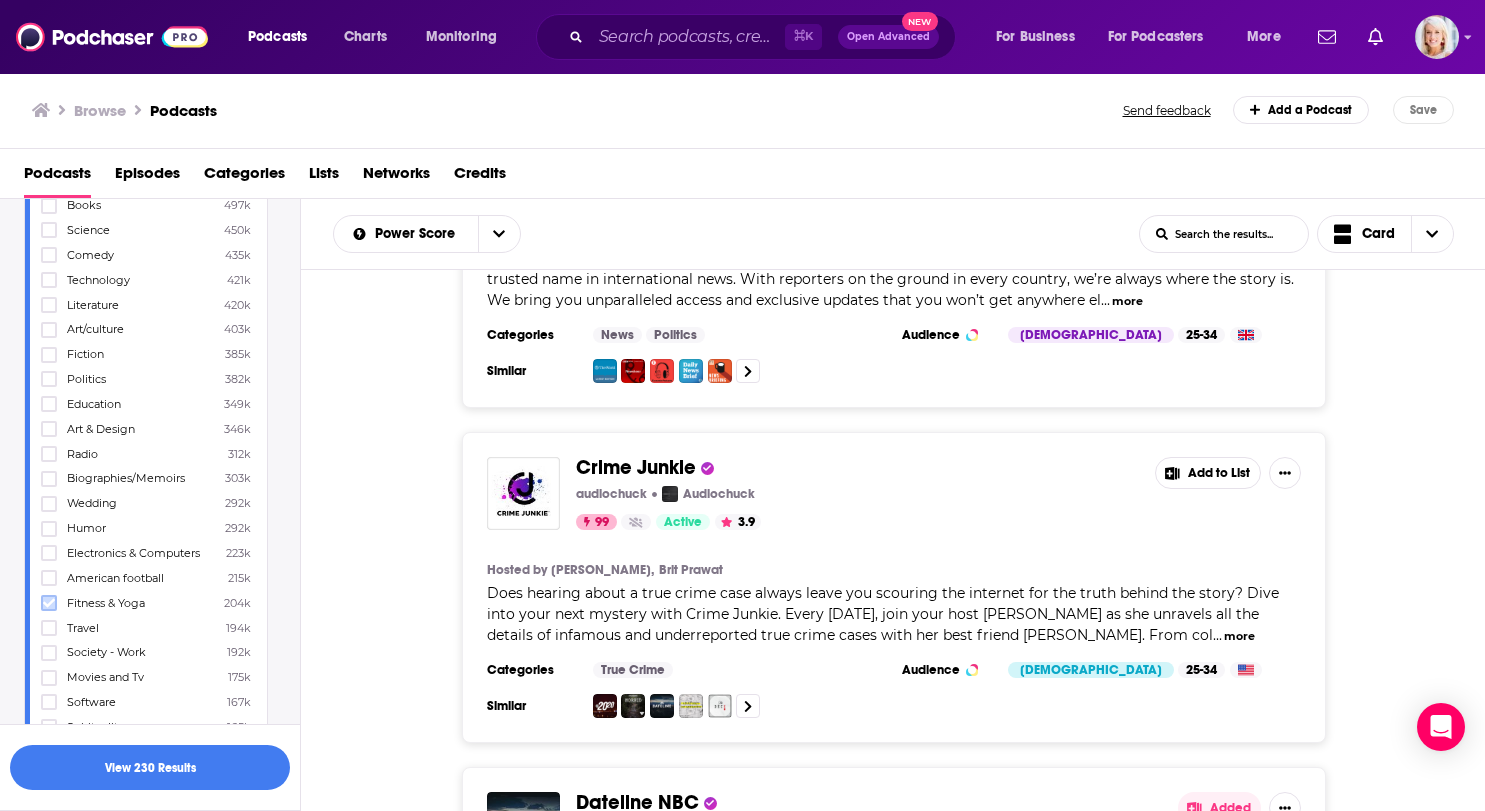 click 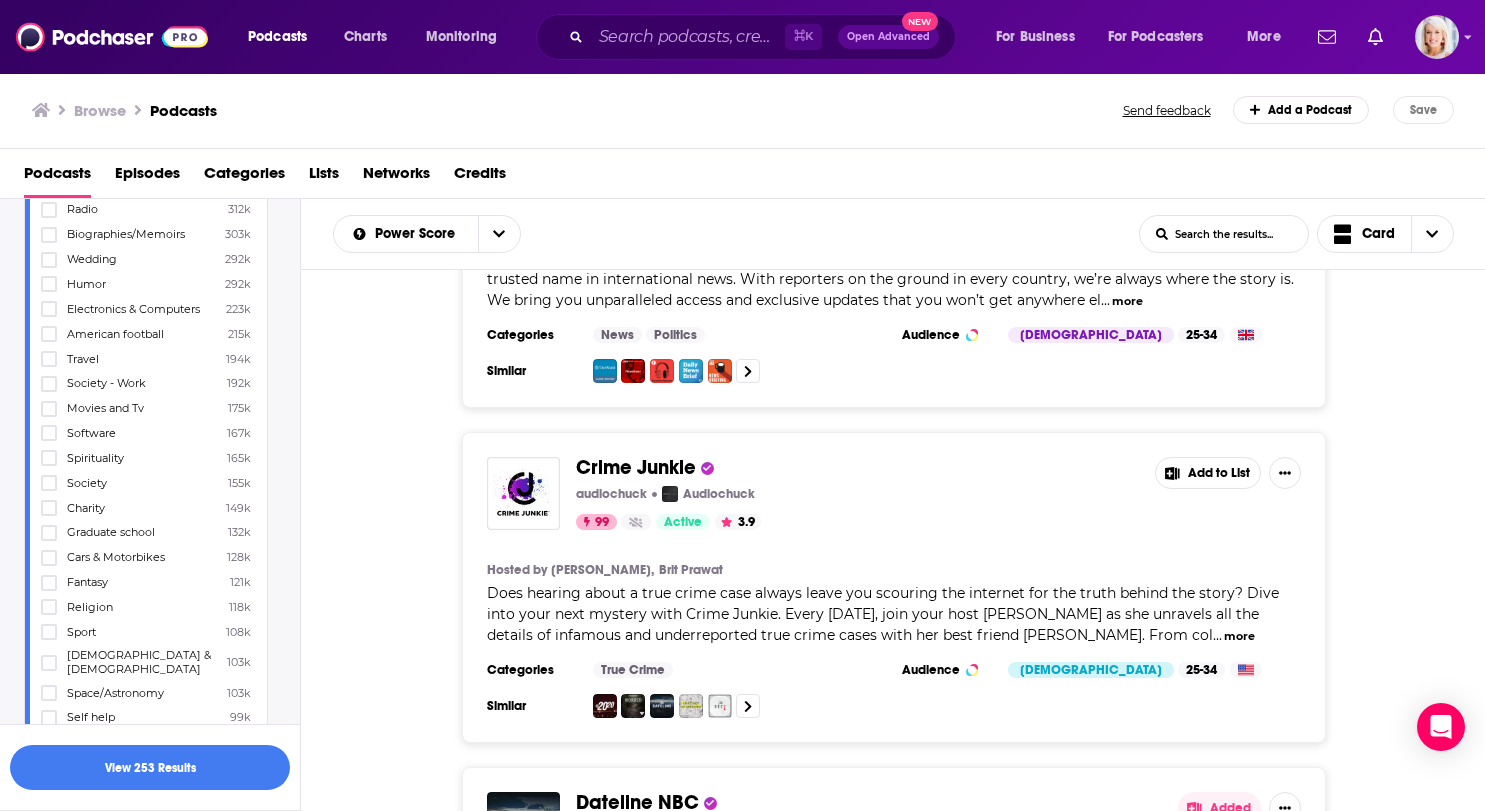 scroll, scrollTop: 2793, scrollLeft: 0, axis: vertical 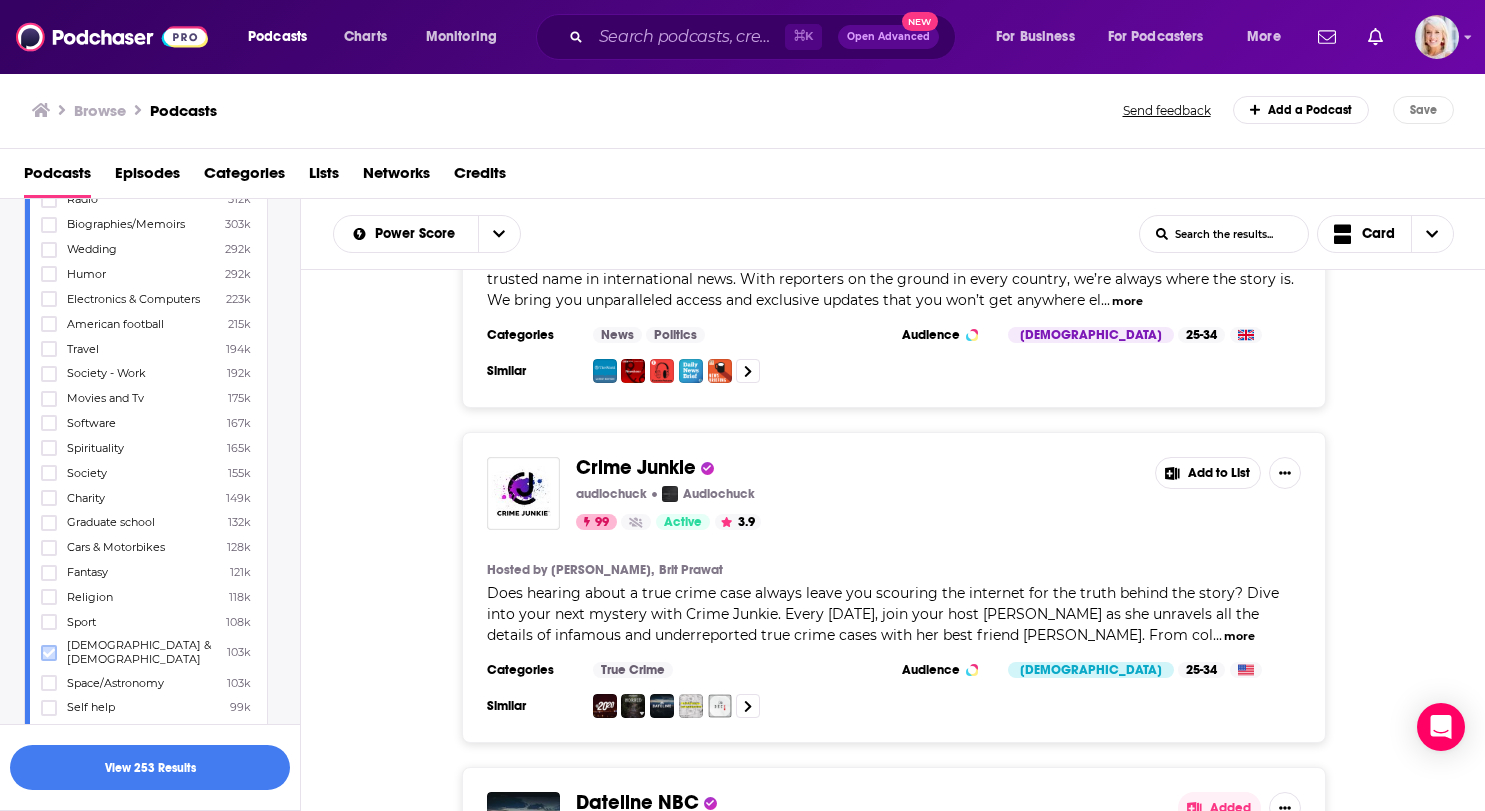 click 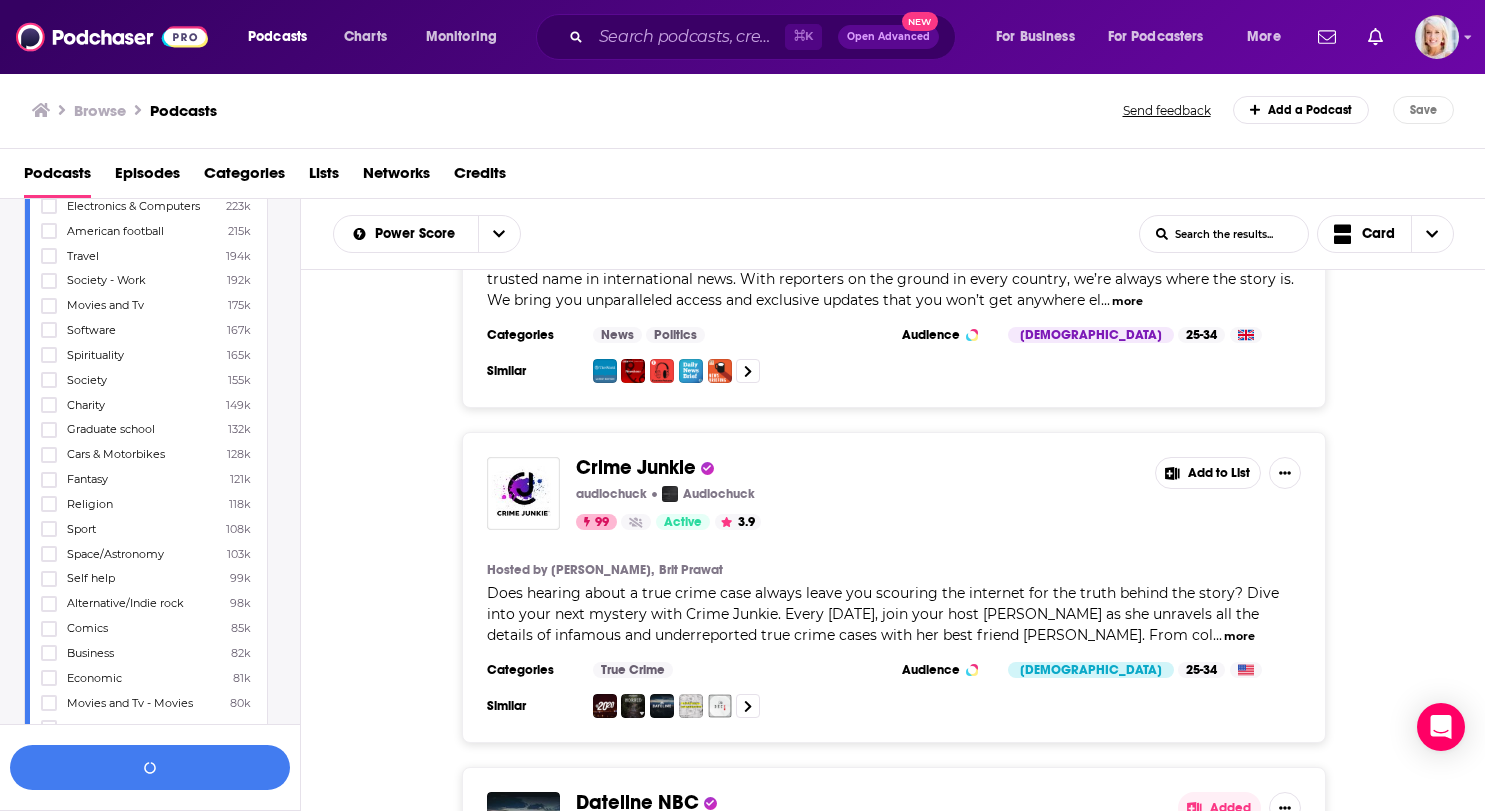 scroll, scrollTop: 2936, scrollLeft: 0, axis: vertical 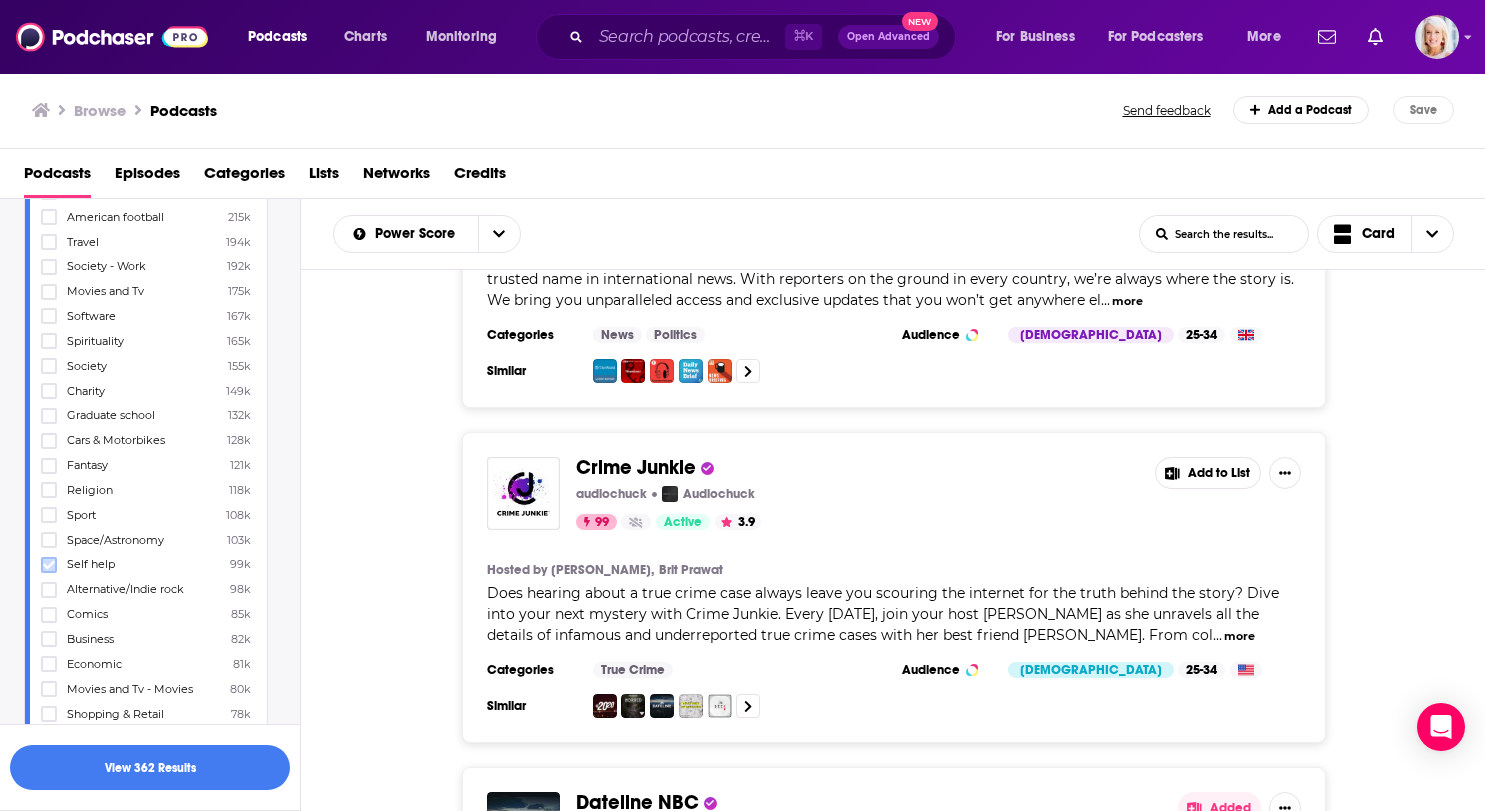 click 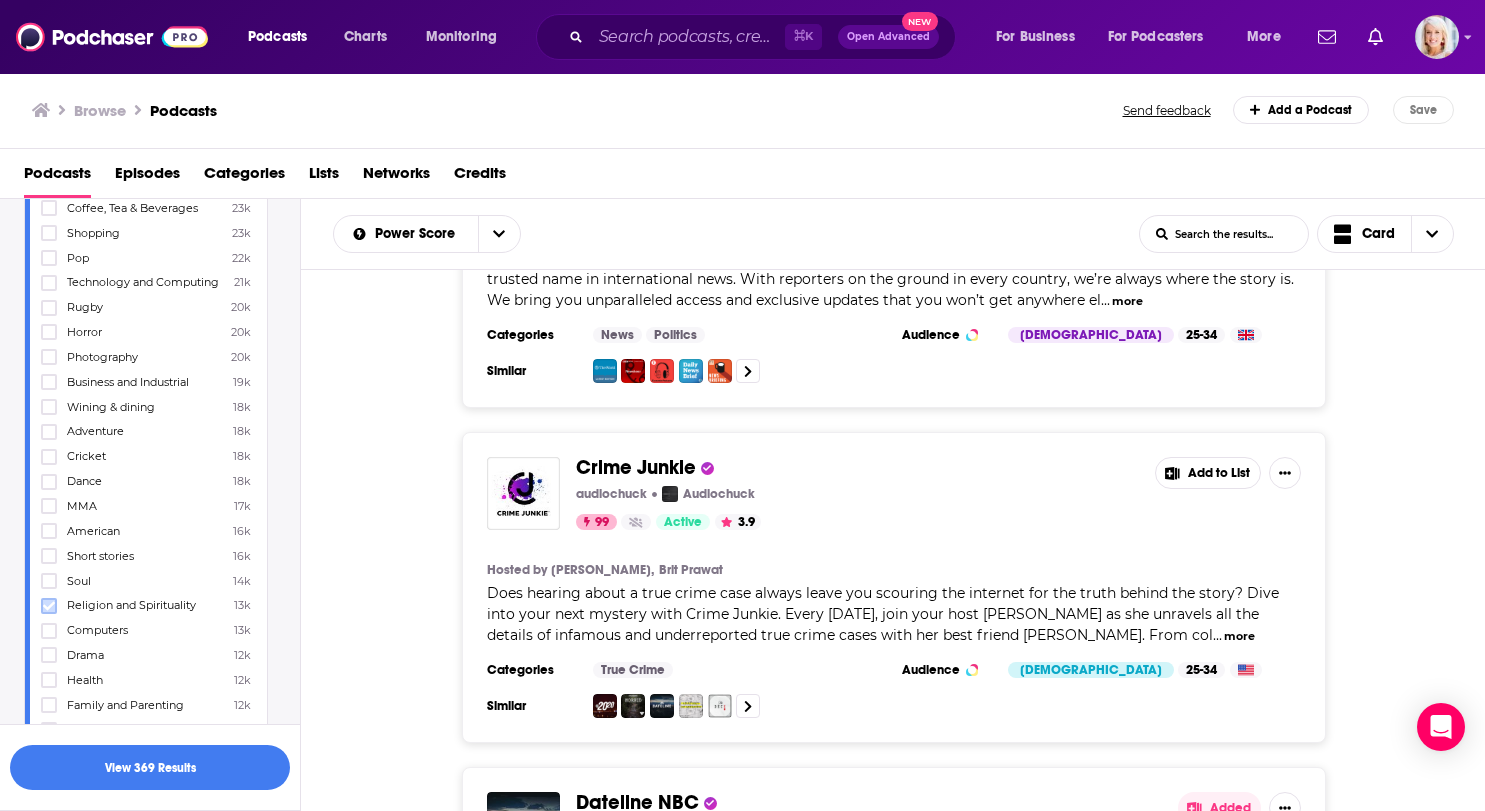 scroll, scrollTop: 4190, scrollLeft: 0, axis: vertical 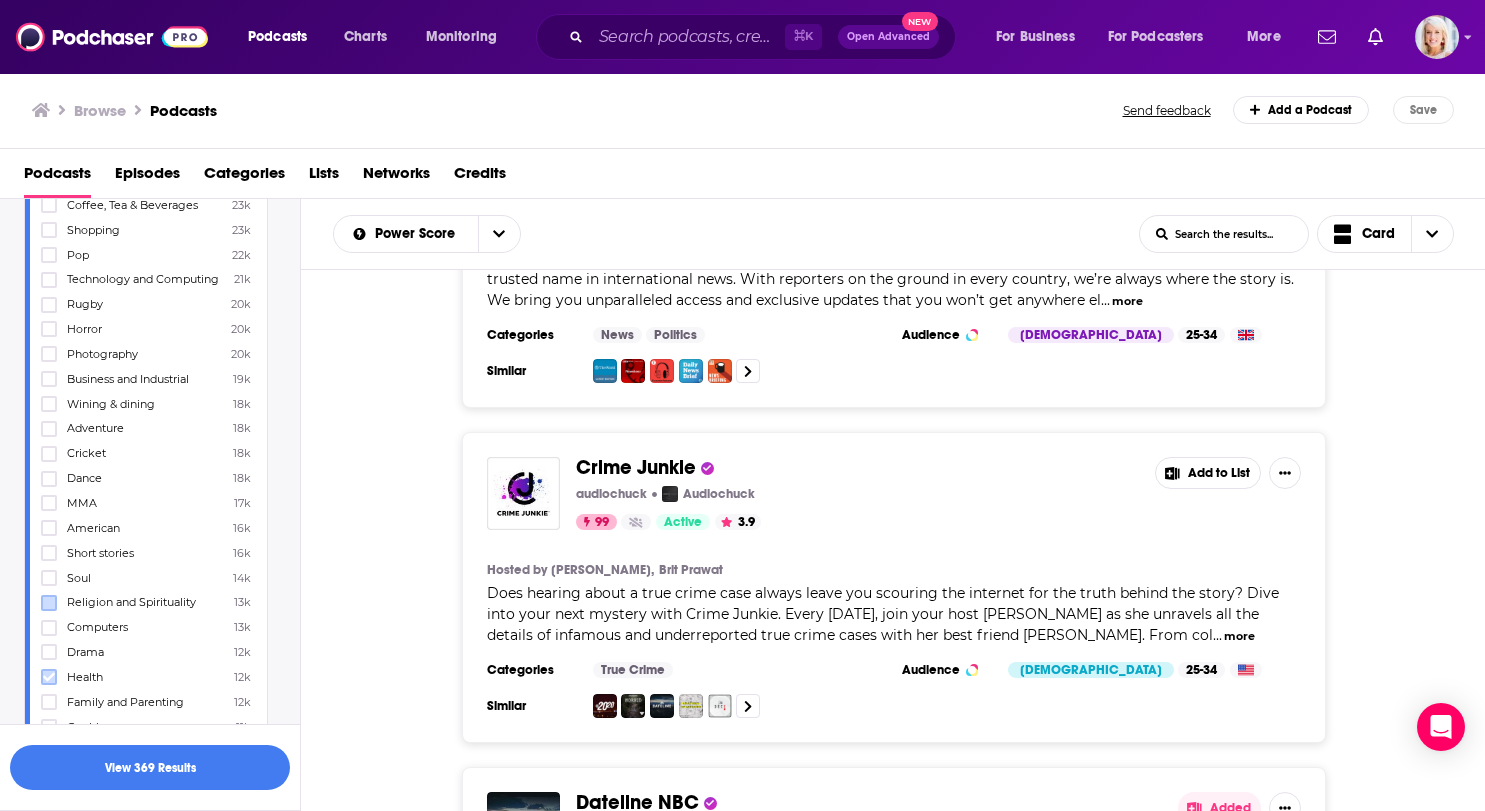 click 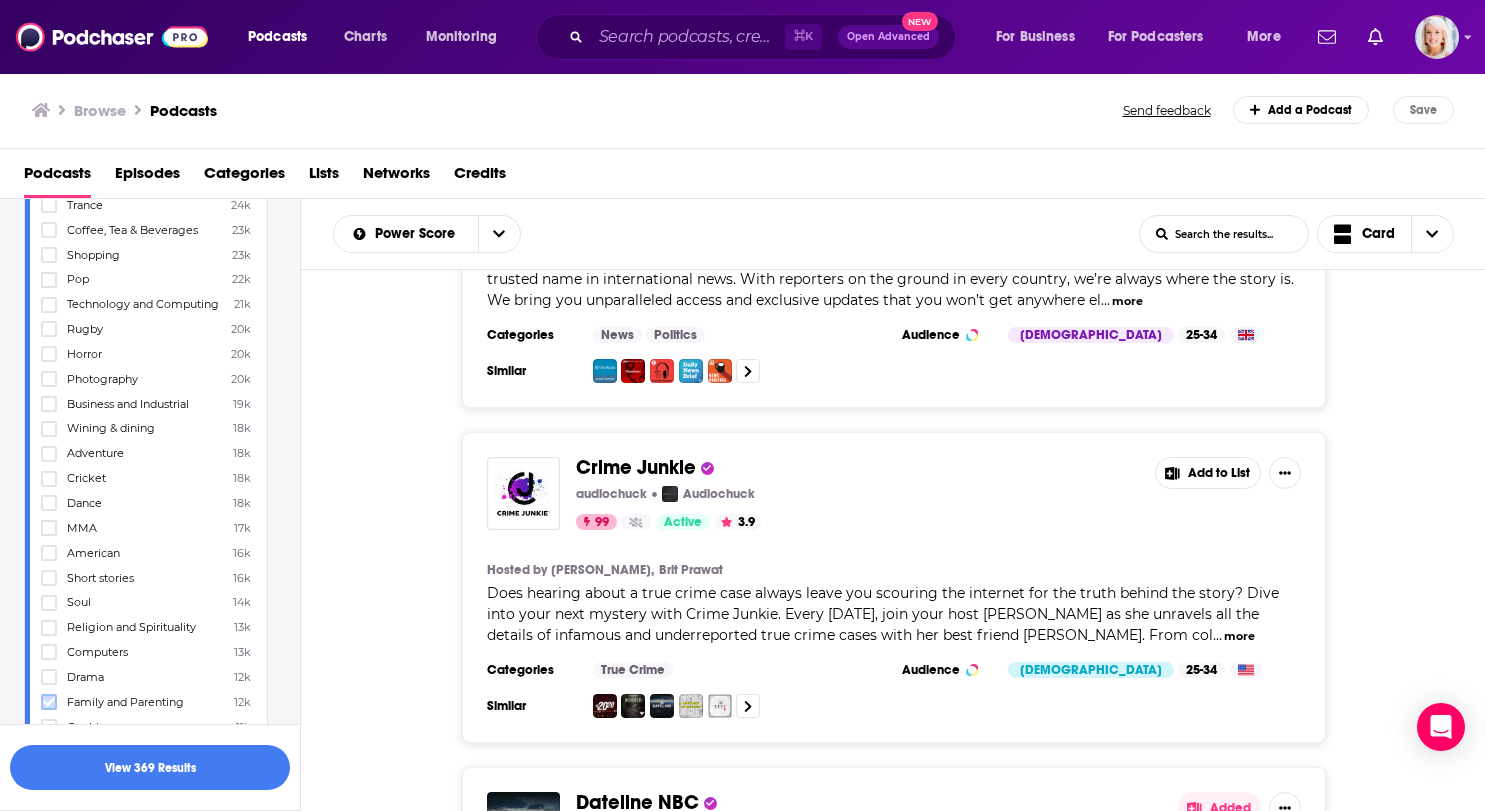 click 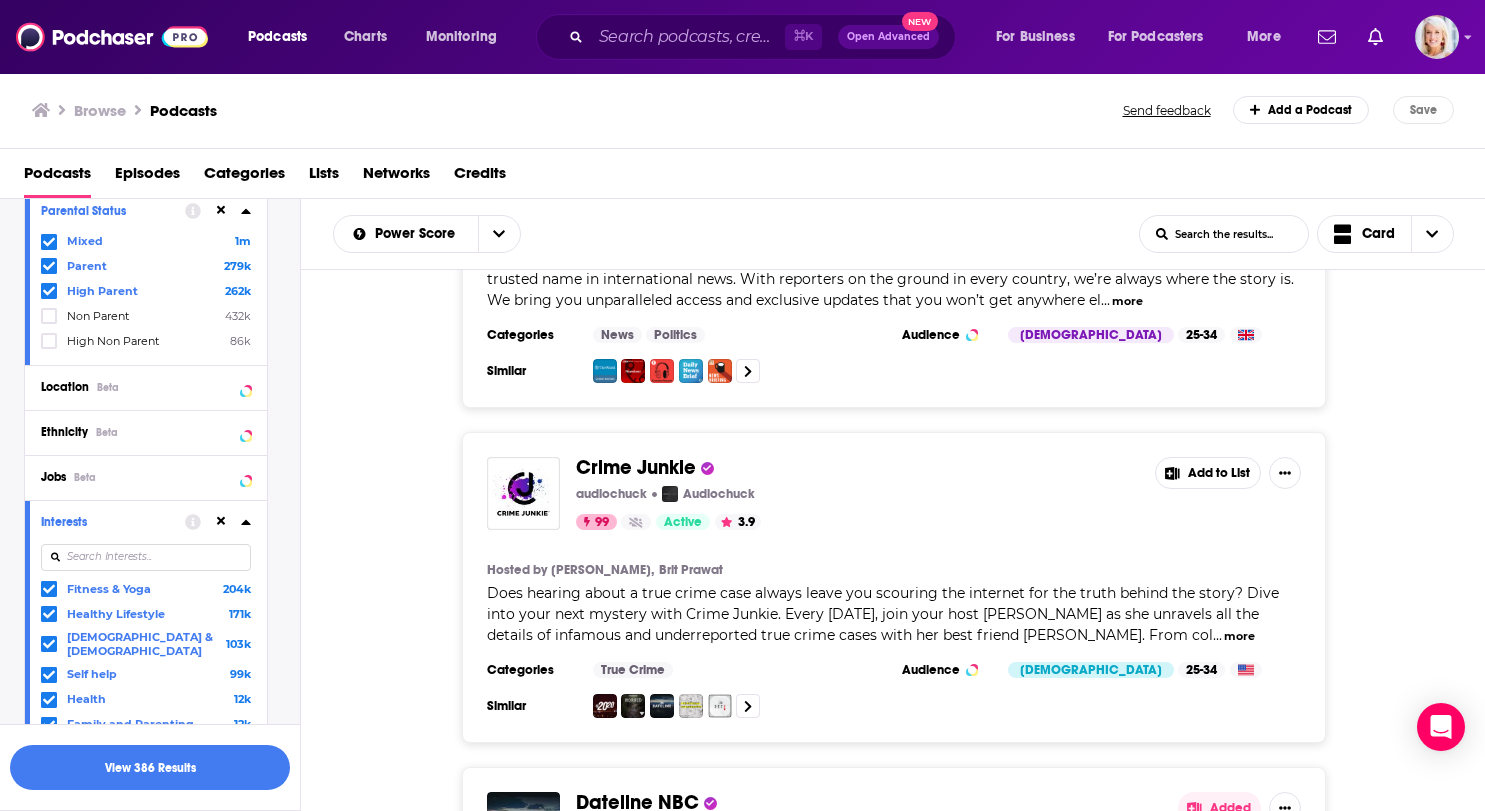 scroll, scrollTop: 1776, scrollLeft: 0, axis: vertical 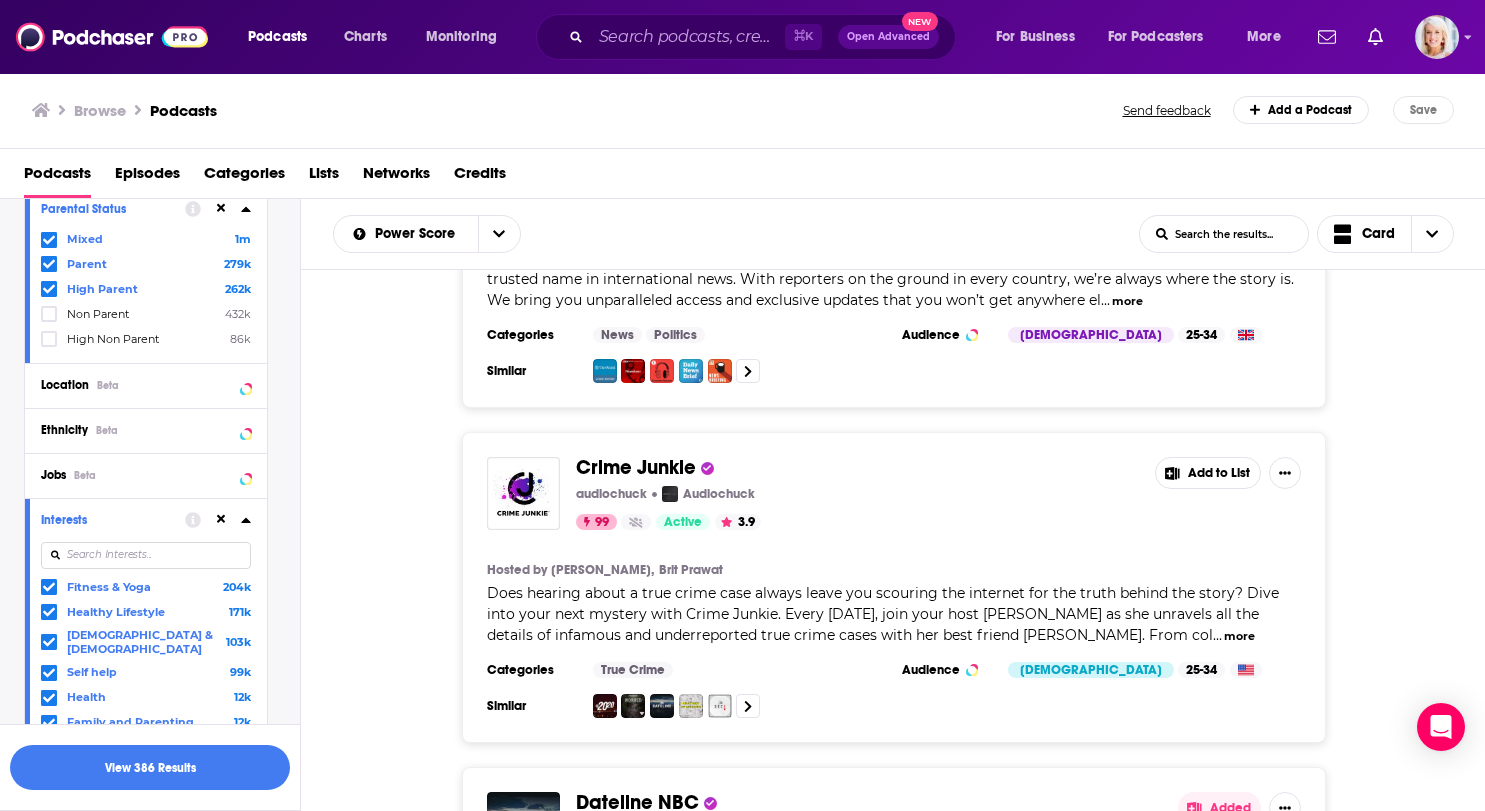 click at bounding box center (146, 555) 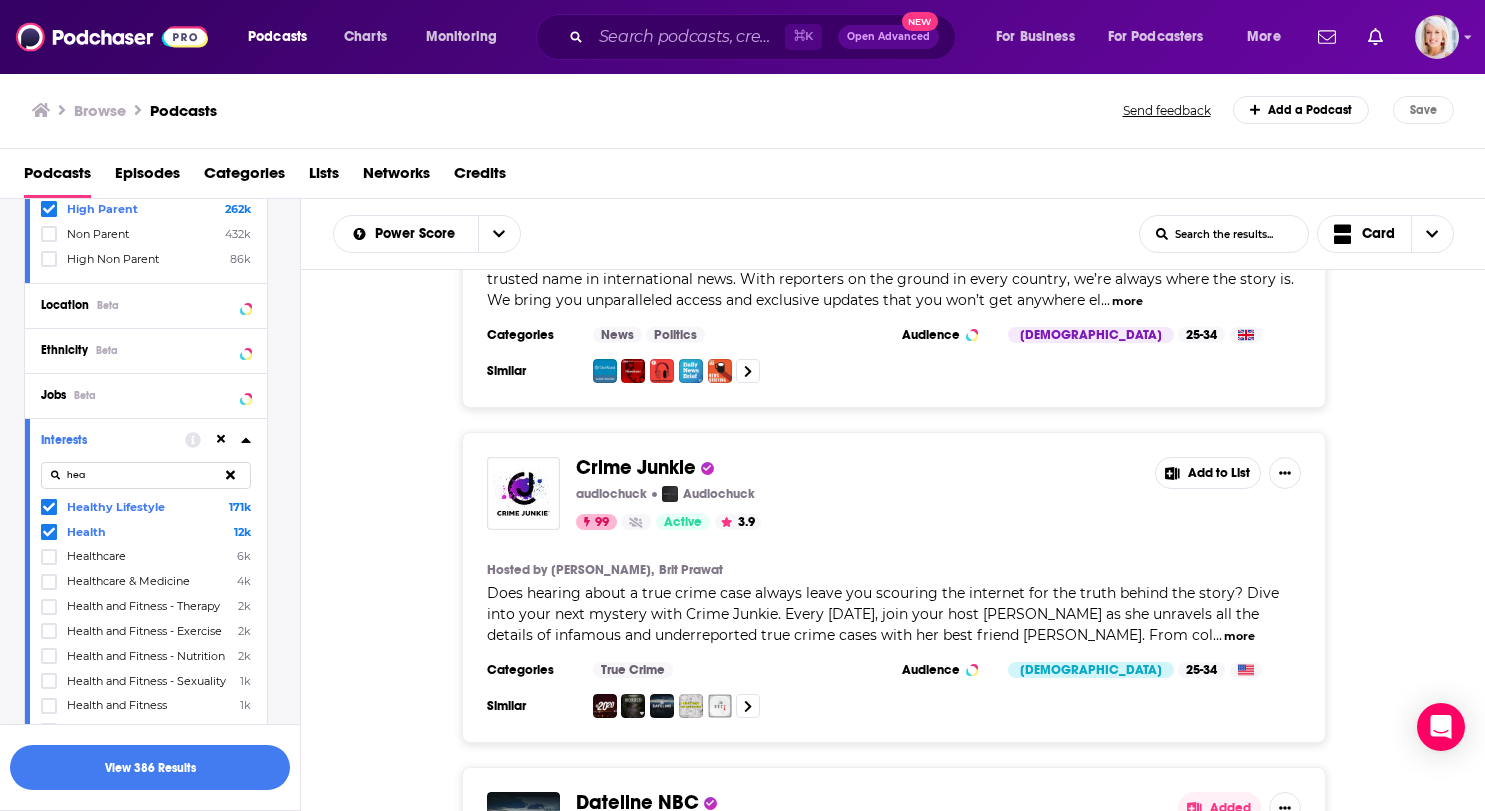 scroll, scrollTop: 1859, scrollLeft: 0, axis: vertical 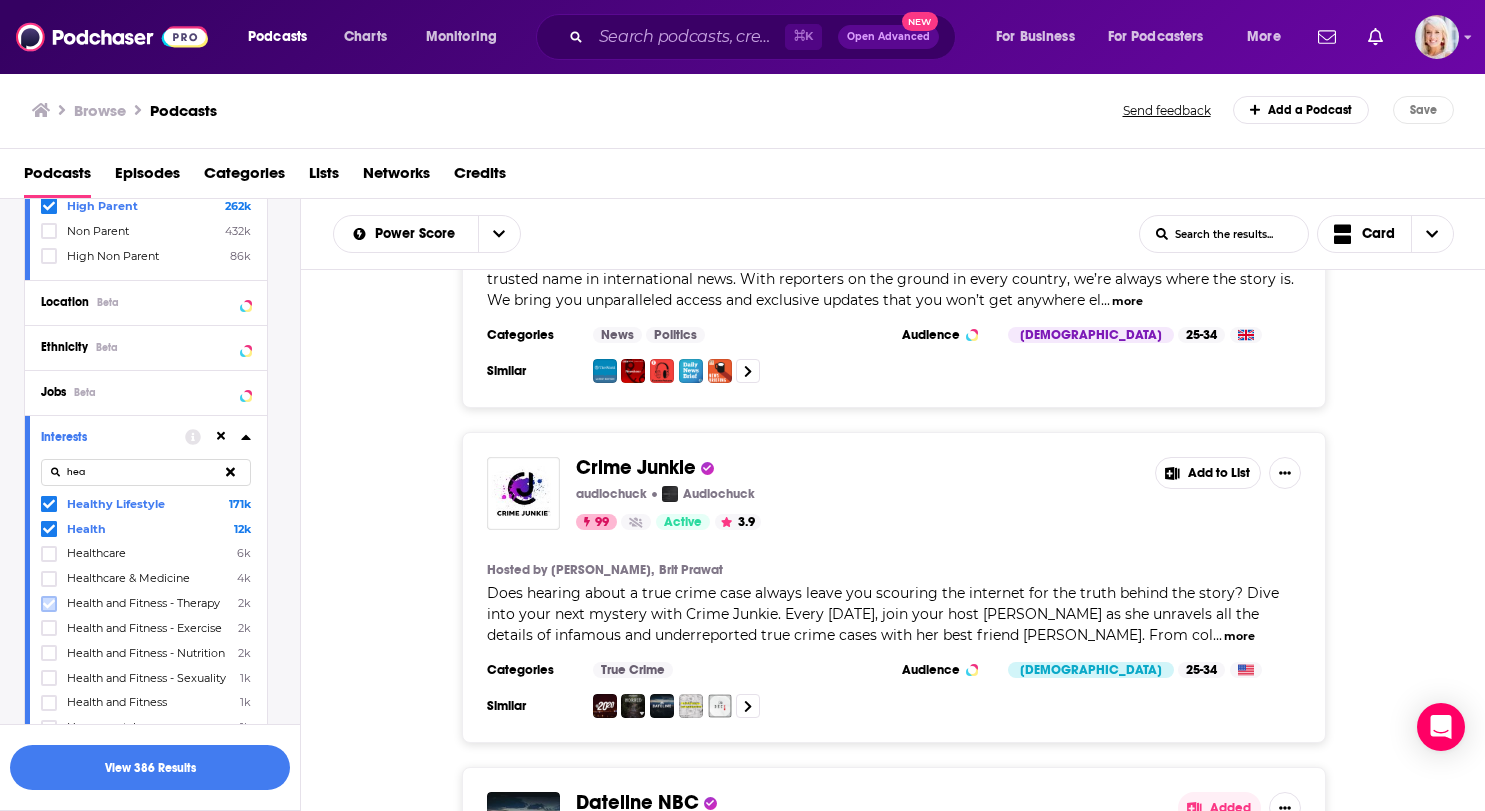 click 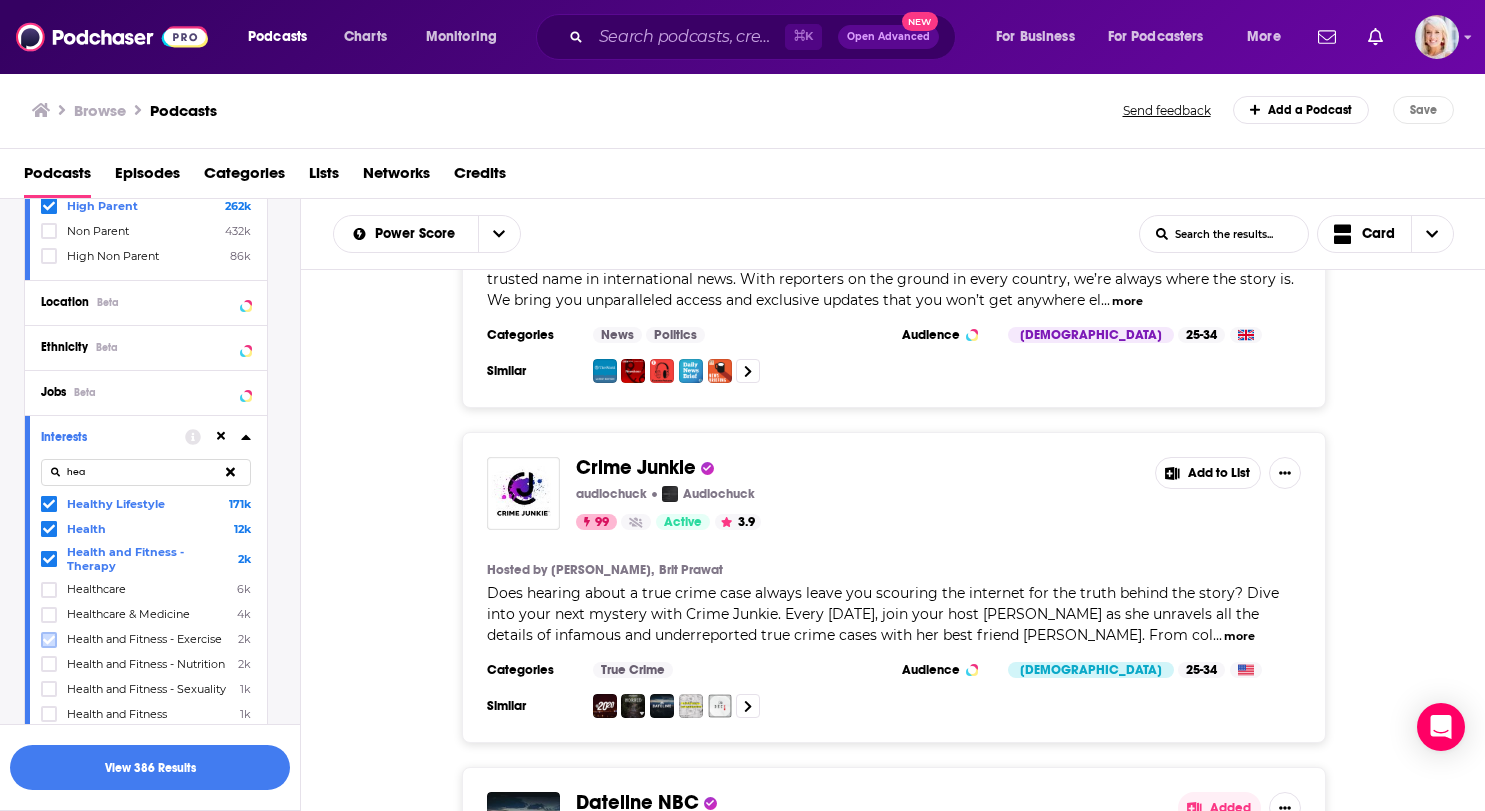 click 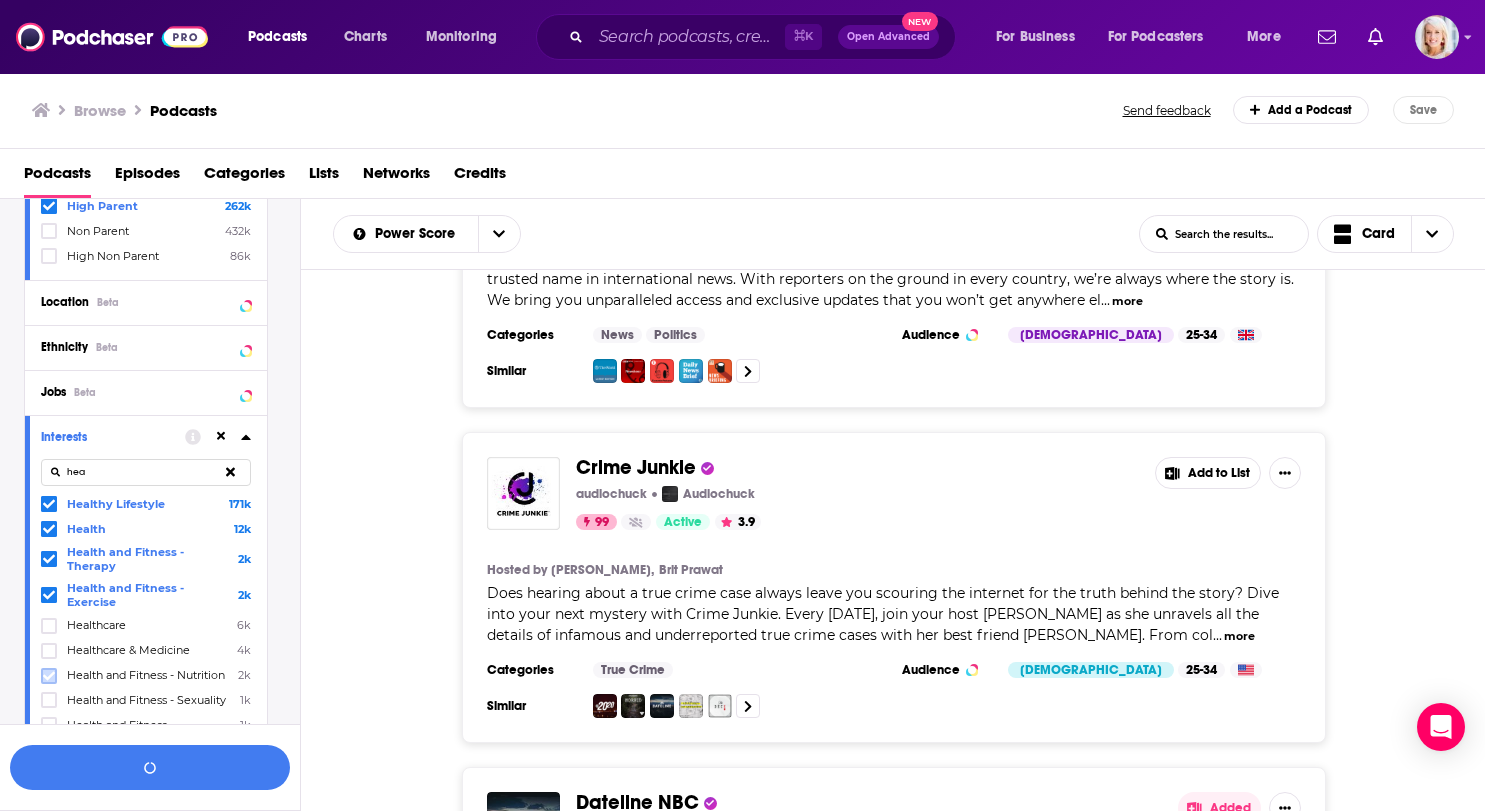 click 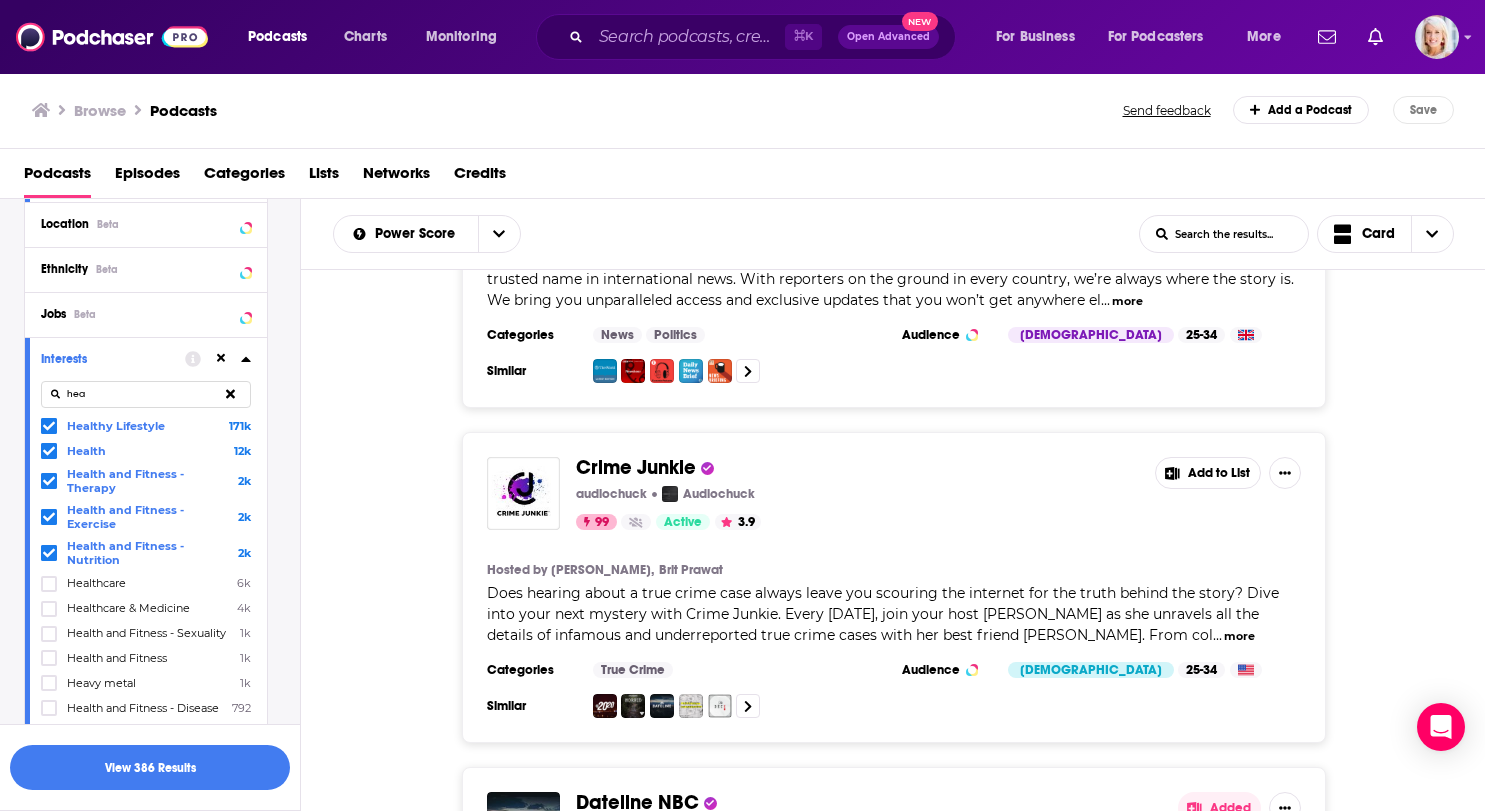 scroll, scrollTop: 1958, scrollLeft: 0, axis: vertical 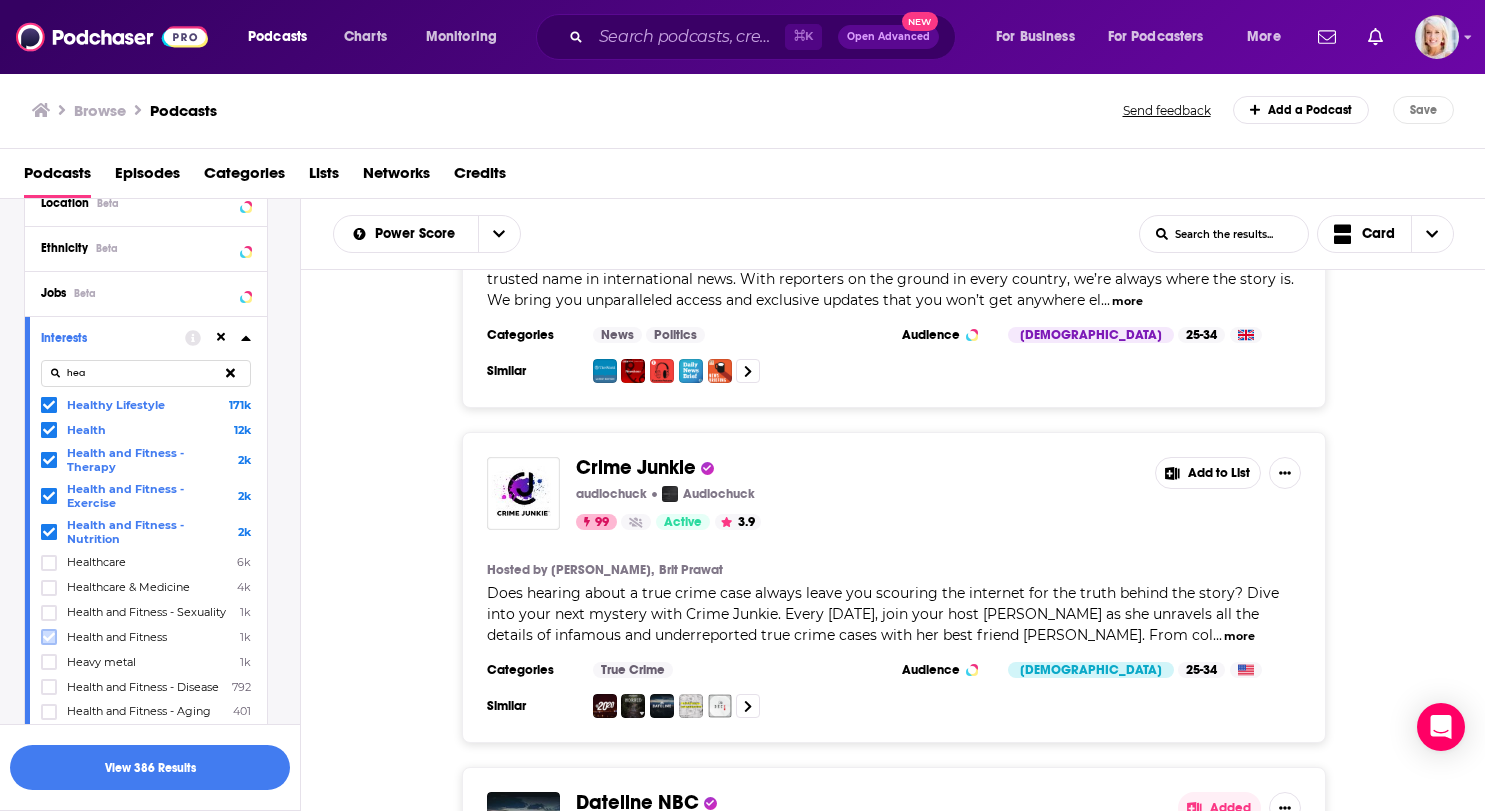click 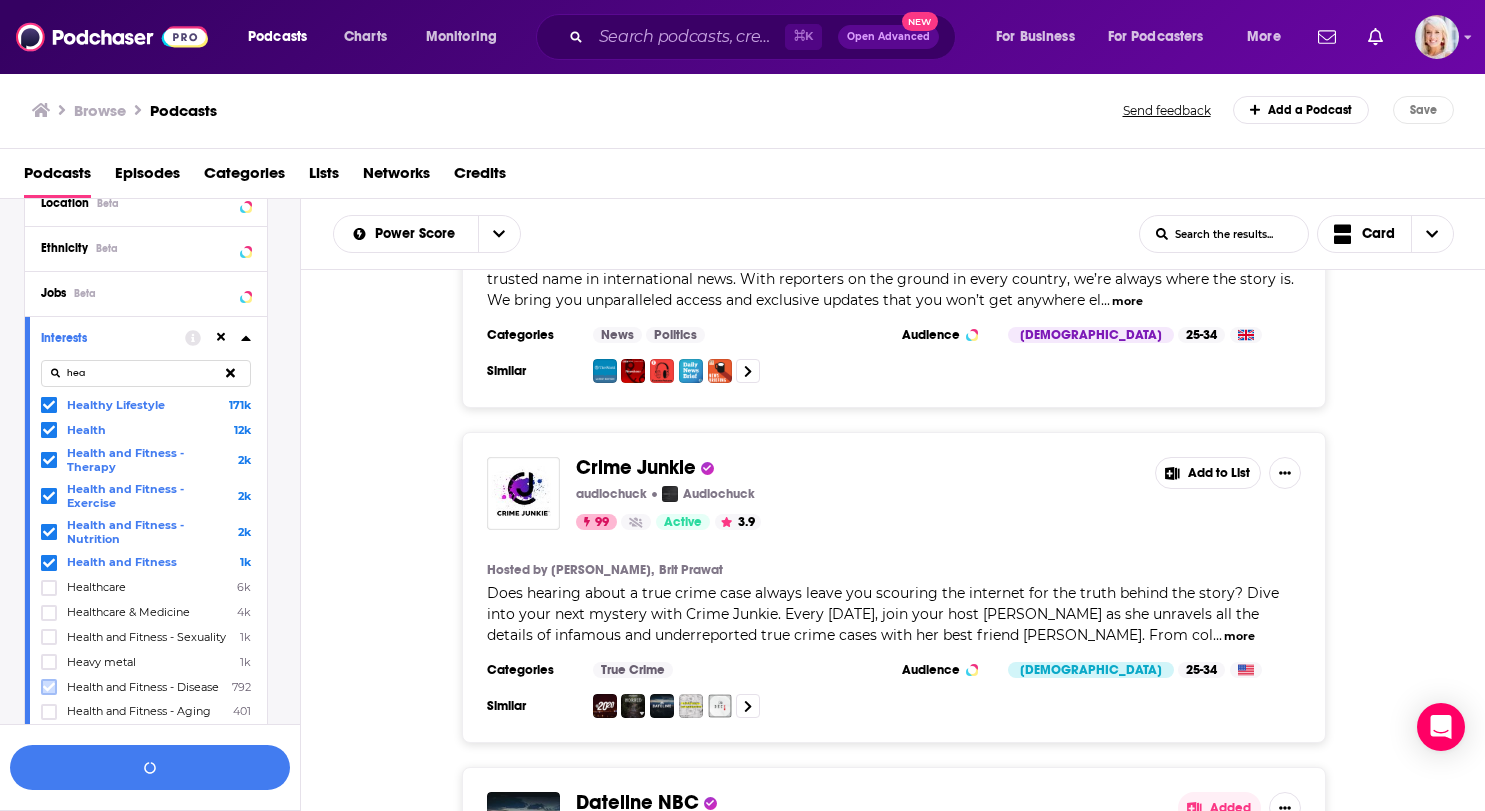 click 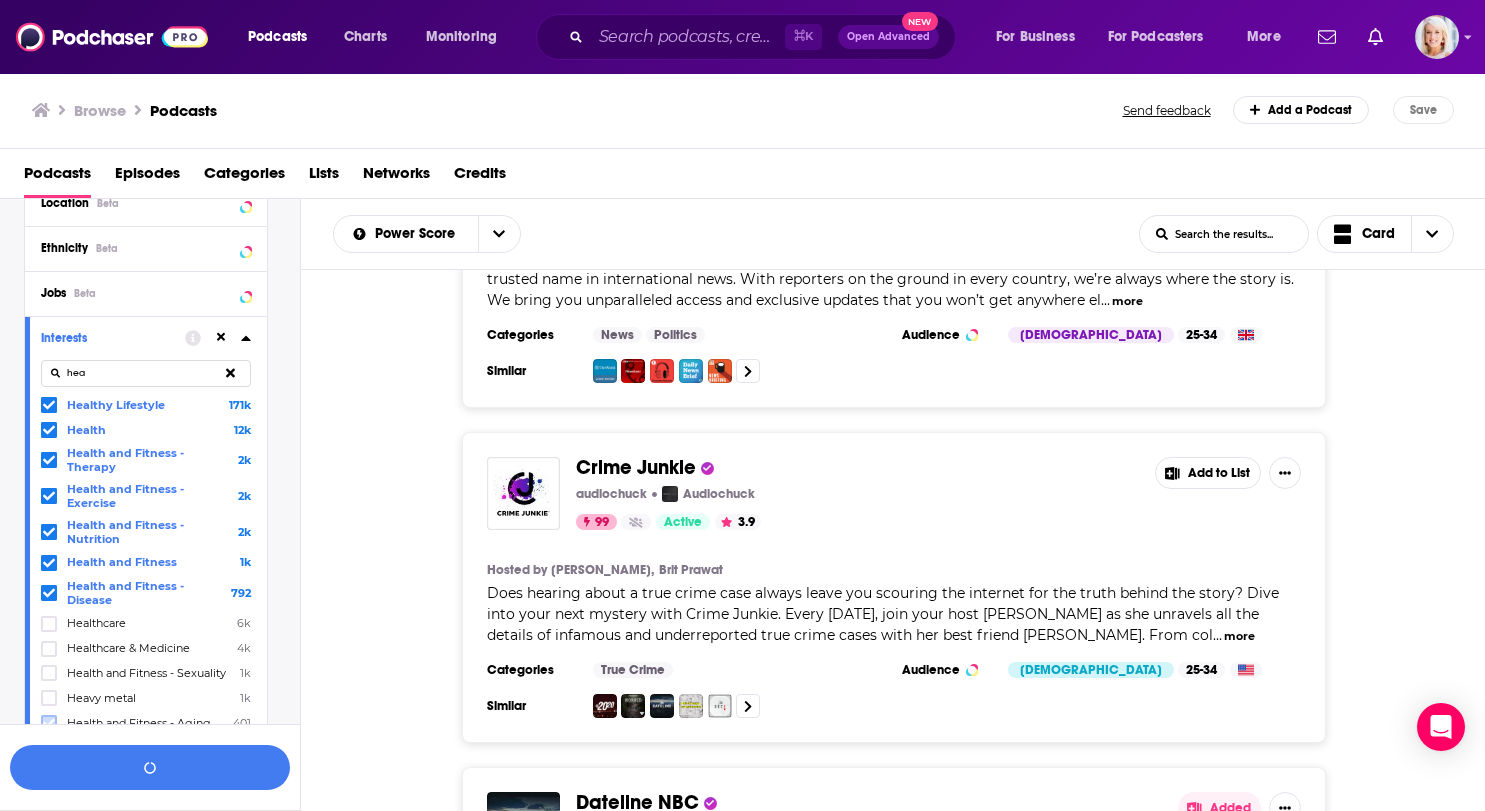 click at bounding box center [49, 723] 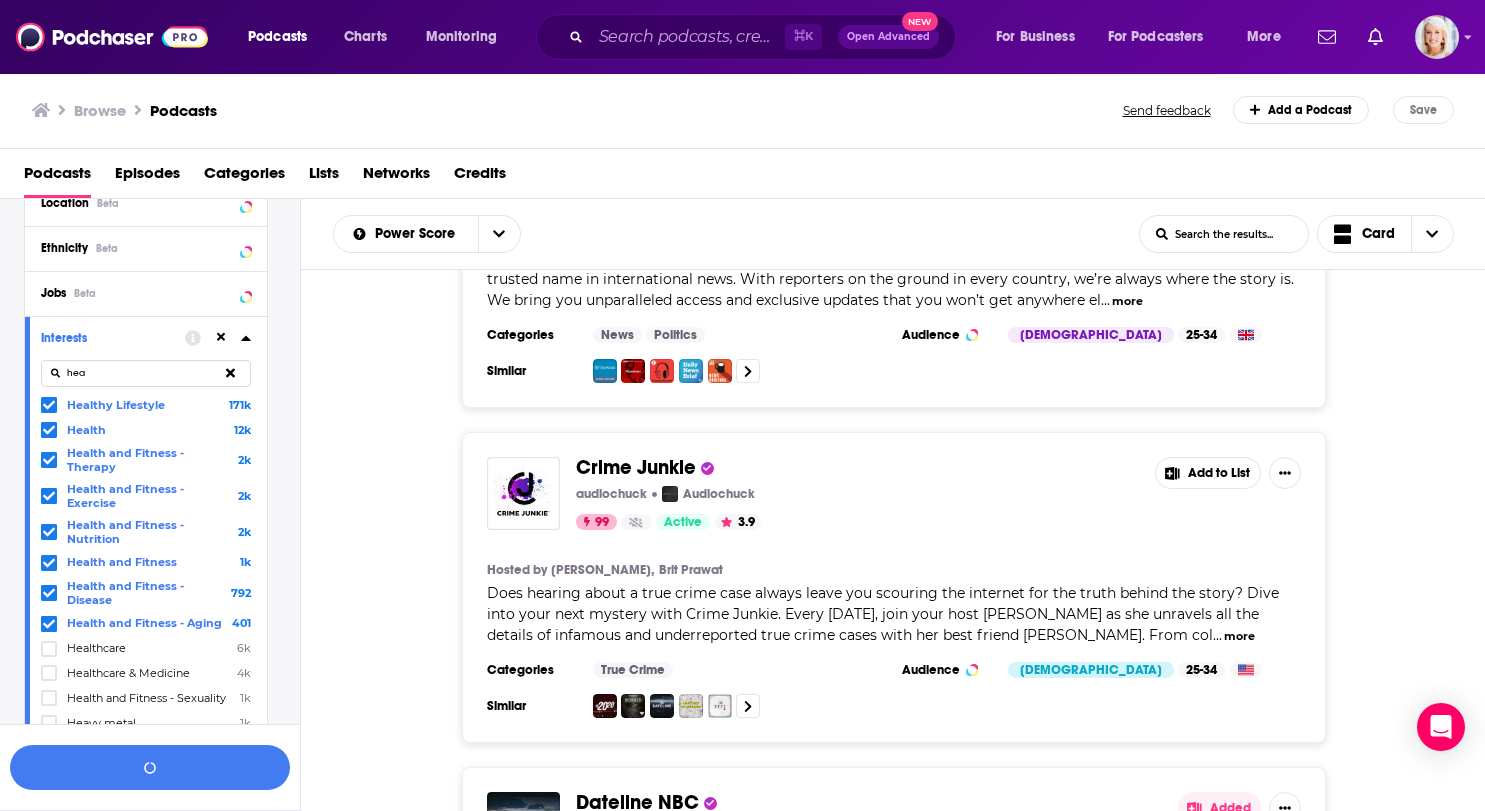 click 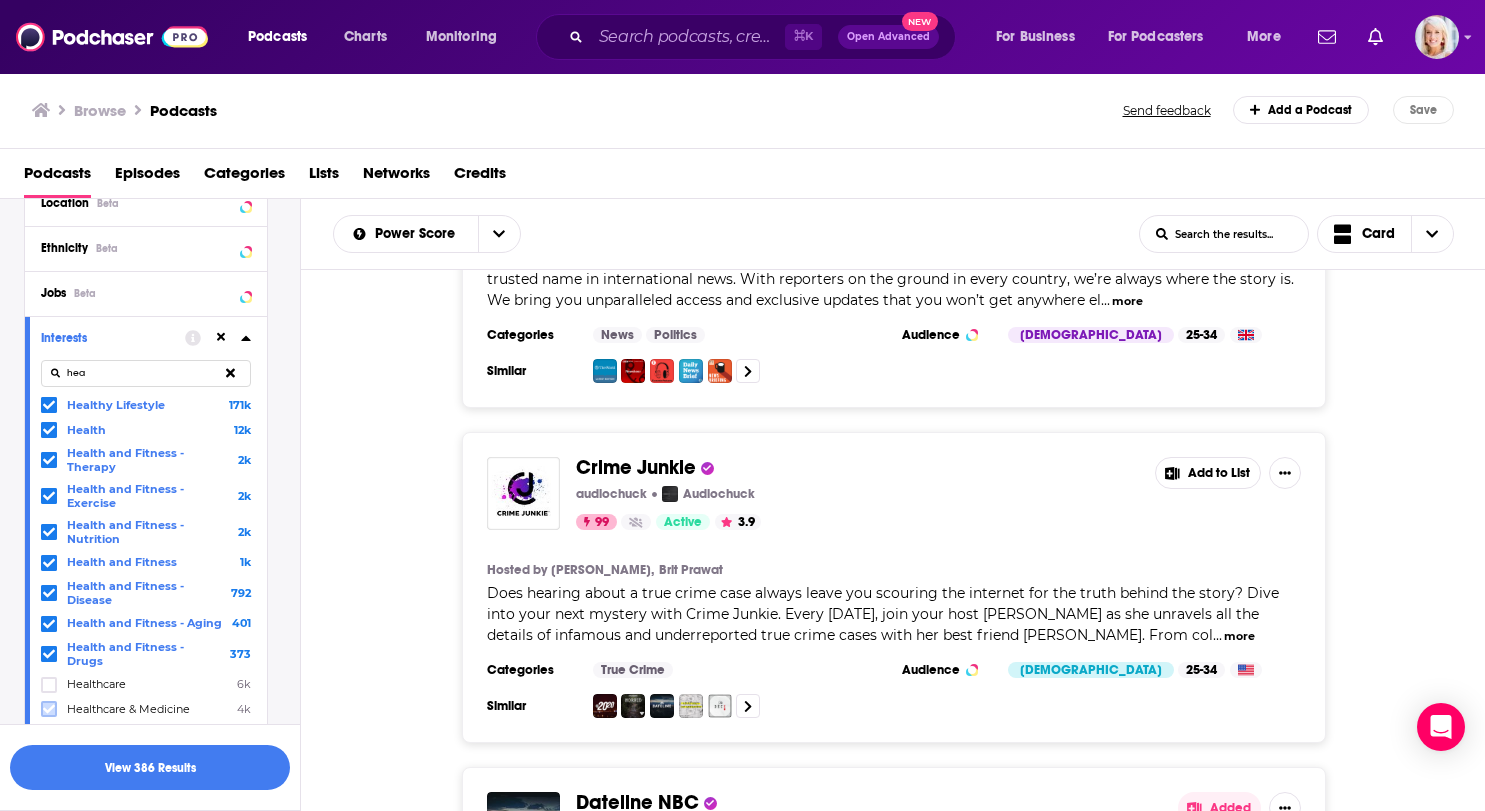 click 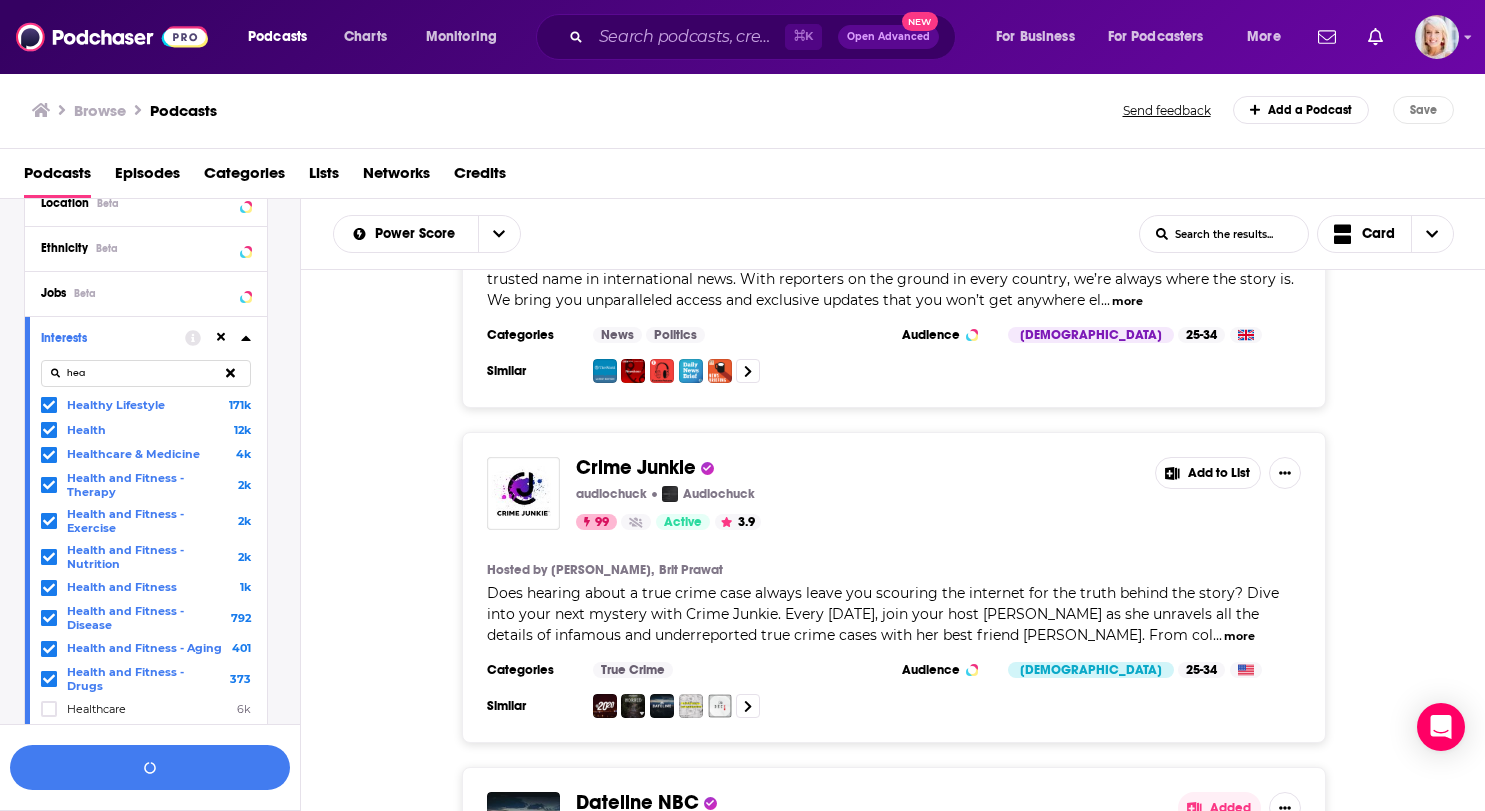 click on "hea" at bounding box center (146, 373) 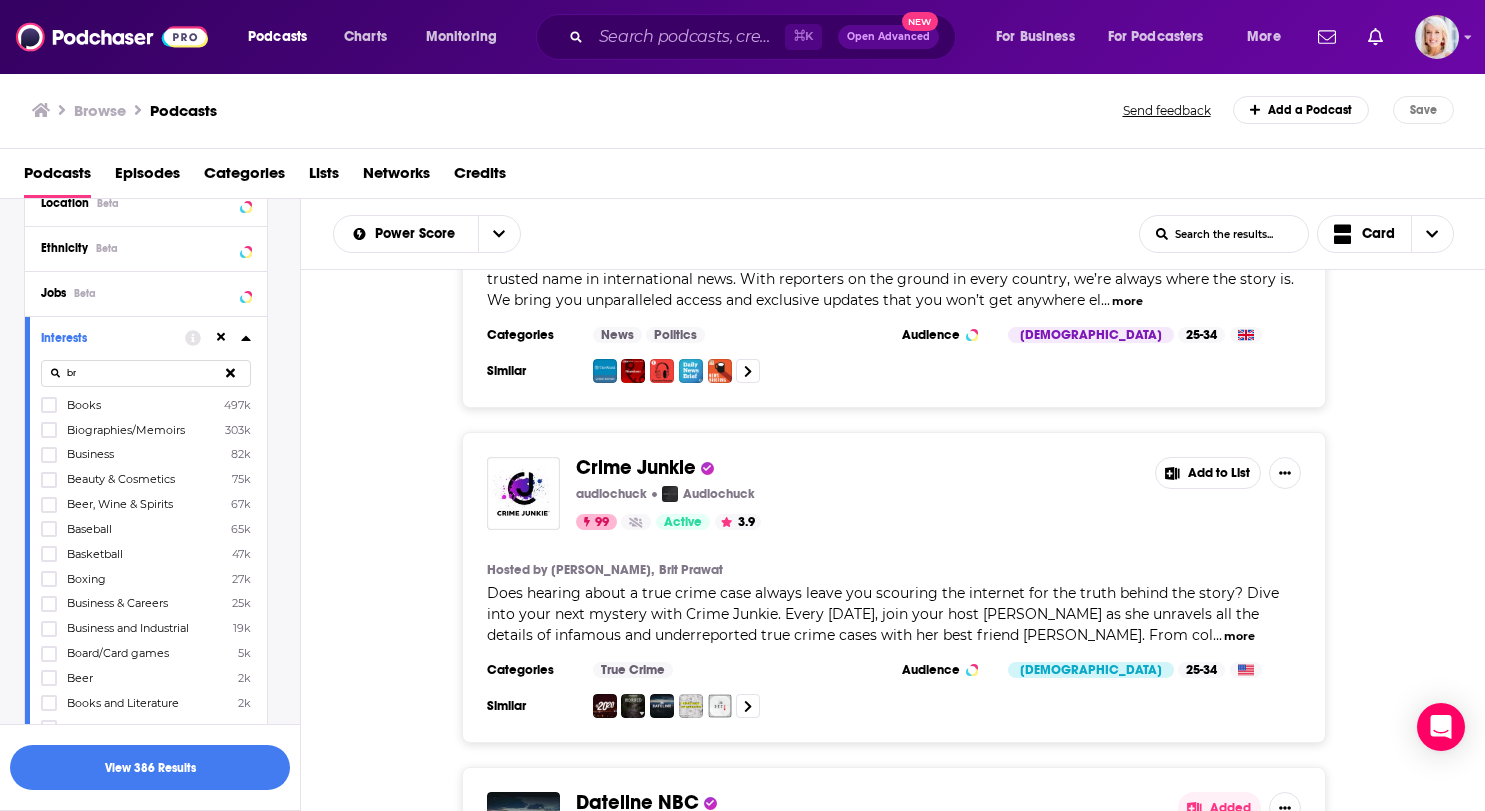 scroll, scrollTop: 1785, scrollLeft: 0, axis: vertical 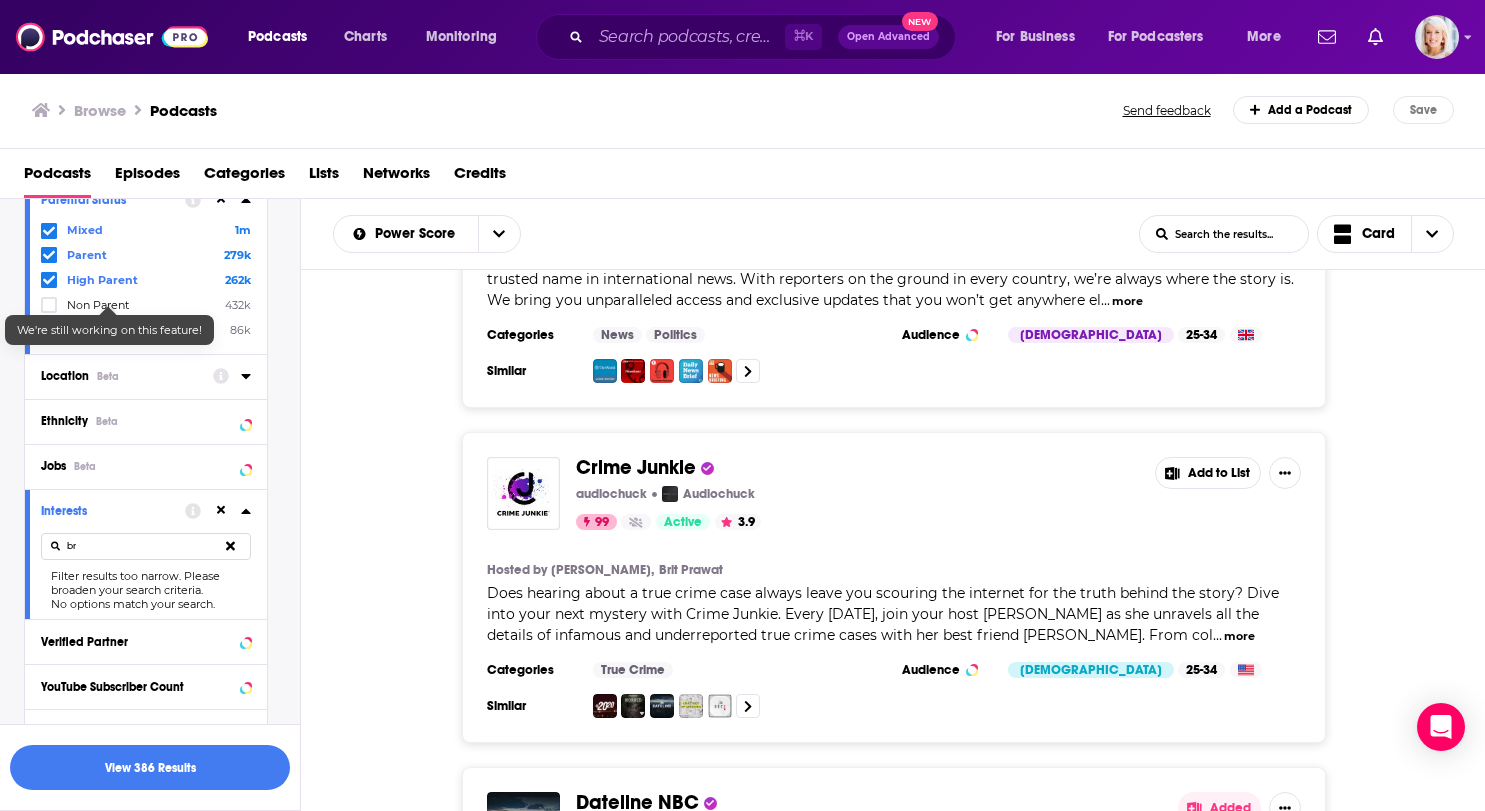 type on "b" 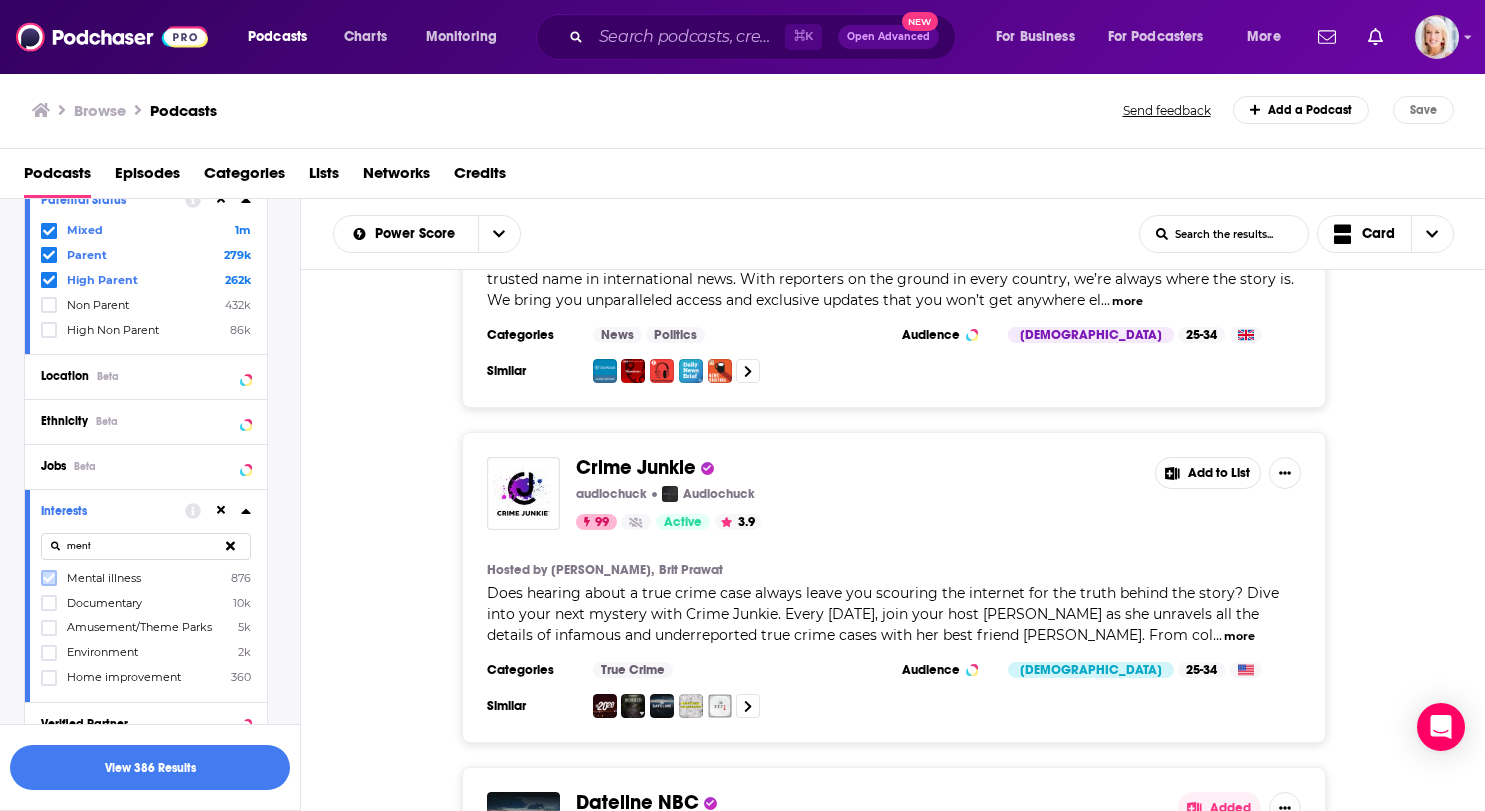 type on "ment" 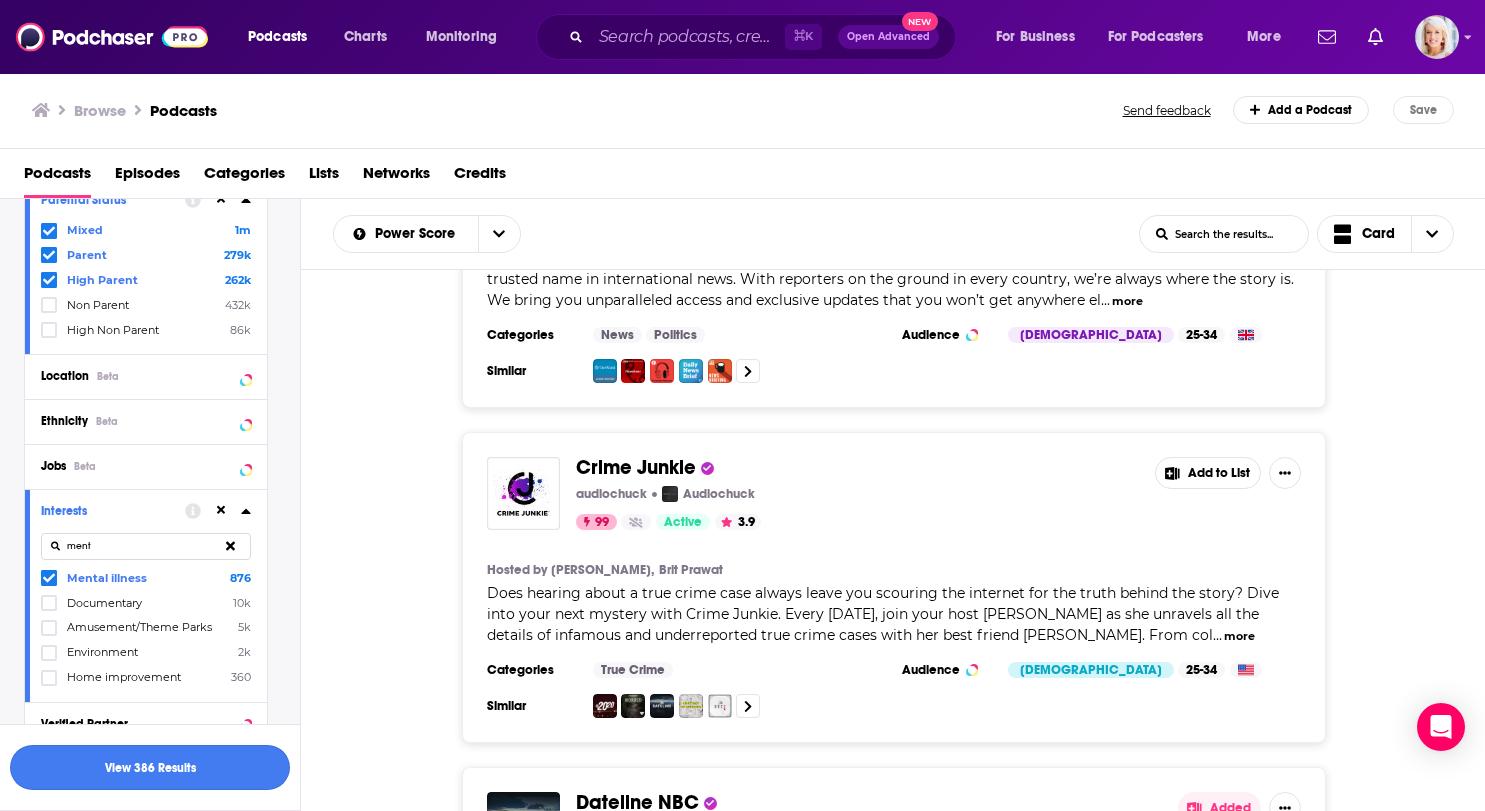 click on "View 386 Results" at bounding box center [150, 767] 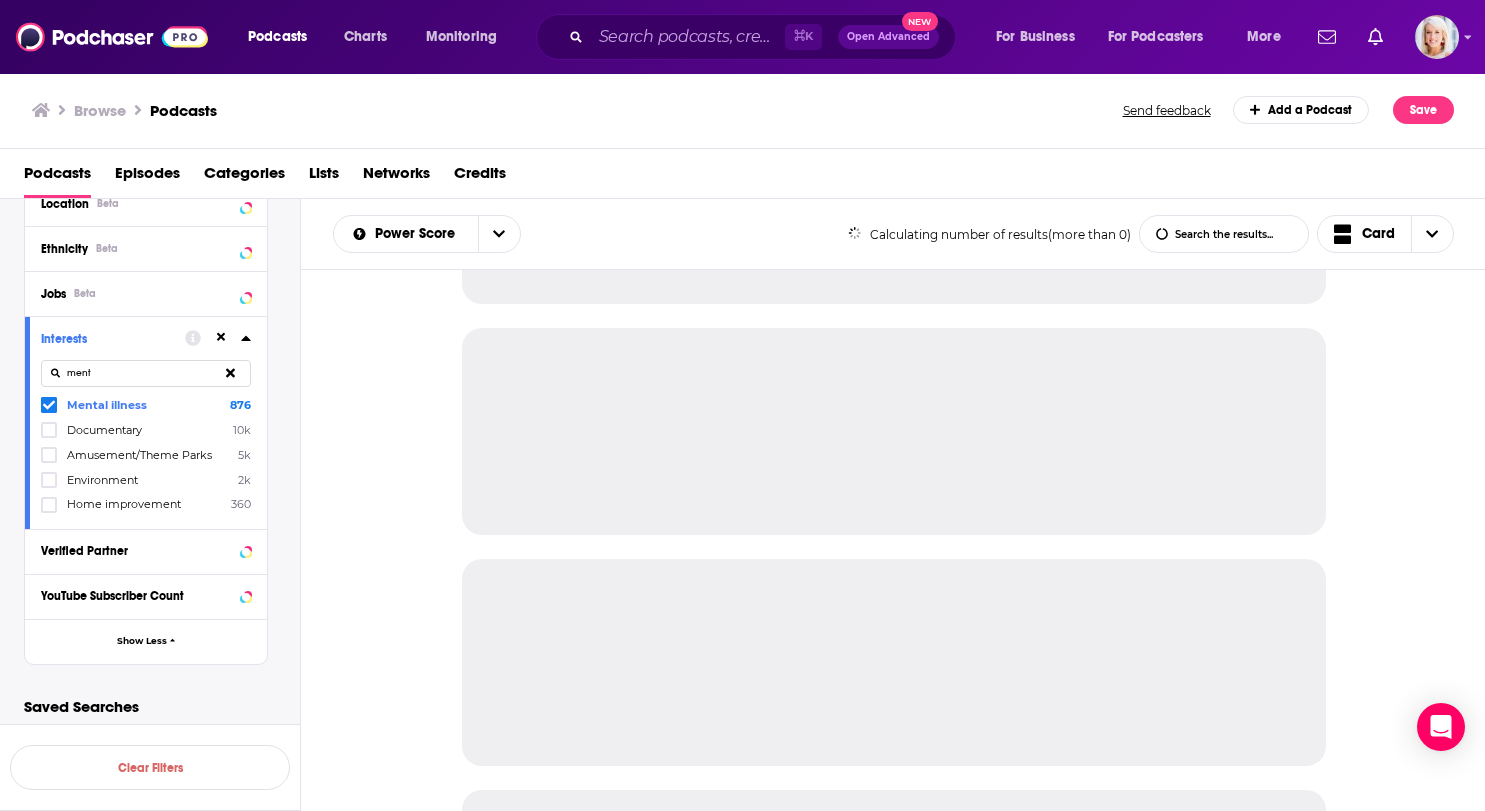 scroll, scrollTop: 1636, scrollLeft: 0, axis: vertical 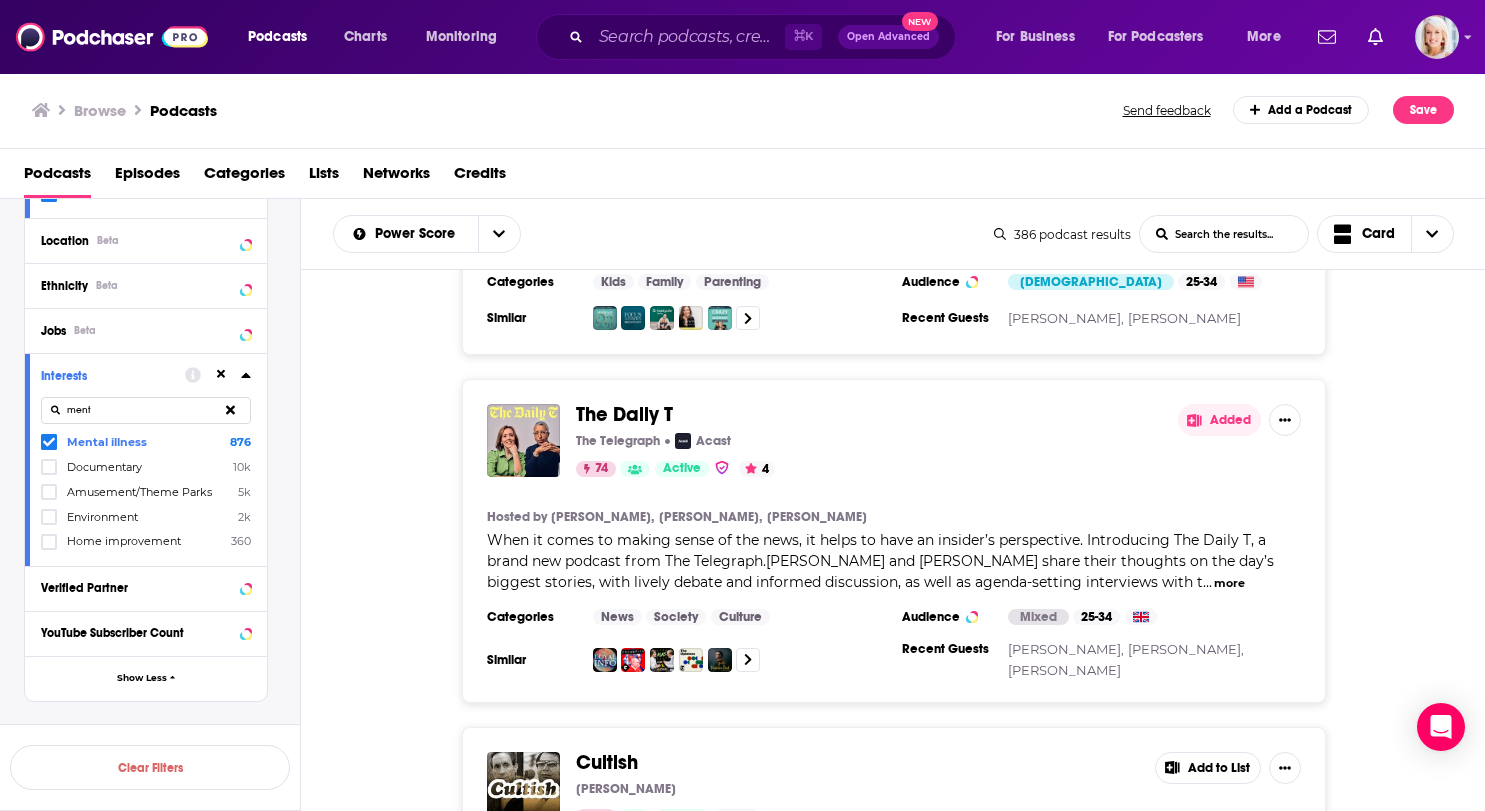 click on "more" at bounding box center [1229, 583] 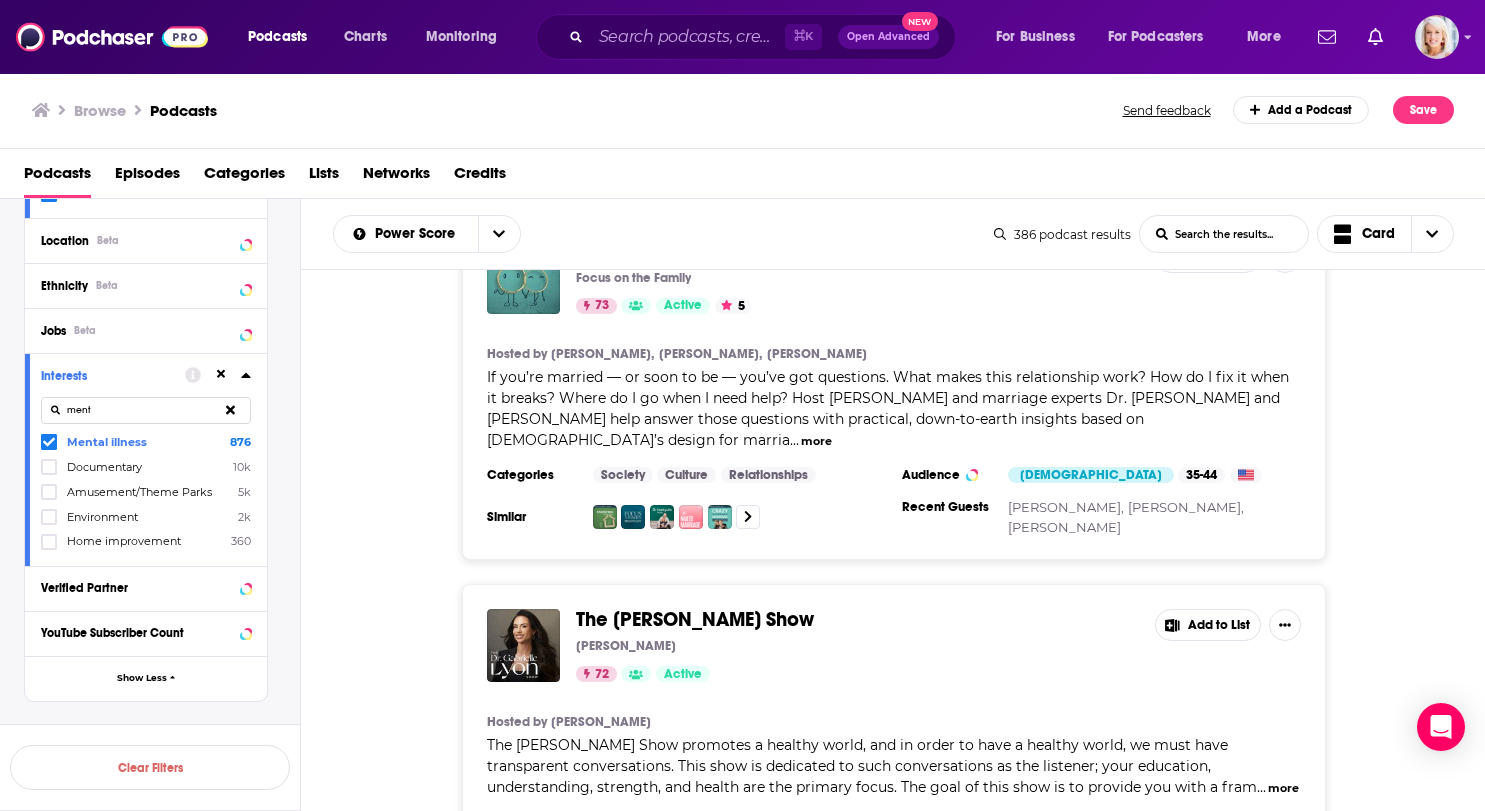 scroll, scrollTop: 4363, scrollLeft: 0, axis: vertical 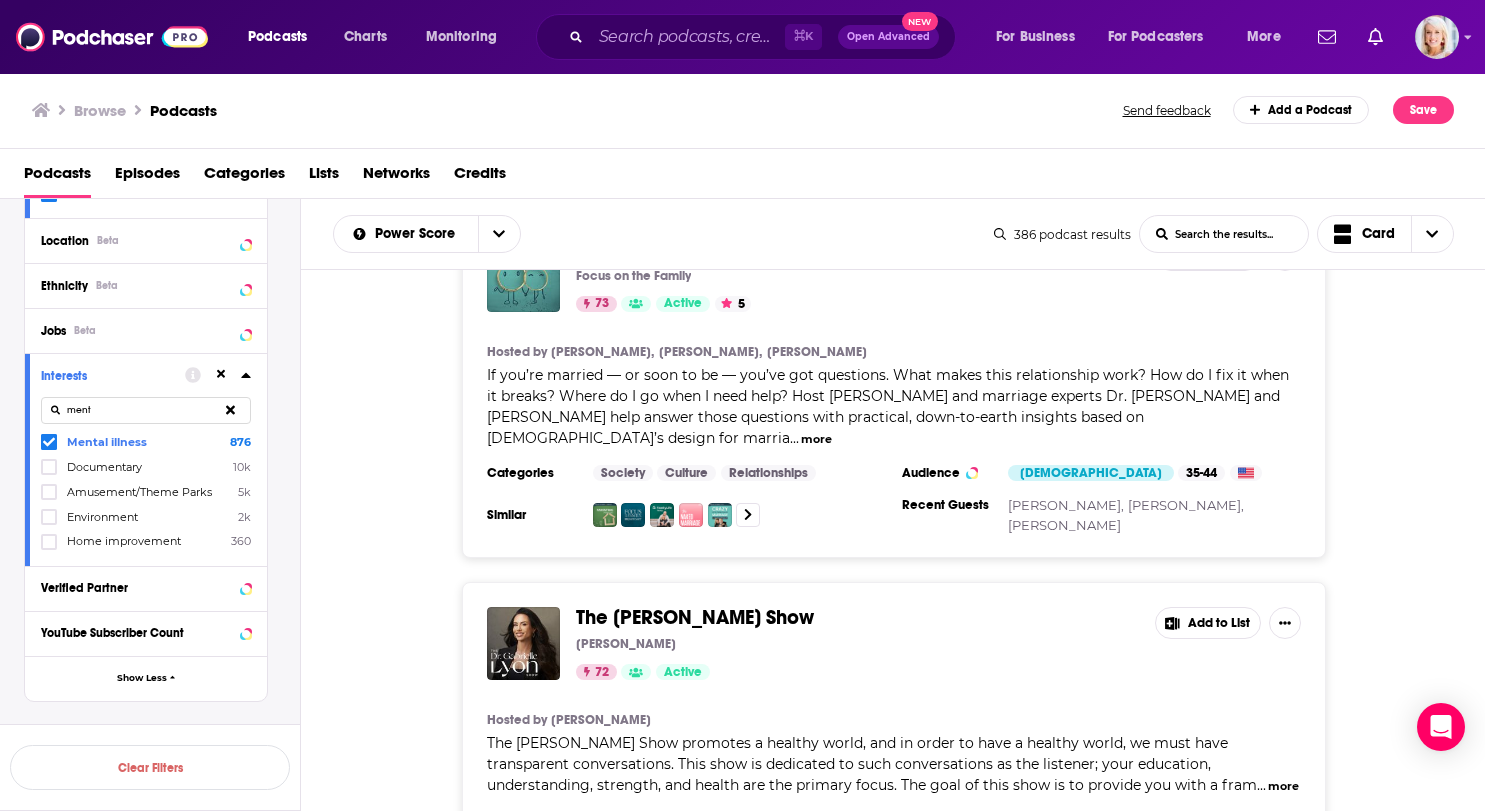 click on "Add to List" at bounding box center (1208, 623) 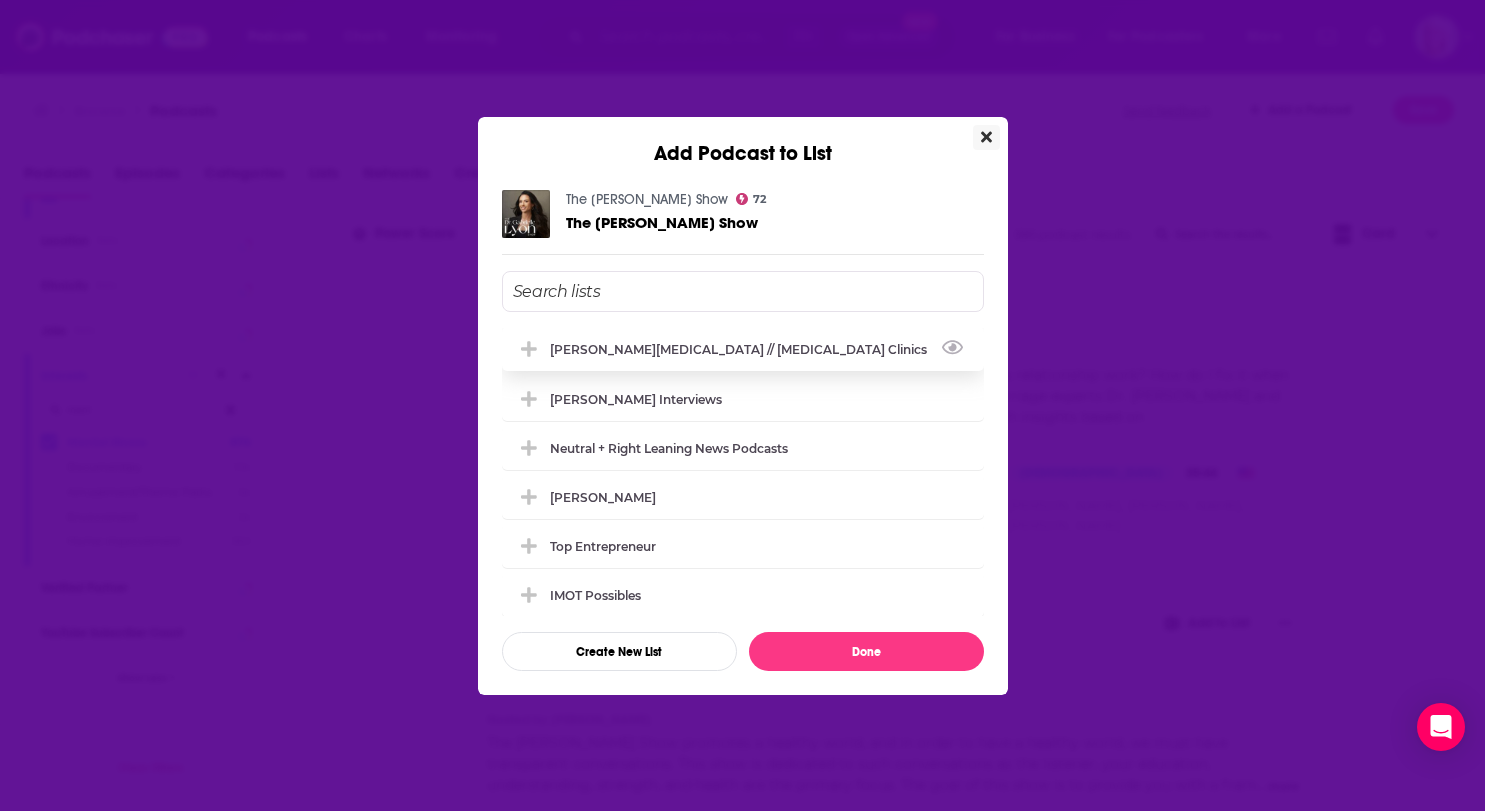 click on "[PERSON_NAME][MEDICAL_DATA] // [MEDICAL_DATA] Clinics" at bounding box center [743, 349] 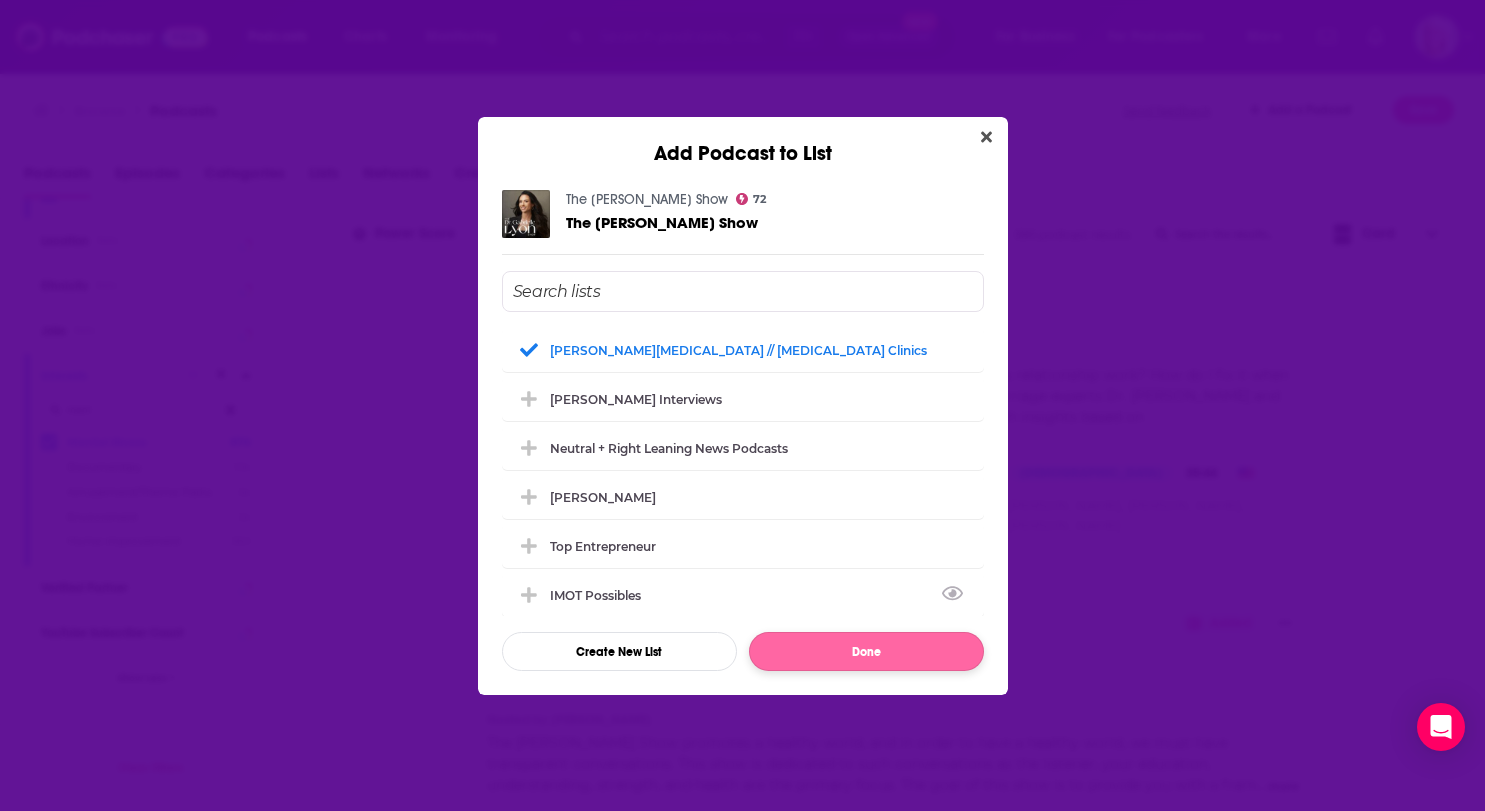 click on "Done" at bounding box center (866, 651) 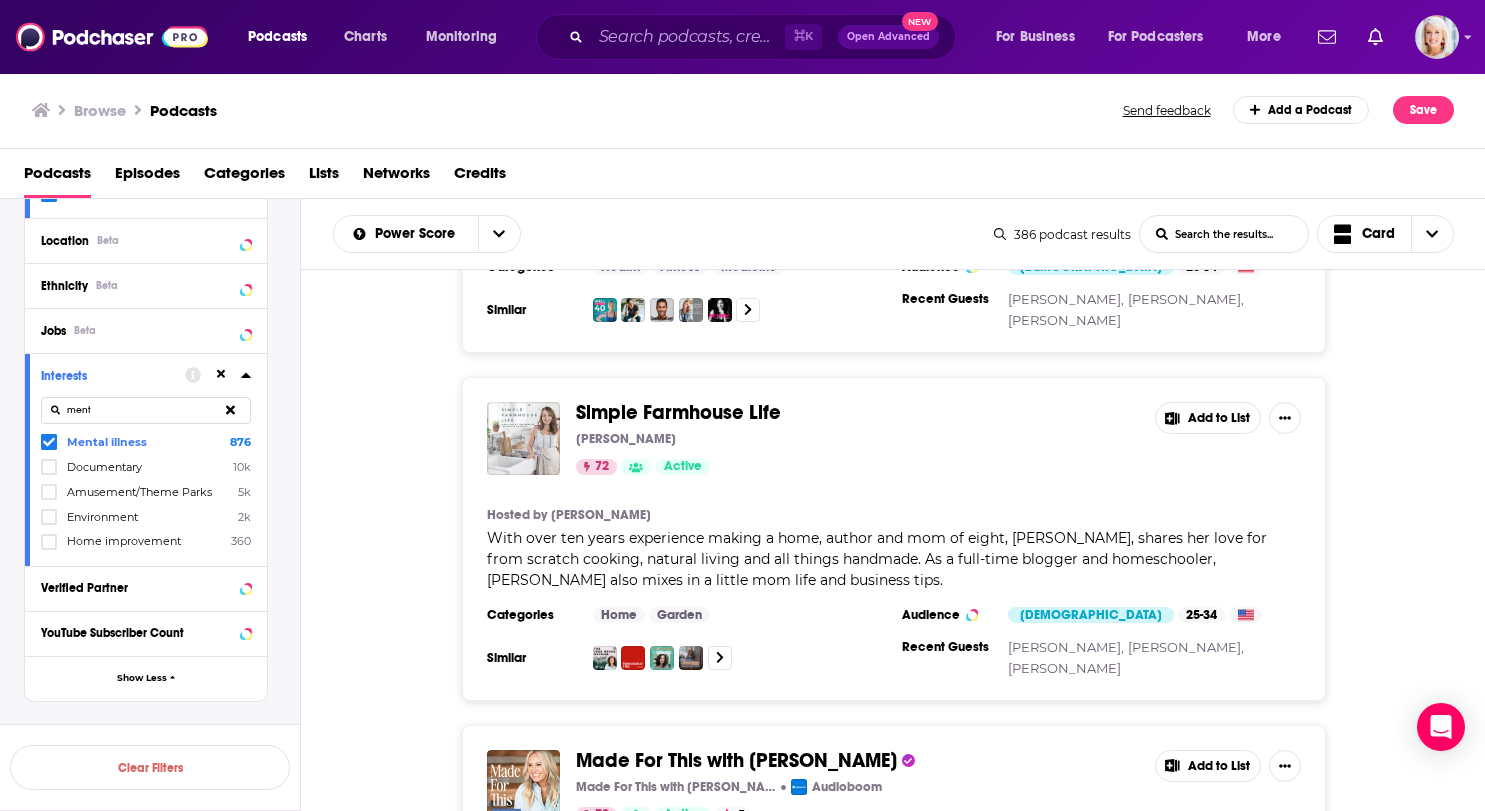 scroll, scrollTop: 4870, scrollLeft: 0, axis: vertical 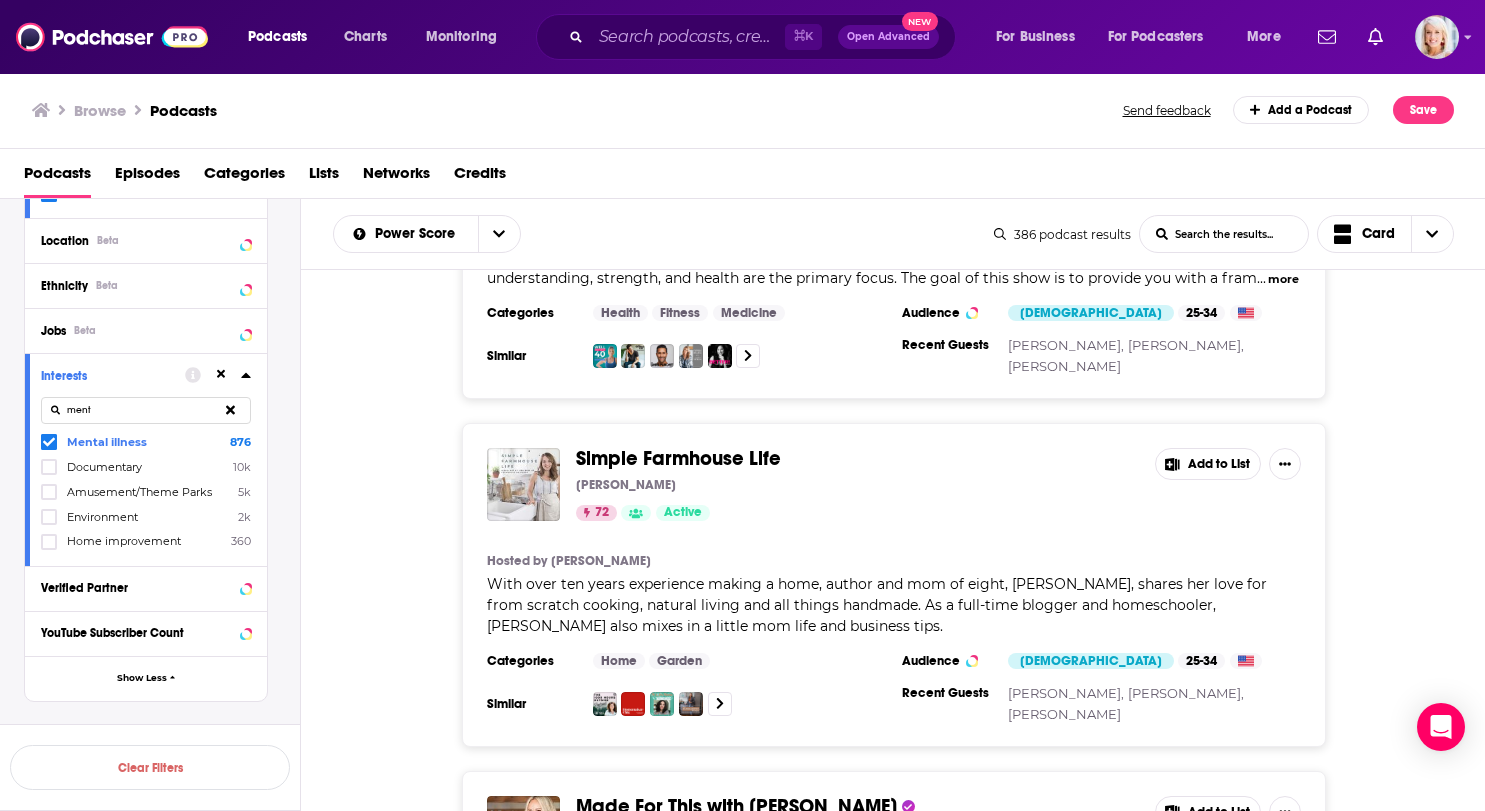 click on "Add to List" at bounding box center [1208, 464] 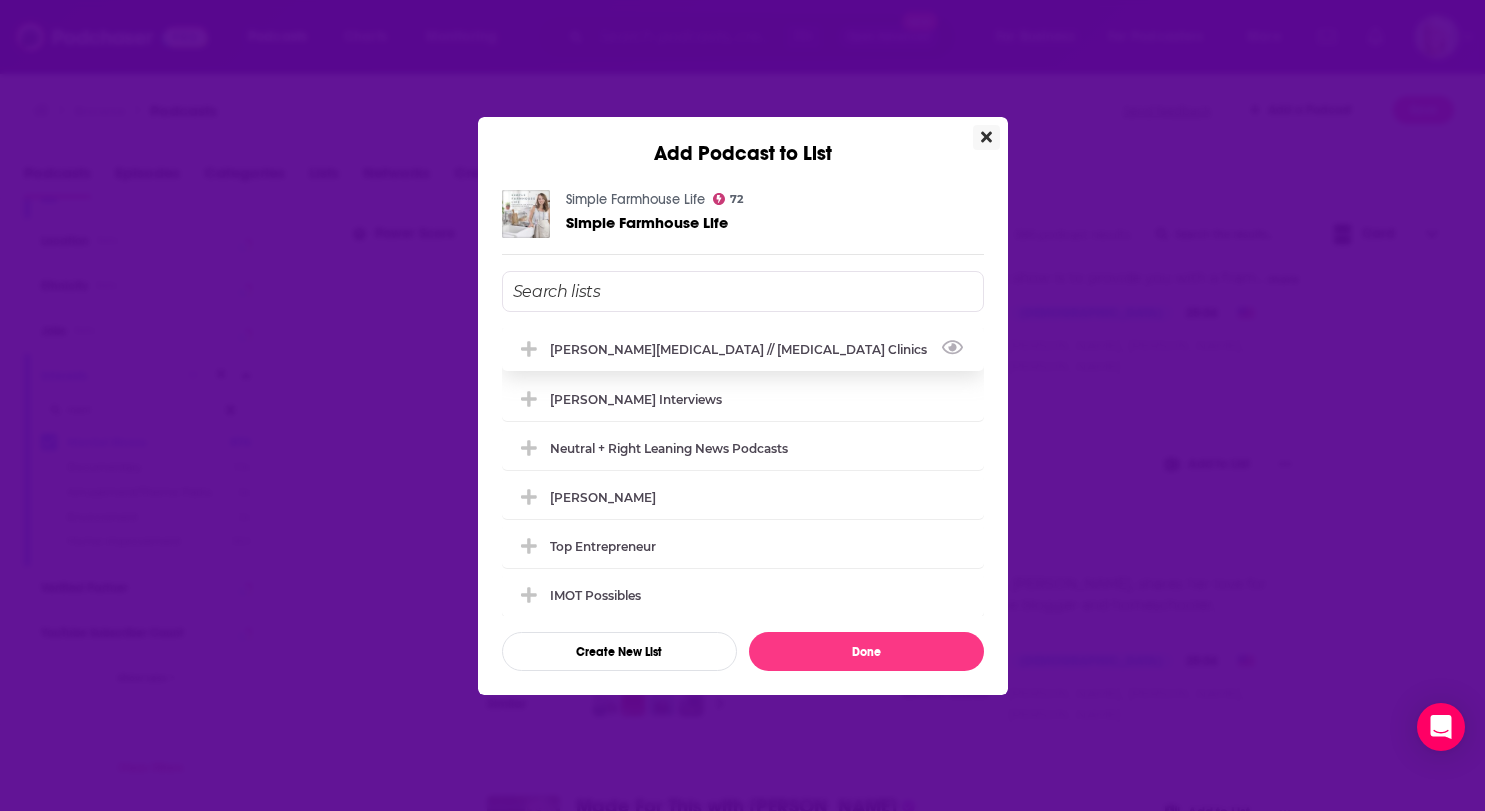 click on "[PERSON_NAME][MEDICAL_DATA] // [MEDICAL_DATA] Clinics" at bounding box center [743, 349] 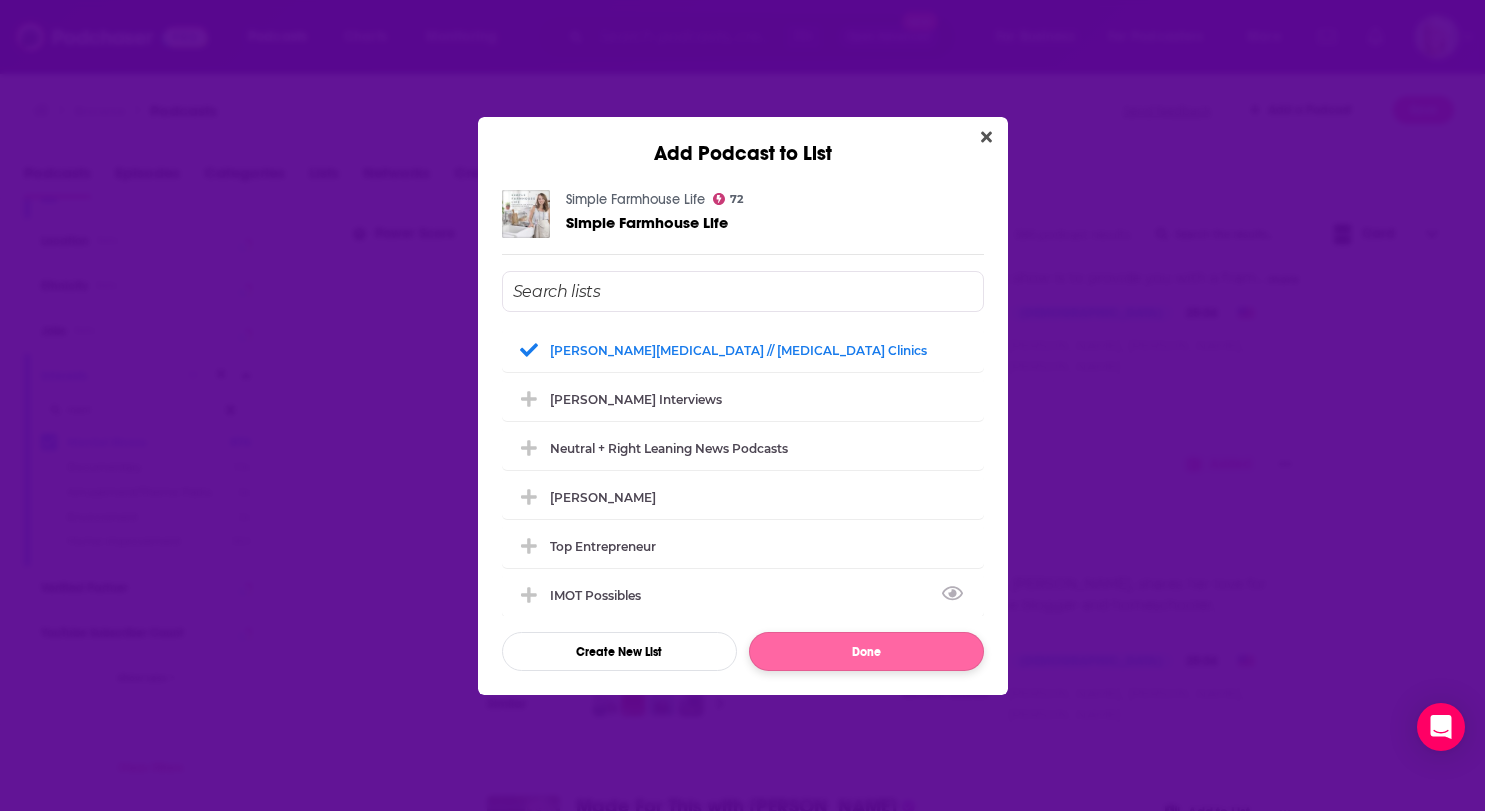 click on "Done" at bounding box center [866, 651] 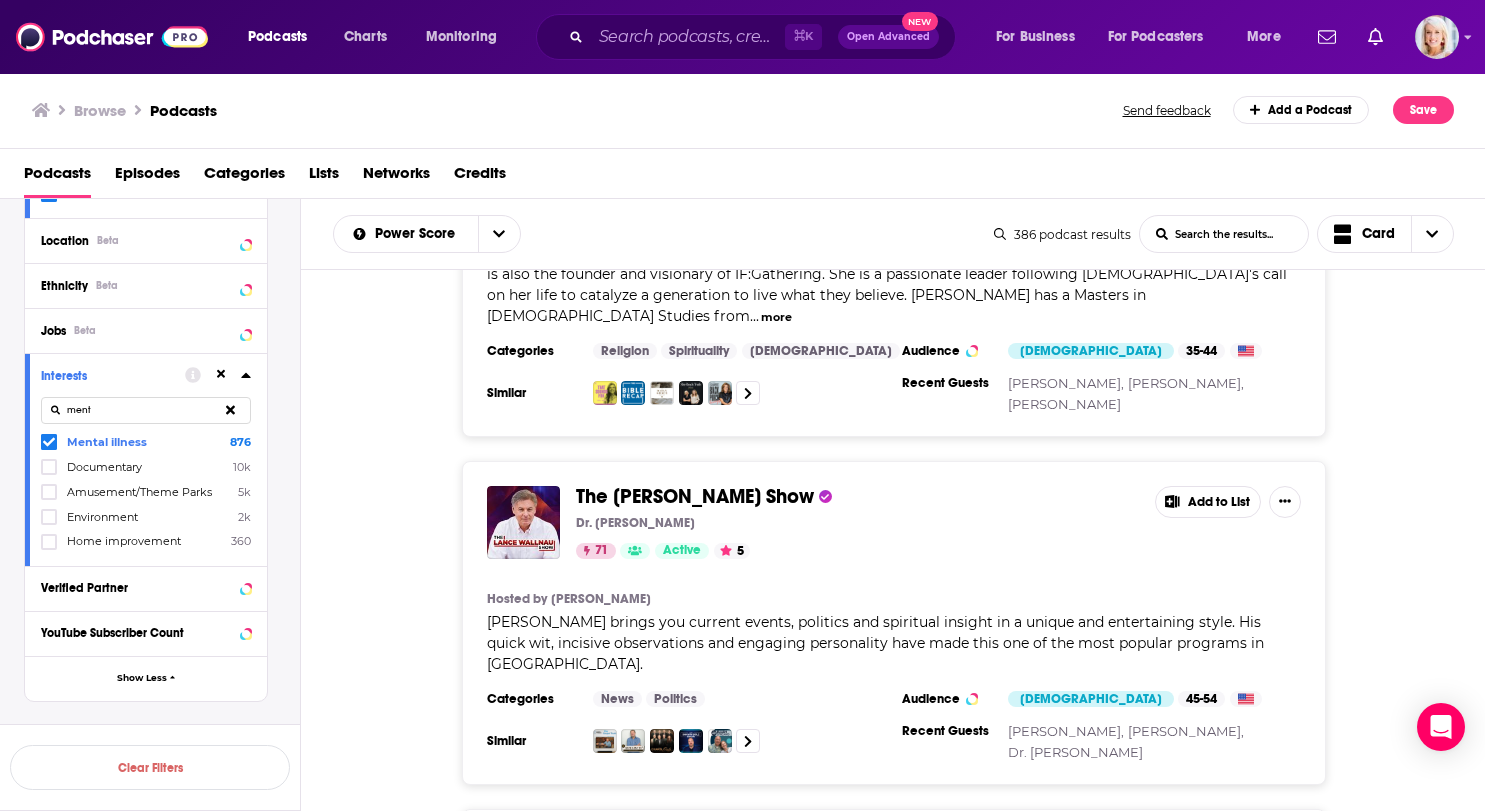 scroll, scrollTop: 5537, scrollLeft: 0, axis: vertical 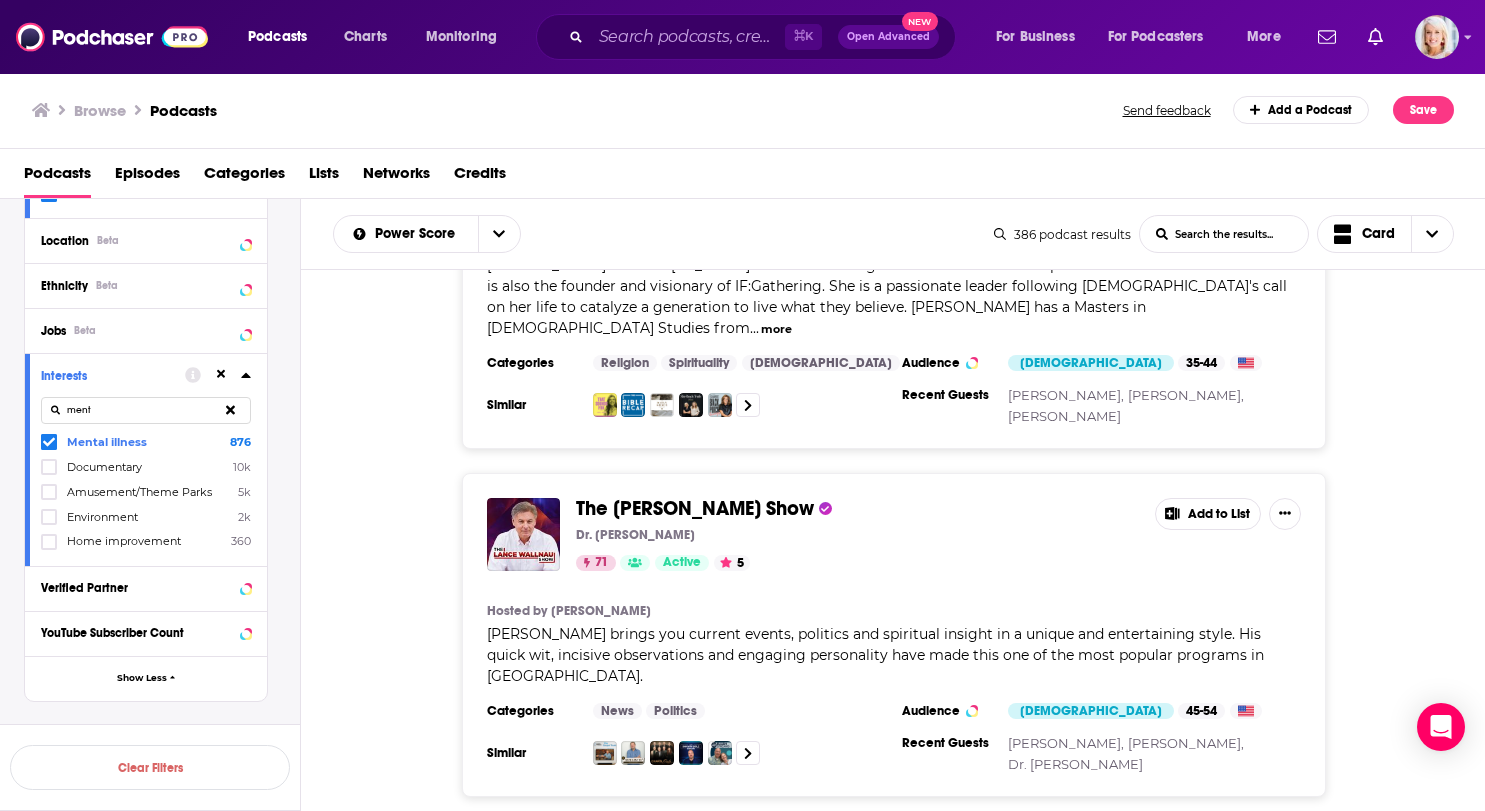 click on "Add to List" at bounding box center [1208, 514] 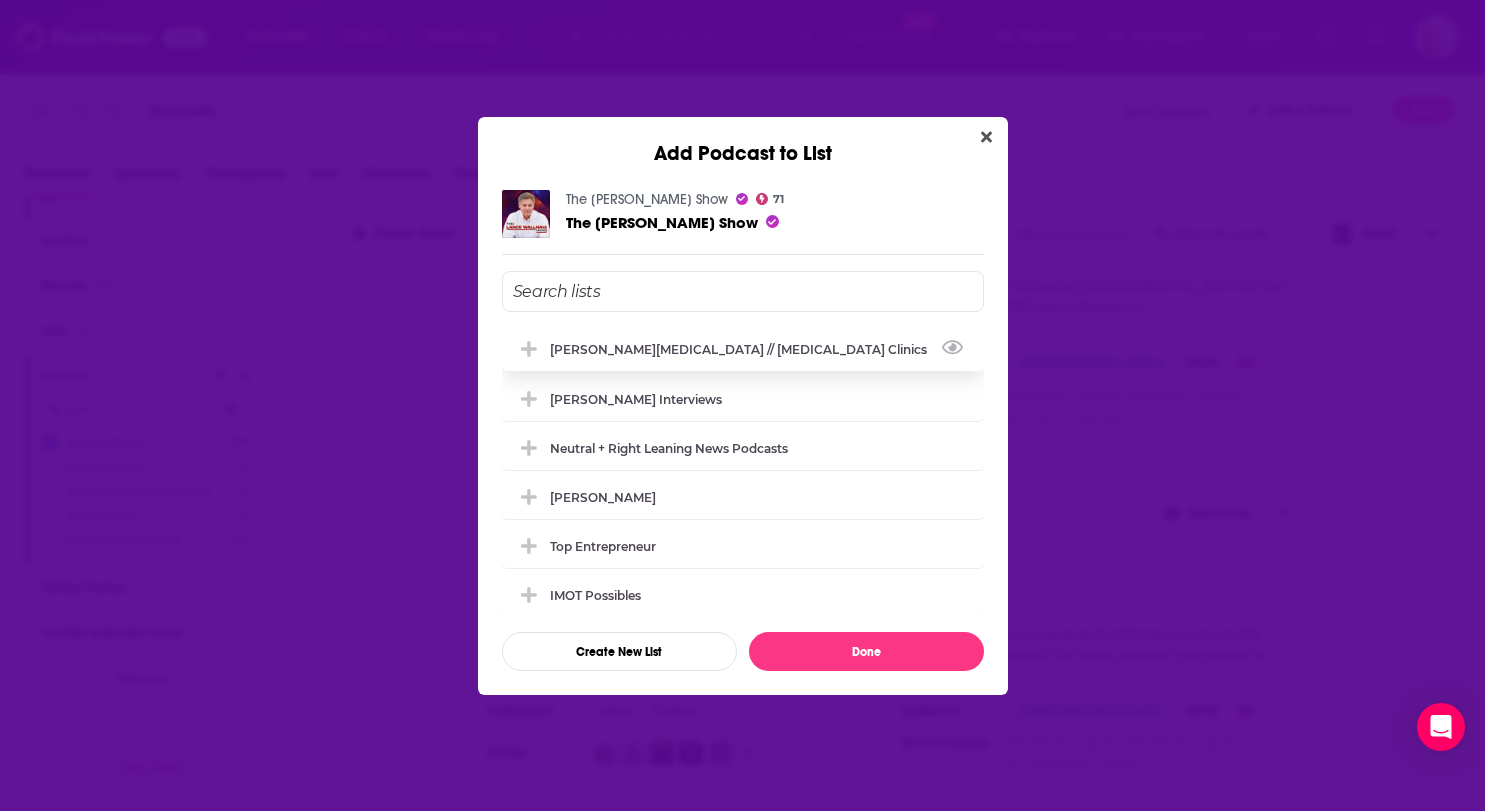 click on "[PERSON_NAME][MEDICAL_DATA] // [MEDICAL_DATA] Clinics" at bounding box center [744, 349] 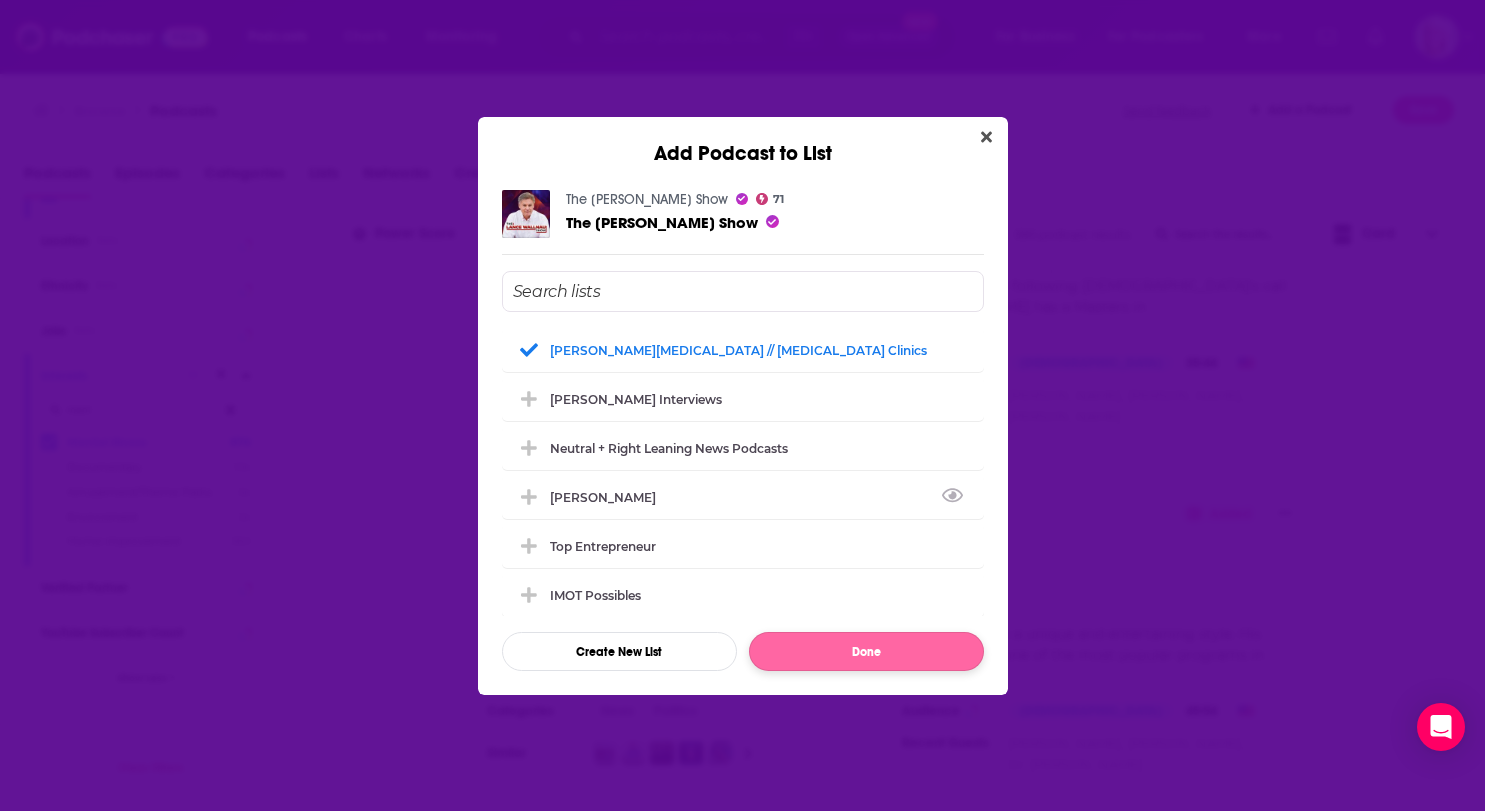 click on "Done" at bounding box center (866, 651) 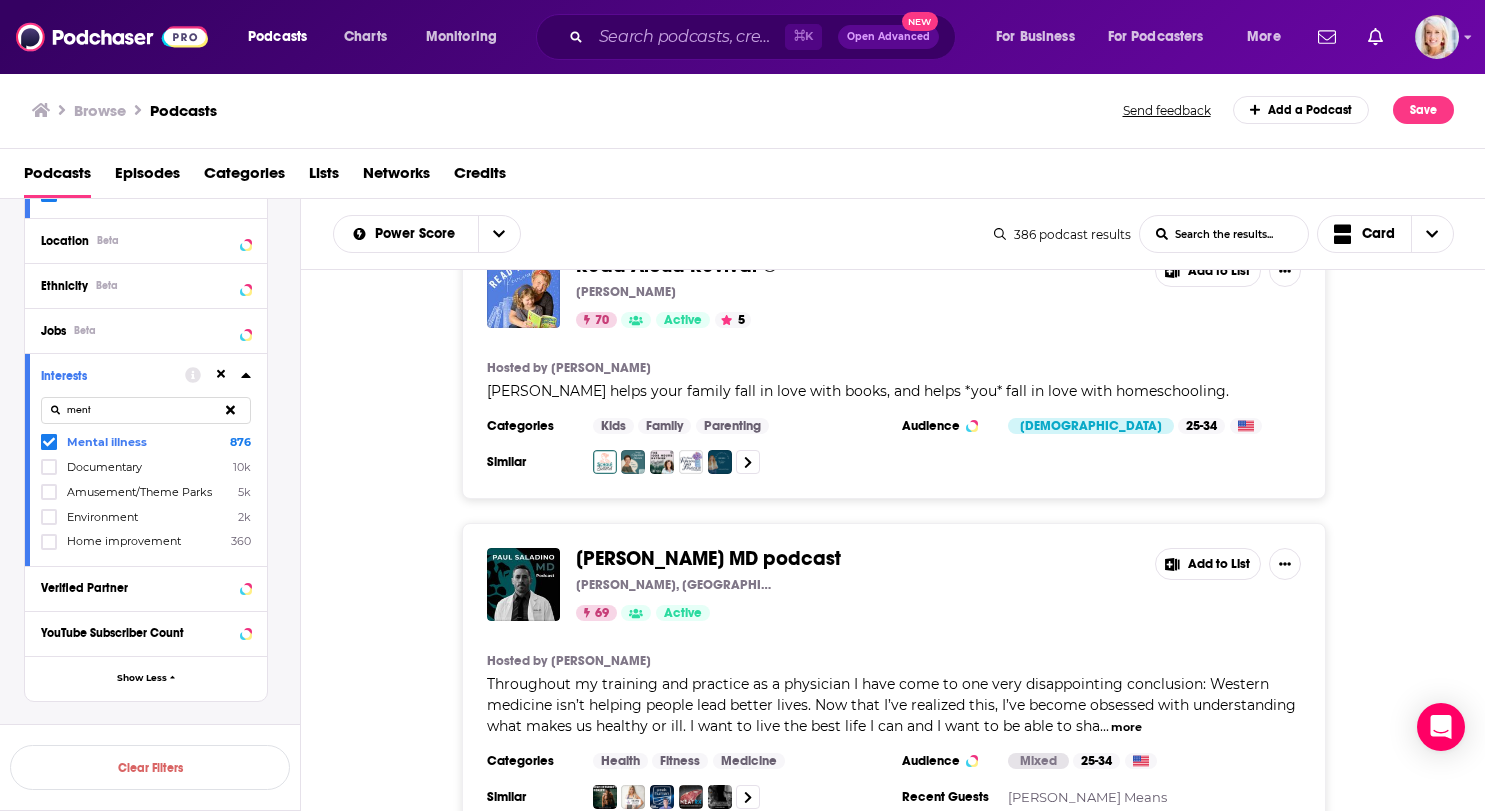 scroll, scrollTop: 6809, scrollLeft: 0, axis: vertical 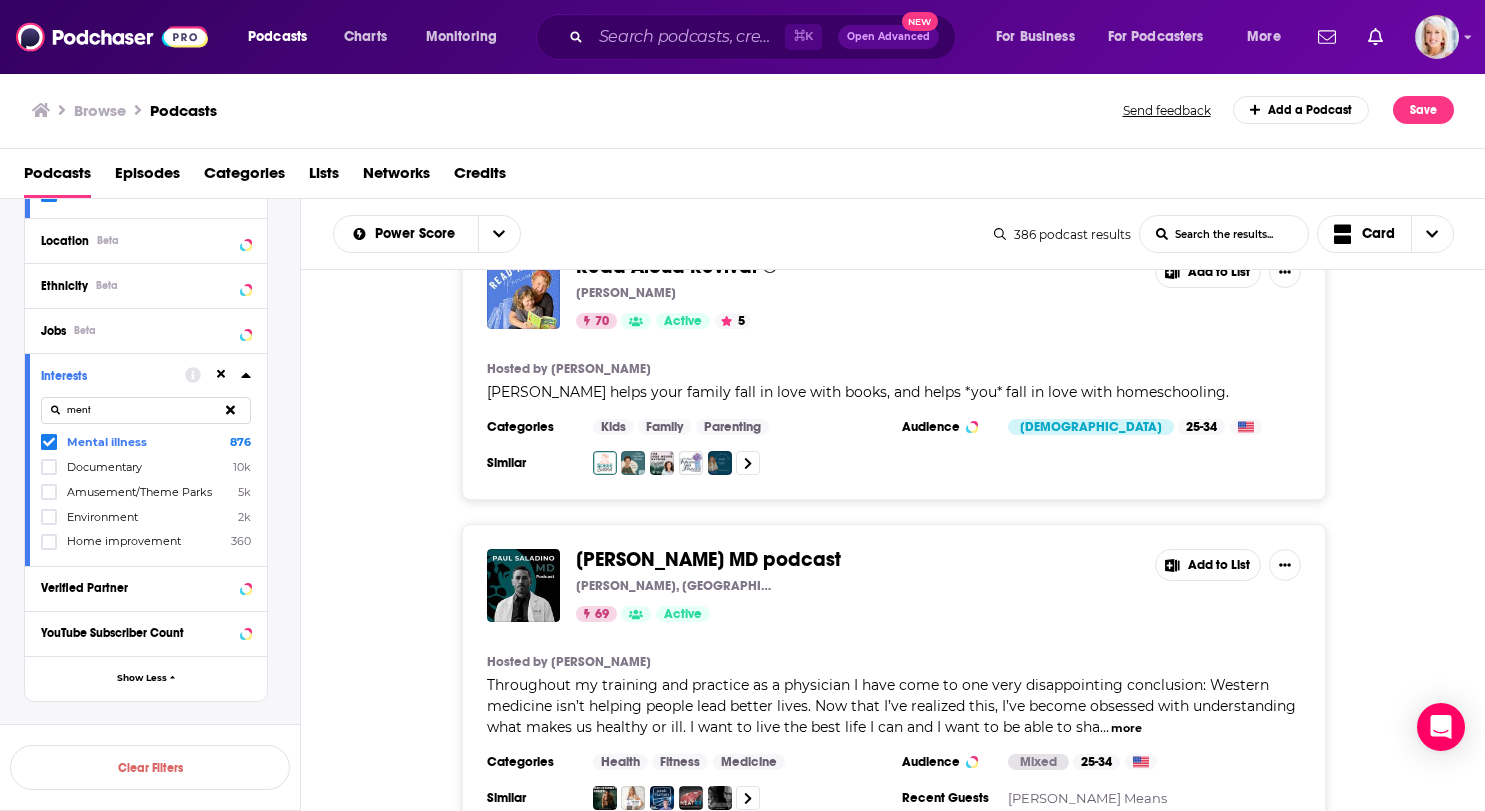click on "Add to List" at bounding box center (1208, 565) 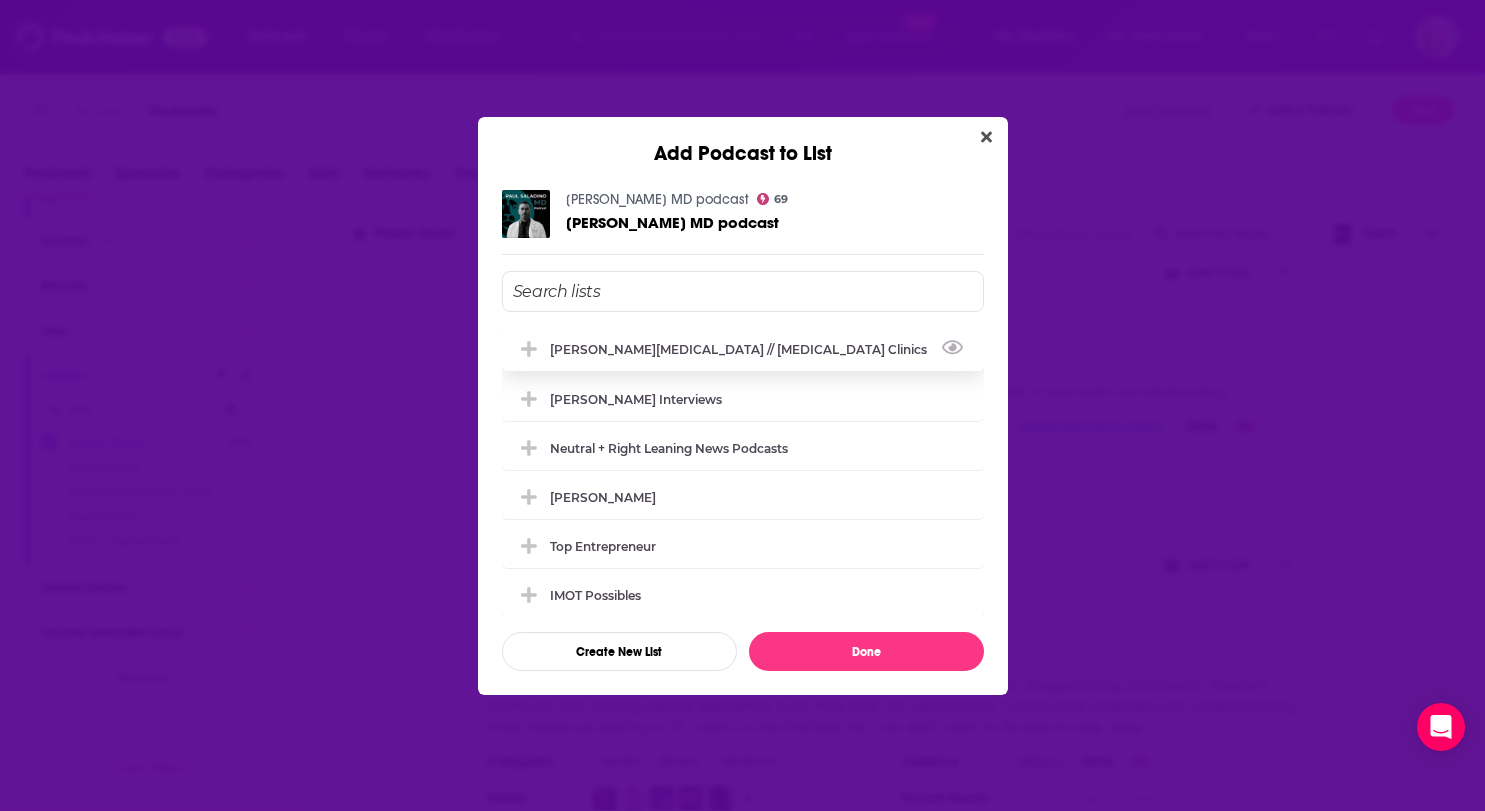 click on "[PERSON_NAME][MEDICAL_DATA] // [MEDICAL_DATA] Clinics" at bounding box center [743, 349] 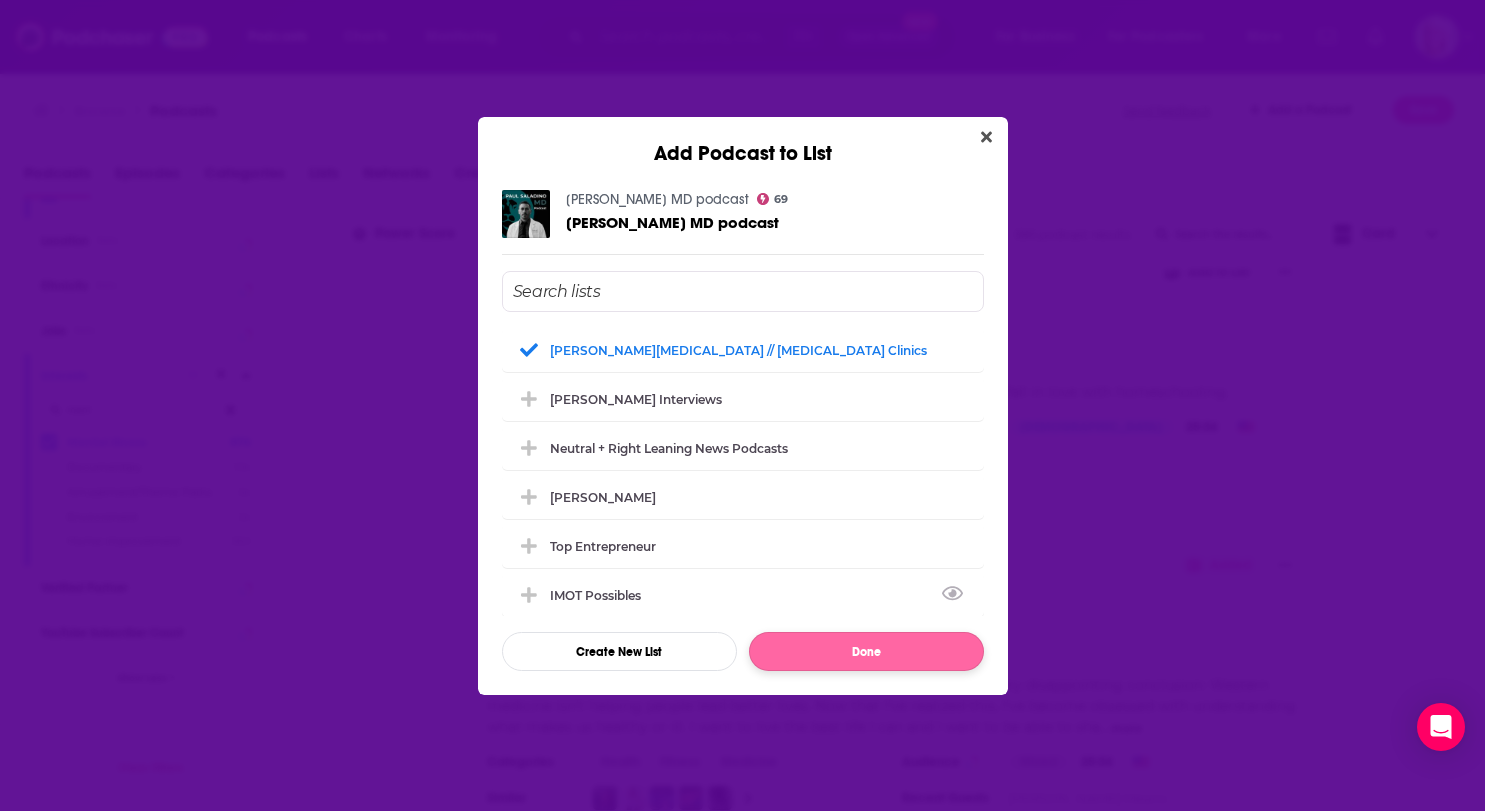 click on "Done" at bounding box center (866, 651) 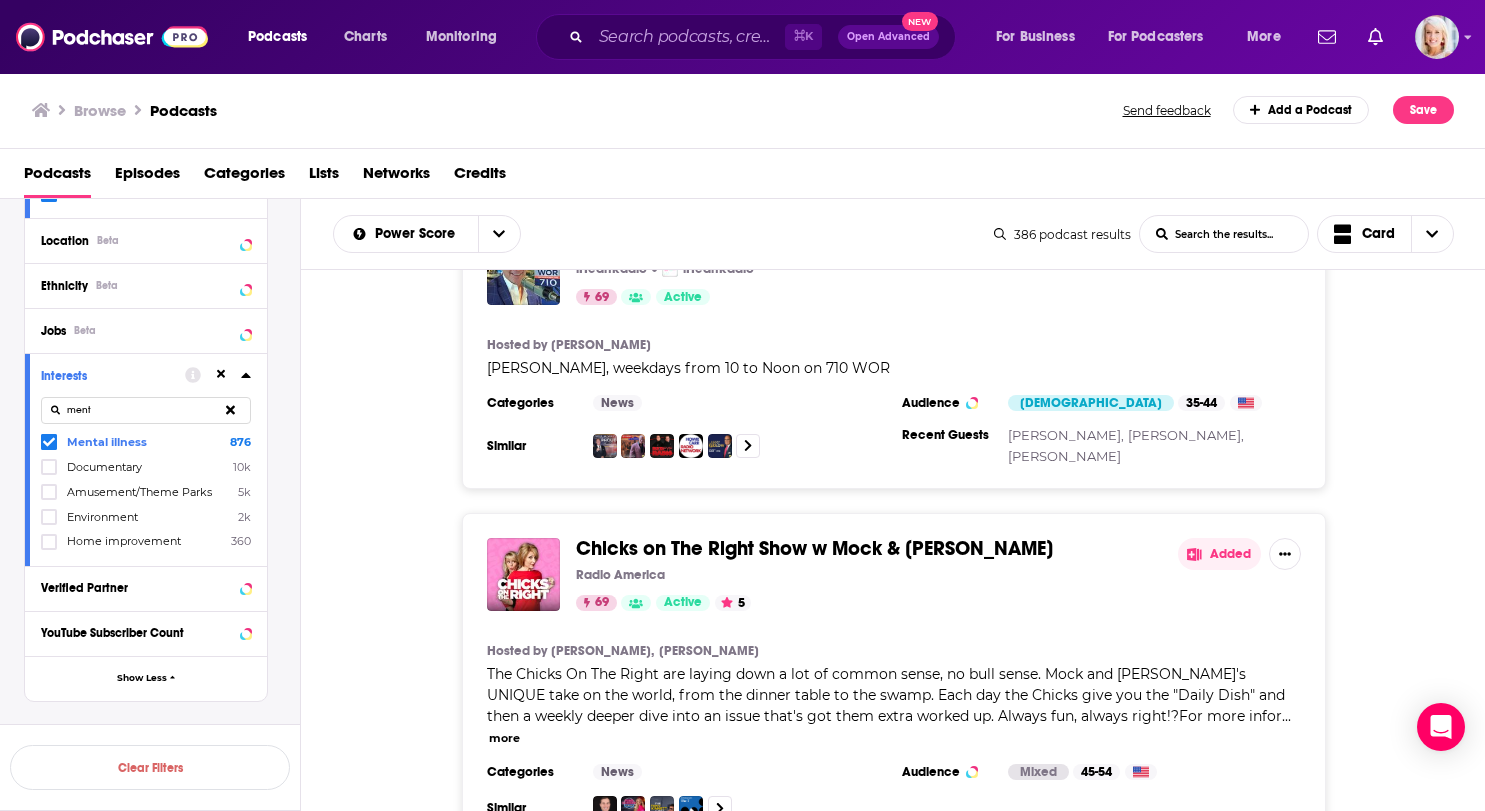 scroll, scrollTop: 7805, scrollLeft: 0, axis: vertical 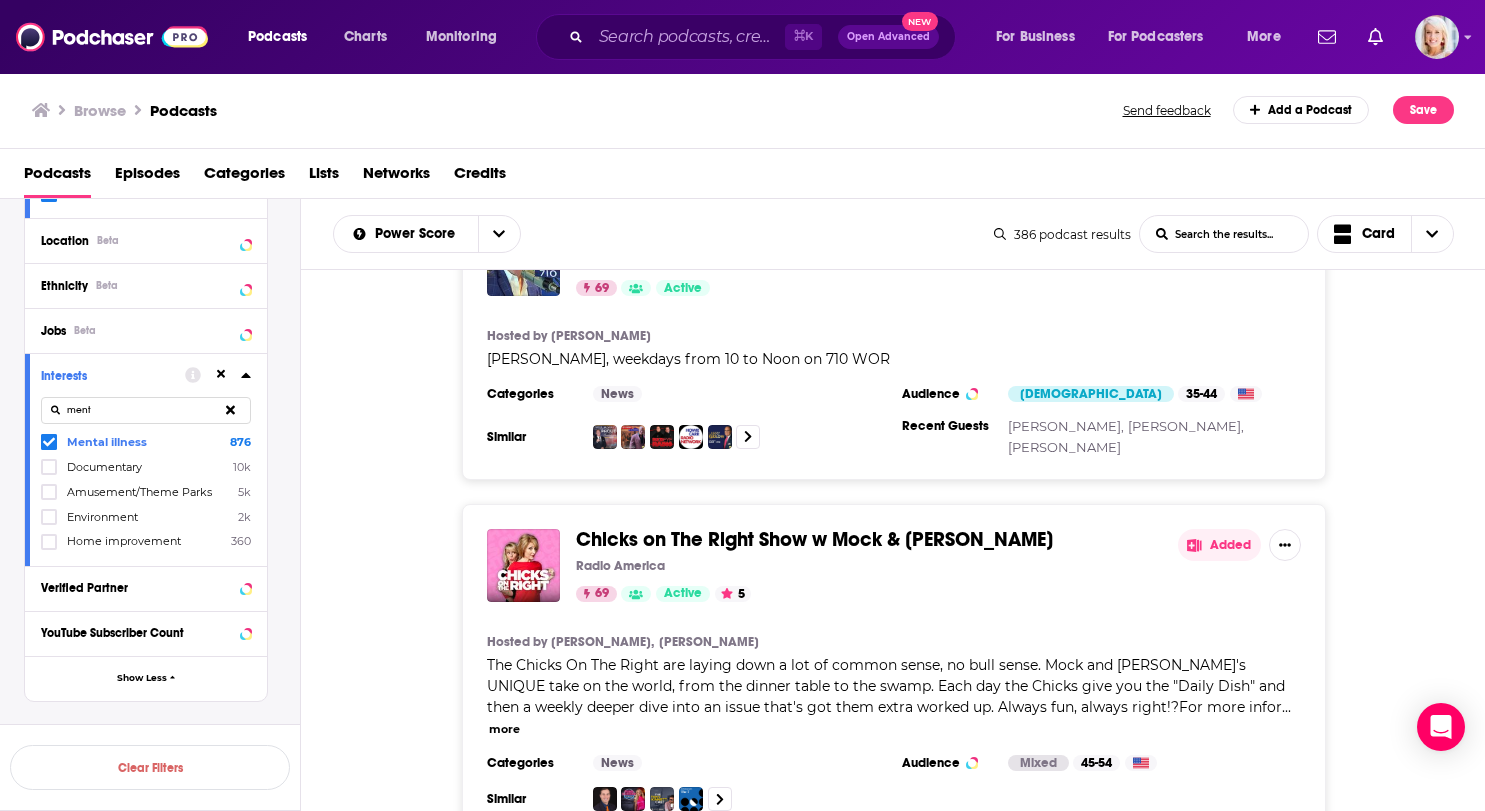 click on "Added" at bounding box center [1219, 545] 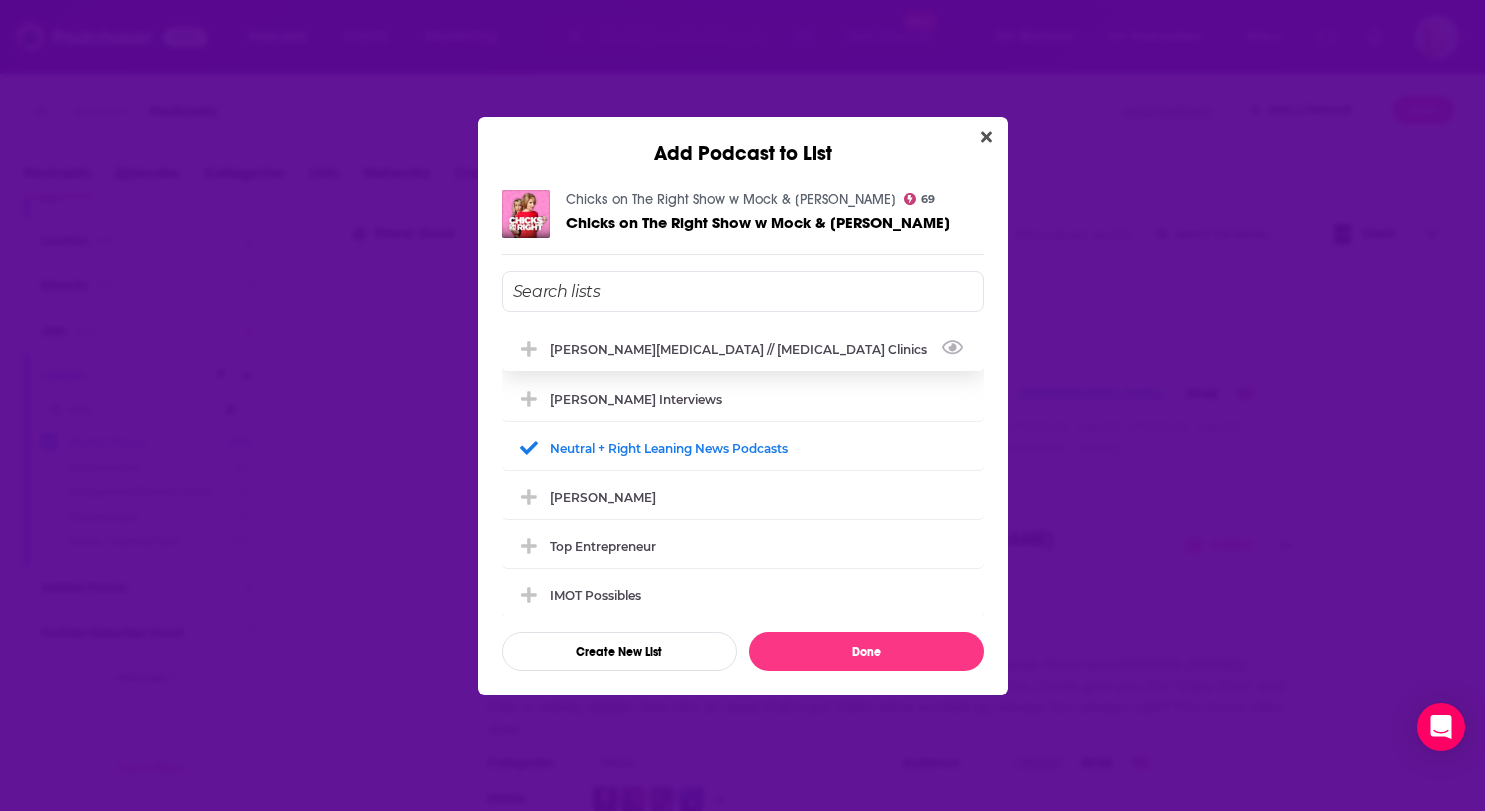 click on "[PERSON_NAME][MEDICAL_DATA] // [MEDICAL_DATA] Clinics" at bounding box center (743, 349) 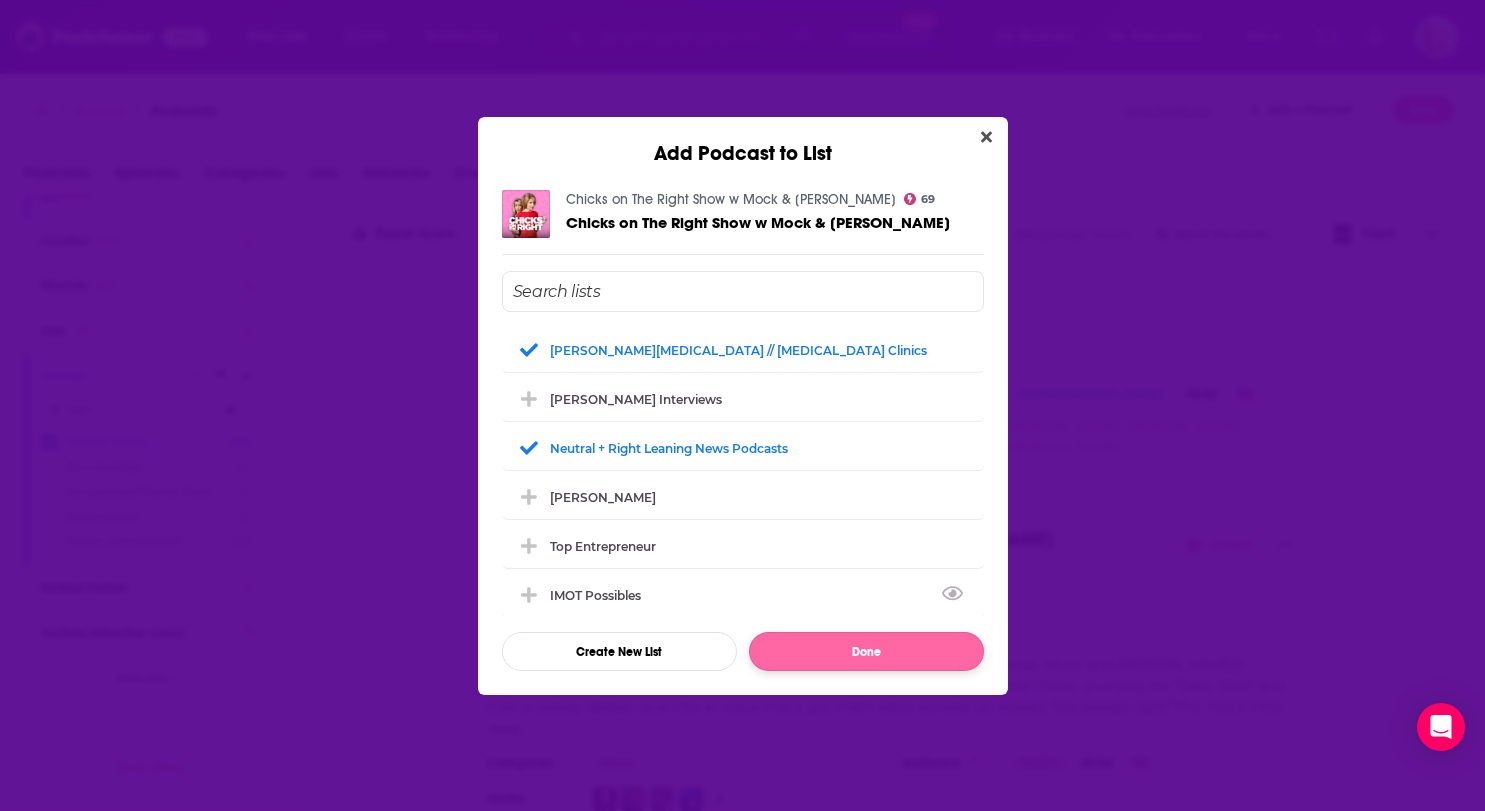 click on "Done" at bounding box center (866, 651) 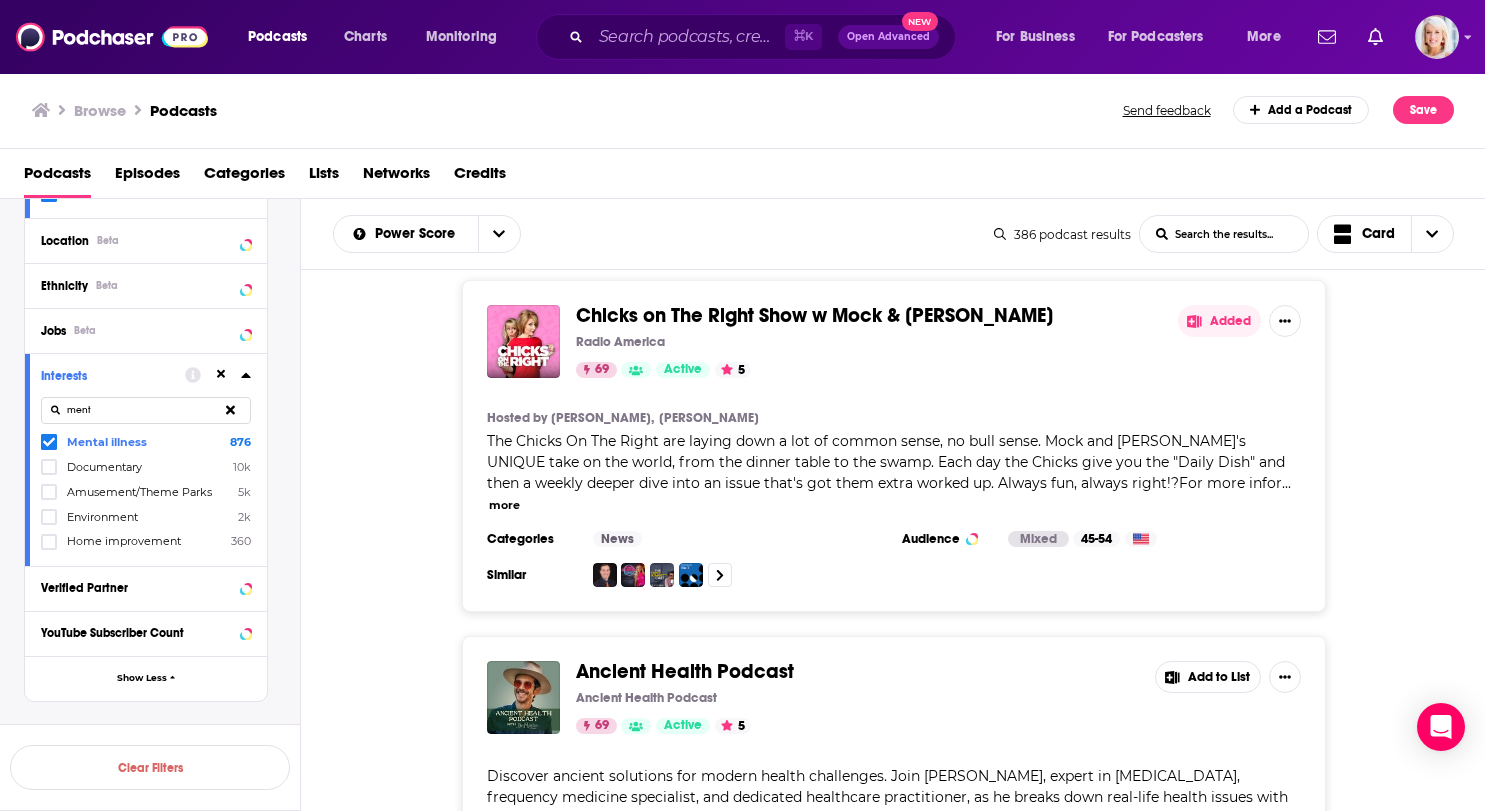 scroll, scrollTop: 8028, scrollLeft: 0, axis: vertical 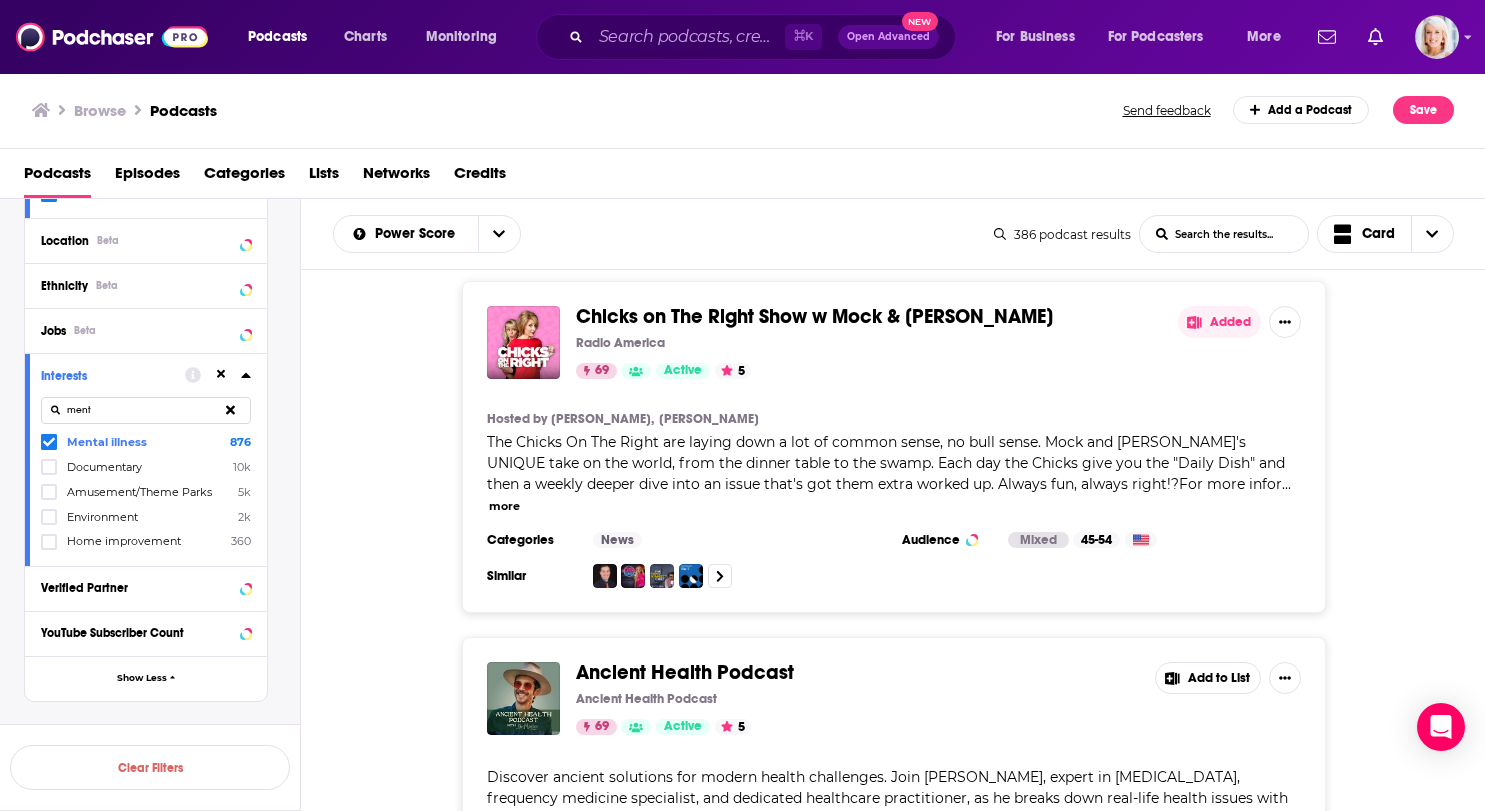 click on "Load More..." at bounding box center [894, 994] 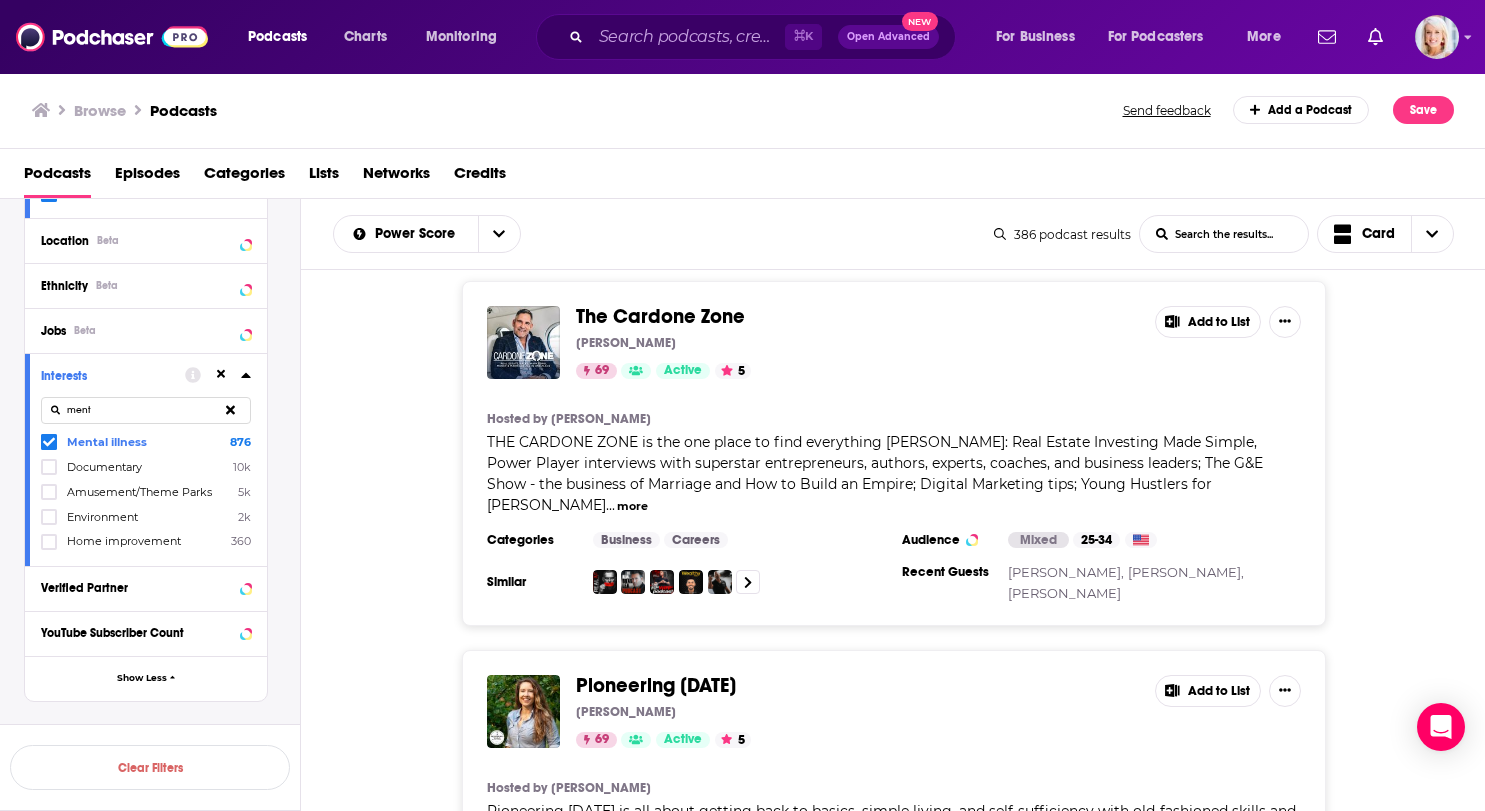 scroll, scrollTop: 9437, scrollLeft: 0, axis: vertical 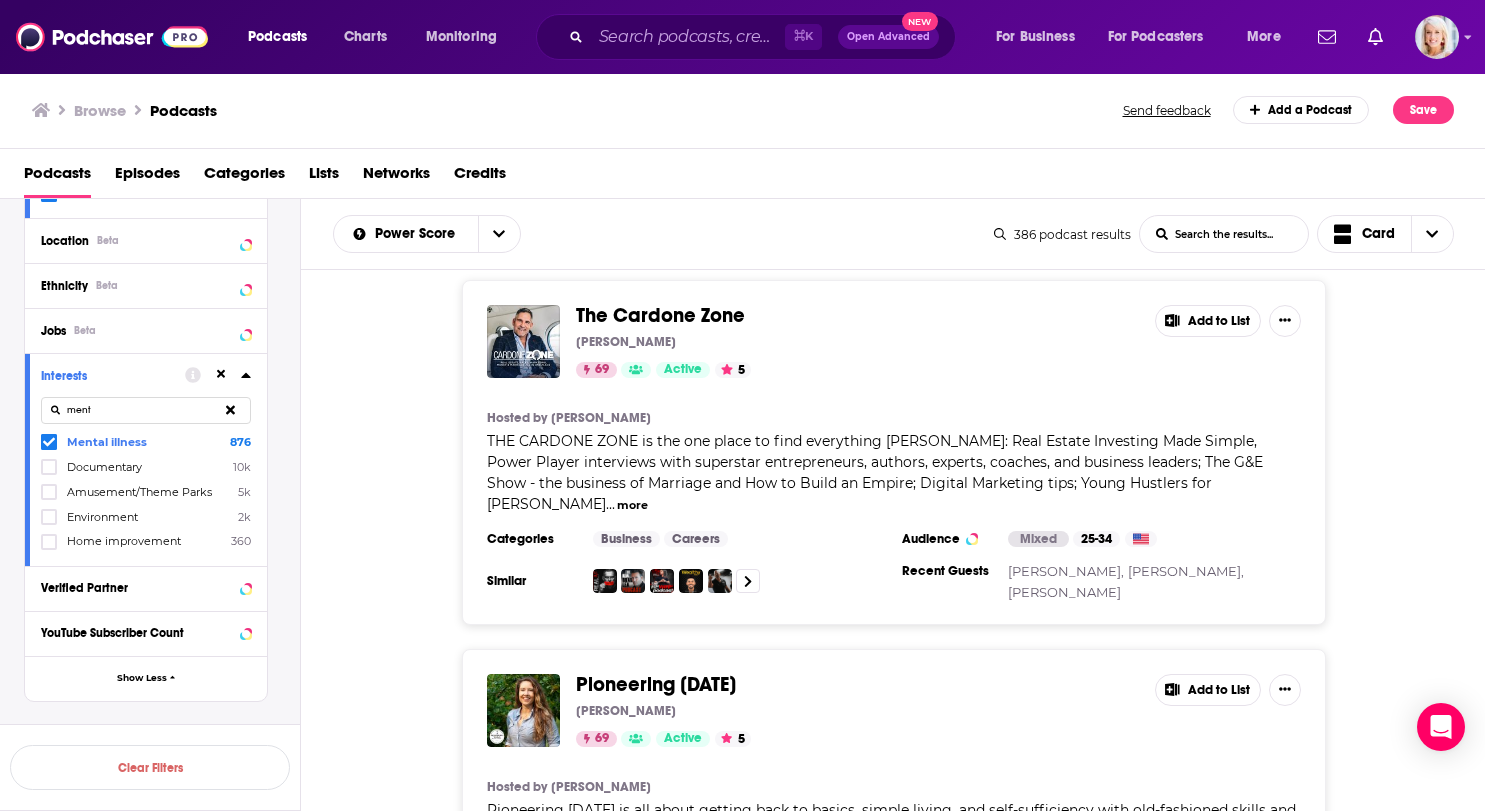 click on "Add to List" at bounding box center [1208, 690] 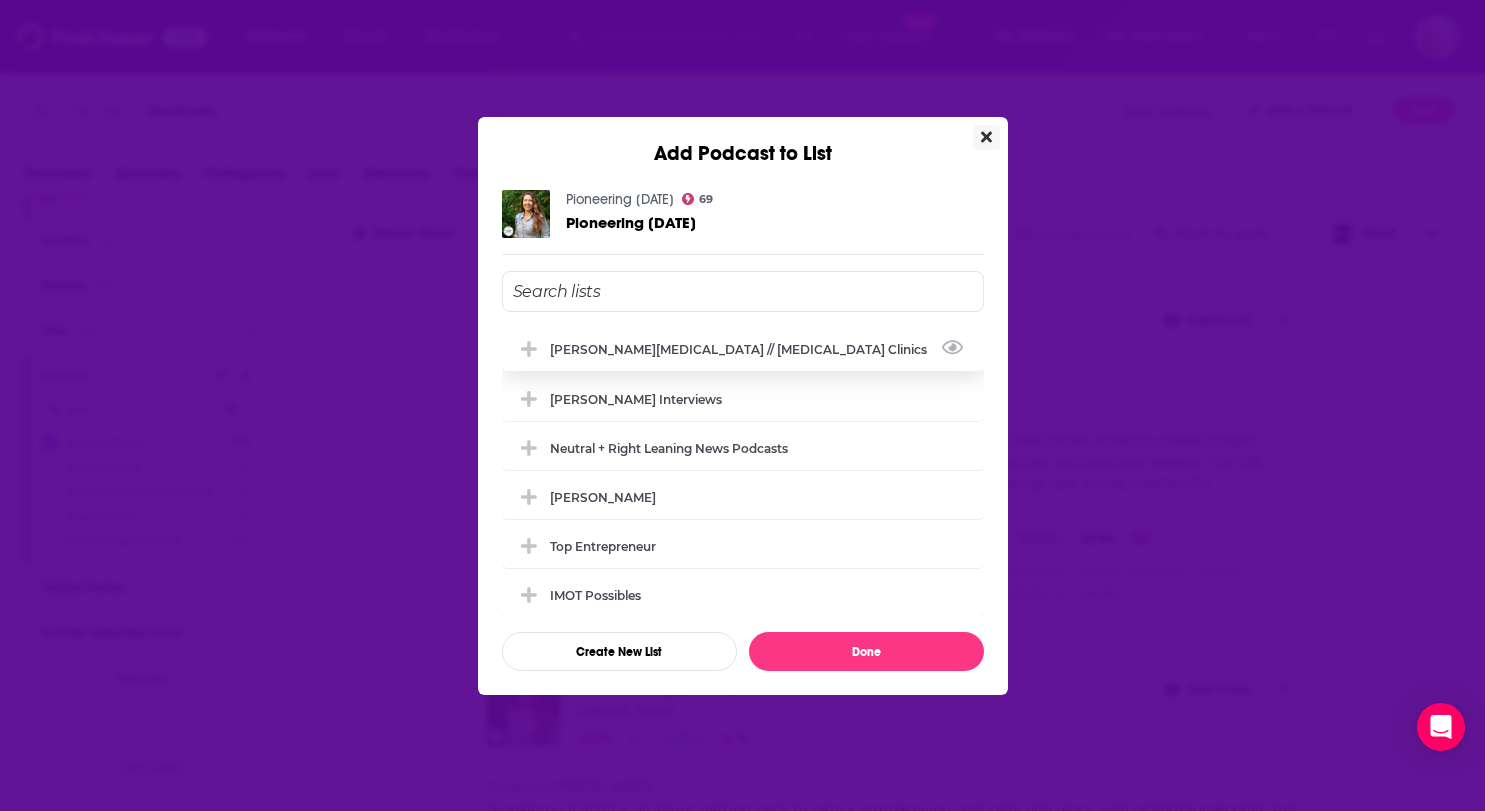 click on "[PERSON_NAME][MEDICAL_DATA] // [MEDICAL_DATA] Clinics" at bounding box center [743, 349] 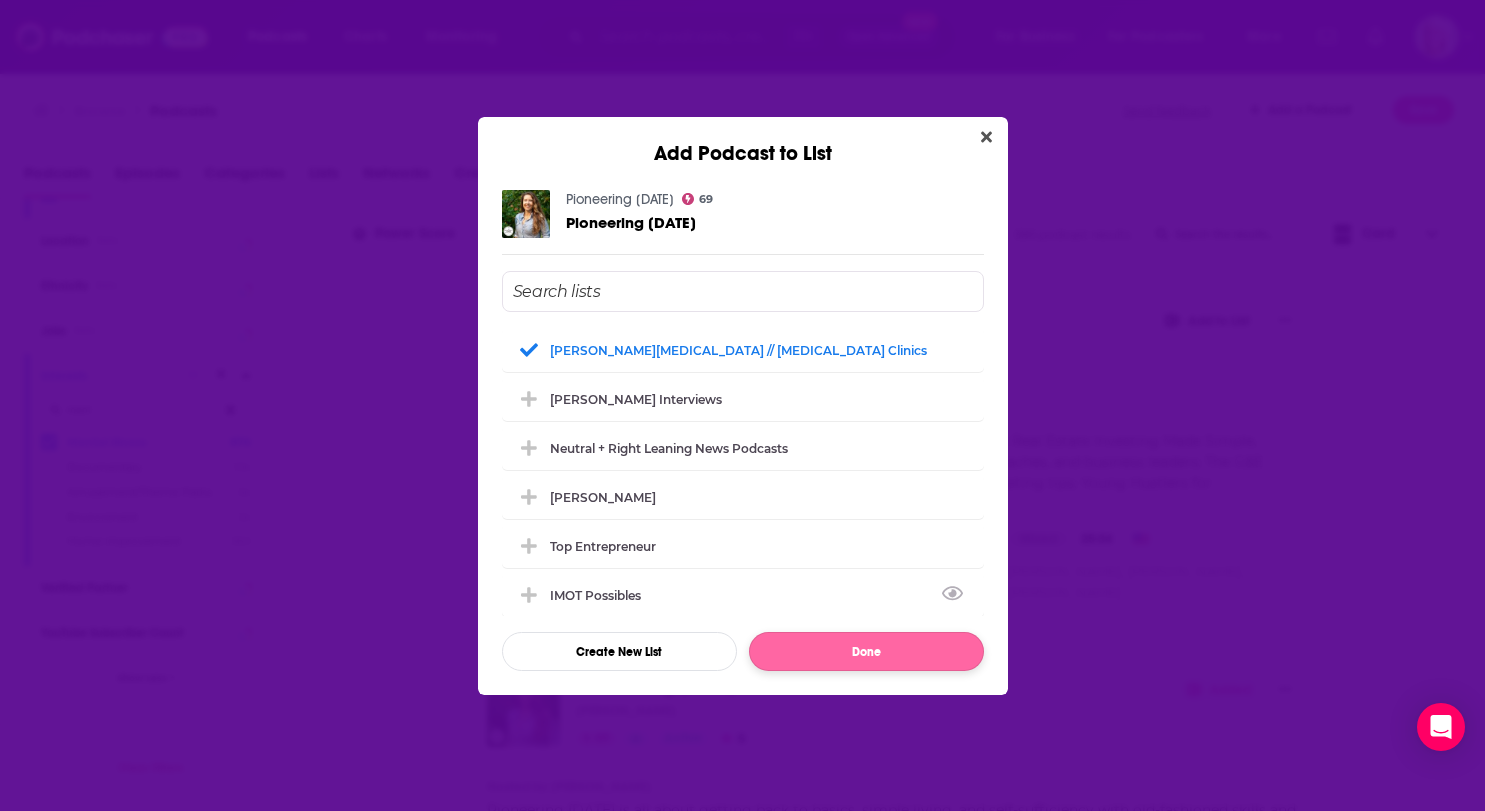 click on "Done" at bounding box center [866, 651] 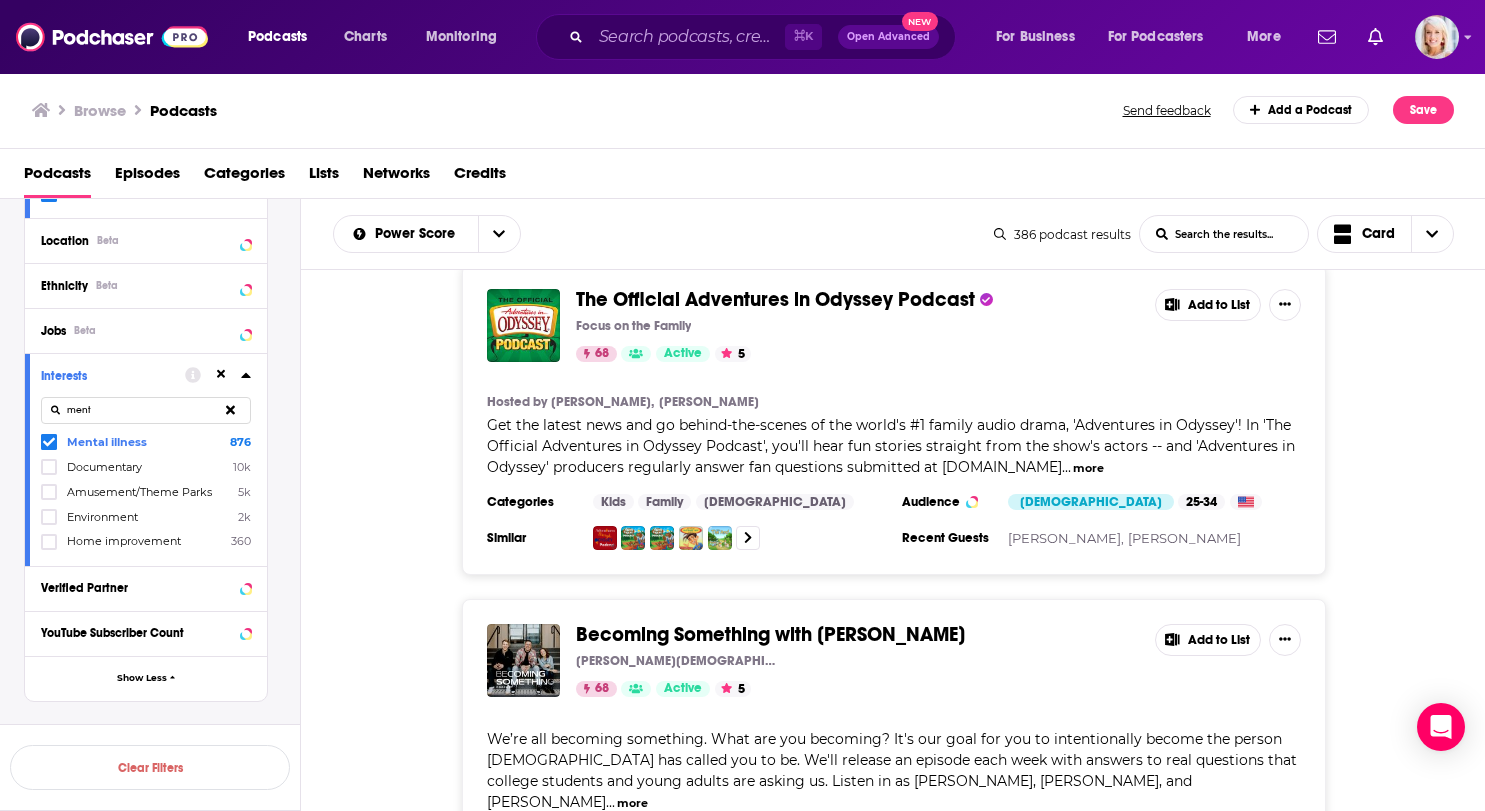 scroll, scrollTop: 10170, scrollLeft: 0, axis: vertical 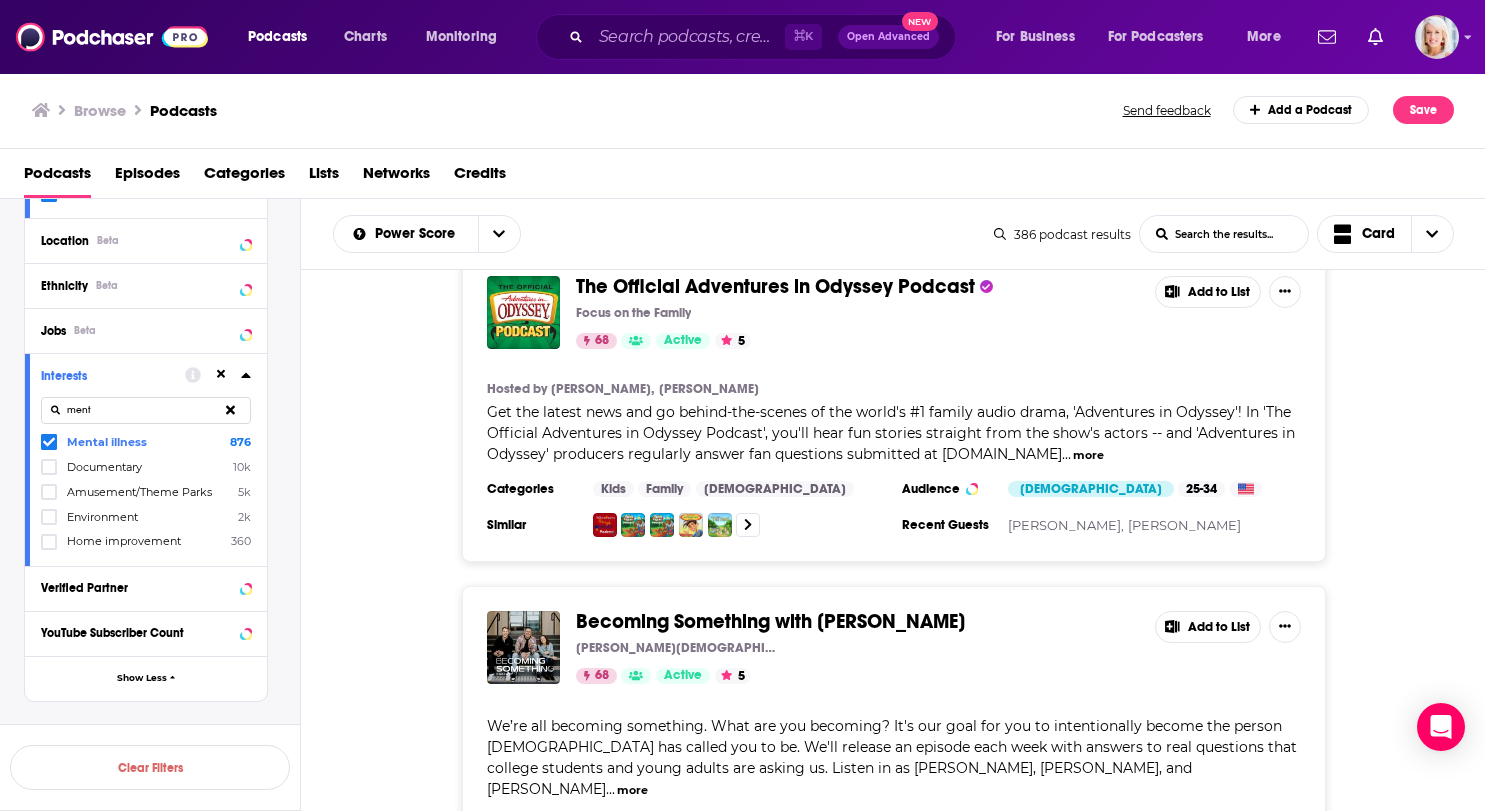 click on "Add to List" at bounding box center [1208, 627] 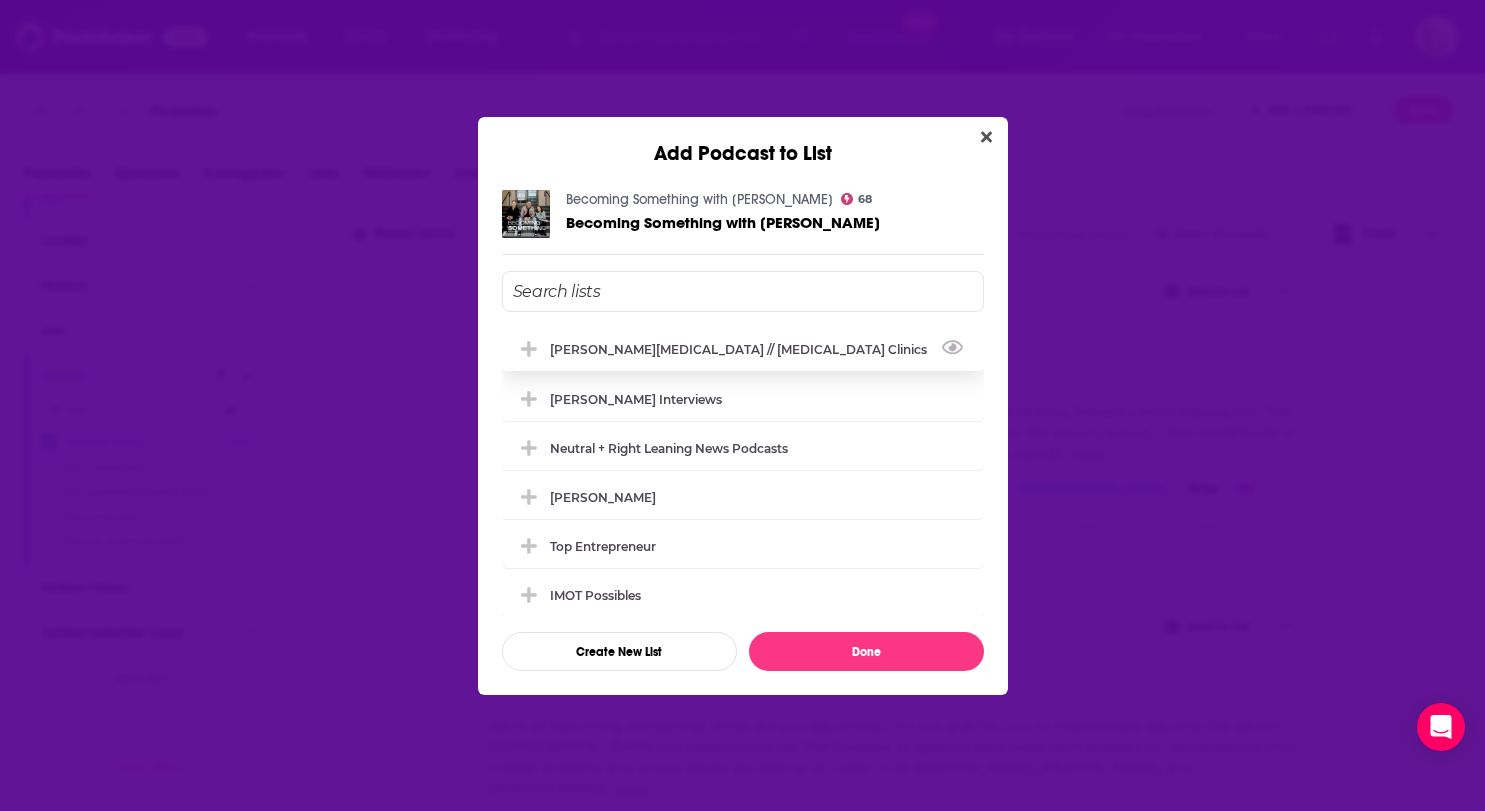 click on "[PERSON_NAME][MEDICAL_DATA] // [MEDICAL_DATA] Clinics" at bounding box center [743, 349] 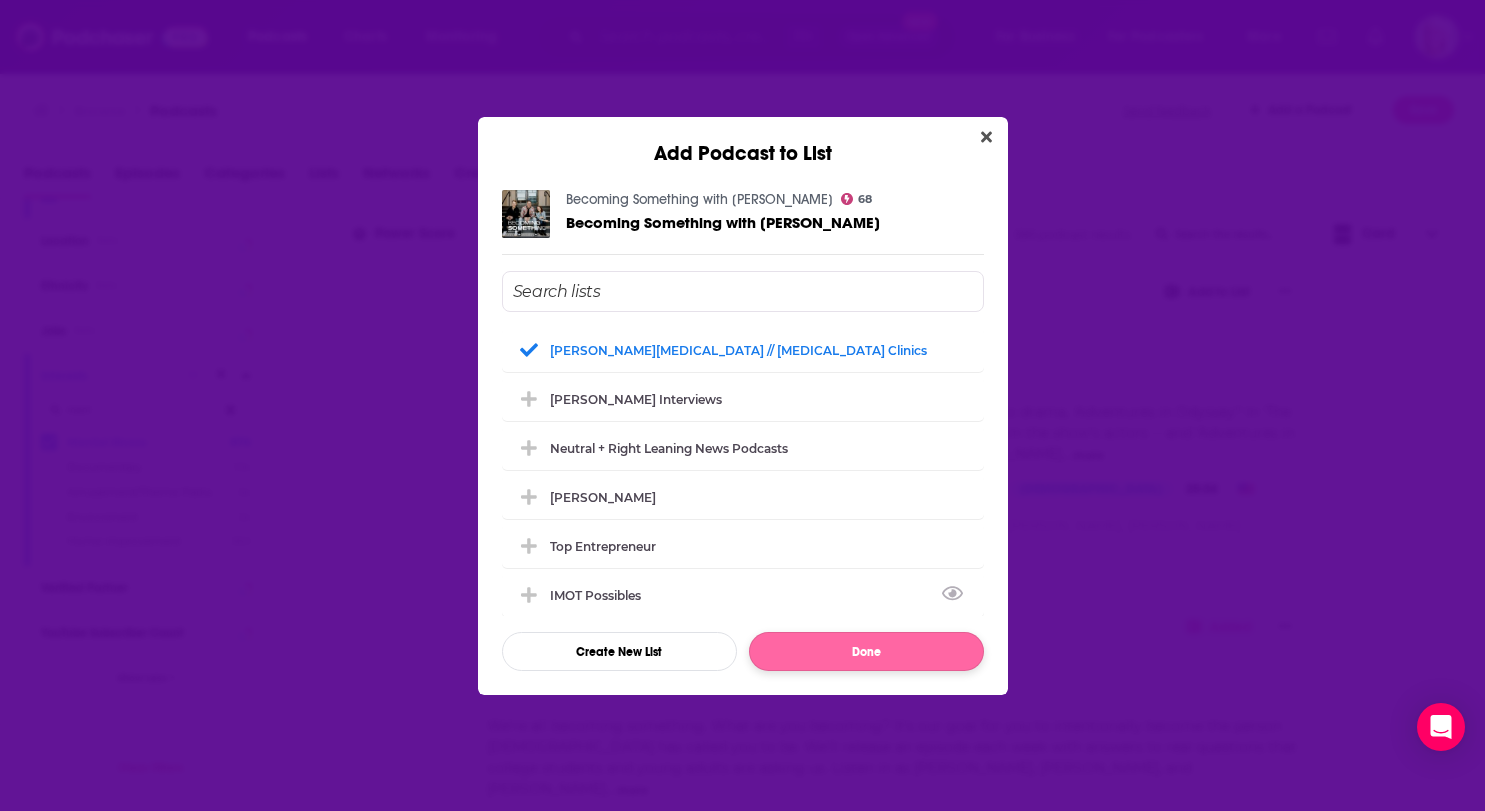 click on "Done" at bounding box center [866, 651] 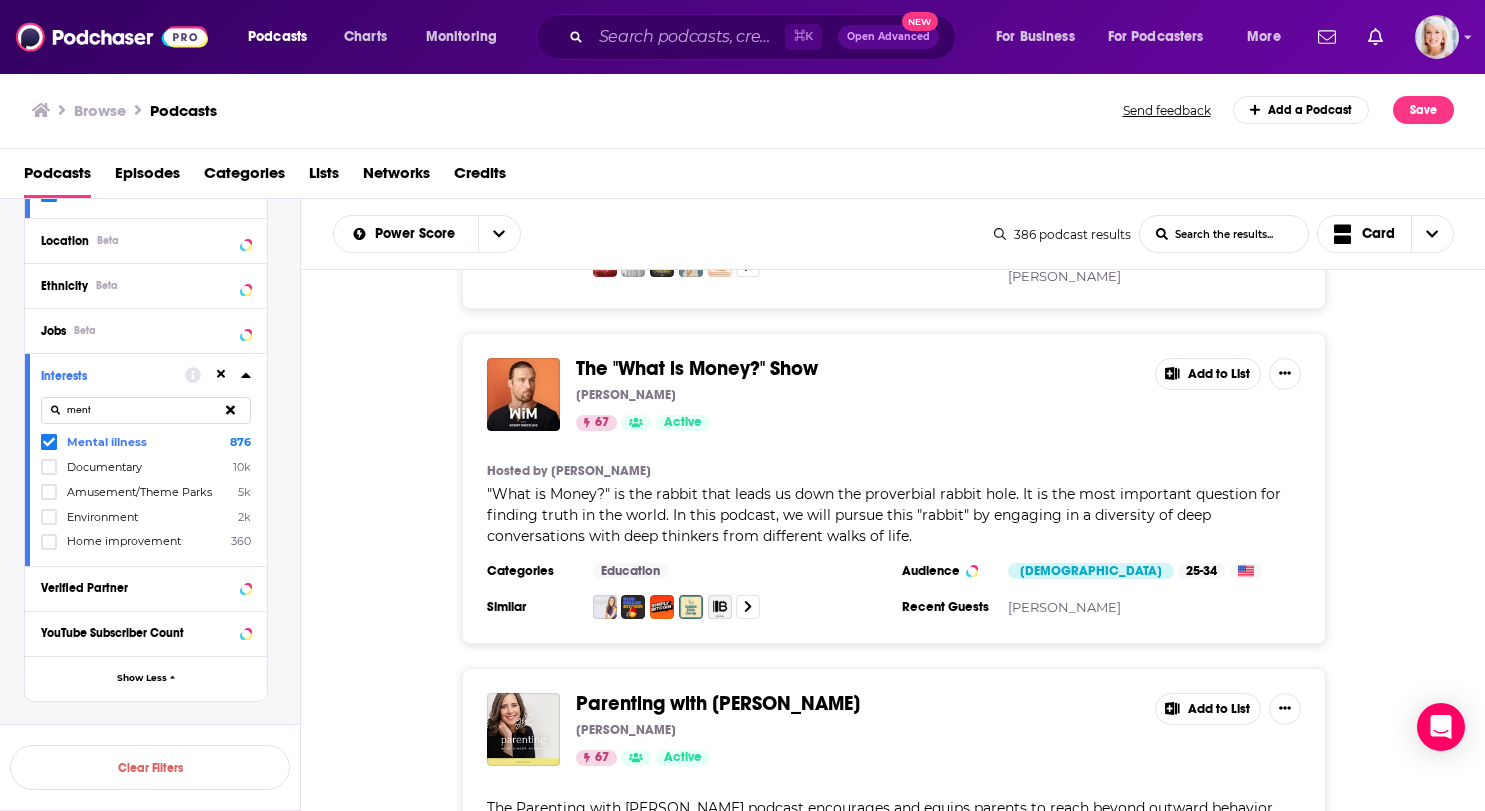 scroll, scrollTop: 12154, scrollLeft: 0, axis: vertical 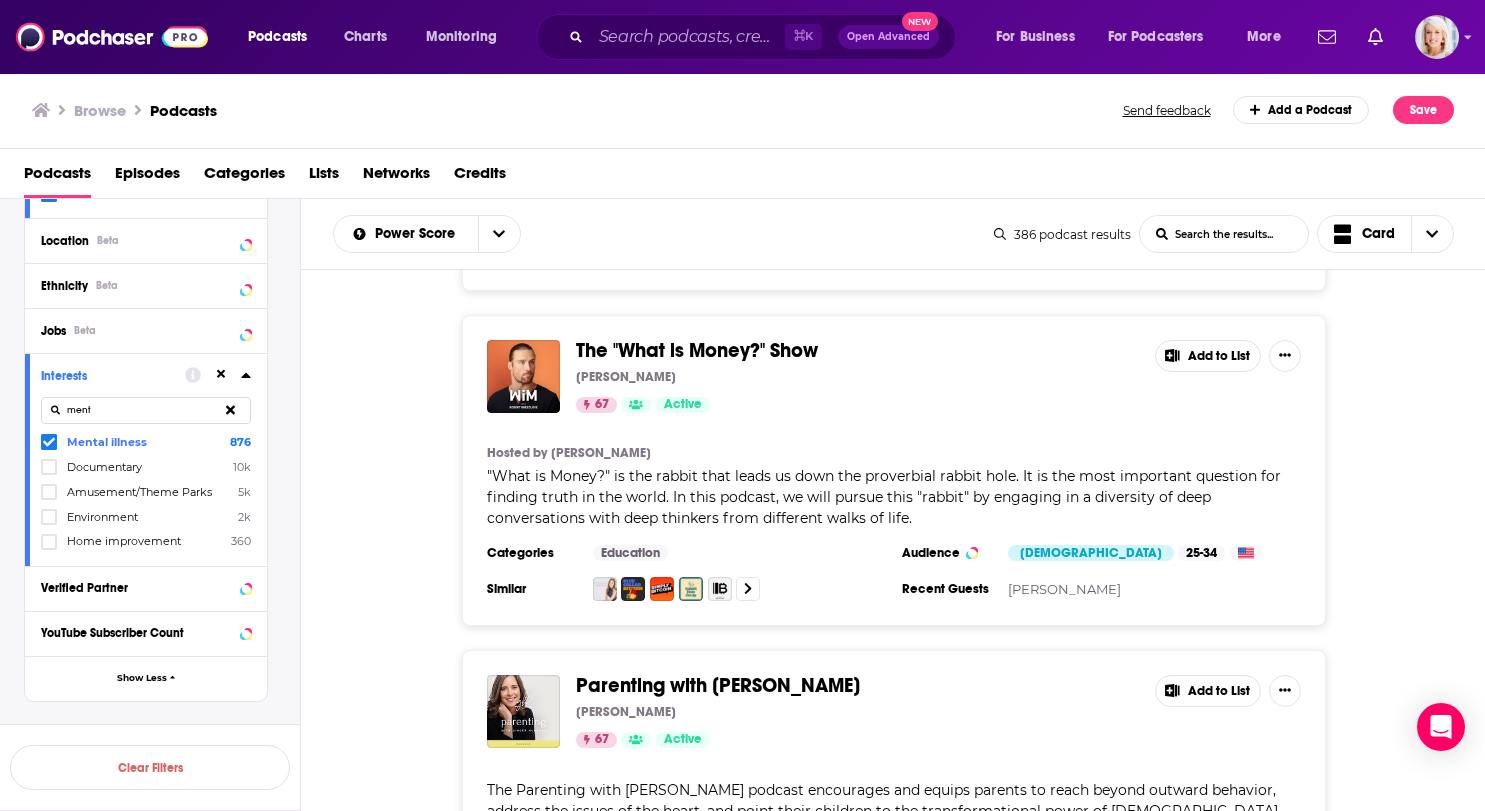 click on "Add to List" at bounding box center (1208, 691) 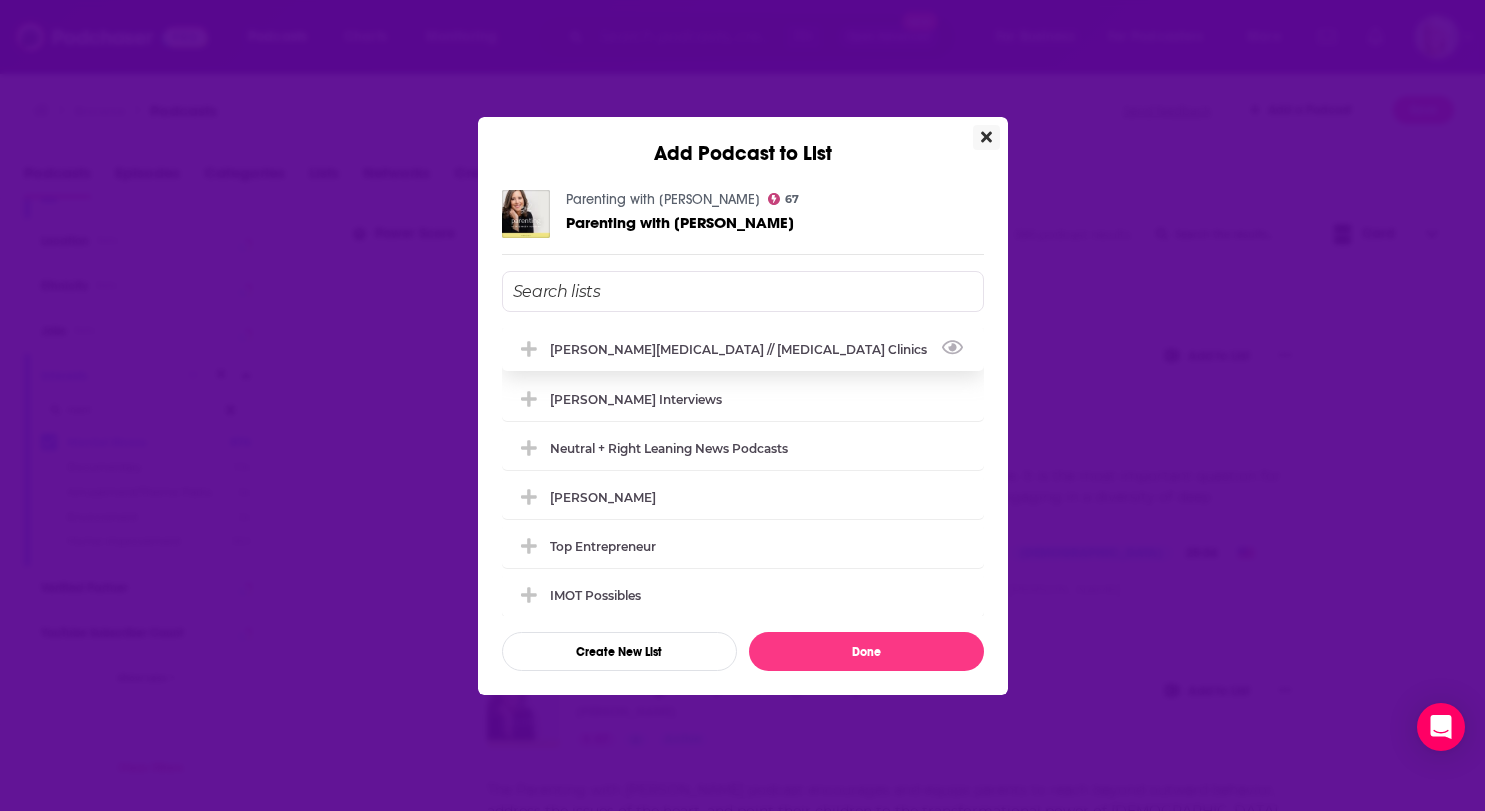 click on "[PERSON_NAME][MEDICAL_DATA] // [MEDICAL_DATA] Clinics" at bounding box center [743, 349] 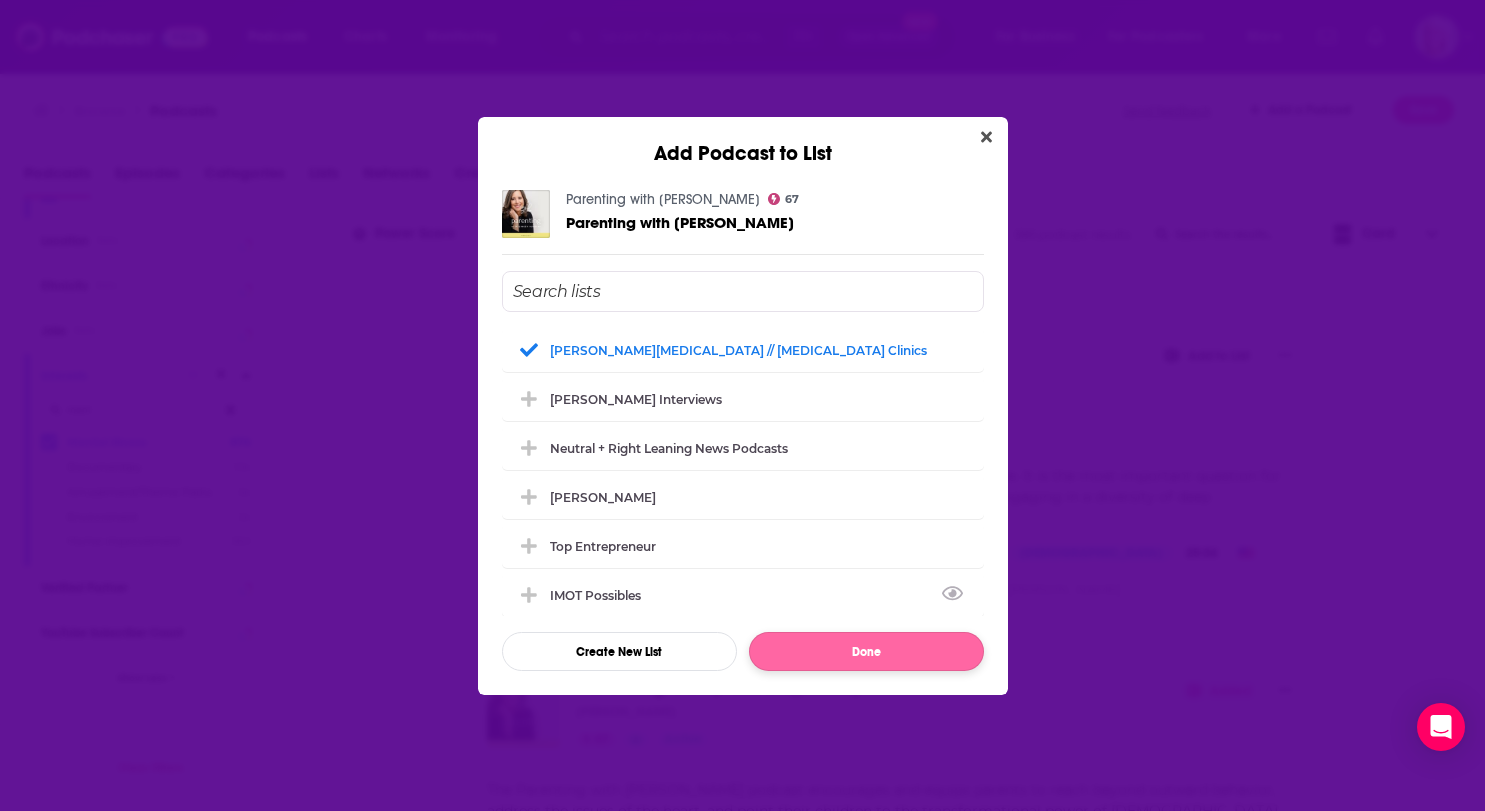 click on "Done" at bounding box center [866, 651] 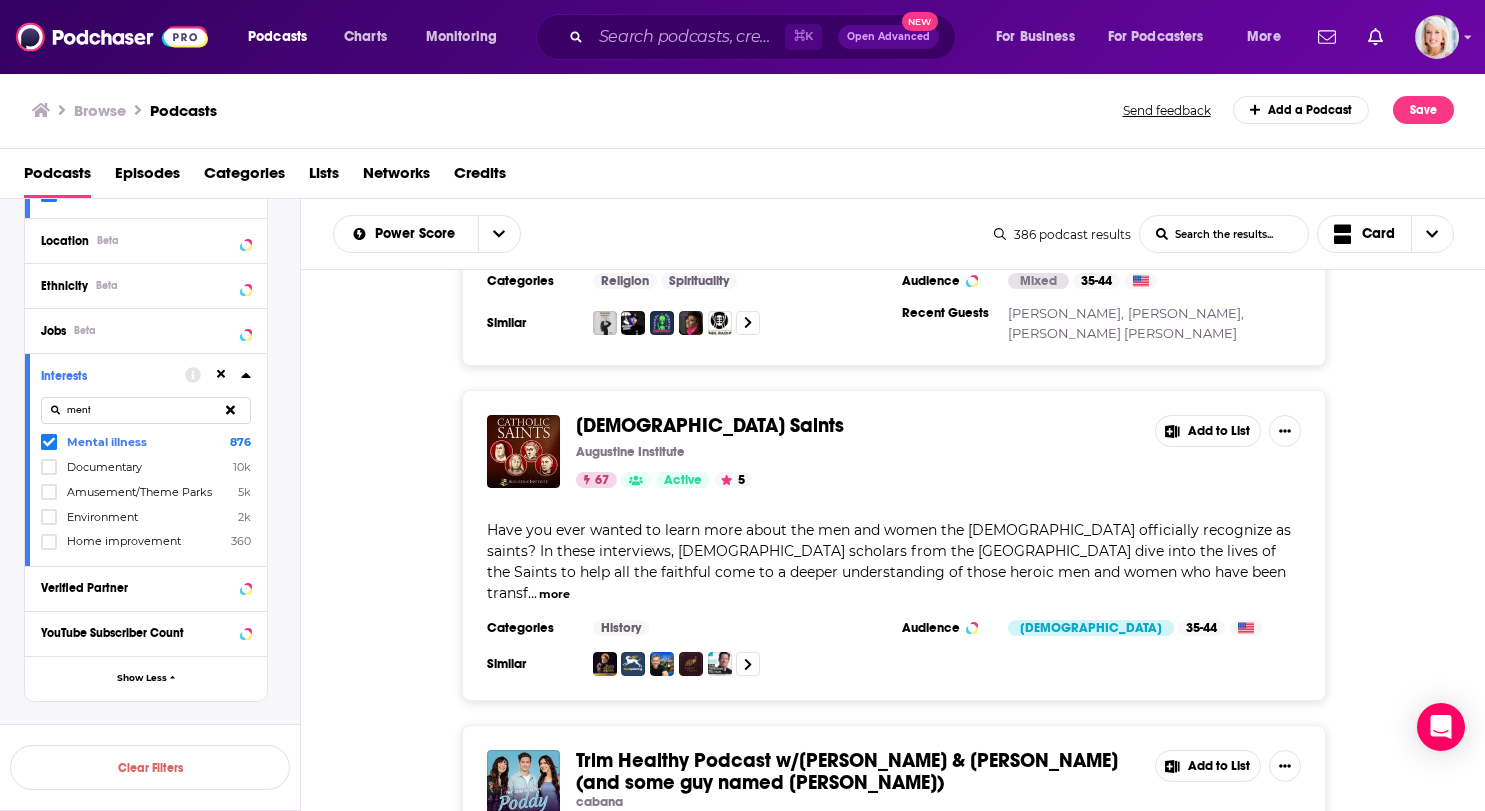 scroll, scrollTop: 13801, scrollLeft: 0, axis: vertical 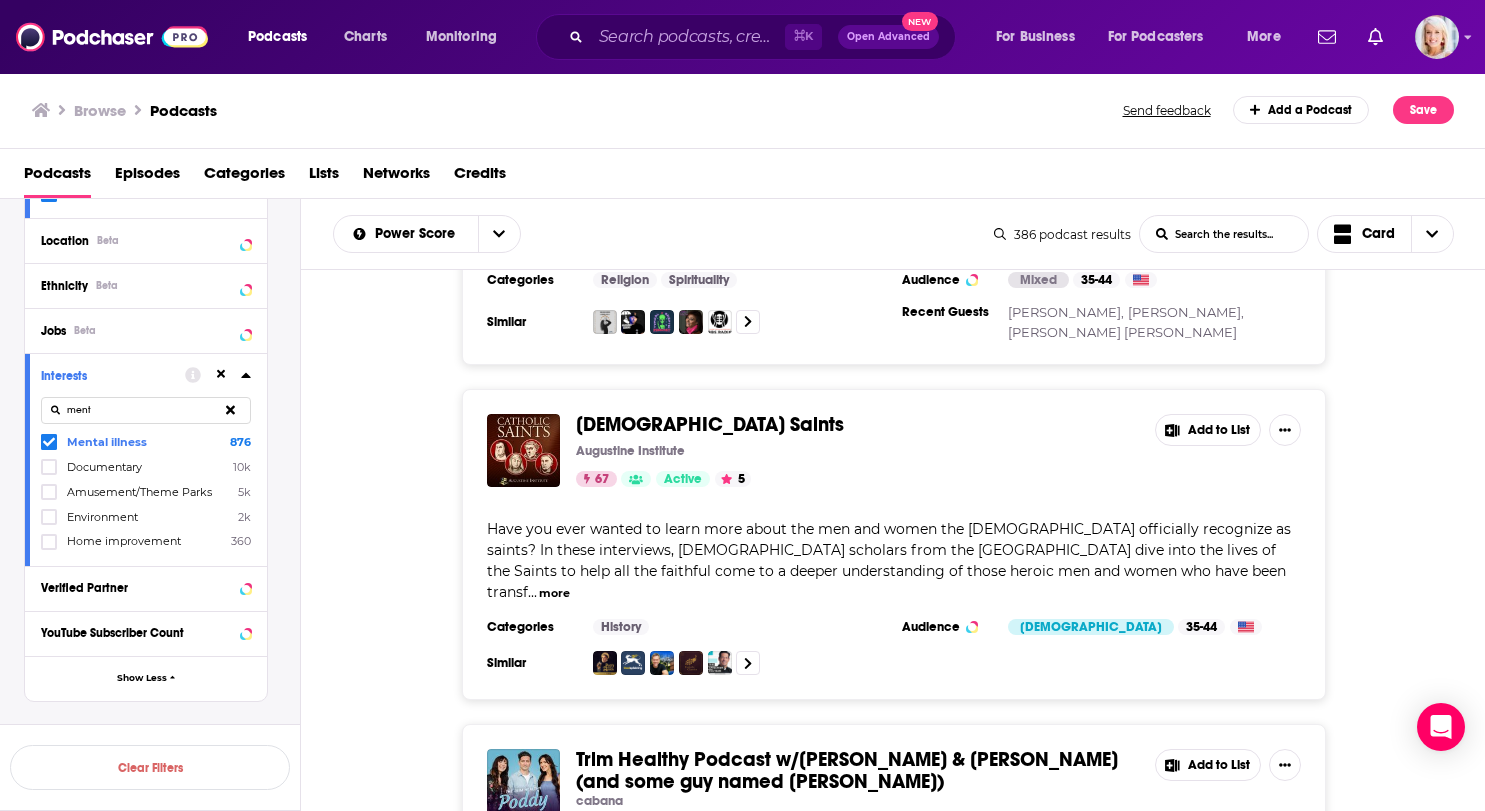 click on "Add to List" at bounding box center [1208, 765] 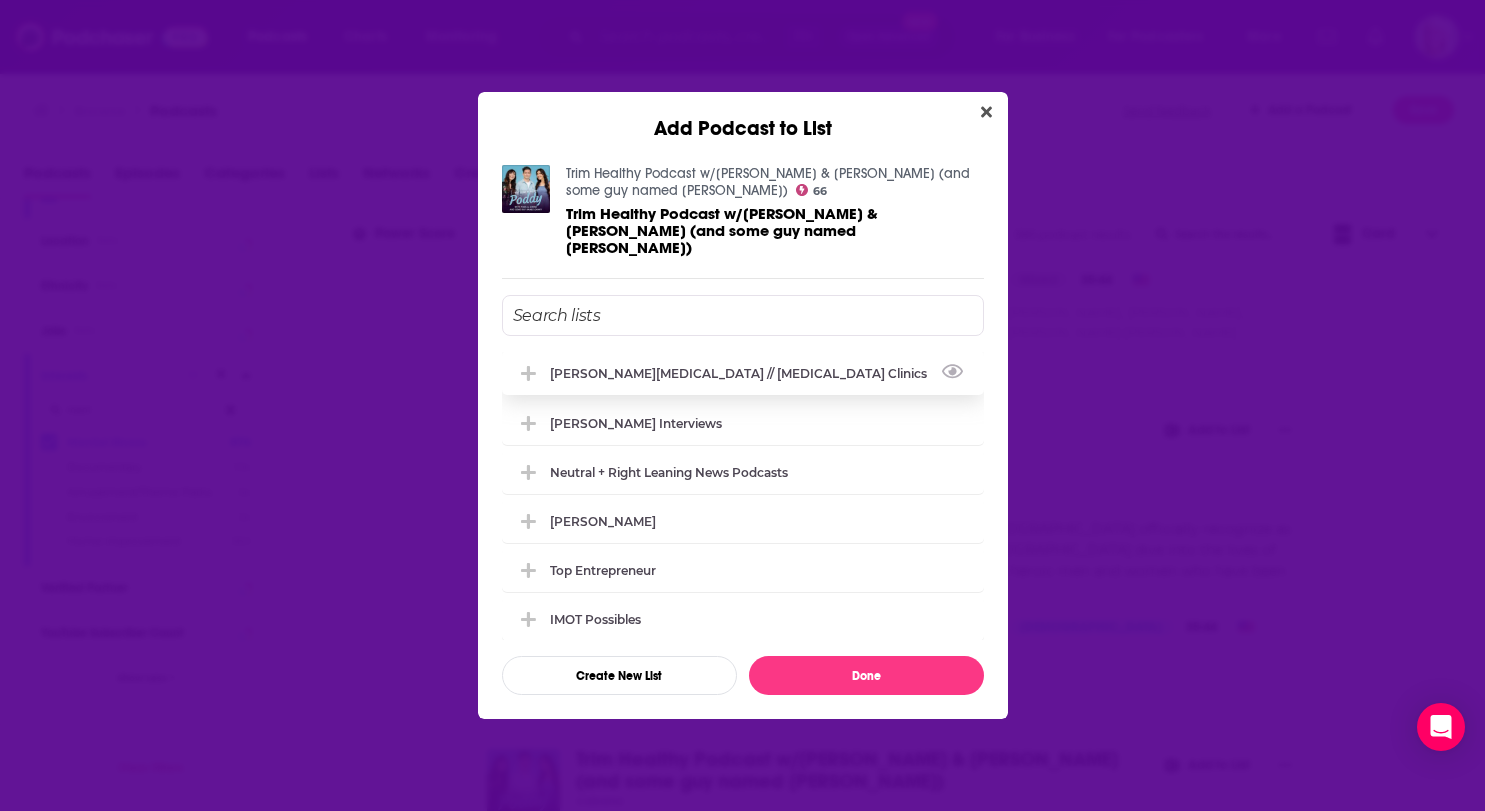 click on "[PERSON_NAME][MEDICAL_DATA] // [MEDICAL_DATA] Clinics" at bounding box center [743, 373] 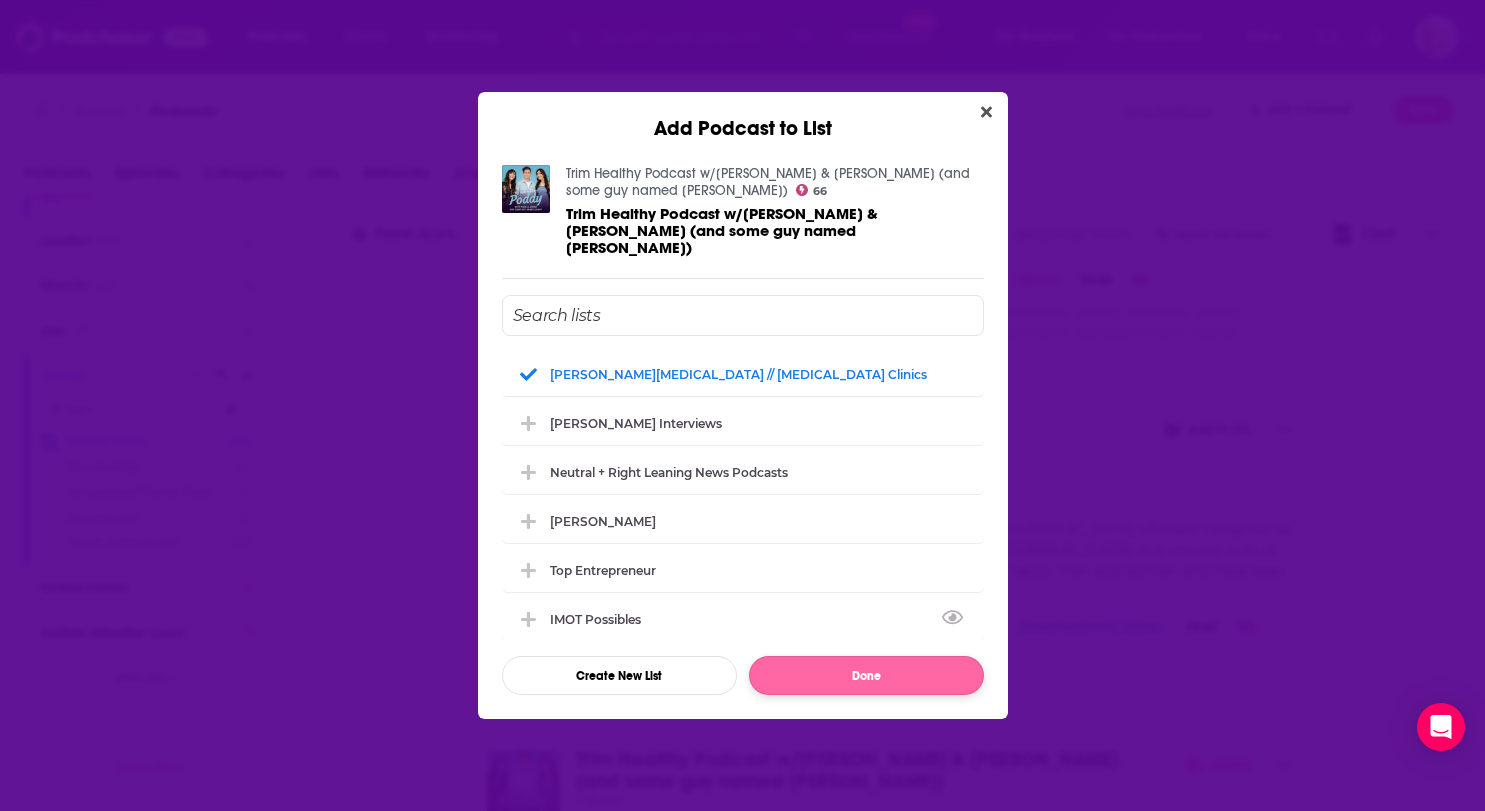 click on "Done" at bounding box center [866, 675] 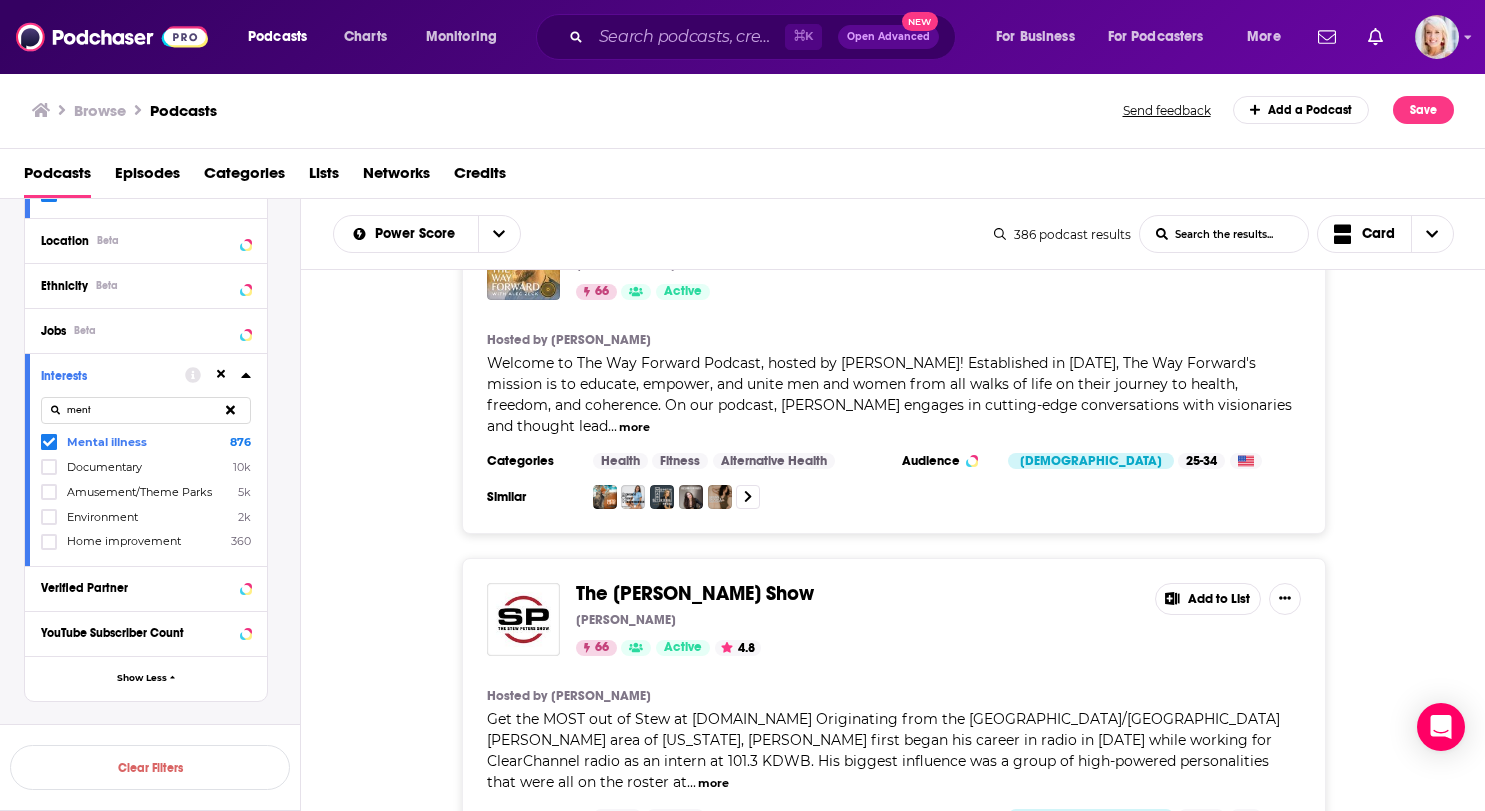 scroll, scrollTop: 16358, scrollLeft: 0, axis: vertical 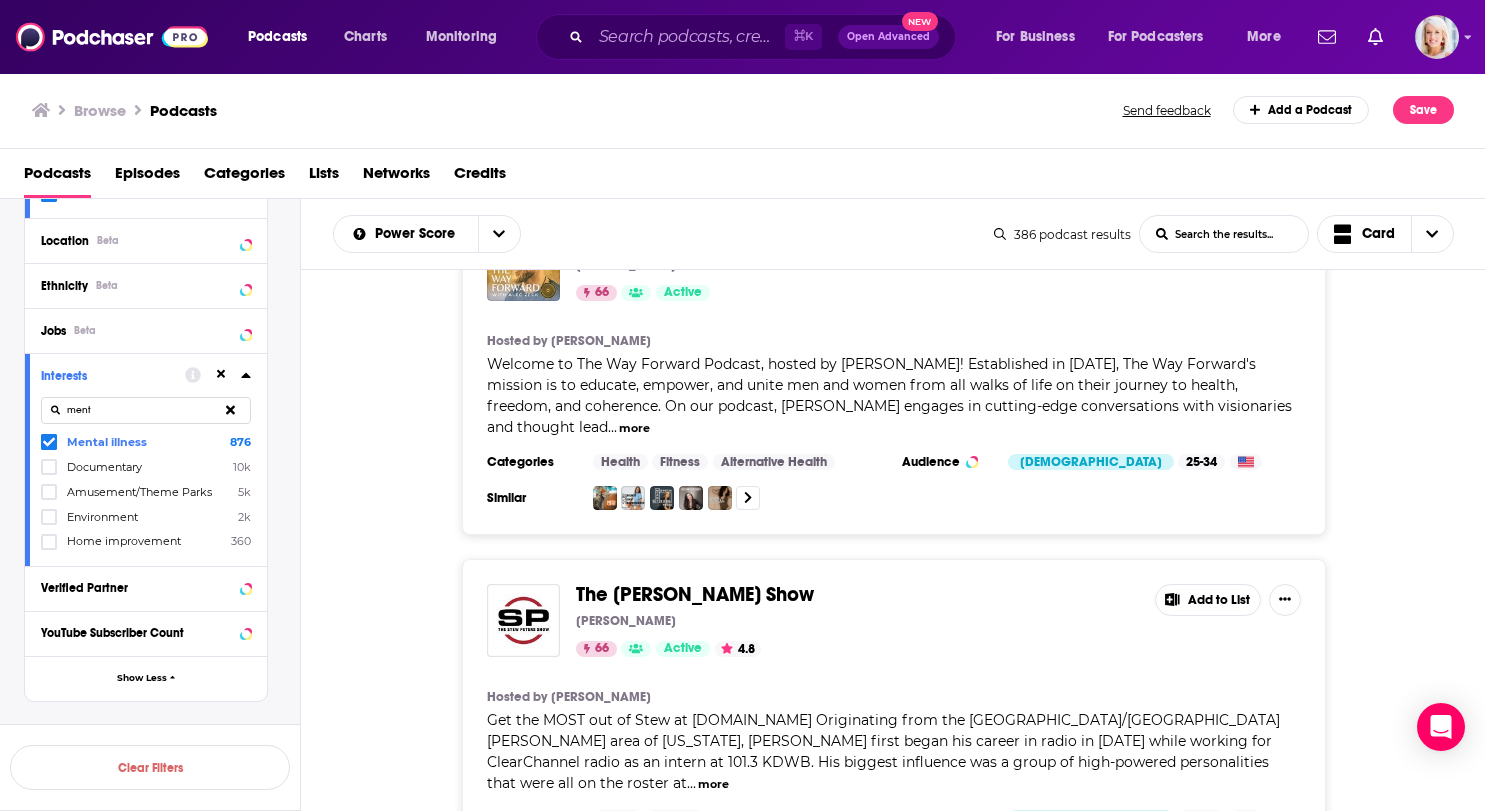 click on "Load More..." at bounding box center [894, 1327] 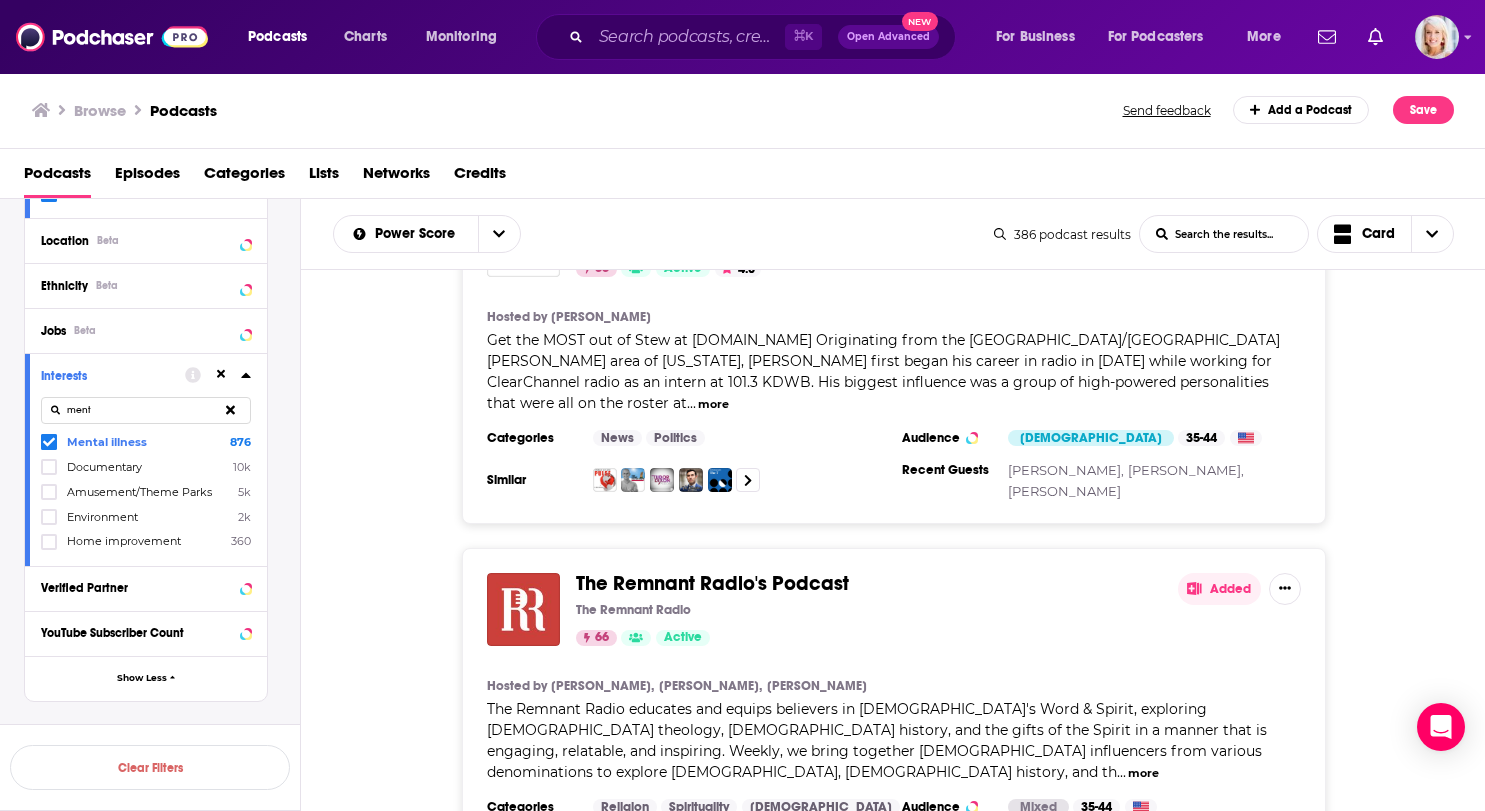 scroll, scrollTop: 16753, scrollLeft: 0, axis: vertical 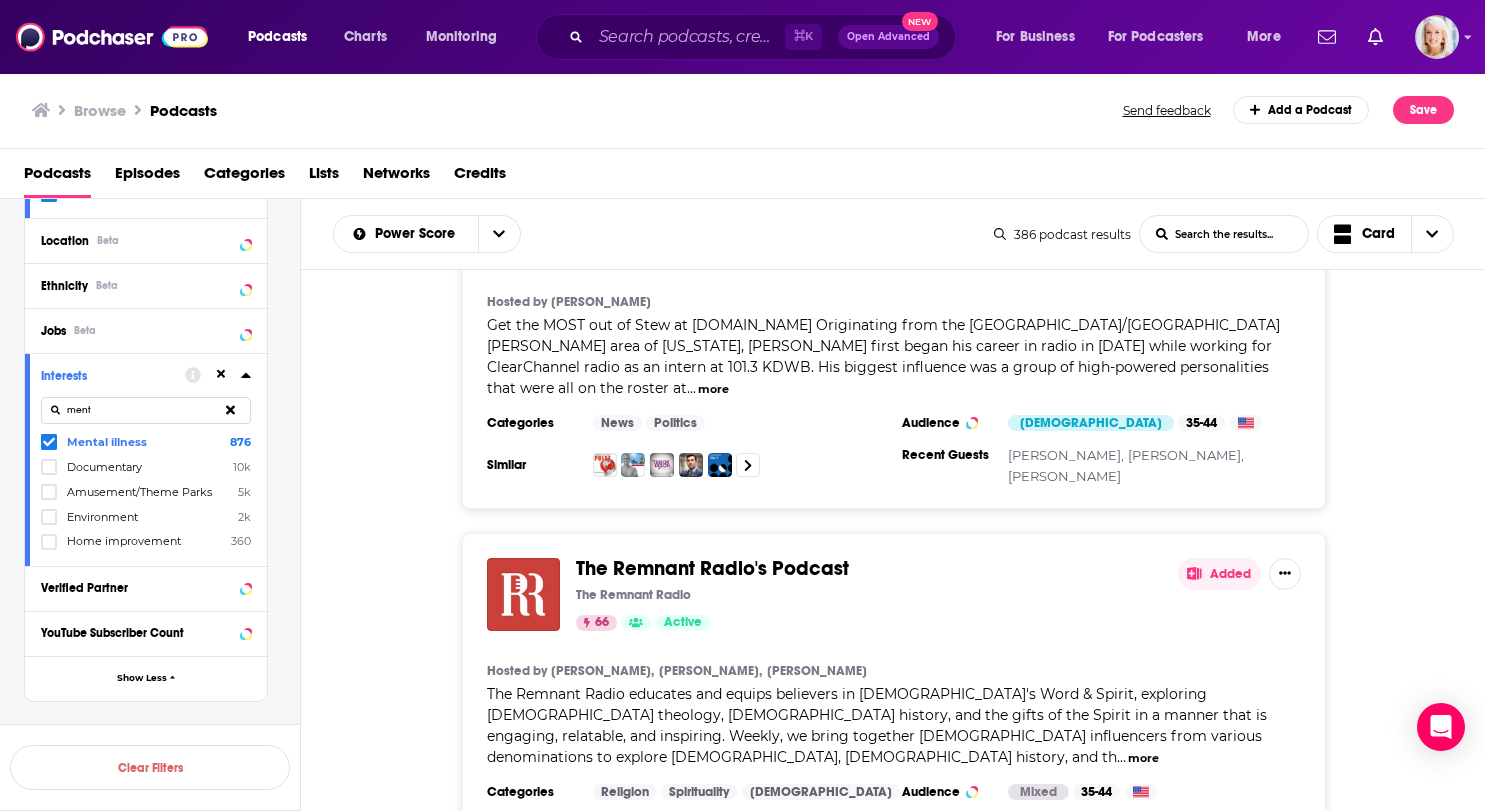 click on "Add to List" at bounding box center (1208, 930) 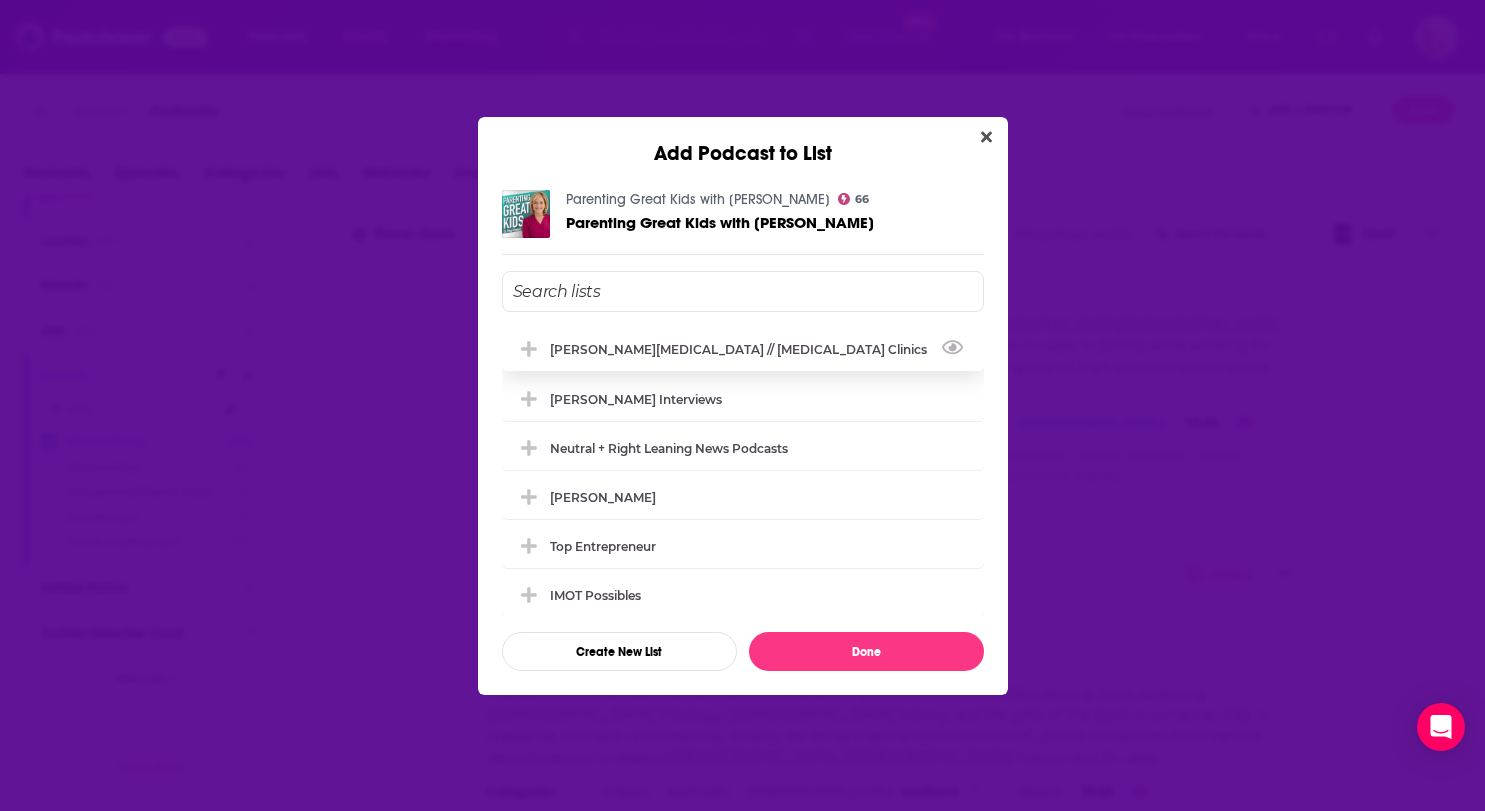 click on "[PERSON_NAME][MEDICAL_DATA] // [MEDICAL_DATA] Clinics" at bounding box center (743, 349) 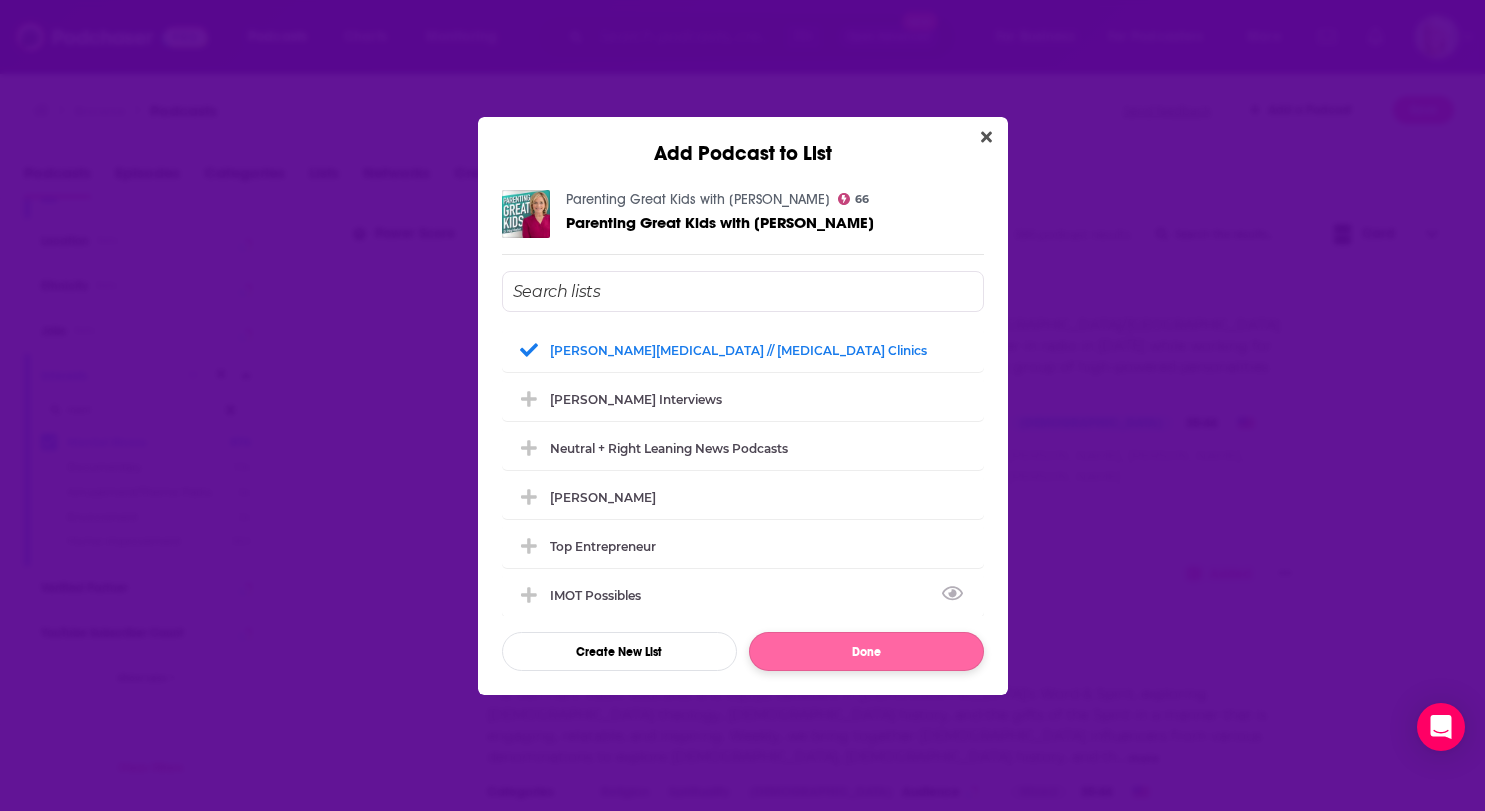 click on "Done" at bounding box center [866, 651] 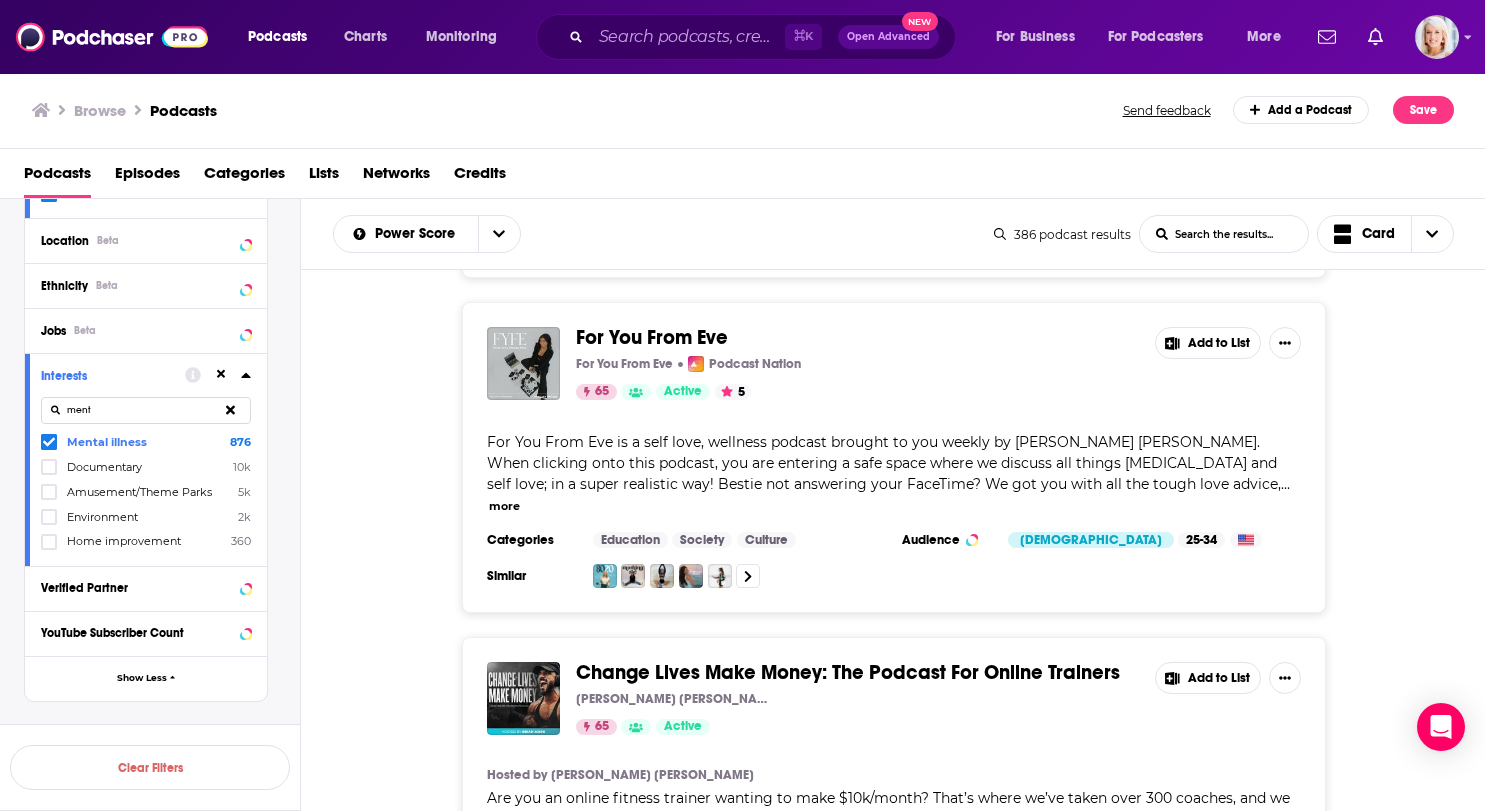 scroll, scrollTop: 19258, scrollLeft: 0, axis: vertical 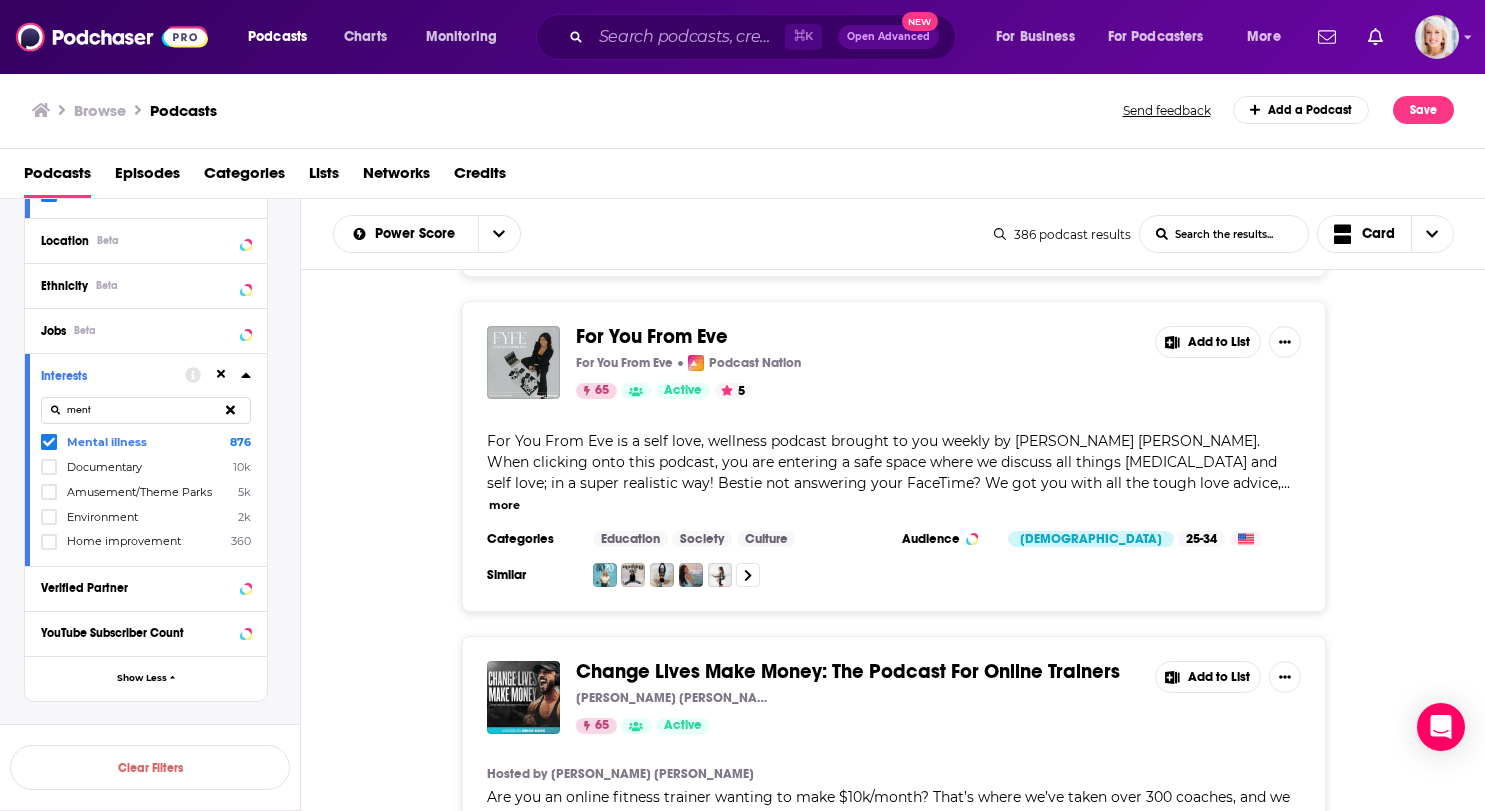 click on "Add to List" at bounding box center (1208, 1012) 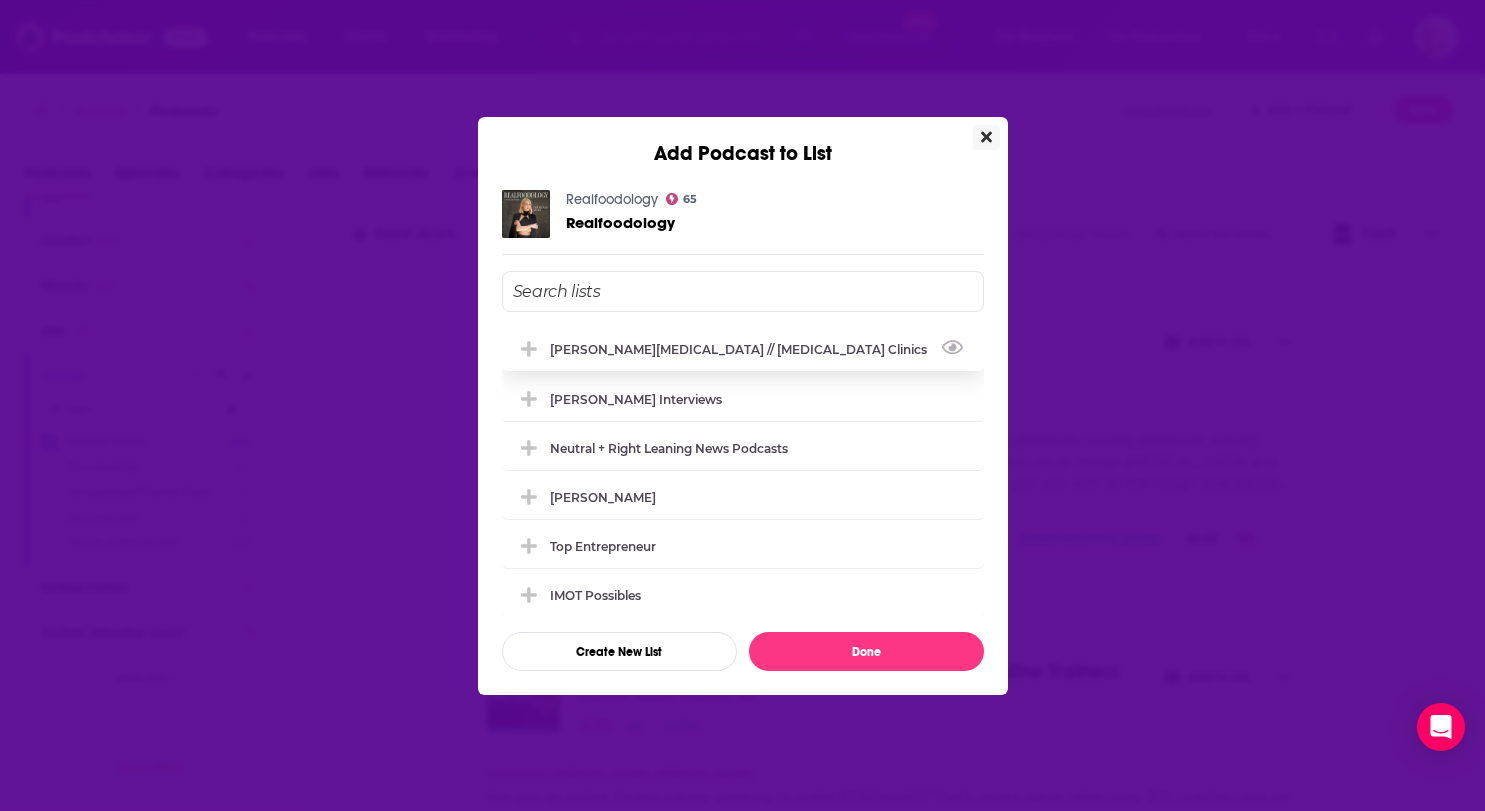 click on "[PERSON_NAME][MEDICAL_DATA] // [MEDICAL_DATA] Clinics" at bounding box center [744, 349] 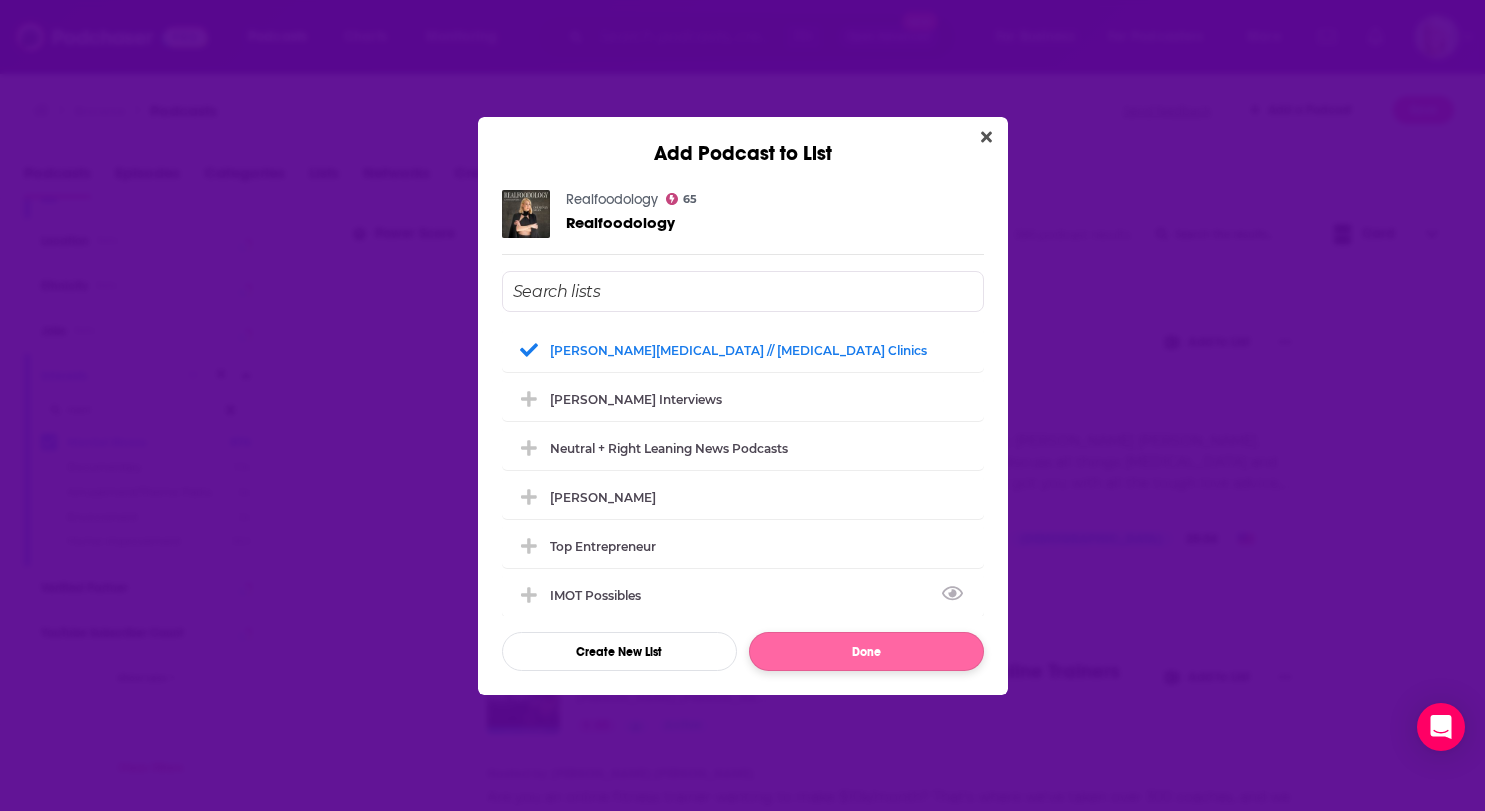 click on "Done" at bounding box center [866, 651] 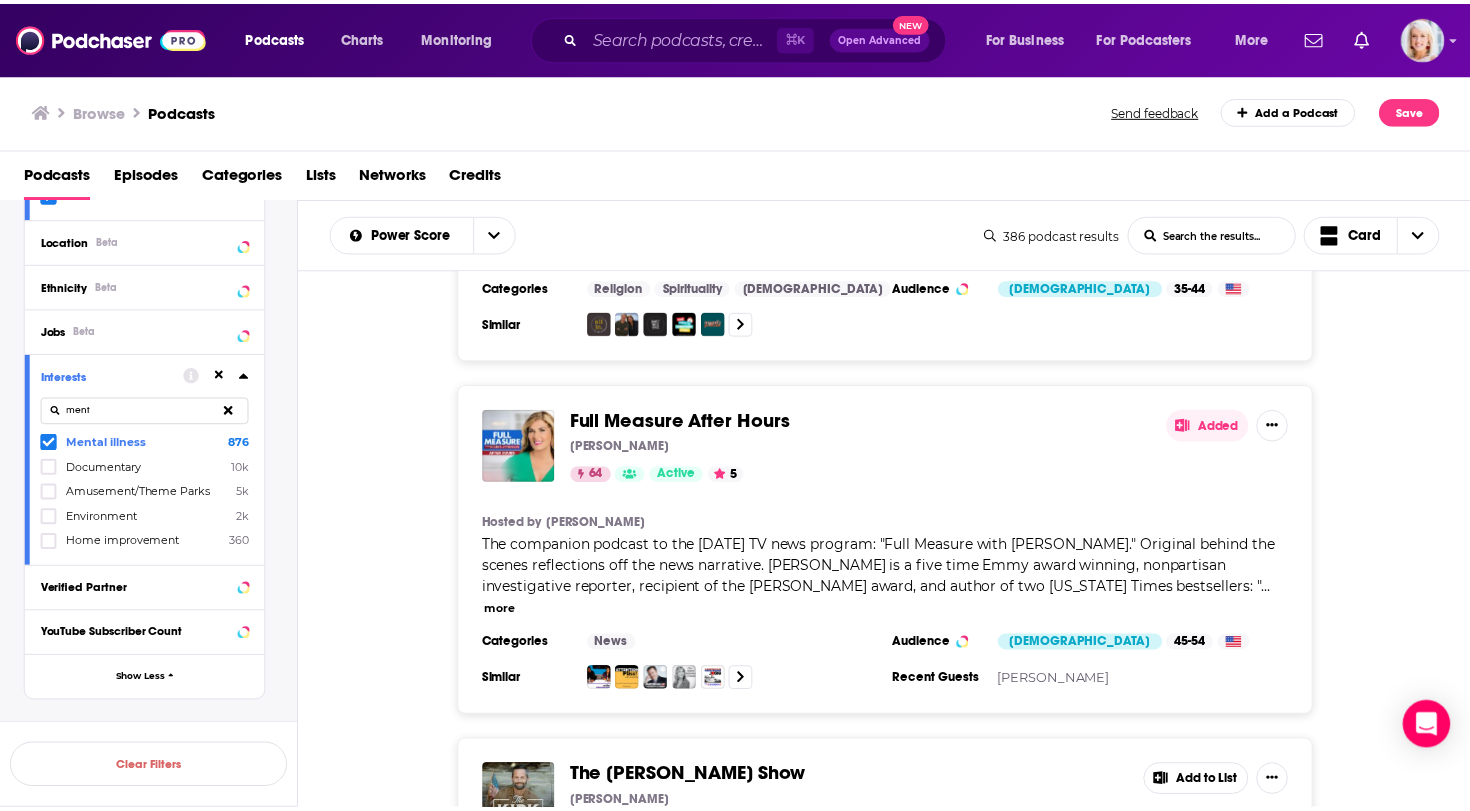 scroll, scrollTop: 22571, scrollLeft: 0, axis: vertical 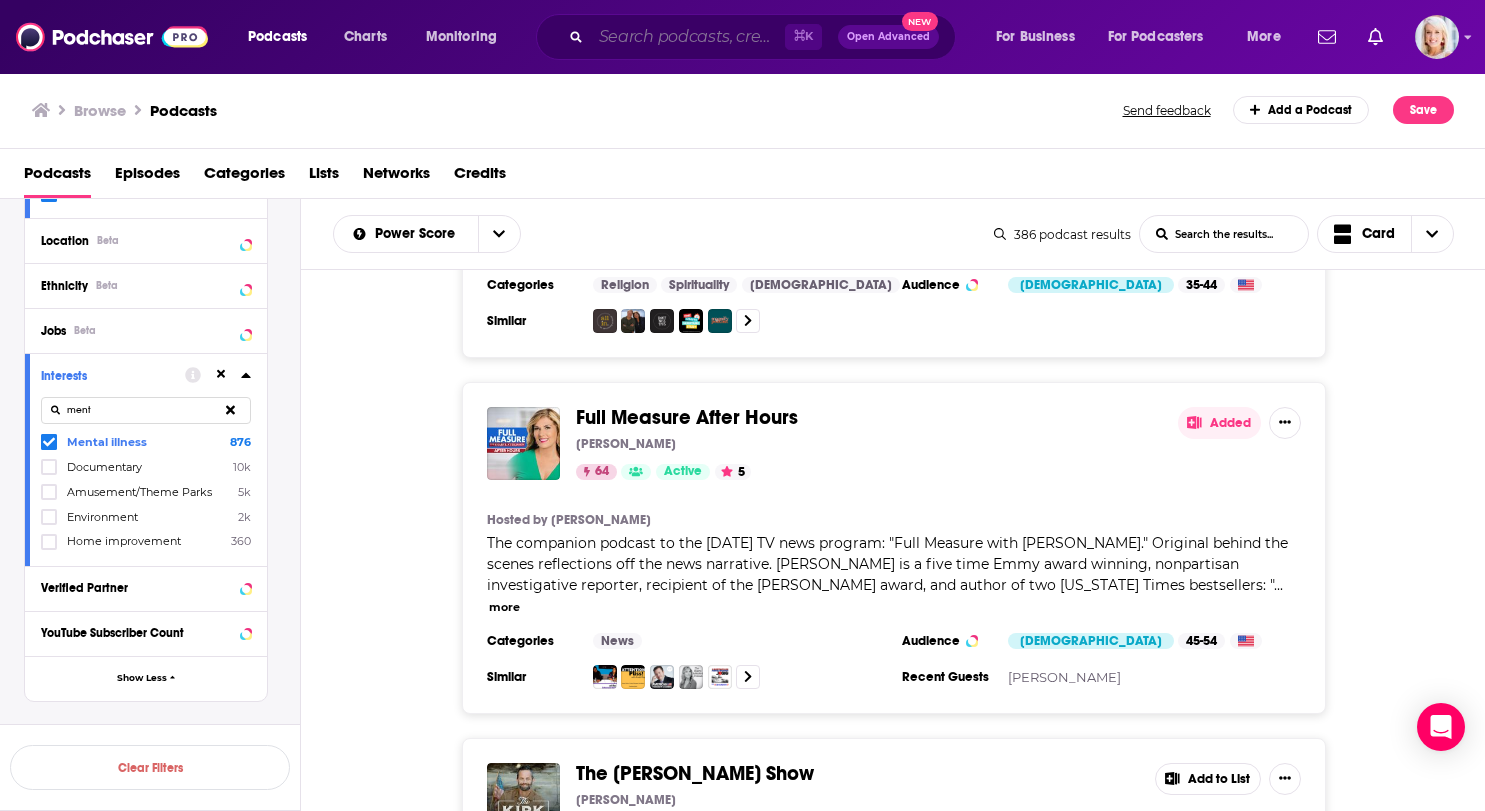 click at bounding box center [688, 37] 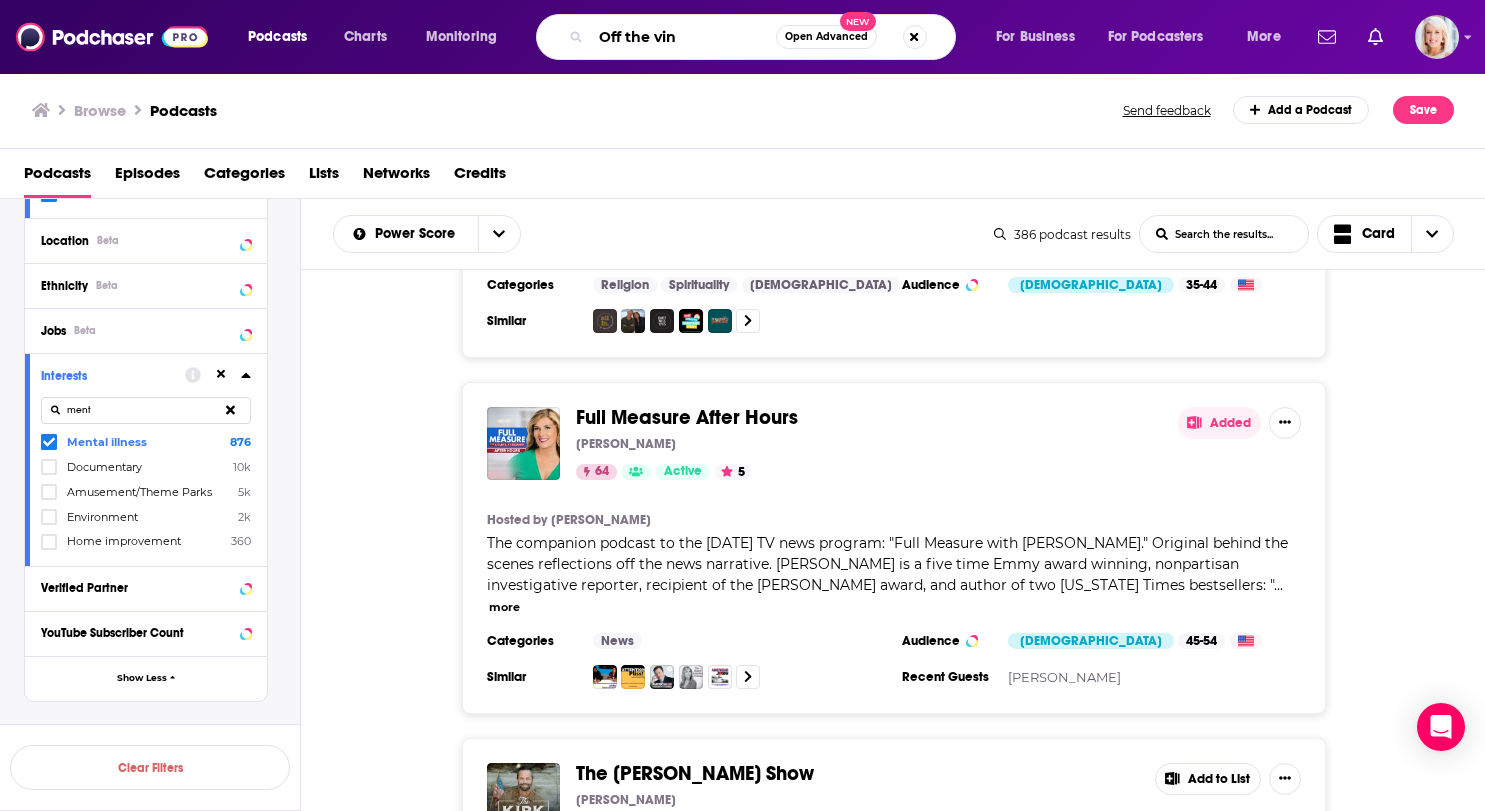 type on "Off the vine" 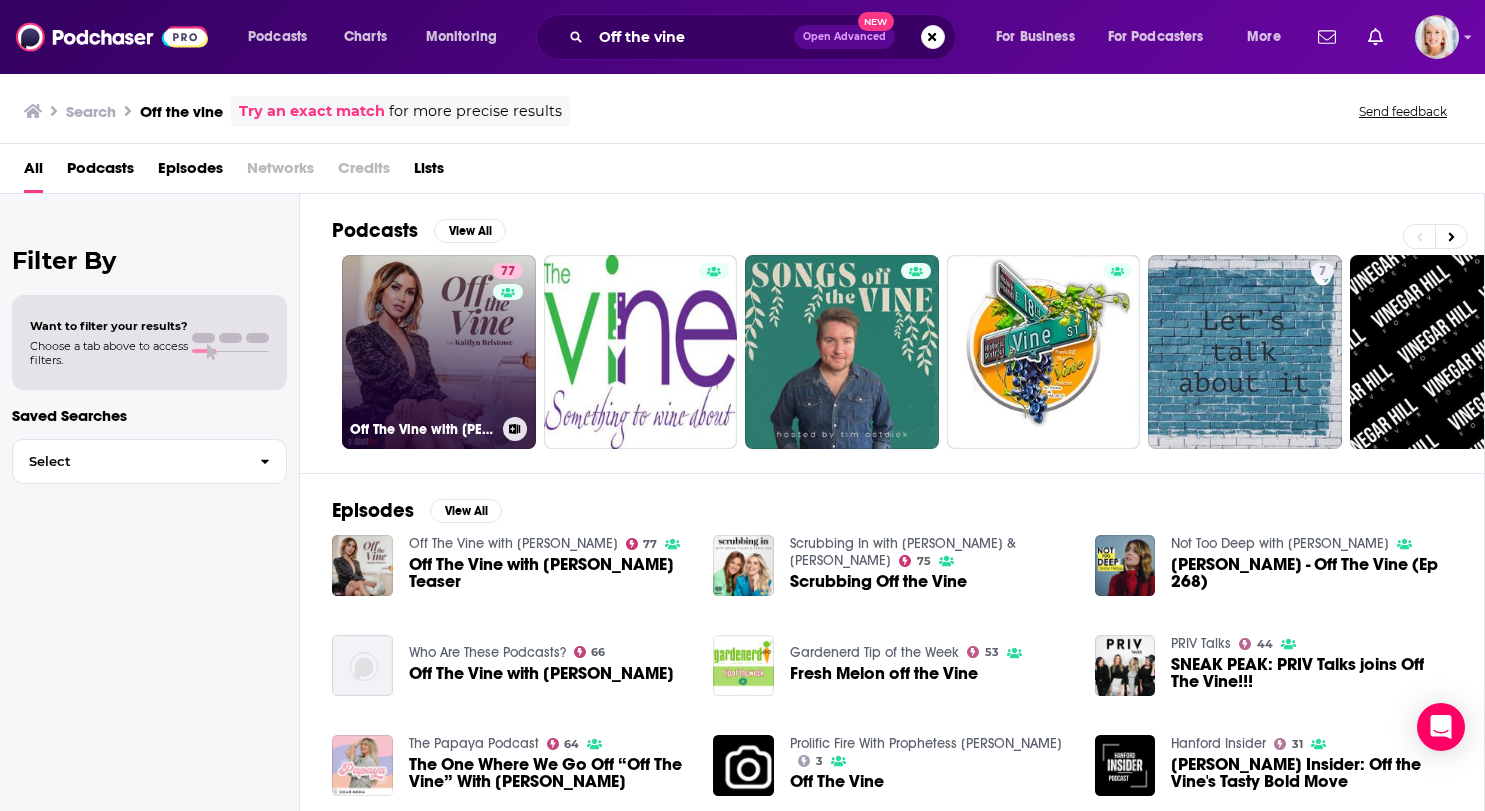 click on "77 Off The Vine with Kaitlyn Bristowe" at bounding box center [439, 352] 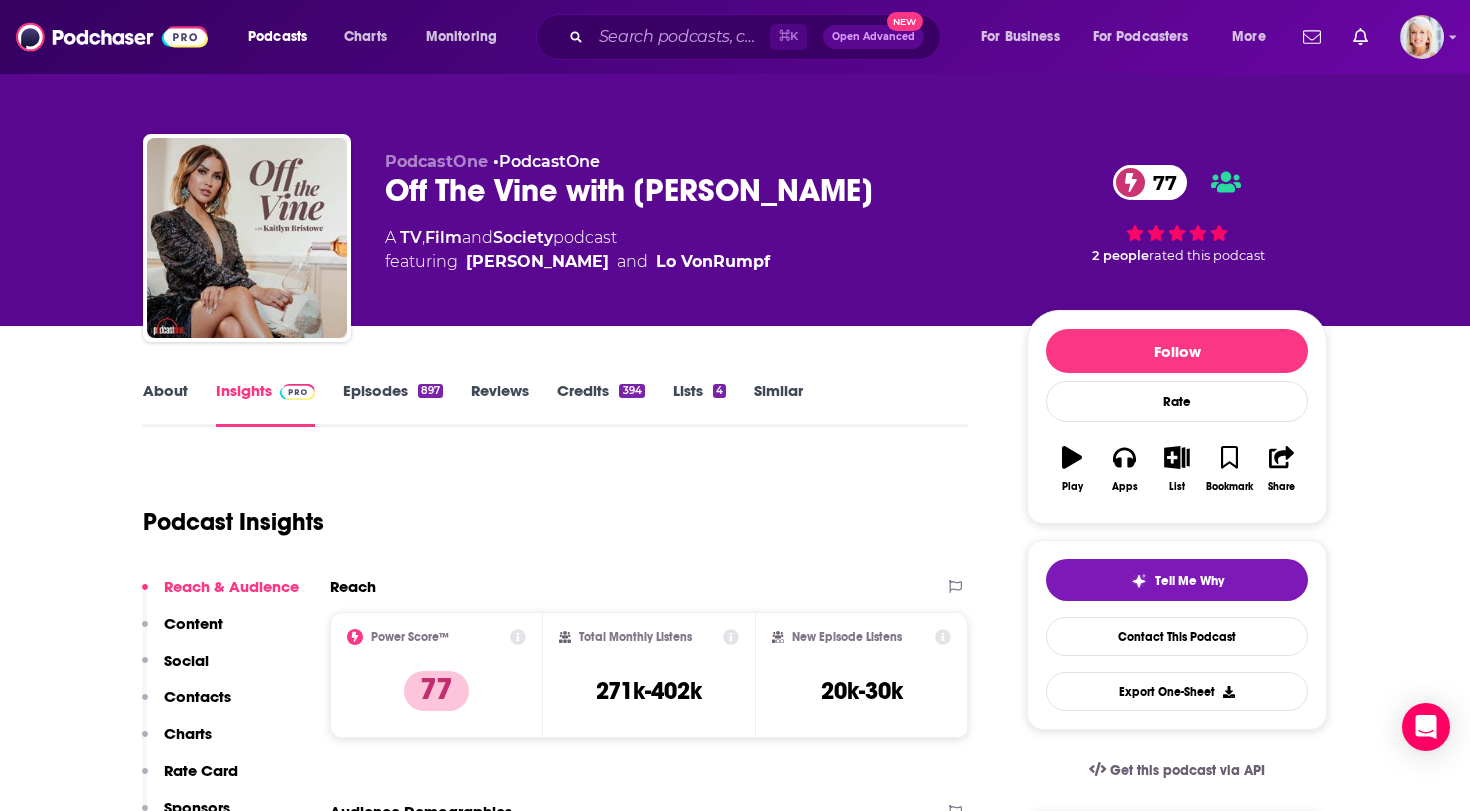click on "About" at bounding box center (165, 404) 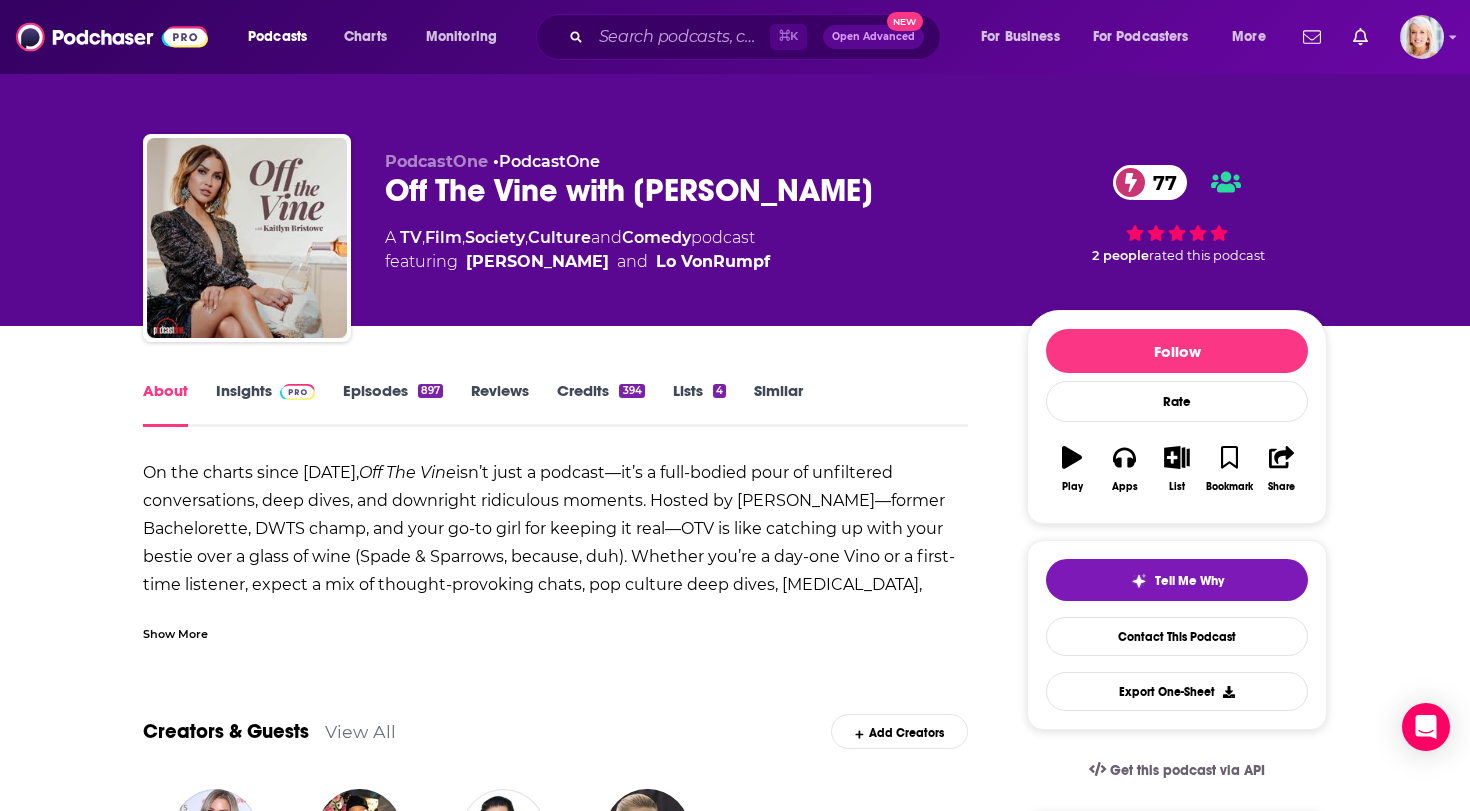 click on "Episodes 897" at bounding box center [393, 404] 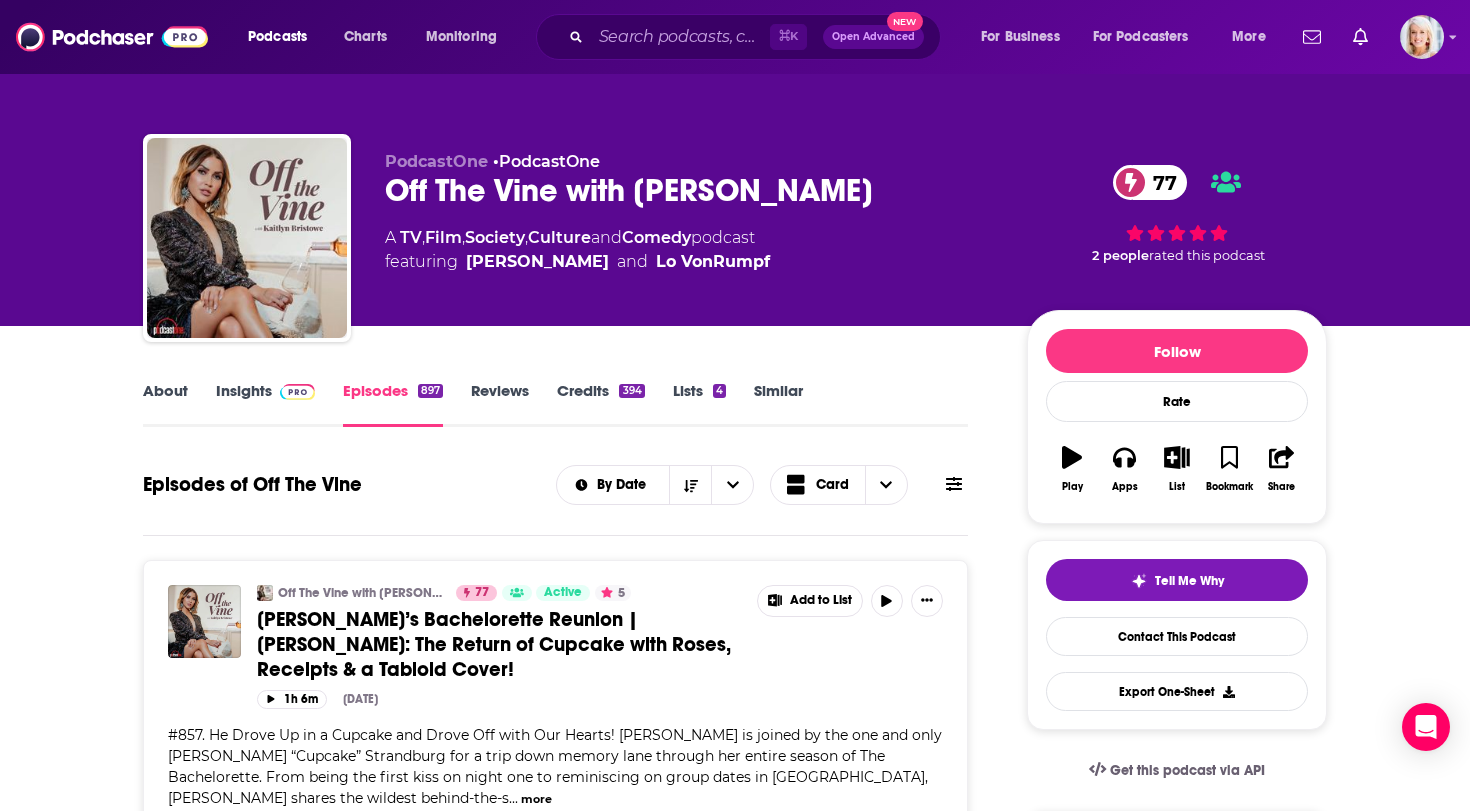 scroll, scrollTop: 0, scrollLeft: 0, axis: both 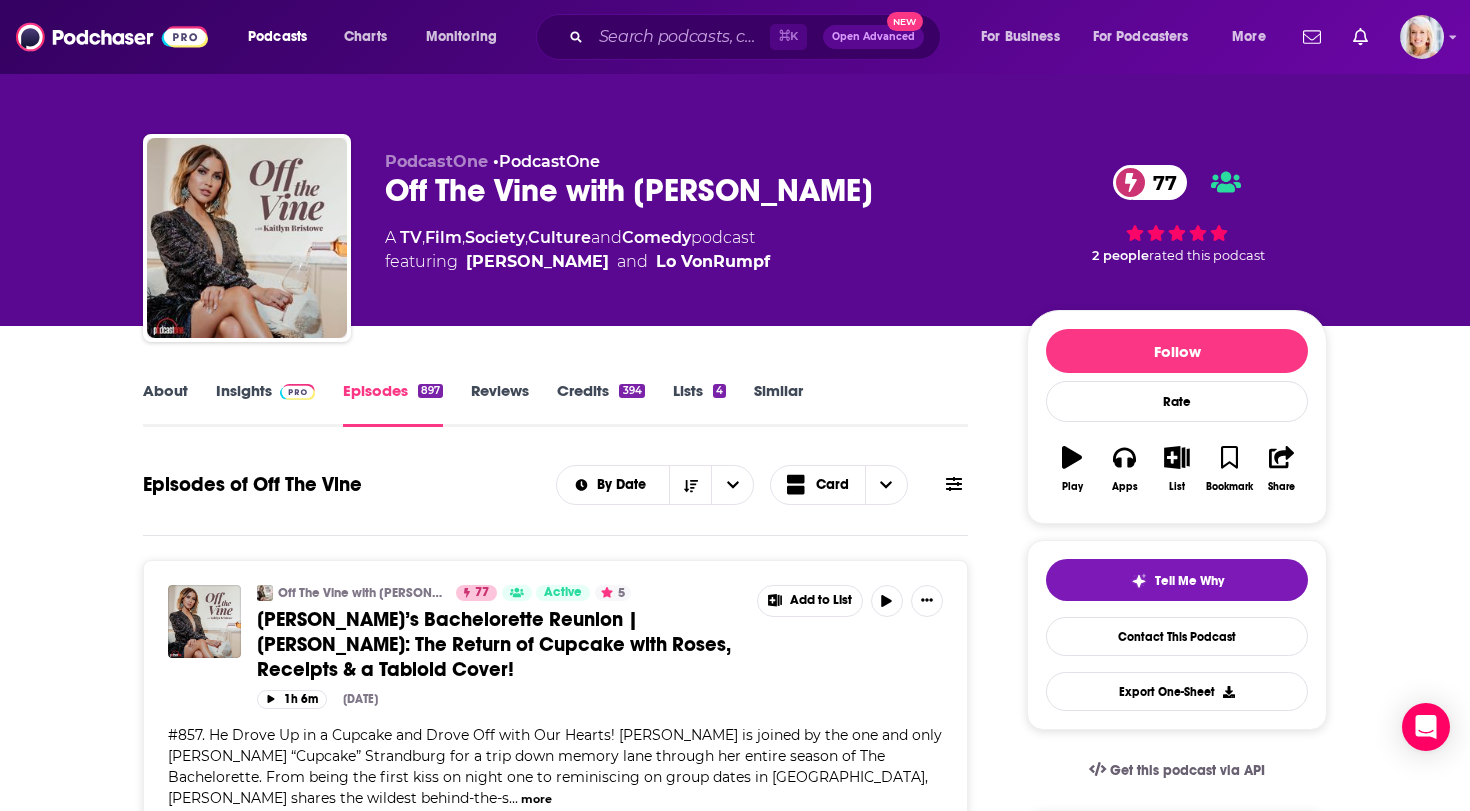 click 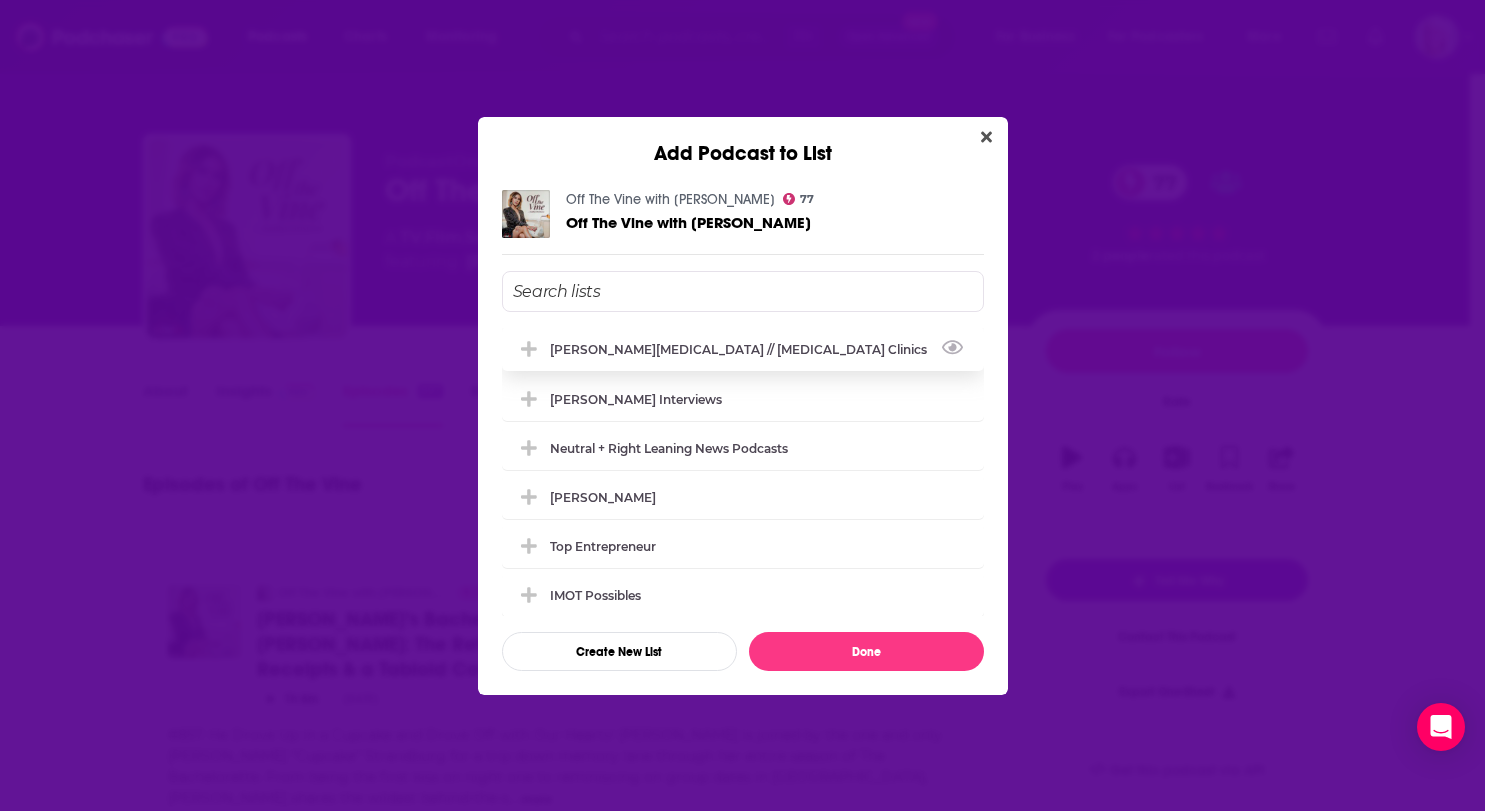 click on "[PERSON_NAME][MEDICAL_DATA] // [MEDICAL_DATA] Clinics" at bounding box center (744, 349) 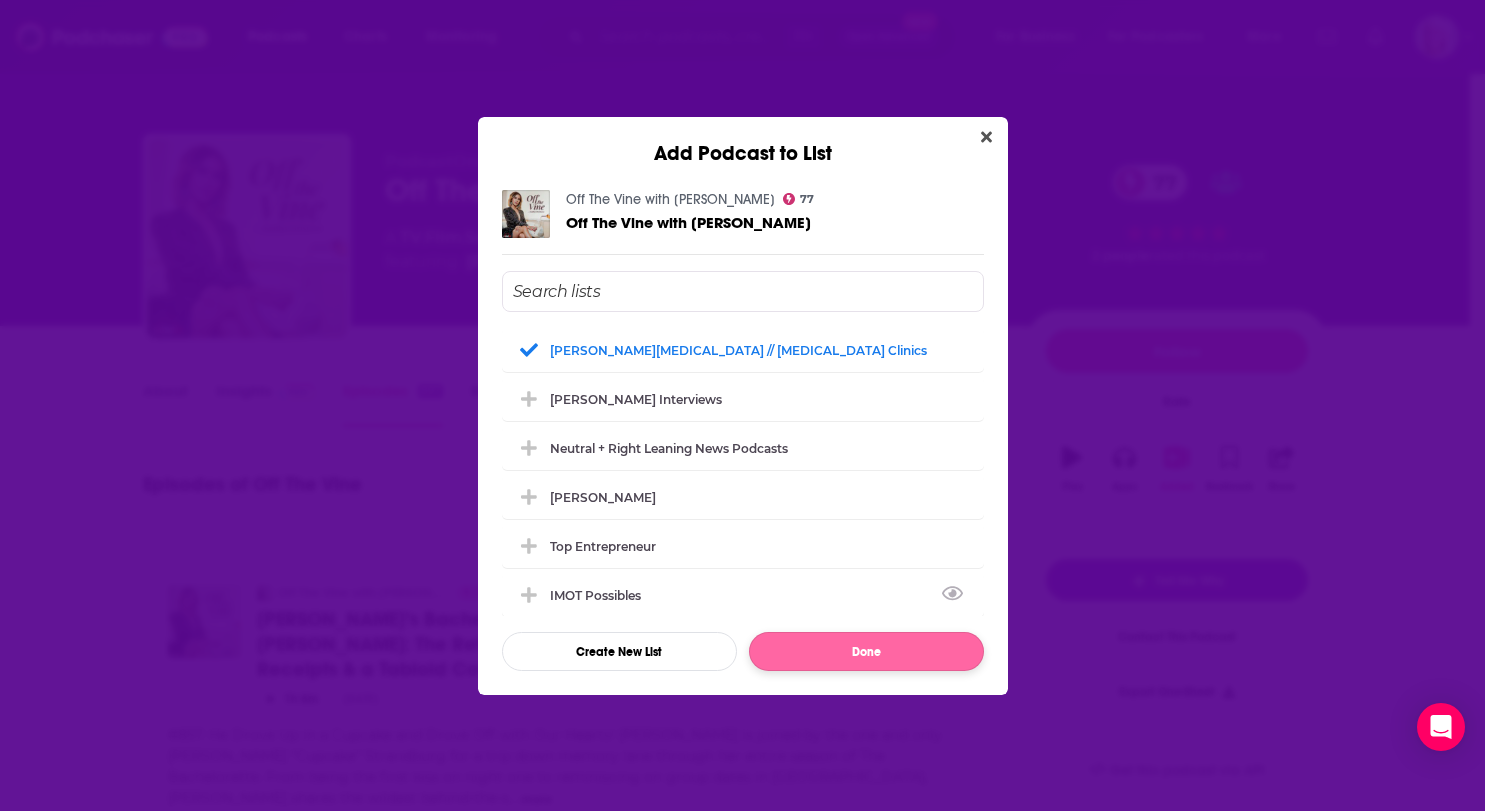 click on "Done" at bounding box center (866, 651) 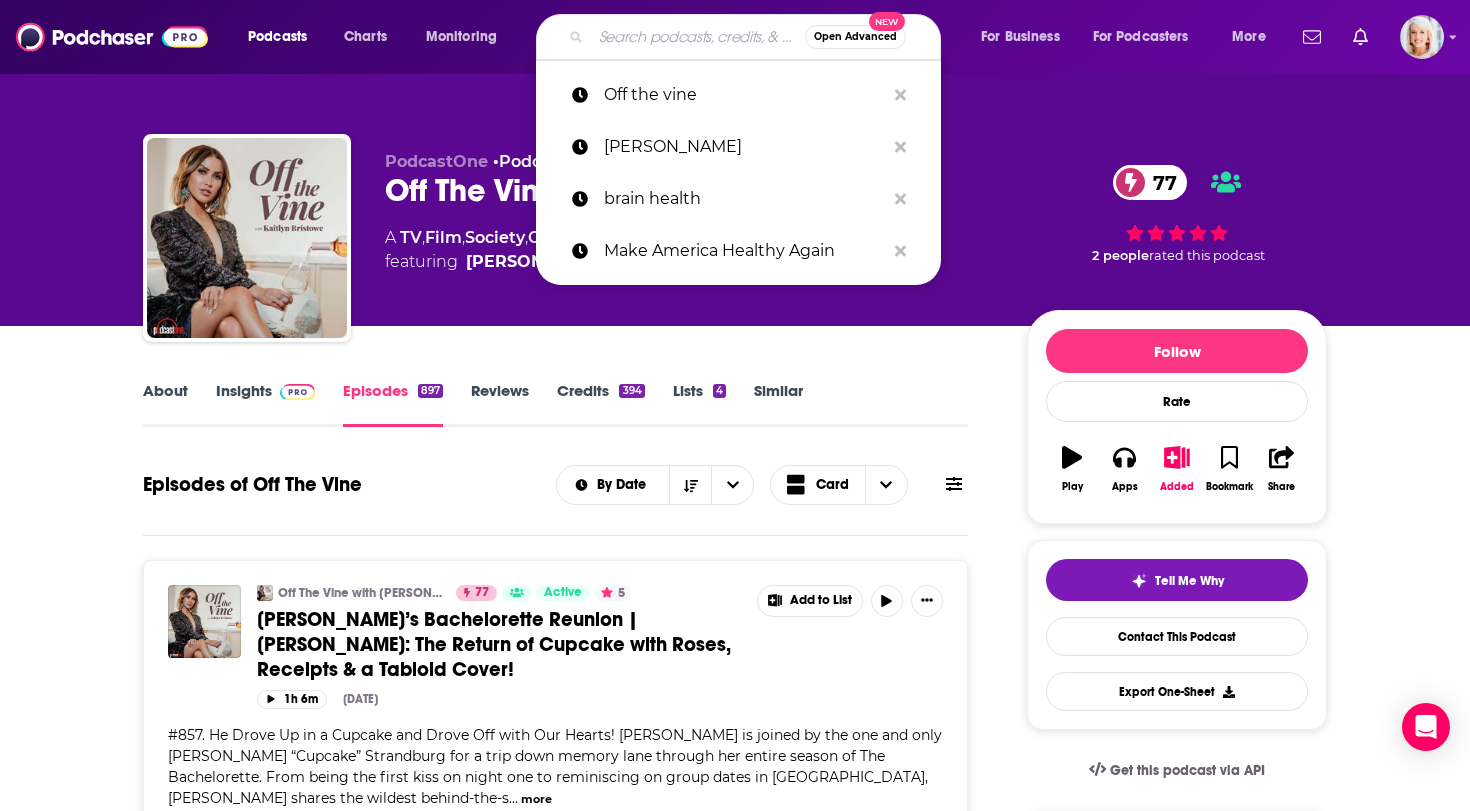 click at bounding box center (698, 37) 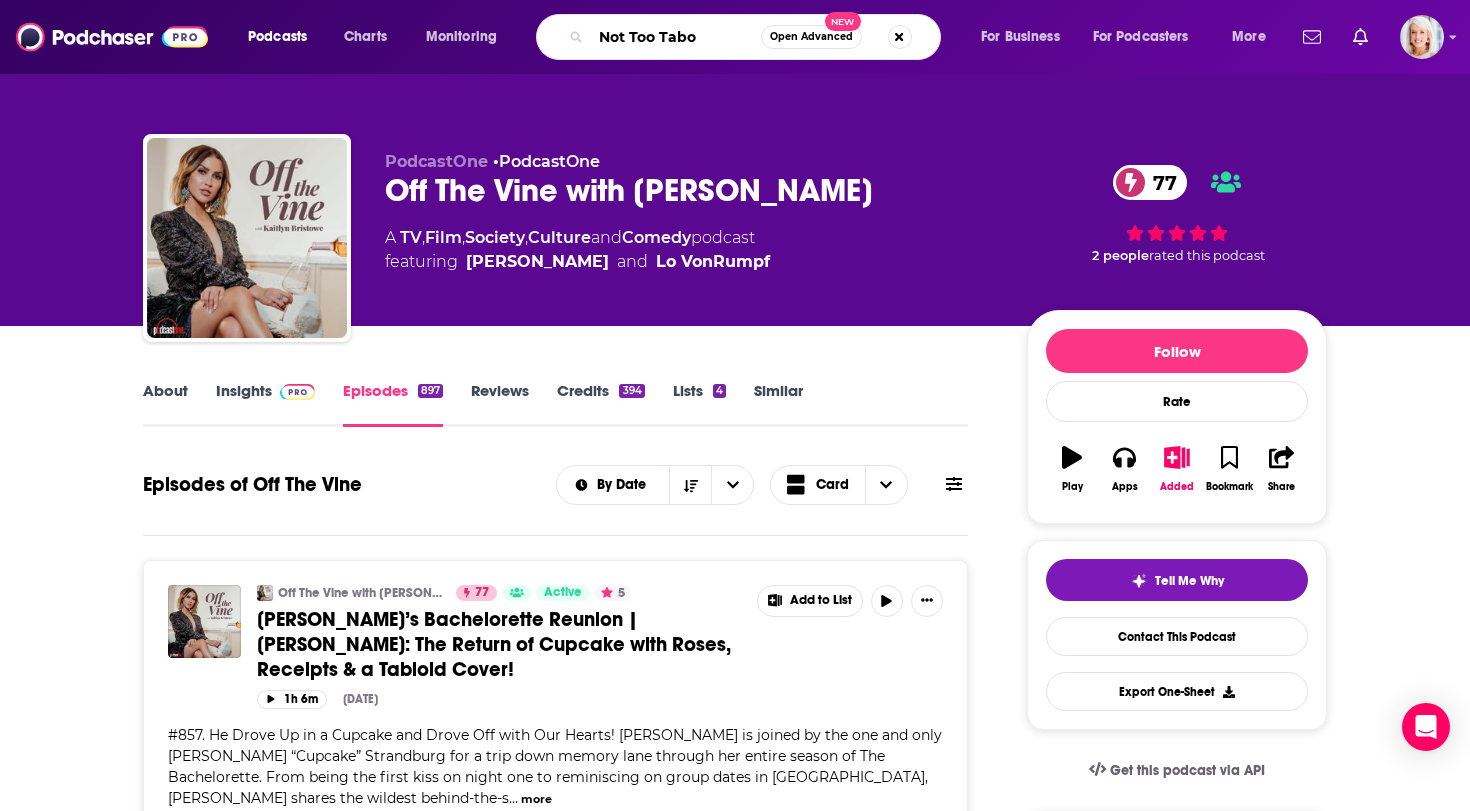 type on "Not Too Taboo" 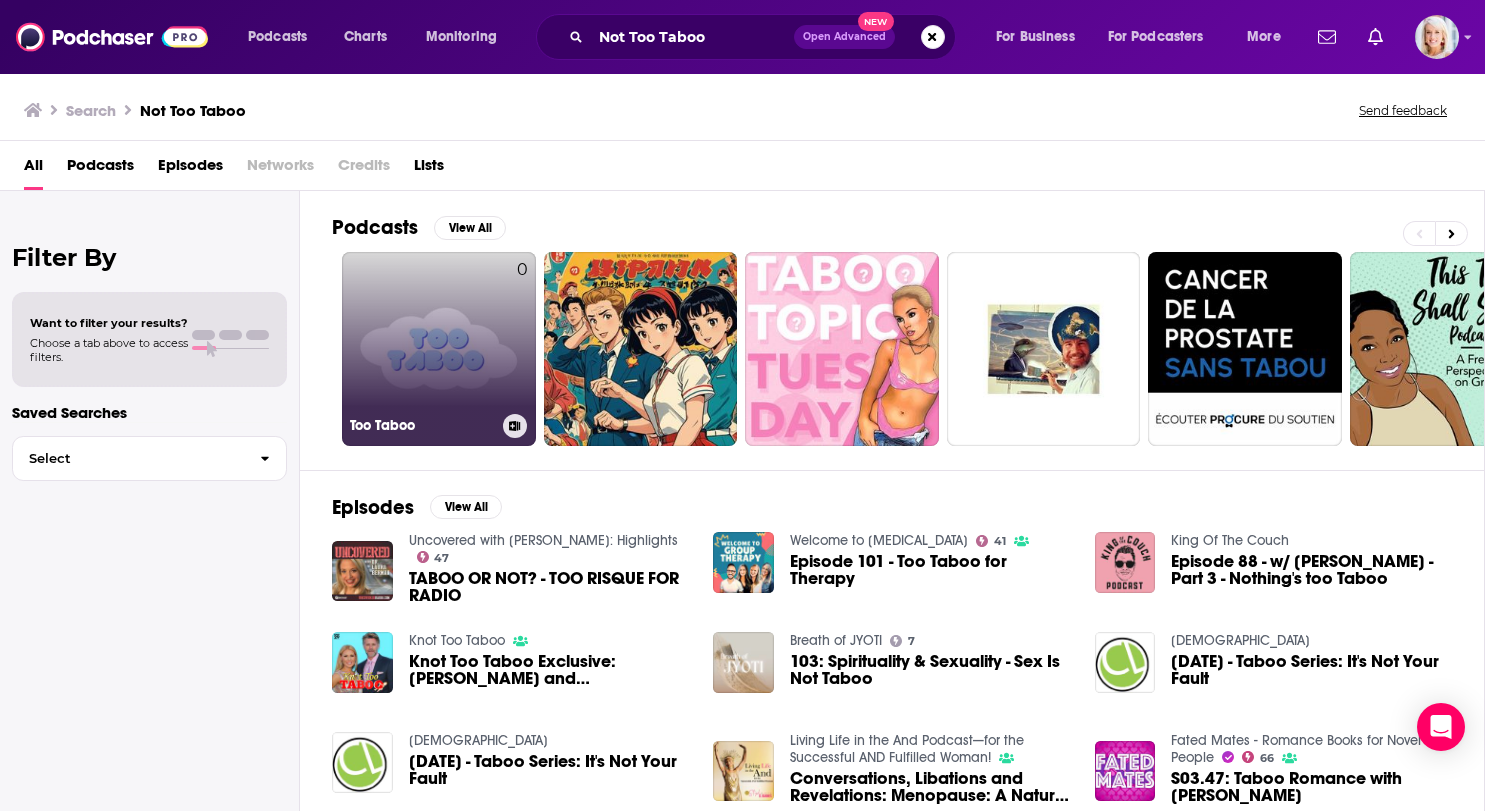 click on "0 Too Taboo" at bounding box center [439, 349] 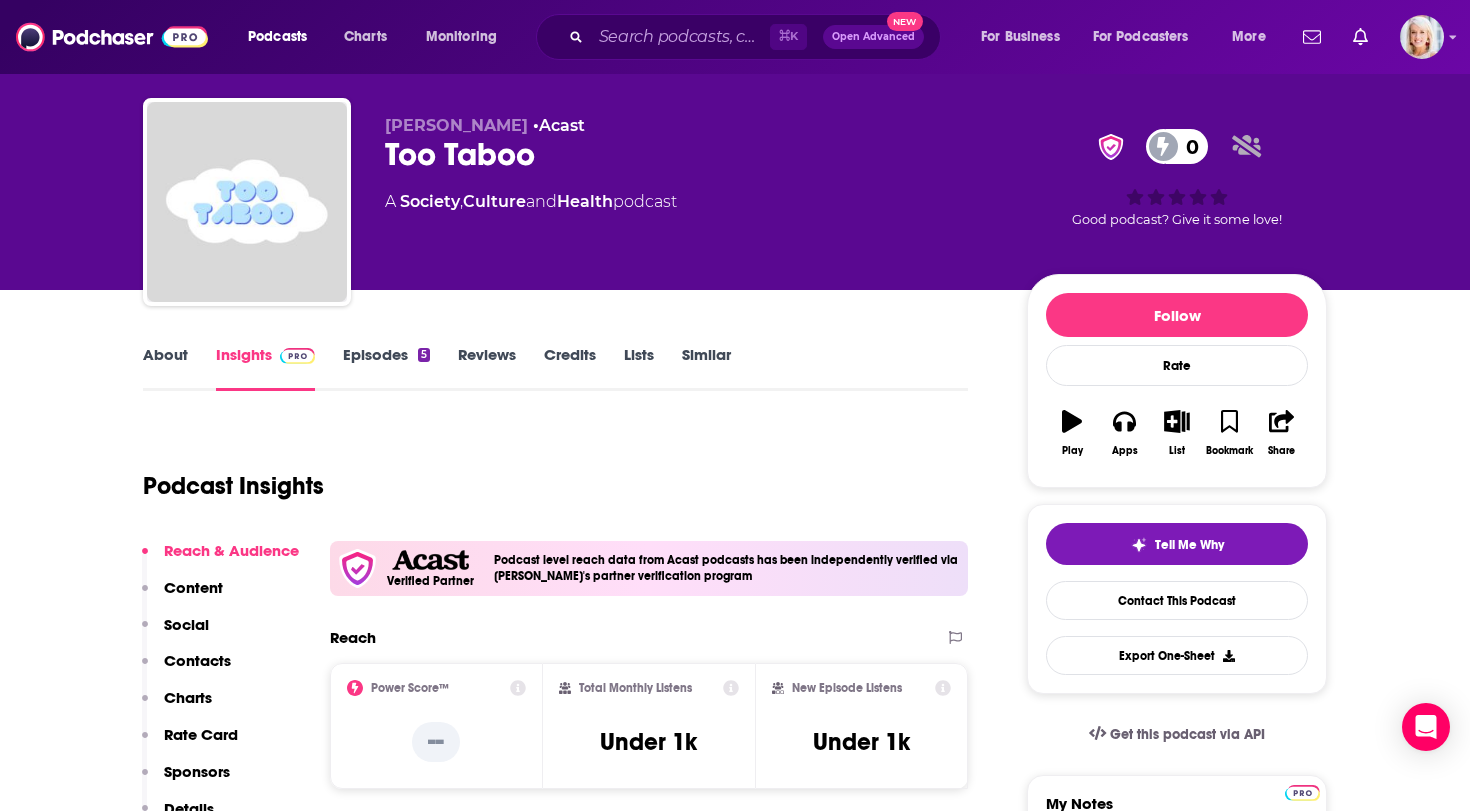 scroll, scrollTop: 84, scrollLeft: 0, axis: vertical 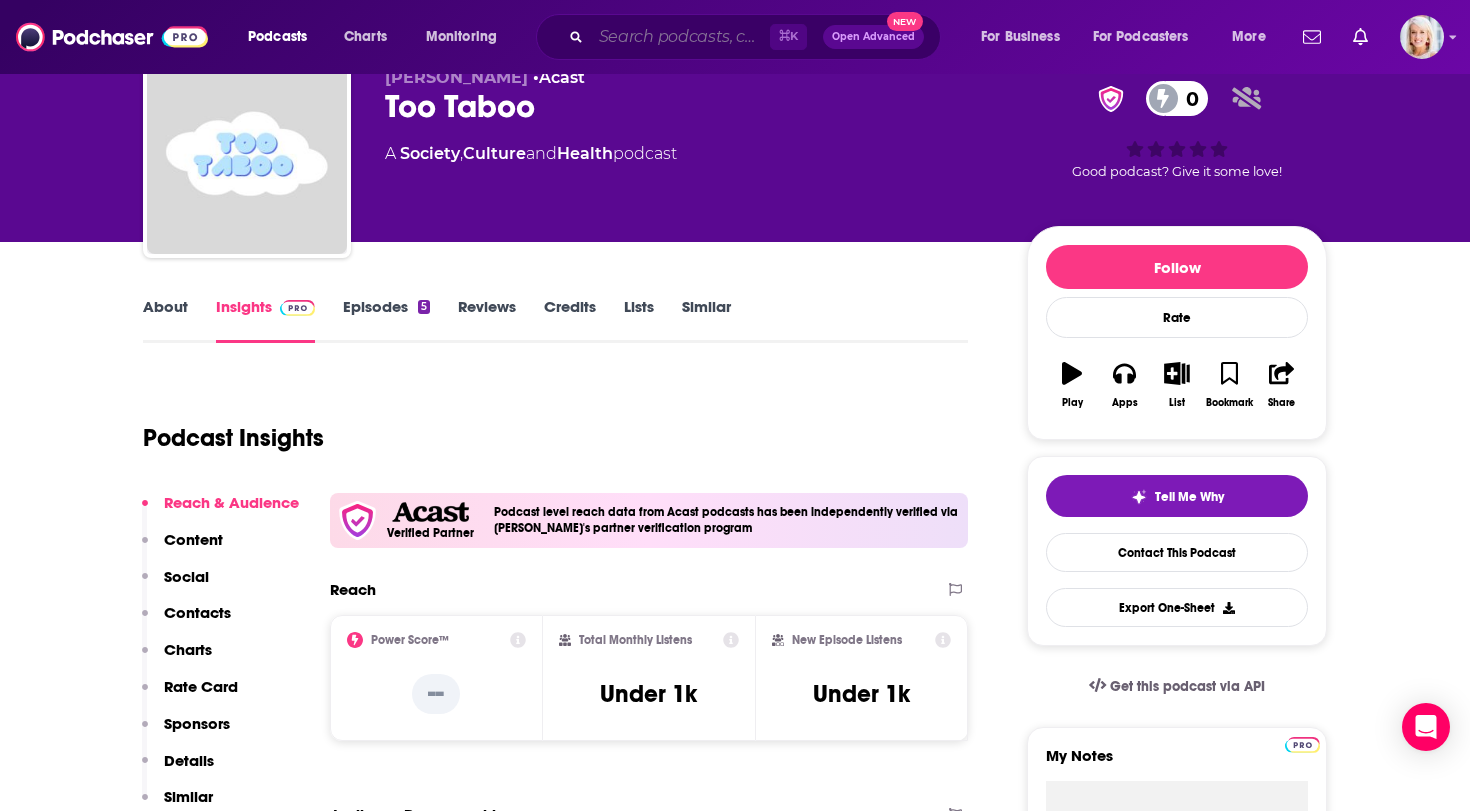 click at bounding box center (680, 37) 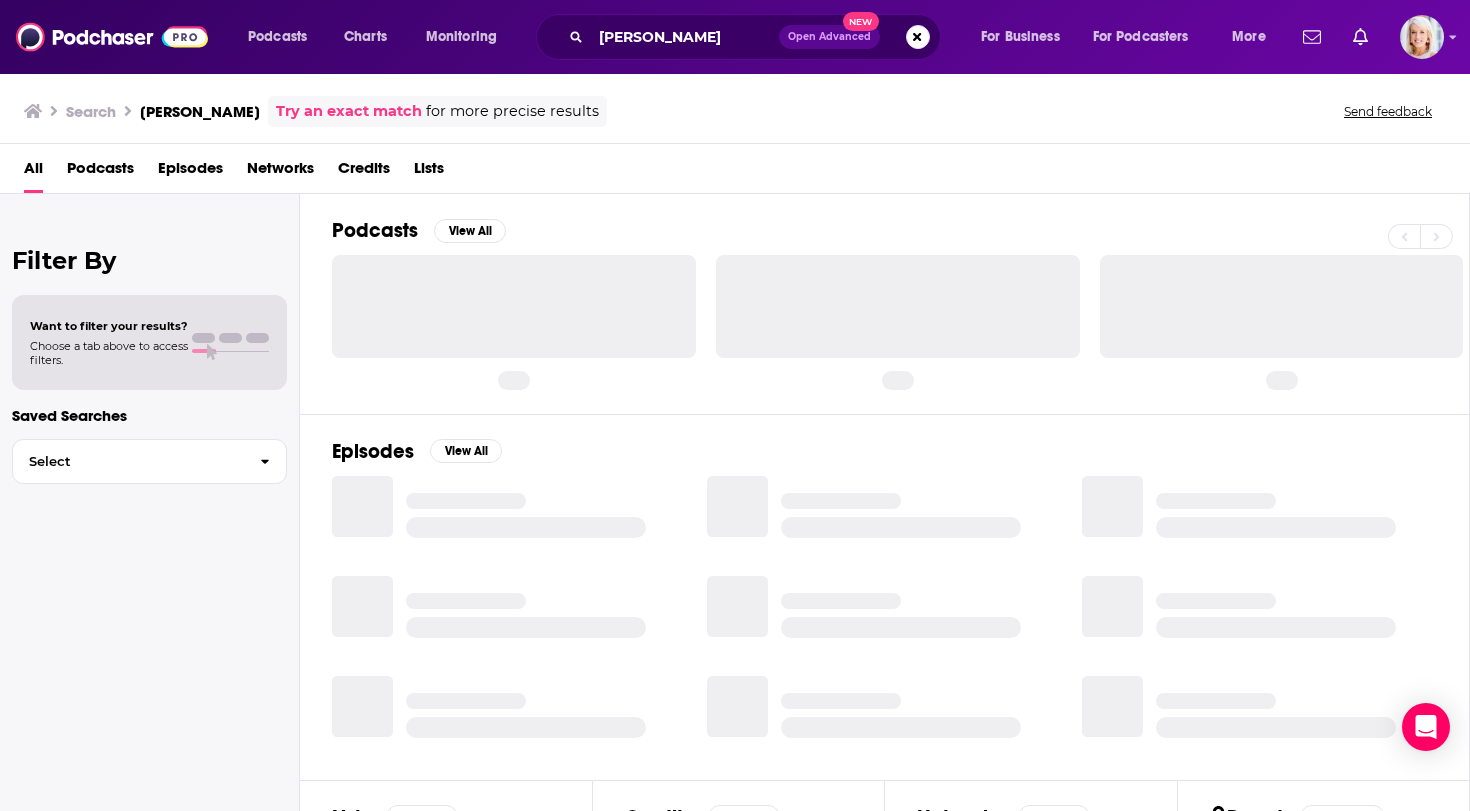 scroll, scrollTop: 0, scrollLeft: 0, axis: both 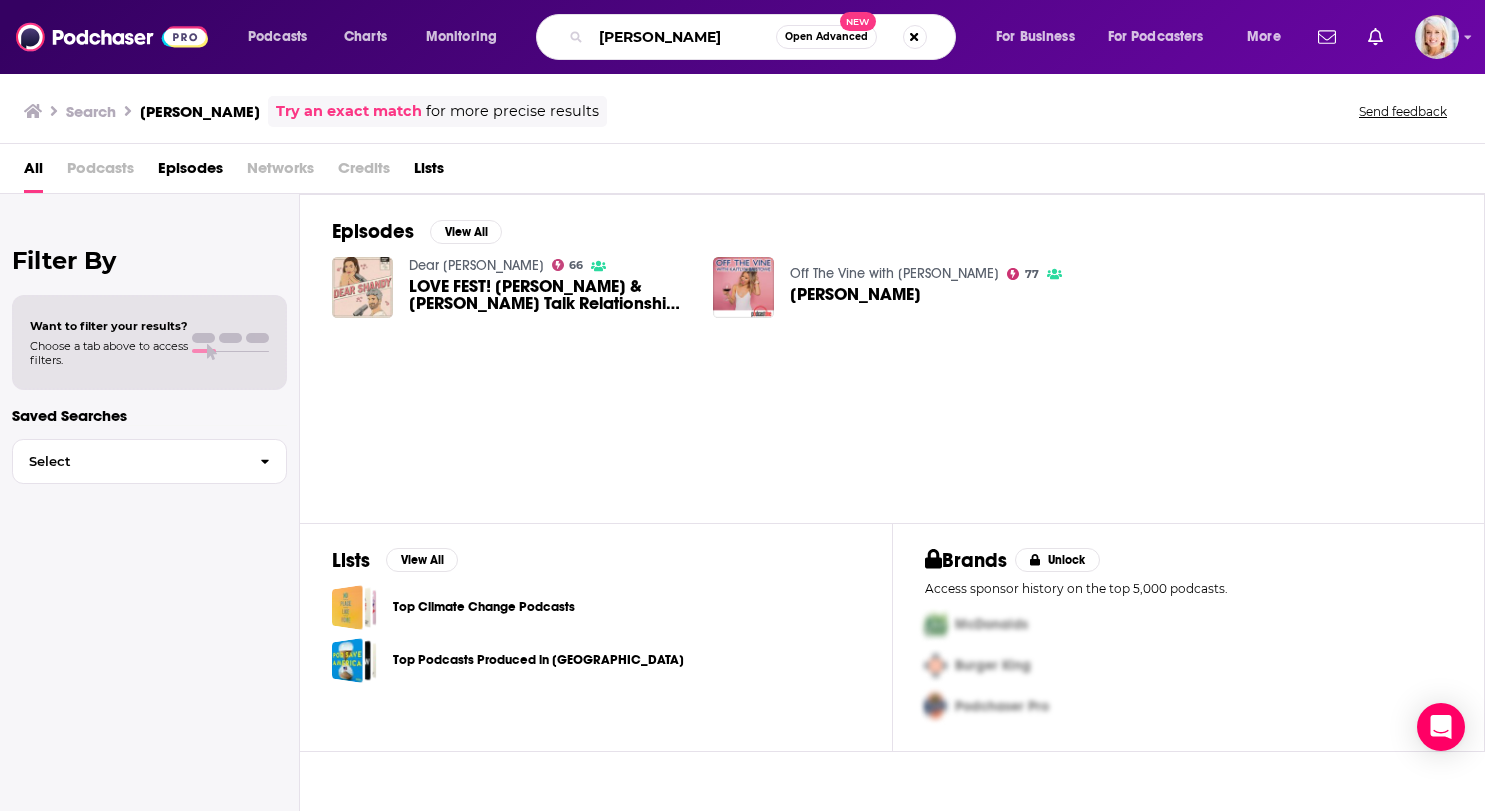 click on "Caila Quinn Burrello" at bounding box center [683, 37] 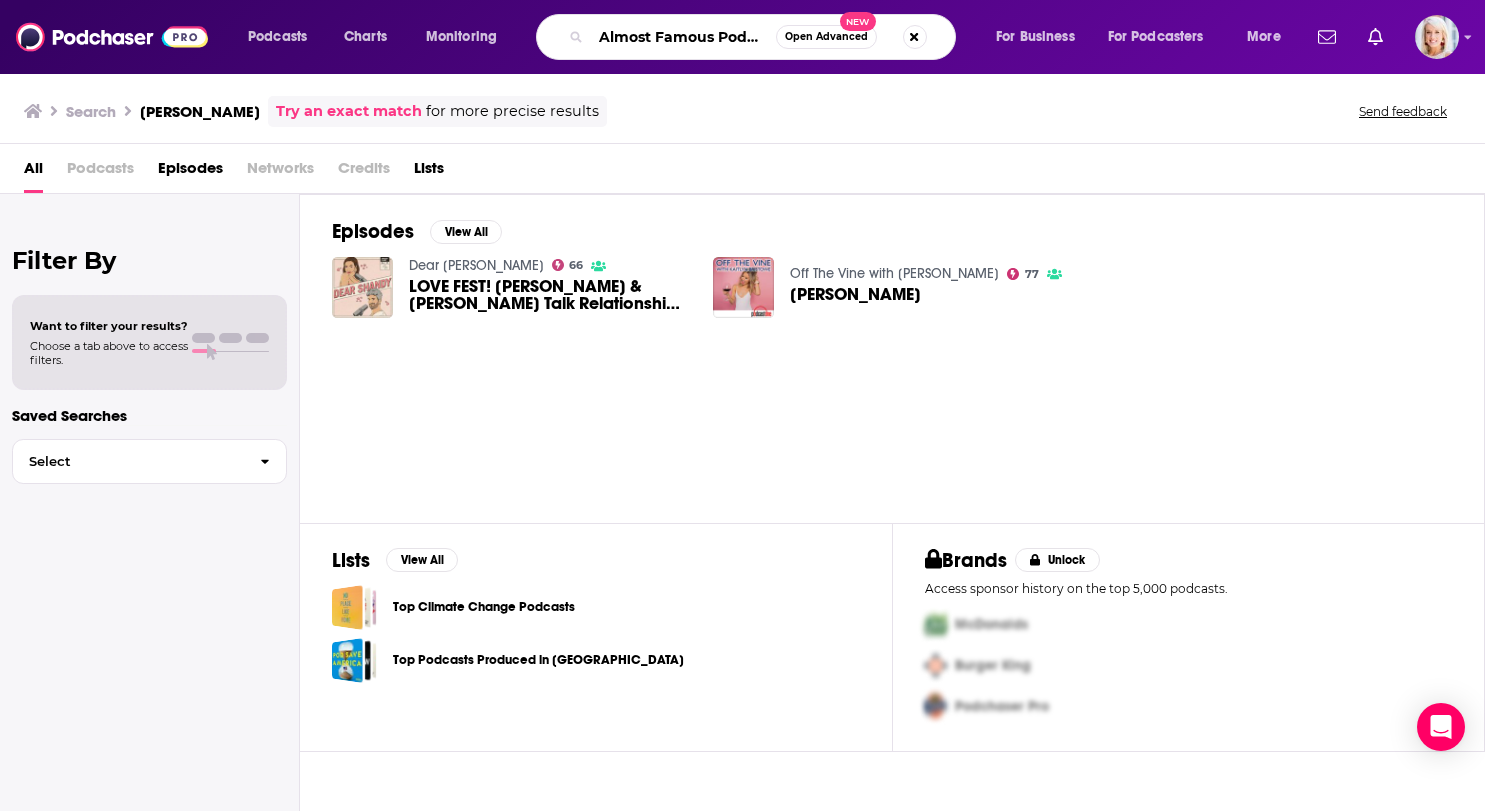type on "Almost Famous Podcast" 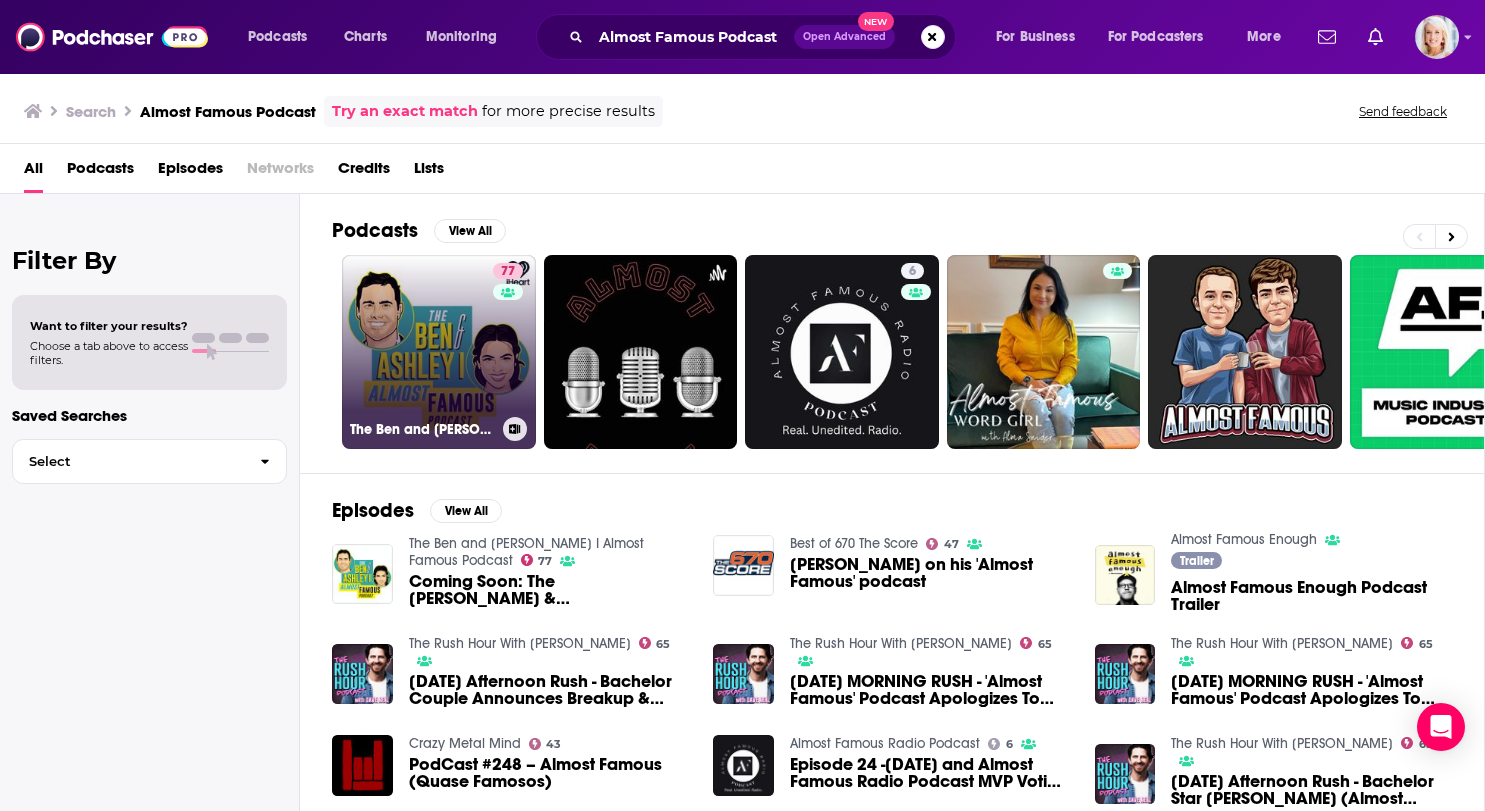 click on "77 The Ben and Ashley I Almost Famous Podcast" at bounding box center [439, 352] 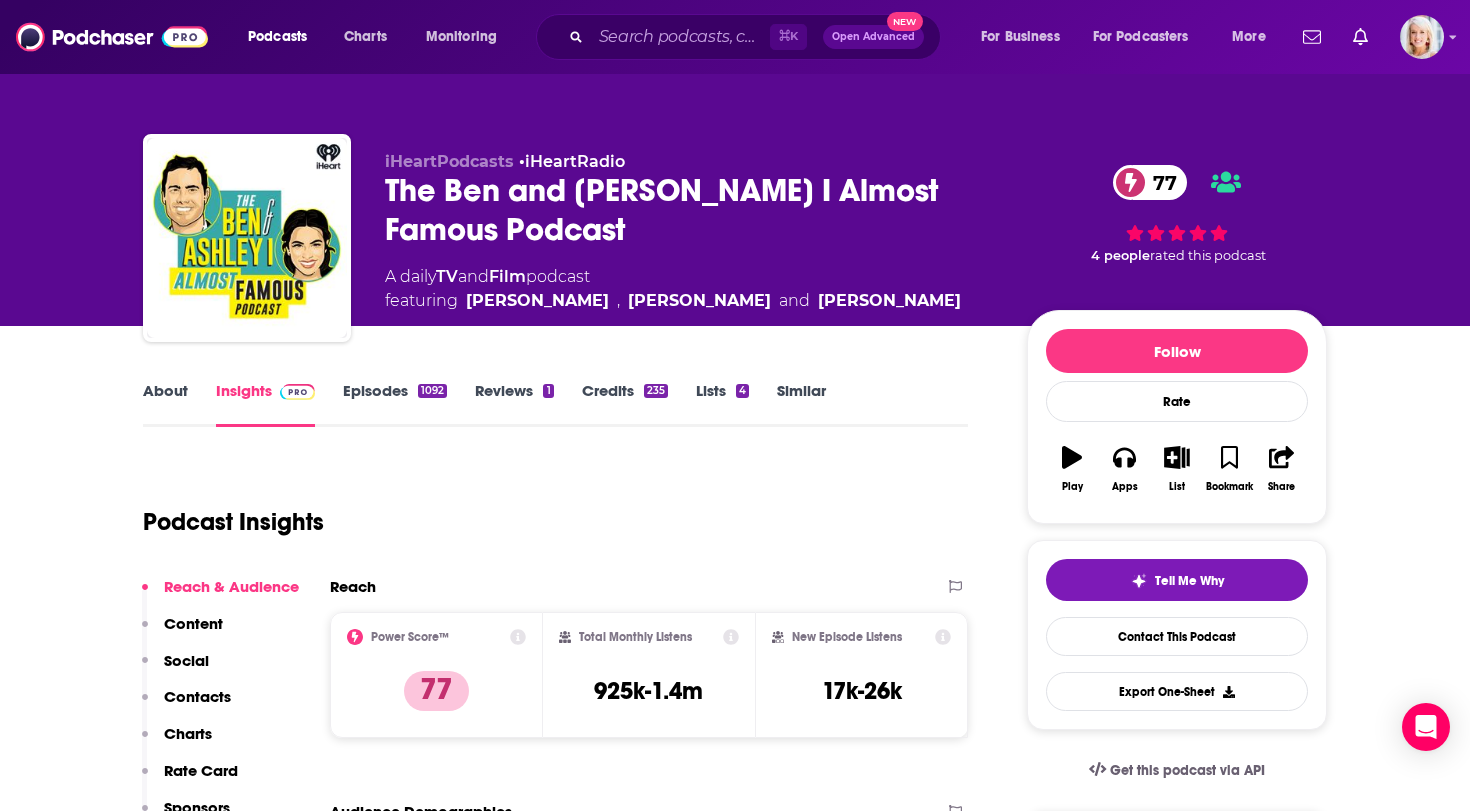 click on "About Insights Episodes 1092 Reviews 1 Credits 235 Lists 4 Similar" at bounding box center (555, 402) 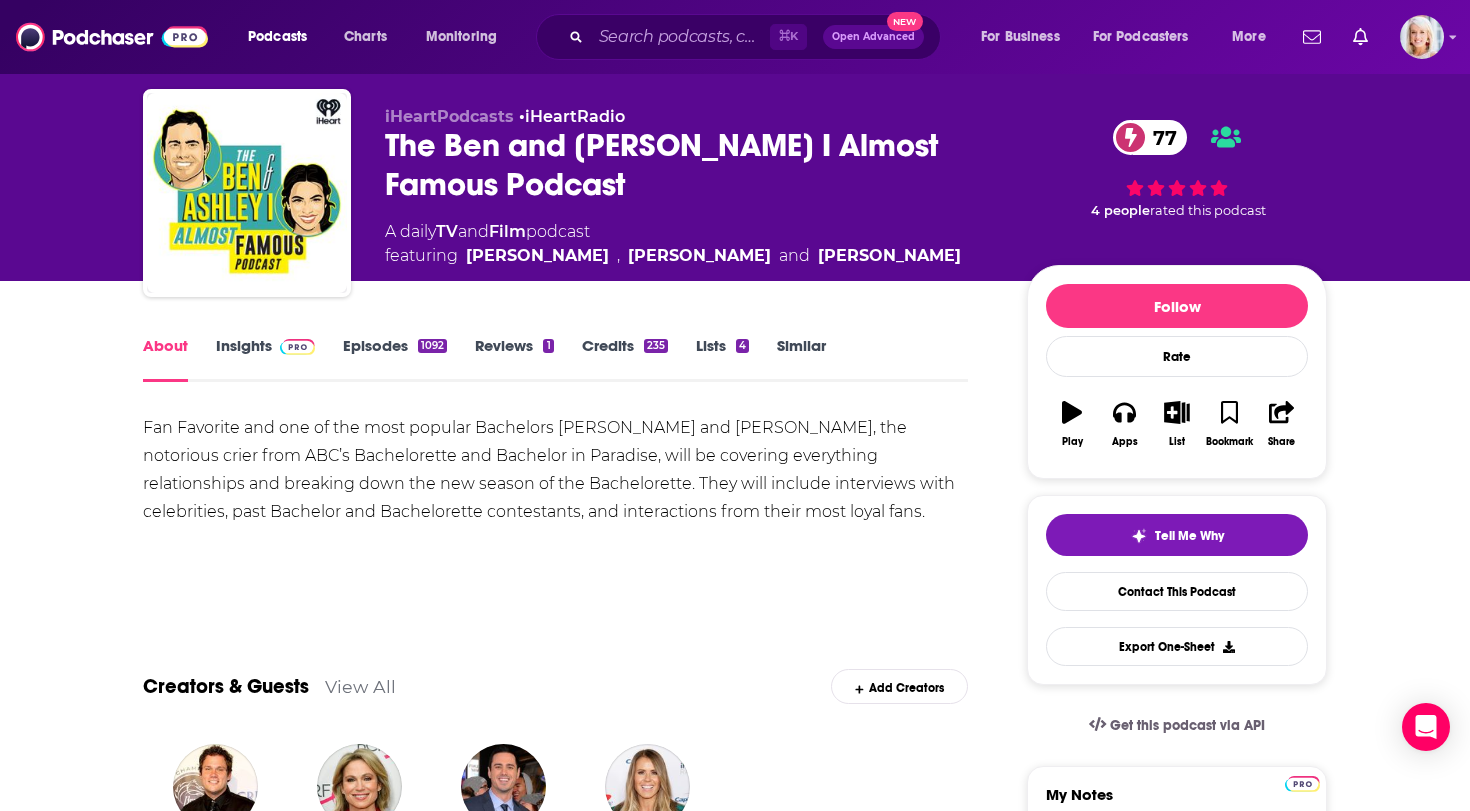 scroll, scrollTop: 51, scrollLeft: 0, axis: vertical 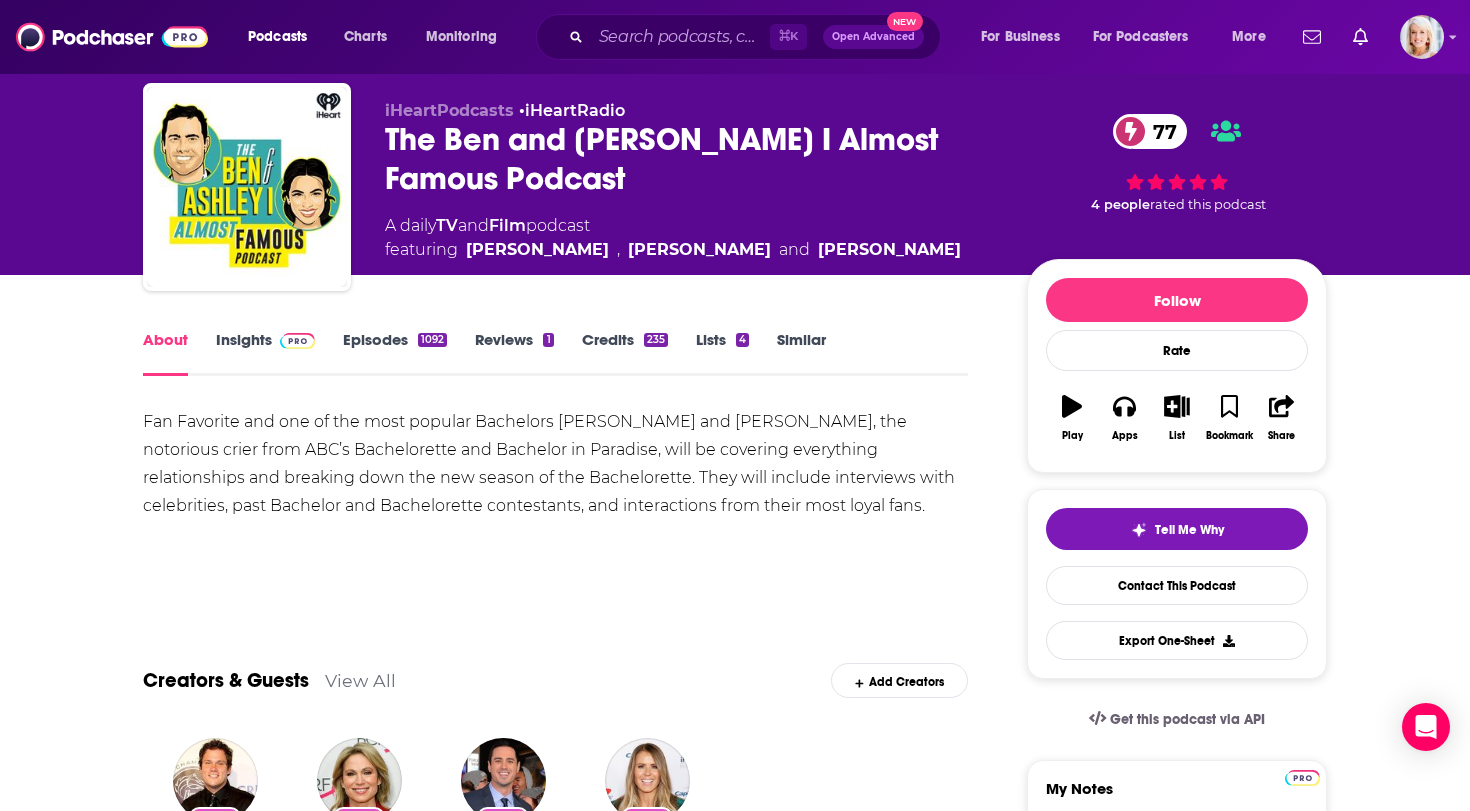click on "About Insights Episodes 1092 Reviews 1 Credits 235 Lists 4 Similar Fan Favorite and one of the most popular Bachelors Ben Higgins and Ashley Iaconetti, the notorious crier from ABC’s Bachelorette and Bachelor in Paradise, will be covering everything relationships and breaking down the new season of the Bachelorette. They will include interviews with celebrities, past Bachelor and Bachelorette contestants, and interactions from their most loyal fans. Show More Creators & Guests View All Add Creators Host Bob Guiney 2 episodes Host Amy Robach 3 episodes Host Benjamin Higgins 1092 episodes Host Trista Sutter 1 episode Add Creators Recent Episodes View All The Golden Rule (is Under 60) Jul 10th, 2025 Letters from Paradise Jul 10th, 2025 Almost Paradise Jul 8th, 2025 View All Episodes Podcast Reviews View All add a review krose Love the podcast :) Mar 7th, 2019 0 View All Reviews add a review Mentioned In These Lists View All Add to a List Podcast List 12 of the Top Bachelor Podcasts to Help You Accept this Rose" at bounding box center (735, 1424) 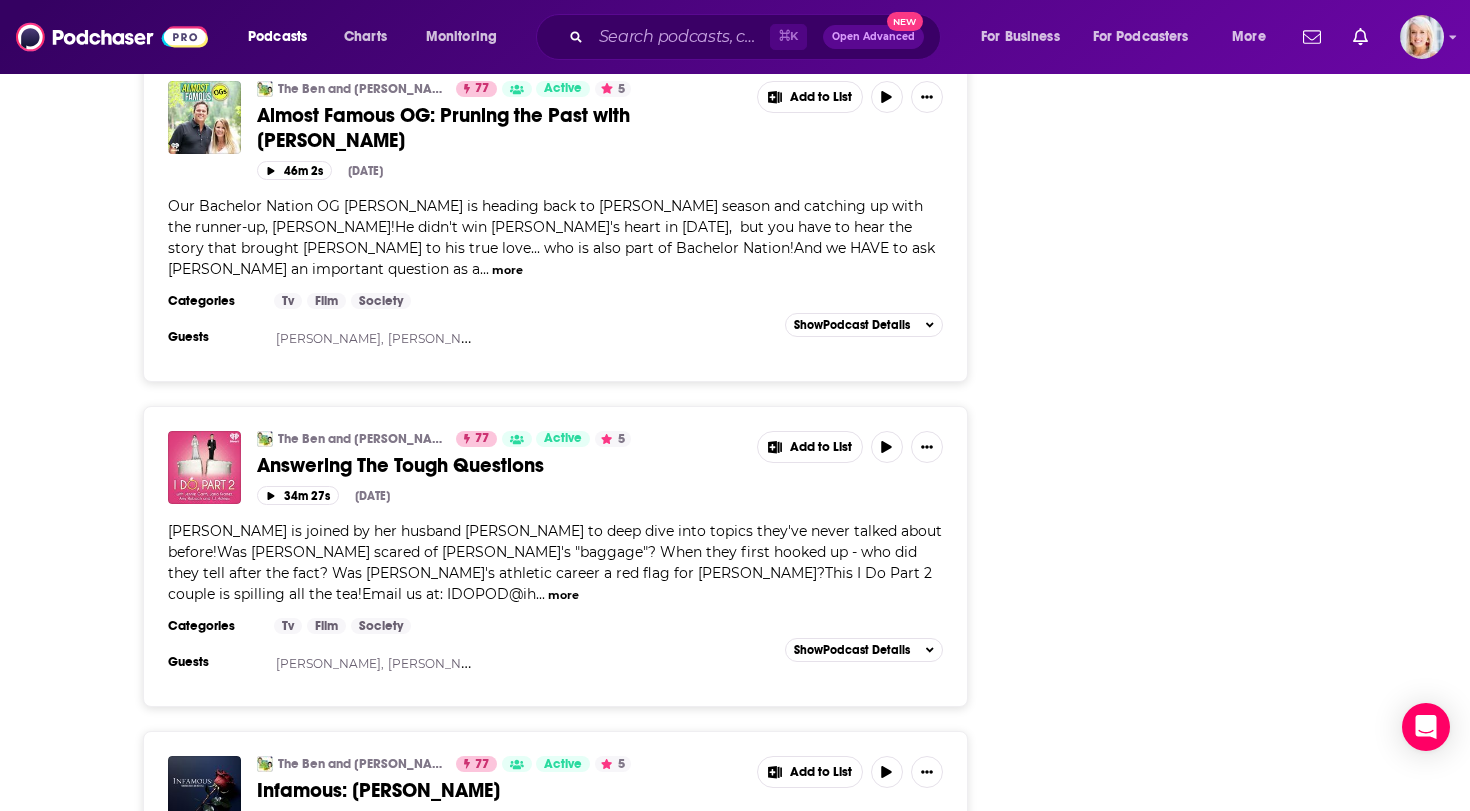 scroll, scrollTop: 4309, scrollLeft: 0, axis: vertical 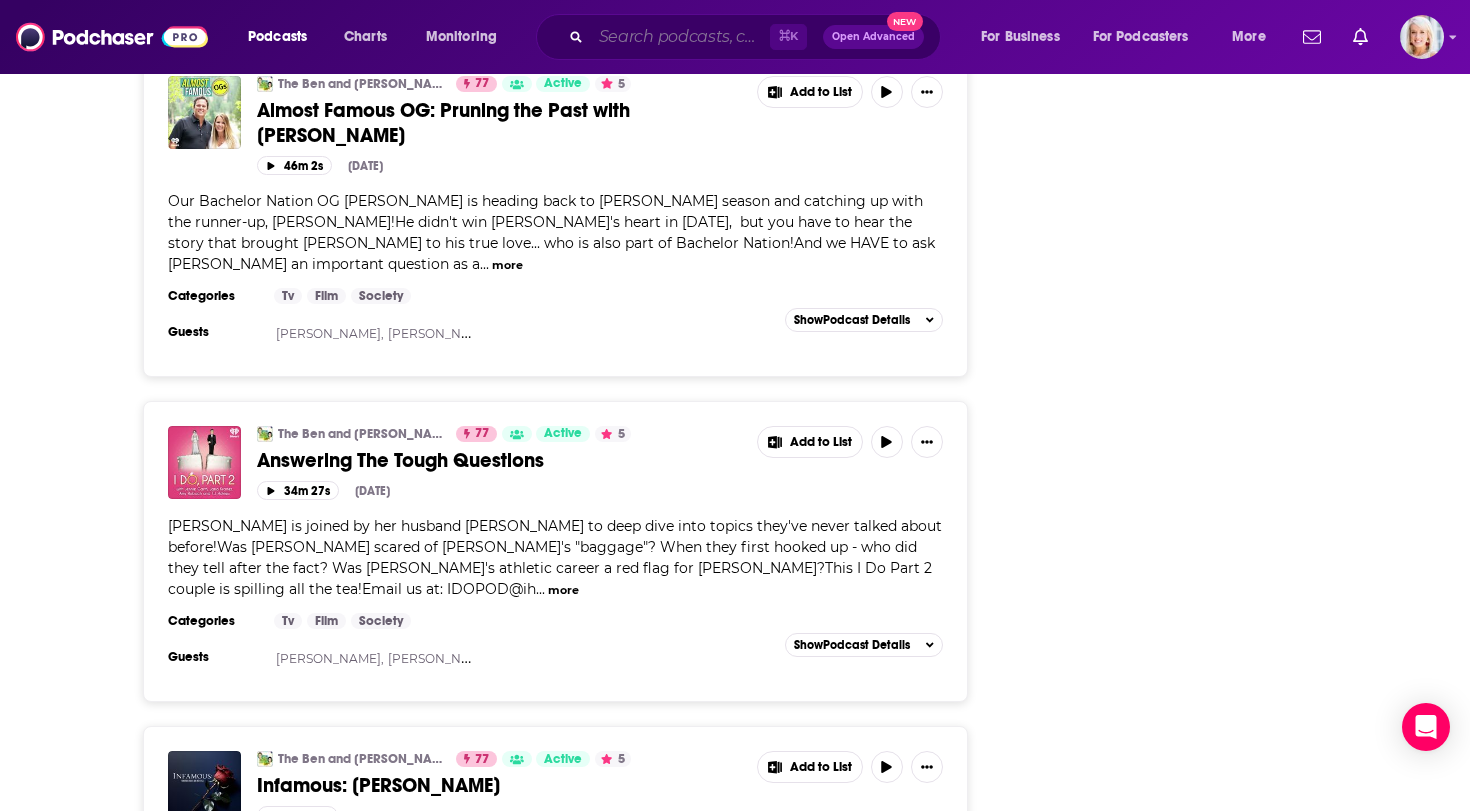 click at bounding box center [680, 37] 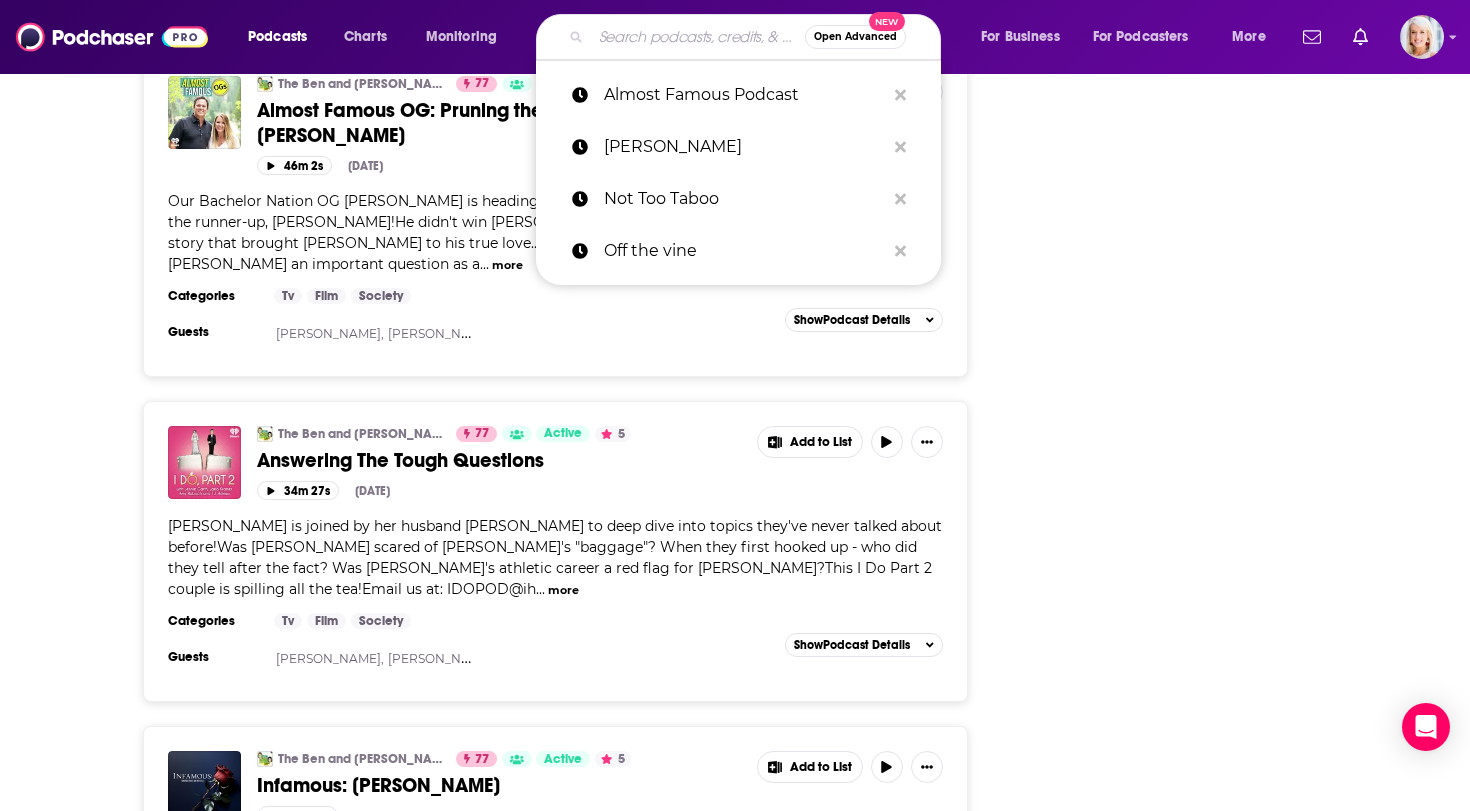 paste on "The Dear Body Podcast" 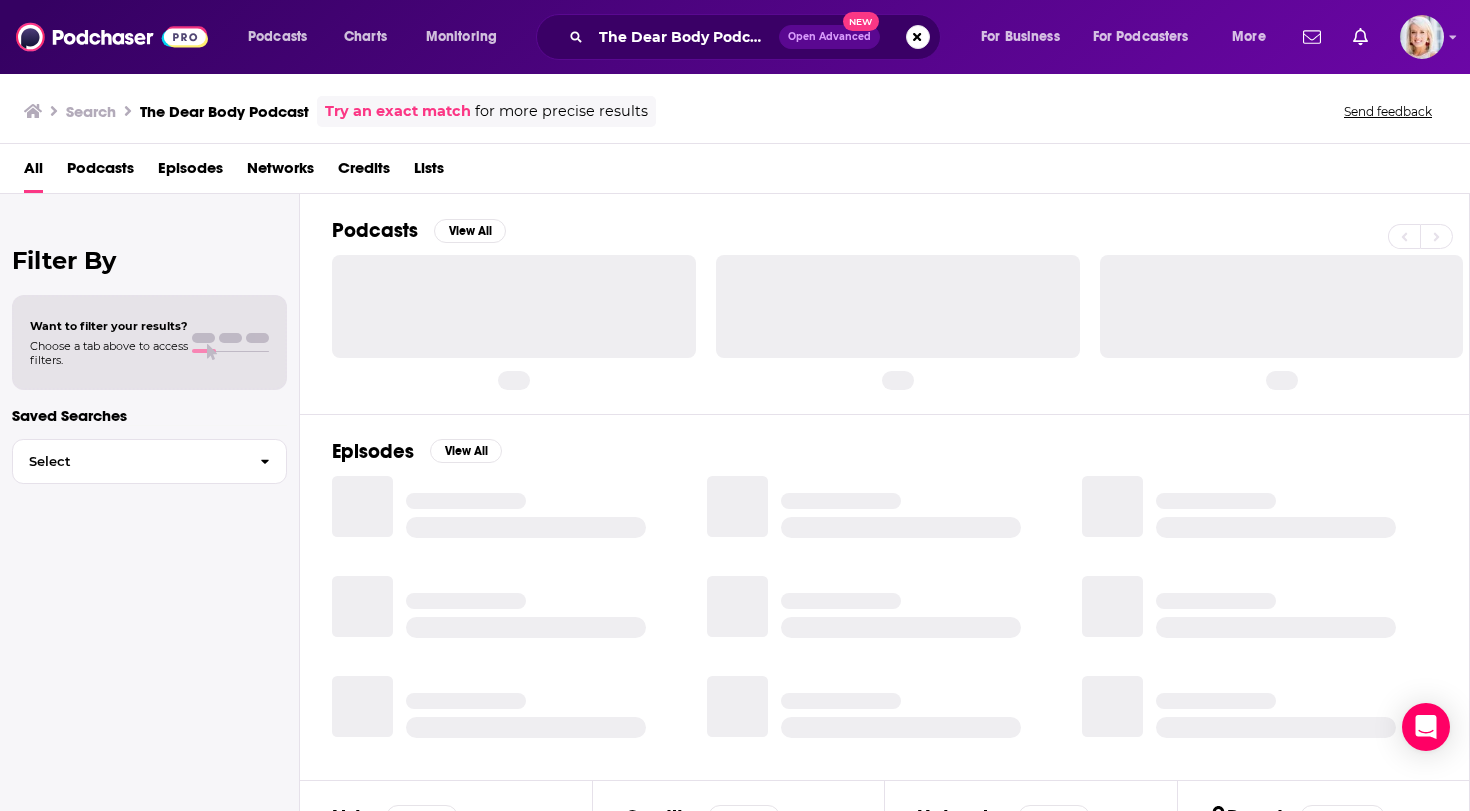 scroll, scrollTop: 0, scrollLeft: 0, axis: both 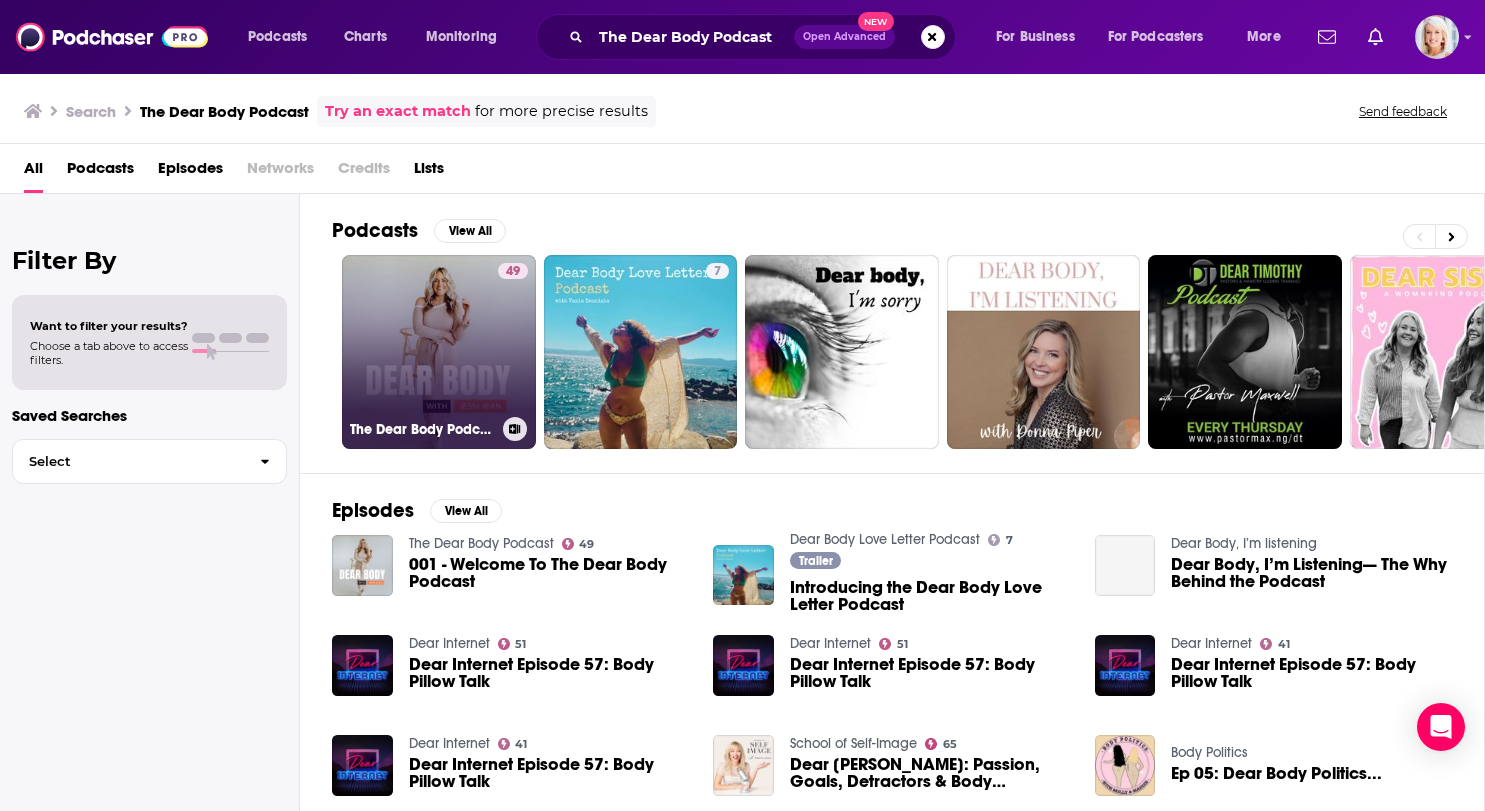 click on "49 The Dear Body Podcast" at bounding box center (439, 352) 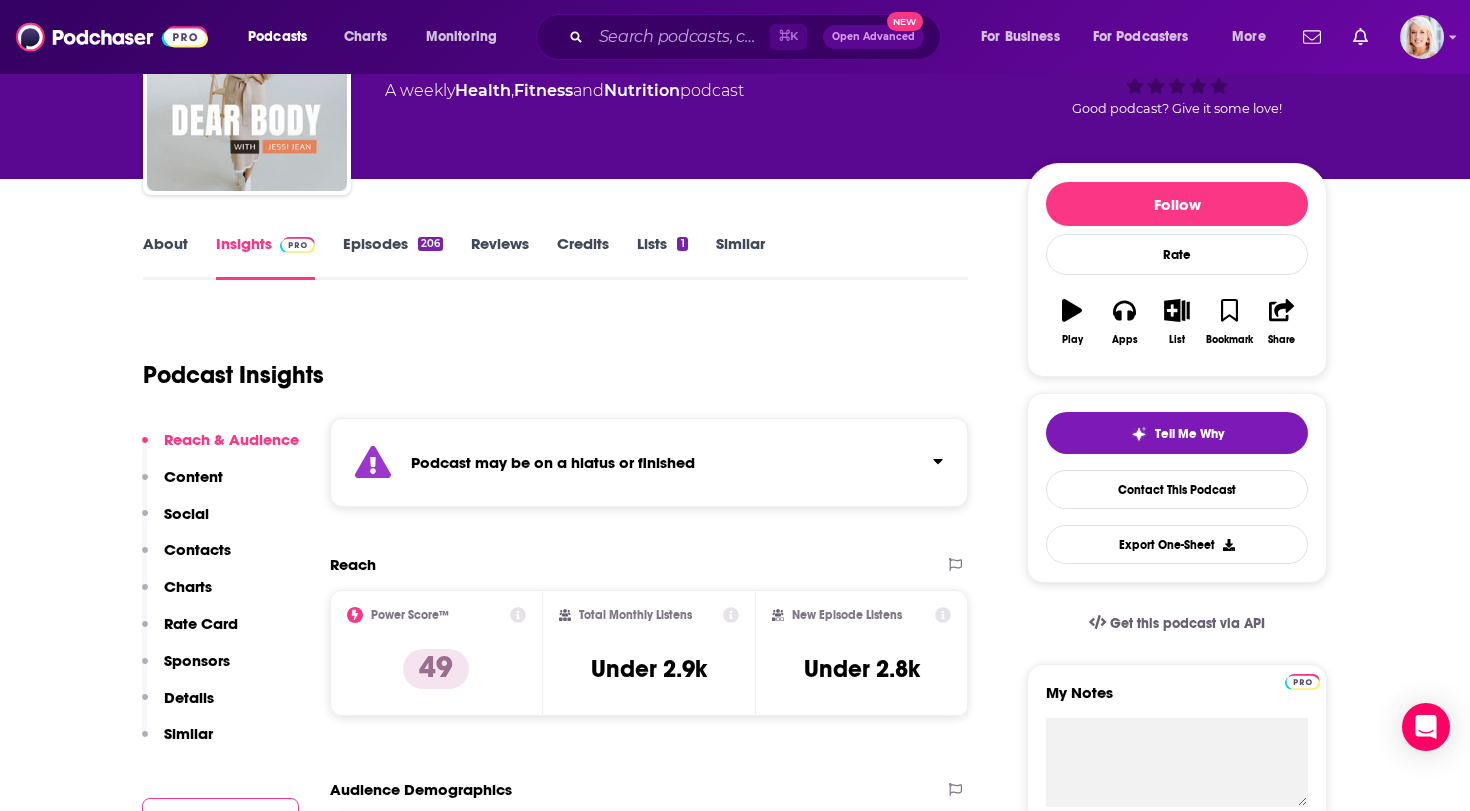 scroll, scrollTop: 148, scrollLeft: 0, axis: vertical 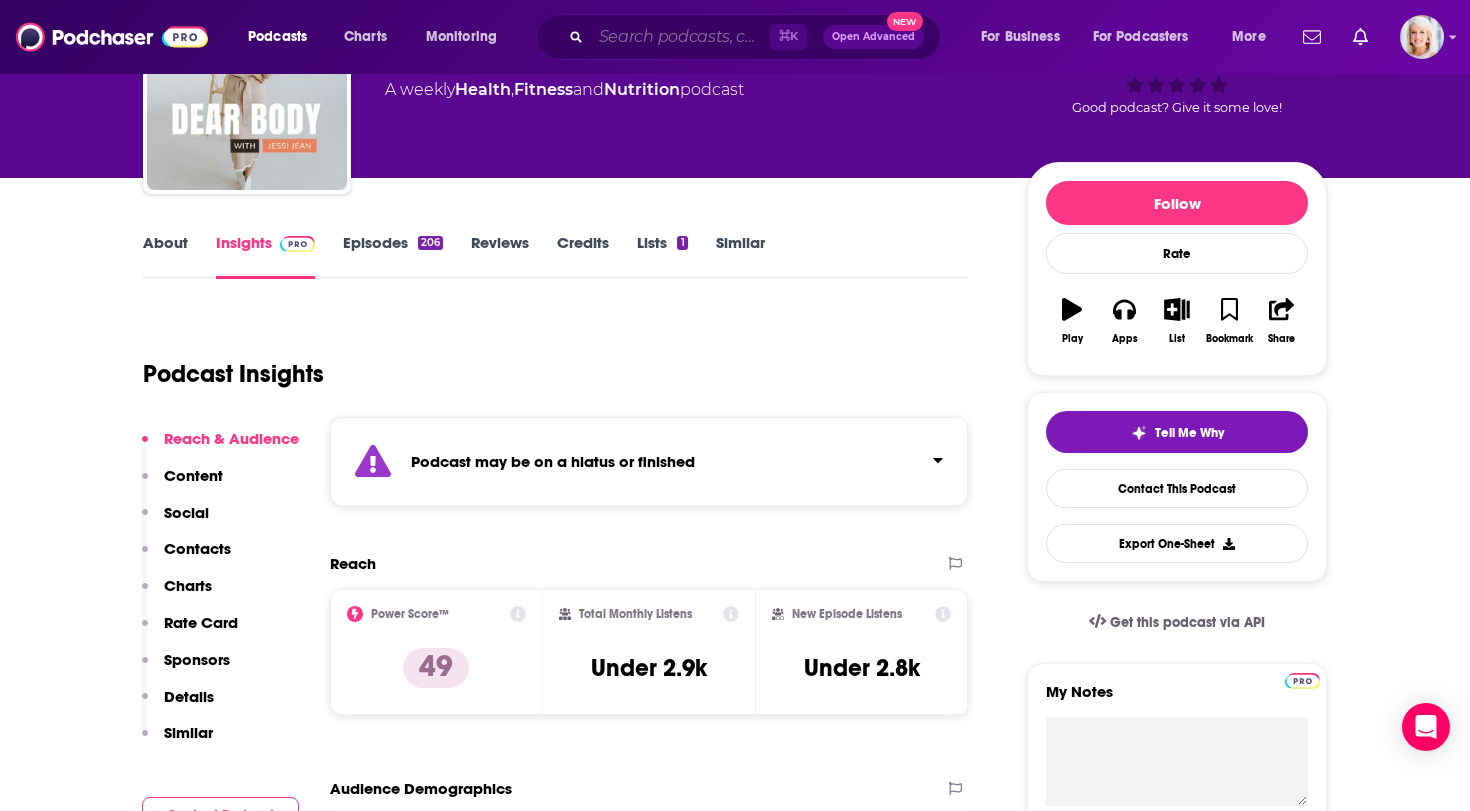 click at bounding box center [680, 37] 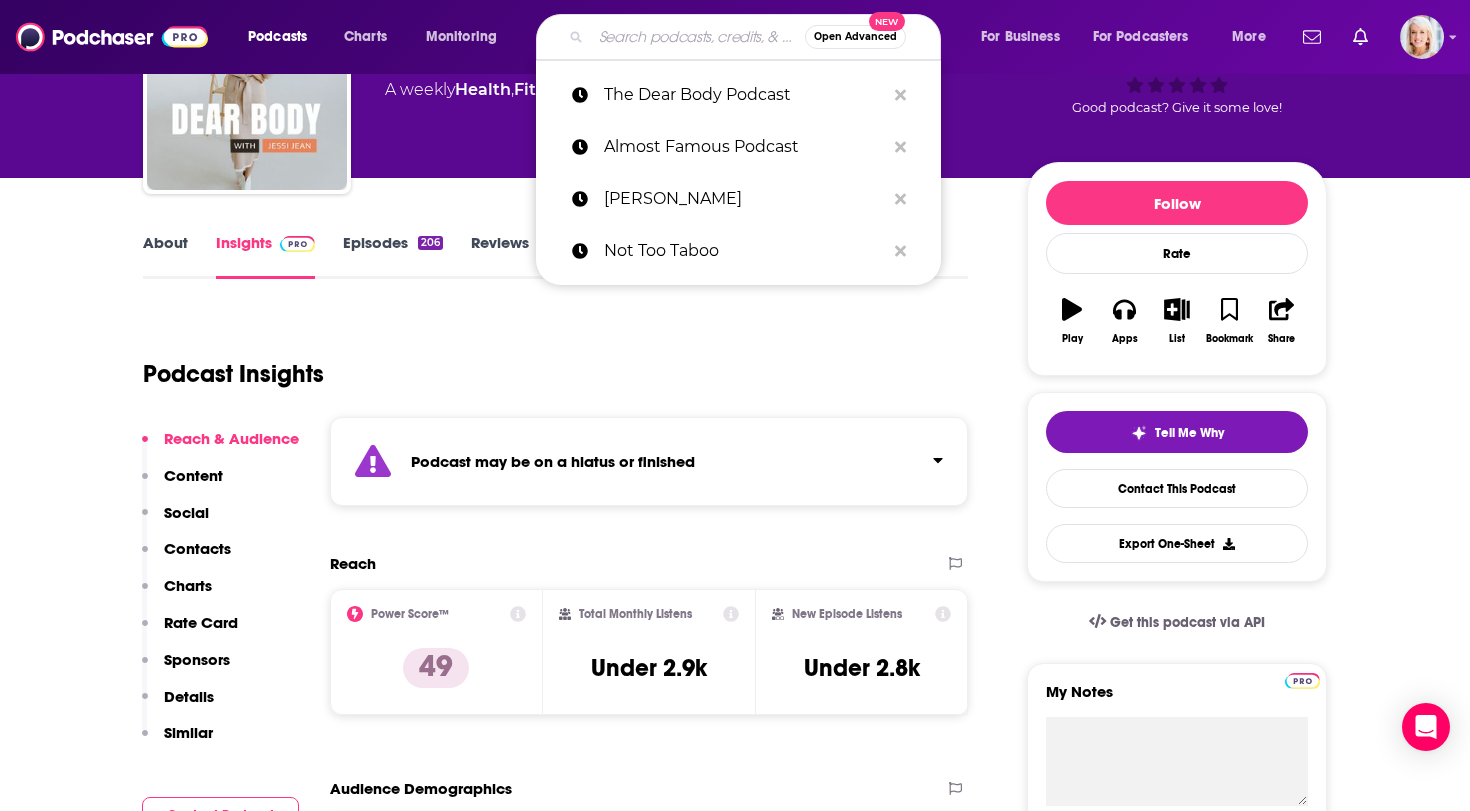 paste on "Be There in Five" 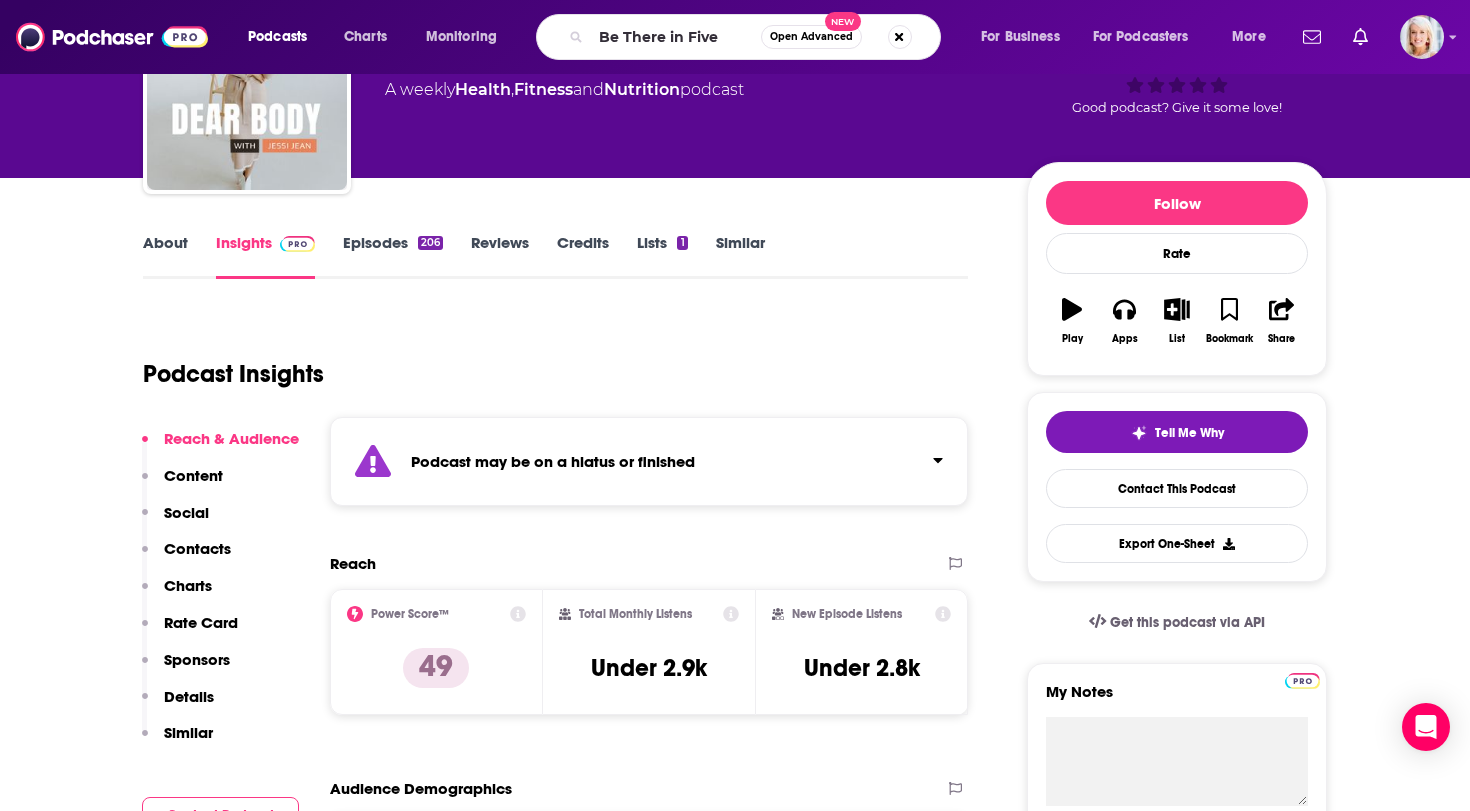 scroll, scrollTop: 0, scrollLeft: 0, axis: both 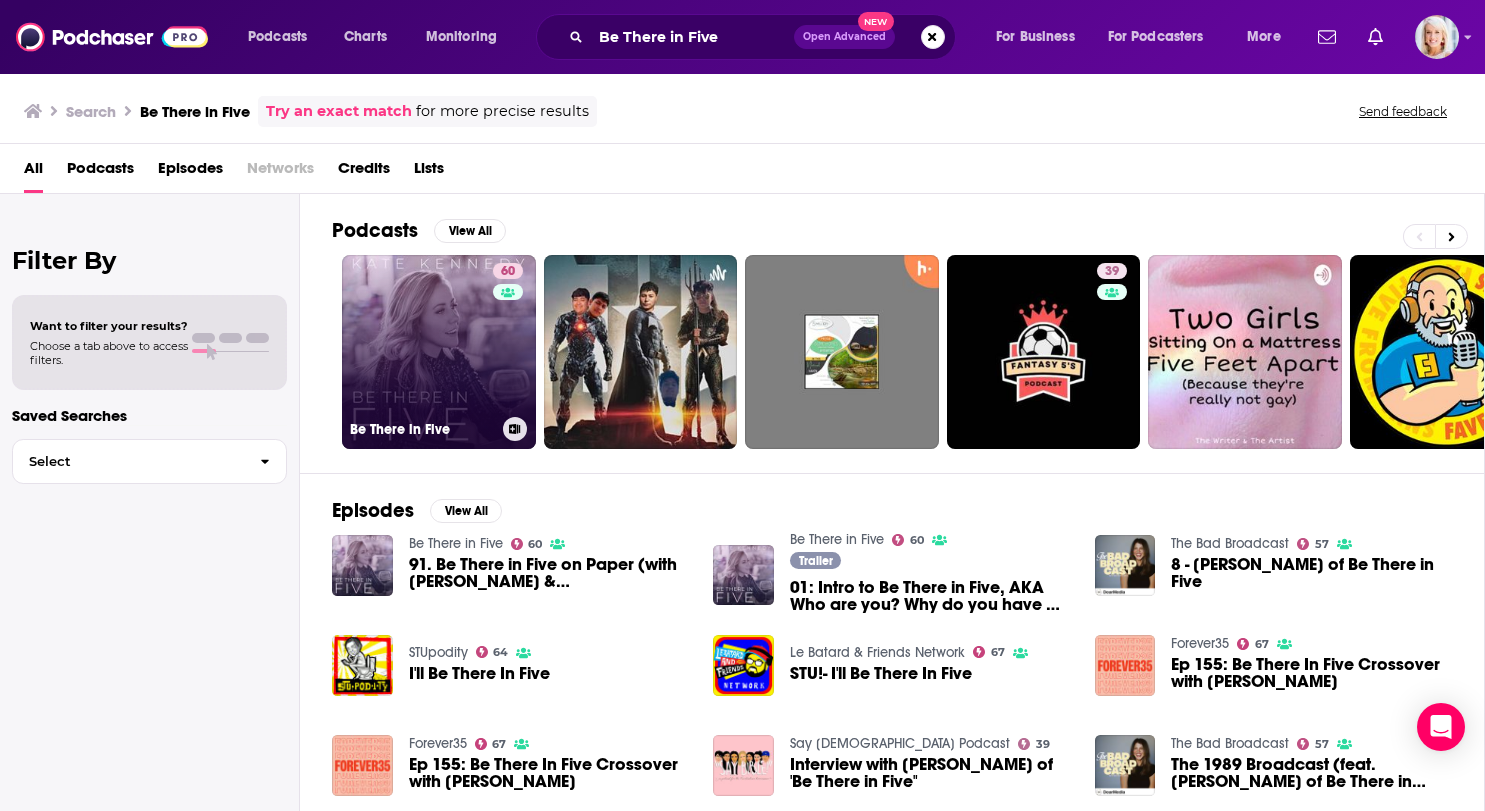 click on "60 Be There in Five" at bounding box center (439, 352) 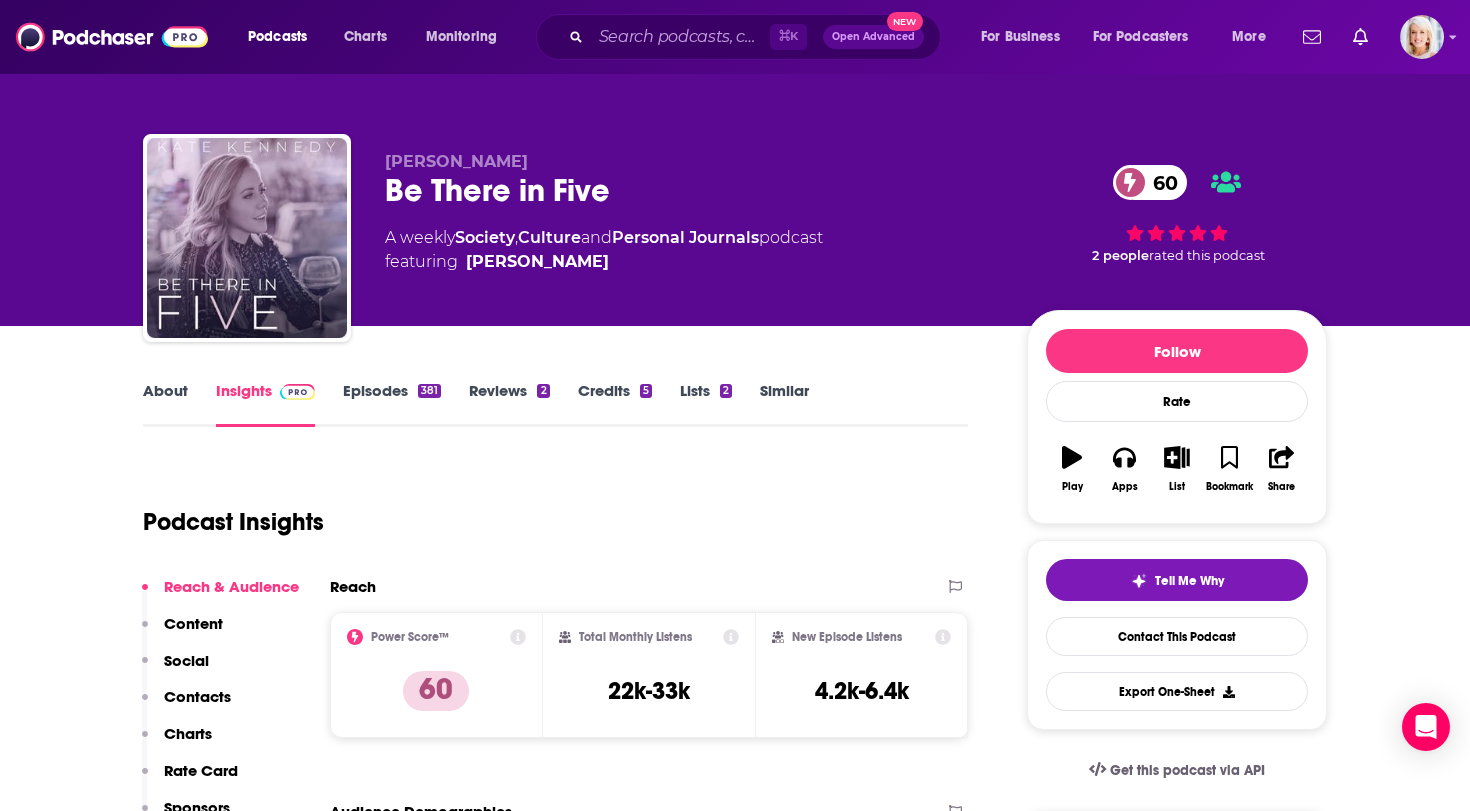 click on "About" at bounding box center [165, 404] 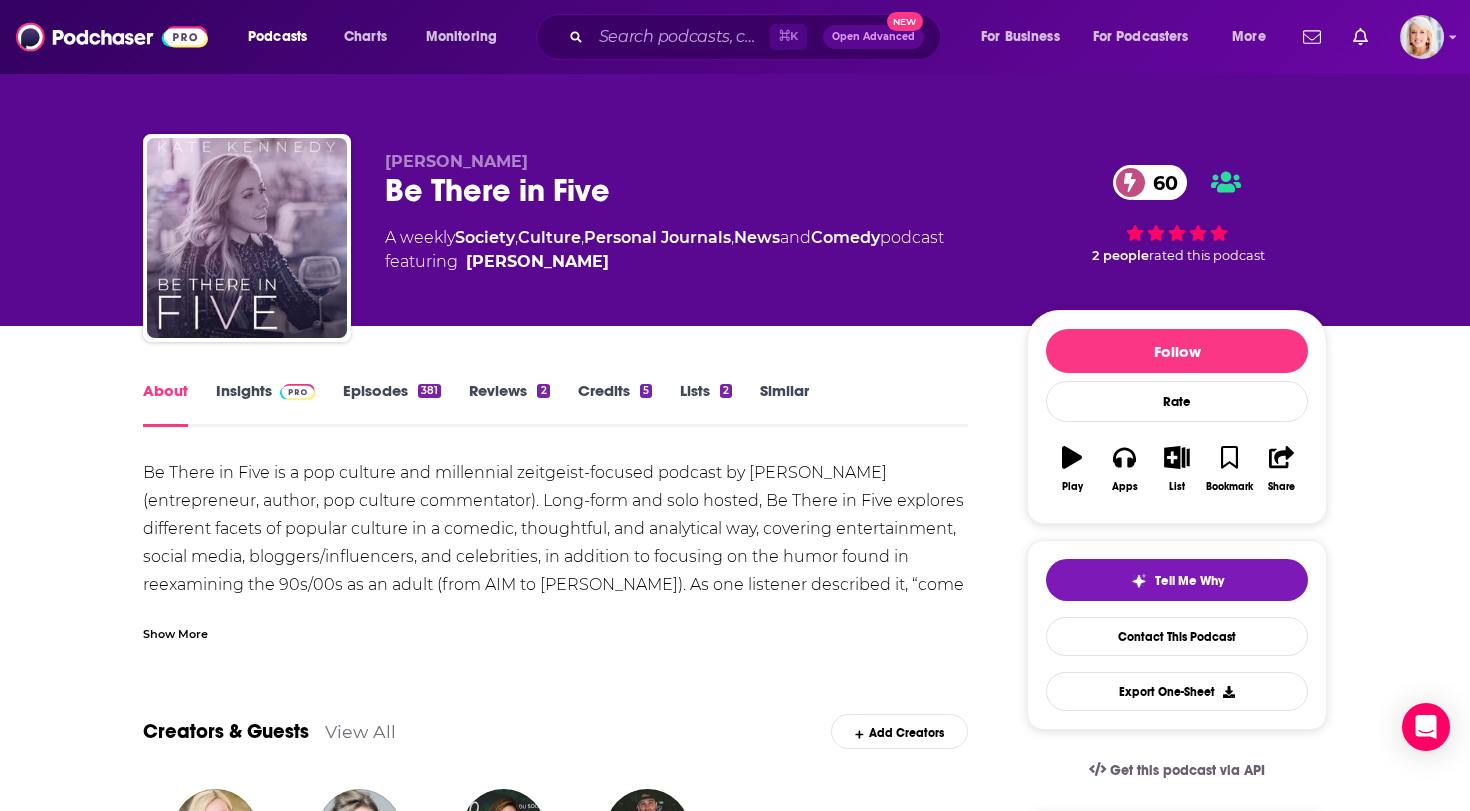 click on "Episodes 381" at bounding box center (392, 404) 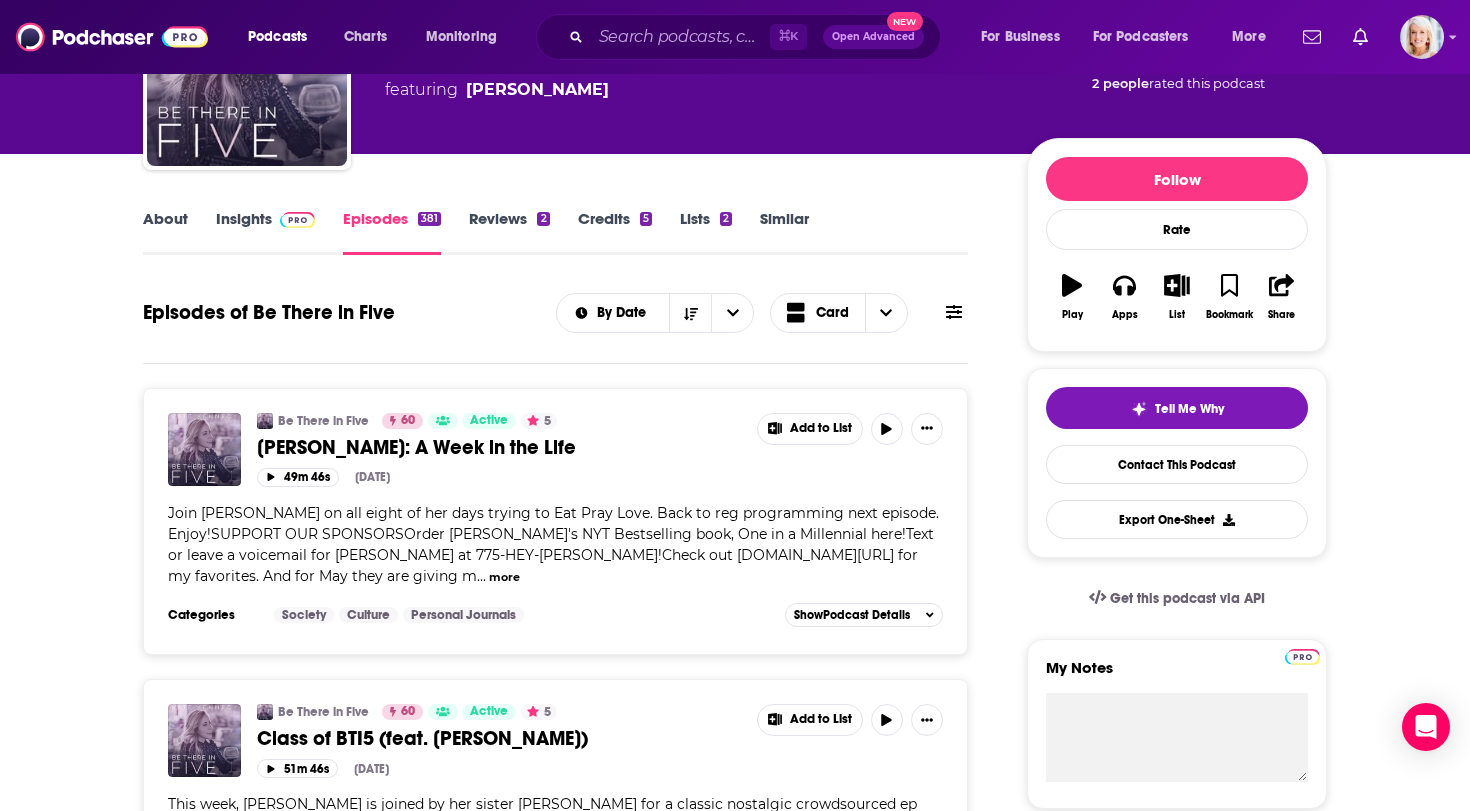 scroll, scrollTop: 157, scrollLeft: 0, axis: vertical 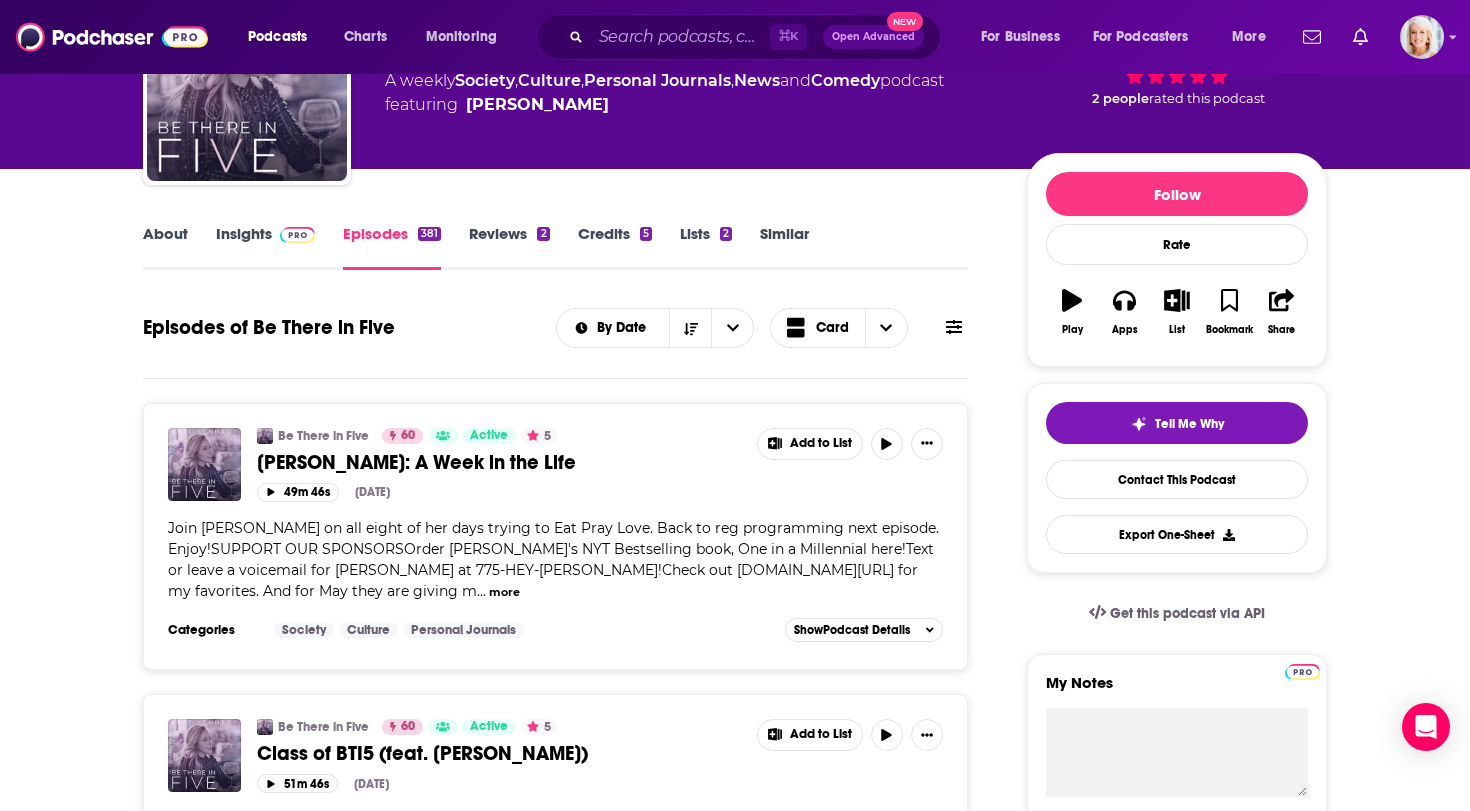 click on "Insights" at bounding box center [265, 247] 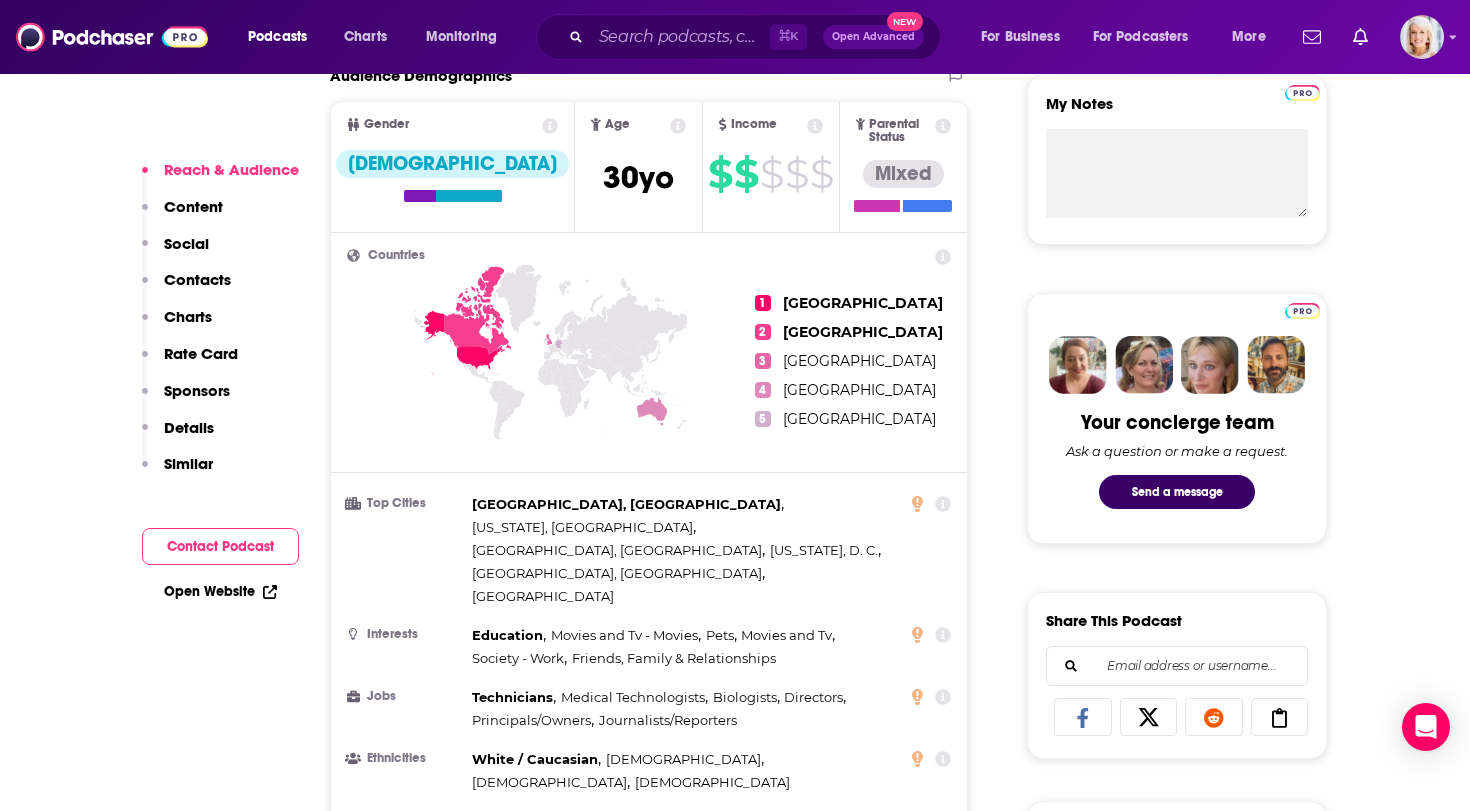 scroll, scrollTop: 742, scrollLeft: 0, axis: vertical 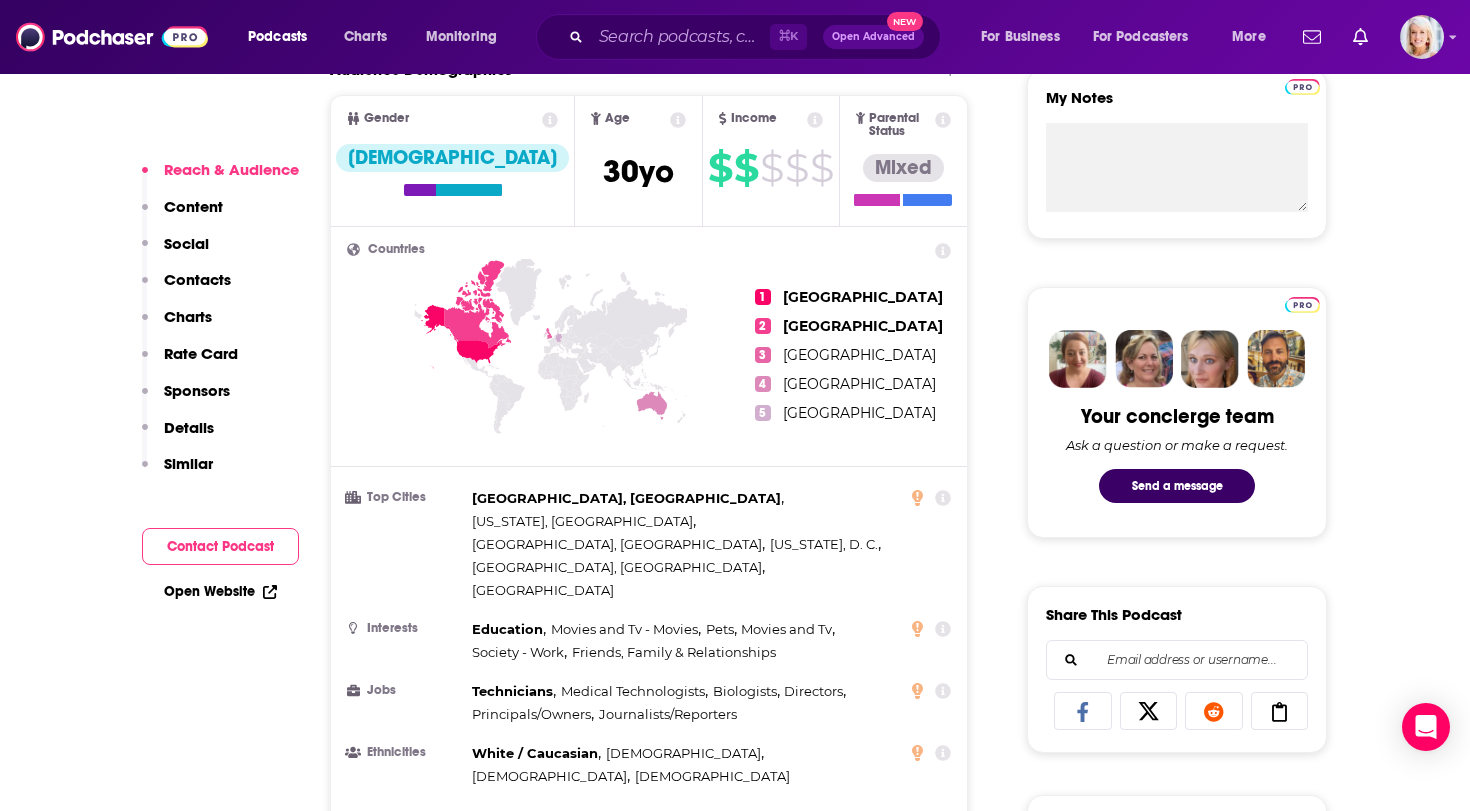 click on "Countries 1 United States 2 Canada 3 United Kingdom 4 Australia 5 Germany Top Cities Houston, TX , New York, NY , Los Angeles, CA , Washington, D. C. , Nashville, TN , Los Ángeles Interests Education , Movies and Tv - Movies , Pets , Movies and Tv , Society - Work , Friends, Family & Relationships Jobs Technicians , Medical Technologists , Biologists , Directors , Principals/Owners , Journalists/Reporters Ethnicities White / Caucasian , Asian , Hispanic , African American Show More" at bounding box center [649, 544] 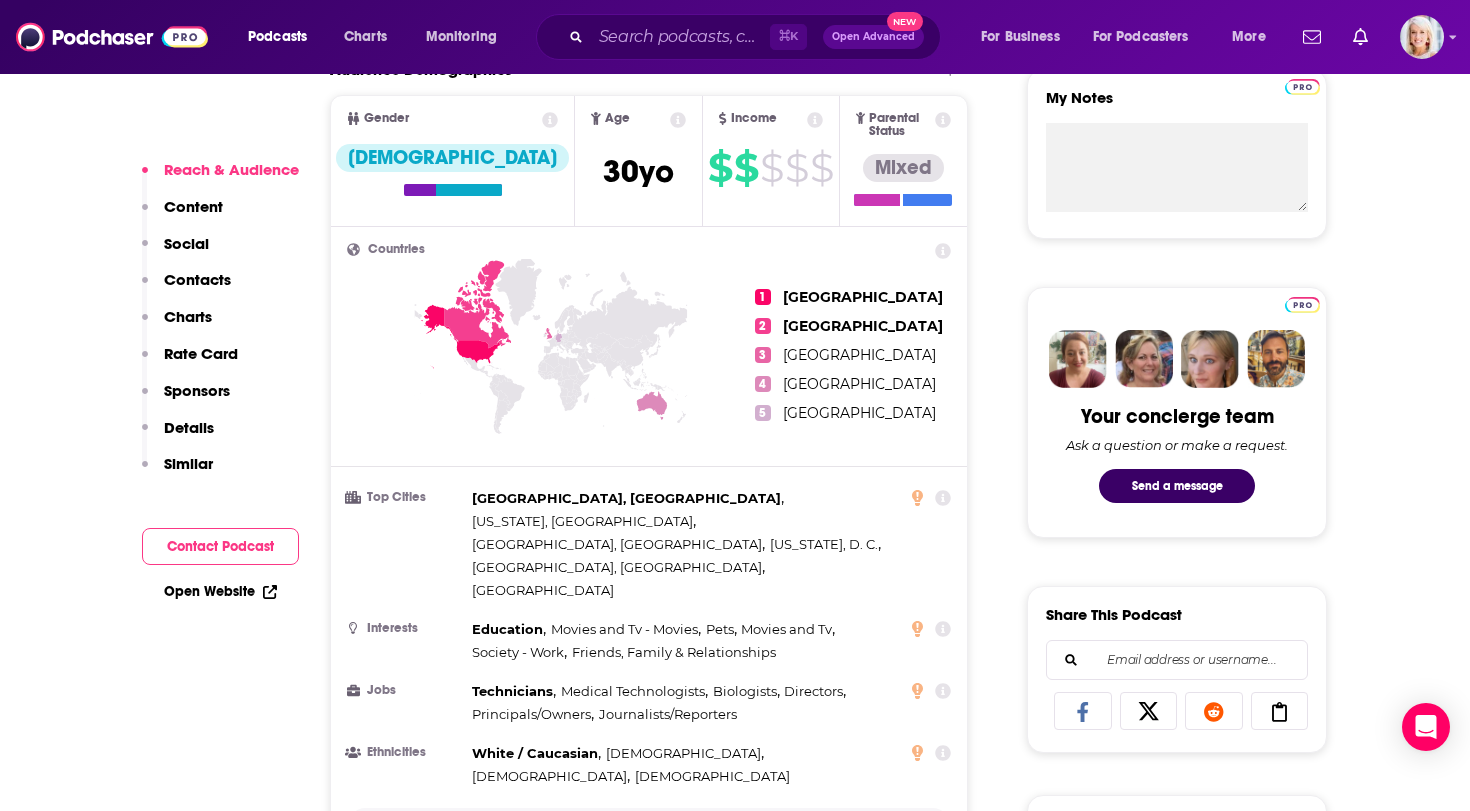 click on "Show More" at bounding box center (644, 827) 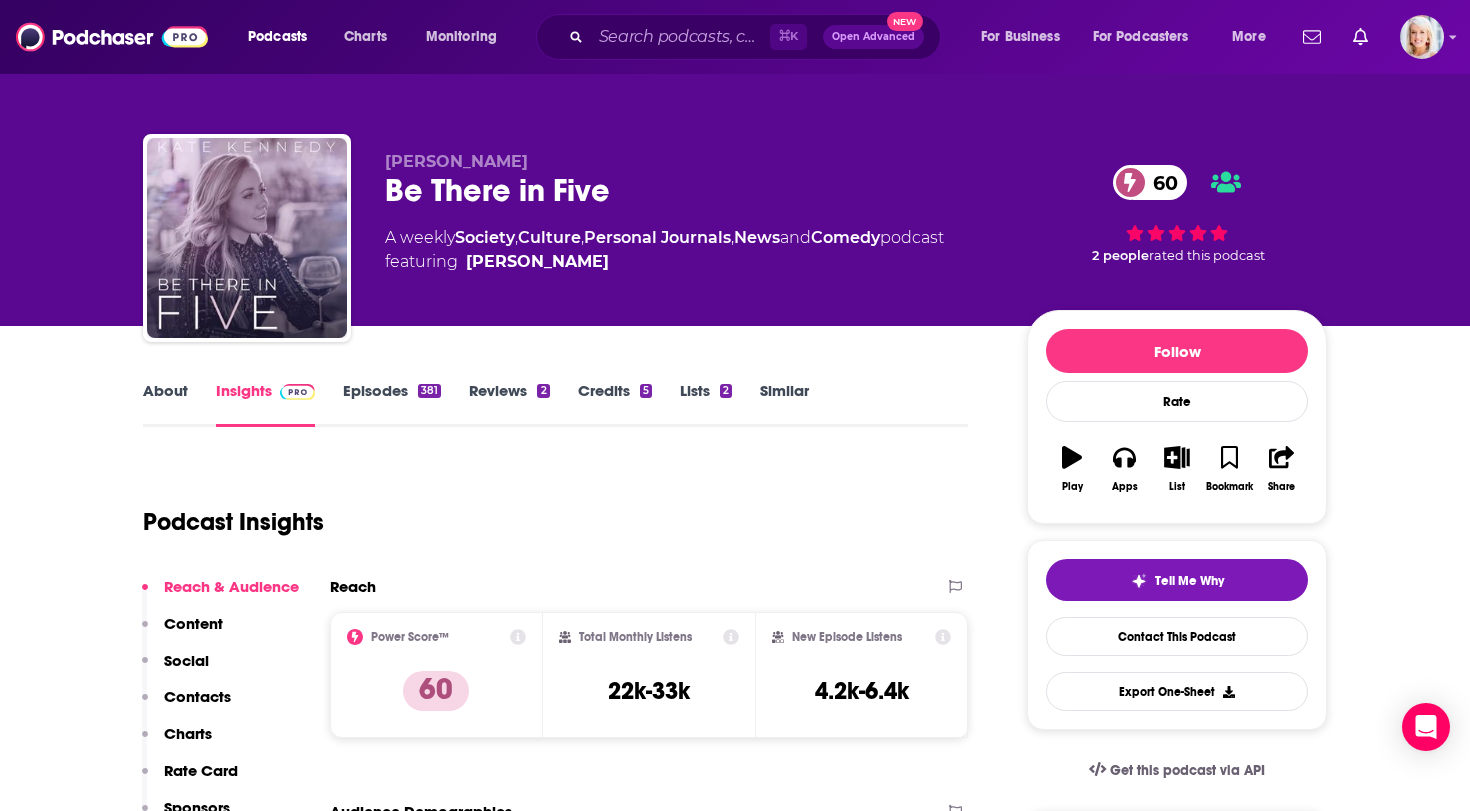 scroll, scrollTop: 0, scrollLeft: 0, axis: both 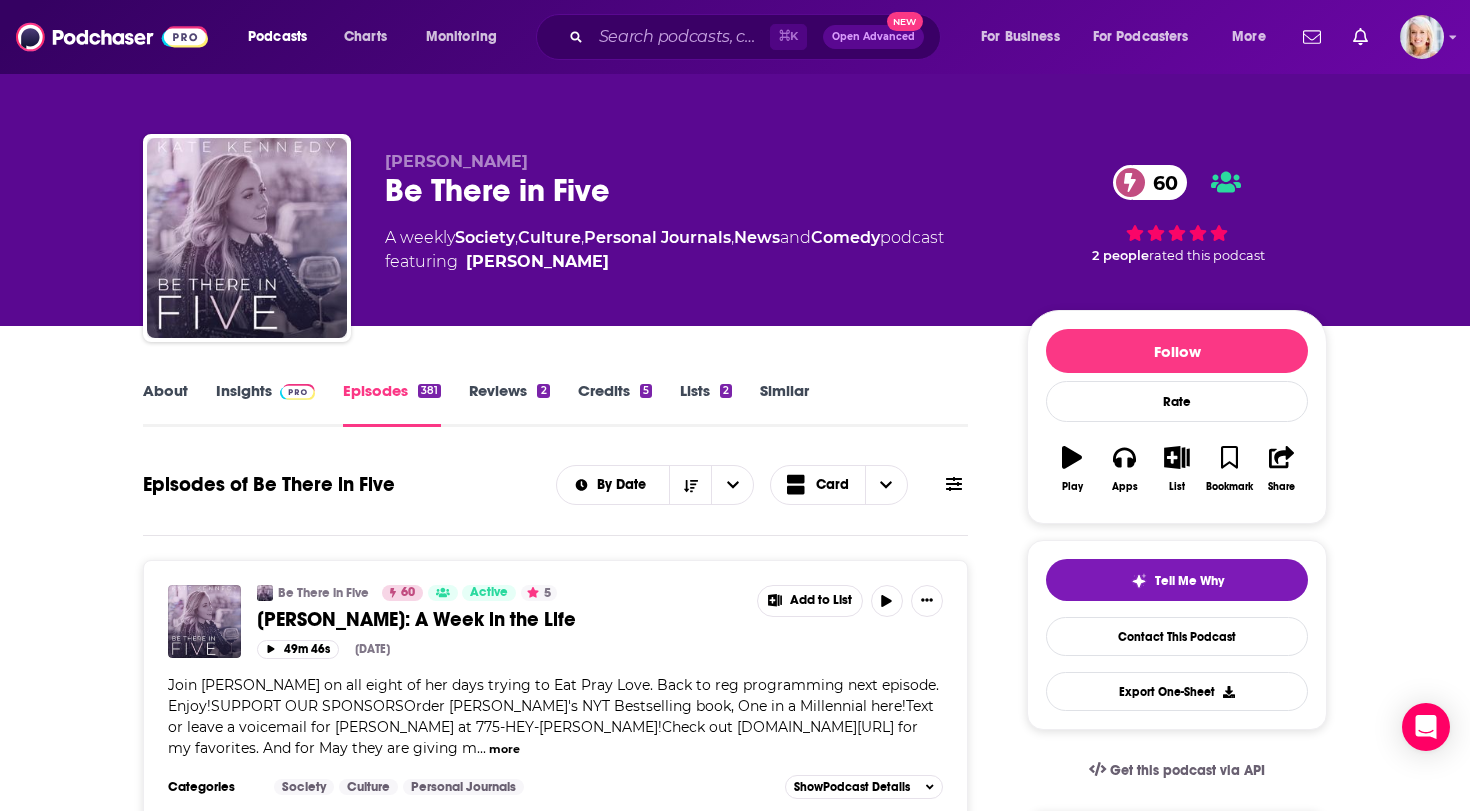click 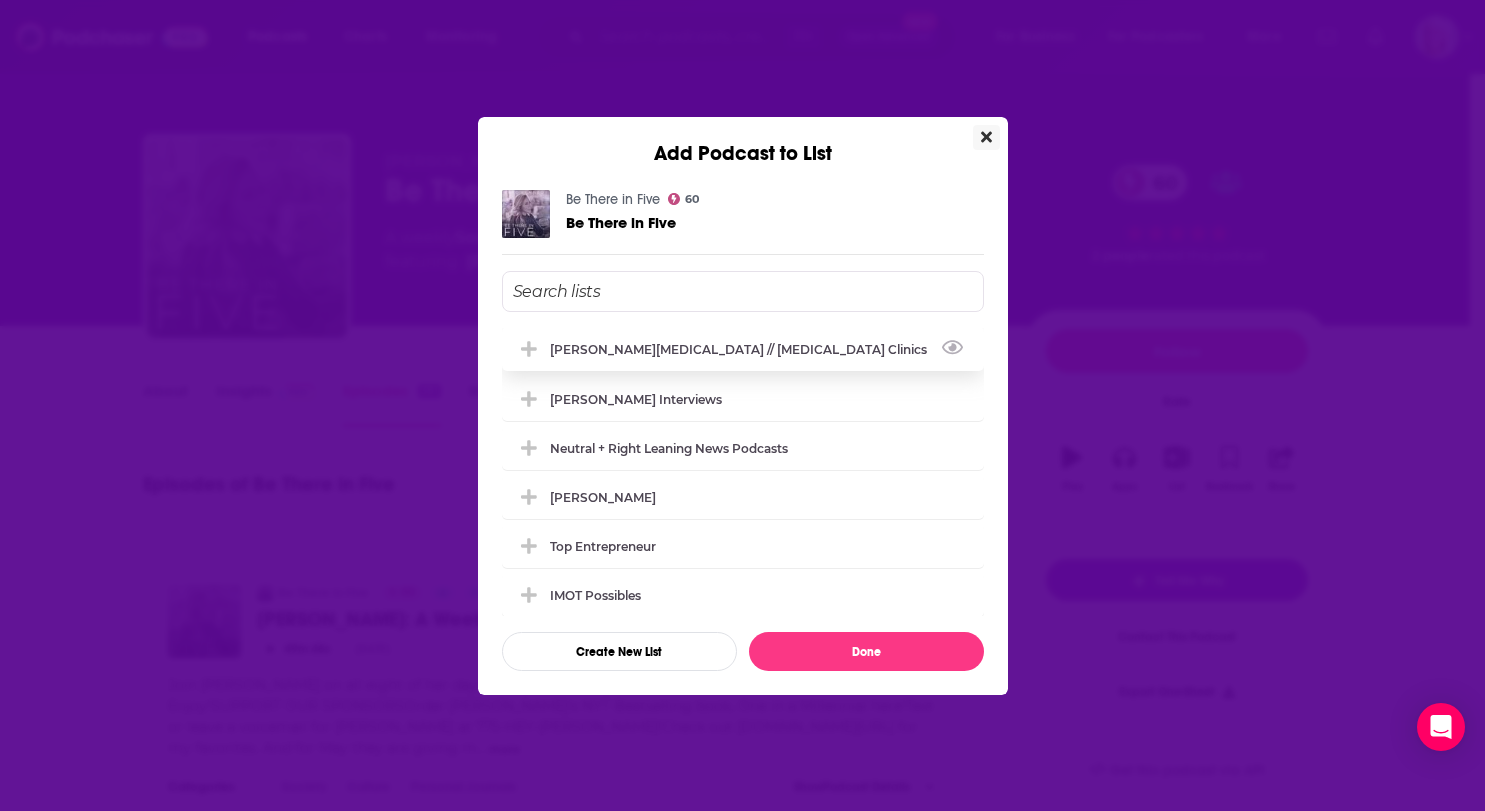 click on "[PERSON_NAME][MEDICAL_DATA] // [MEDICAL_DATA] Clinics" at bounding box center [744, 349] 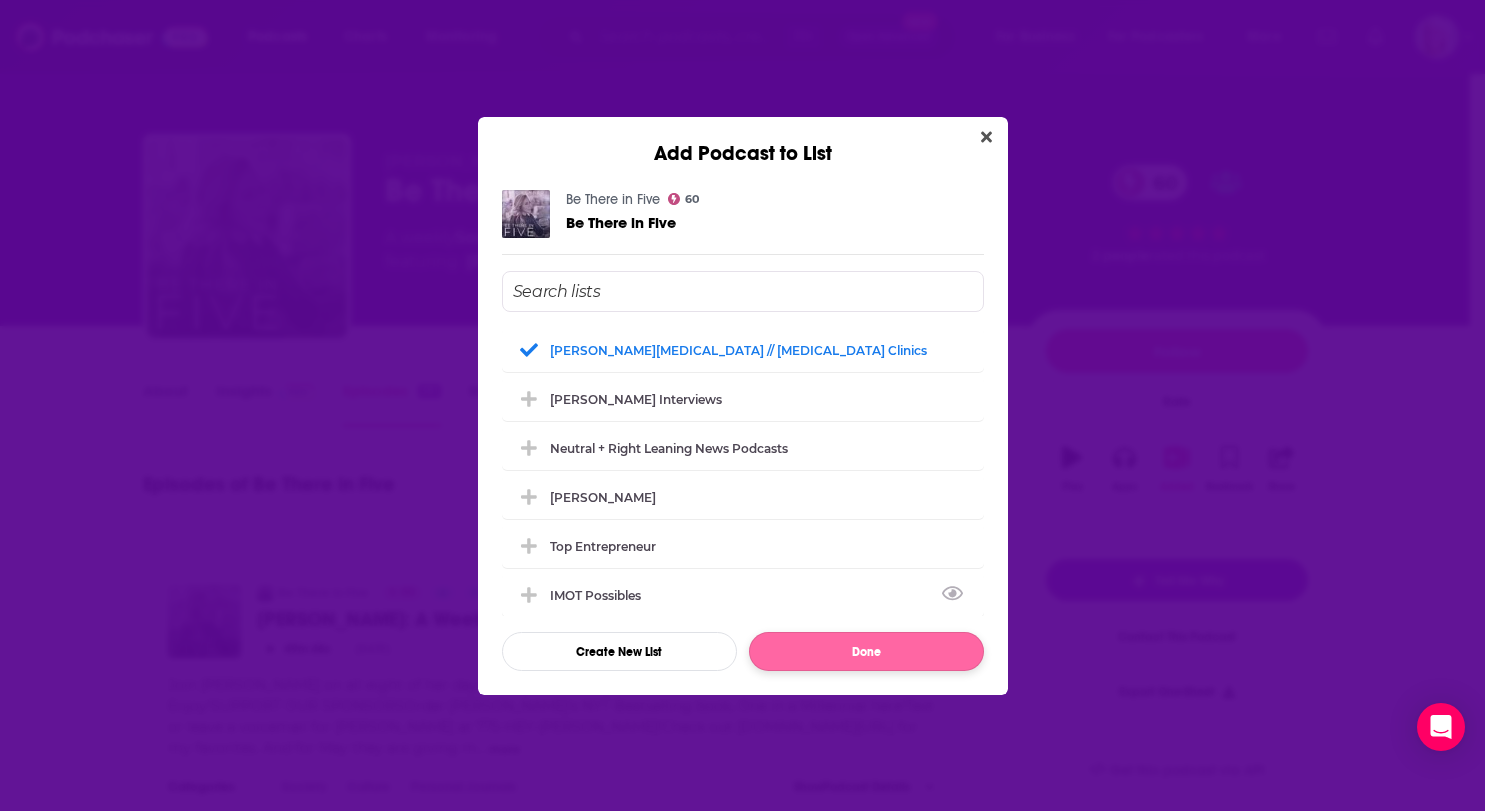click on "Done" at bounding box center (866, 651) 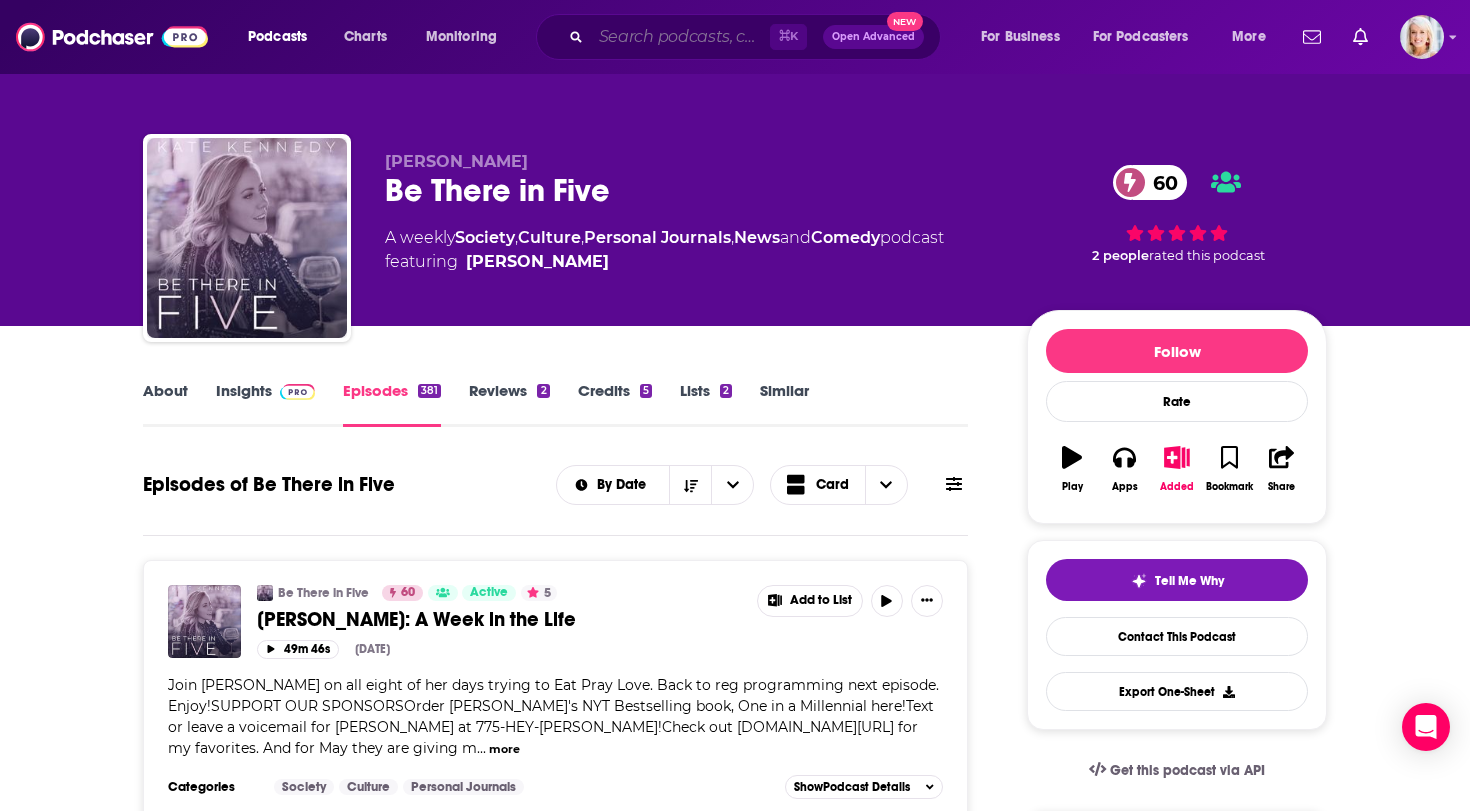 click at bounding box center (680, 37) 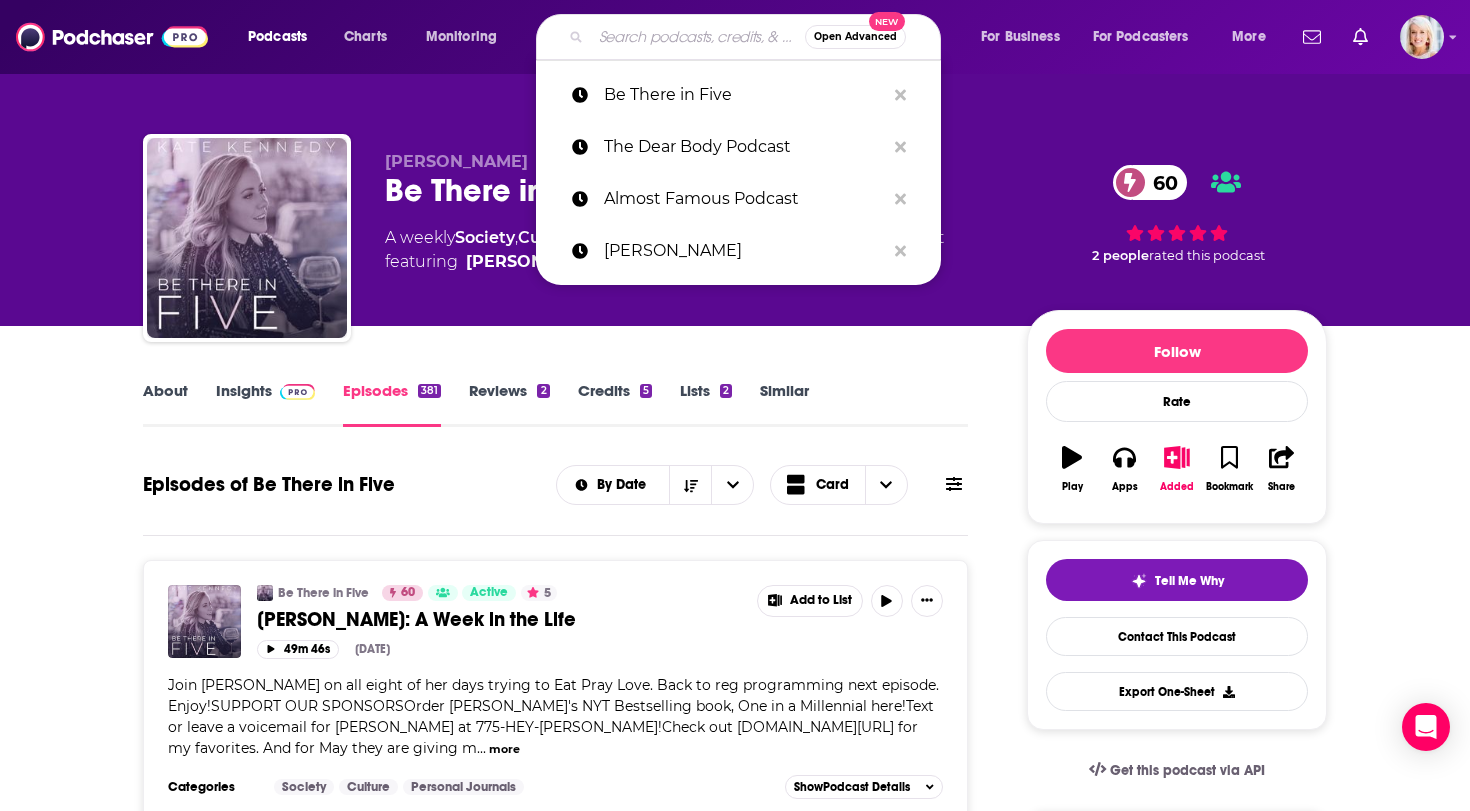 paste on "The Motherly Podcast" 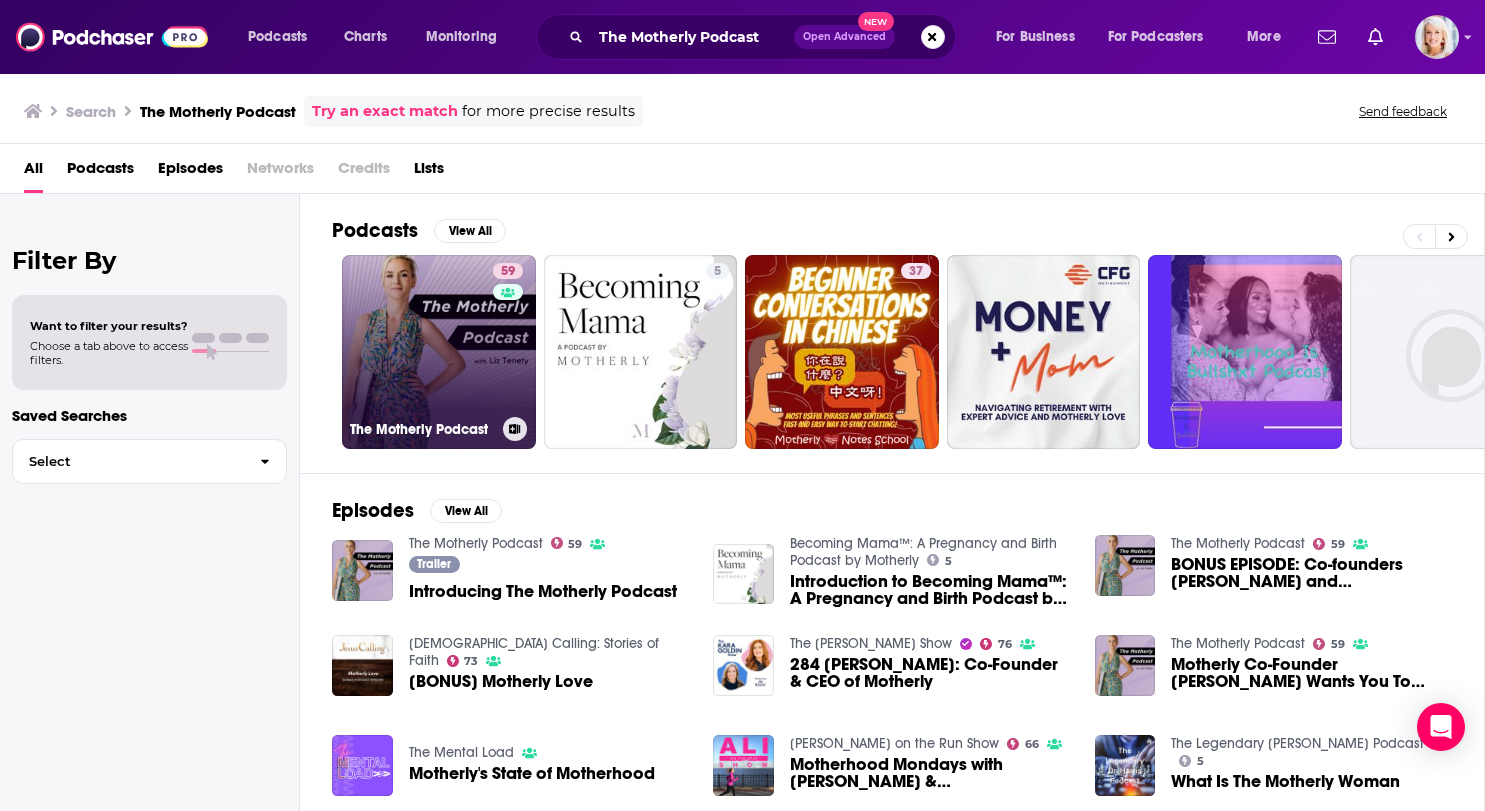 click 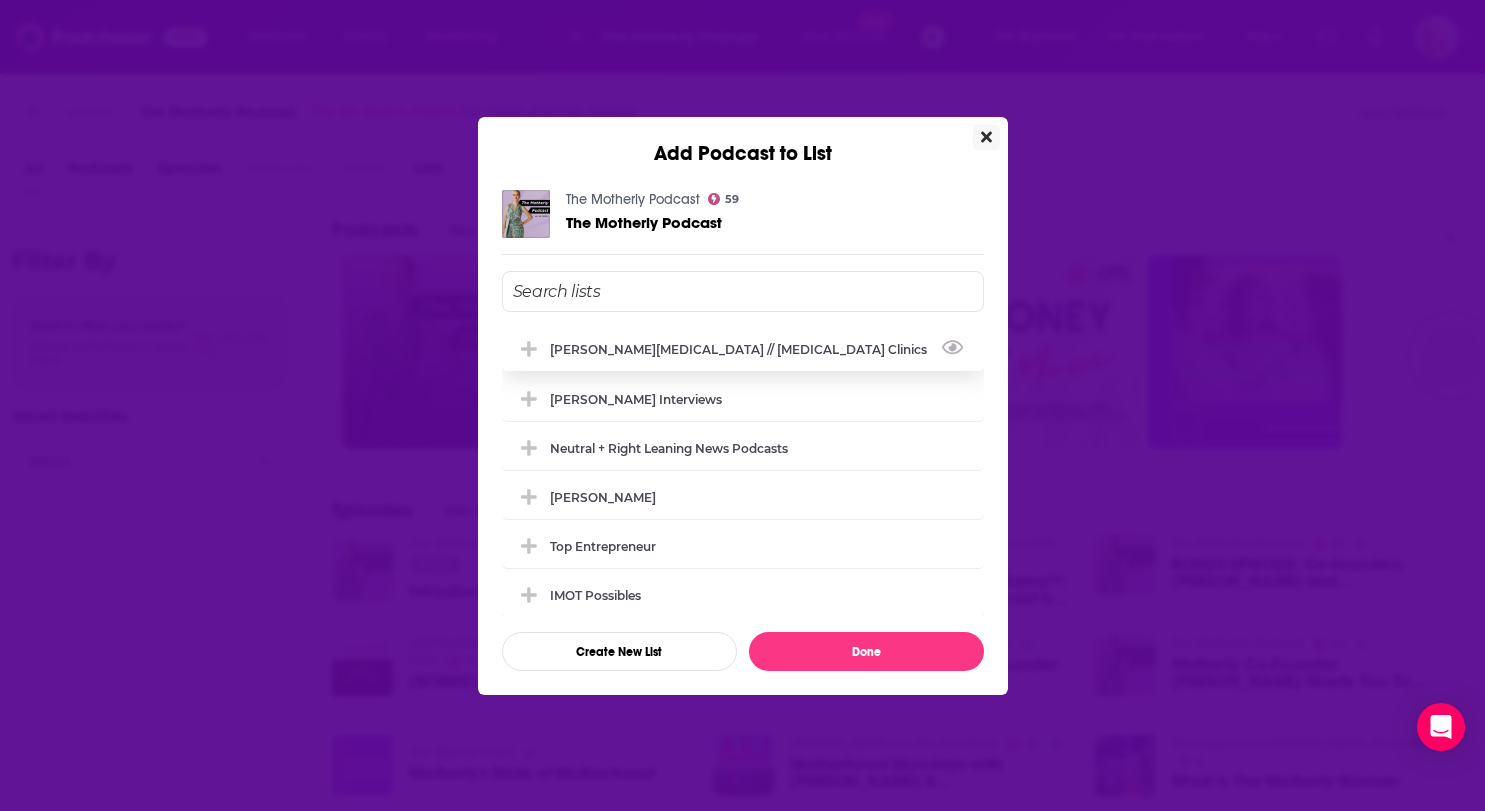 click on "[PERSON_NAME][MEDICAL_DATA] // [MEDICAL_DATA] Clinics" at bounding box center (744, 349) 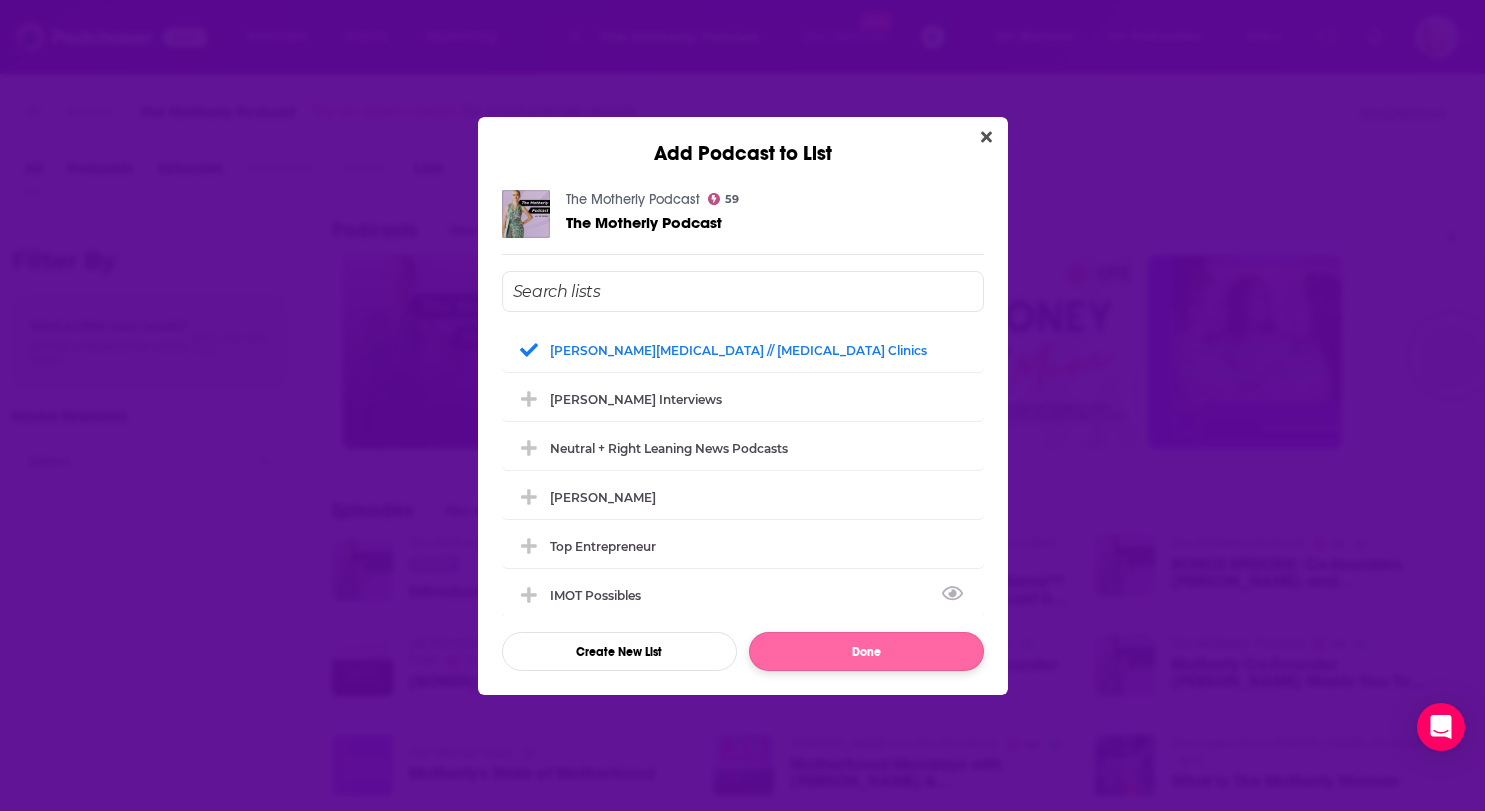 click on "Done" at bounding box center [866, 651] 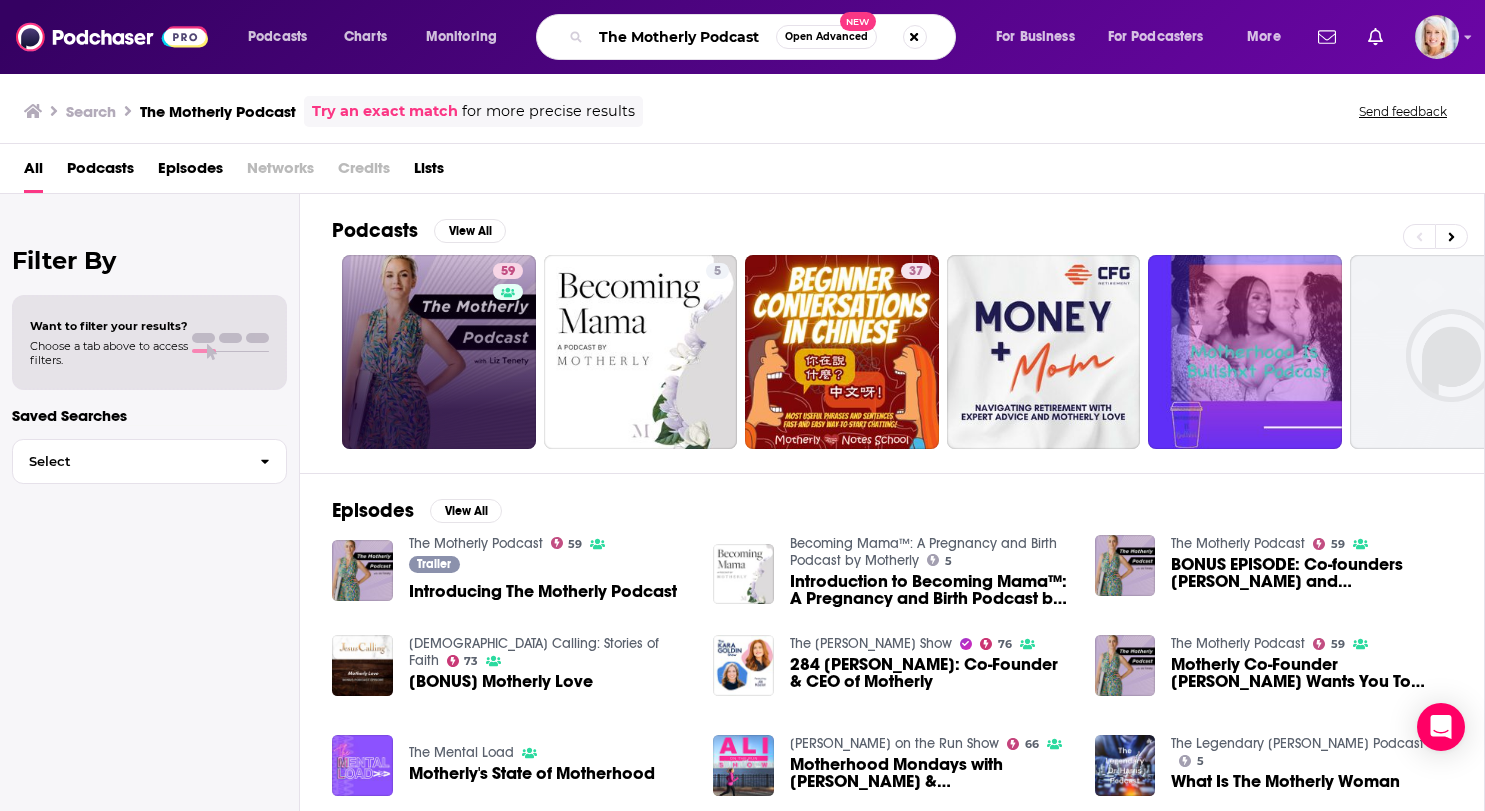 click on "The Motherly Podcast" at bounding box center (683, 37) 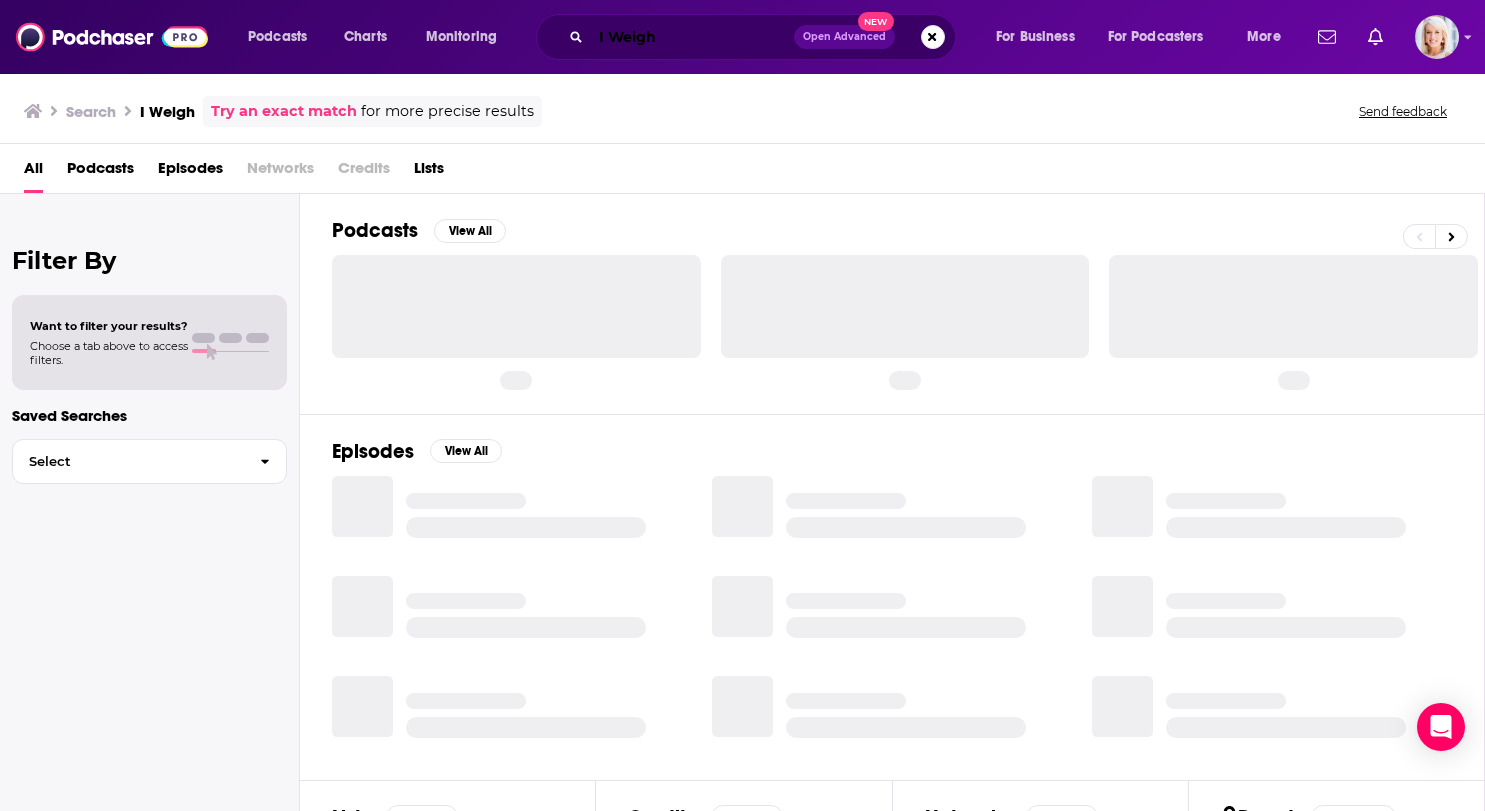 click on "I Weigh" at bounding box center [692, 37] 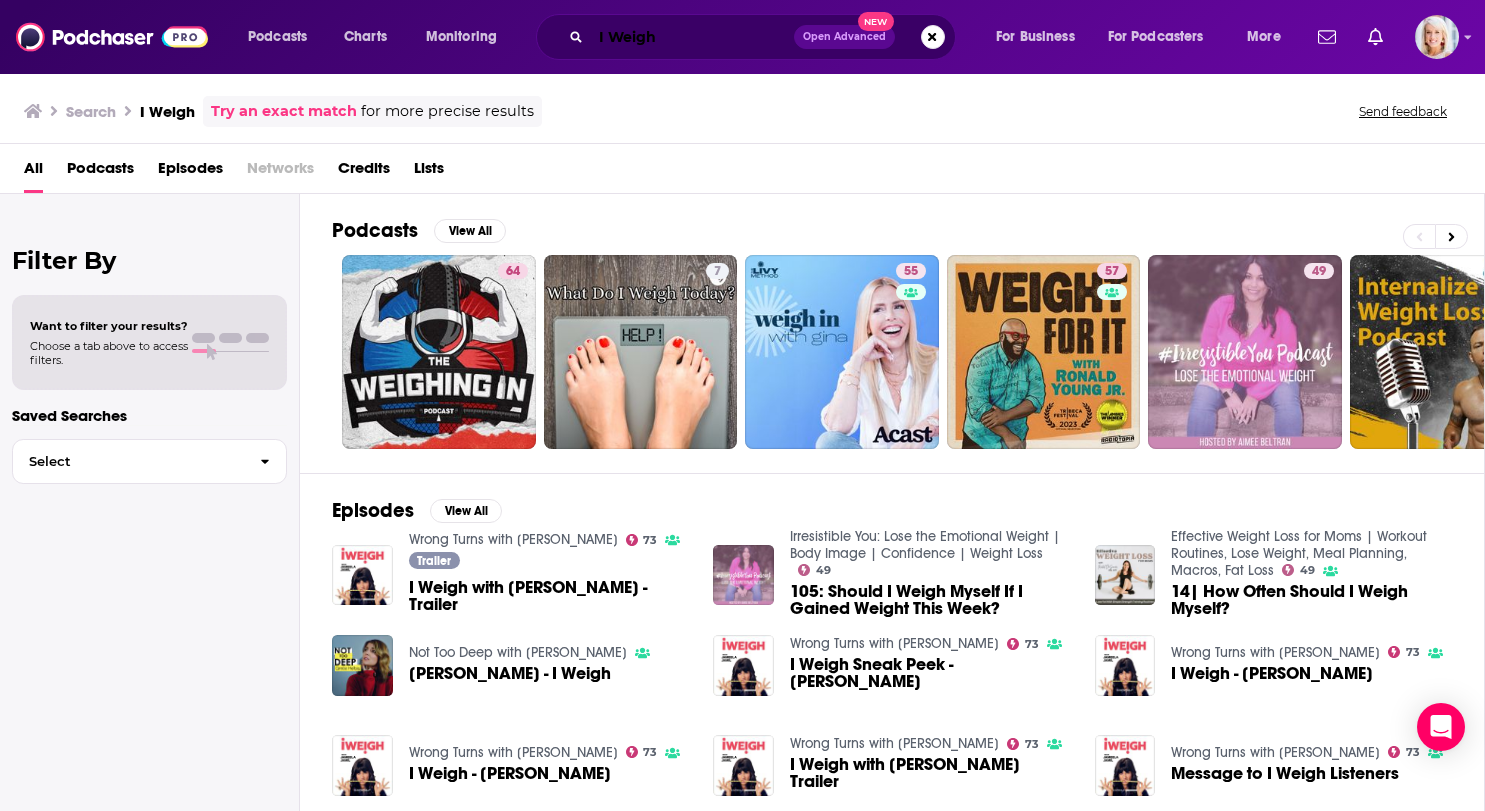 click on "I Weigh" at bounding box center [692, 37] 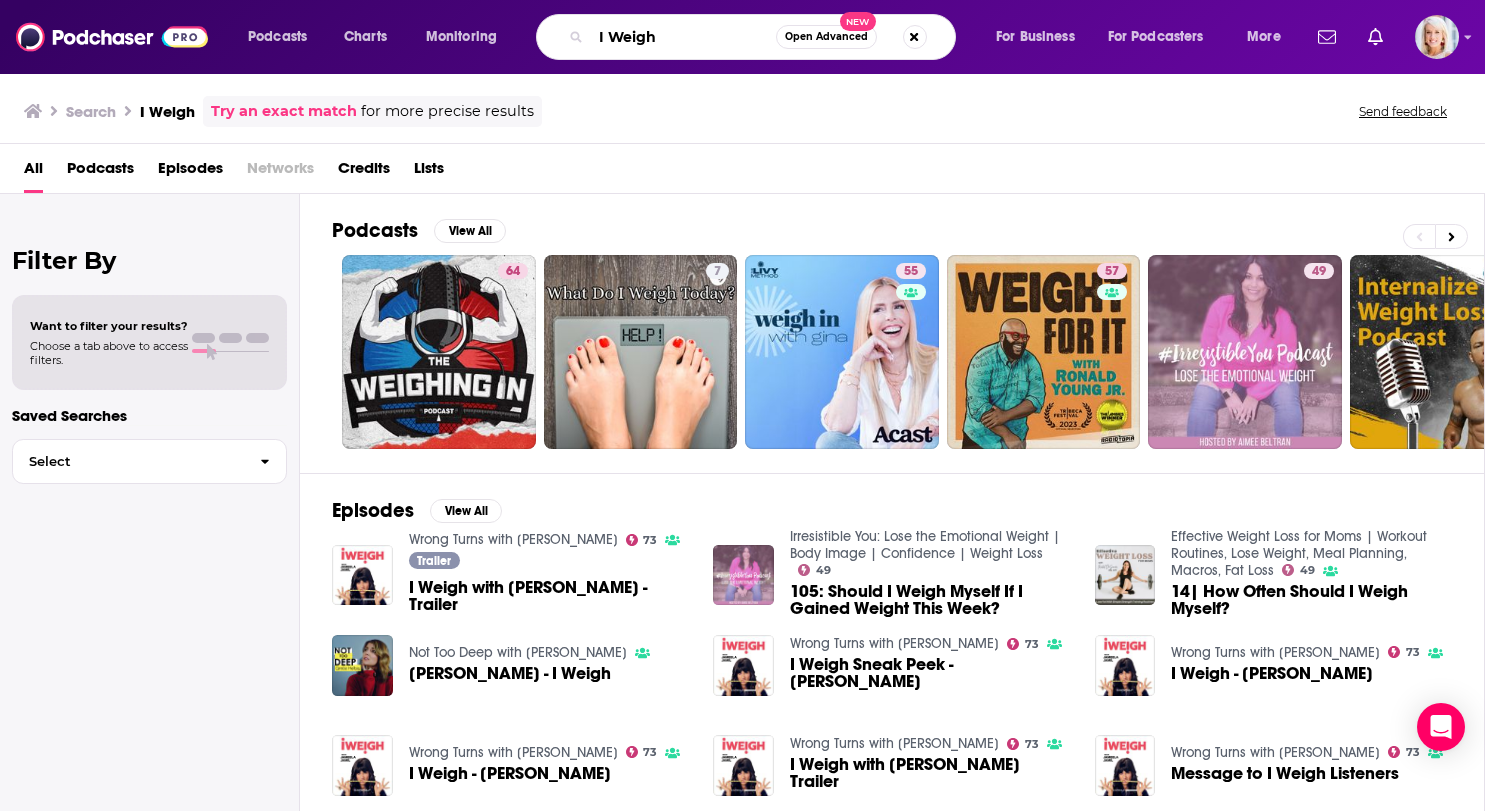 click on "I Weigh" at bounding box center [683, 37] 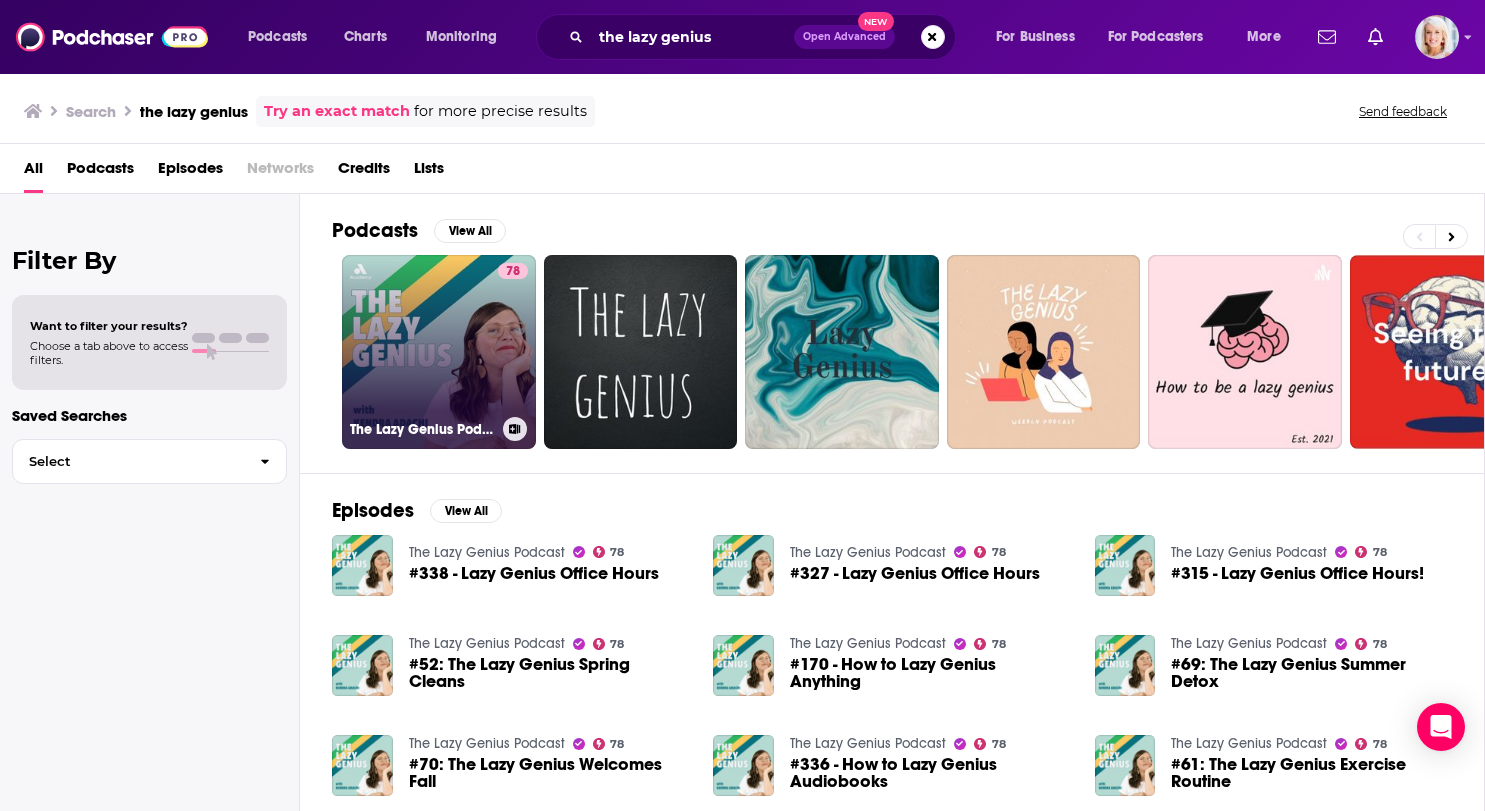 click at bounding box center [515, 429] 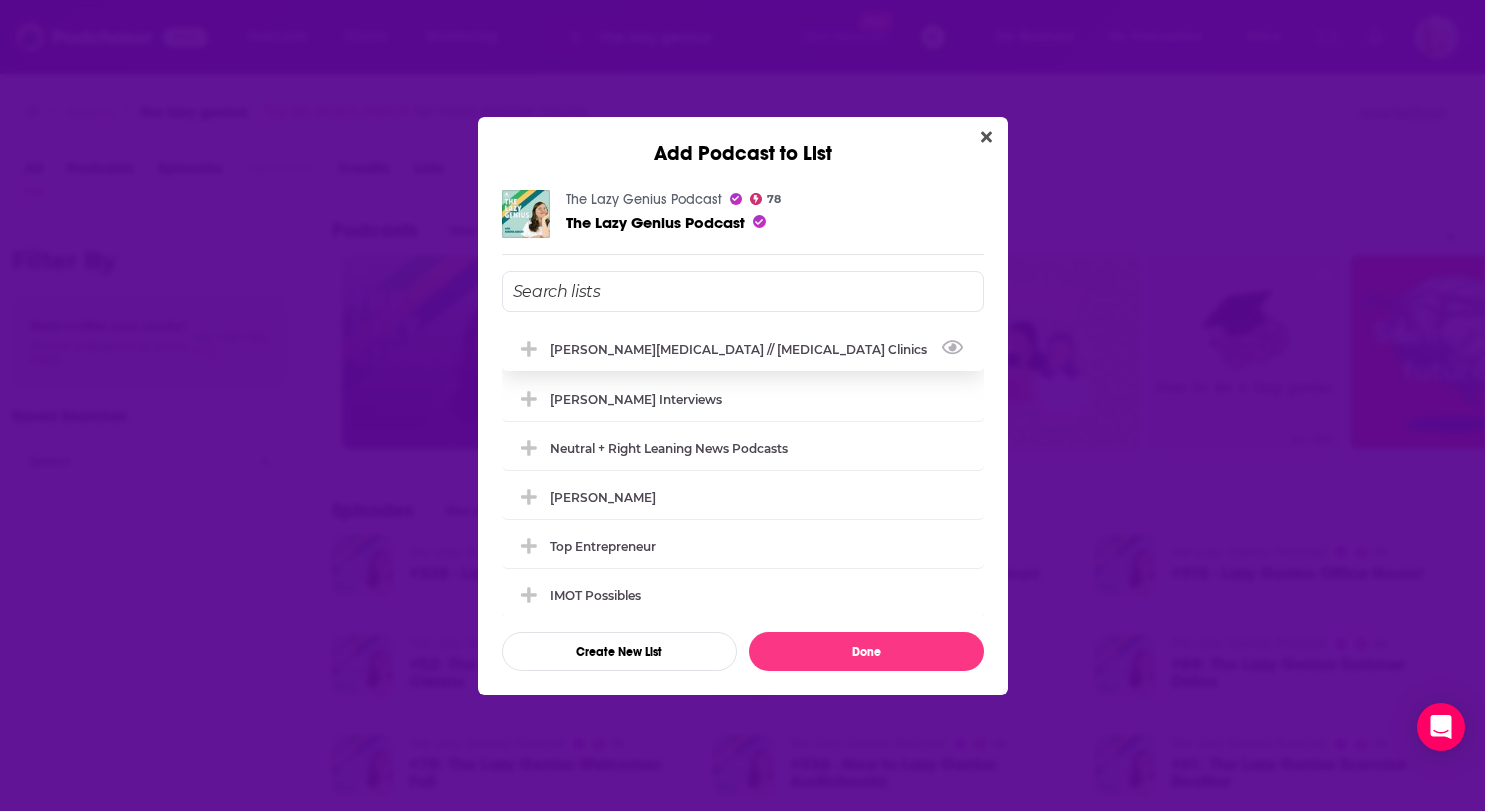 click on "[PERSON_NAME][MEDICAL_DATA] // [MEDICAL_DATA] Clinics" at bounding box center [743, 349] 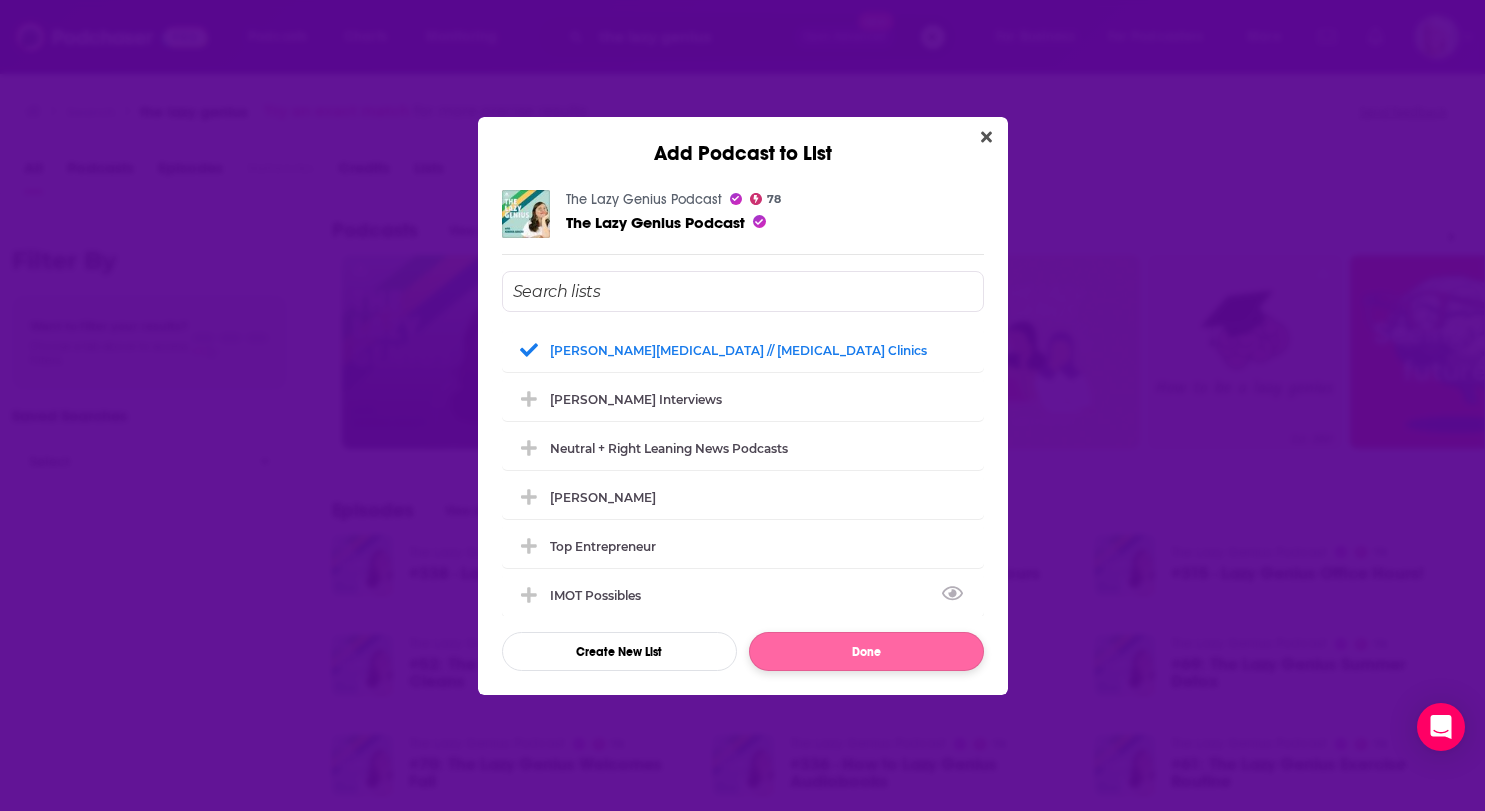 click on "Done" at bounding box center [866, 651] 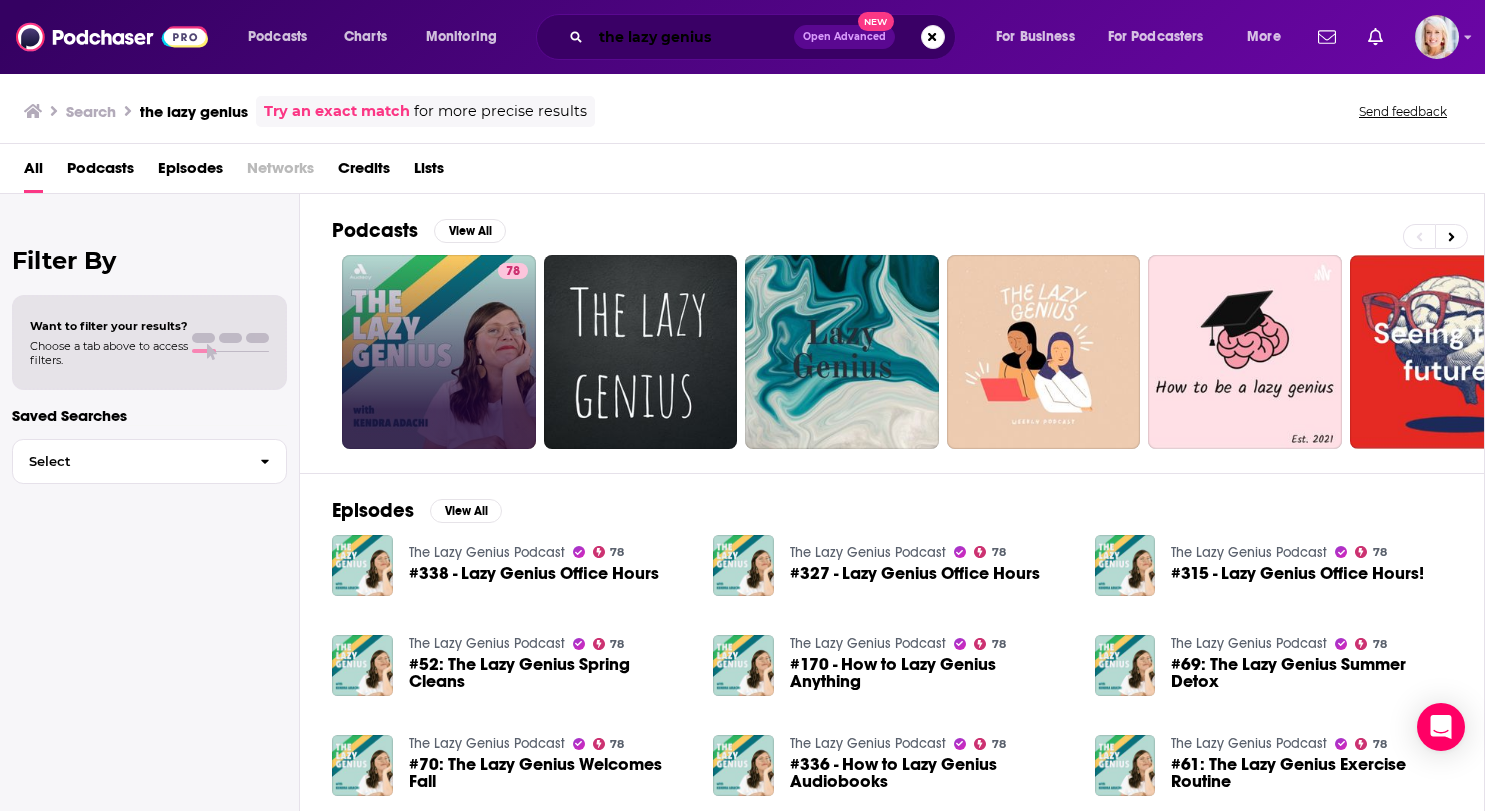 click on "the lazy genius" at bounding box center [692, 37] 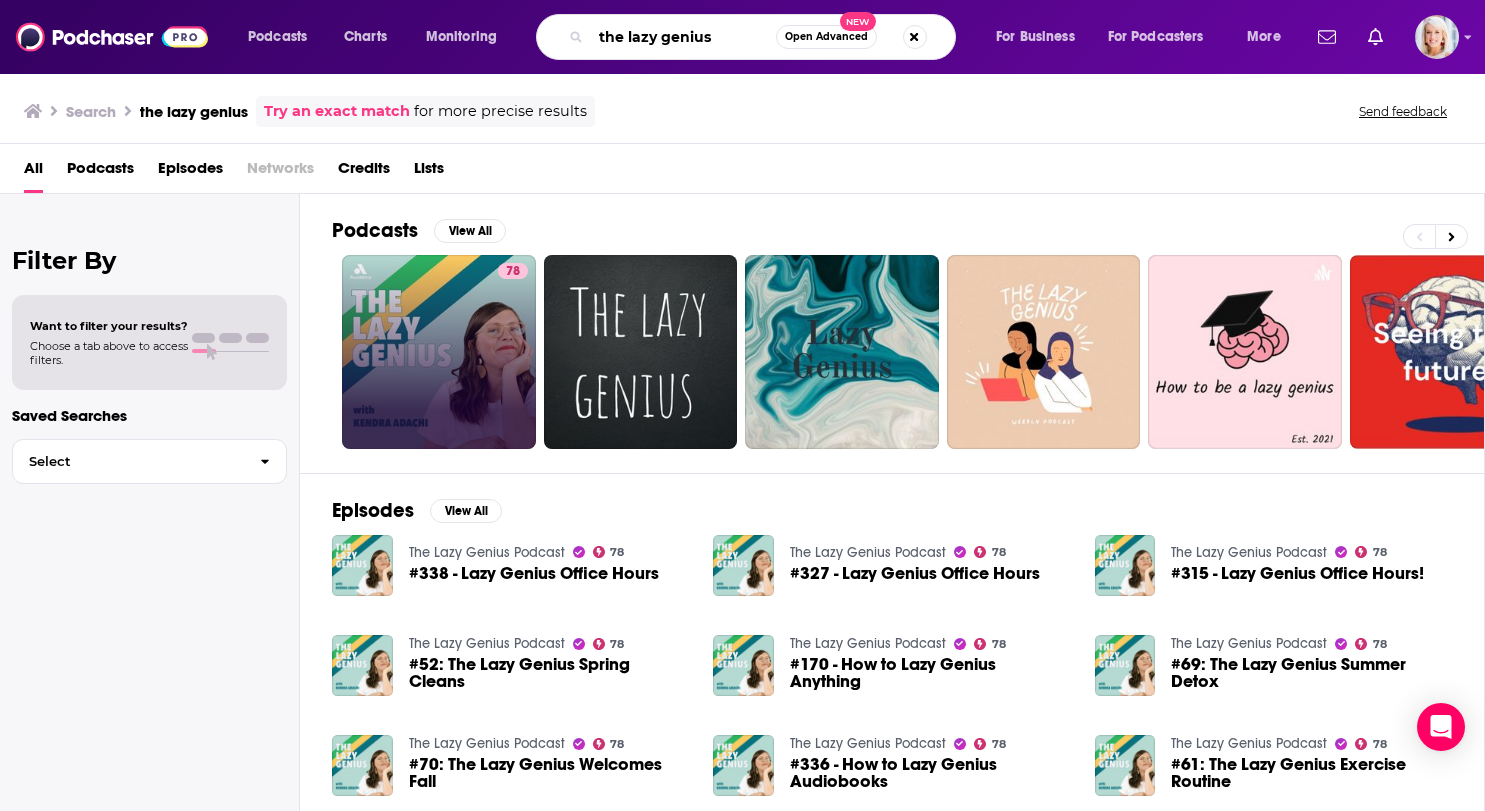 click on "the lazy genius" at bounding box center (683, 37) 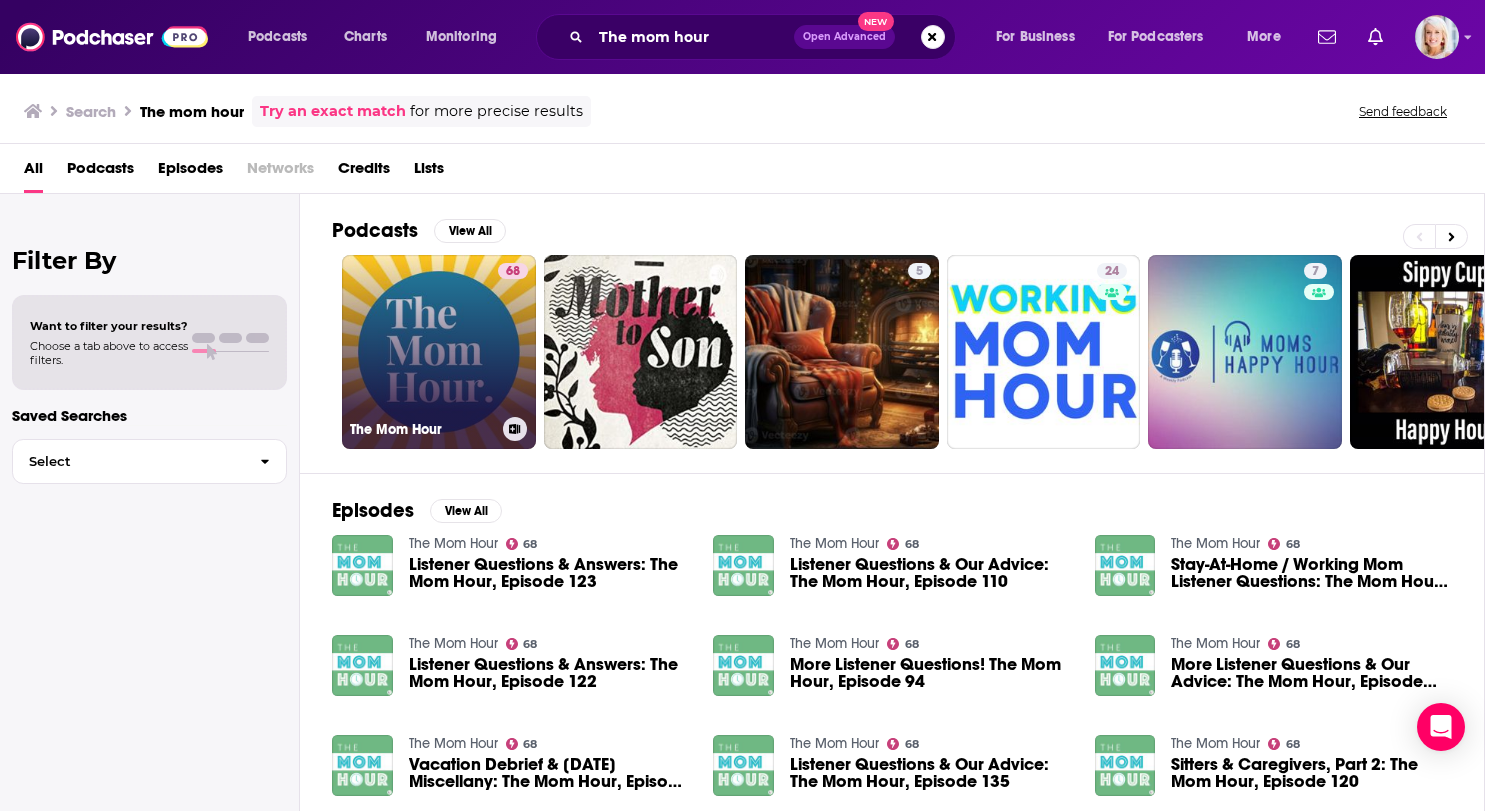 click 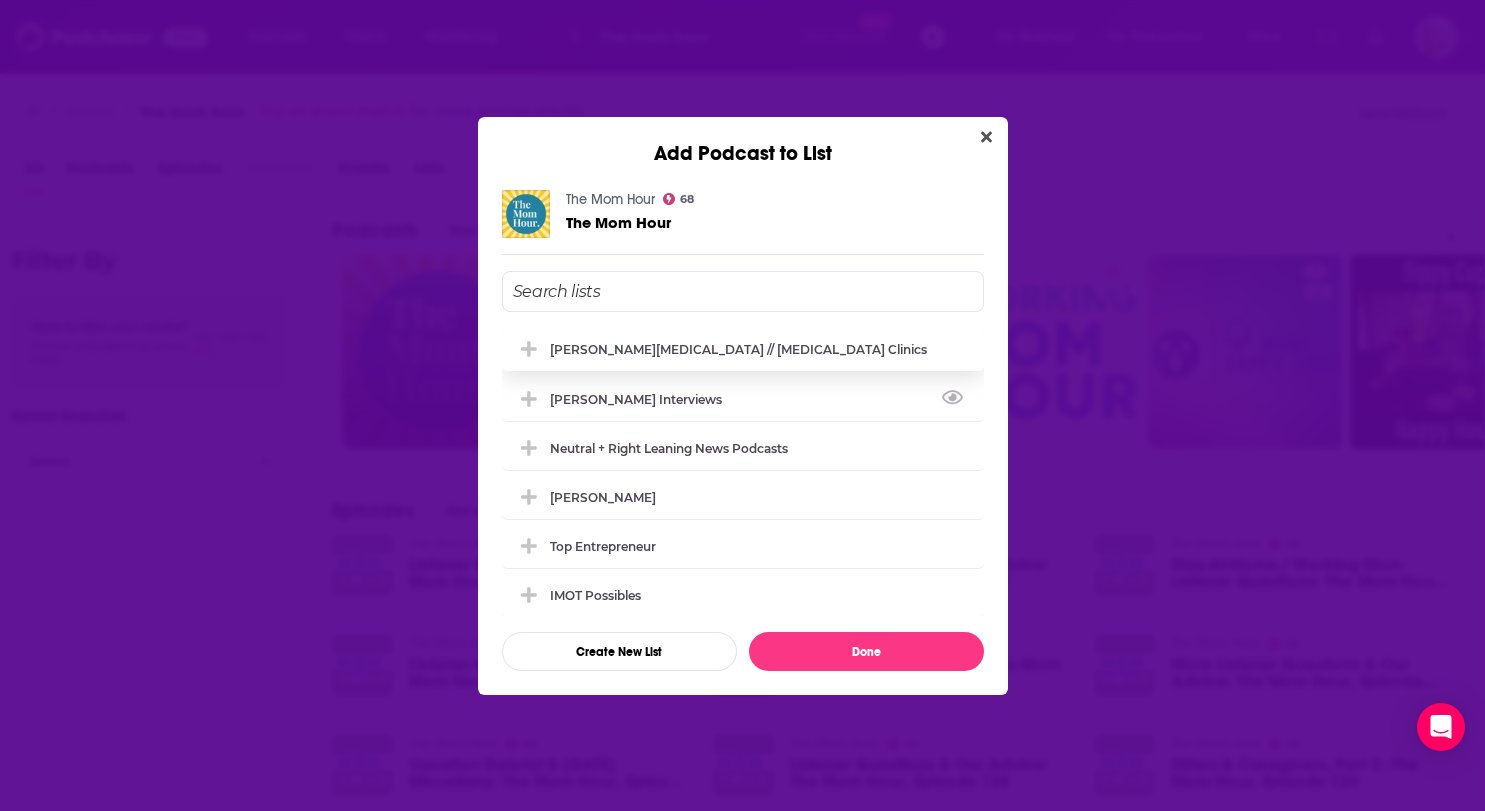 click on "[PERSON_NAME][MEDICAL_DATA] // [MEDICAL_DATA] Clinics" at bounding box center [743, 349] 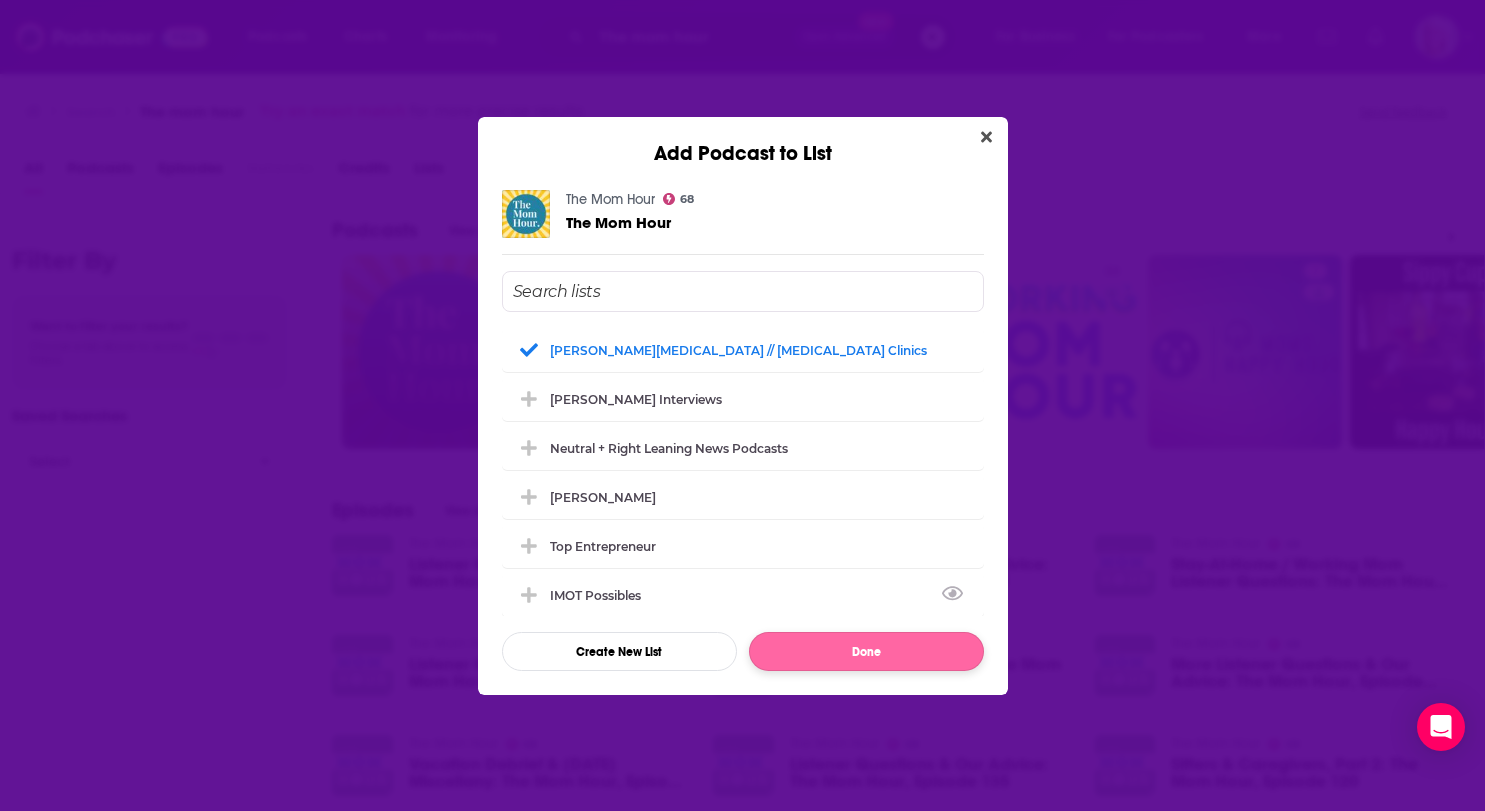 click on "Done" at bounding box center (866, 651) 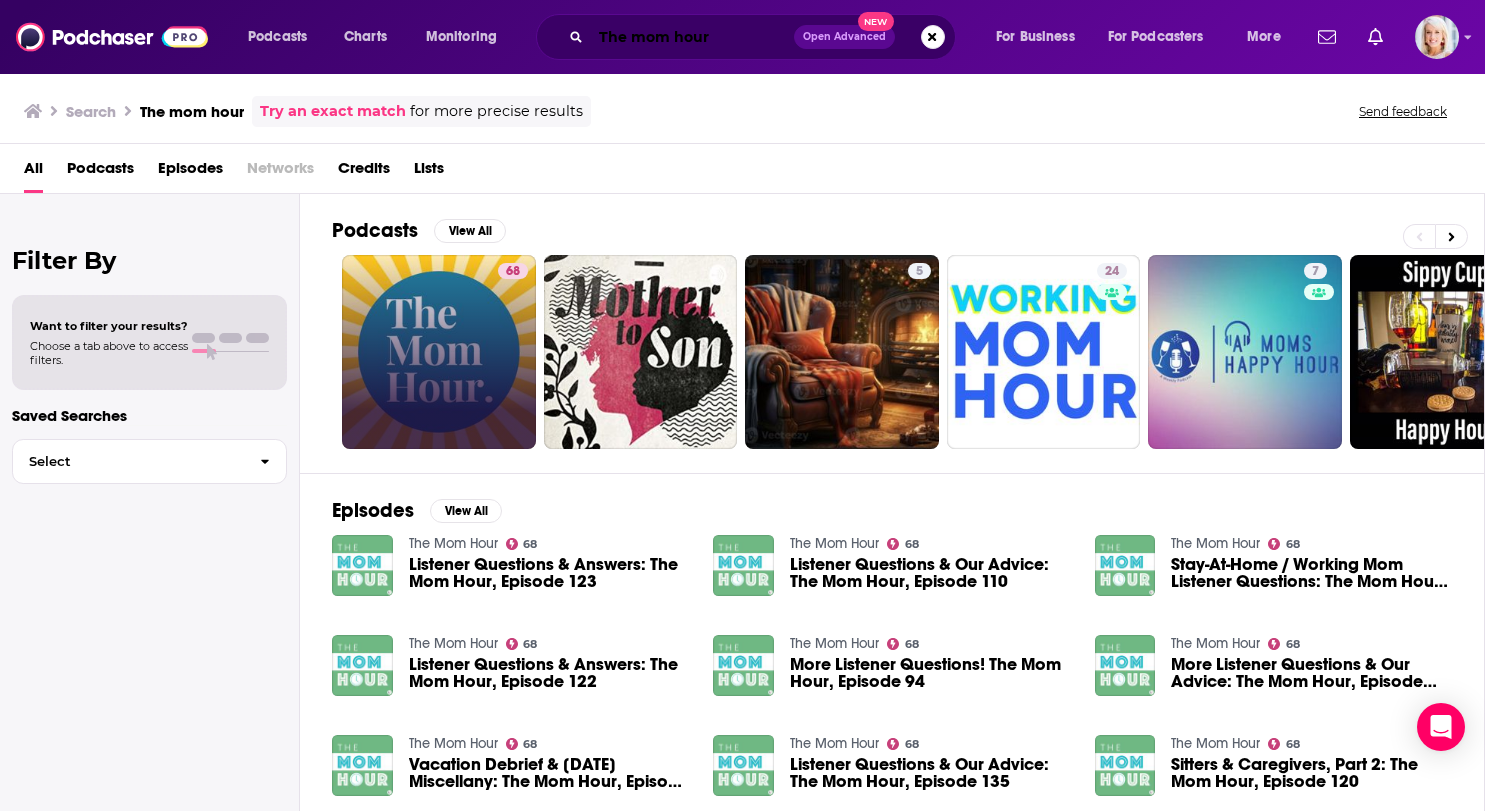 click on "The mom hour" at bounding box center (692, 37) 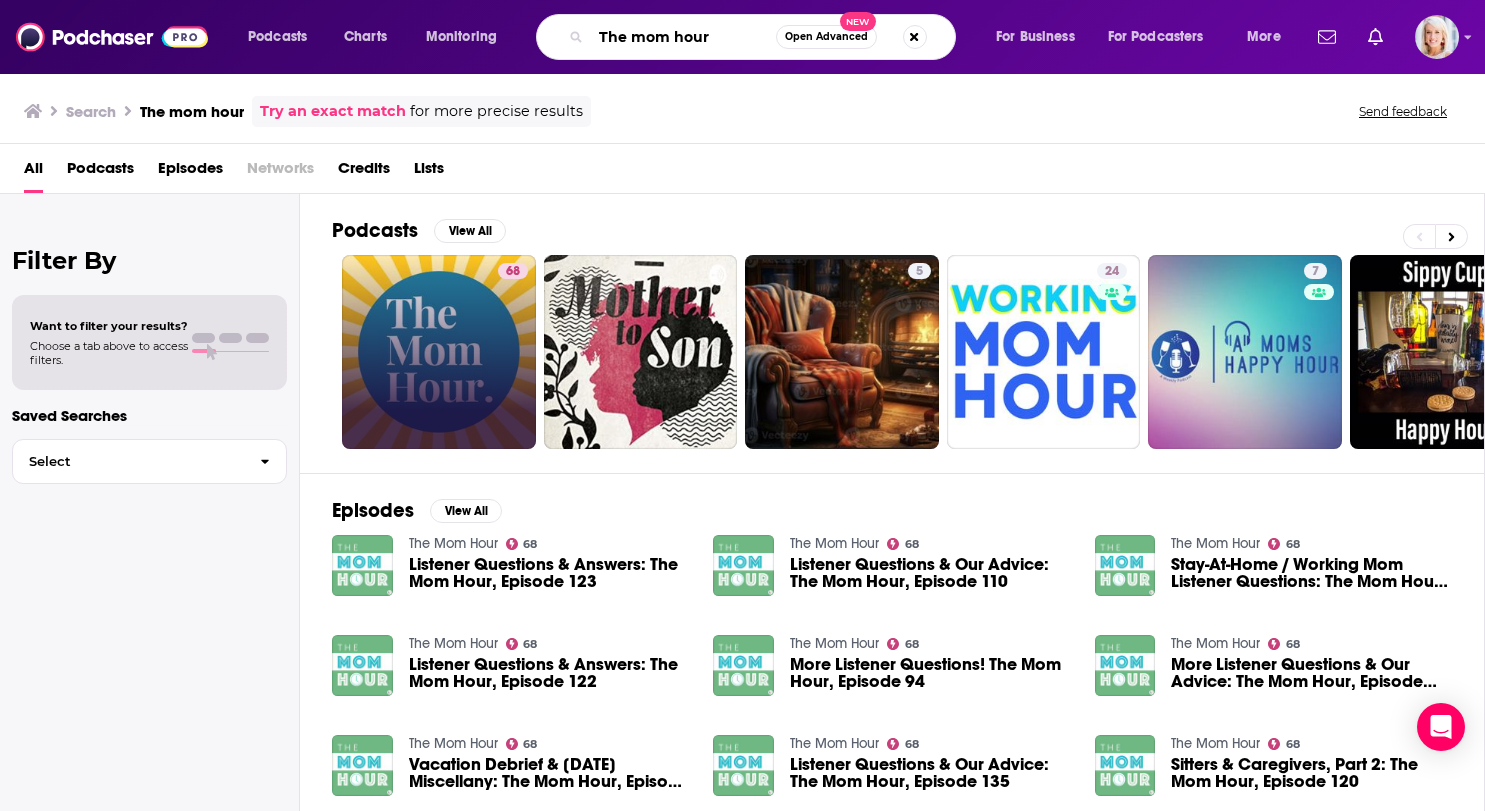 click on "The mom hour" at bounding box center (683, 37) 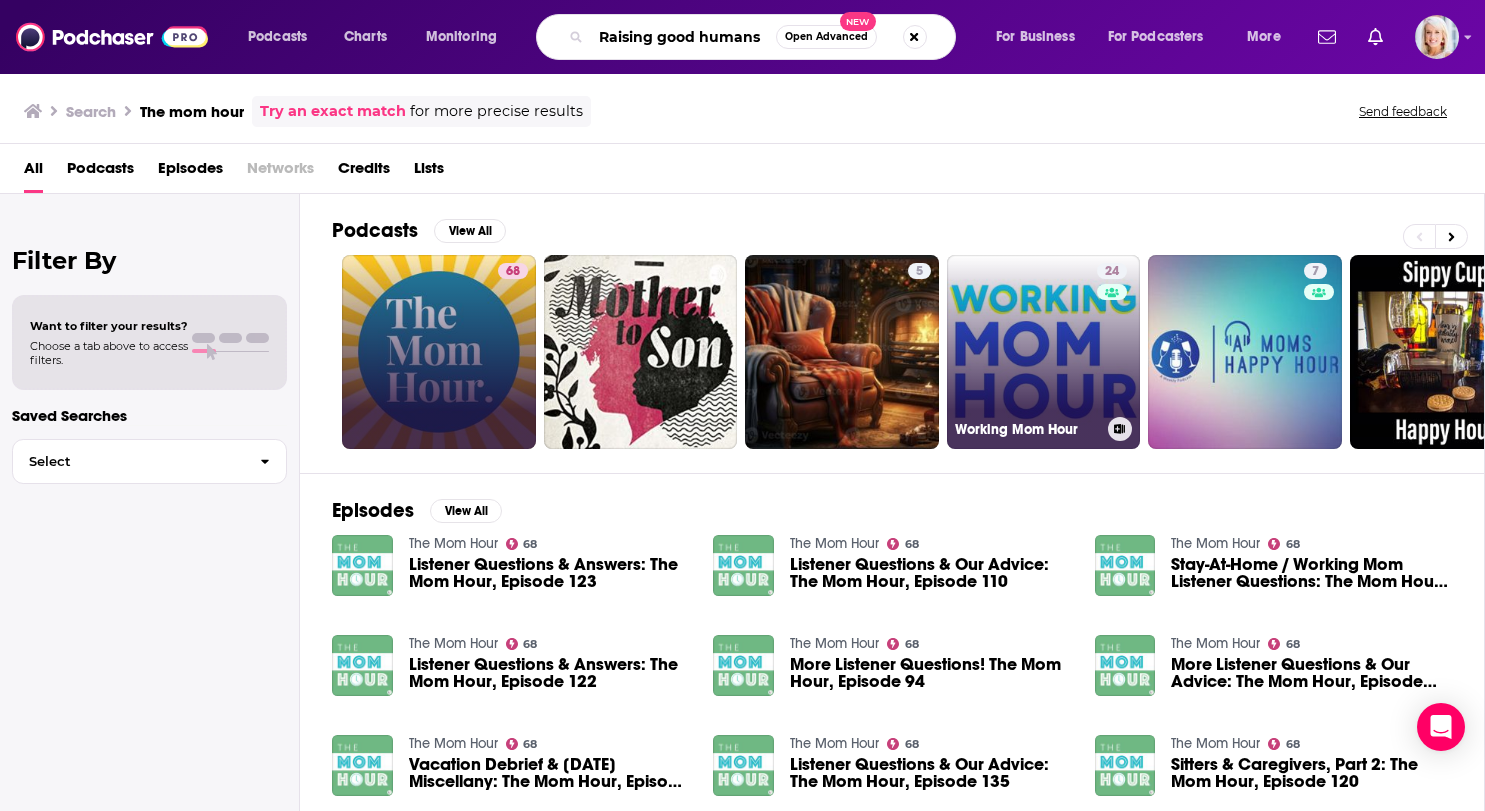 type on "Raising good humans" 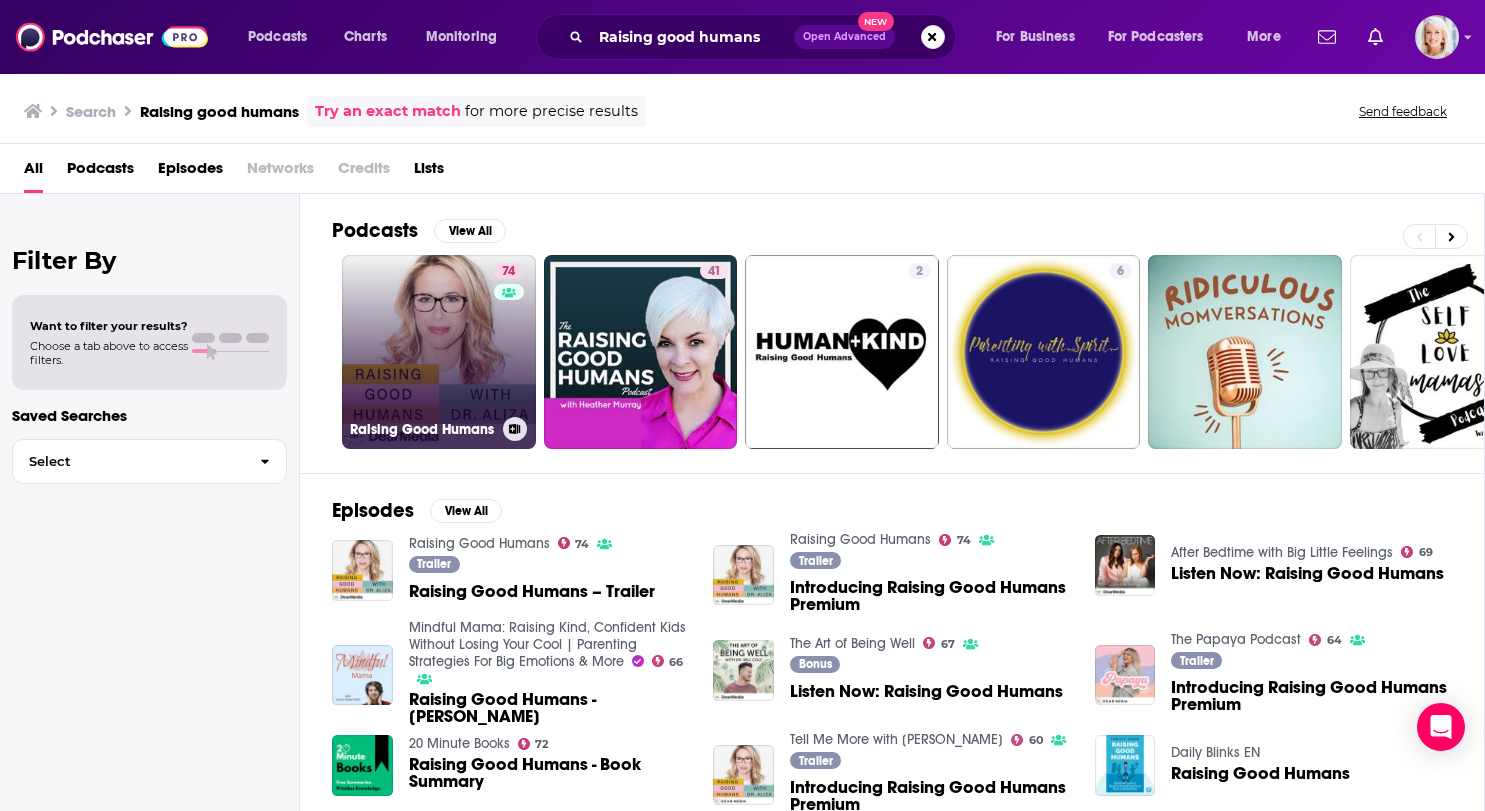 click at bounding box center [515, 429] 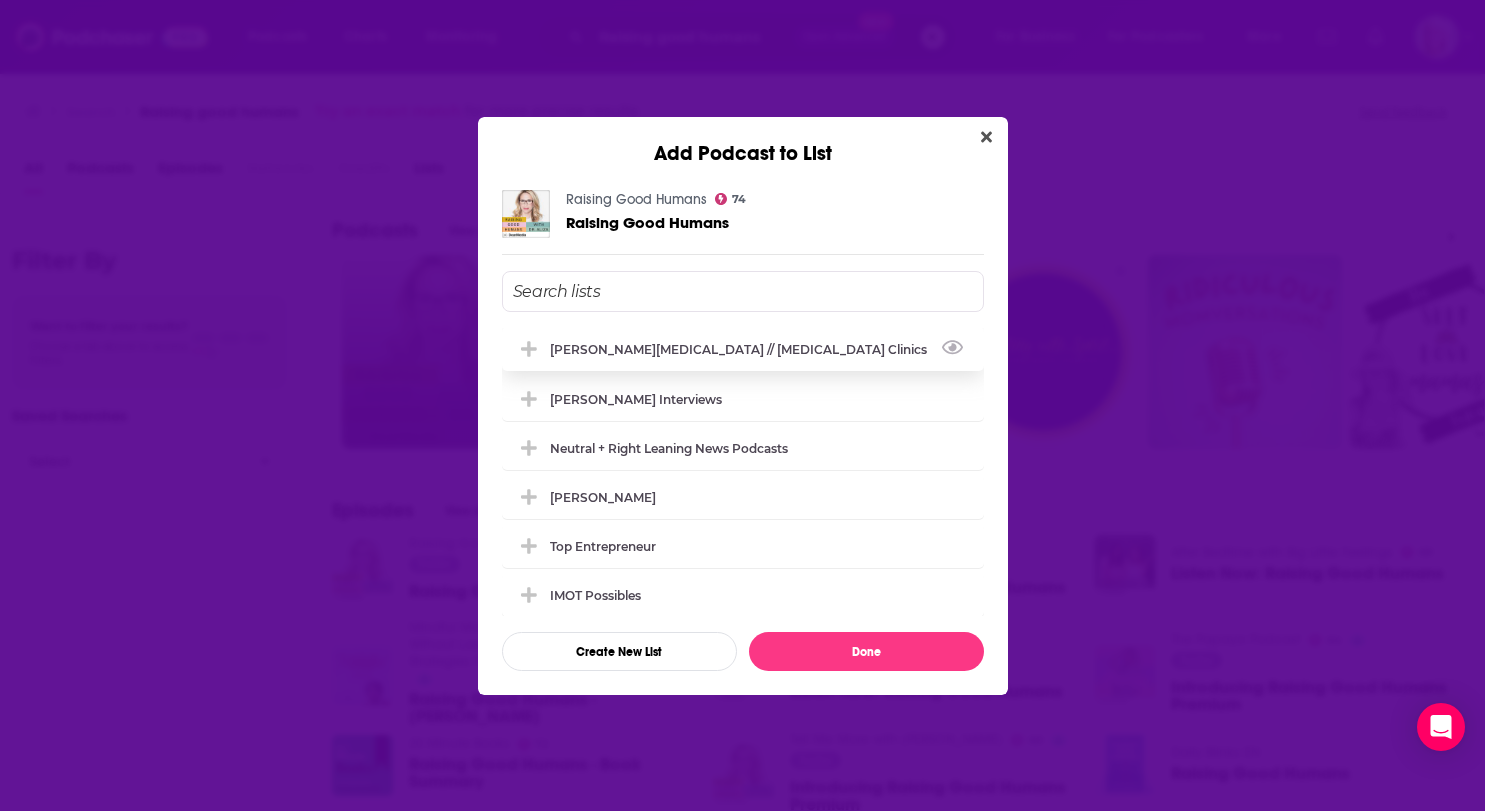 click on "[PERSON_NAME][MEDICAL_DATA] // [MEDICAL_DATA] Clinics" at bounding box center (743, 349) 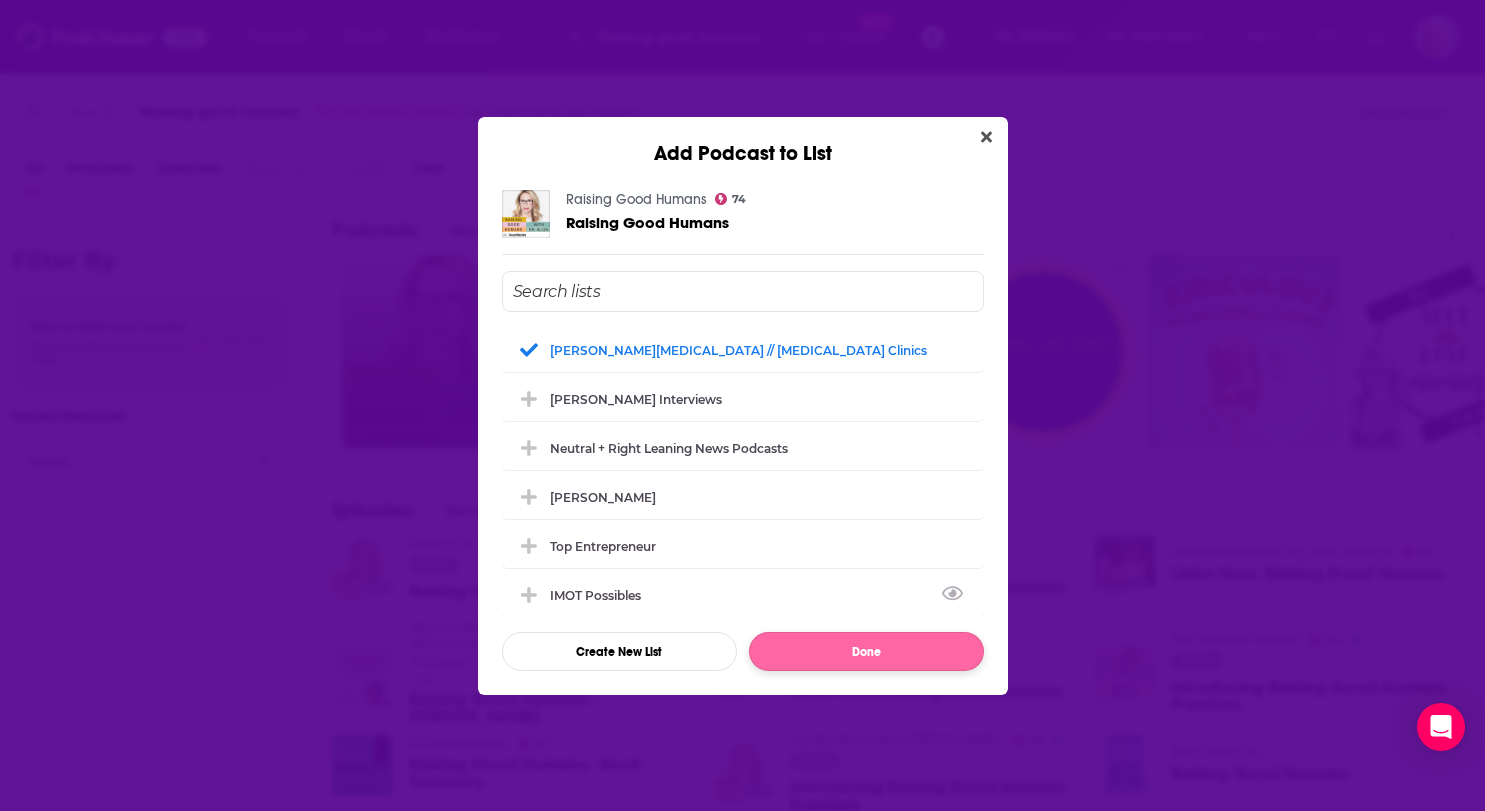 click on "Done" at bounding box center [866, 651] 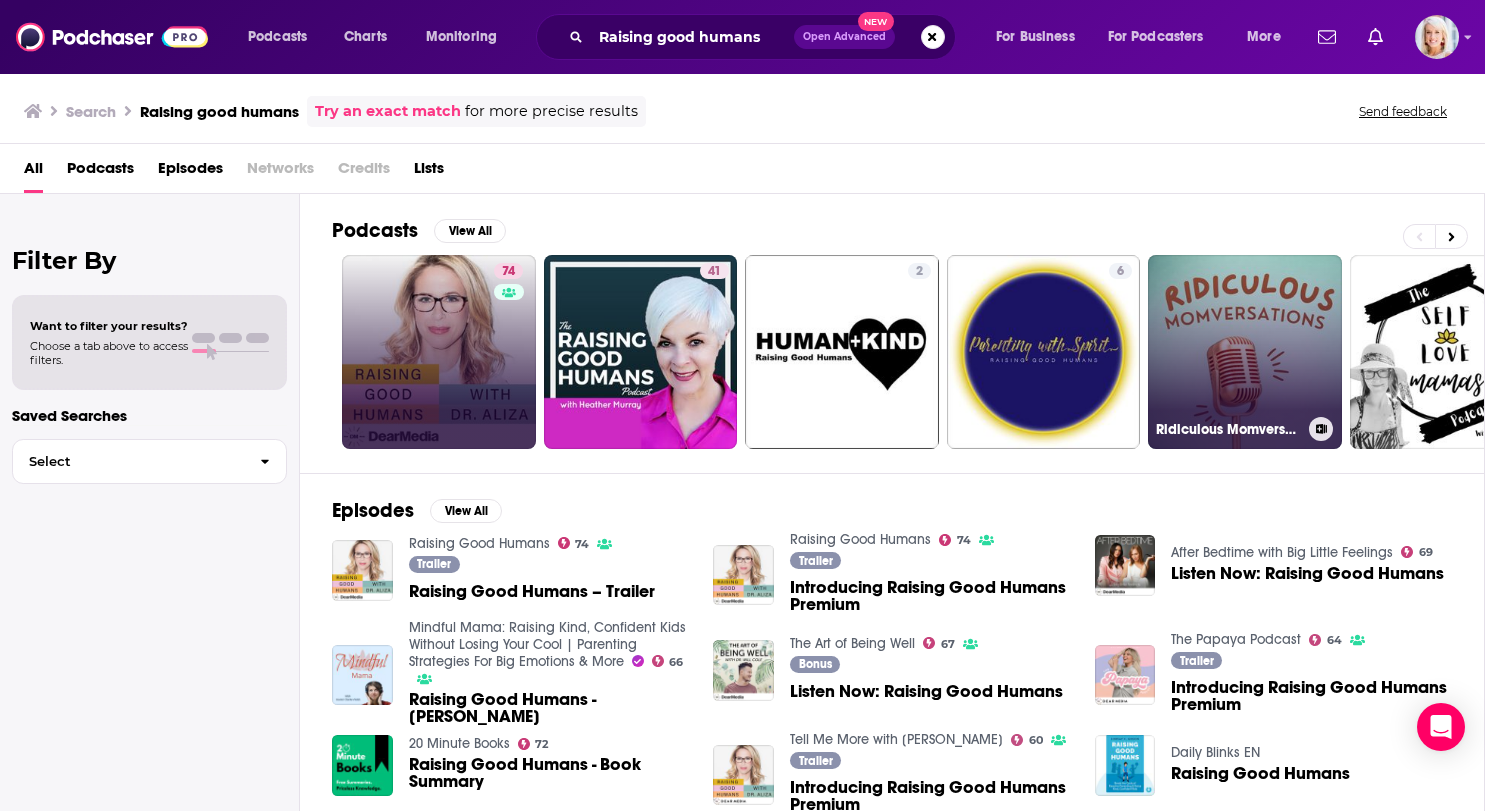 click on "Ridiculous Momversations" at bounding box center (1245, 352) 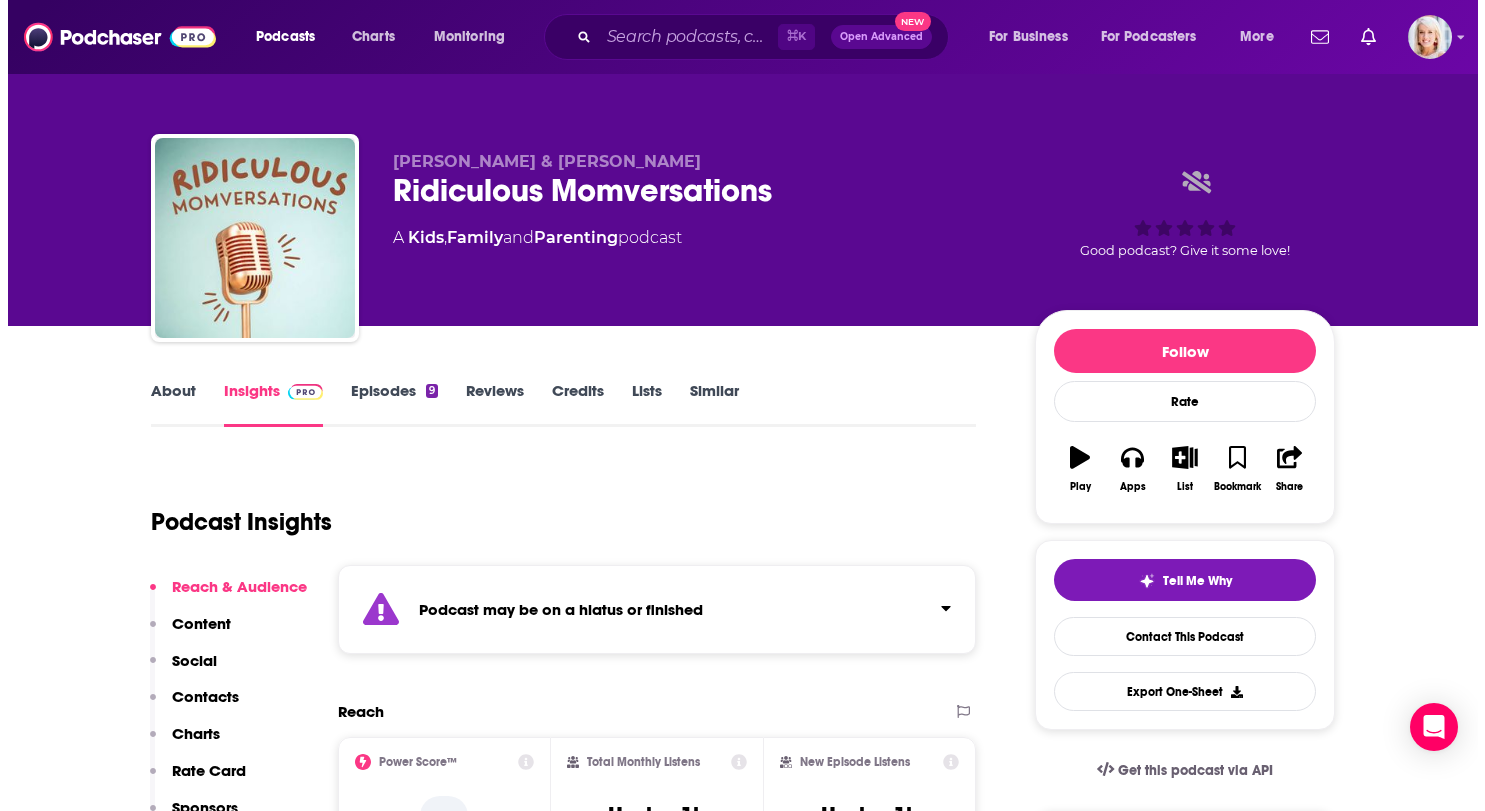 scroll, scrollTop: 0, scrollLeft: 0, axis: both 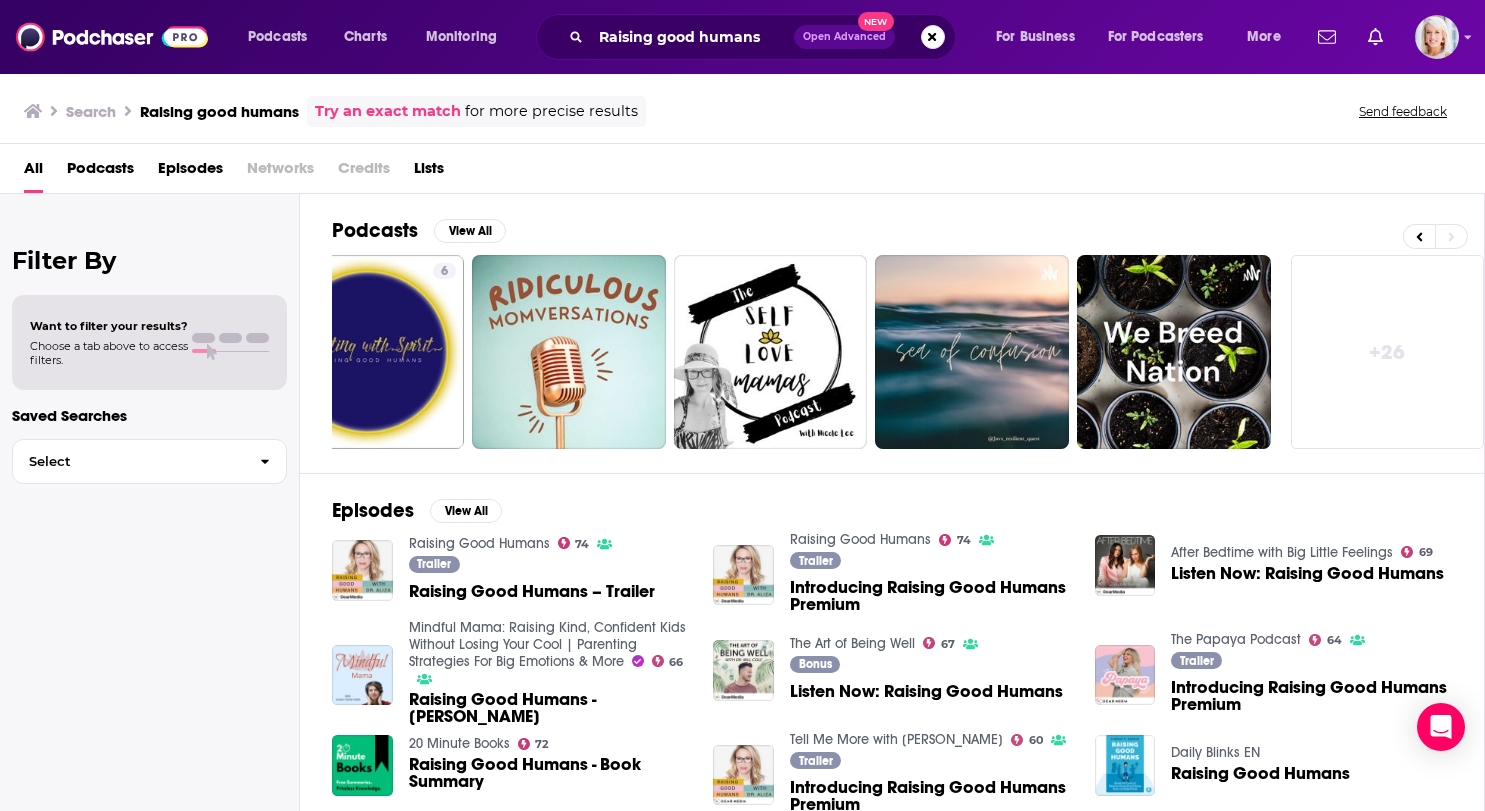 click at bounding box center (1437, 37) 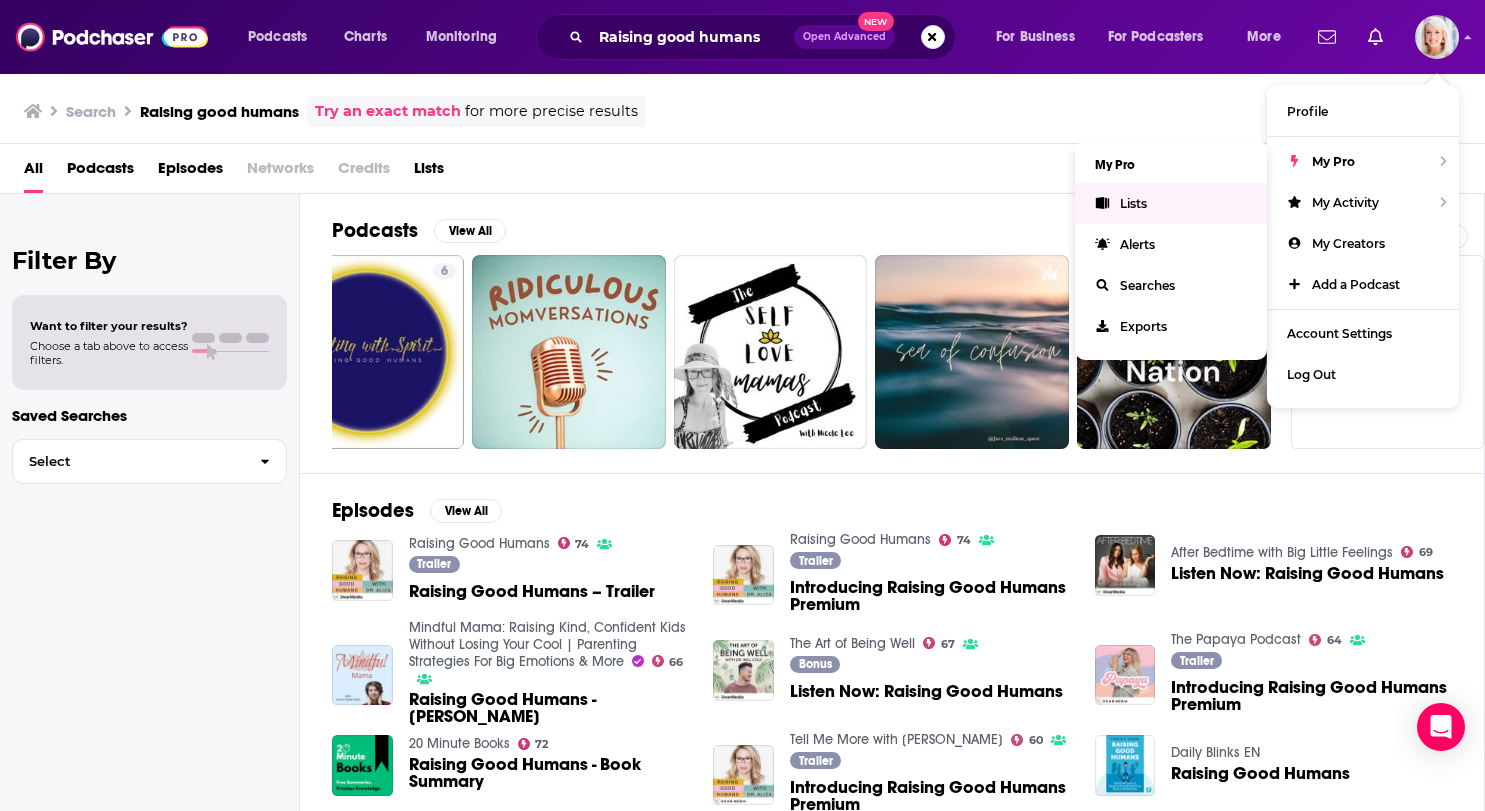 click on "Lists" at bounding box center [1171, 203] 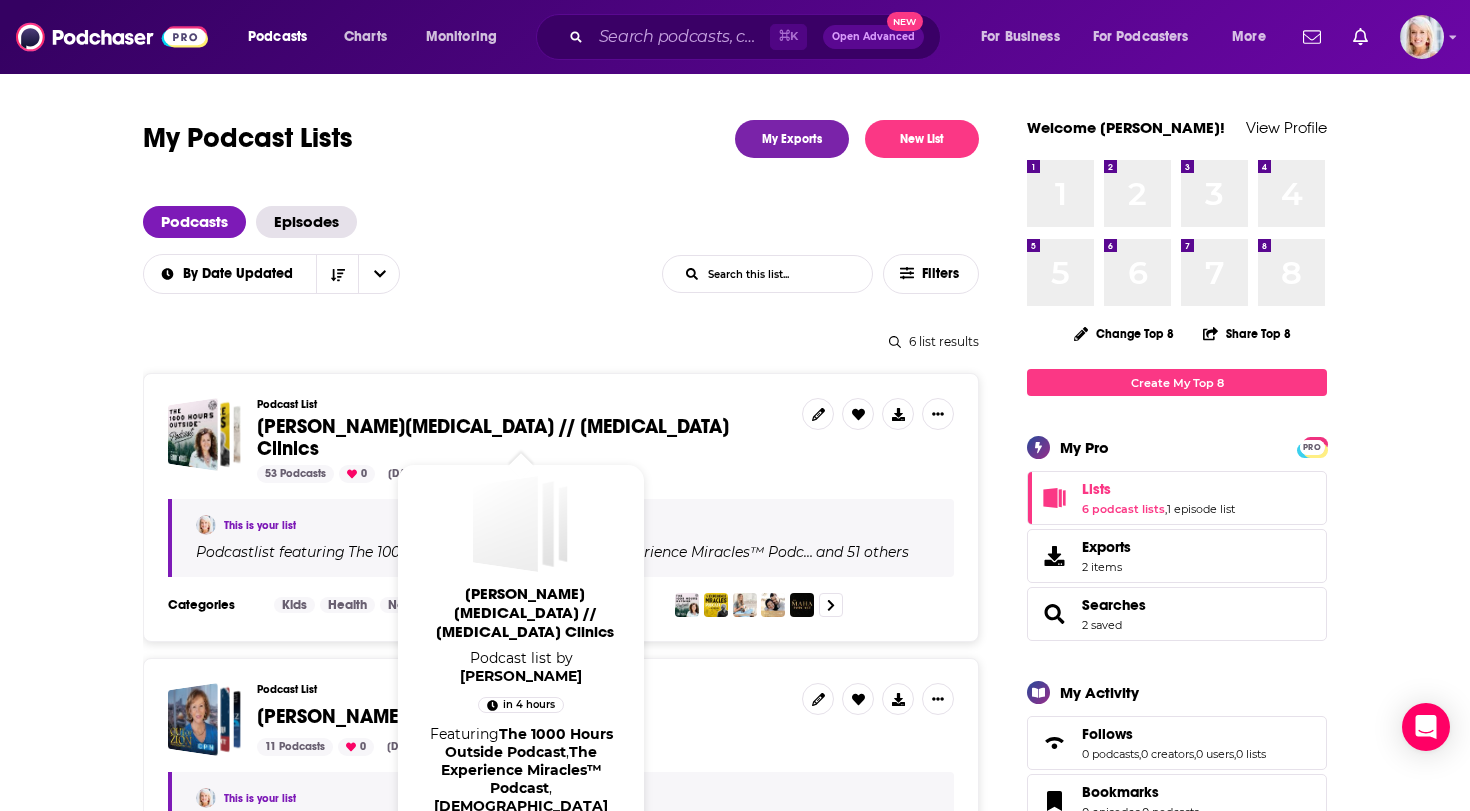click on "[PERSON_NAME][MEDICAL_DATA] // [MEDICAL_DATA] Clinics" at bounding box center [493, 437] 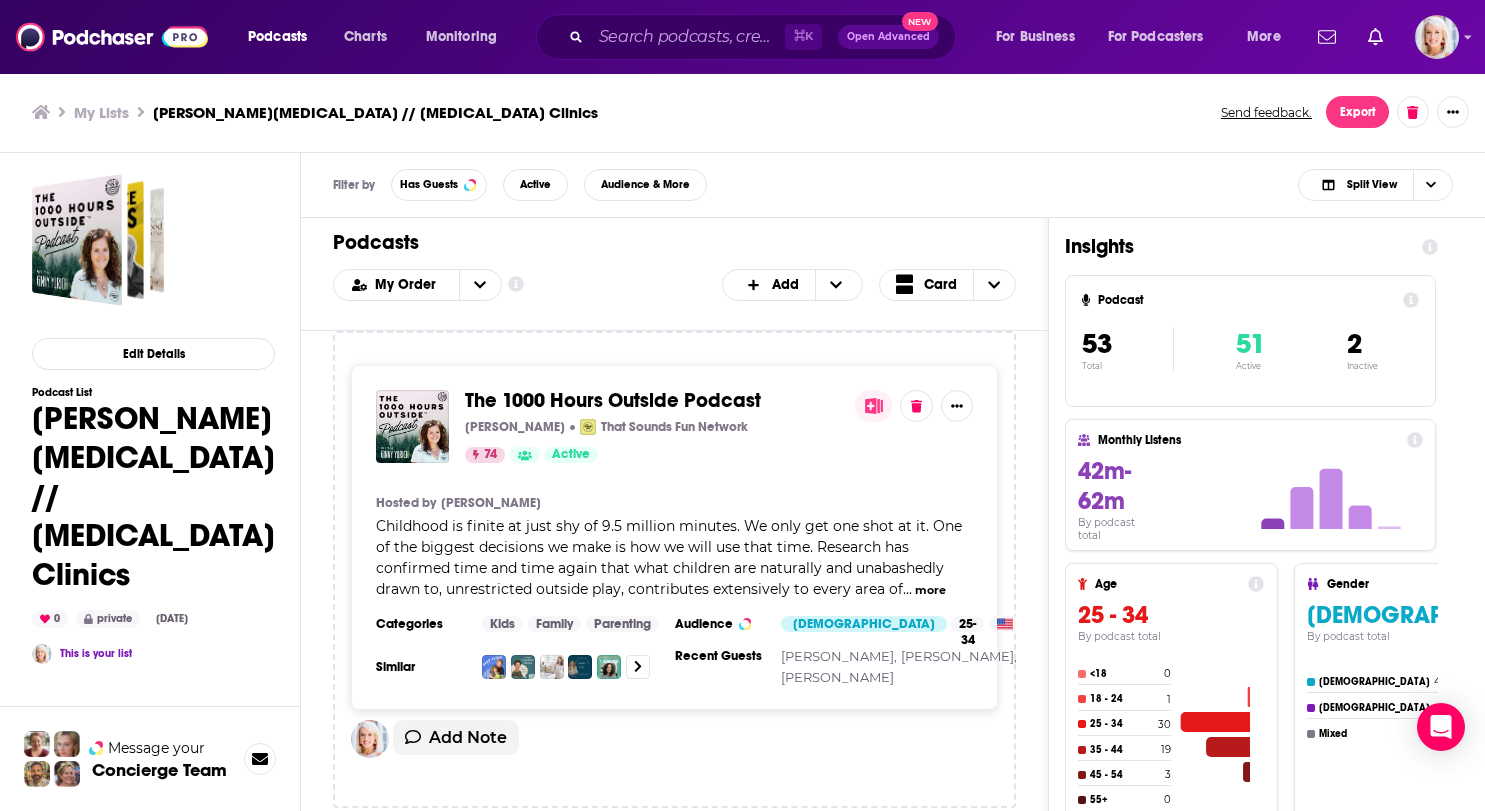 click on "The 1000 Hours Outside Podcast" at bounding box center (613, 400) 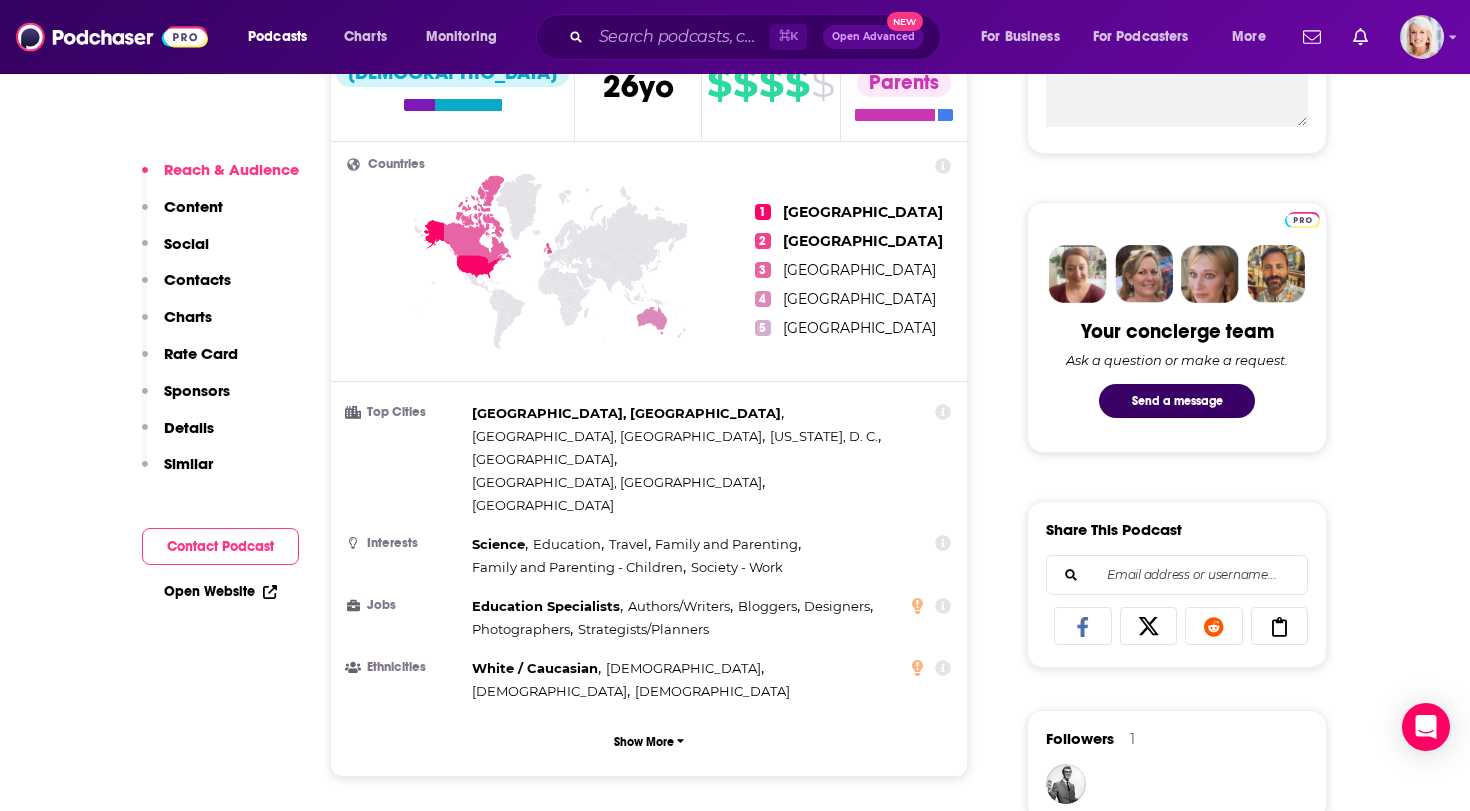 click on "Similar" at bounding box center (188, 463) 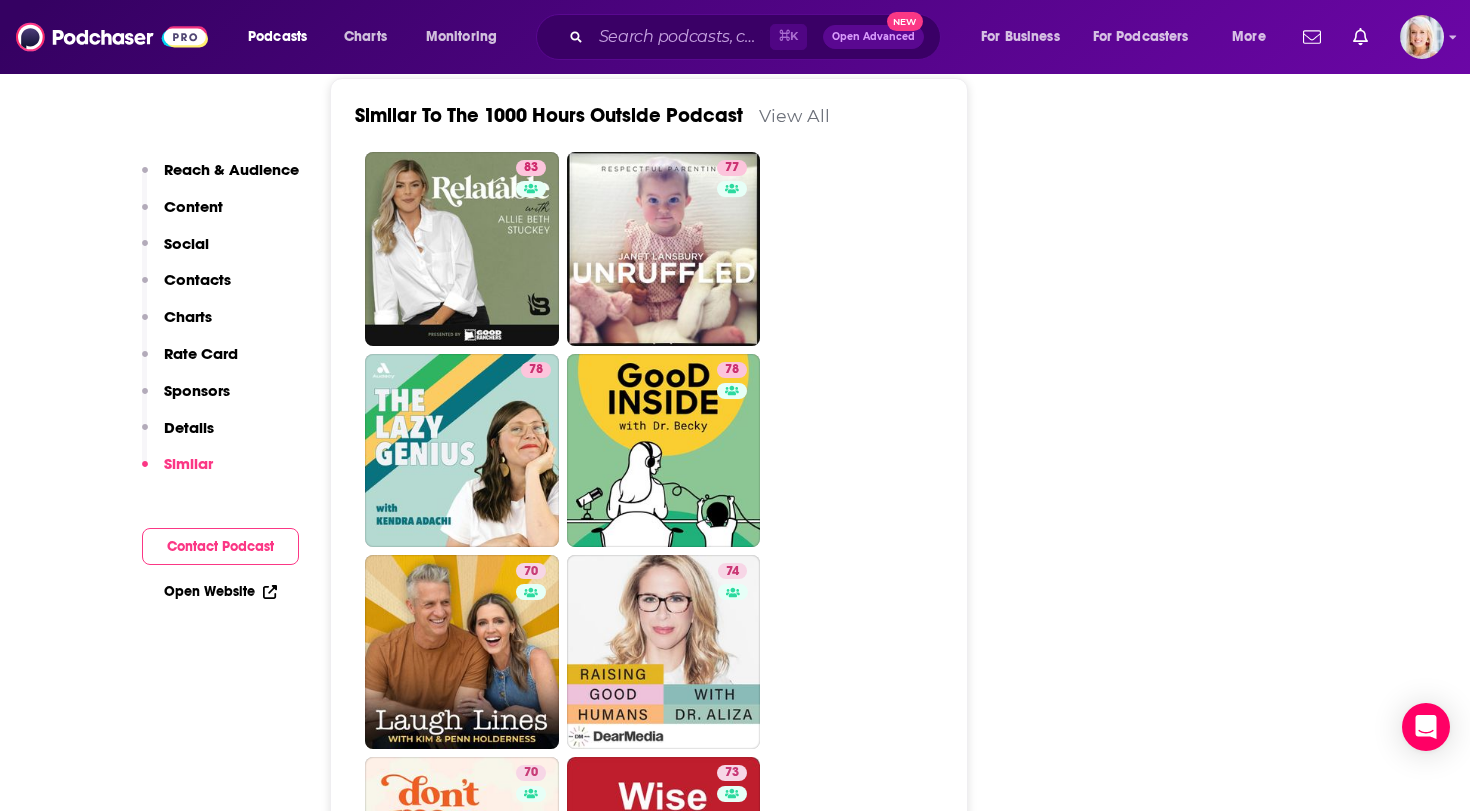 scroll, scrollTop: 4982, scrollLeft: 0, axis: vertical 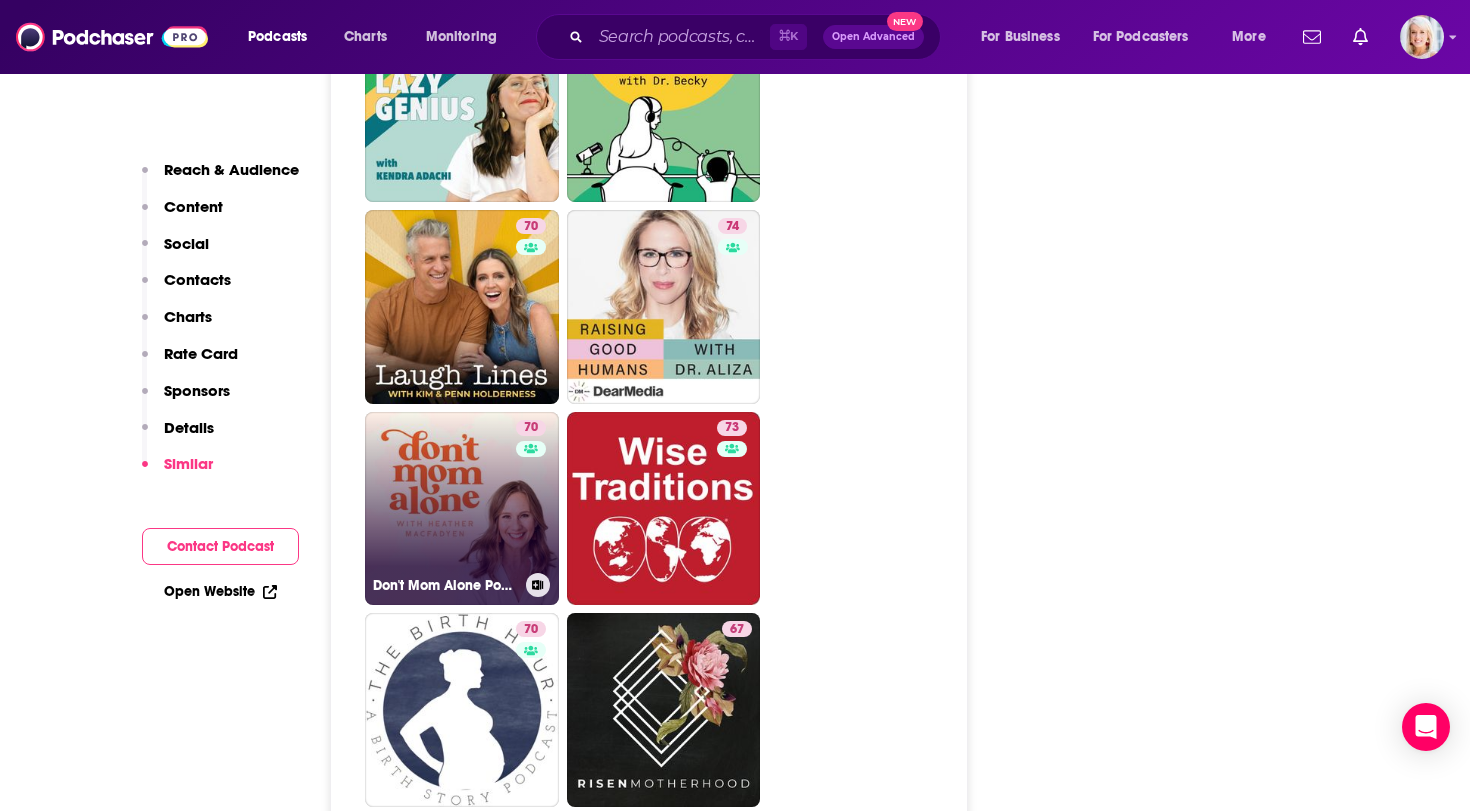 click 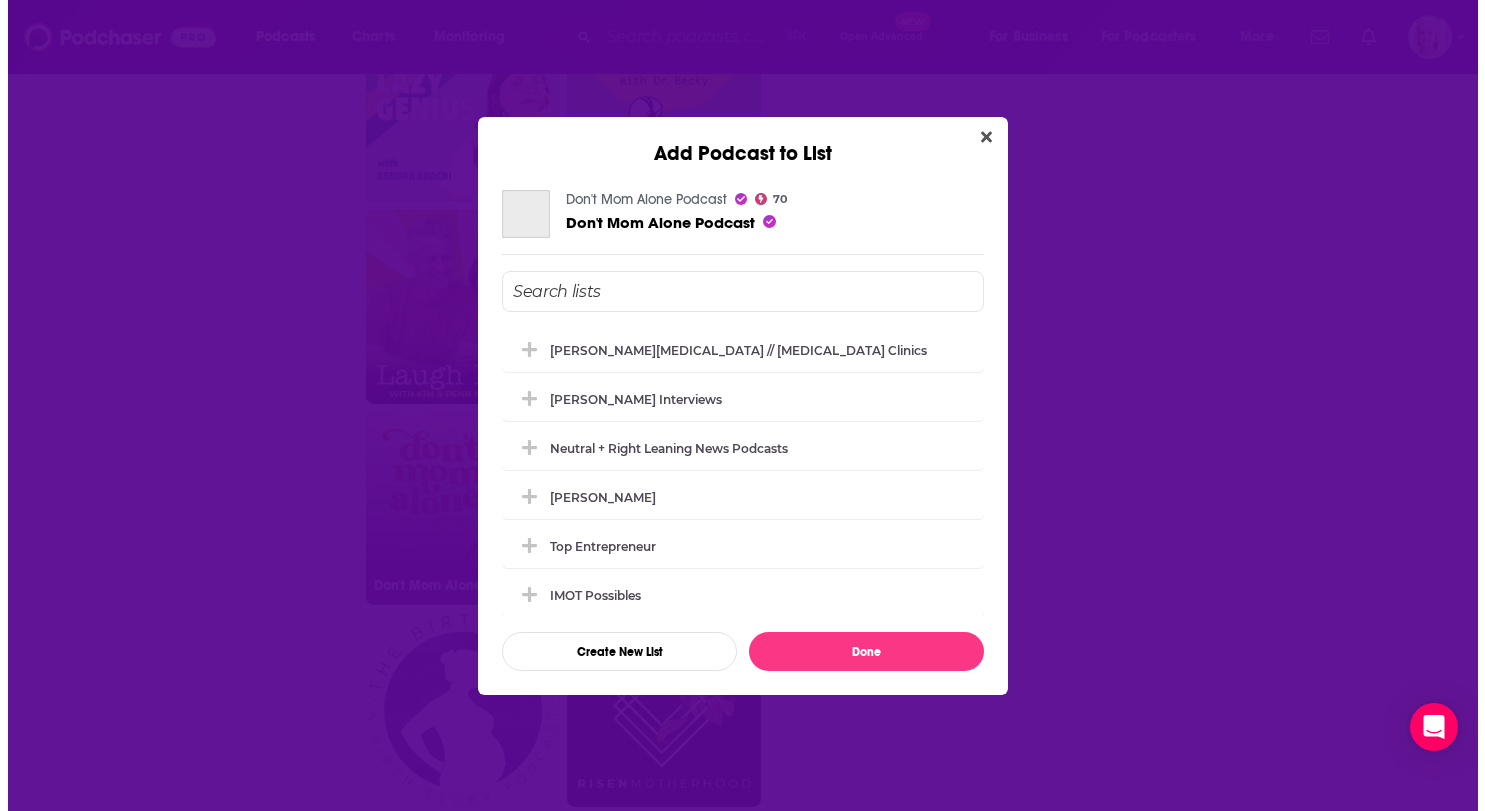 scroll, scrollTop: 0, scrollLeft: 0, axis: both 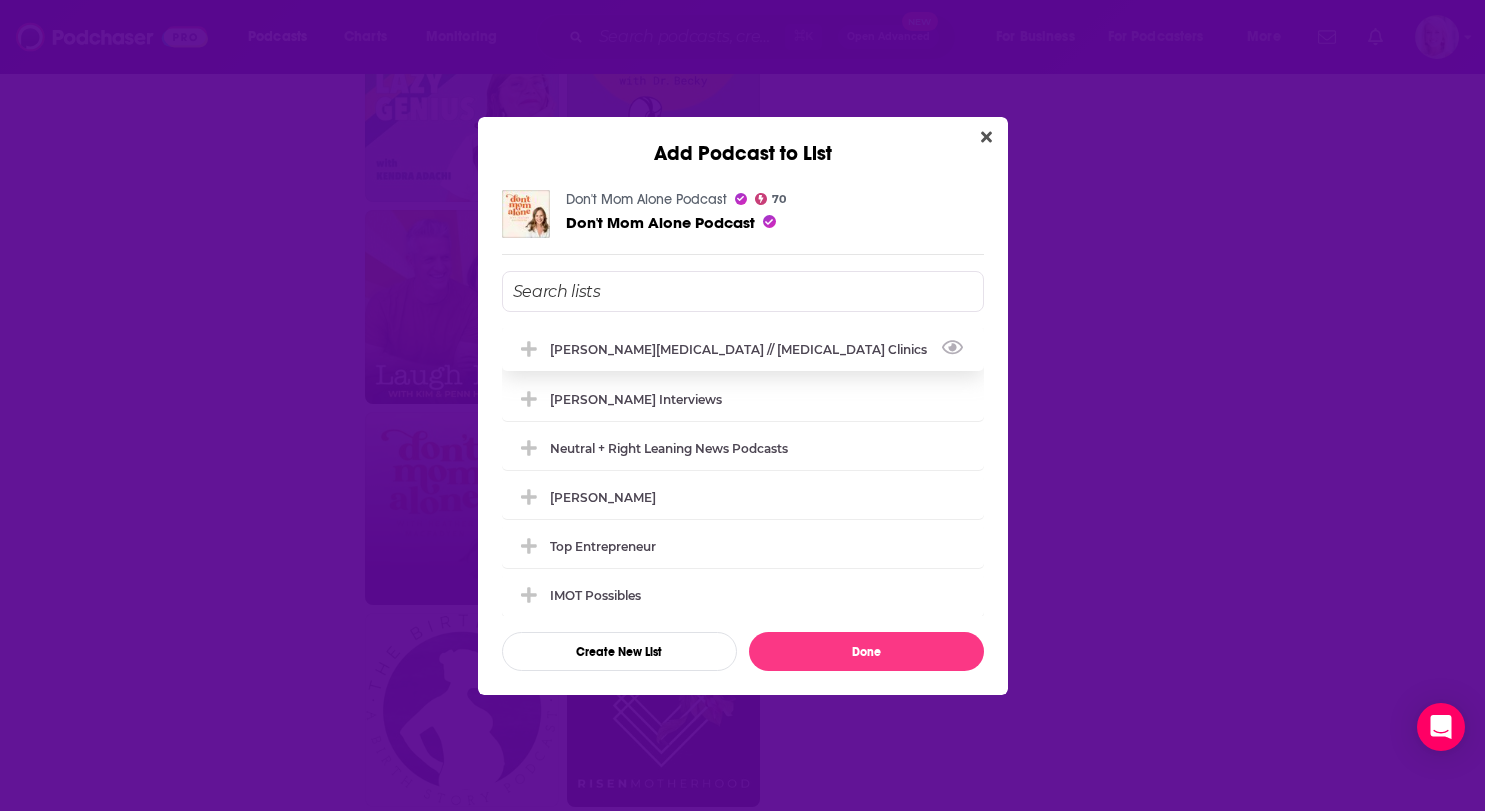 click on "[PERSON_NAME][MEDICAL_DATA] // [MEDICAL_DATA] Clinics" at bounding box center [744, 349] 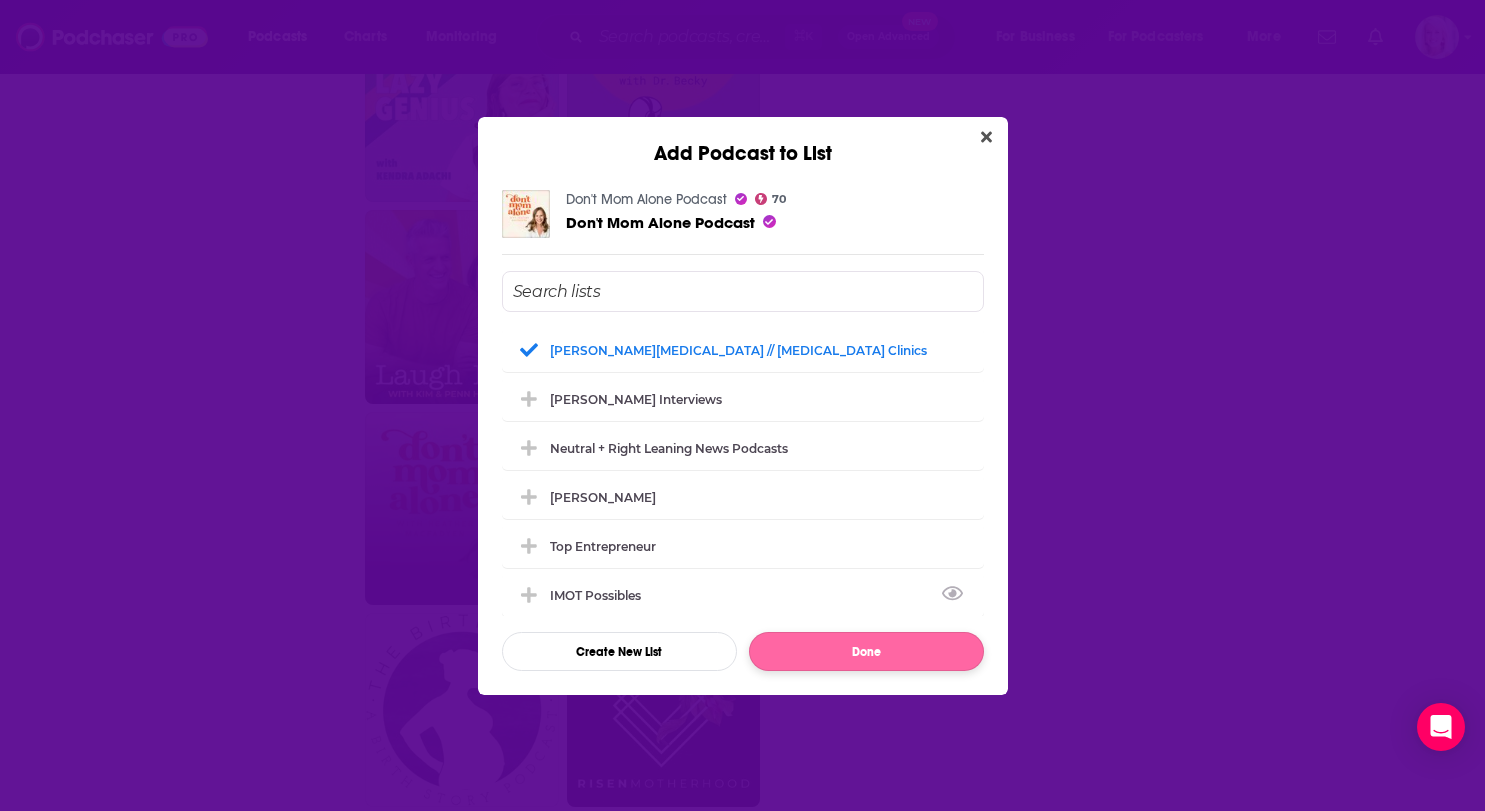 click on "Done" at bounding box center (866, 651) 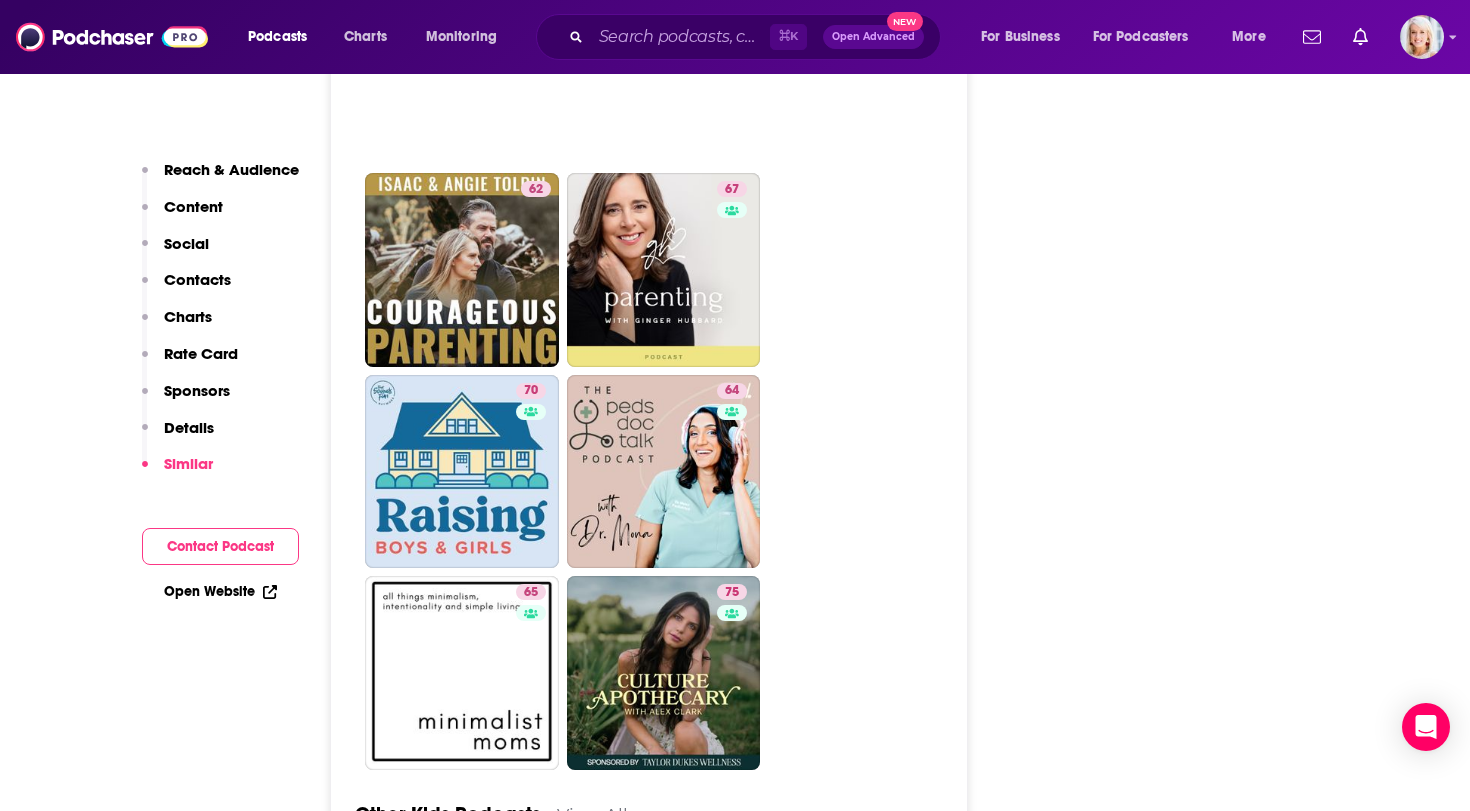 scroll, scrollTop: 6759, scrollLeft: 0, axis: vertical 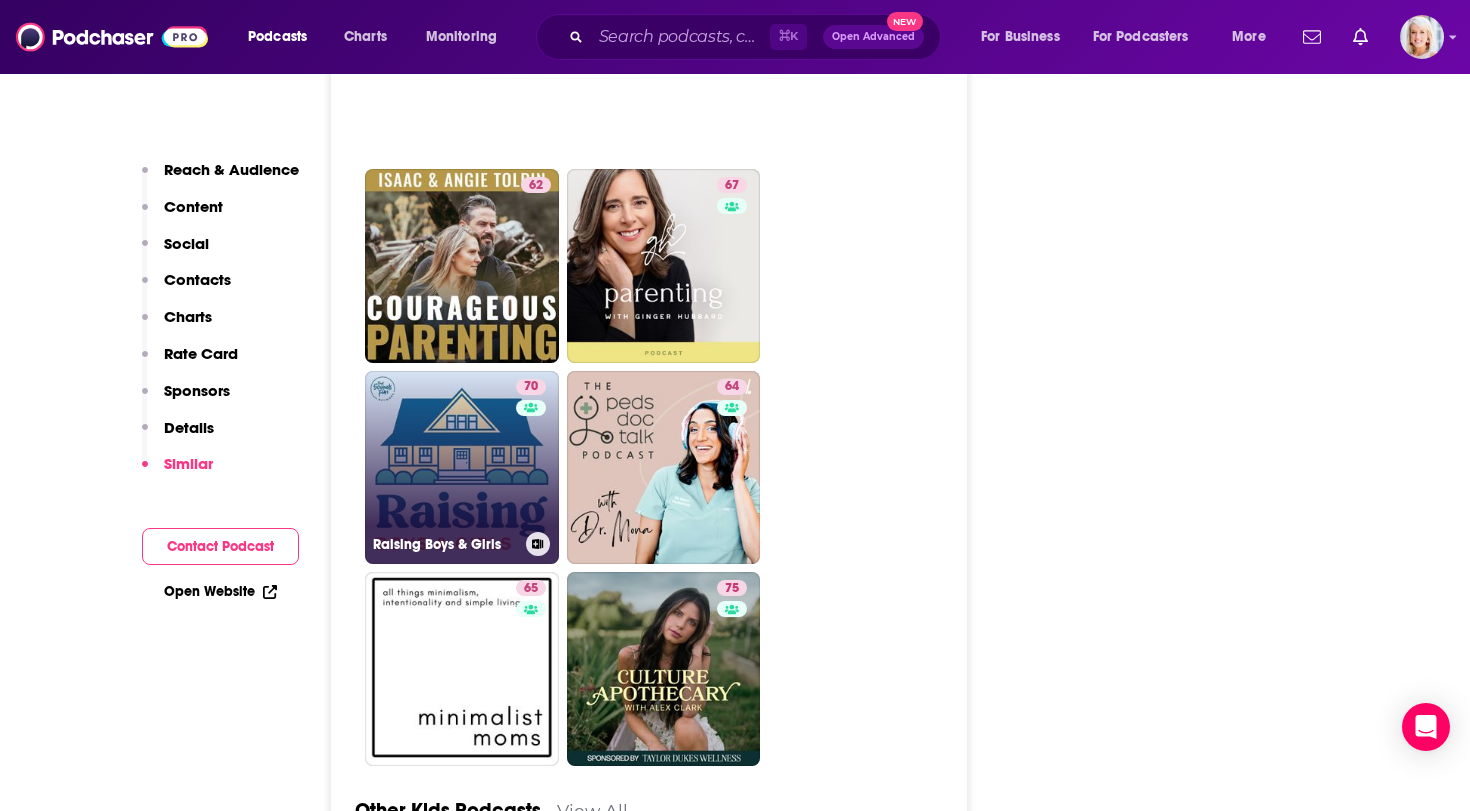 click 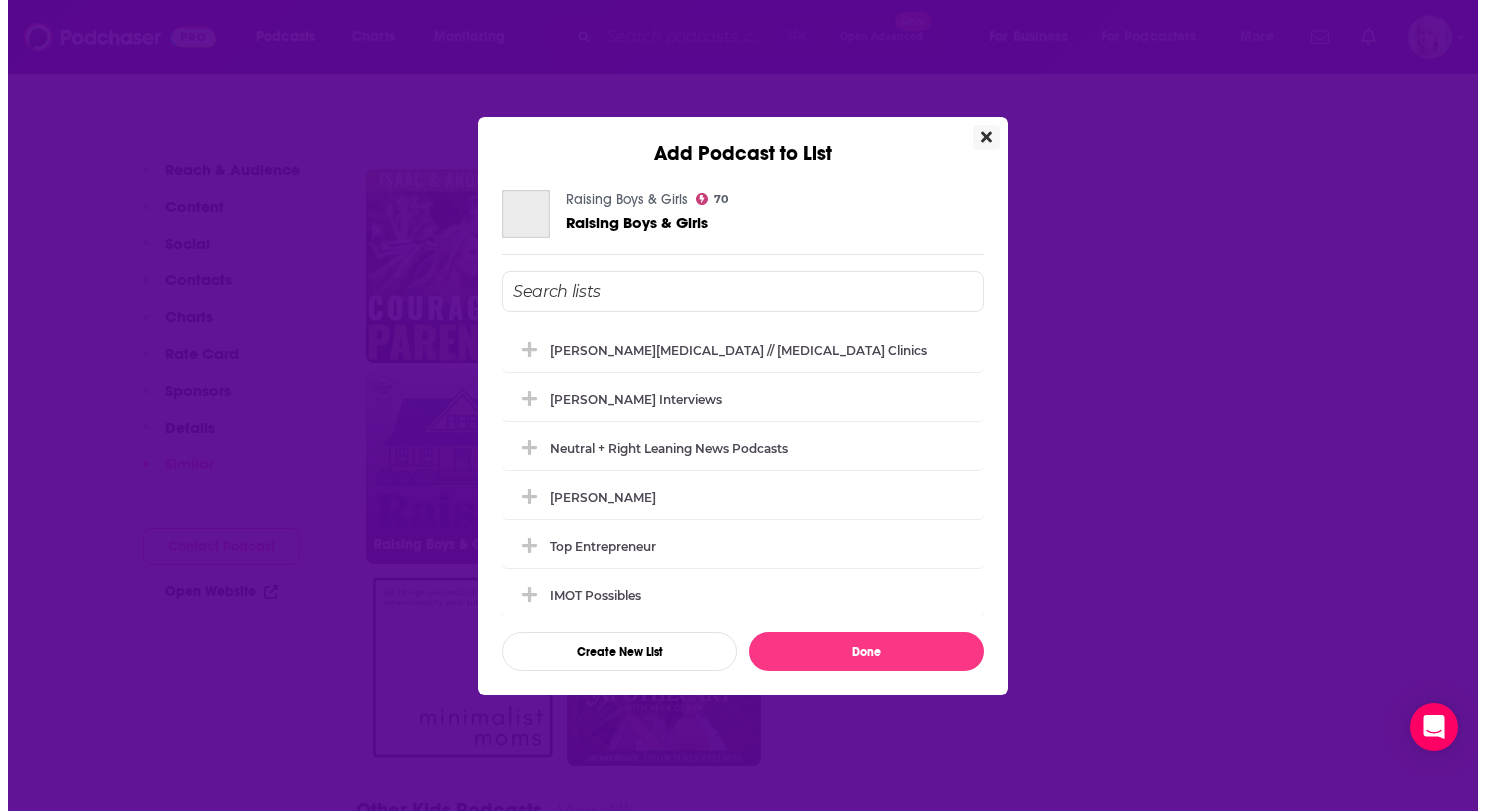scroll, scrollTop: 0, scrollLeft: 0, axis: both 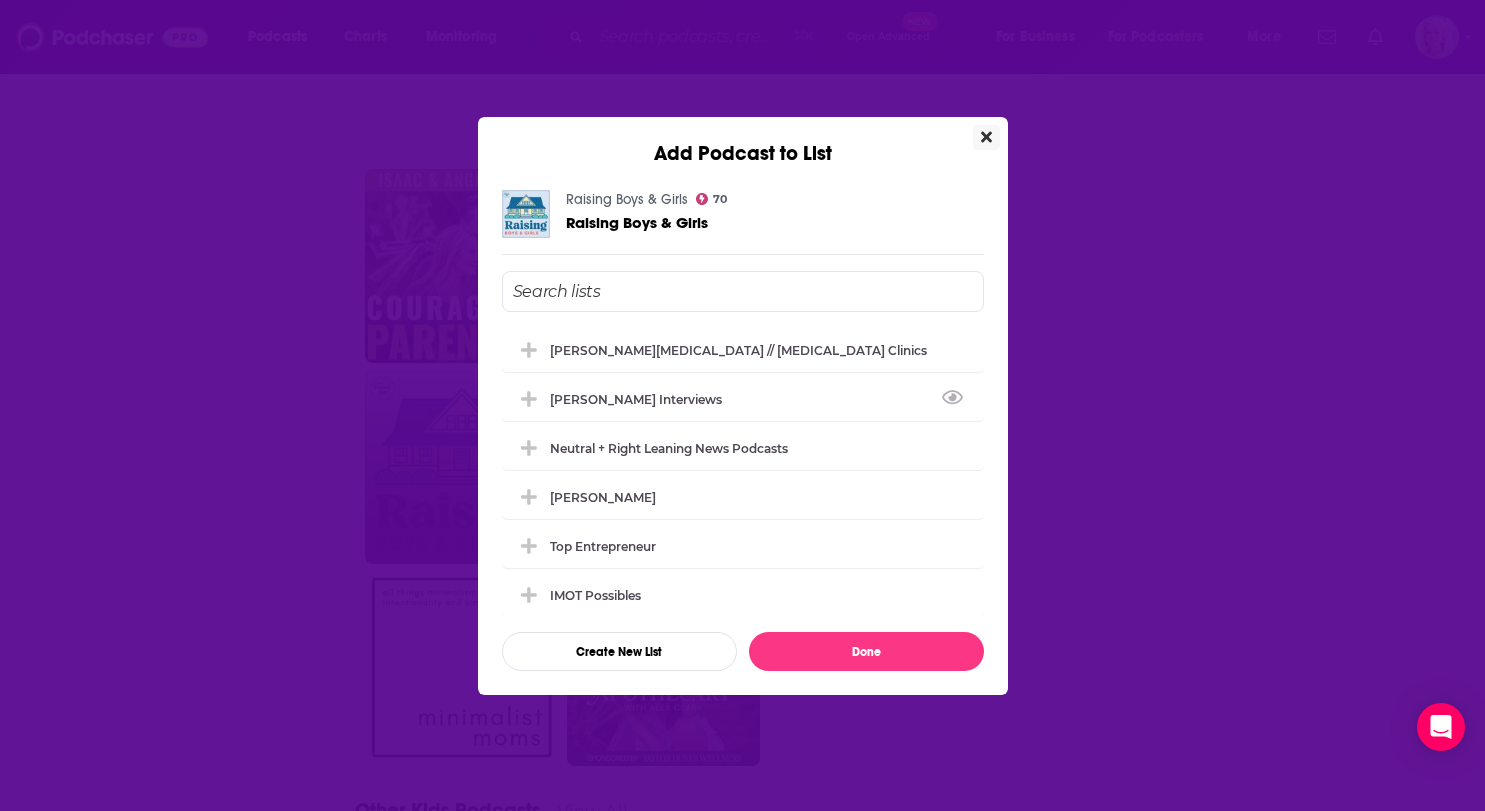 click on "[PERSON_NAME][MEDICAL_DATA] // [MEDICAL_DATA] Clinics" at bounding box center [738, 350] 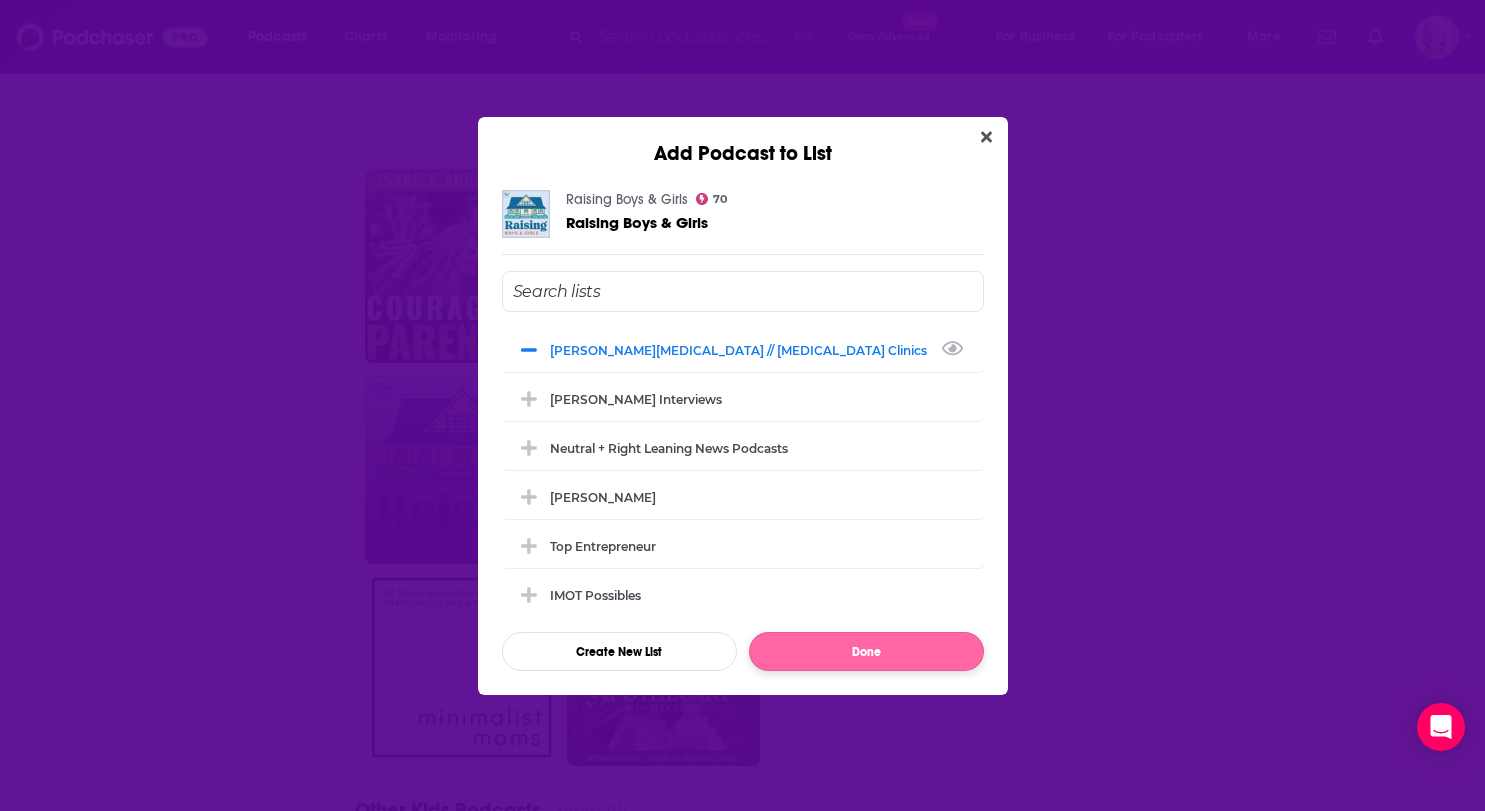 click on "Done" at bounding box center (866, 651) 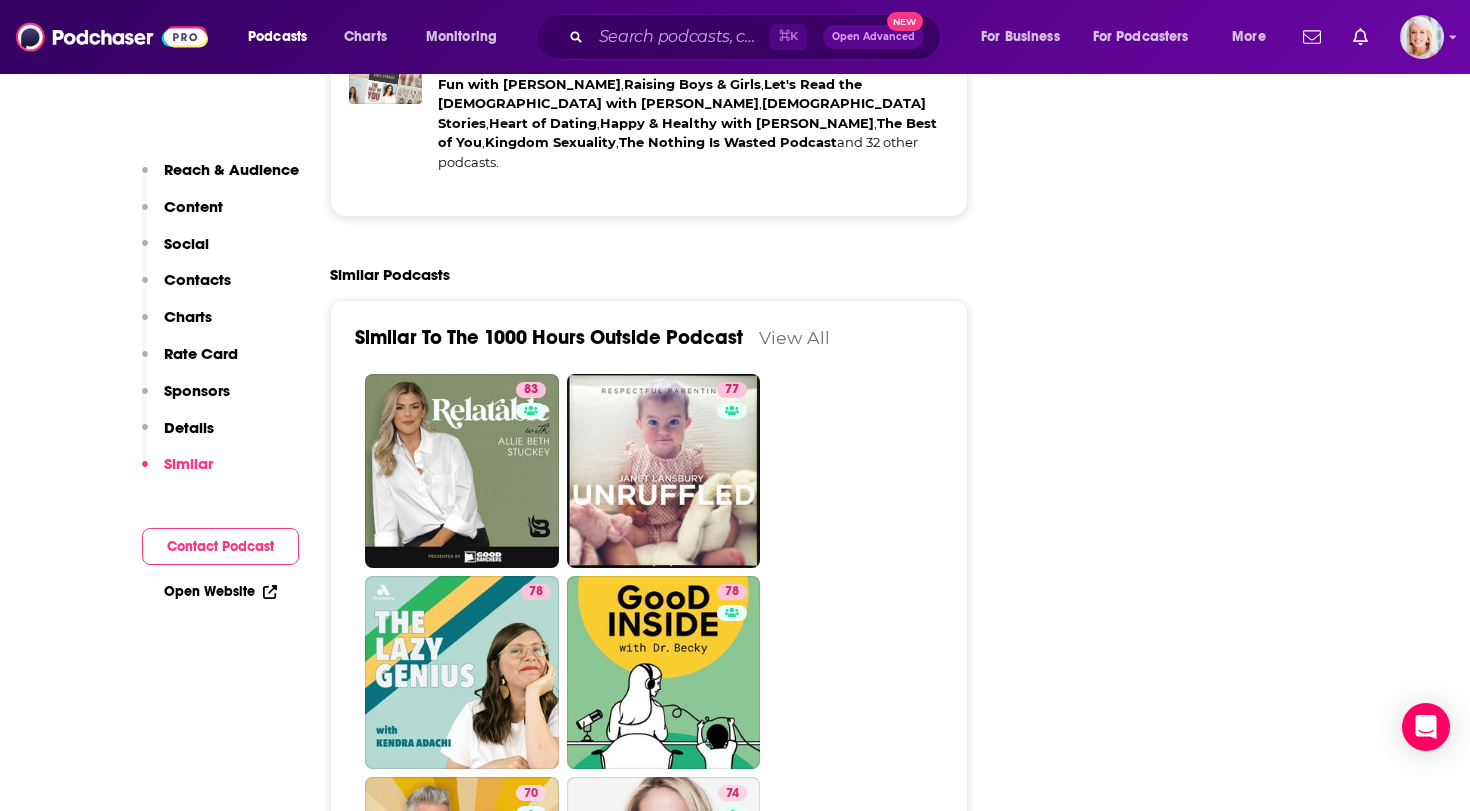 scroll, scrollTop: 4564, scrollLeft: 0, axis: vertical 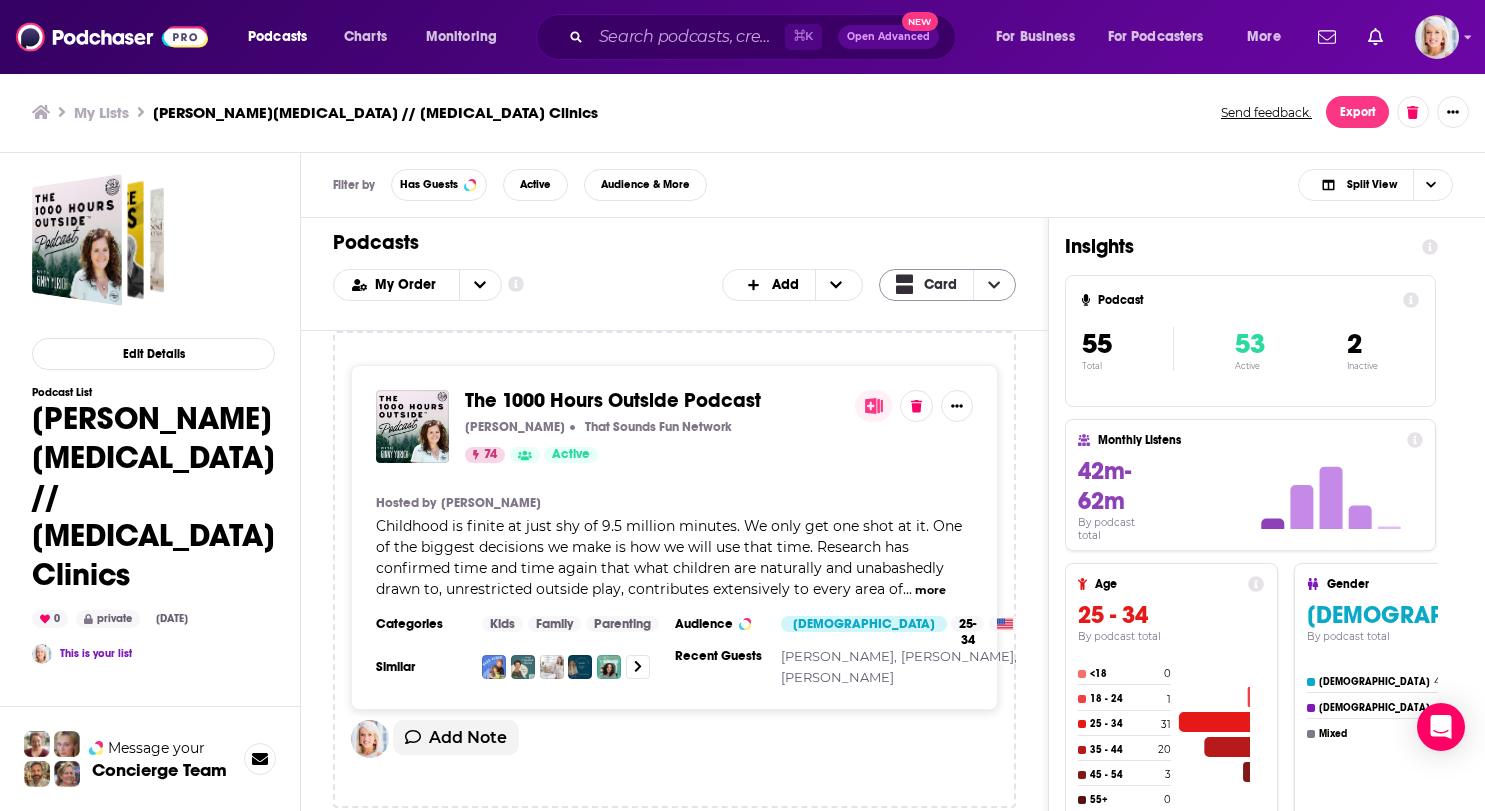 click 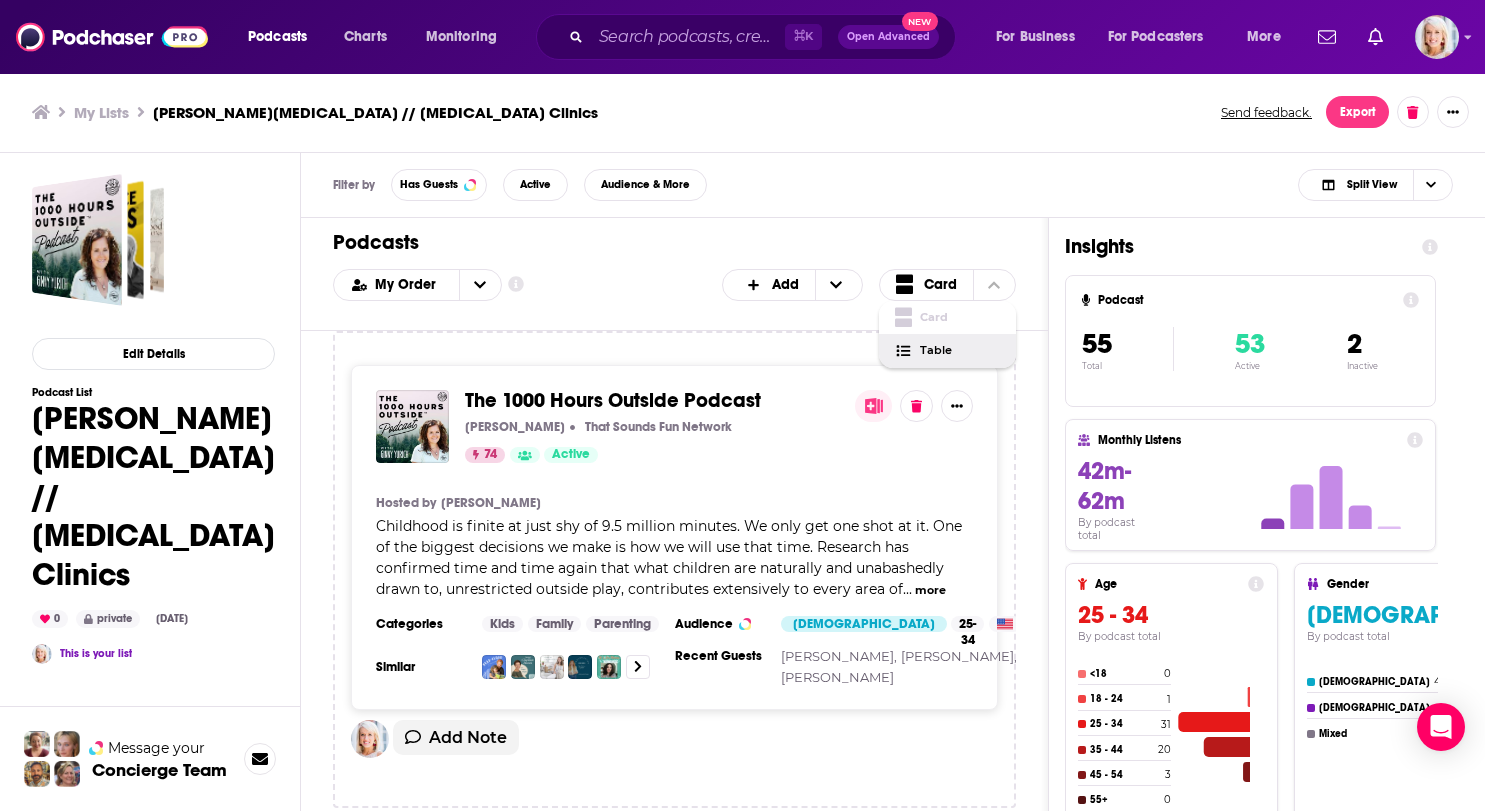 click on "Table" at bounding box center (948, 351) 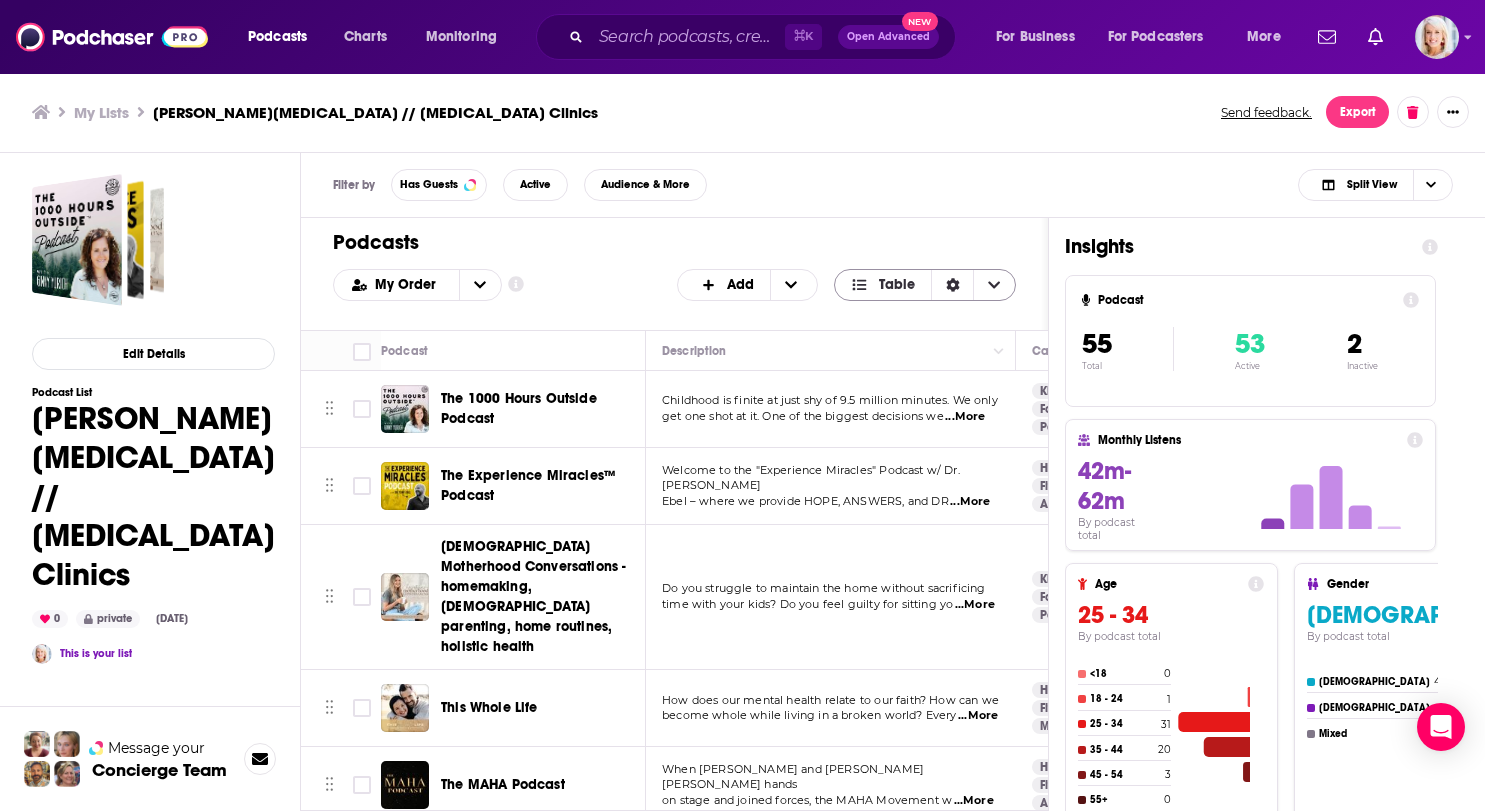 click at bounding box center (864, 285) 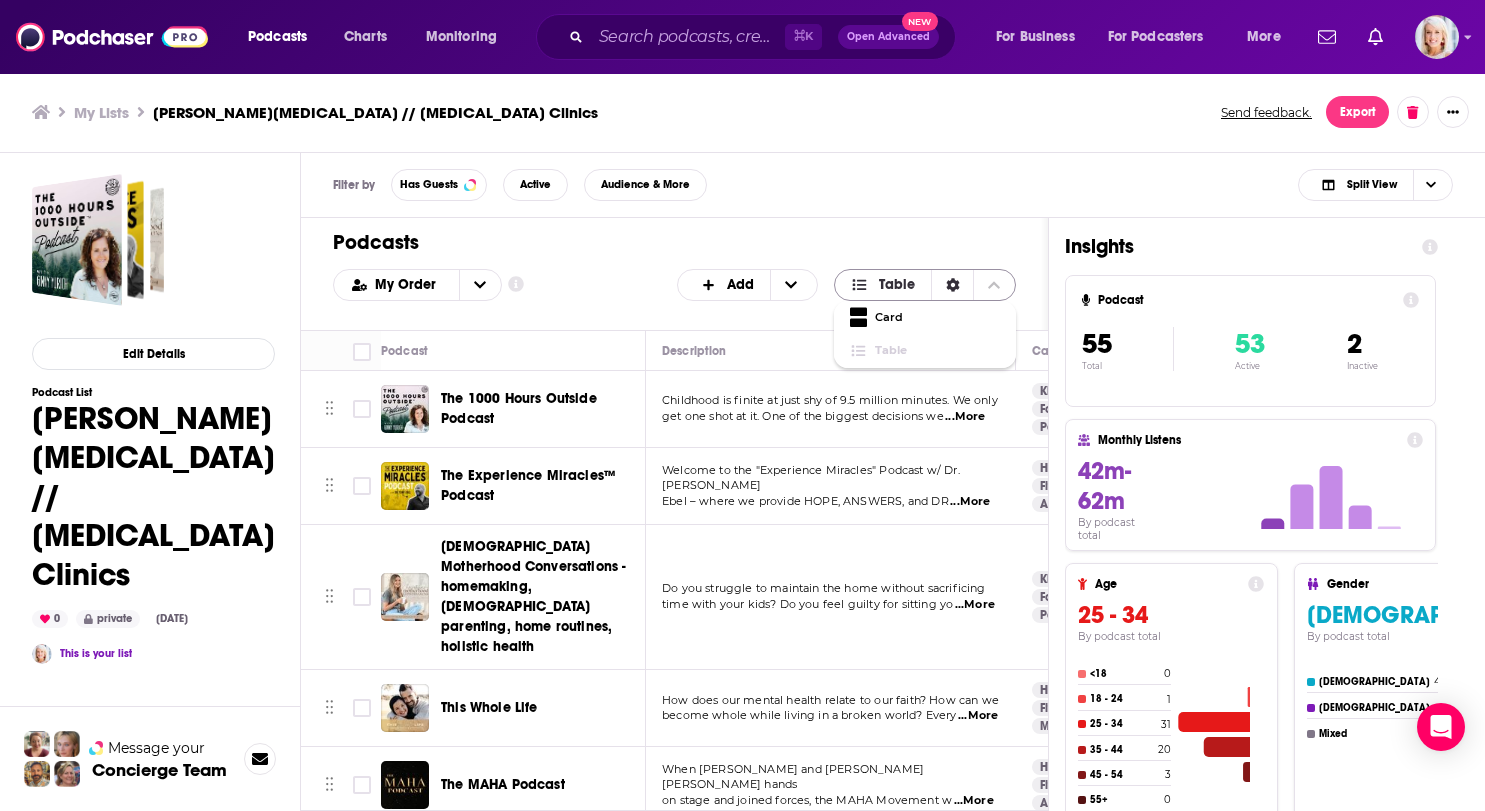 click at bounding box center (864, 285) 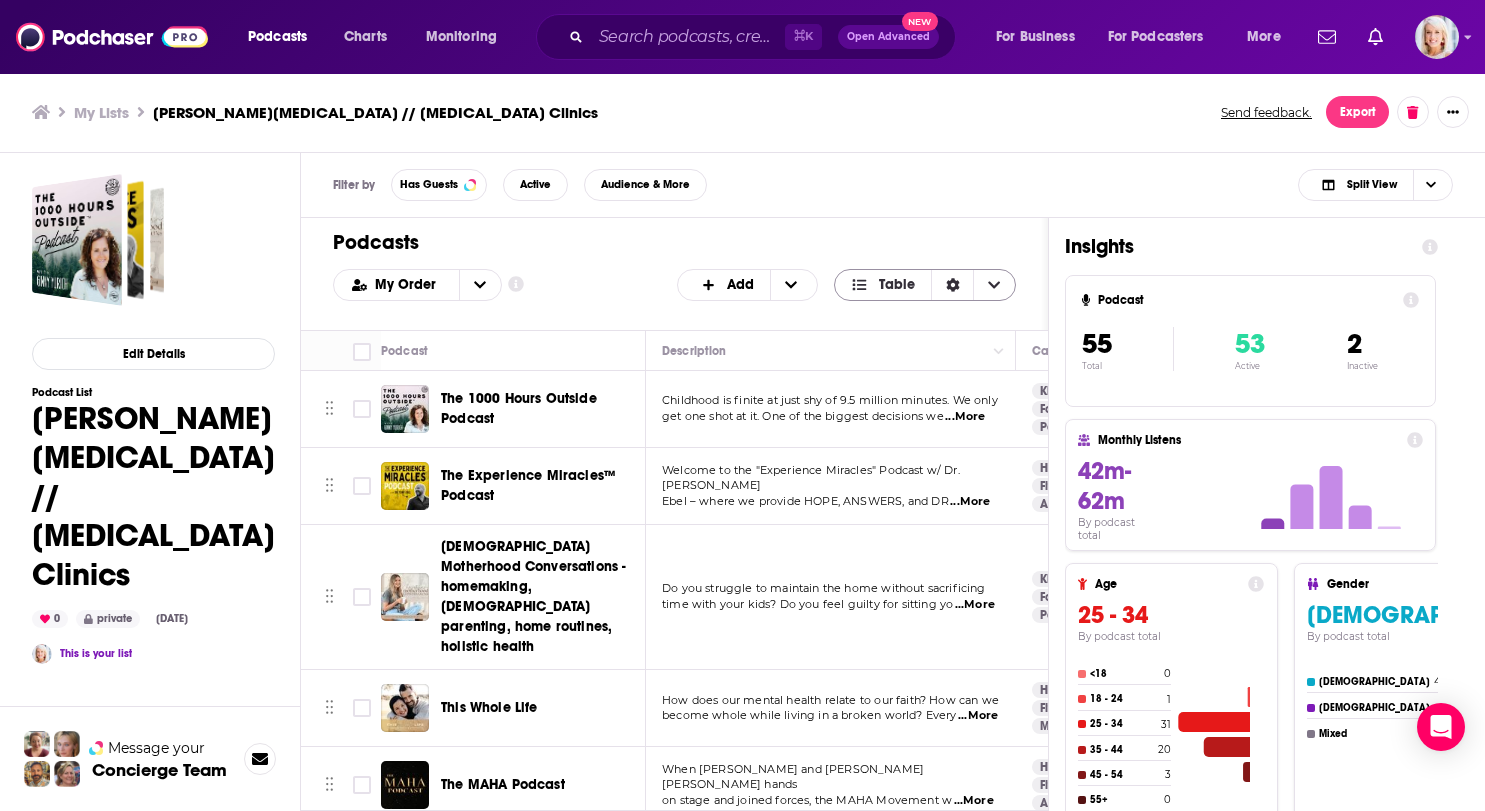 click at bounding box center (952, 285) 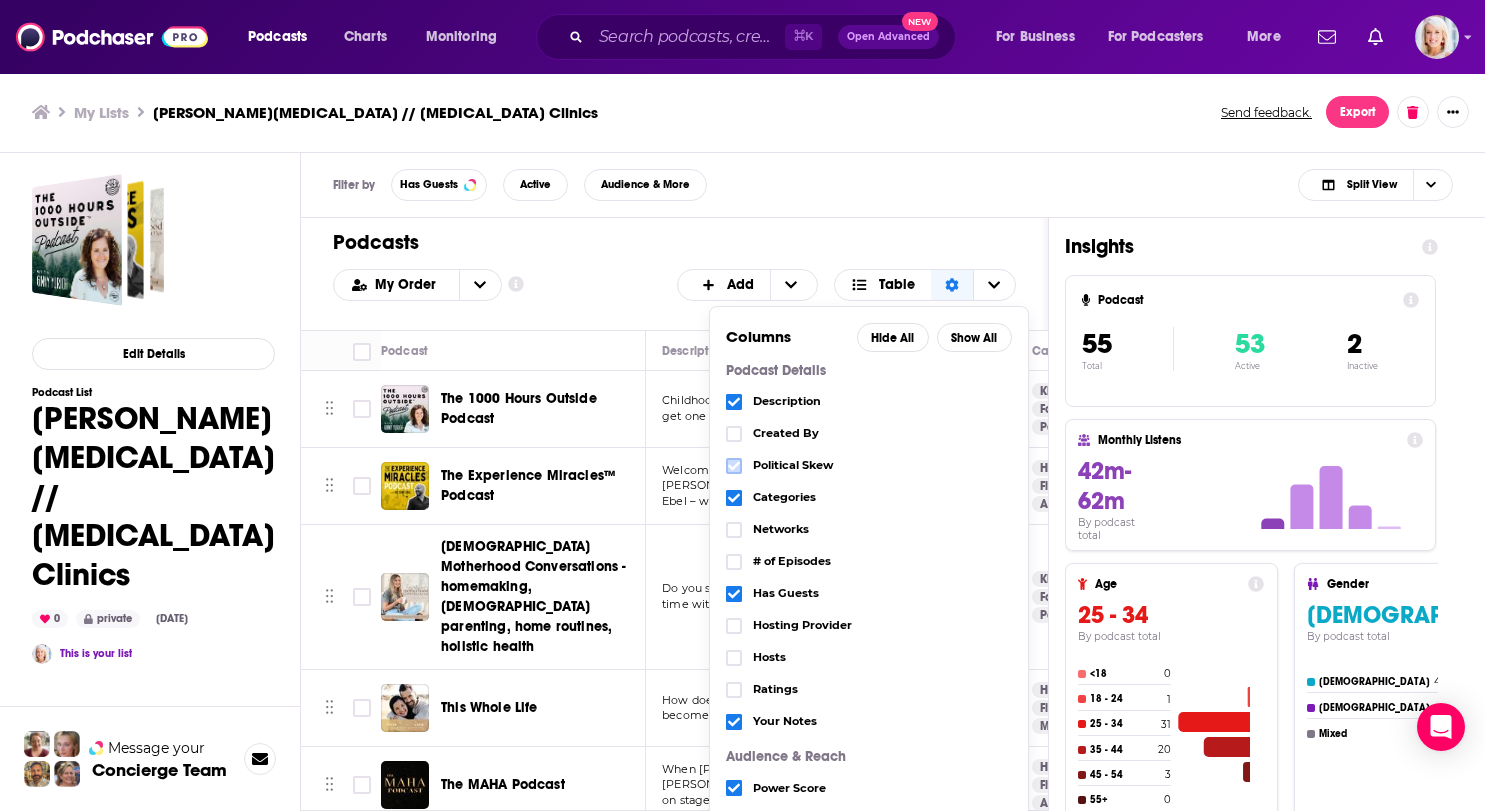 click 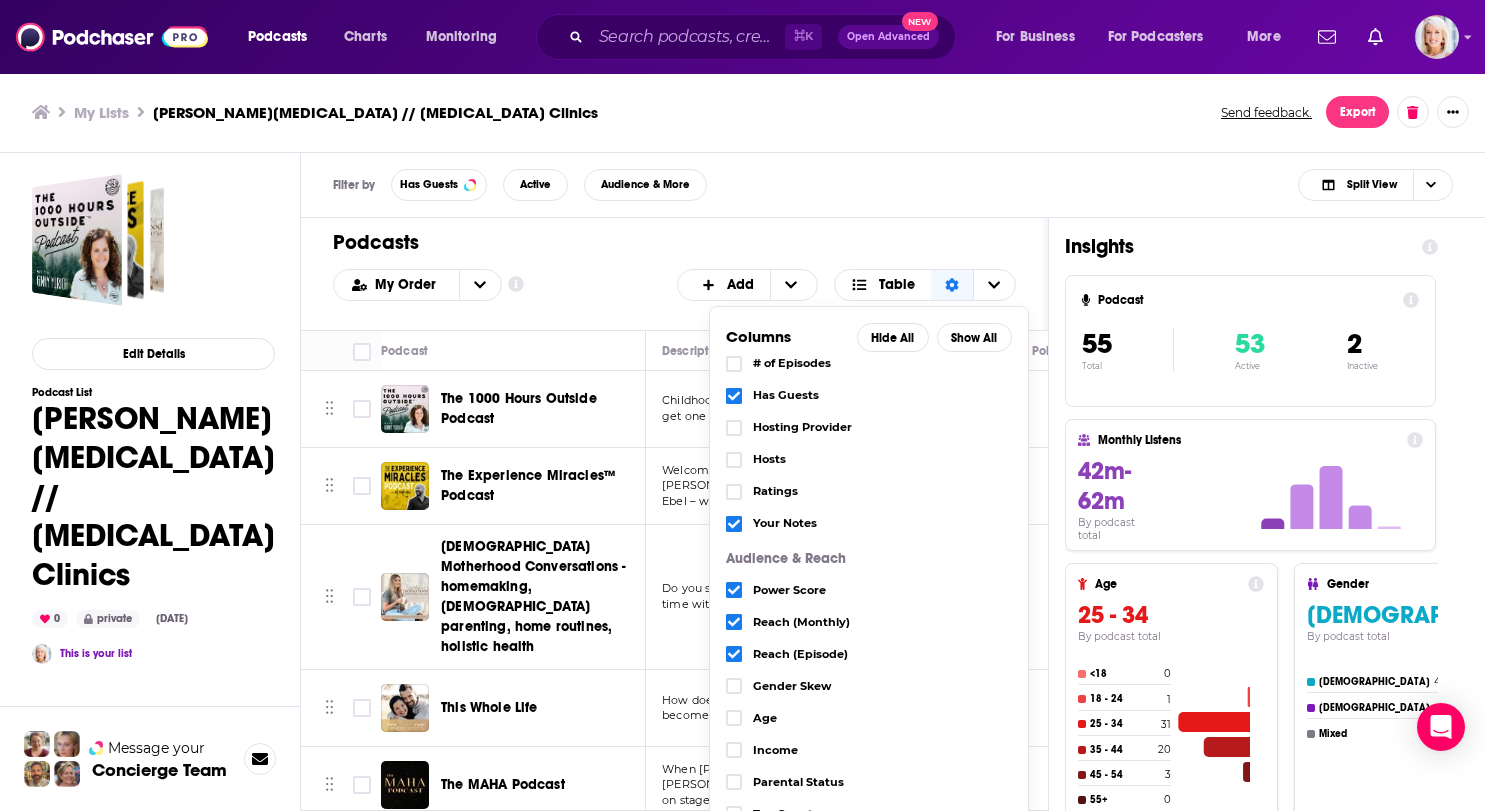 scroll, scrollTop: 197, scrollLeft: 0, axis: vertical 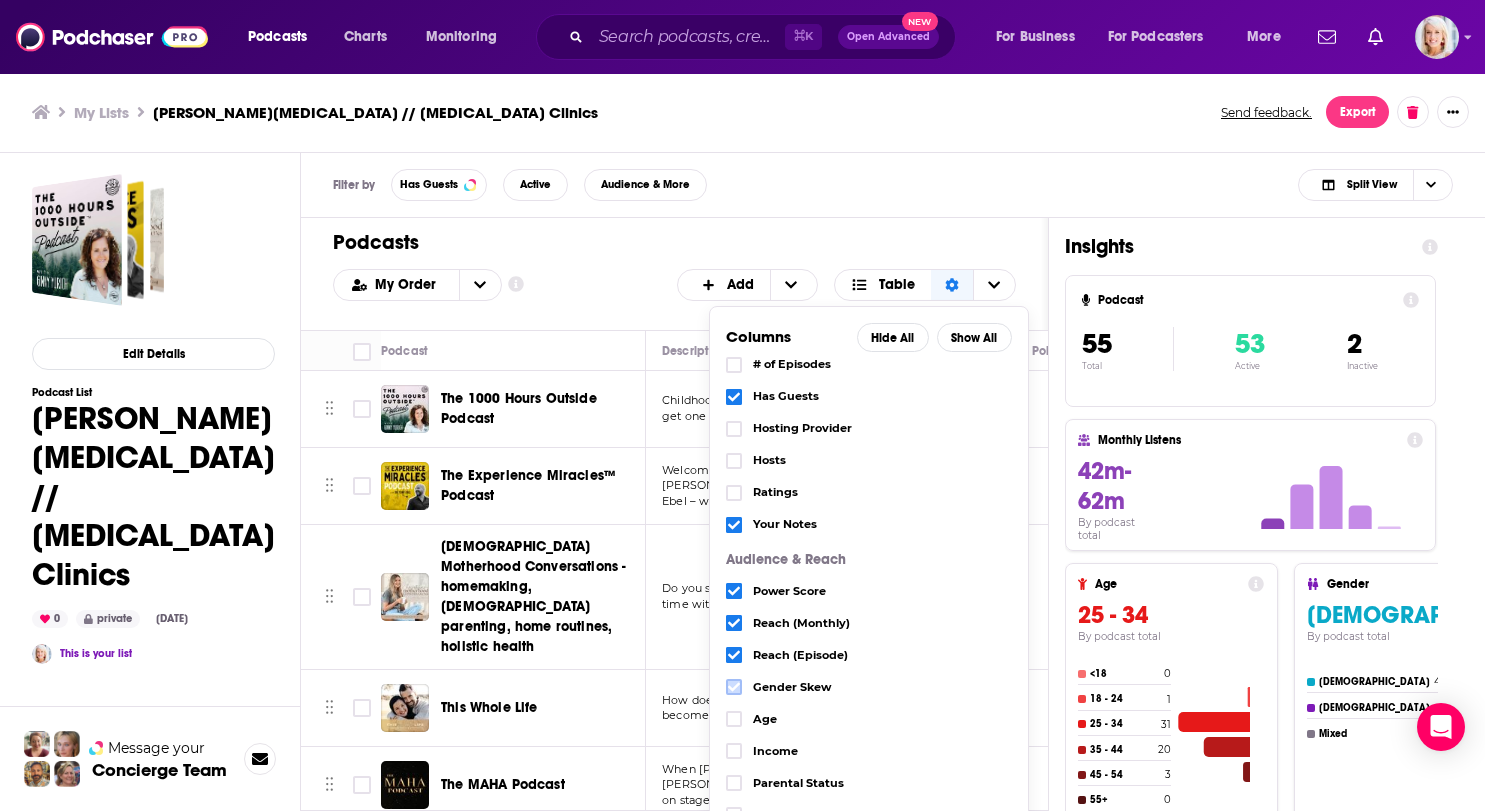 click 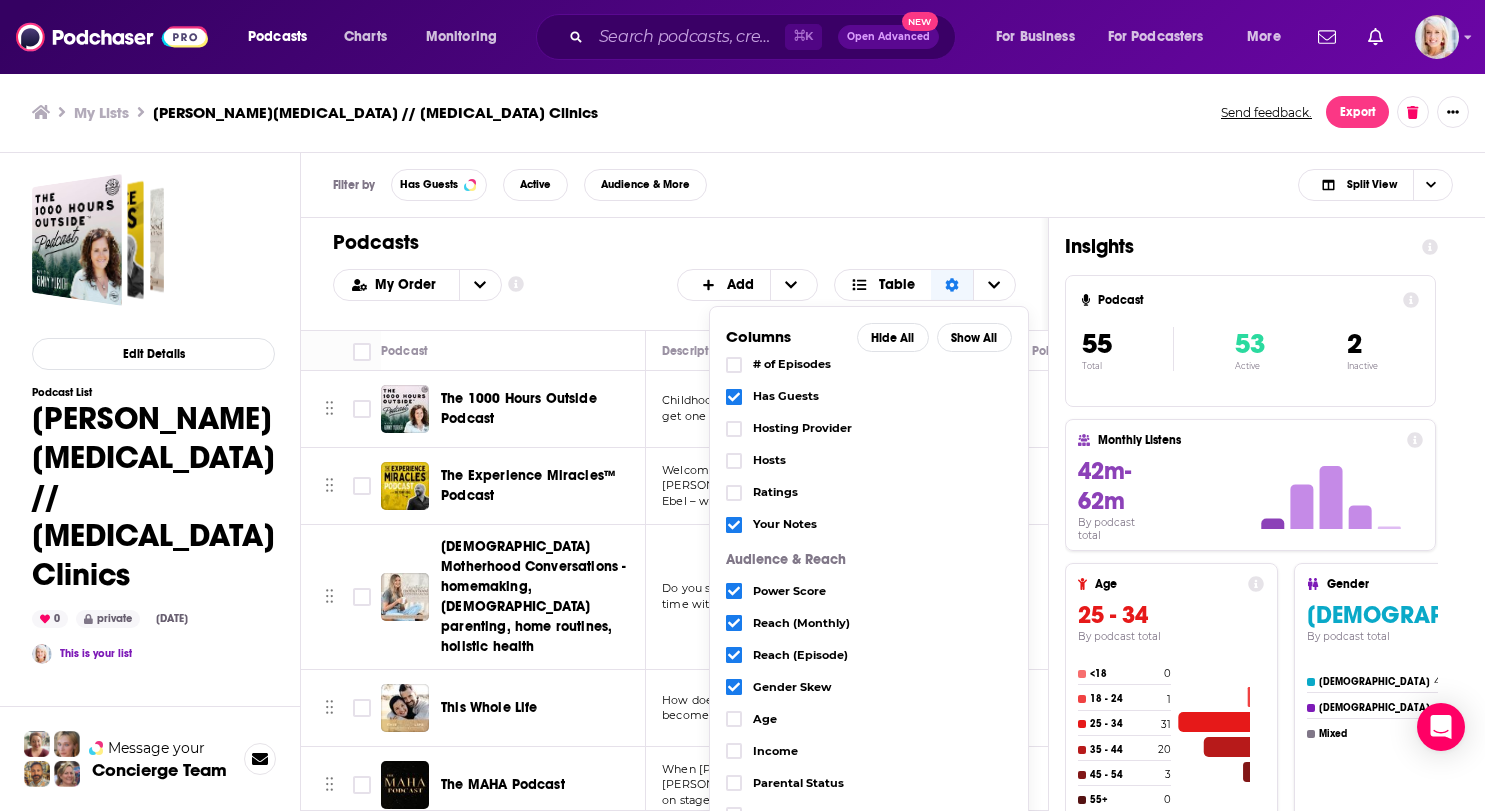 scroll, scrollTop: 0, scrollLeft: 0, axis: both 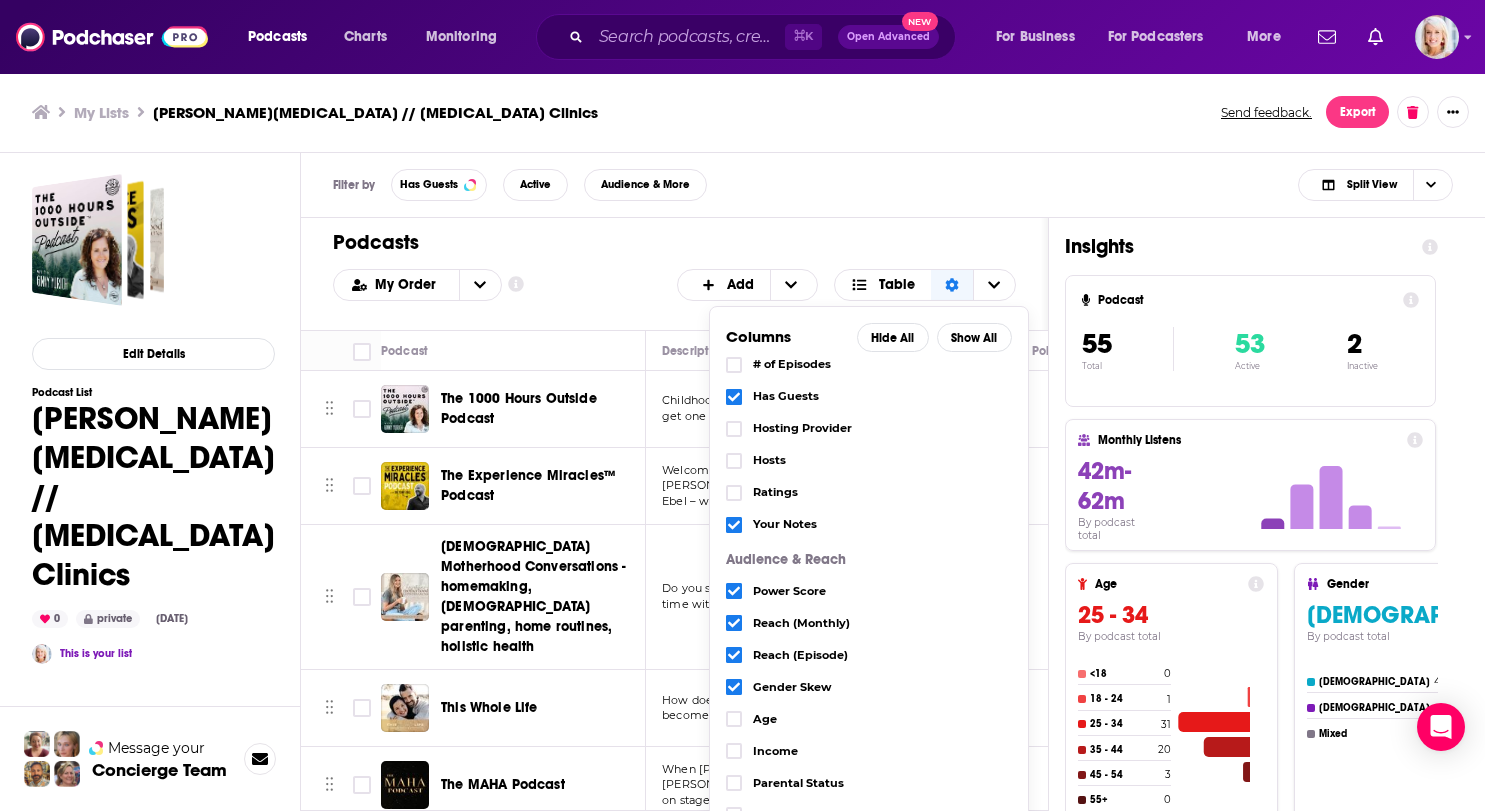 click on "Podcasts Add My Order Customize Your List Order Select the  “My Order”  sort and remove all filters to enable drag-and-drop reordering. Add Table Columns Hide All Show All Podcast Details Description Created By Political Skew Categories Networks # of Episodes Has Guests Hosting Provider Hosts Ratings Your Notes Audience & Reach Power Score Reach (Monthly) Reach (Episode) Gender Skew Age Income Parental Status Top Country" at bounding box center [674, 274] 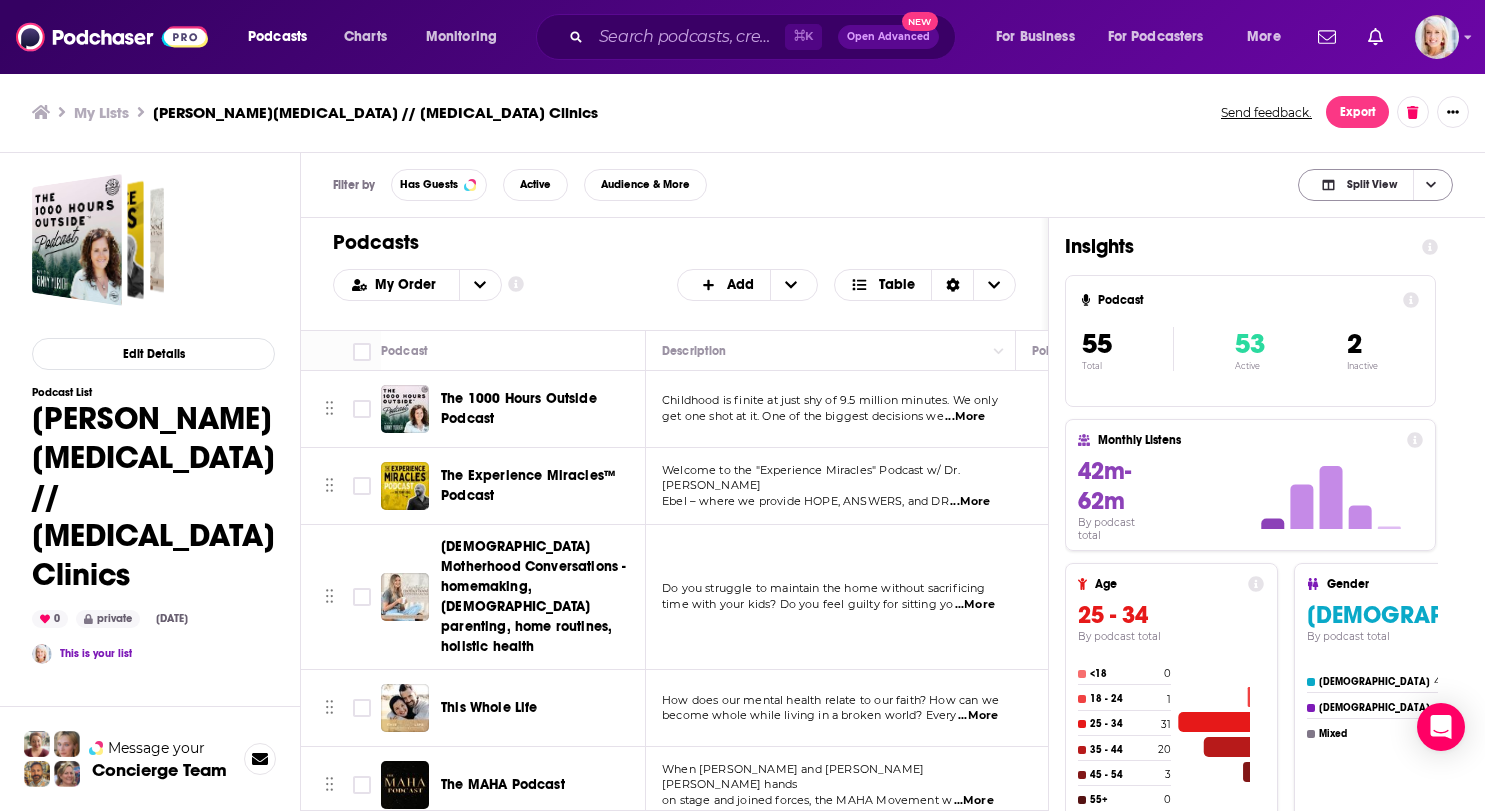click on "Split View" at bounding box center (1372, 184) 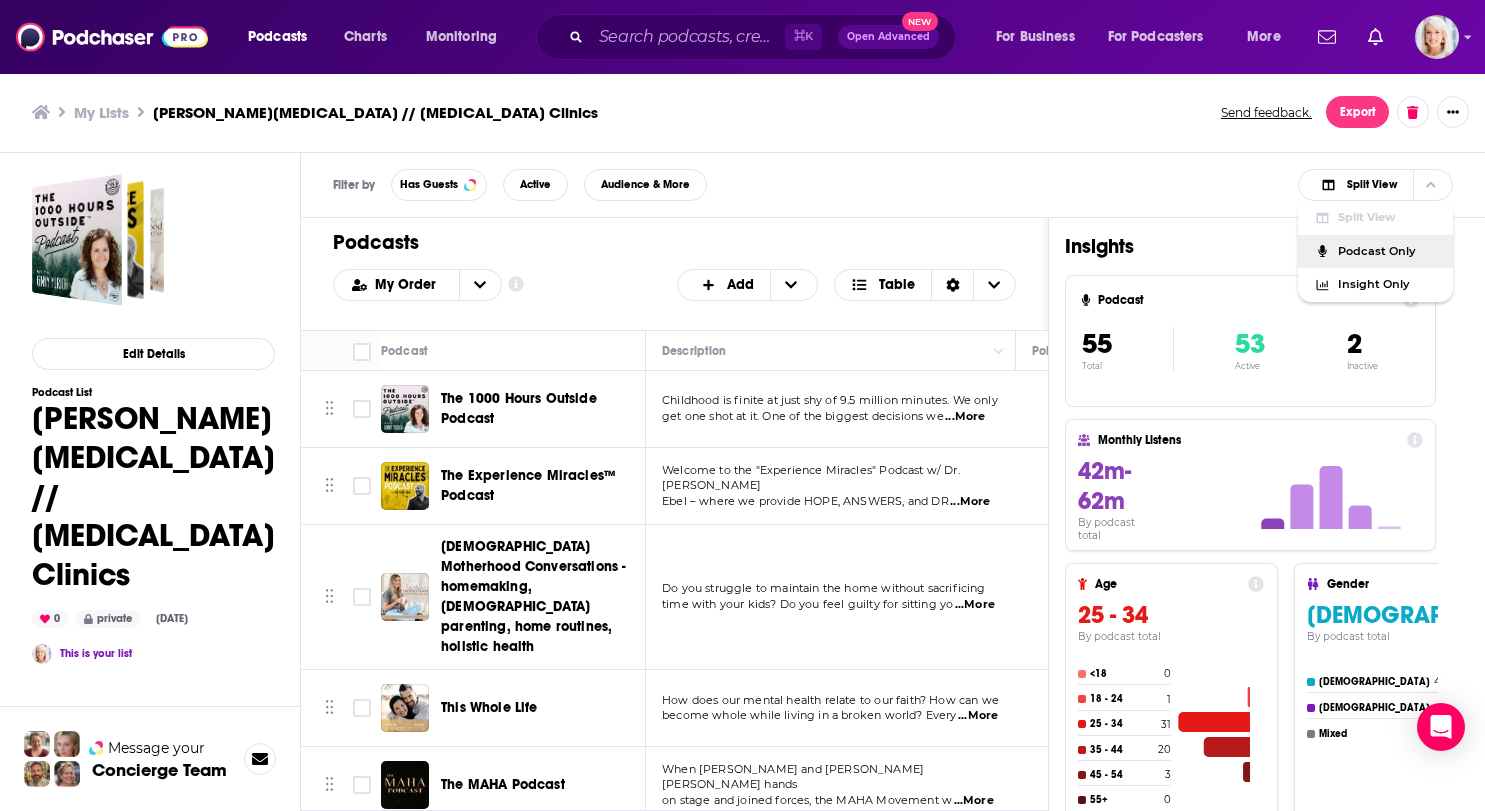 click on "Podcast Only" at bounding box center (1387, 251) 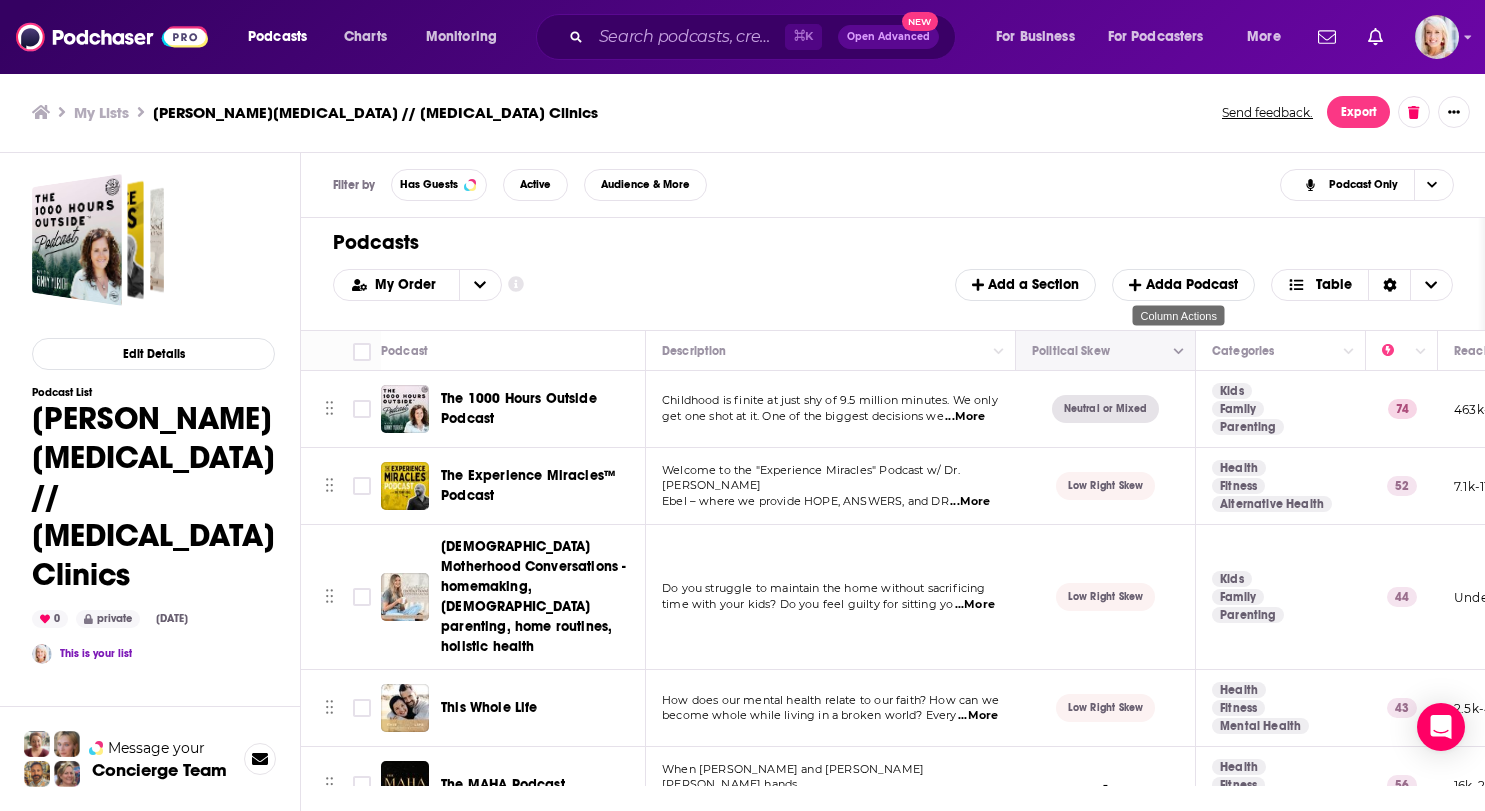 click at bounding box center [1179, 352] 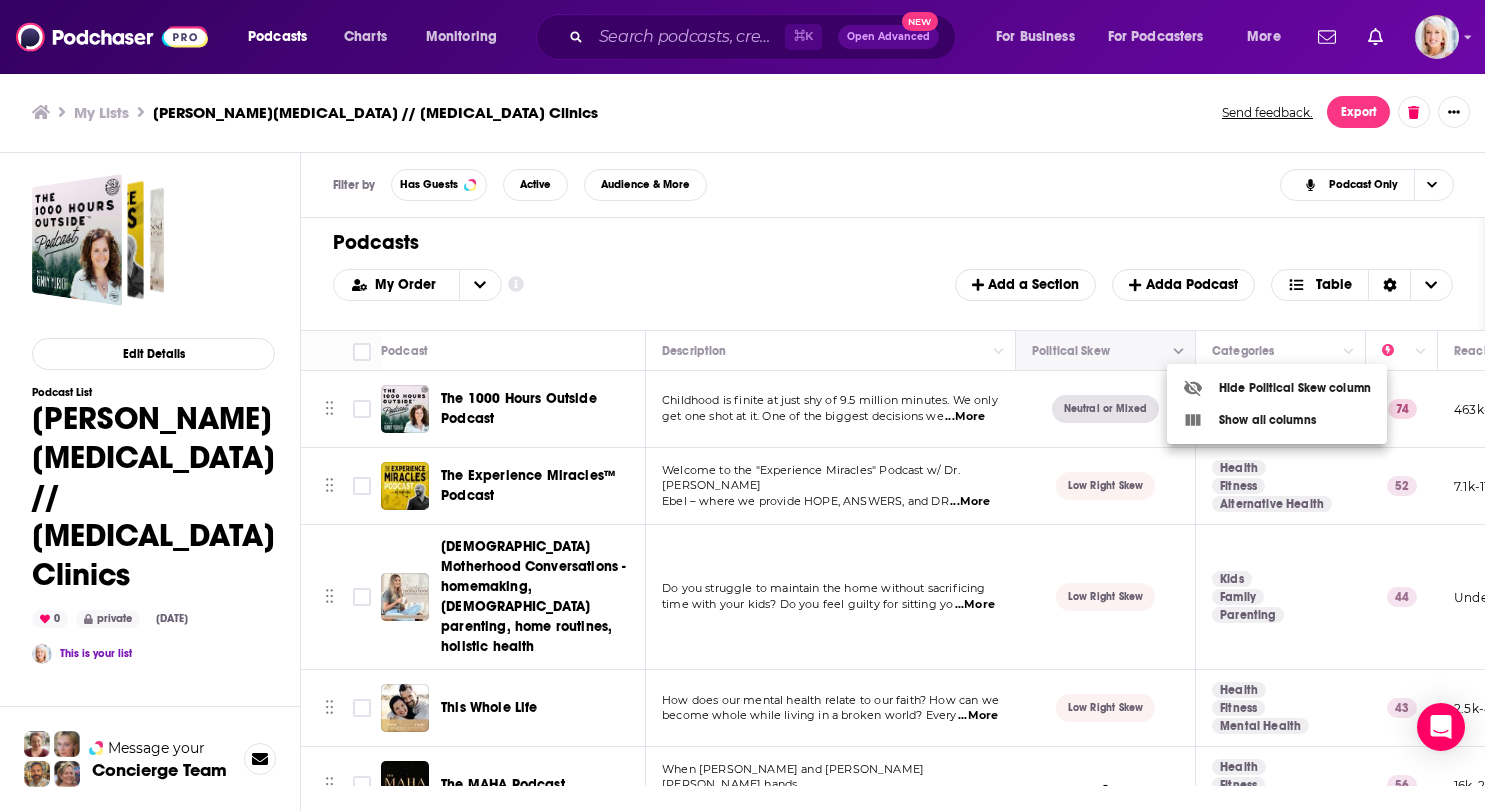 click at bounding box center (742, 405) 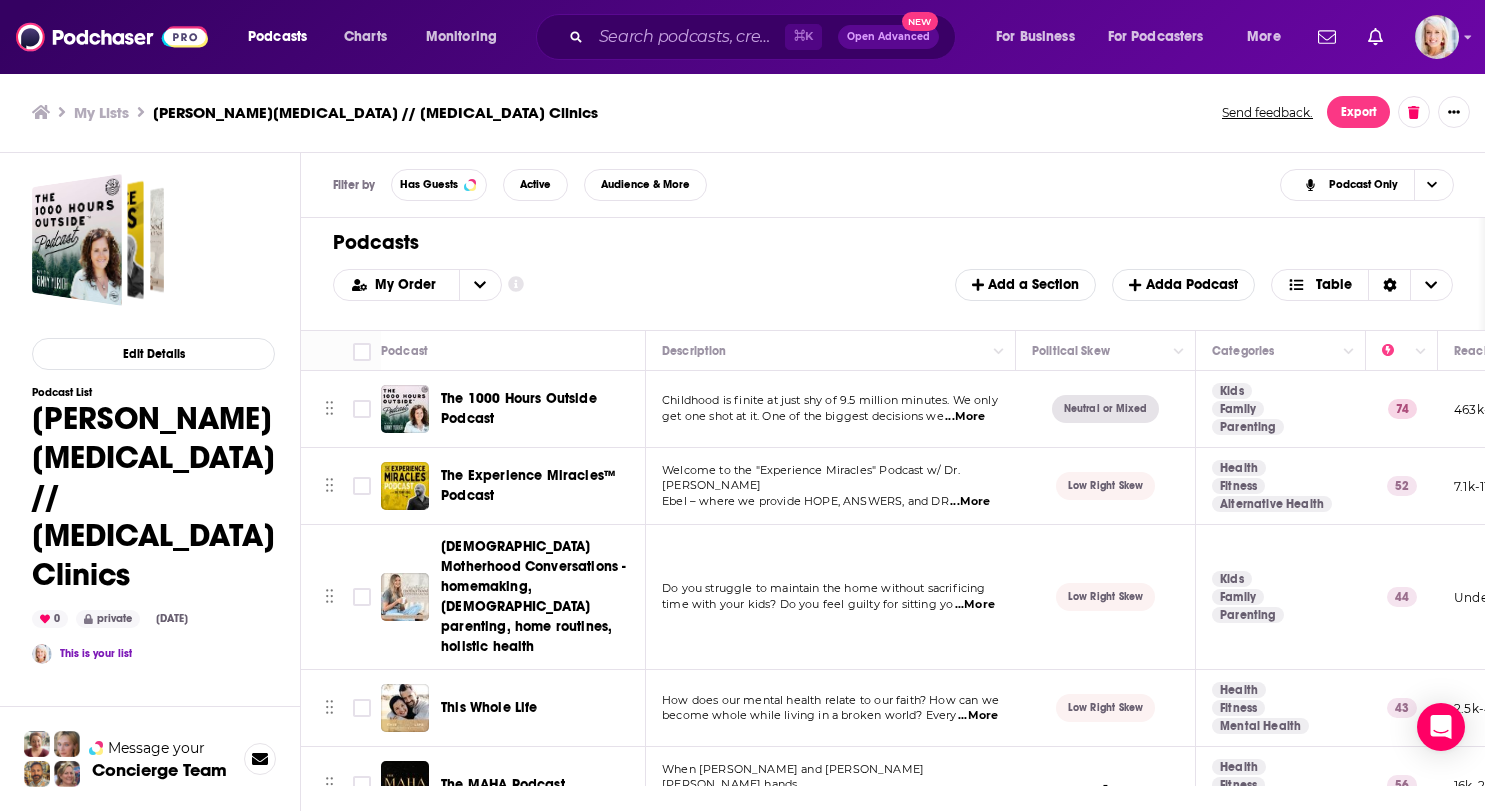 scroll, scrollTop: 0, scrollLeft: 0, axis: both 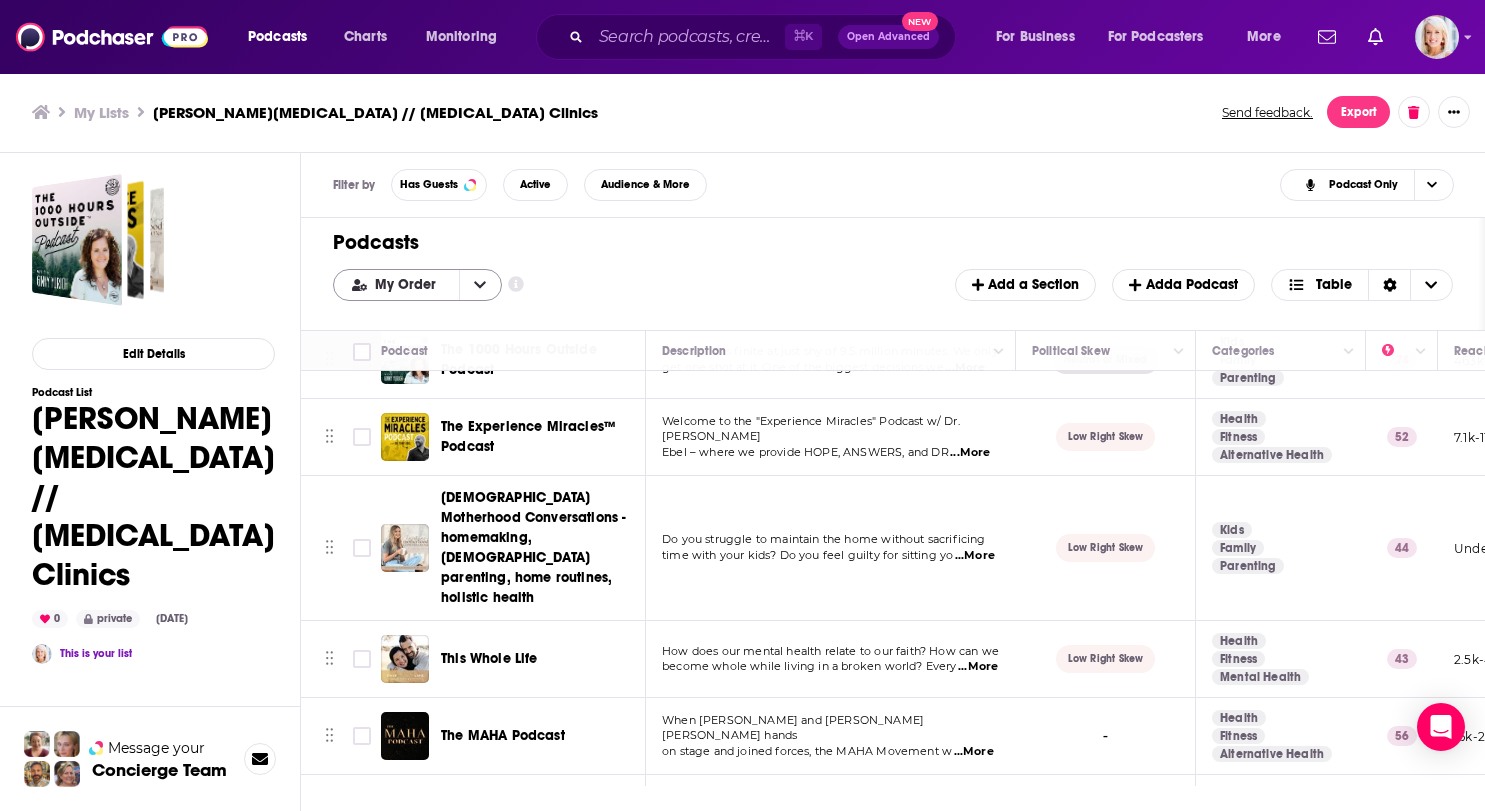 click 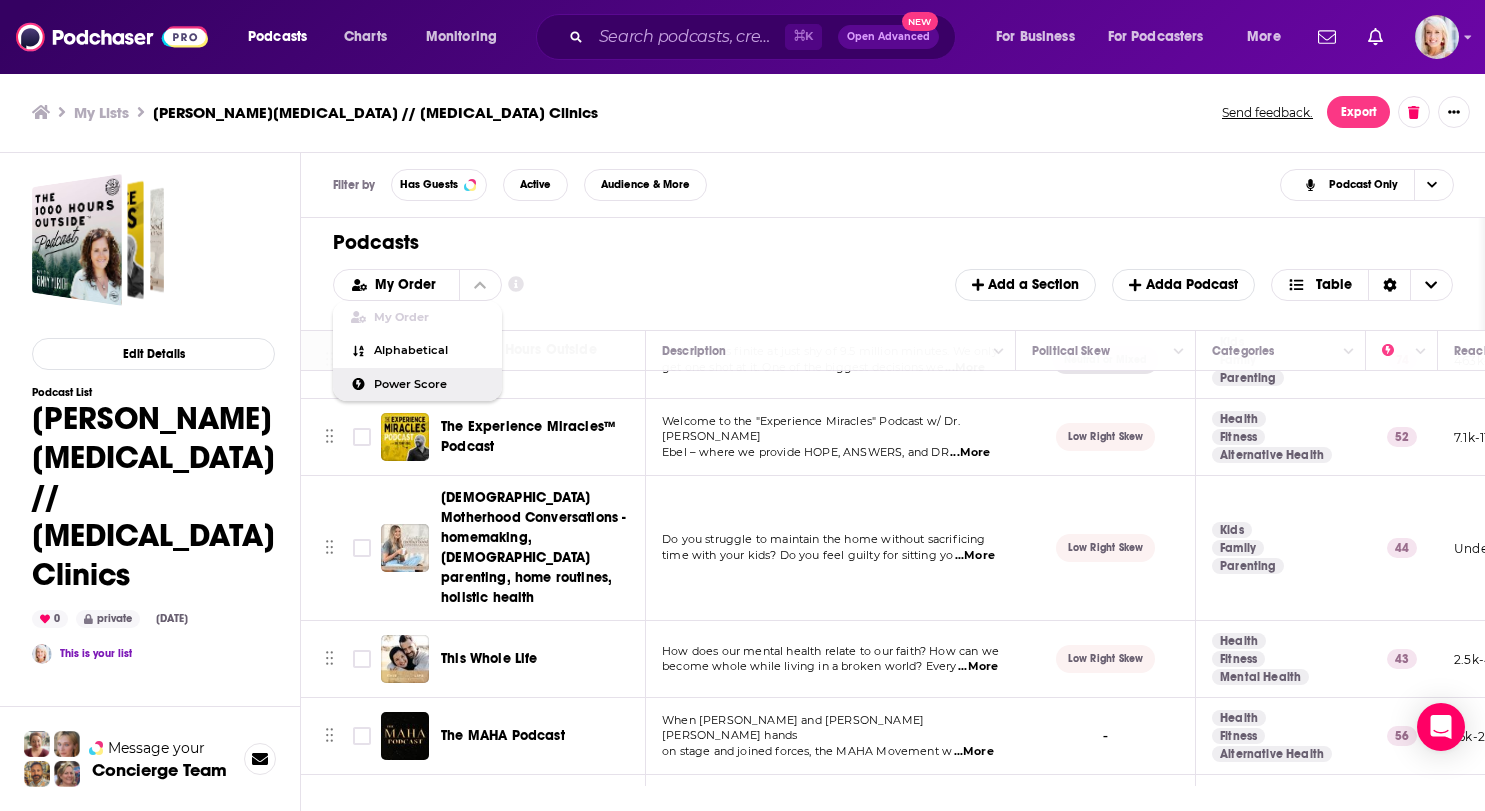 click on "Power Score" at bounding box center (430, 384) 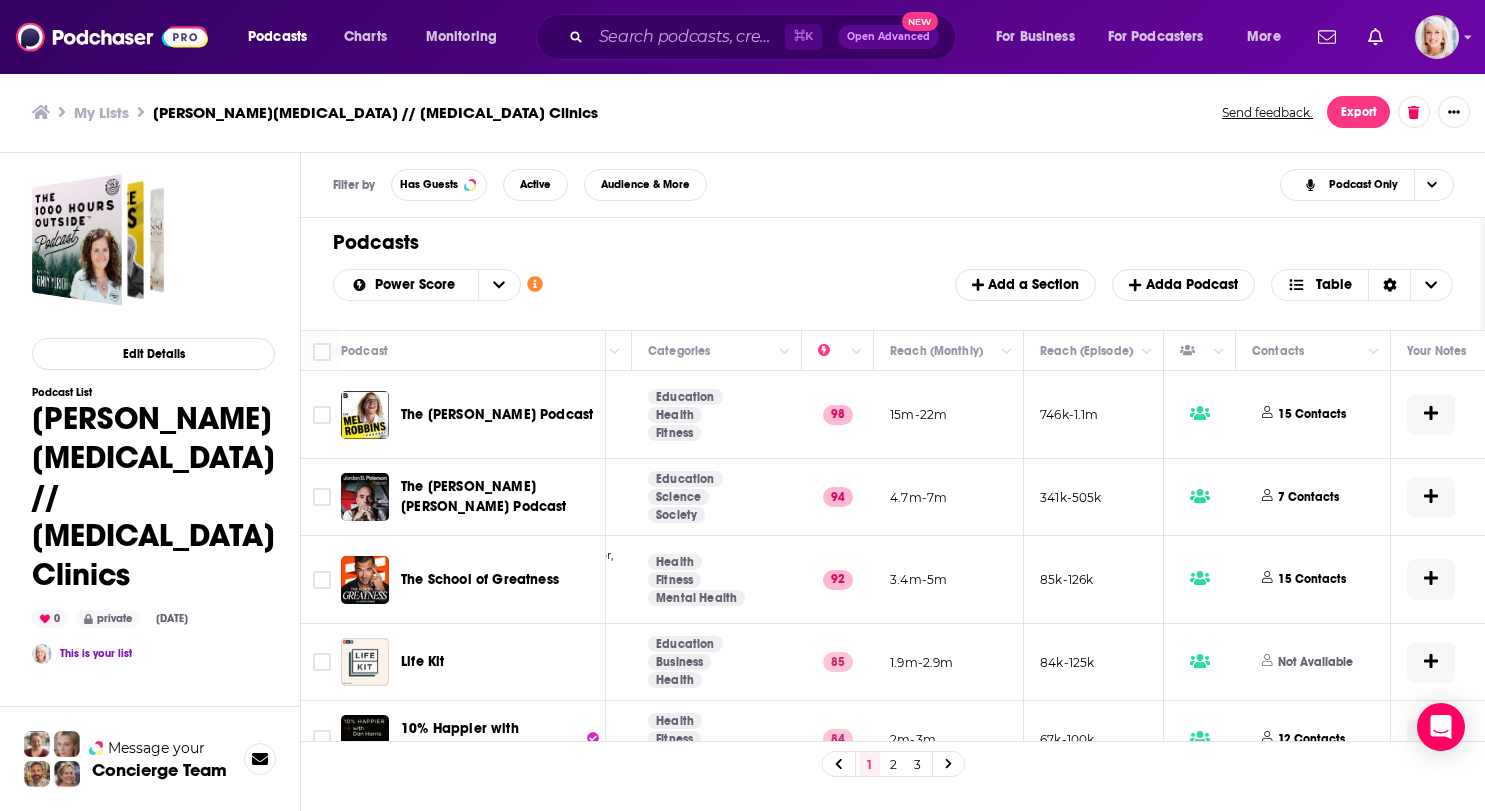 scroll, scrollTop: 0, scrollLeft: 339, axis: horizontal 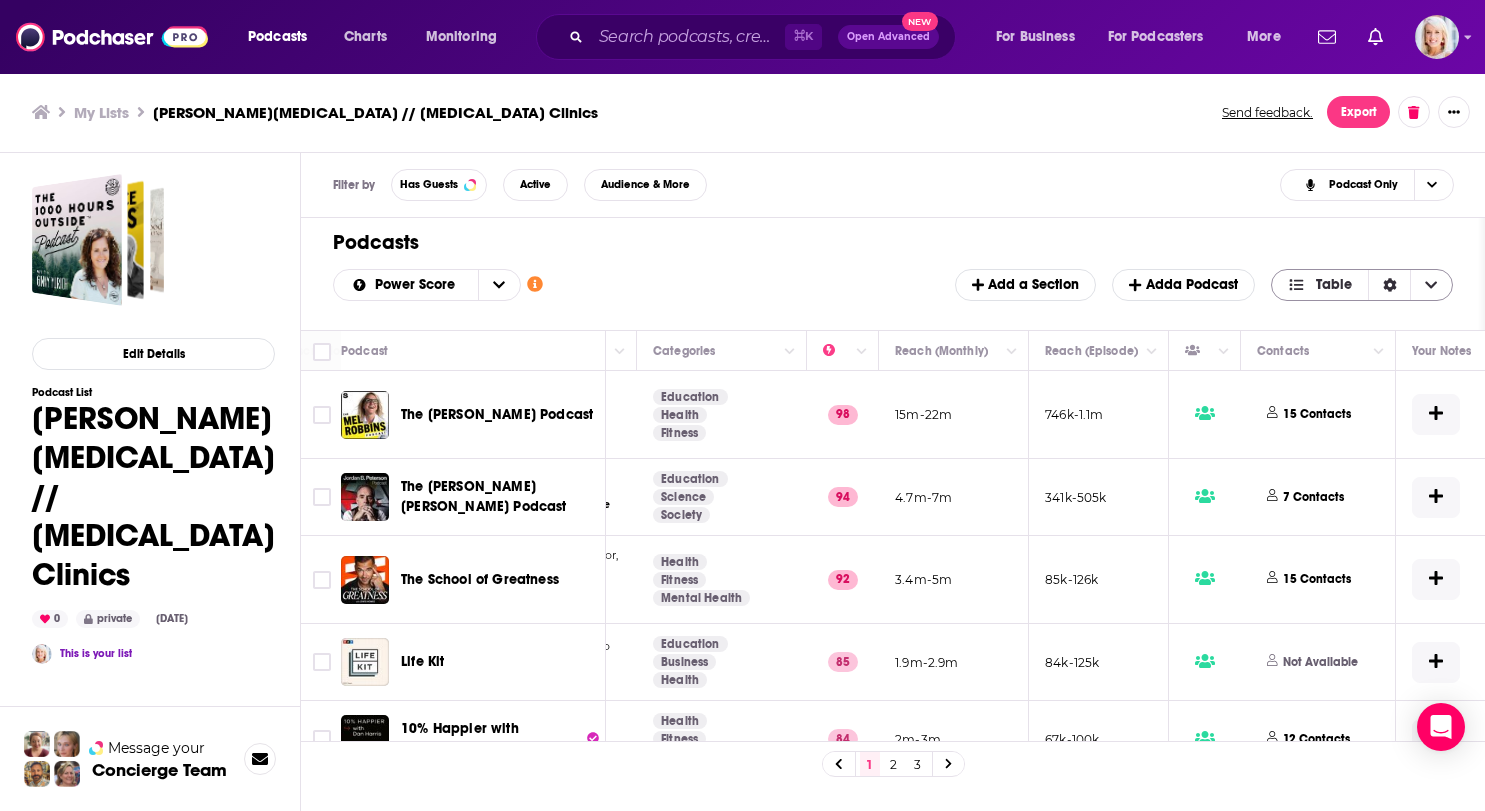 click 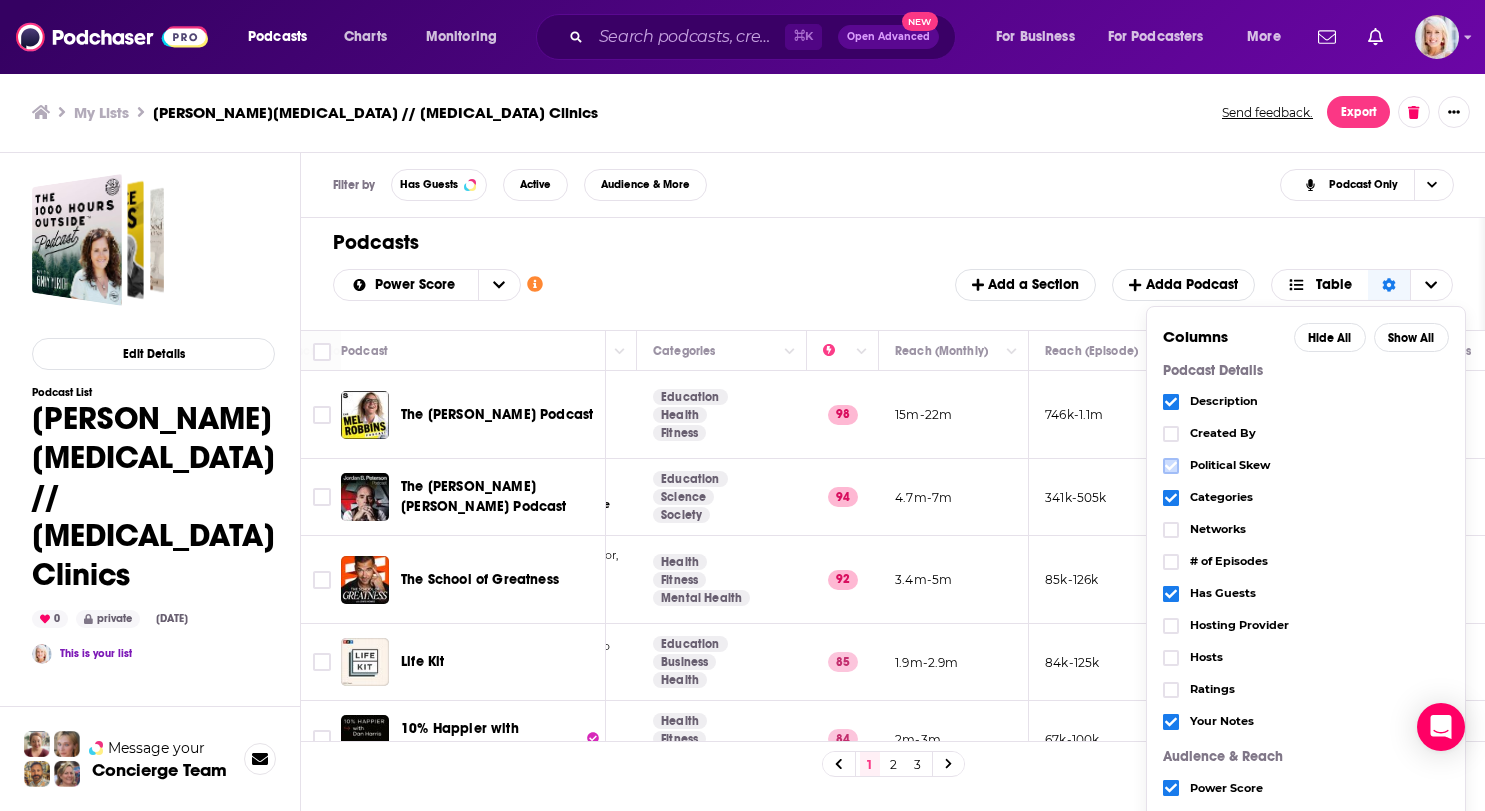 click 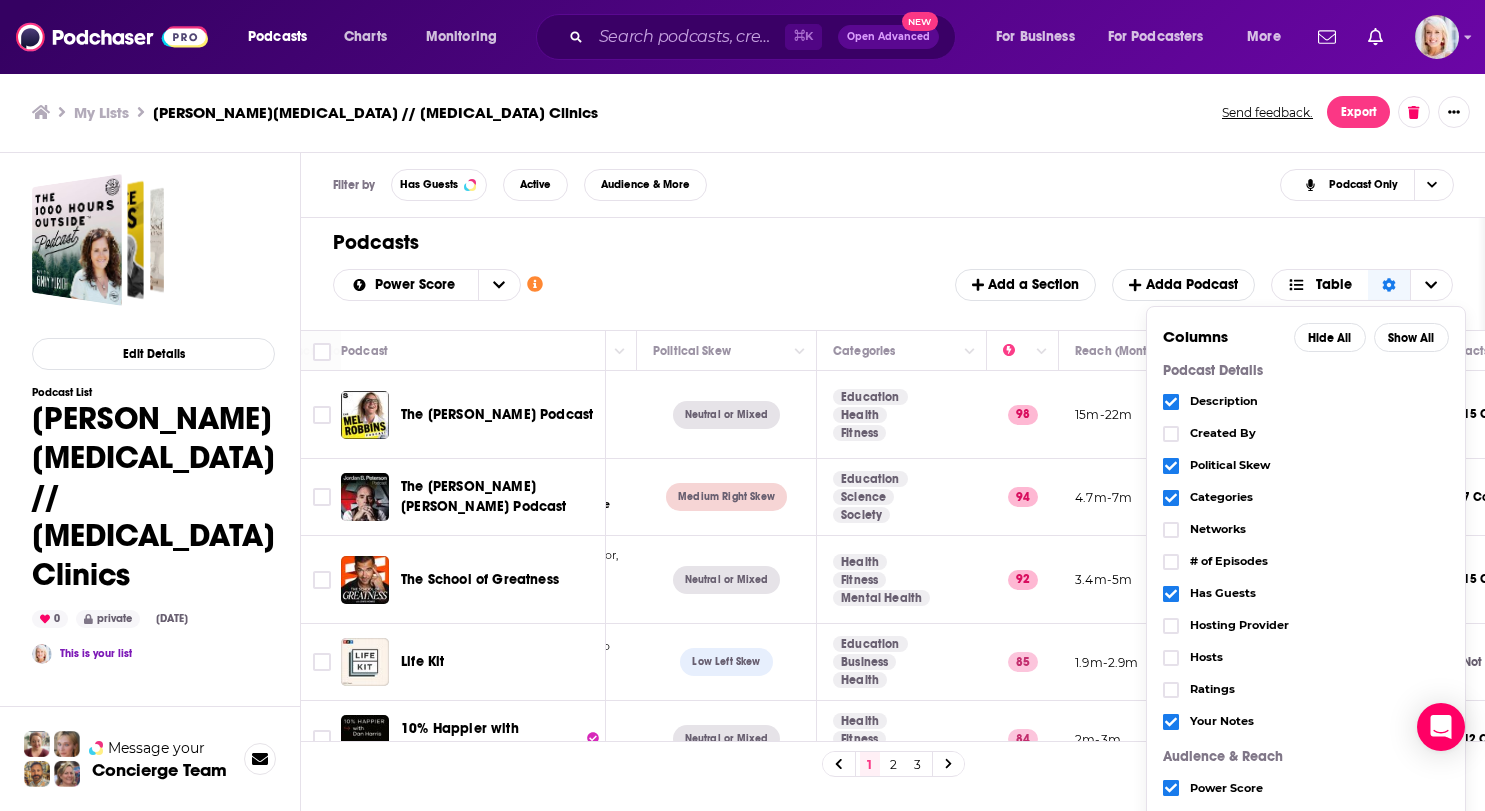 click on "Filter by Has Guests Active Audience & More Podcast Only" at bounding box center [893, 185] 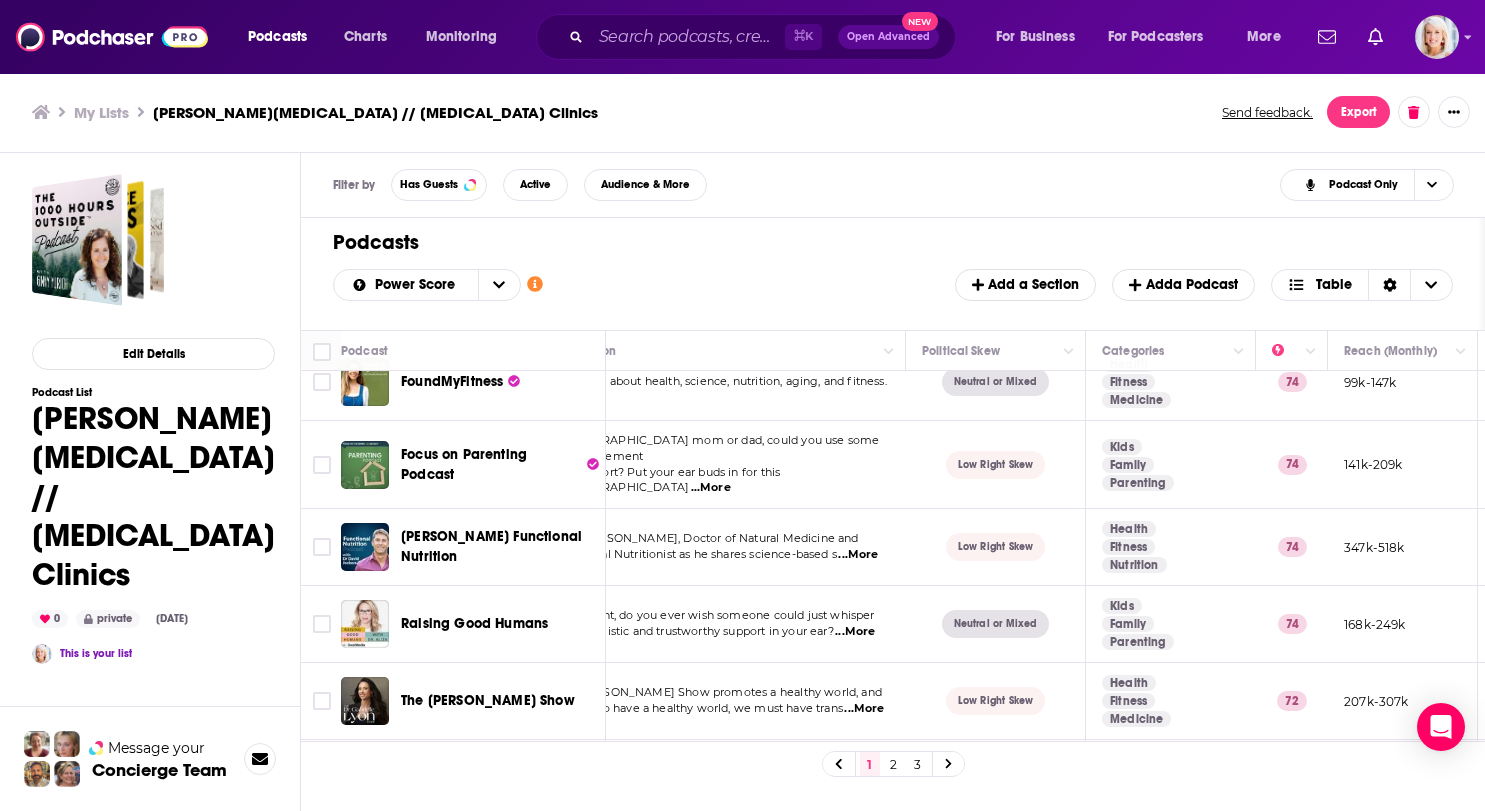 scroll, scrollTop: 1540, scrollLeft: 70, axis: both 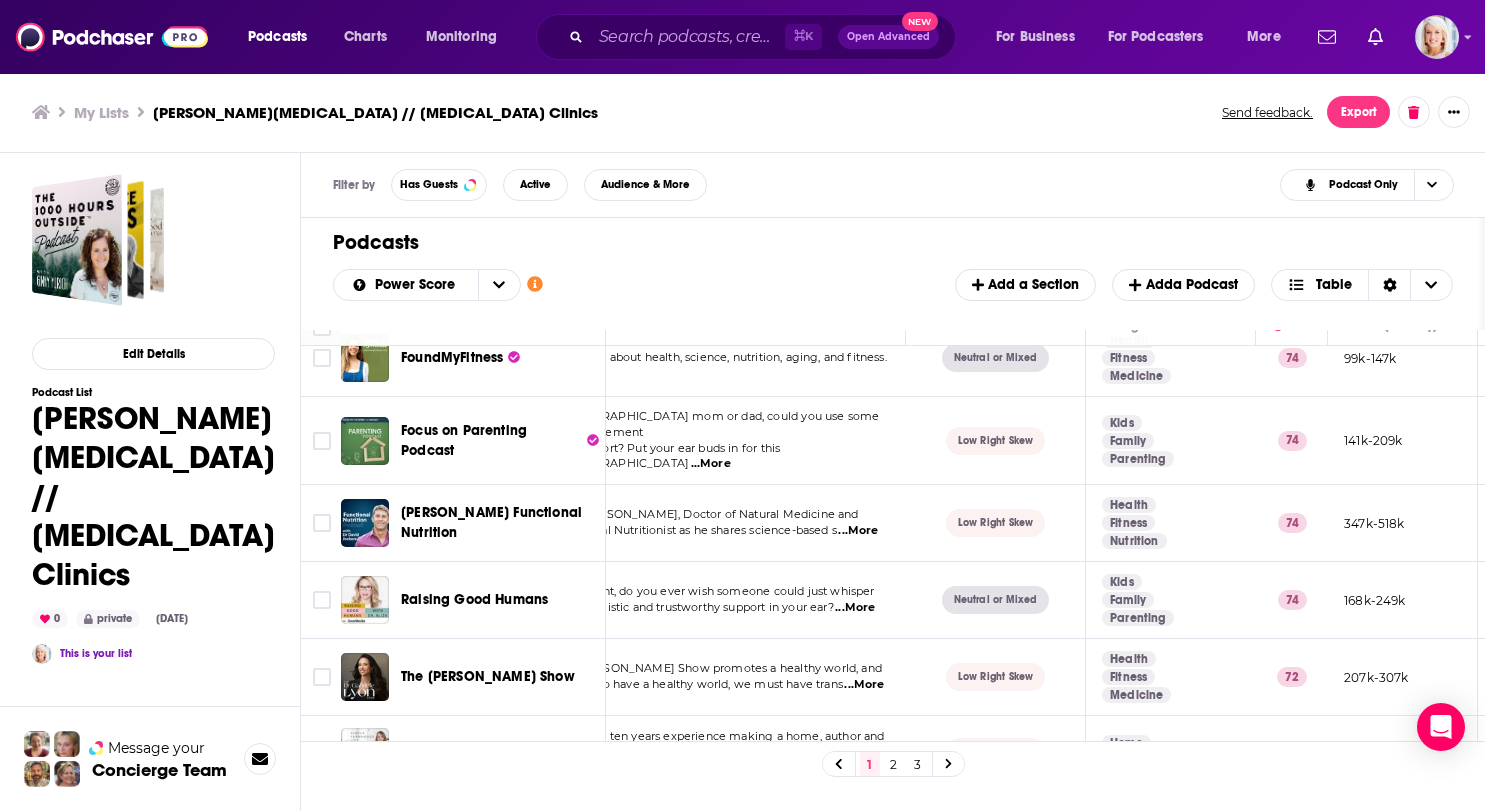 click on "2" at bounding box center [894, 764] 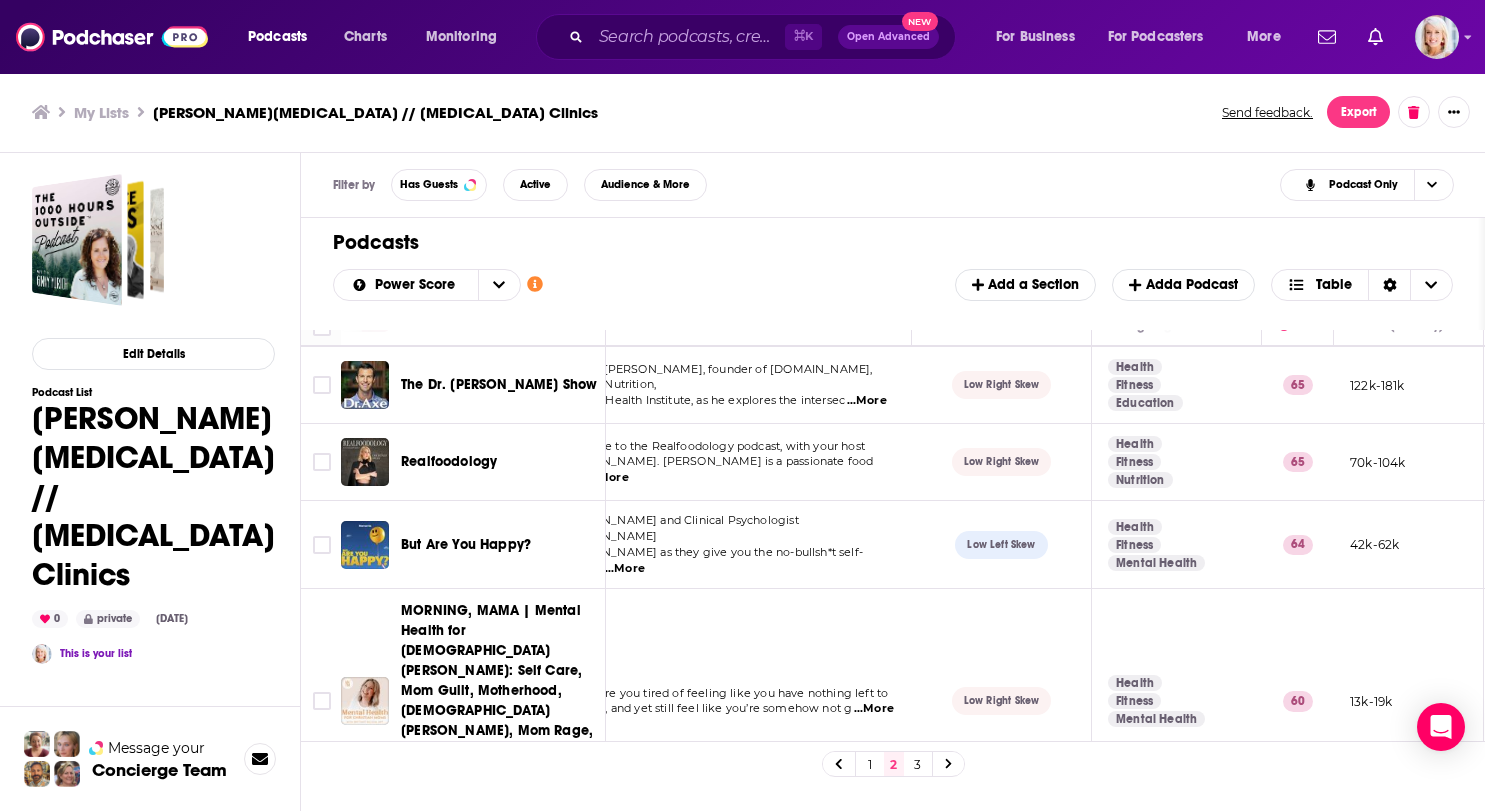 scroll, scrollTop: 1208, scrollLeft: 64, axis: both 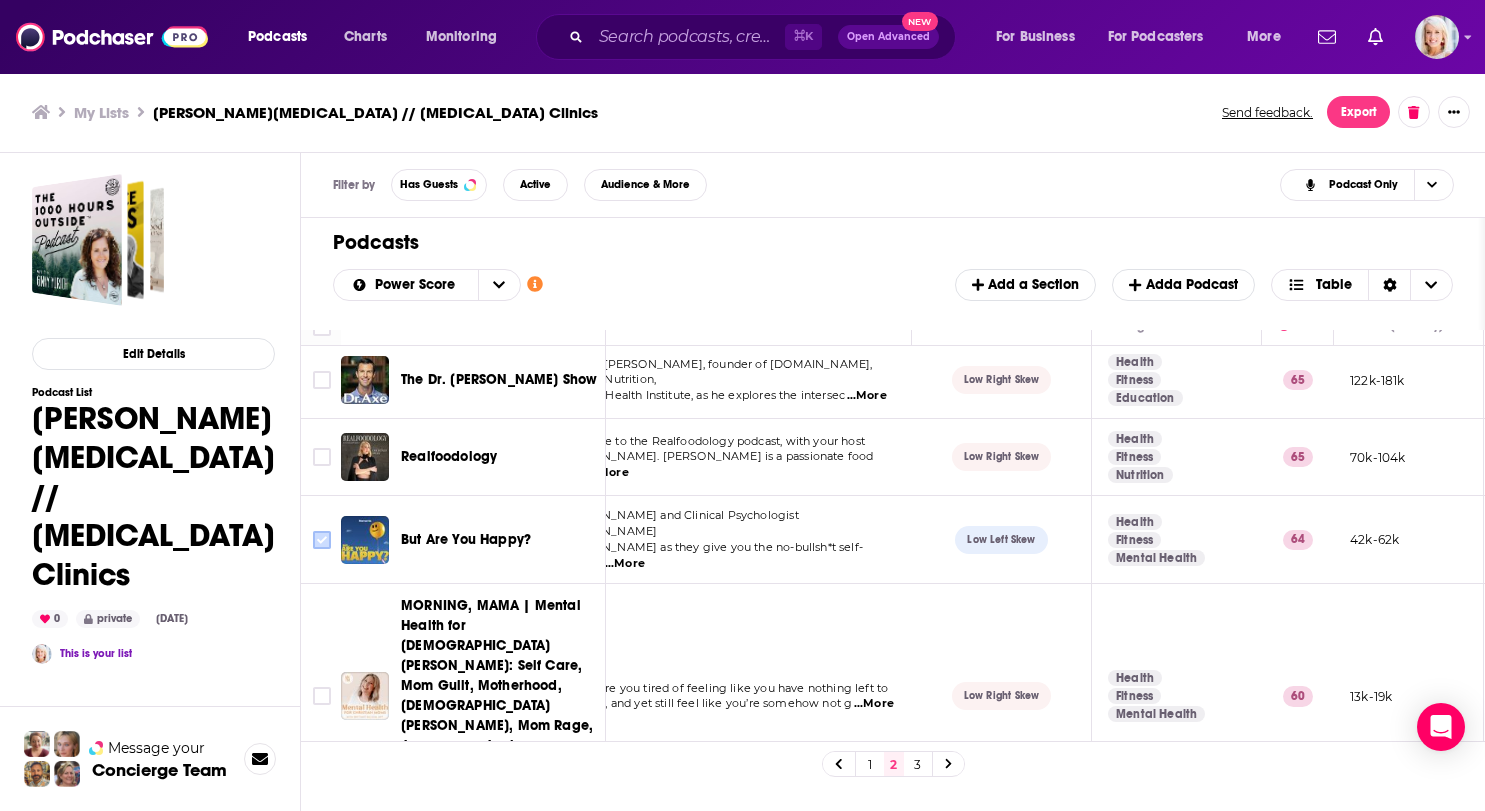 click at bounding box center [322, 540] 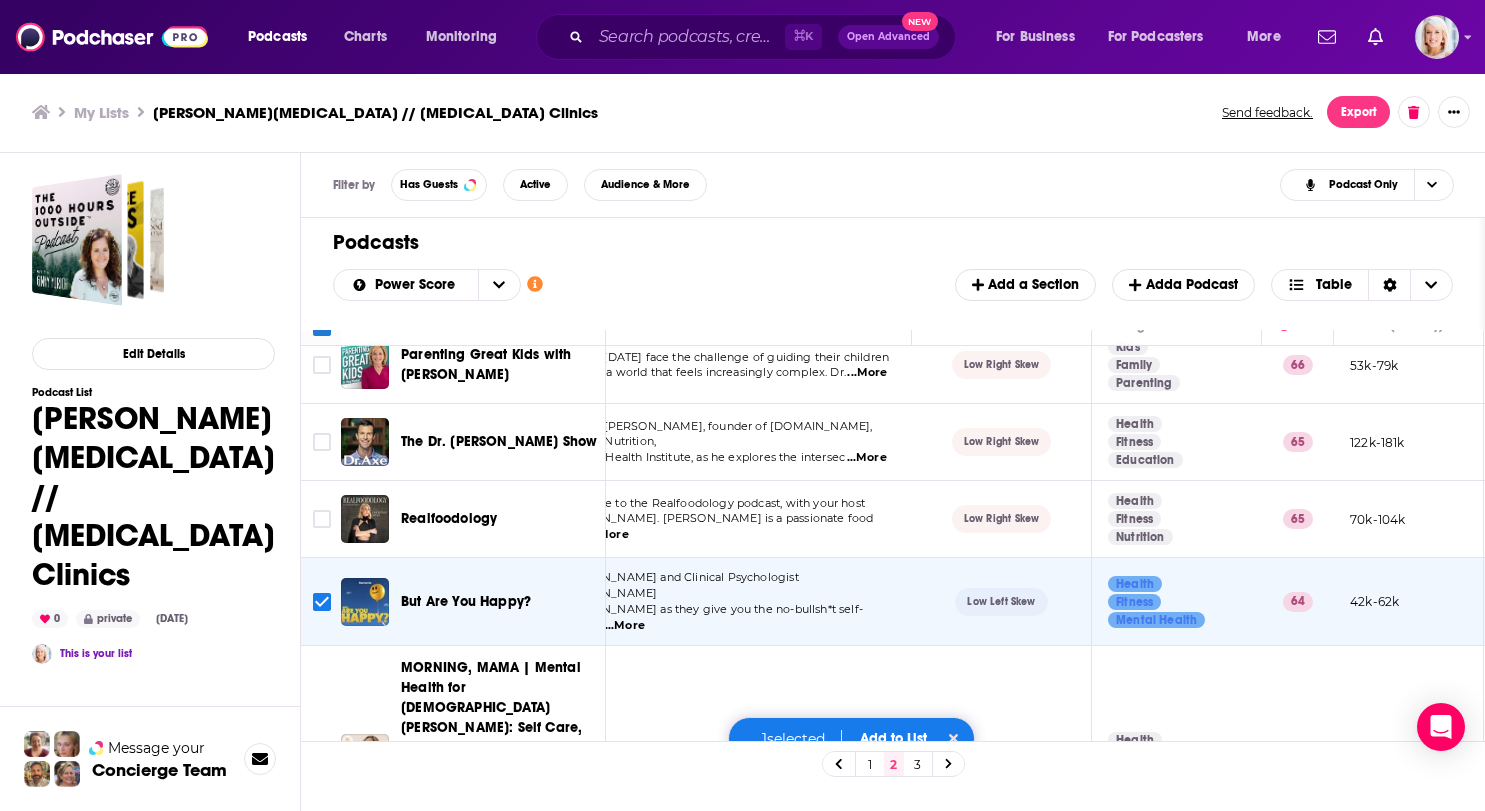 scroll, scrollTop: 1146, scrollLeft: 62, axis: both 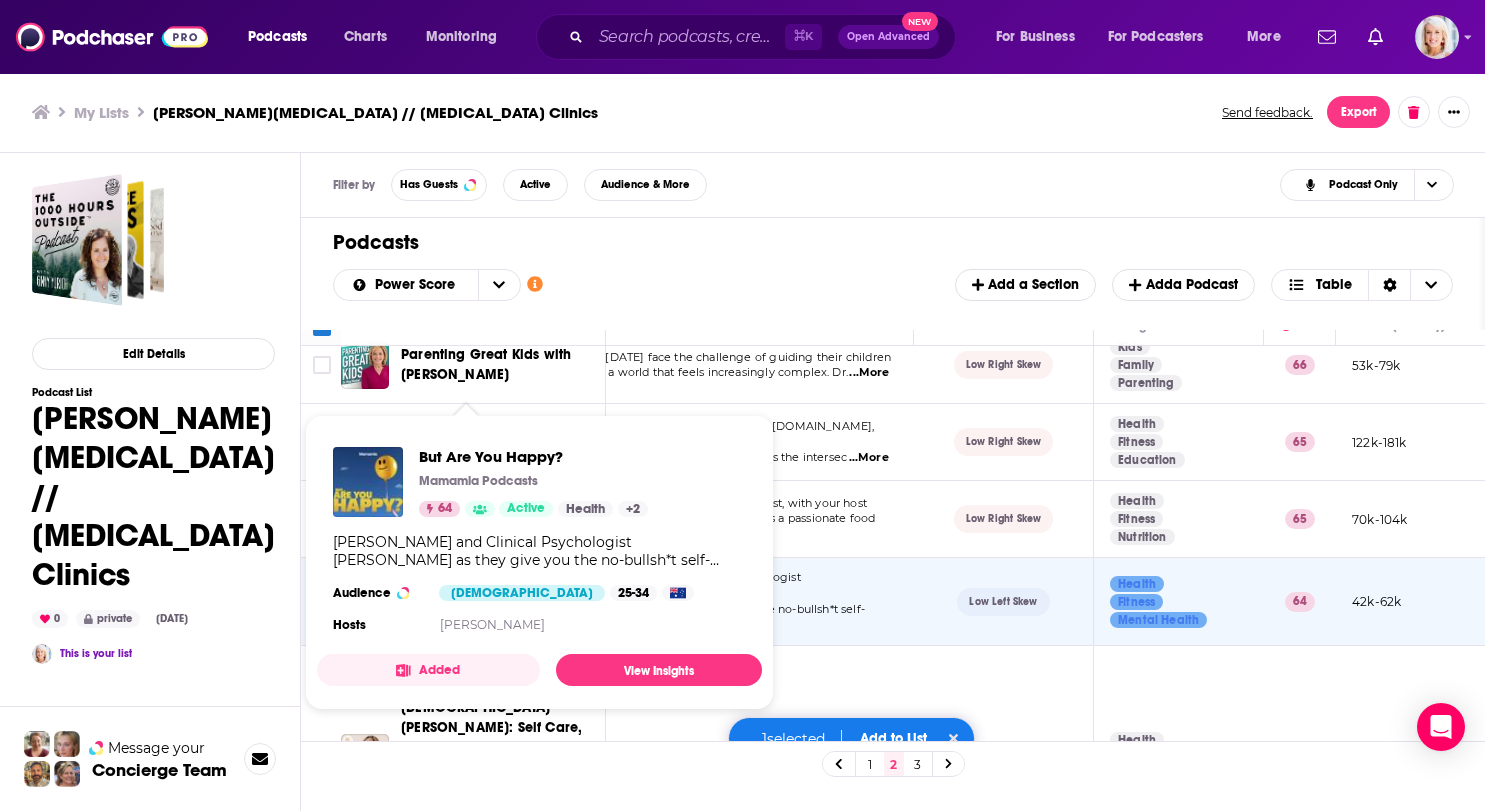 click on "Added" at bounding box center (428, 670) 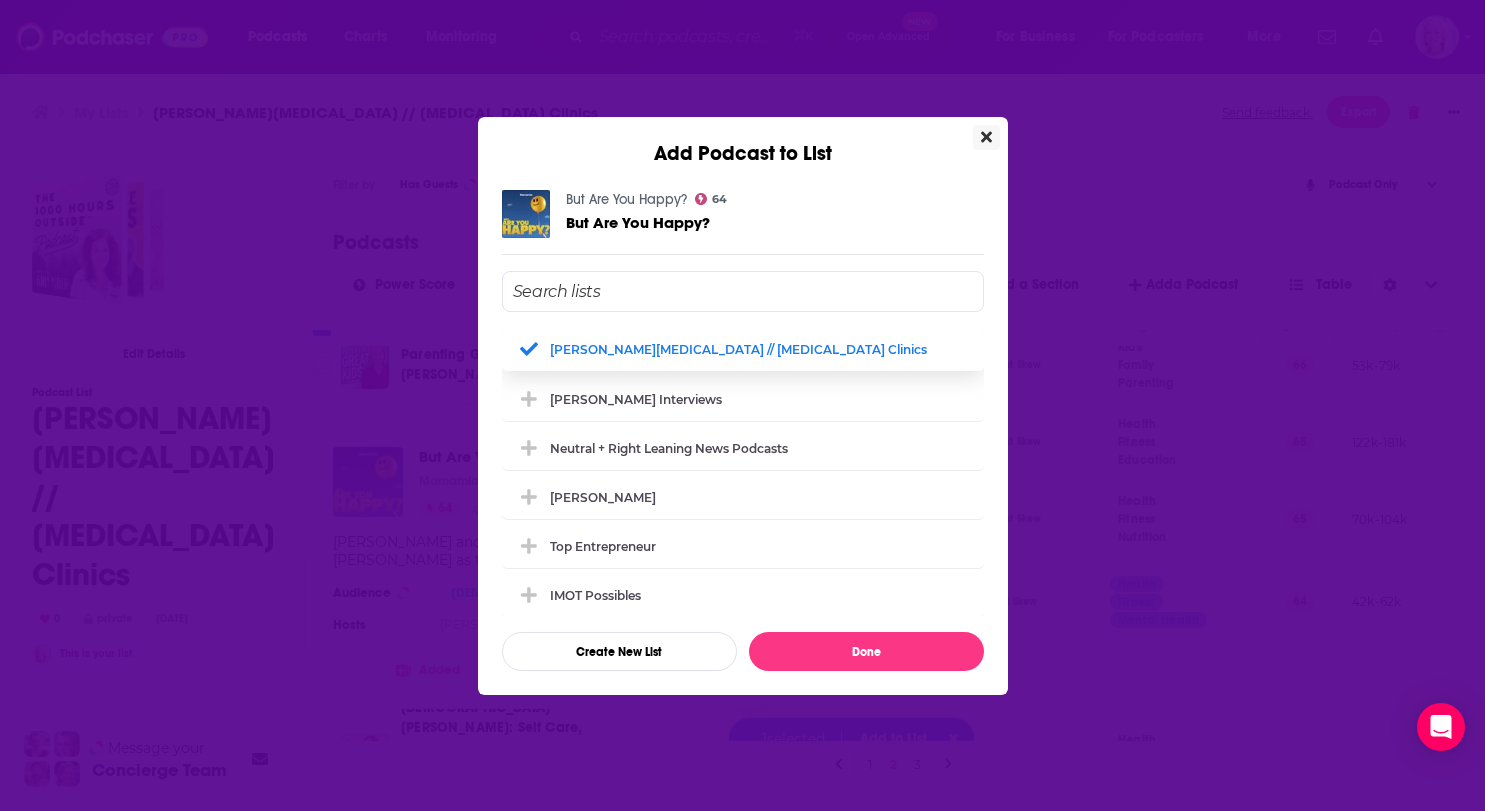 click on "[PERSON_NAME][MEDICAL_DATA] // [MEDICAL_DATA] Clinics" at bounding box center [738, 349] 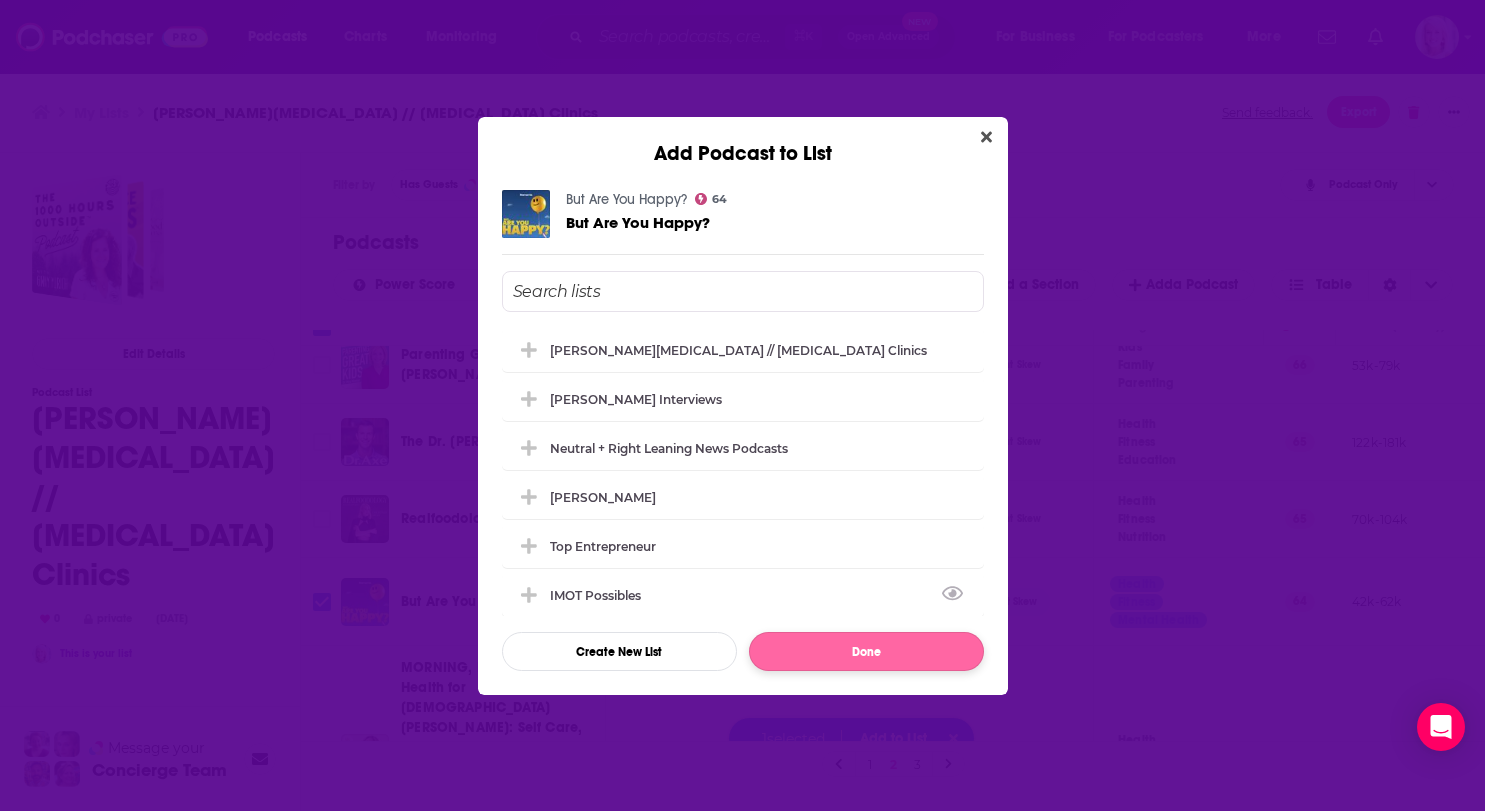 click on "Done" at bounding box center (866, 651) 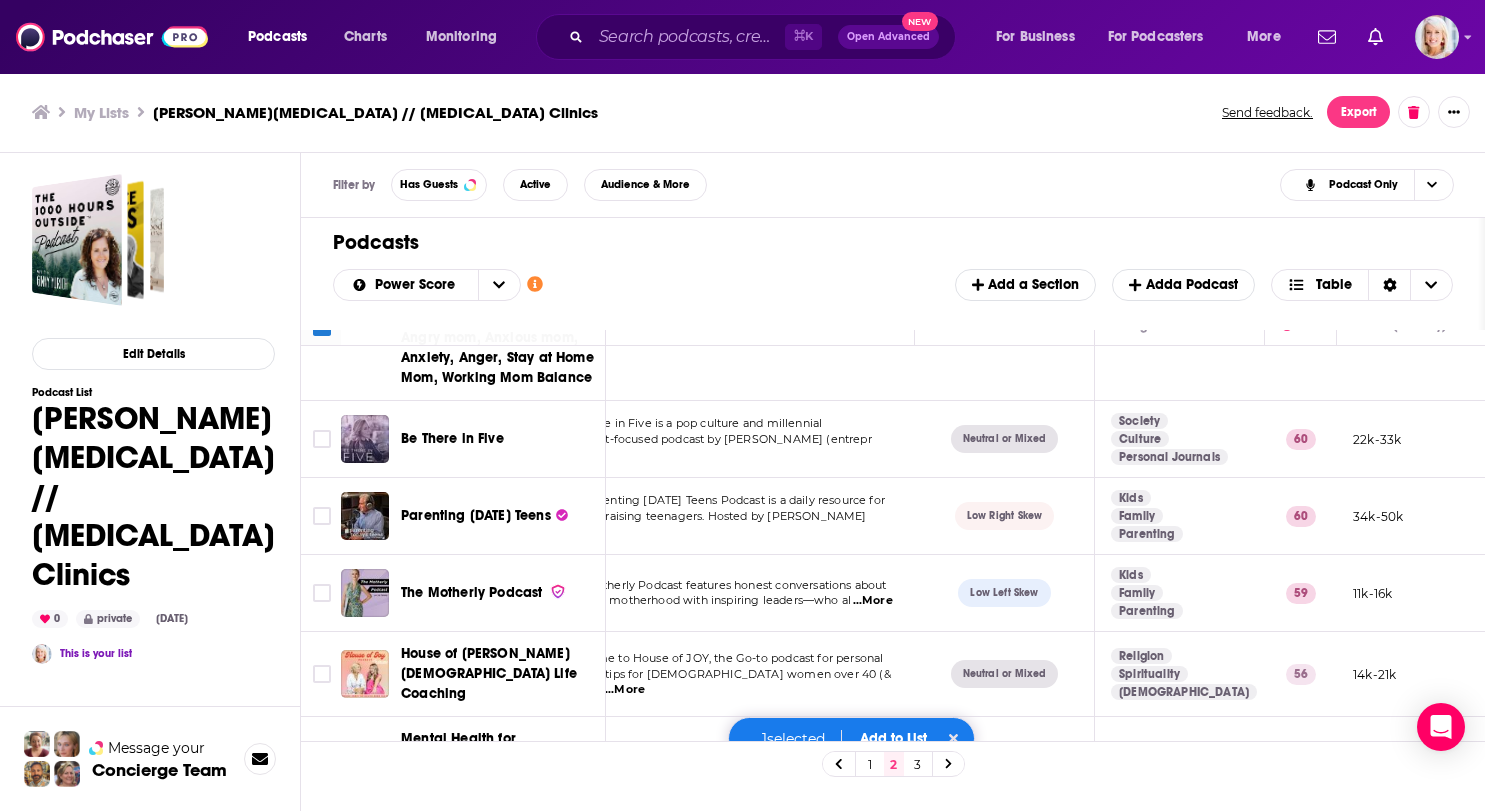scroll, scrollTop: 1636, scrollLeft: 61, axis: both 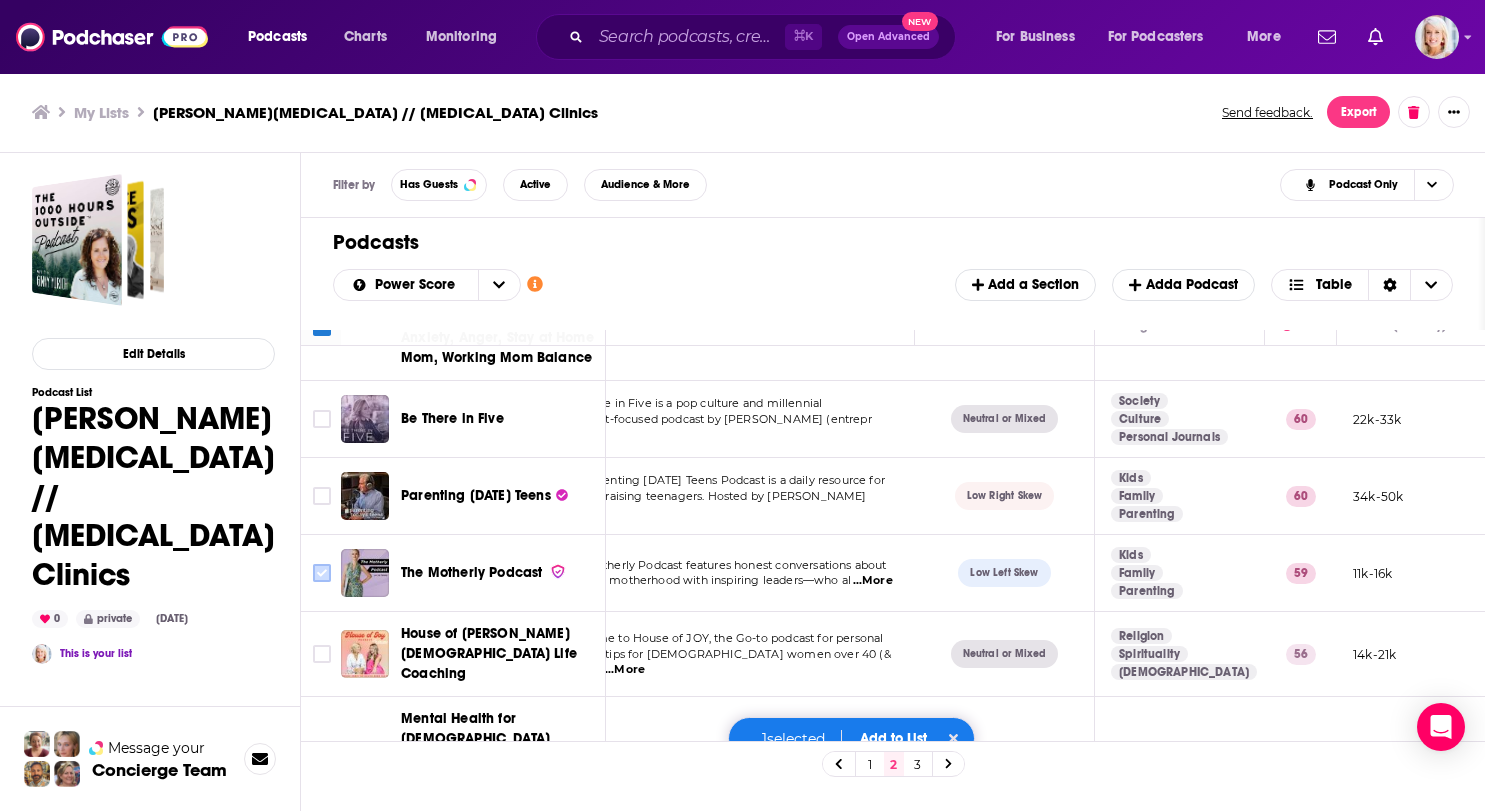 click at bounding box center (322, 573) 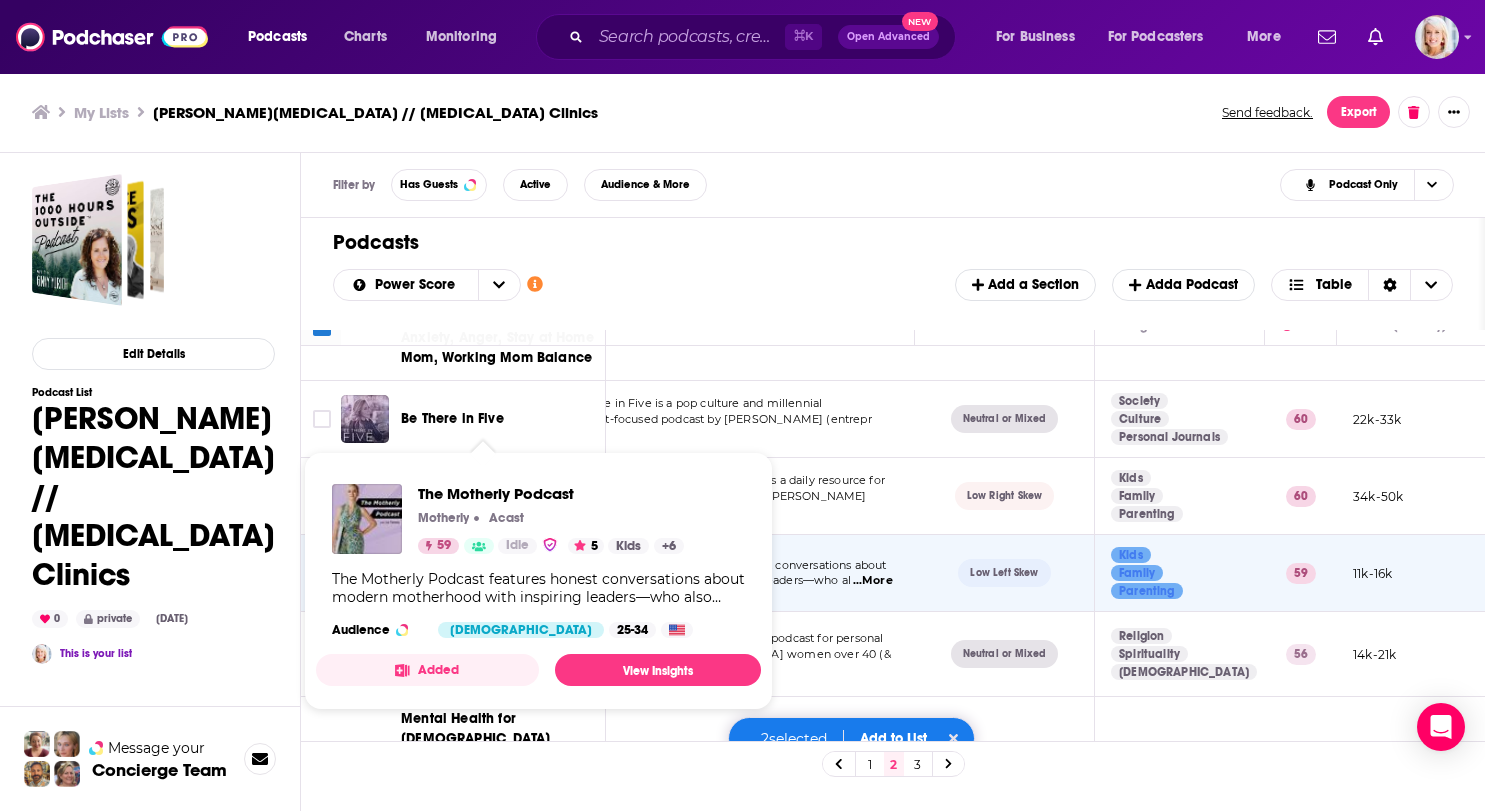 click on "Added" at bounding box center (427, 670) 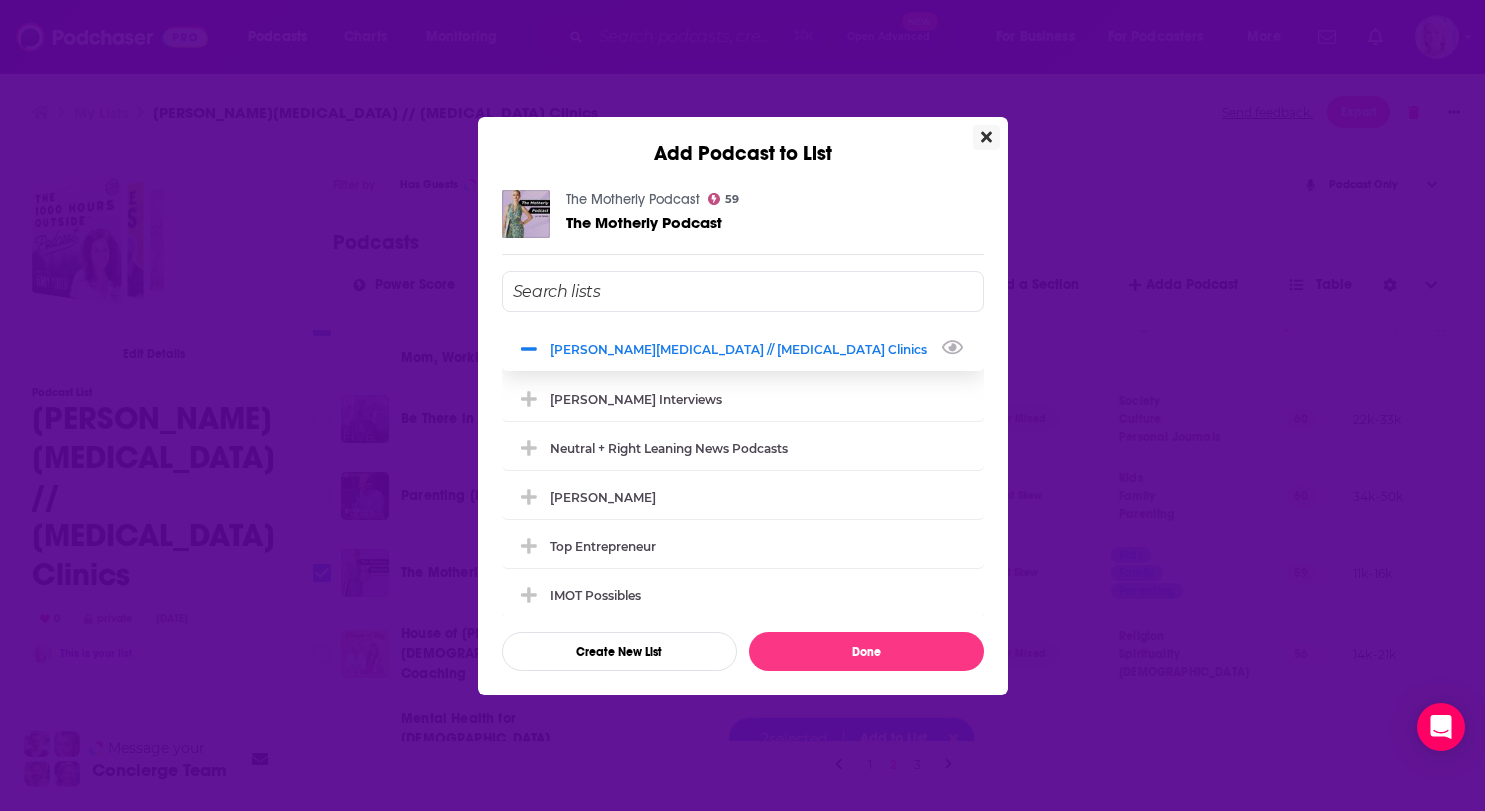 click on "[PERSON_NAME][MEDICAL_DATA] // [MEDICAL_DATA] Clinics" at bounding box center (744, 349) 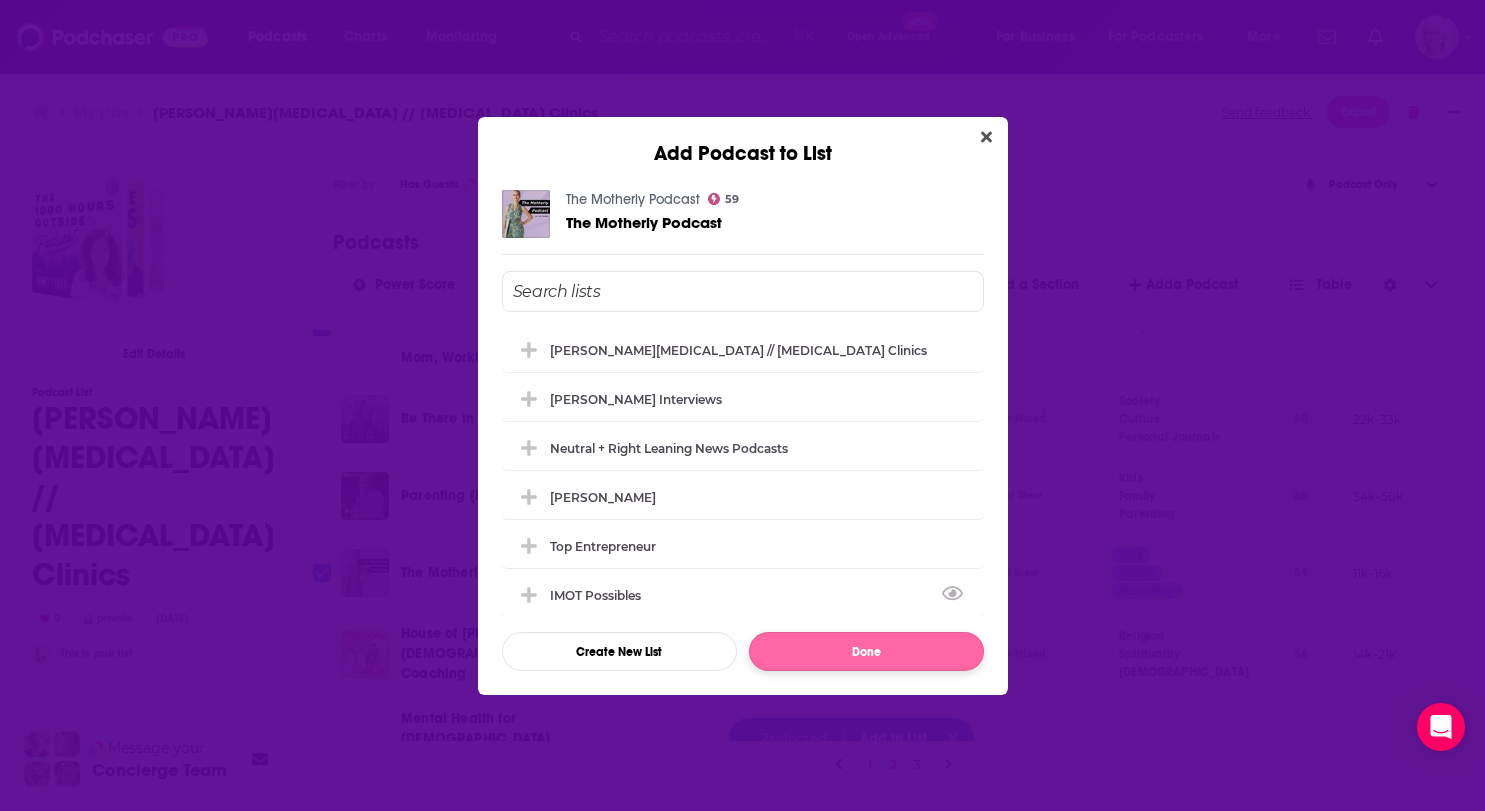 click on "Done" at bounding box center (866, 651) 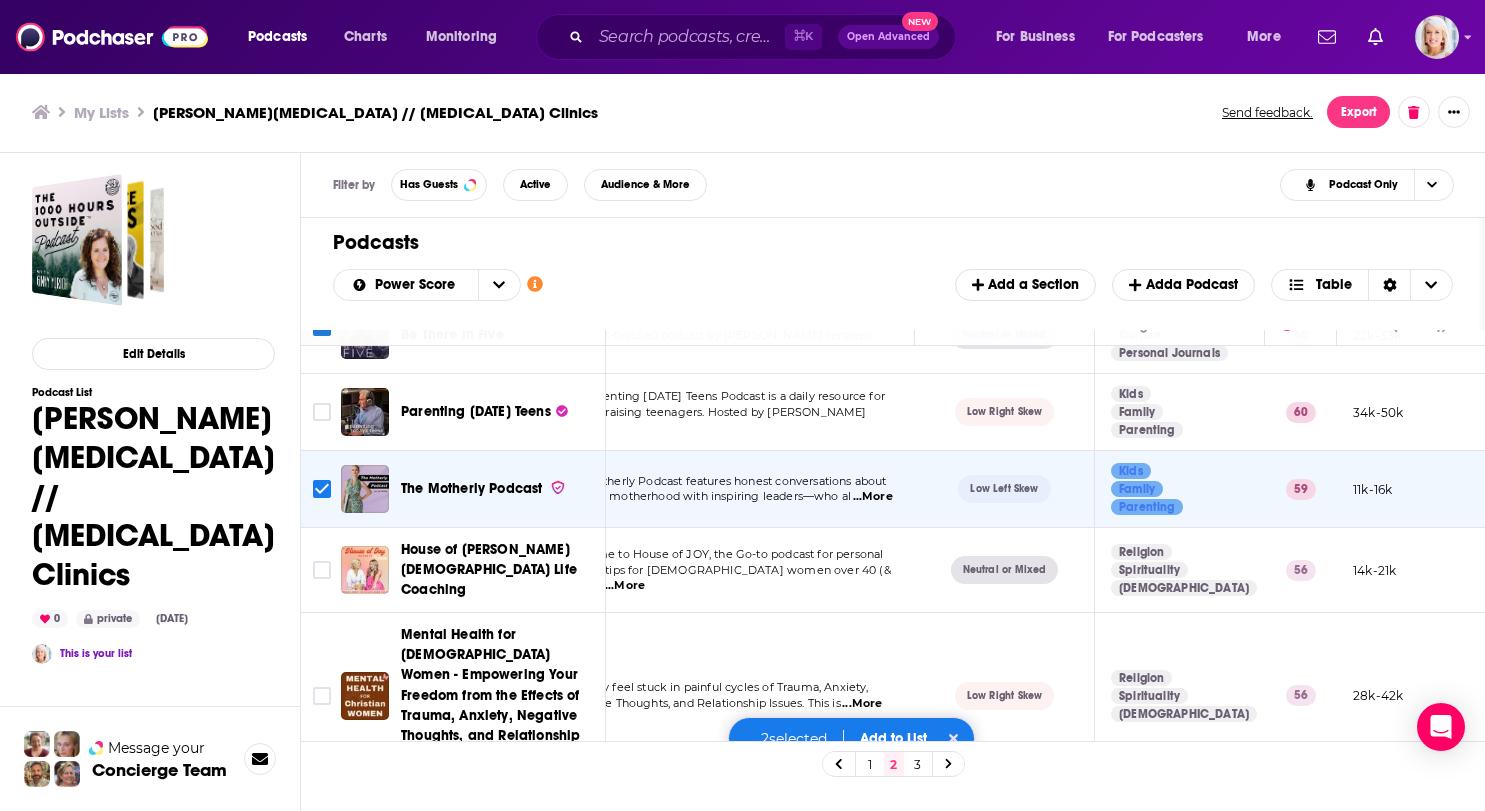 scroll, scrollTop: 1717, scrollLeft: 61, axis: both 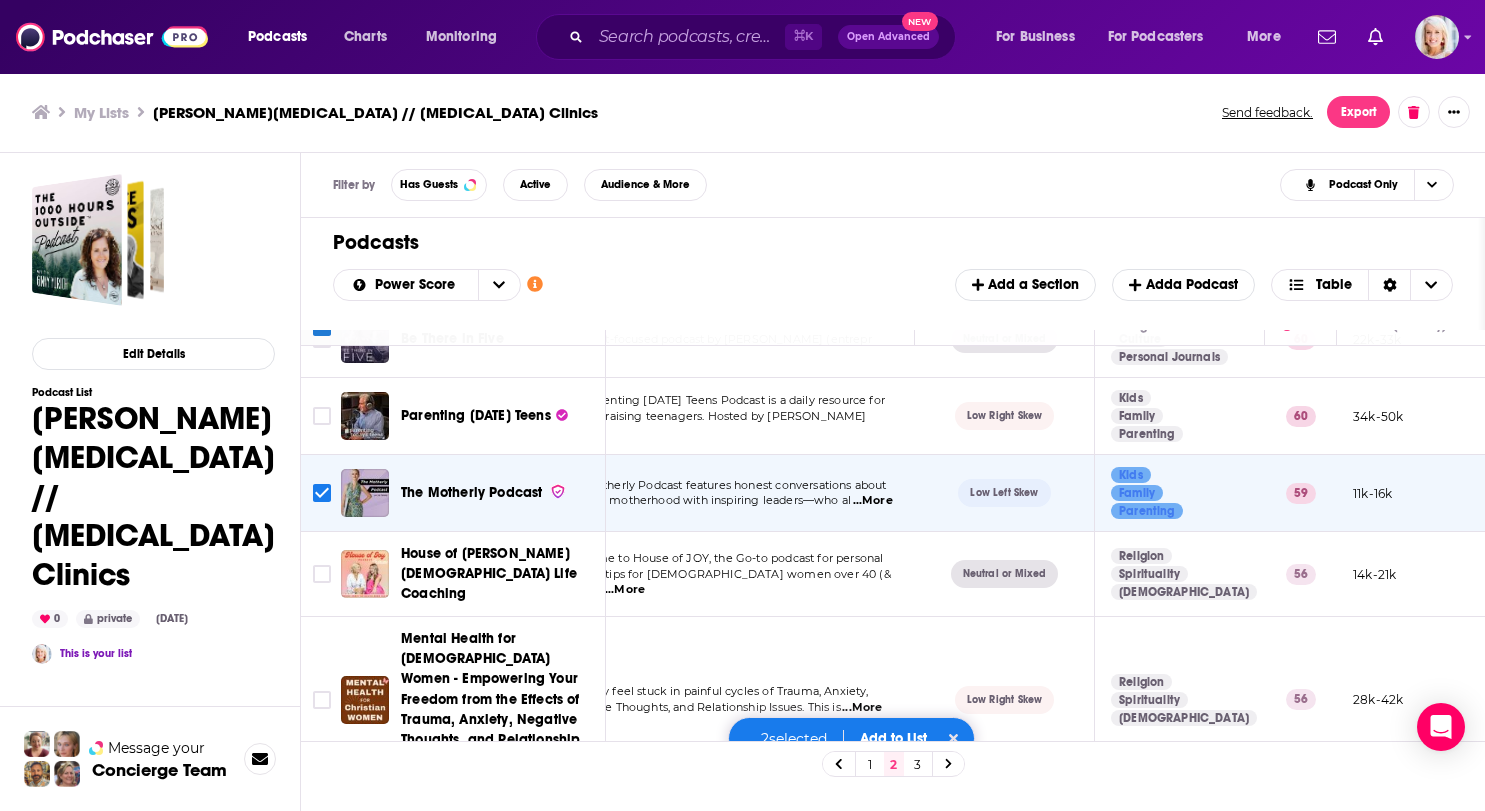 click on "3" at bounding box center (918, 764) 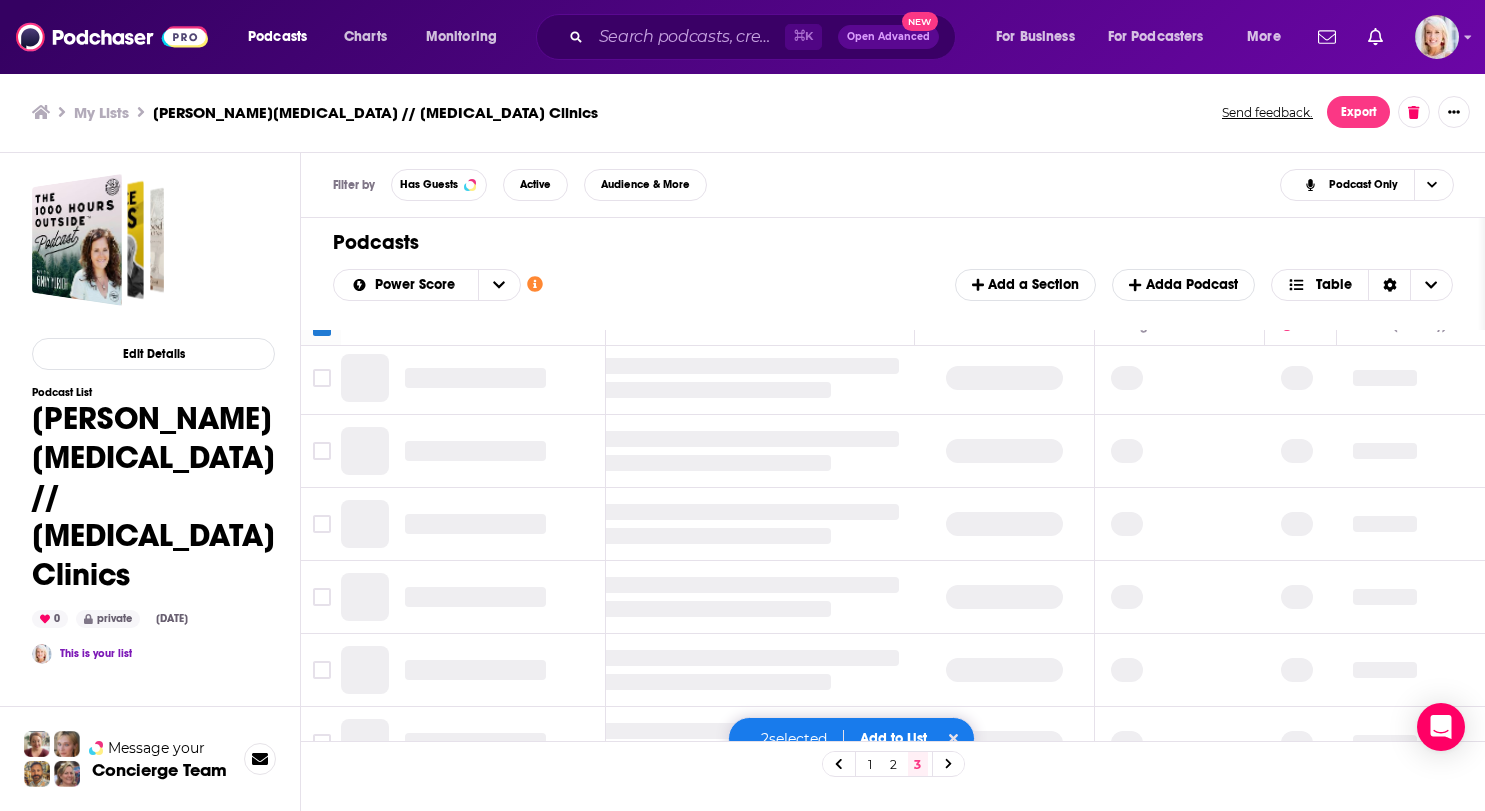 scroll, scrollTop: 0, scrollLeft: 61, axis: horizontal 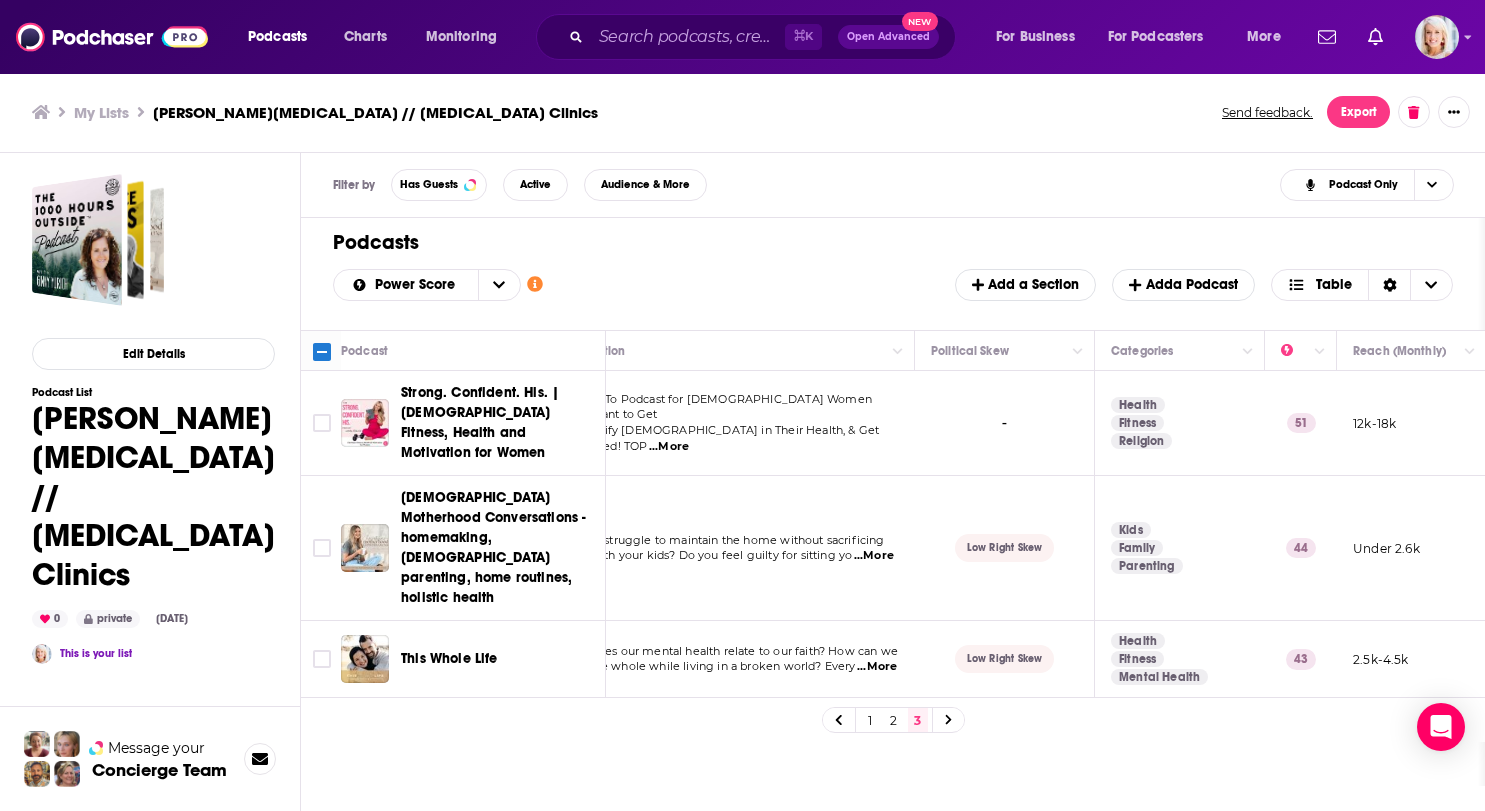 click 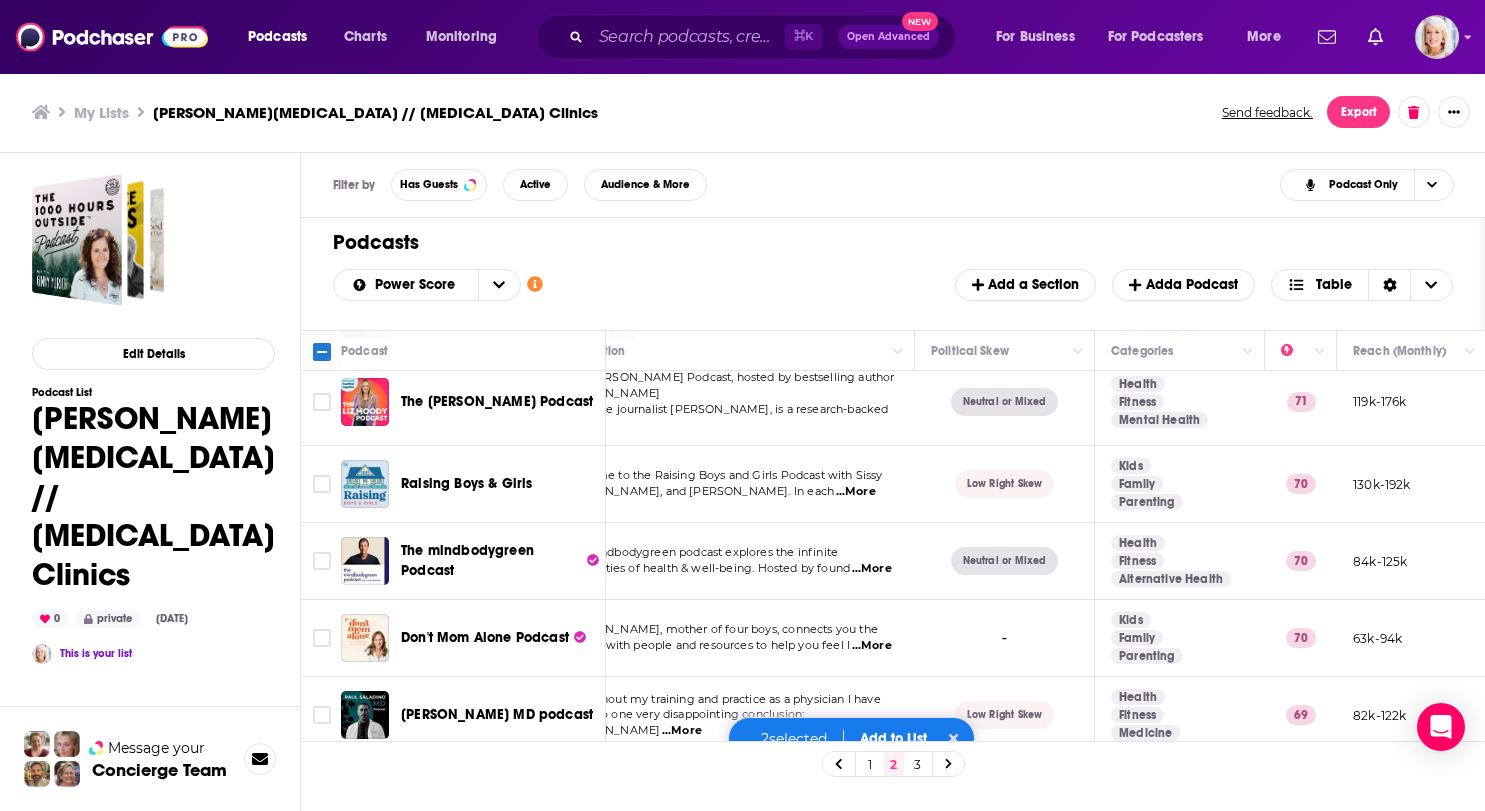 scroll, scrollTop: 317, scrollLeft: 61, axis: both 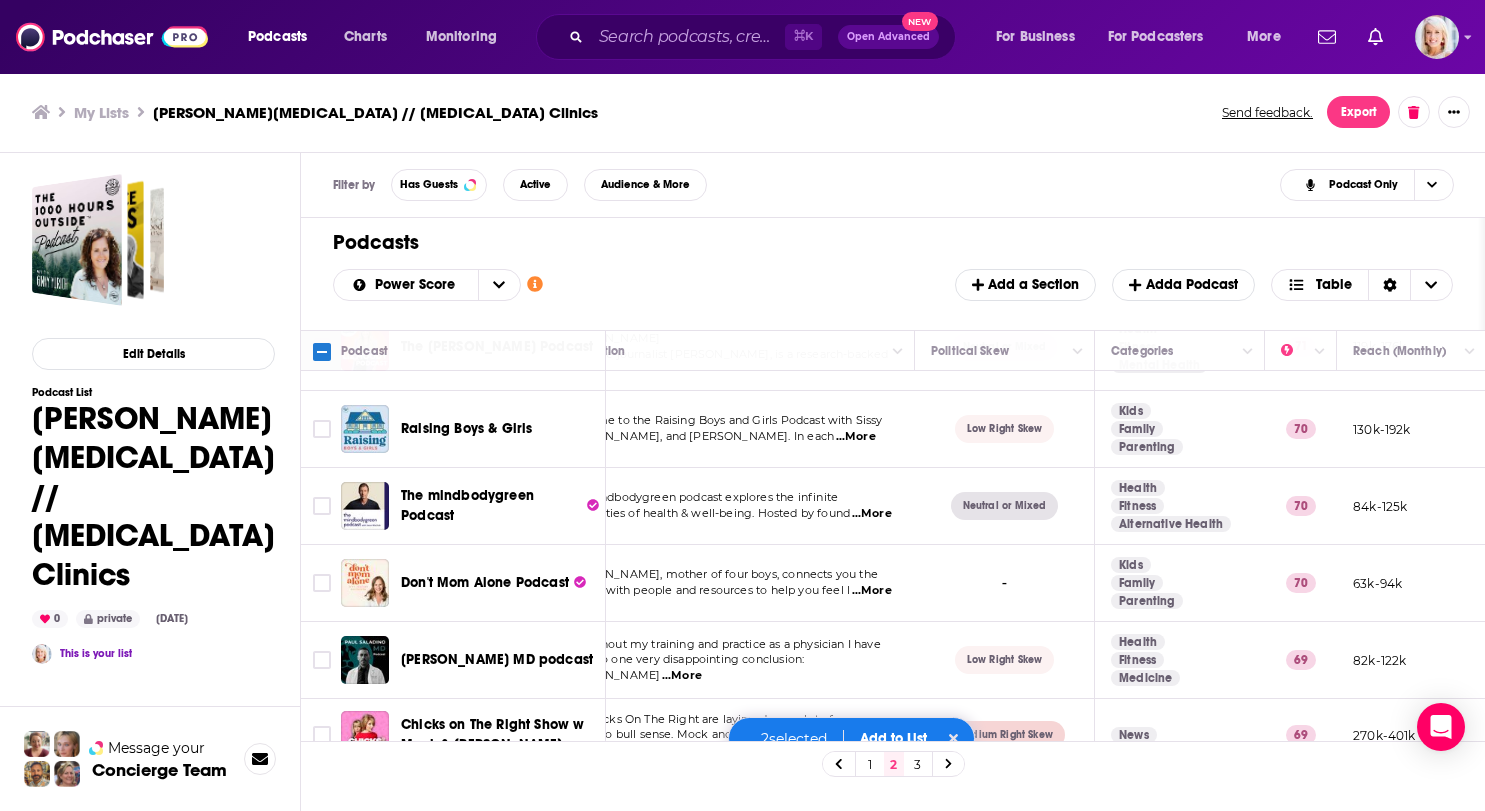 click at bounding box center [839, 763] 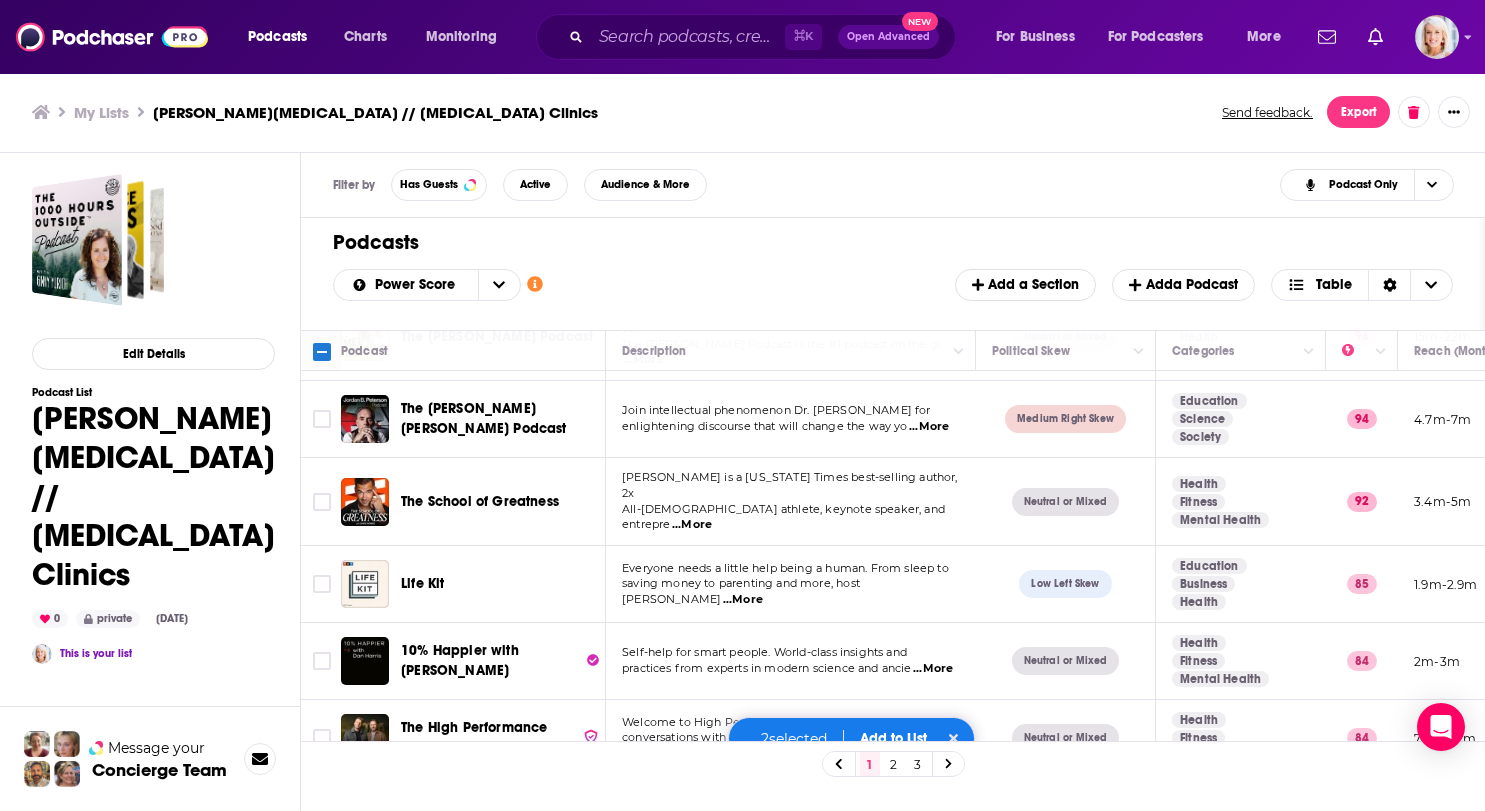 scroll, scrollTop: 77, scrollLeft: 0, axis: vertical 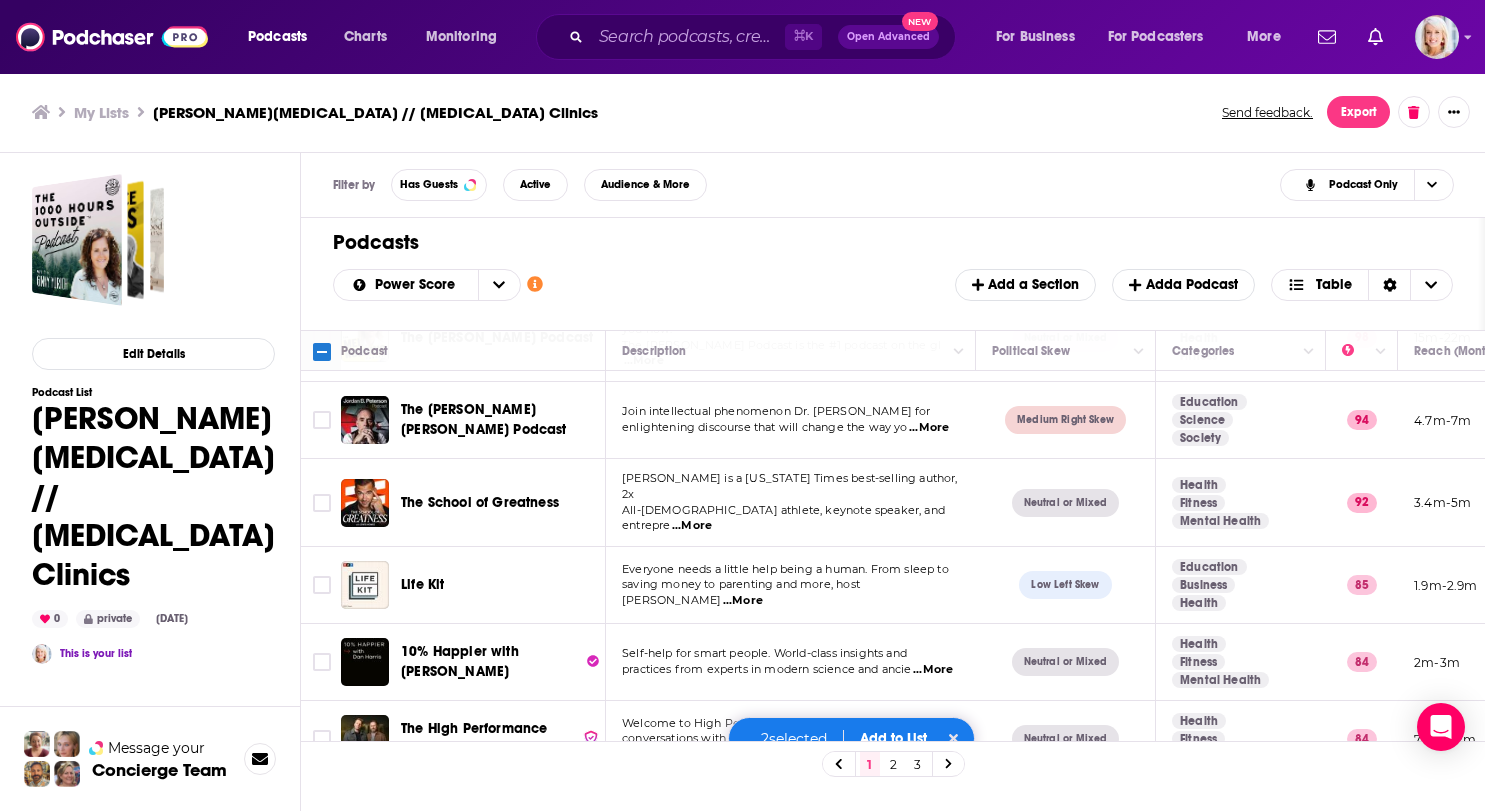 click on "Filter by Has Guests Active Audience & More Podcast Only" at bounding box center (893, 185) 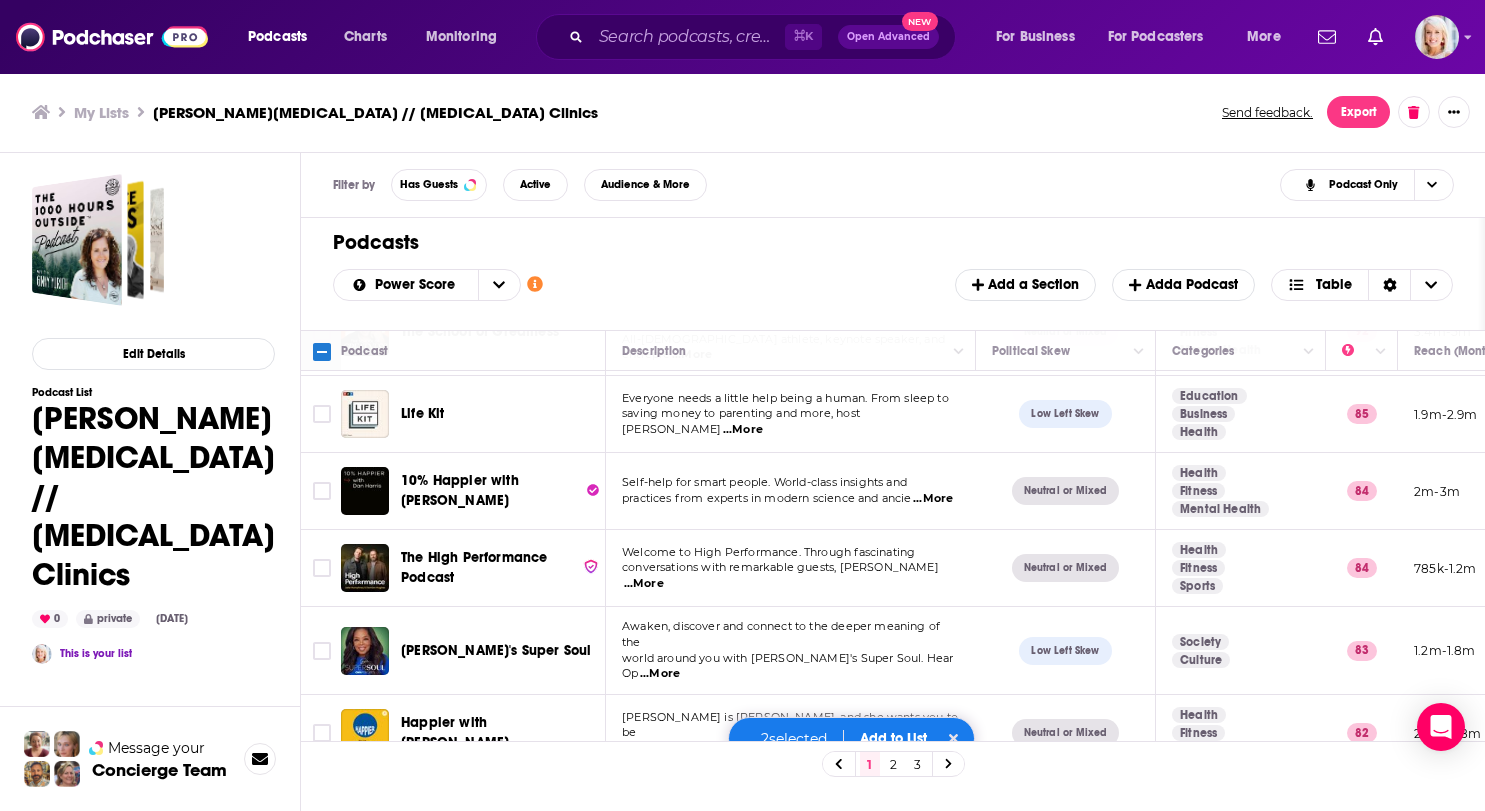 scroll, scrollTop: 261, scrollLeft: 0, axis: vertical 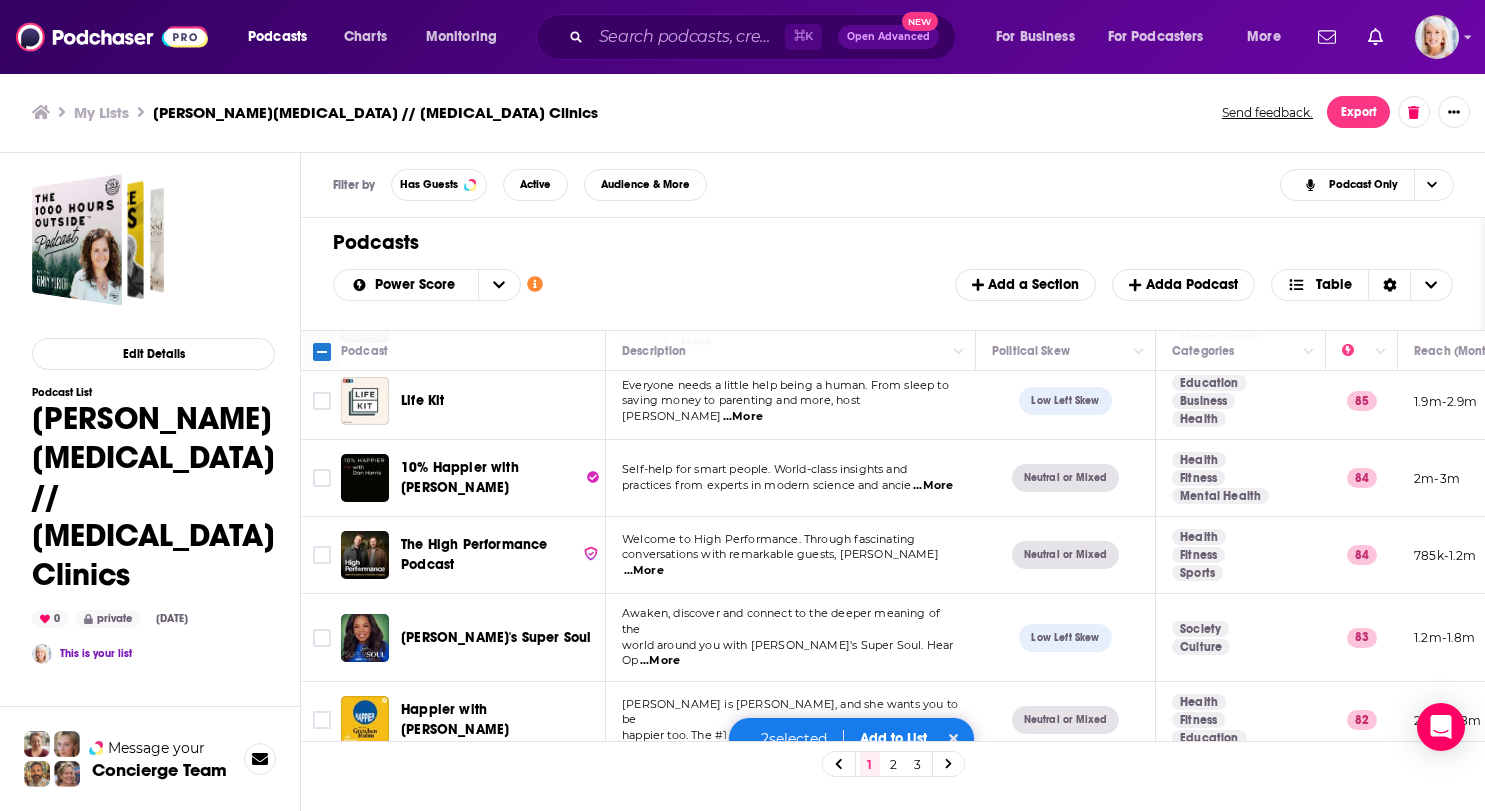 click 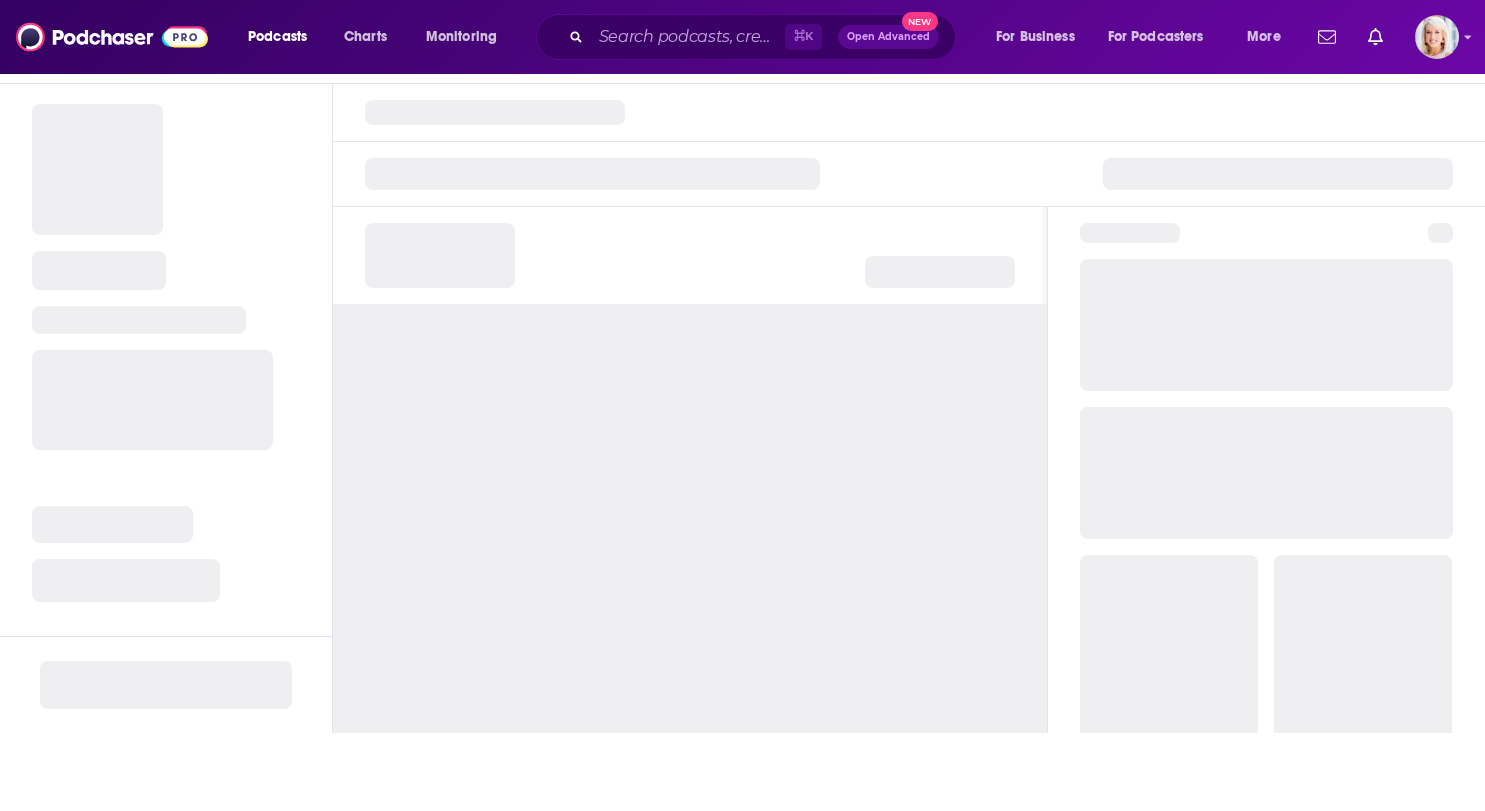 scroll, scrollTop: 0, scrollLeft: 0, axis: both 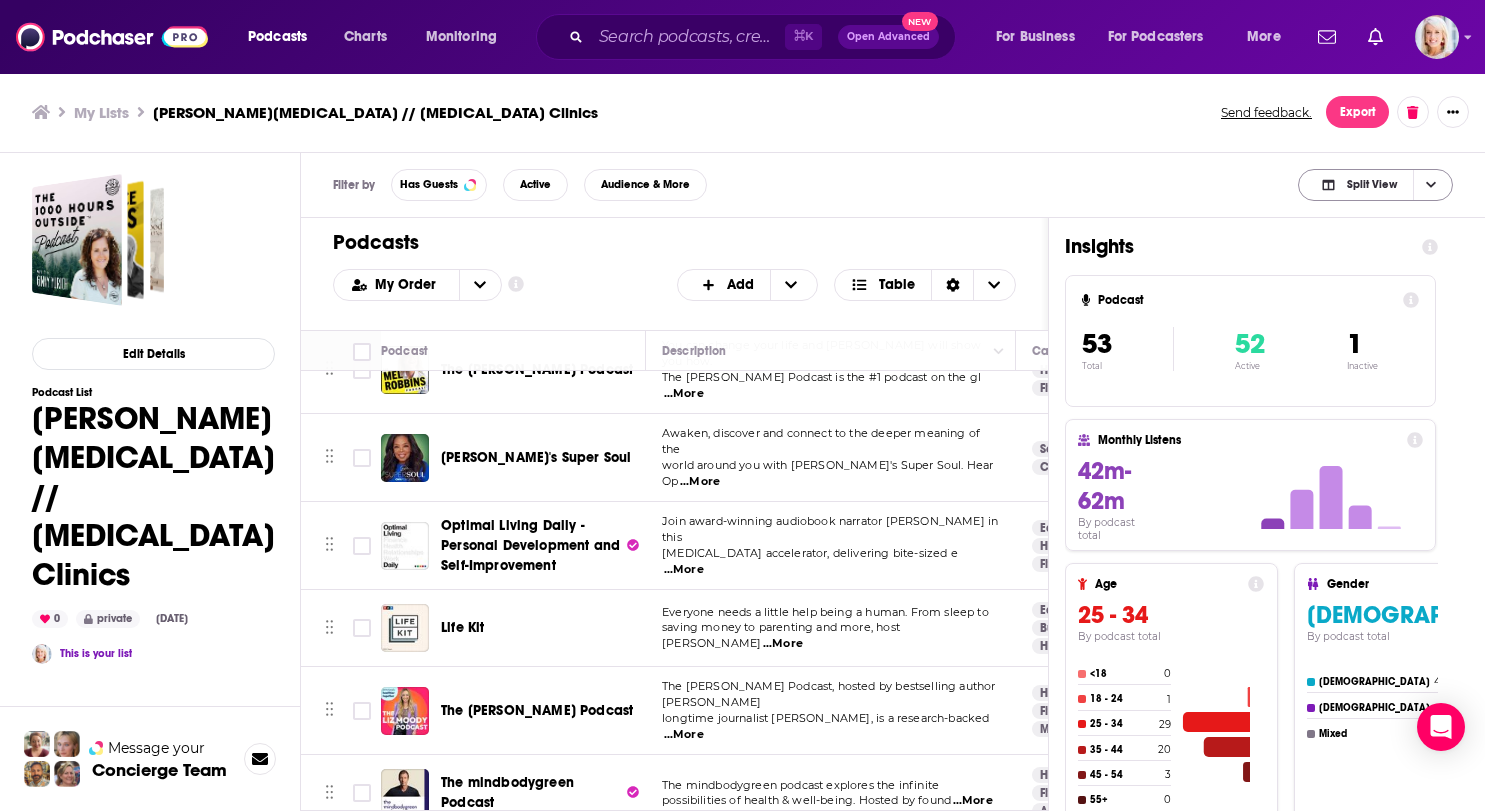 click 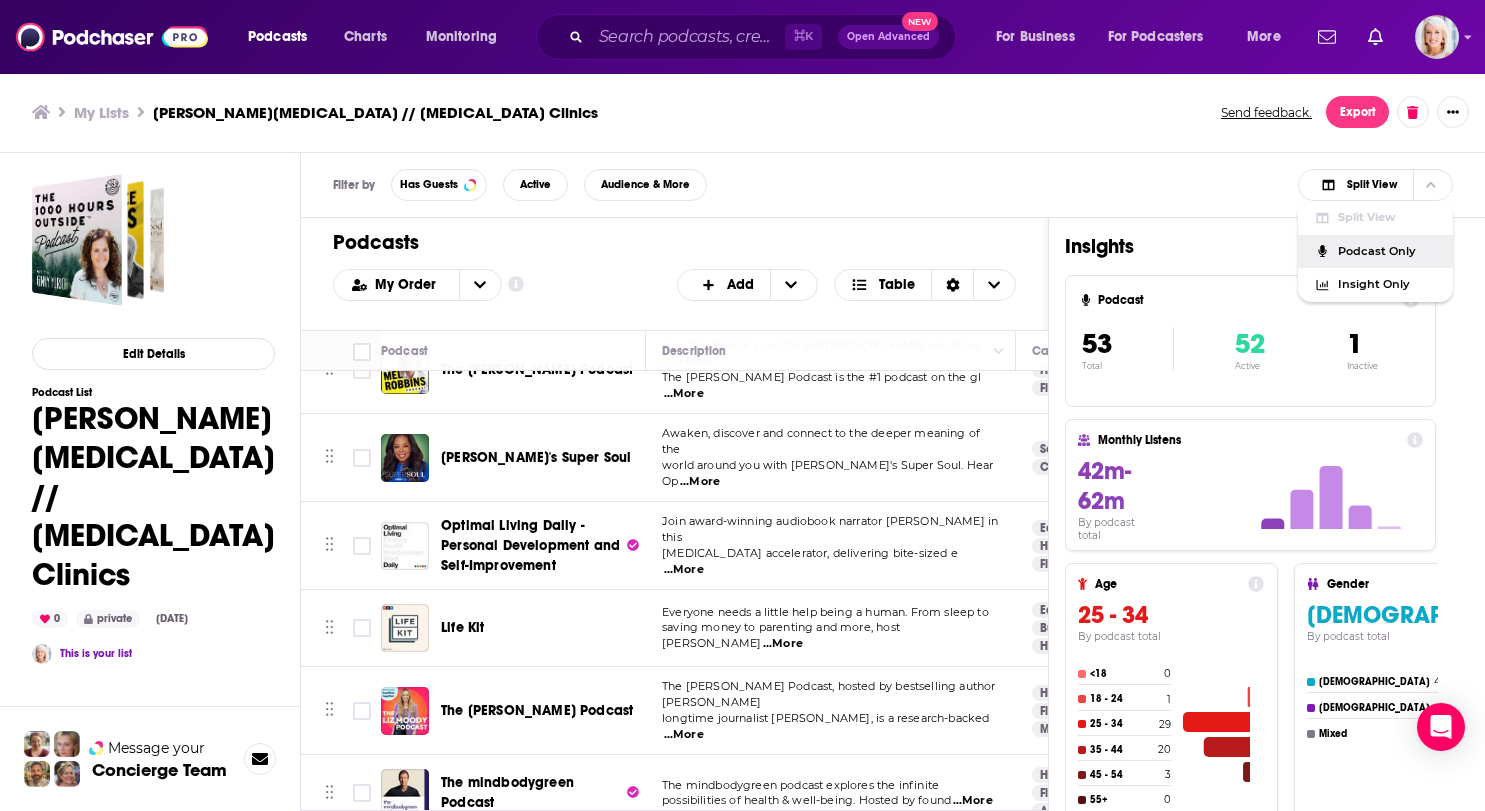 click on "Podcast Only" at bounding box center (1387, 251) 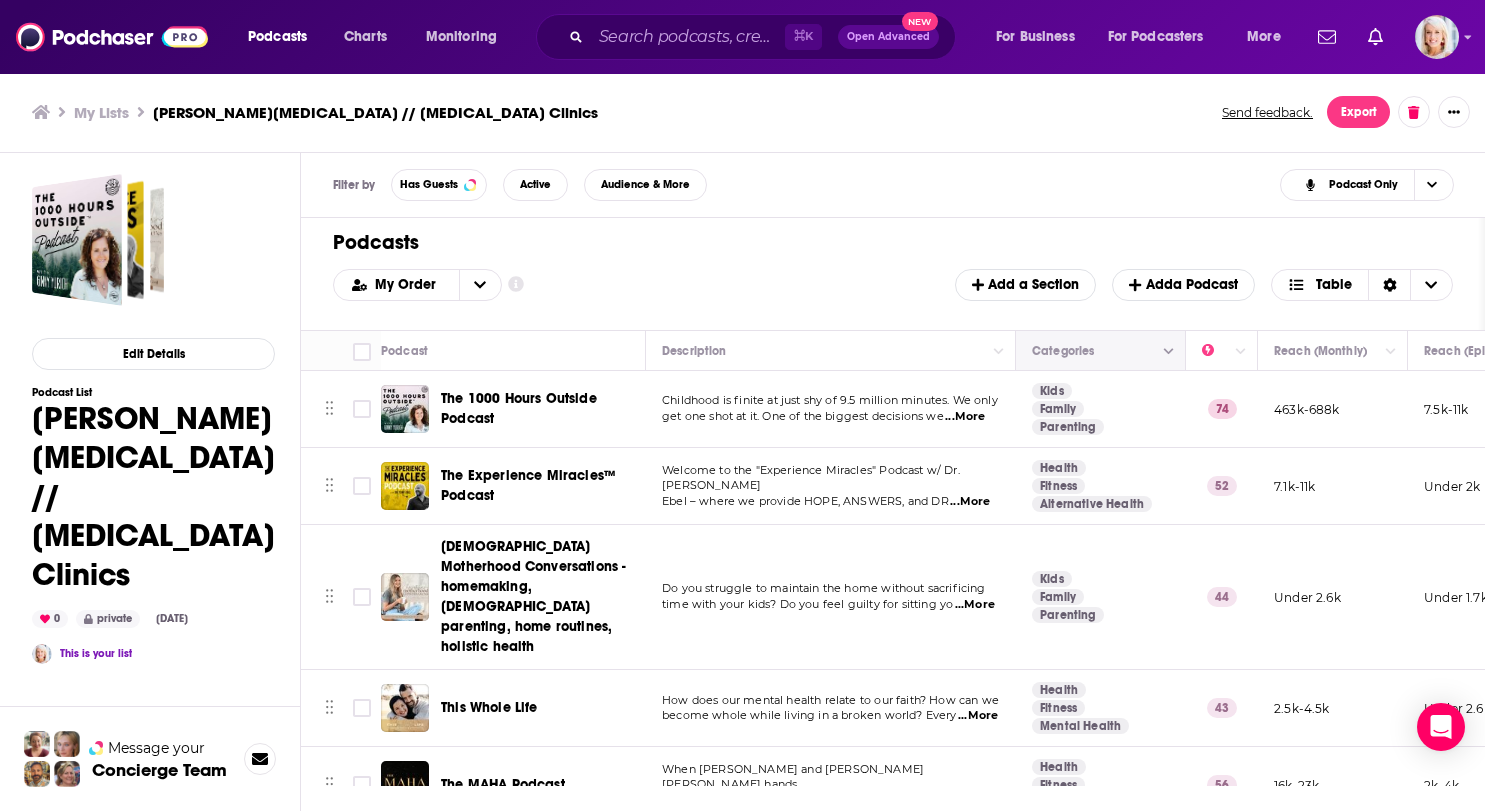 click 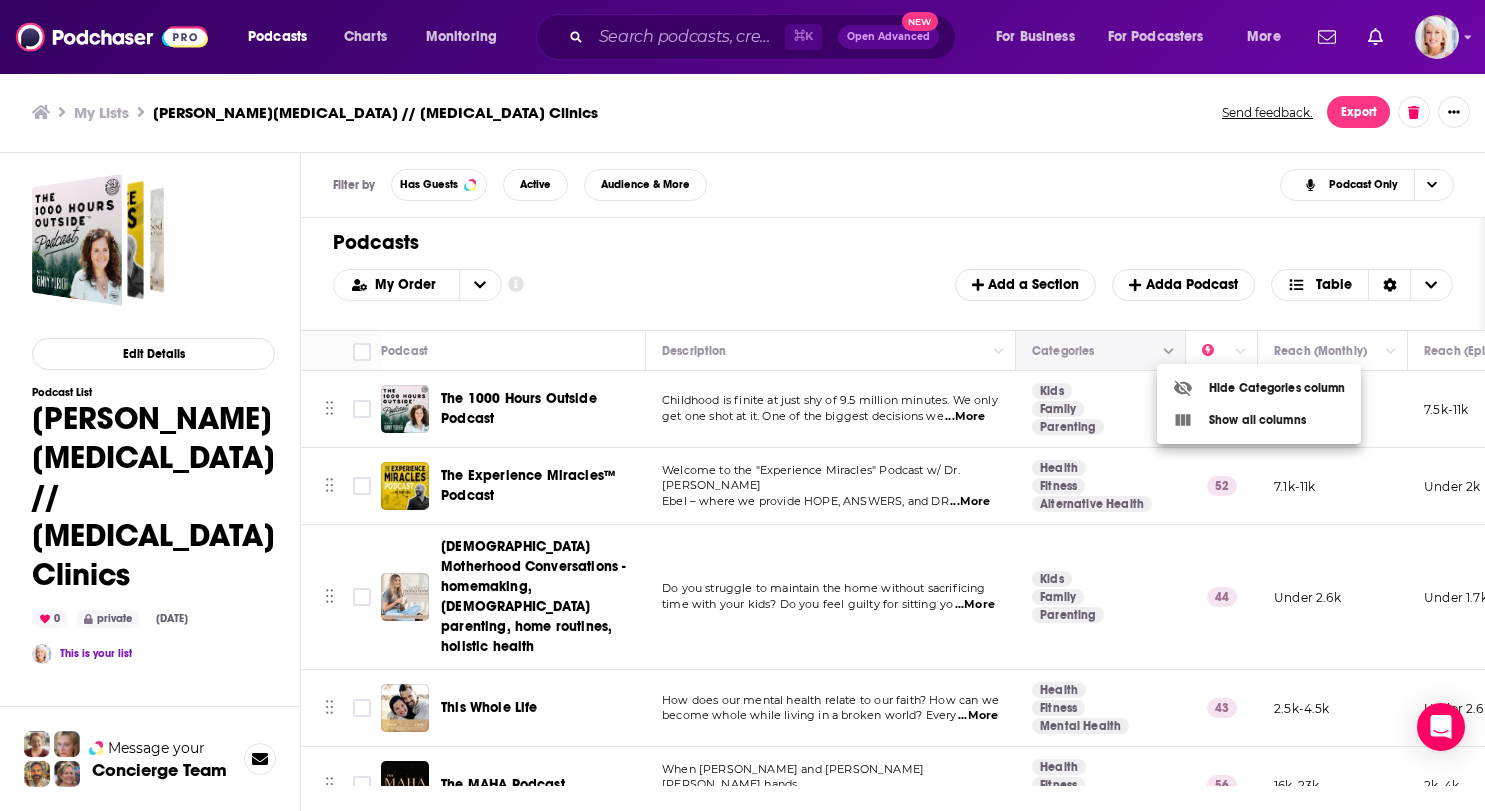 click at bounding box center [742, 405] 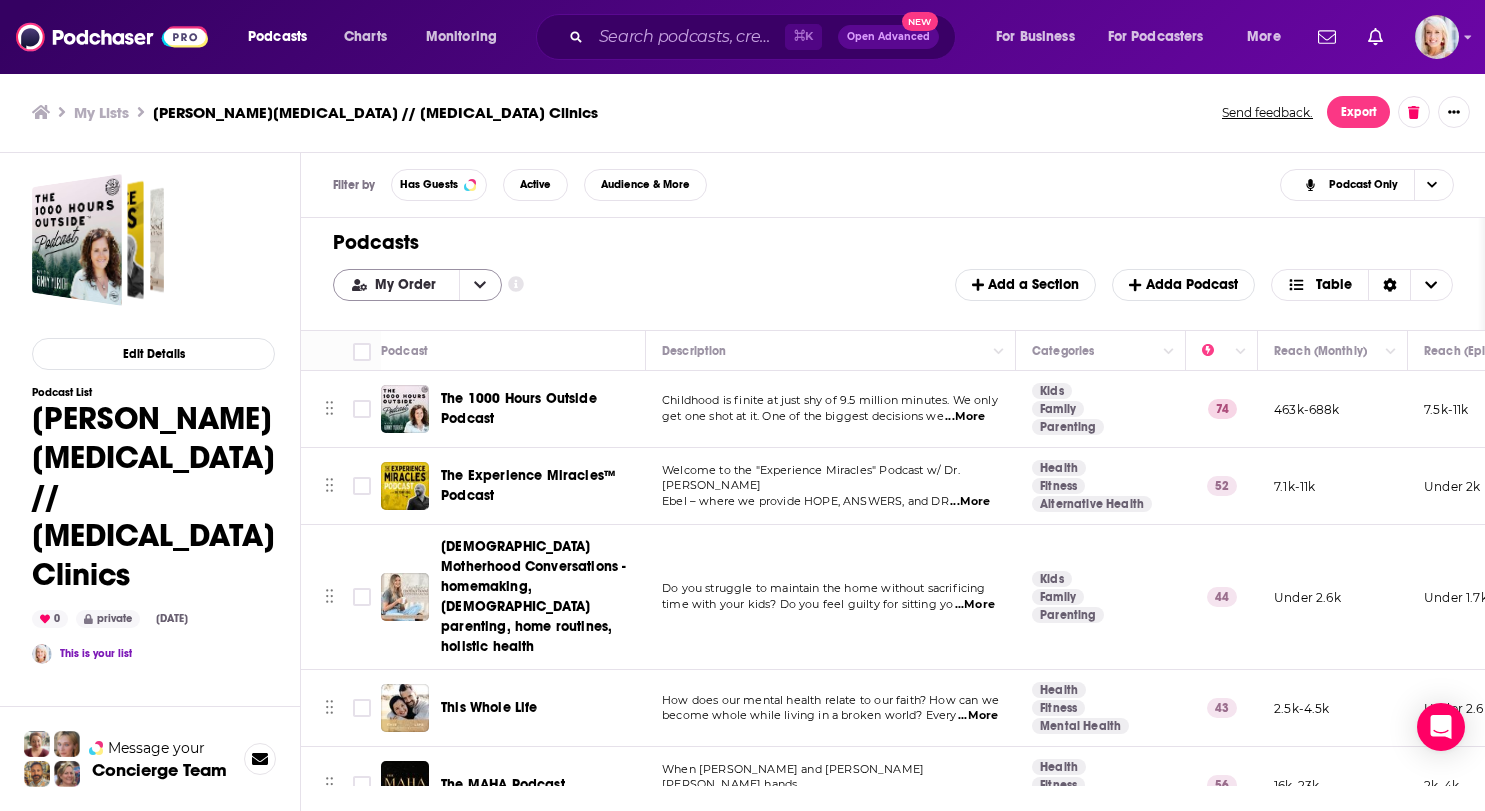 click 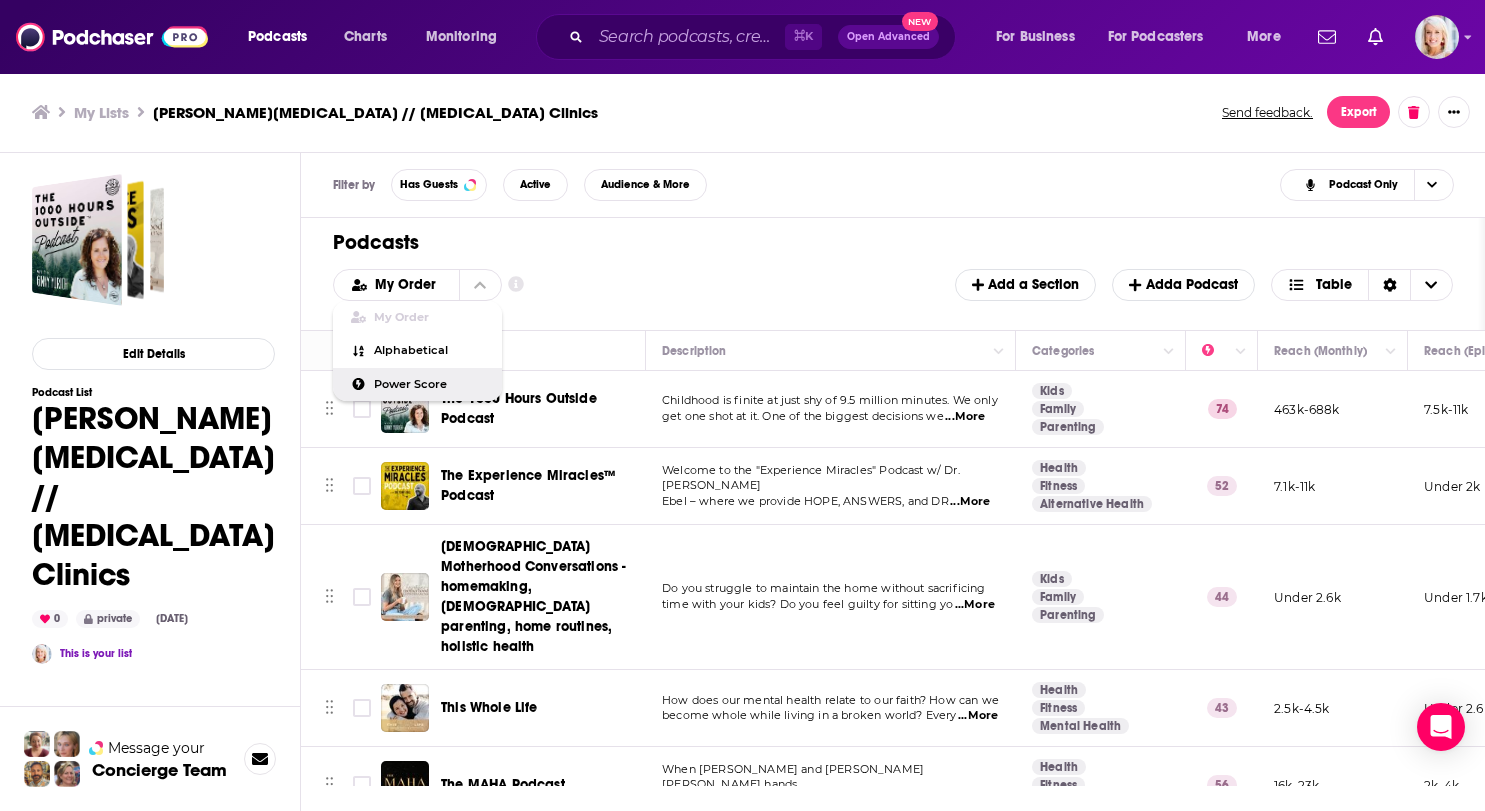 click on "Power Score" at bounding box center (417, 385) 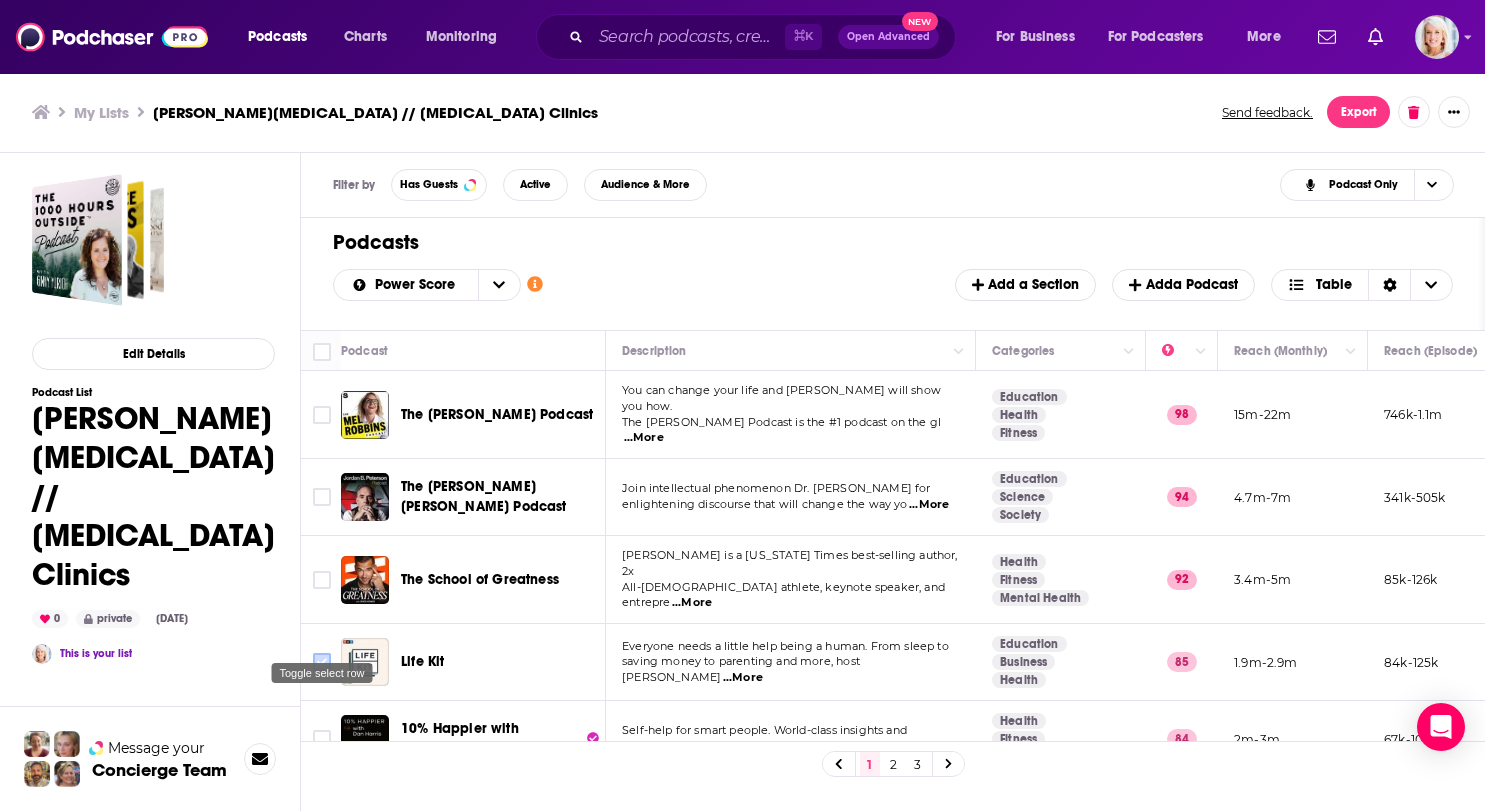 click at bounding box center [322, 662] 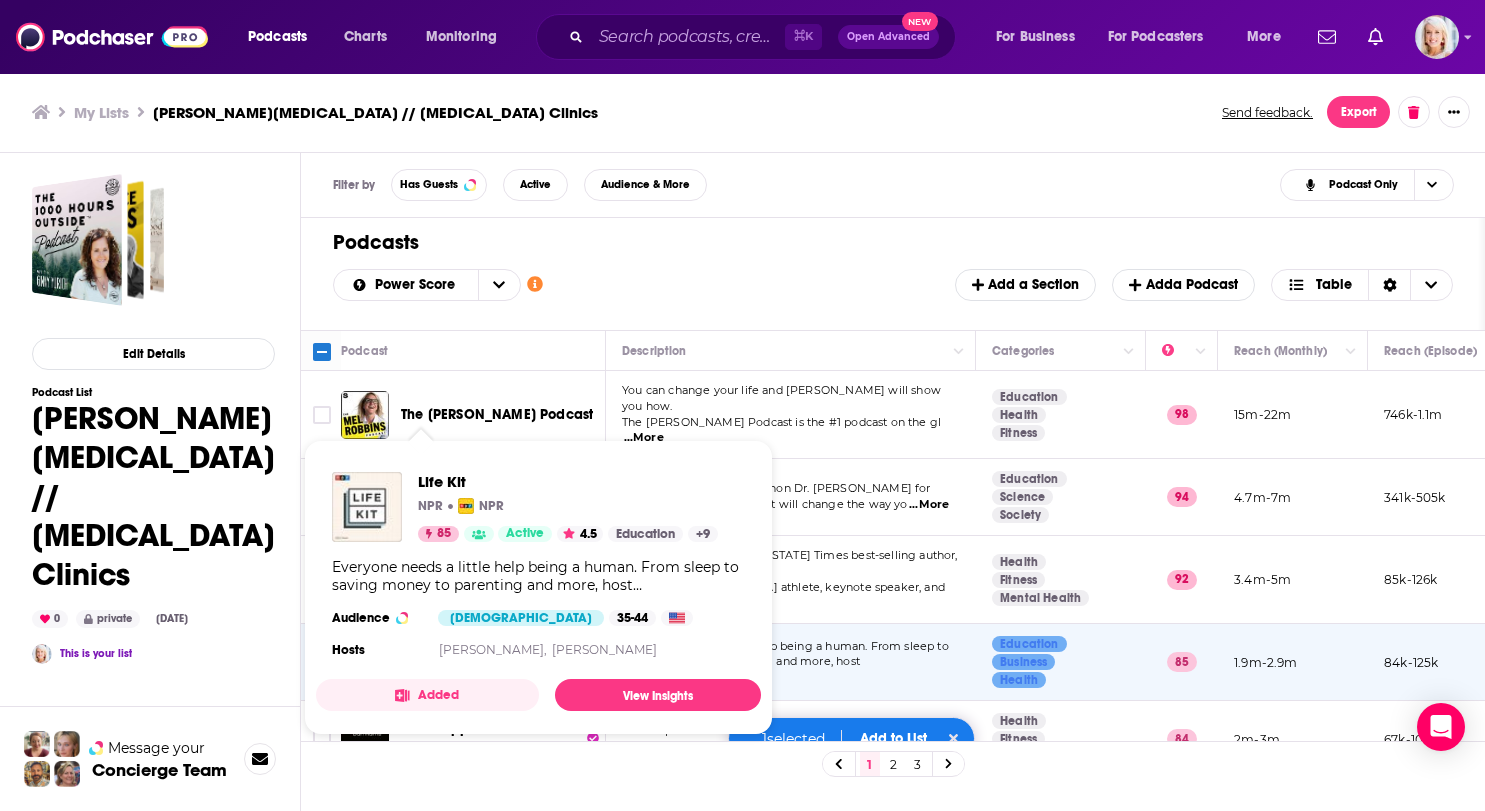 scroll, scrollTop: 0, scrollLeft: 0, axis: both 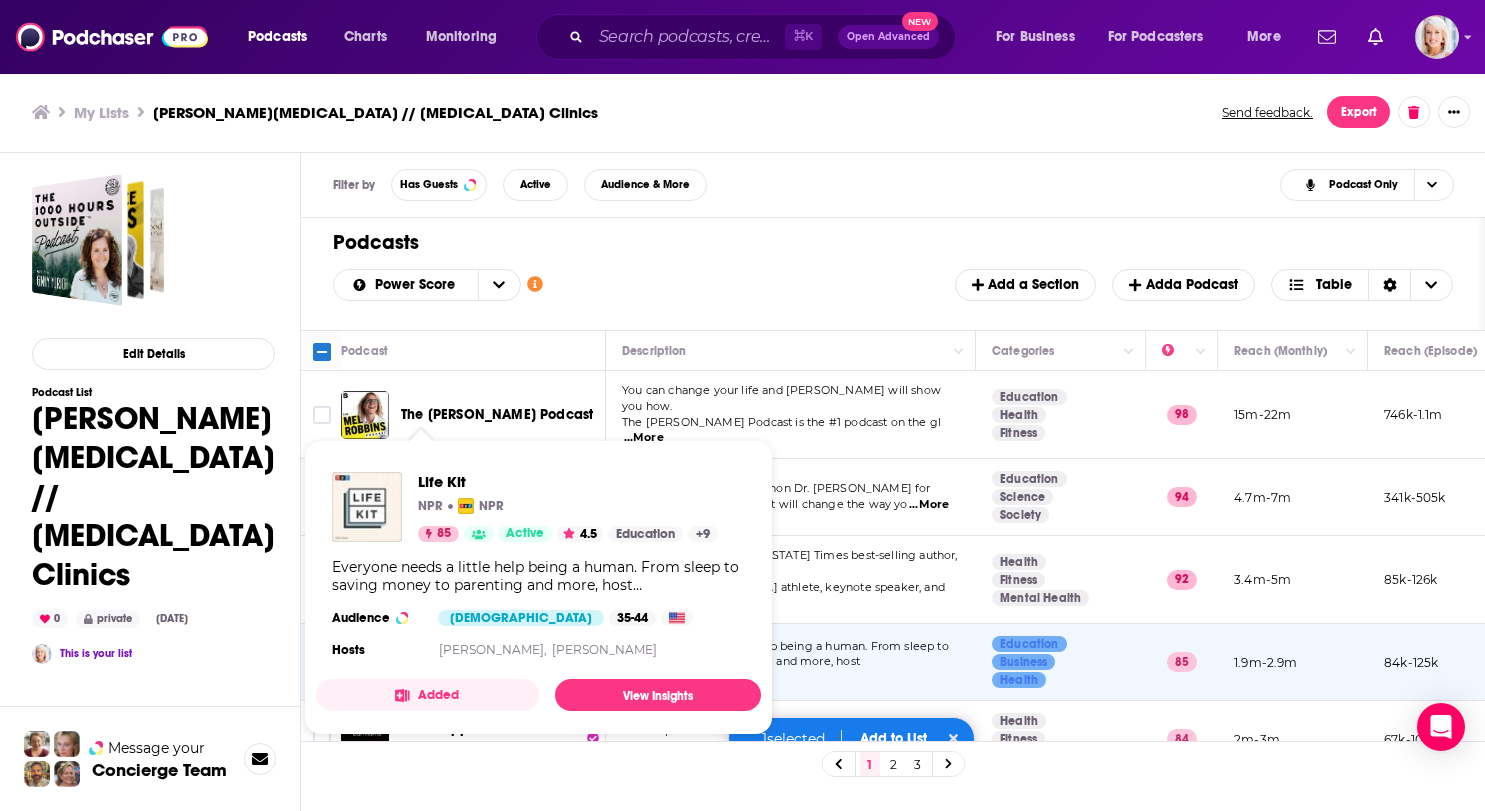 click on "Podcasts" at bounding box center [885, 242] 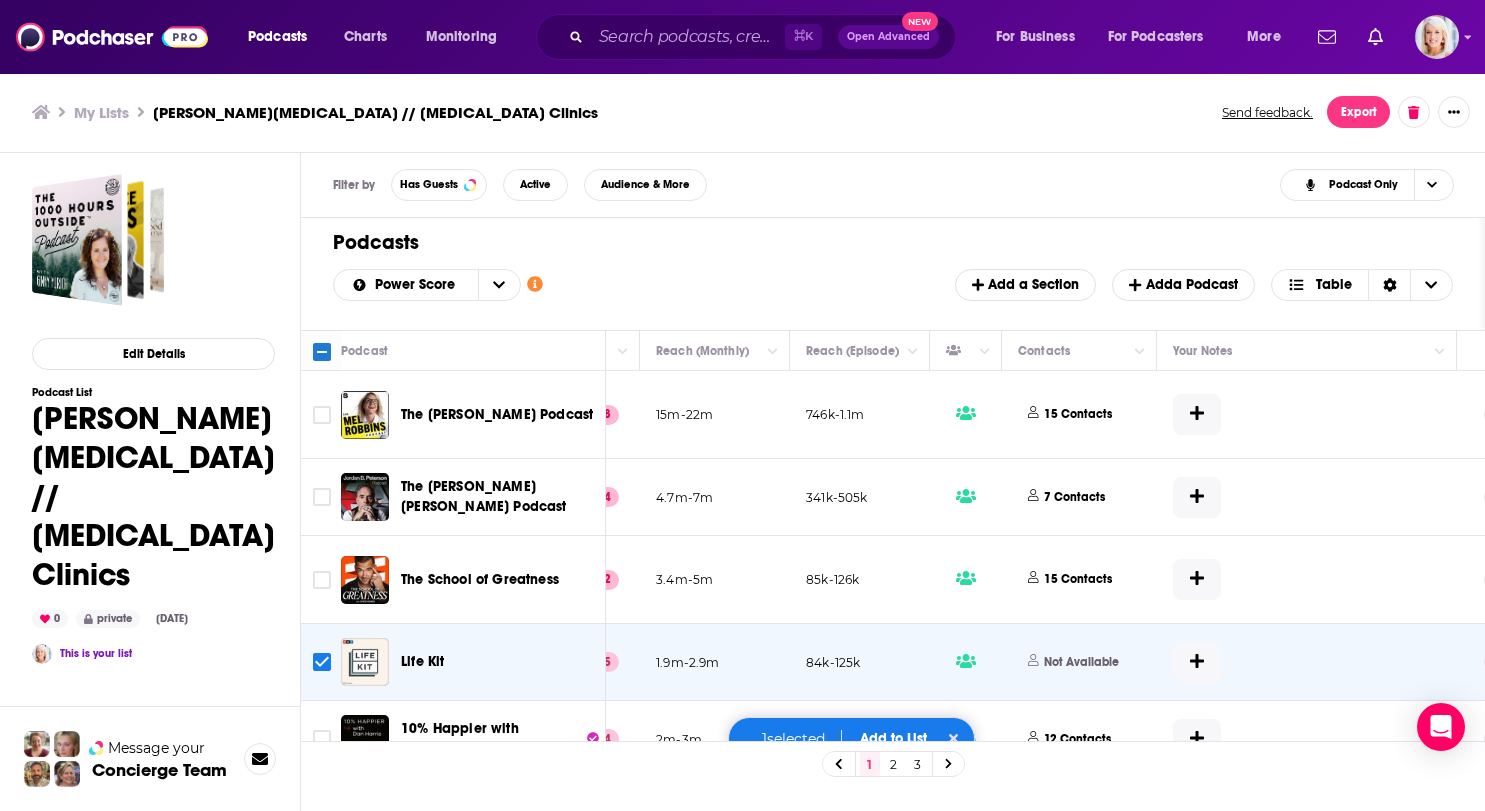 scroll, scrollTop: 0, scrollLeft: 578, axis: horizontal 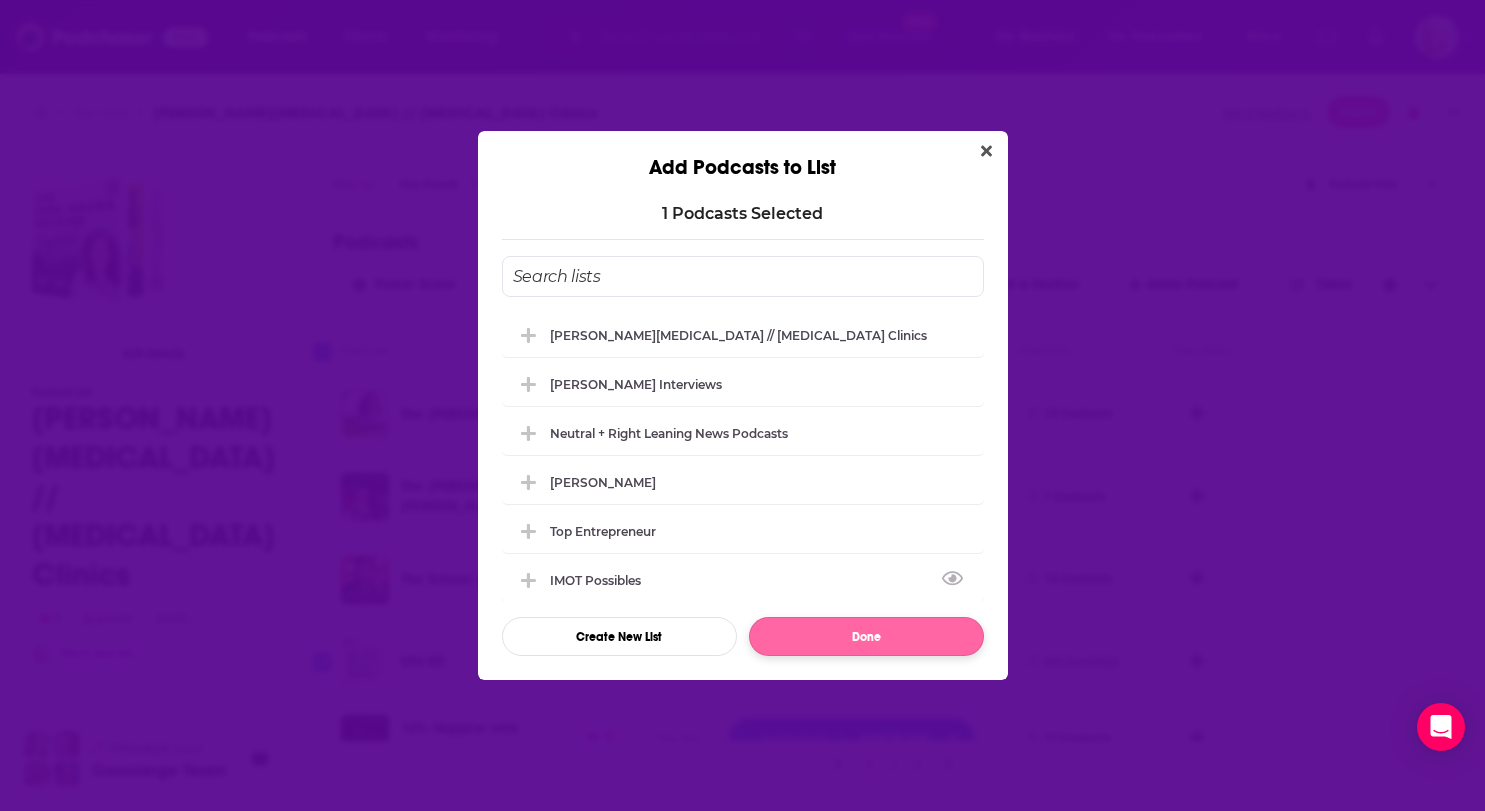 click on "Done" at bounding box center (866, 636) 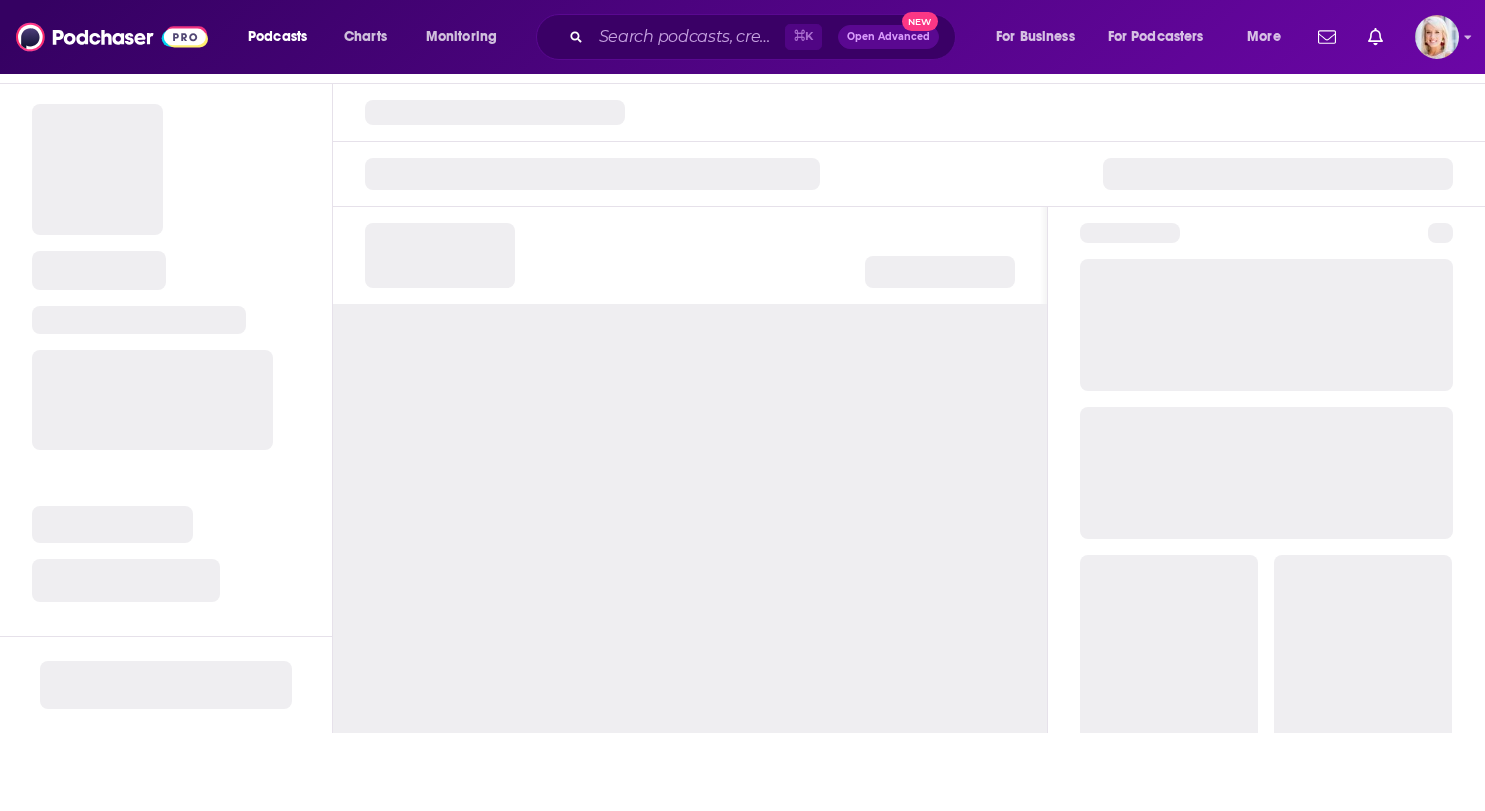 scroll, scrollTop: 0, scrollLeft: 0, axis: both 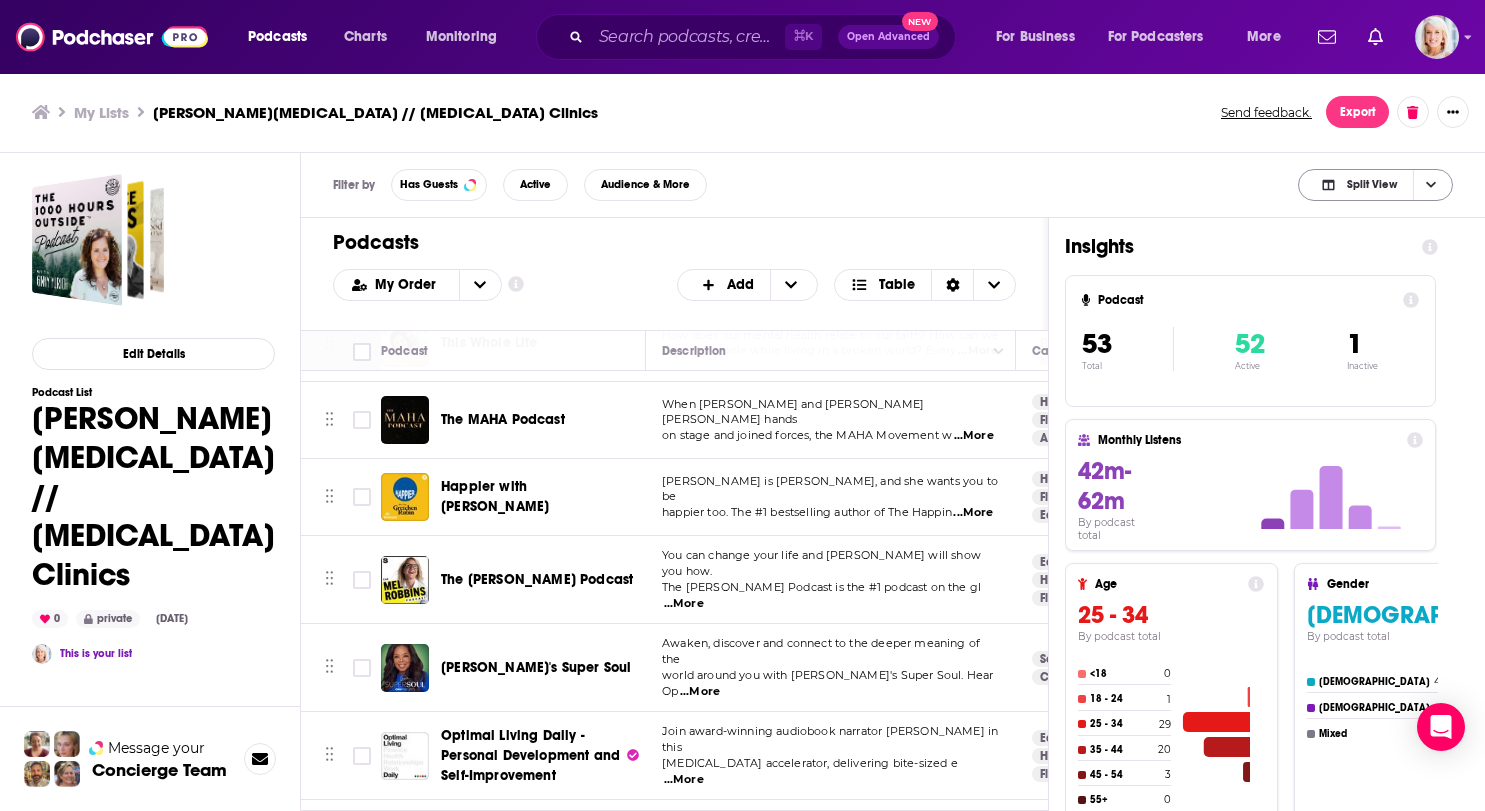 click 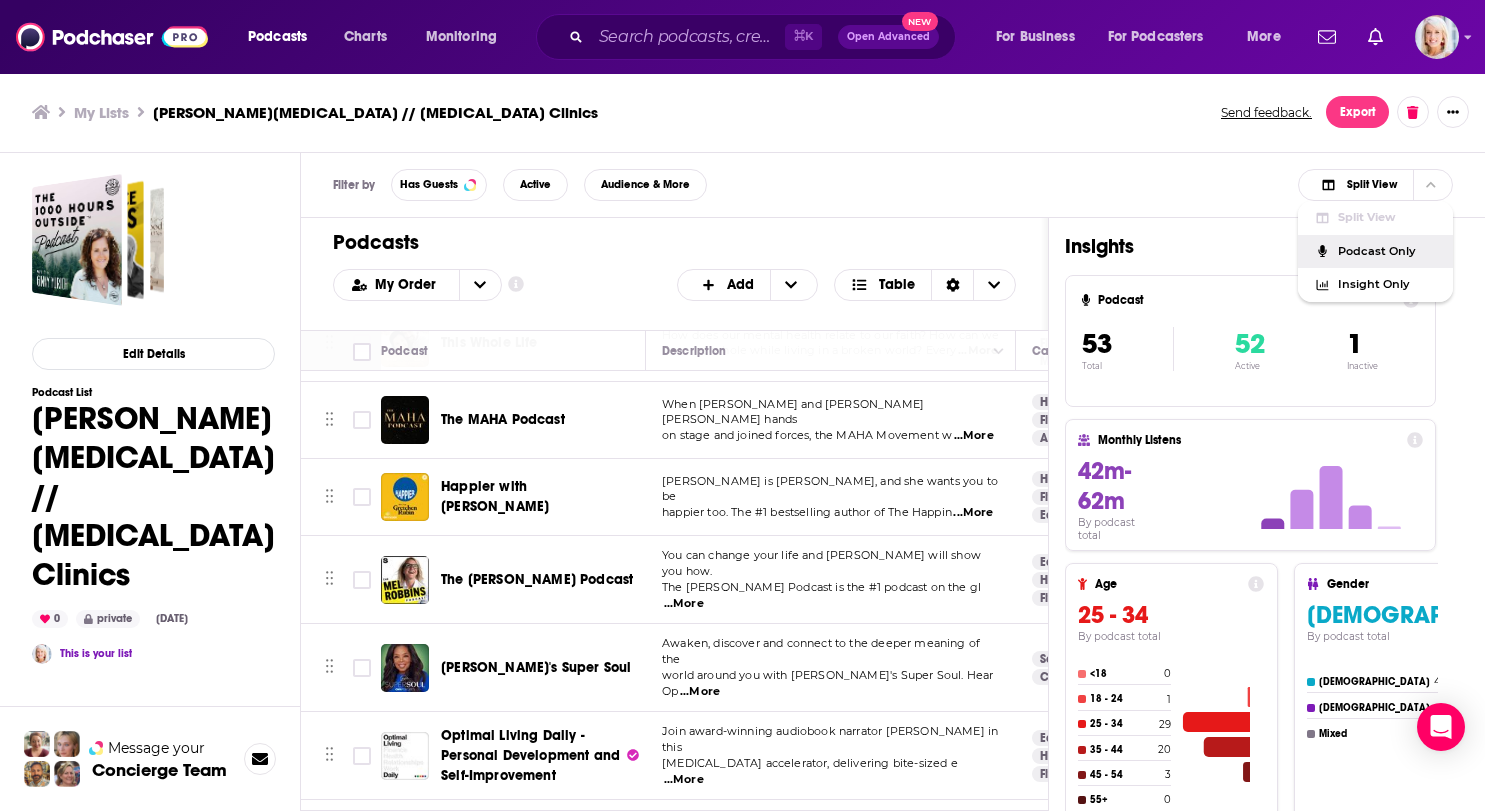 click on "Podcast Only" at bounding box center [1387, 251] 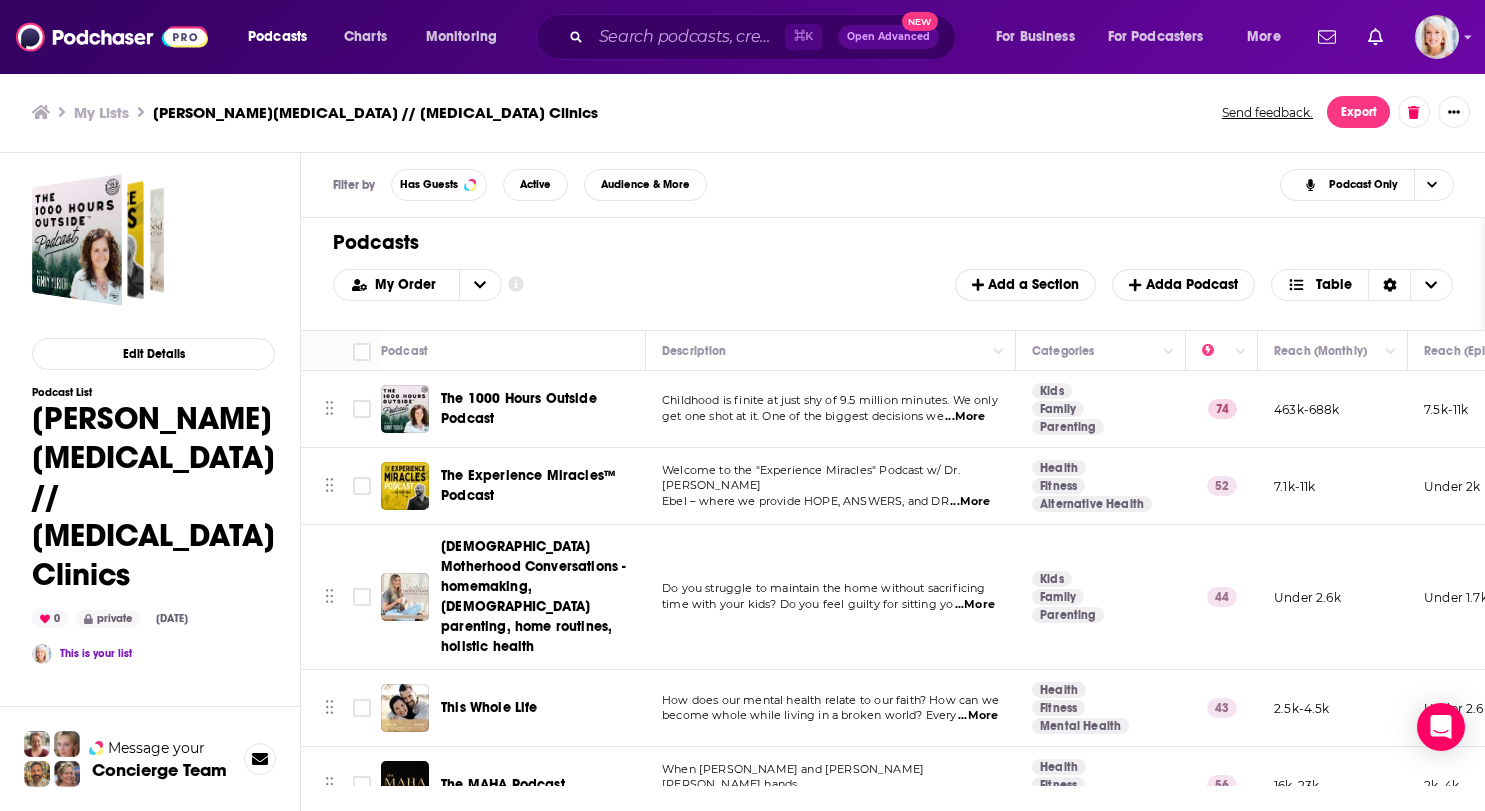 click on "Filter by Has Guests Active Audience & More Podcast Only" at bounding box center (893, 185) 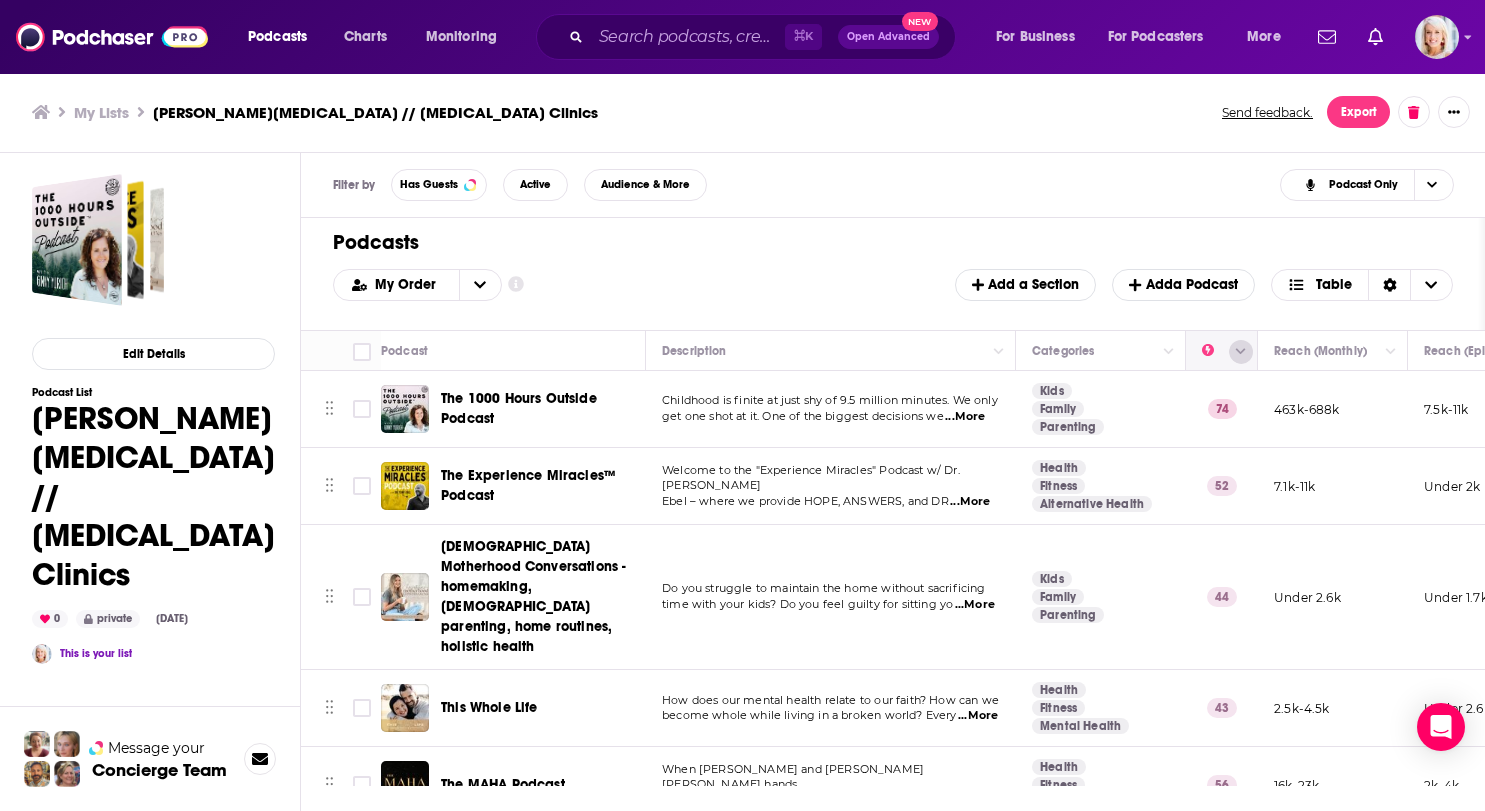 click at bounding box center (1241, 352) 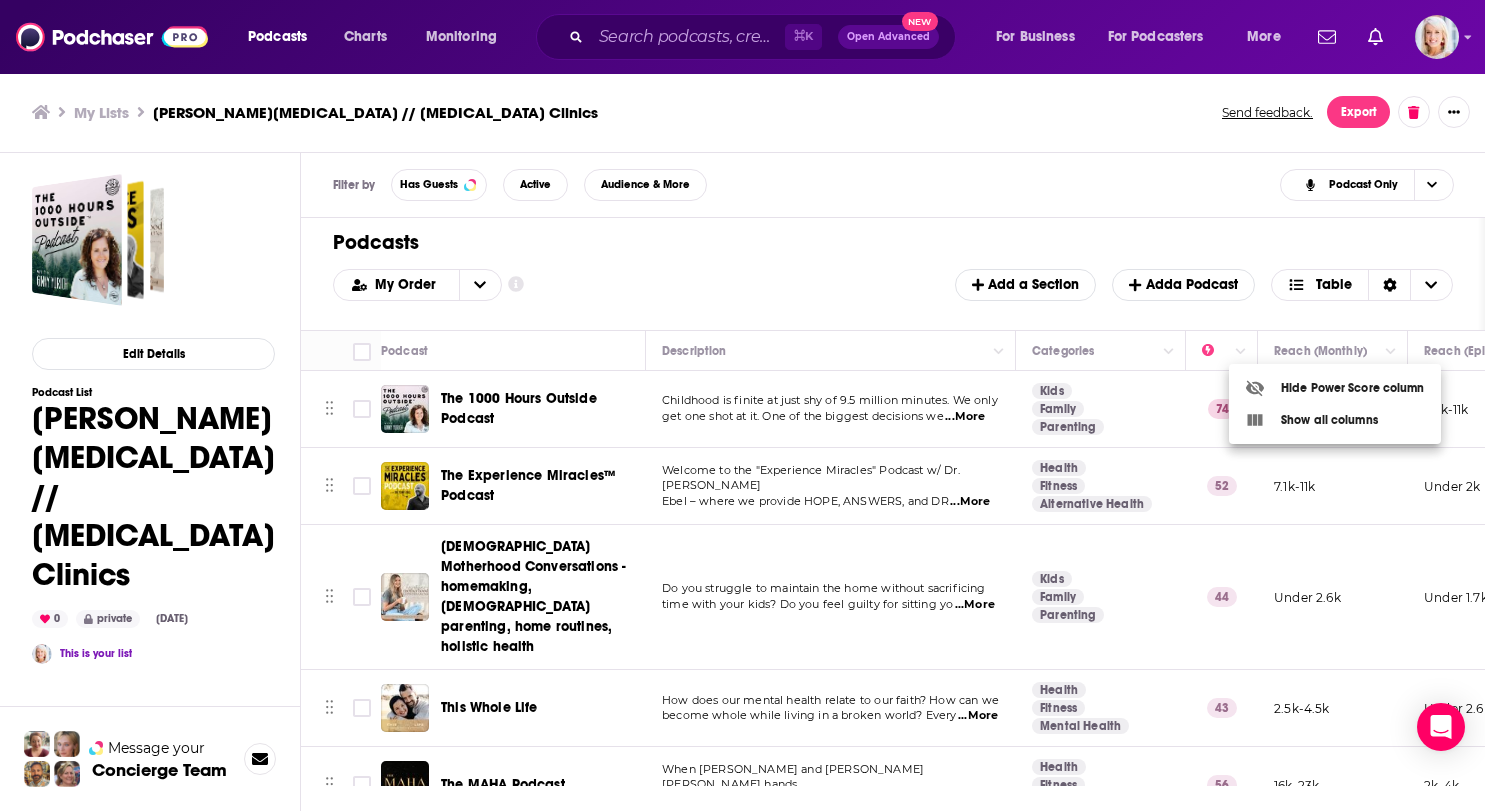 click at bounding box center [742, 405] 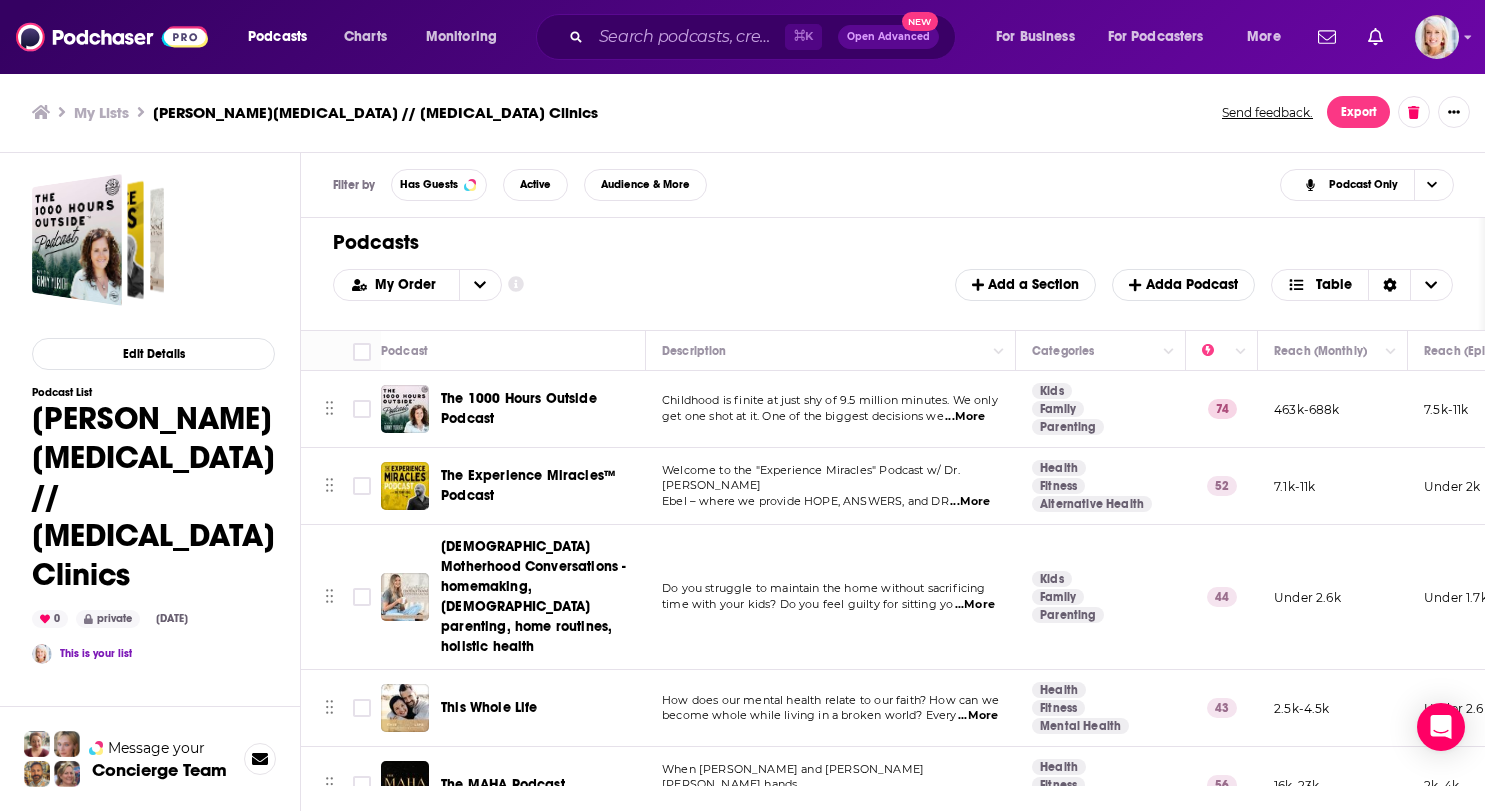 click on "Podcasts" at bounding box center (885, 242) 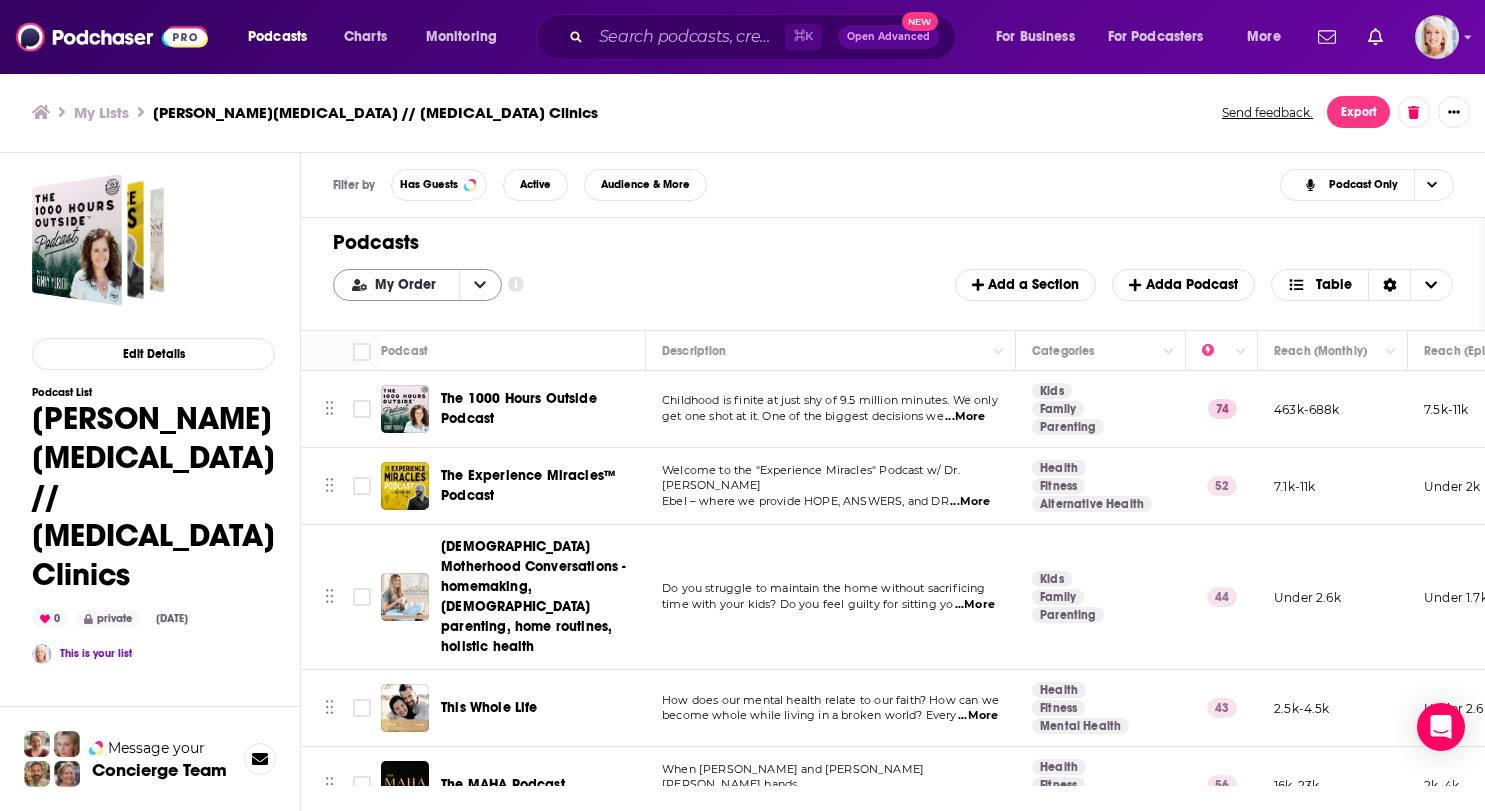 click at bounding box center [480, 285] 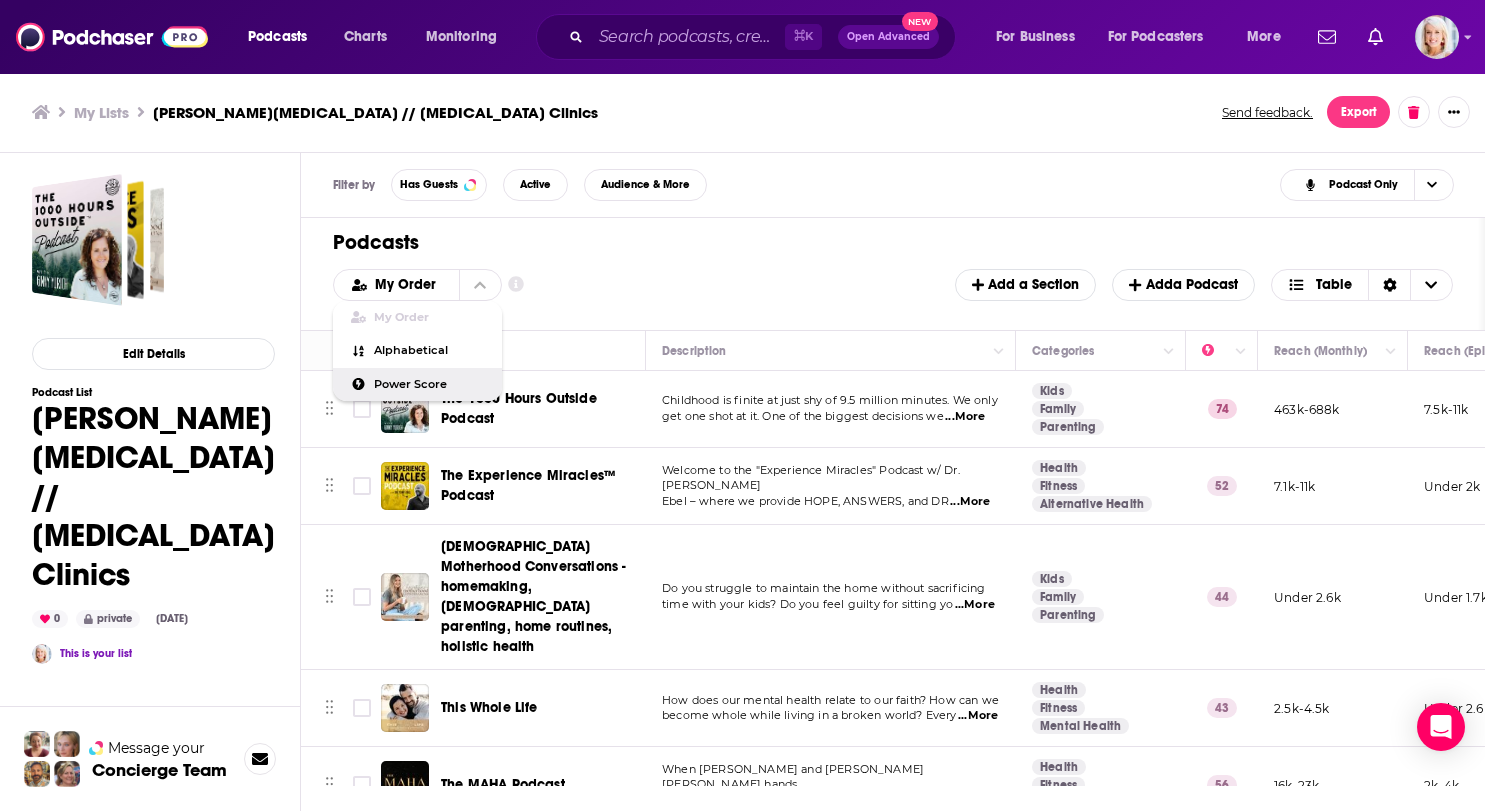 click on "Power Score" at bounding box center [430, 384] 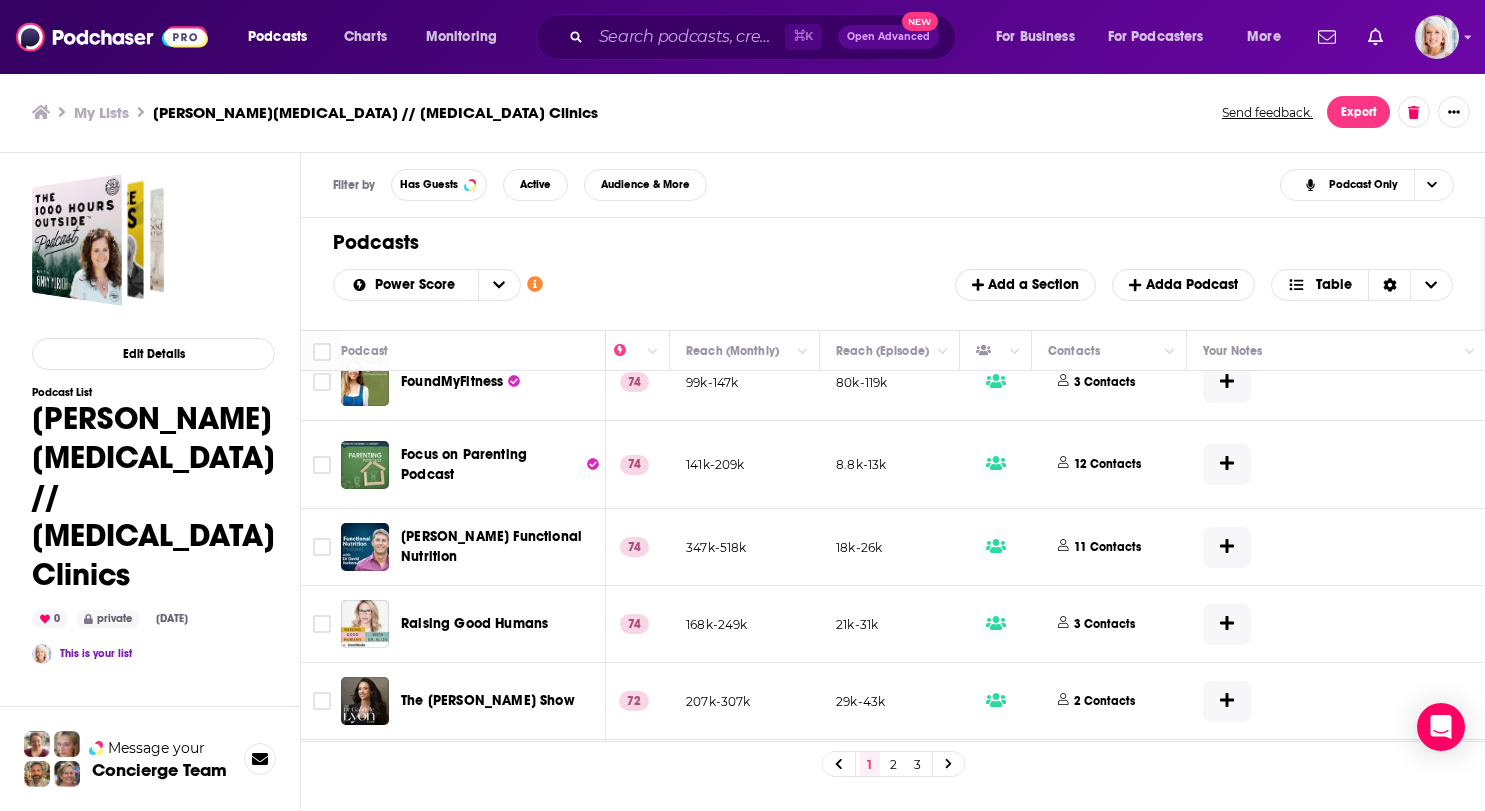 scroll, scrollTop: 1540, scrollLeft: 548, axis: both 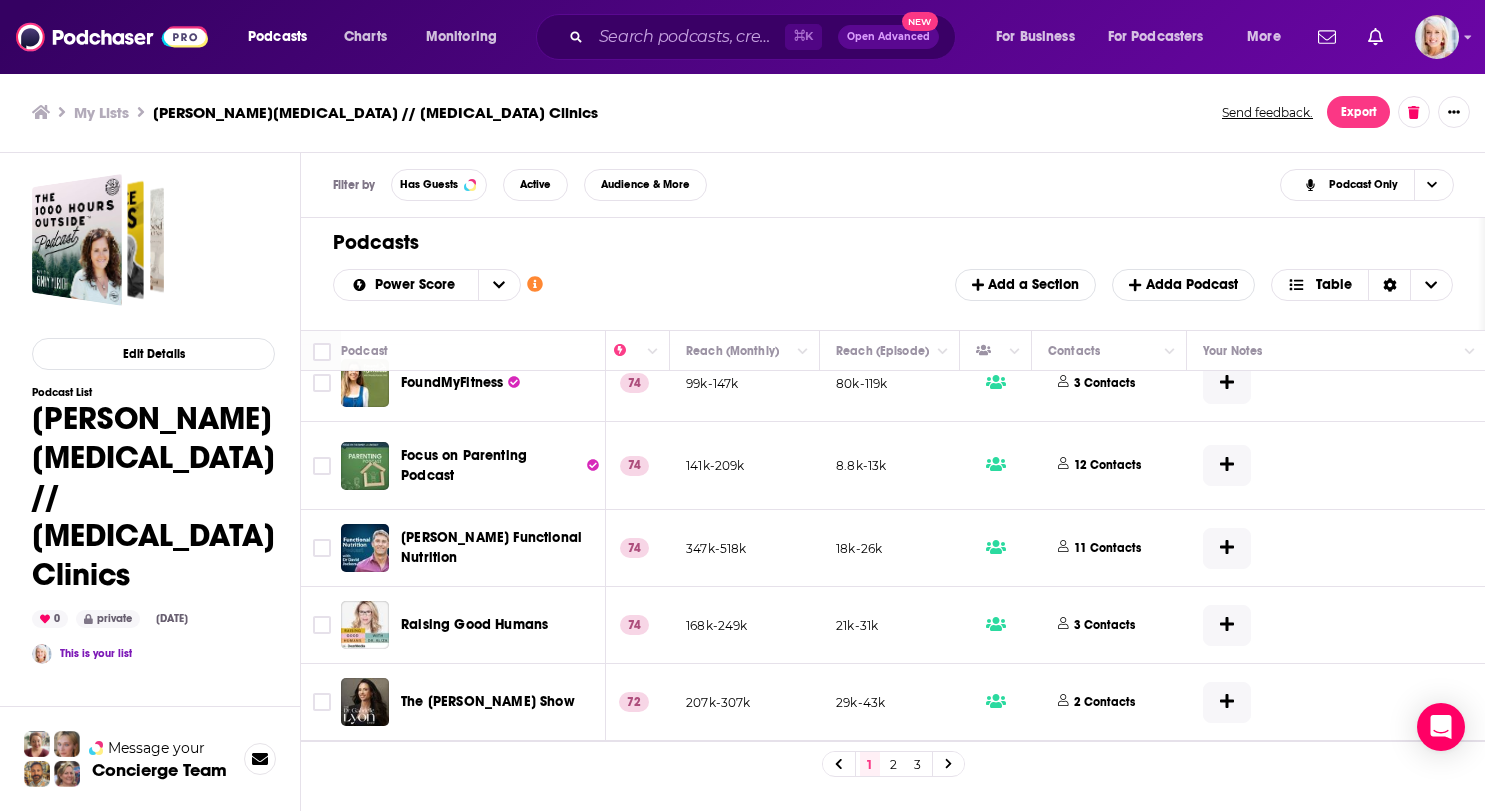 click at bounding box center (1454, 112) 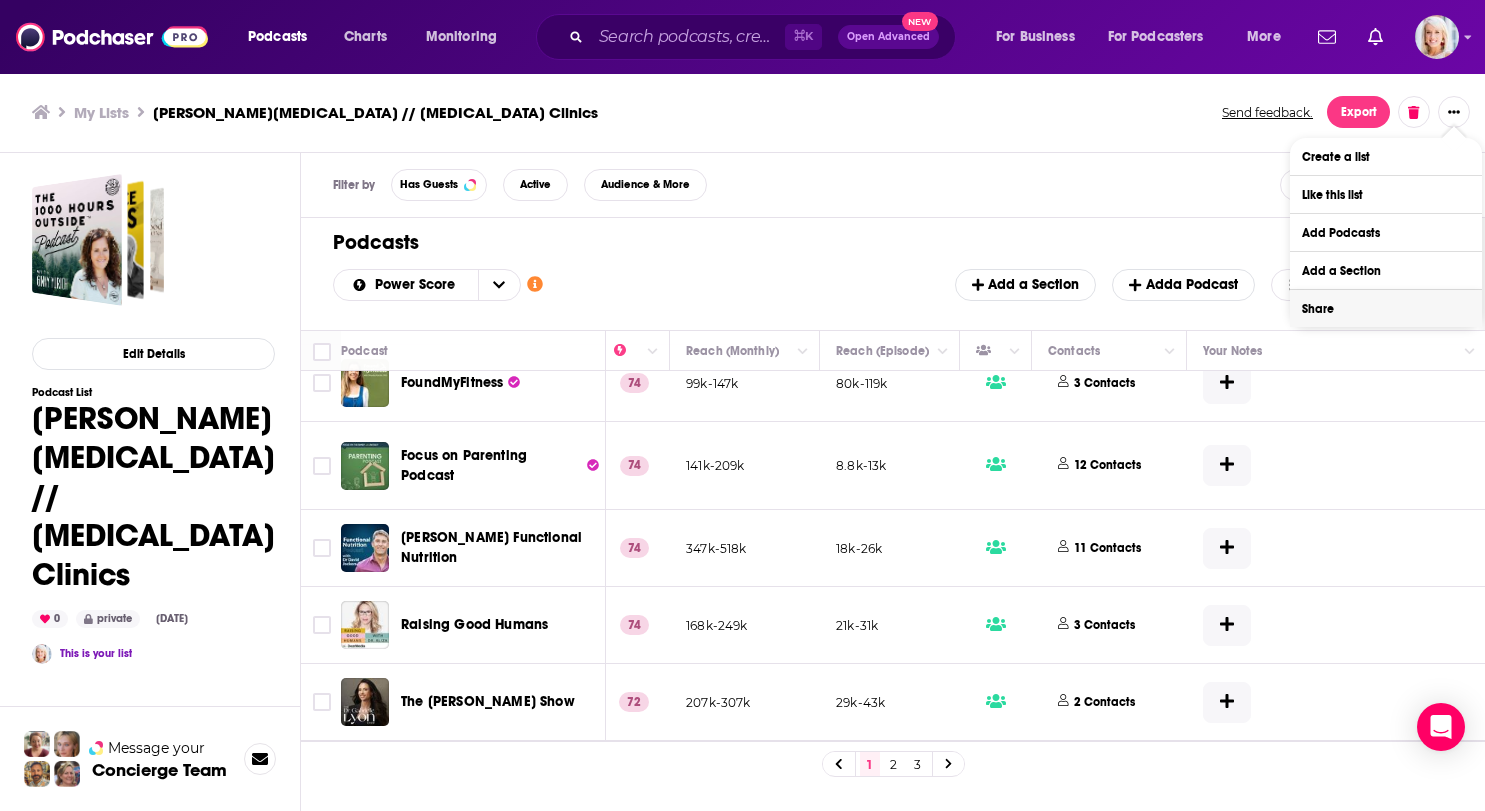 click on "Share" at bounding box center (1386, 308) 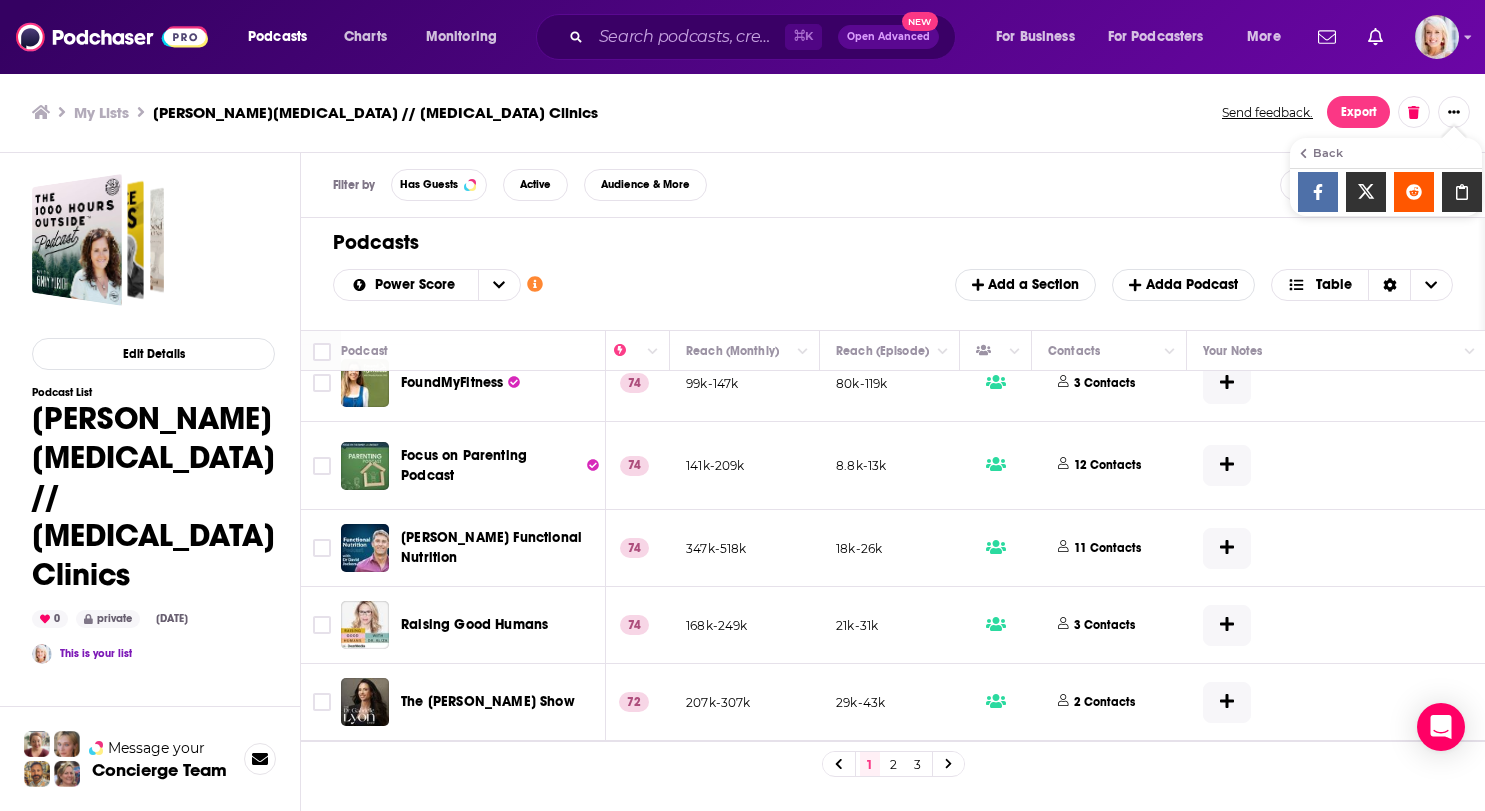 click on "Export" at bounding box center (1358, 112) 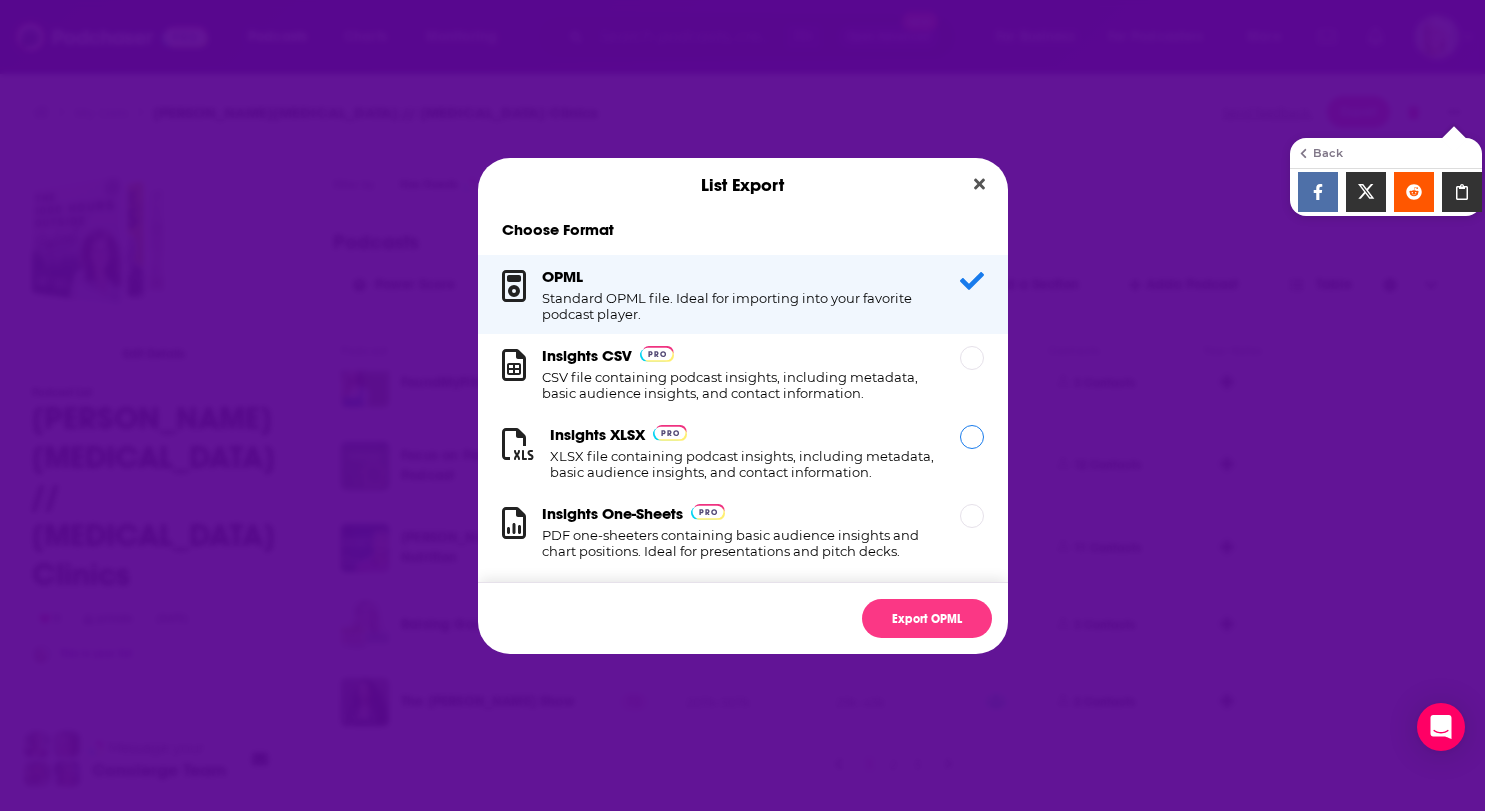 click on "XLSX file containing podcast insights, including metadata, basic audience insights, and contact information." at bounding box center [743, 464] 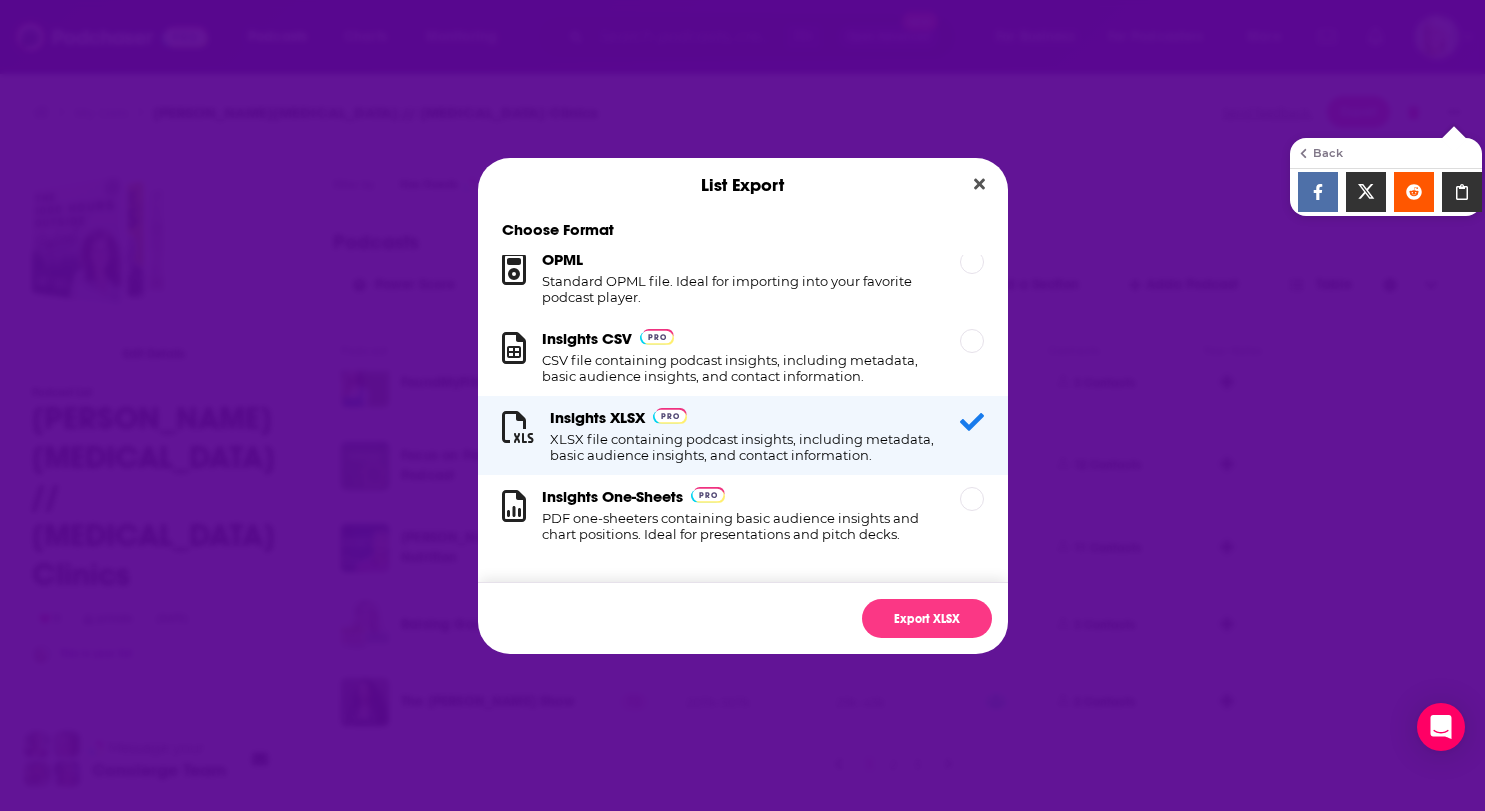 scroll, scrollTop: 33, scrollLeft: 0, axis: vertical 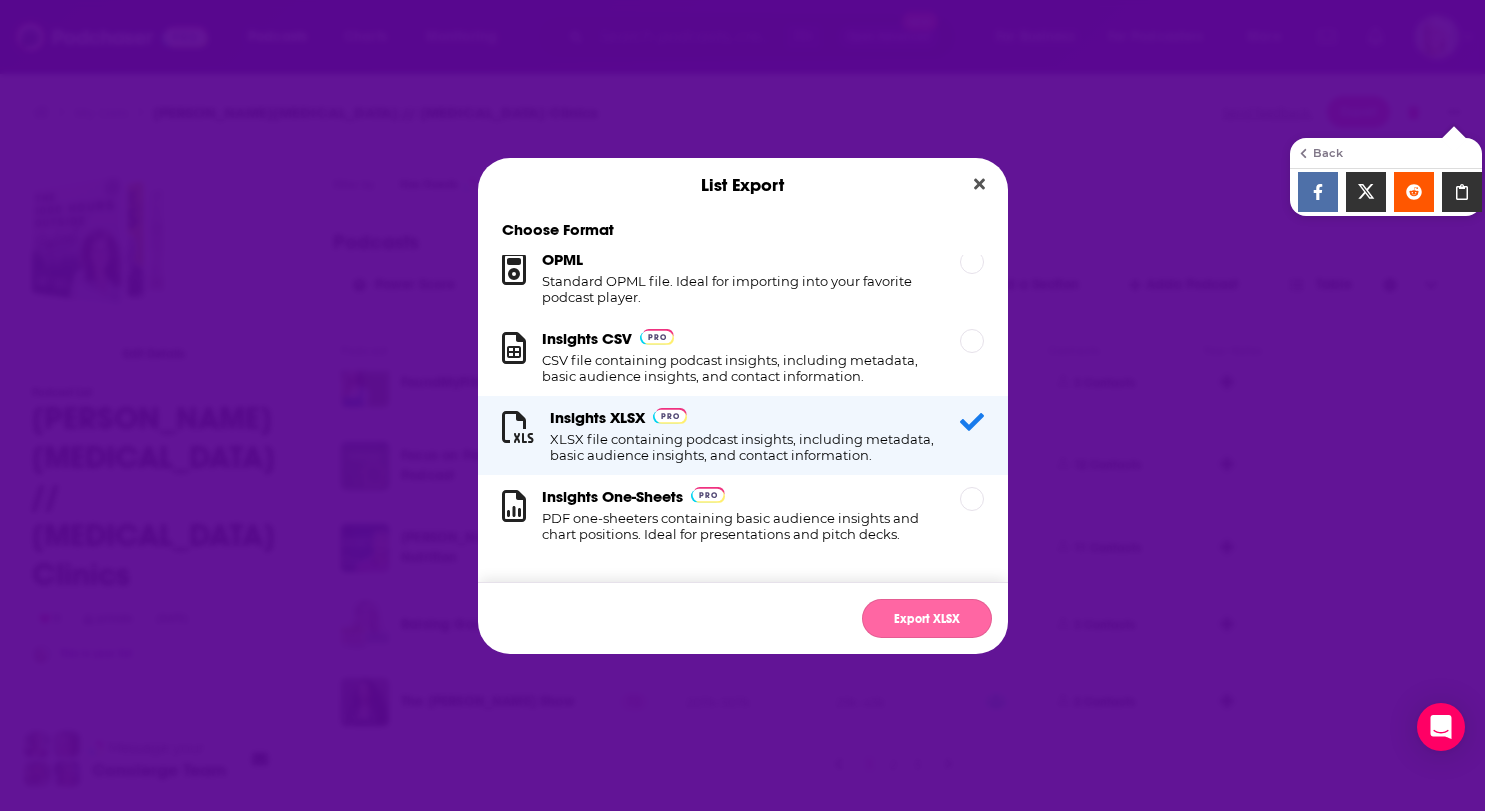 click on "Export XLSX" at bounding box center [927, 618] 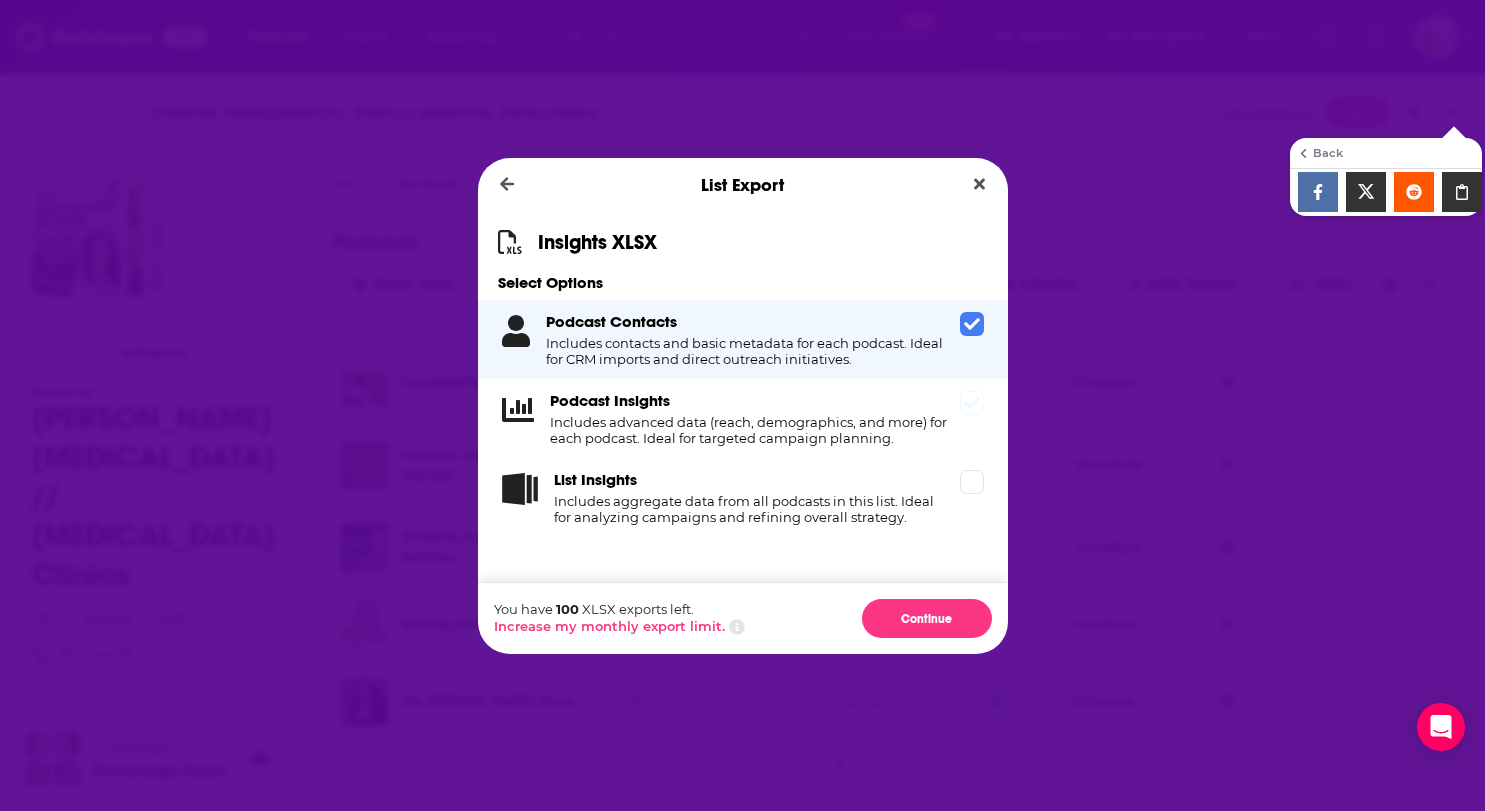 click 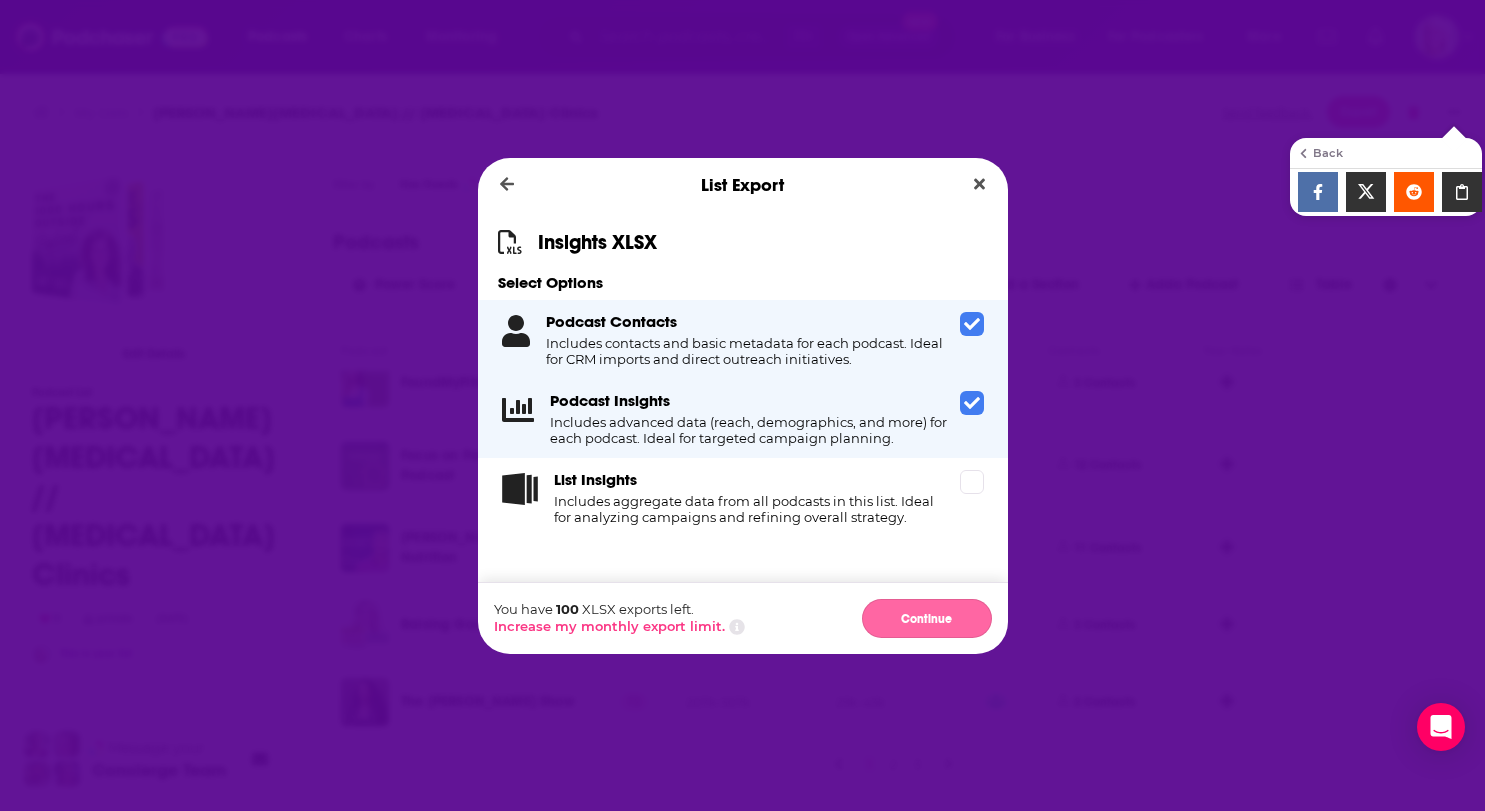 click on "Continue" at bounding box center (927, 618) 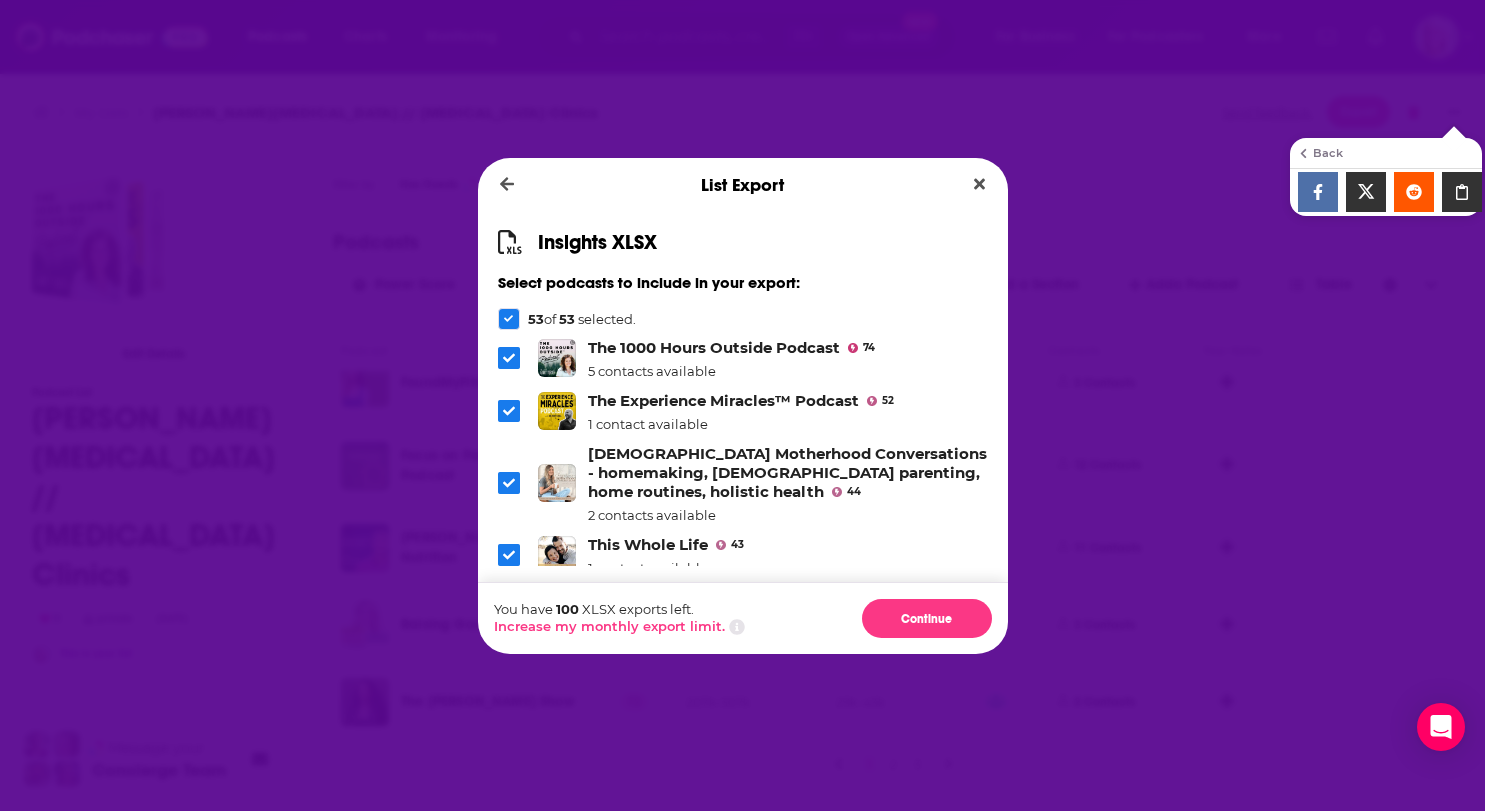 click on "Continue" at bounding box center [927, 618] 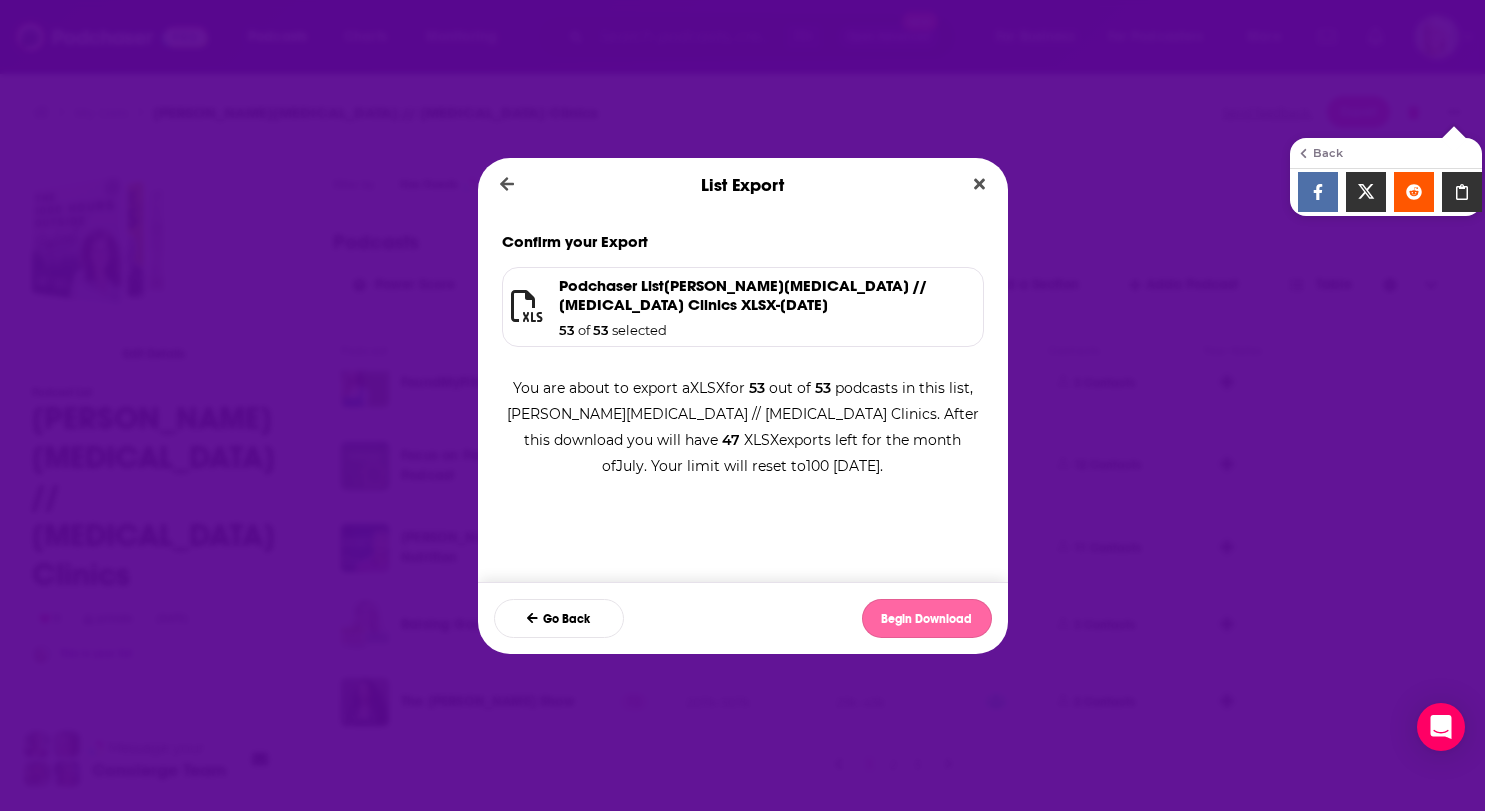 click on "Begin Download" at bounding box center (927, 618) 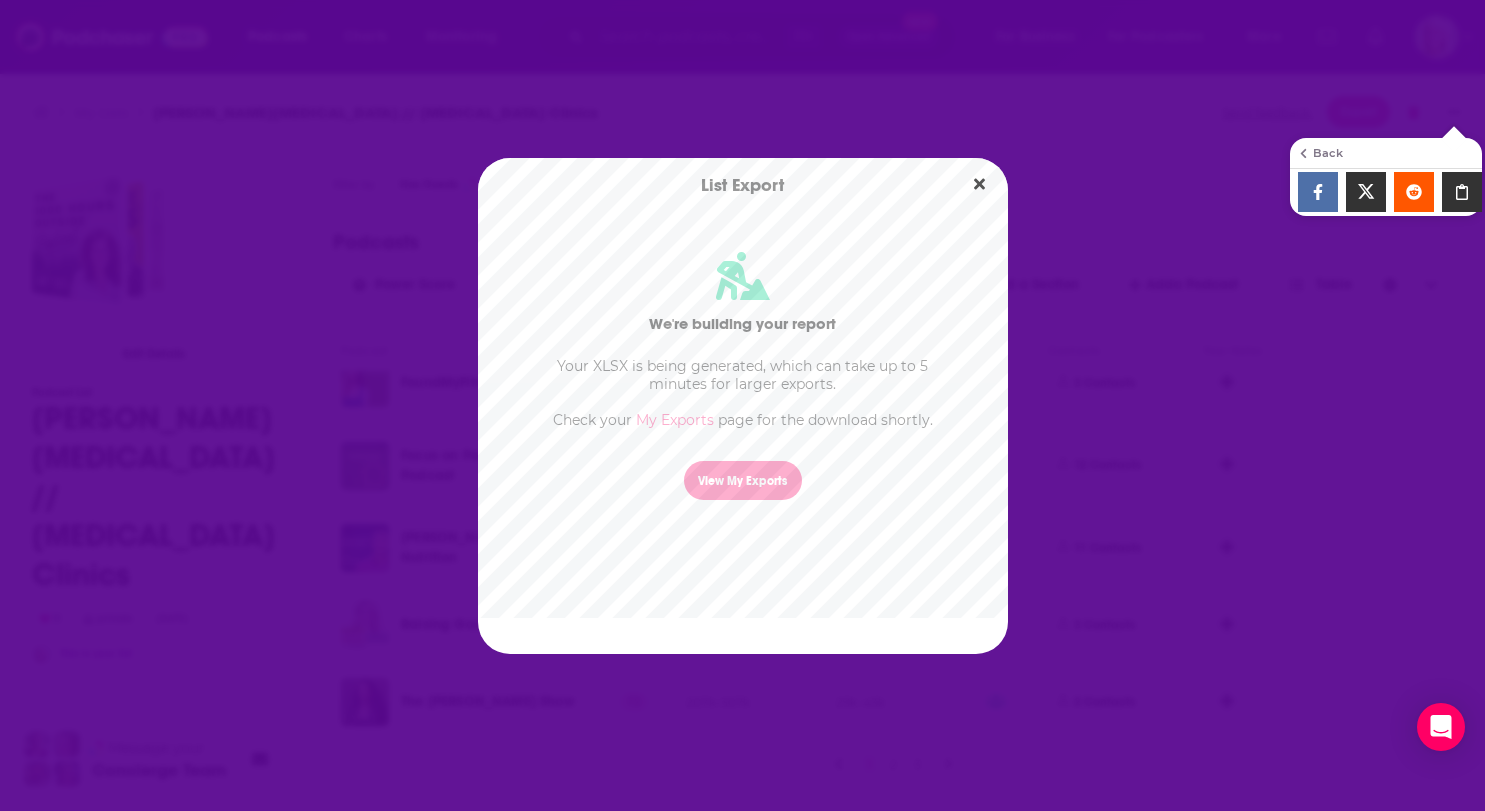 scroll, scrollTop: 1525, scrollLeft: 548, axis: both 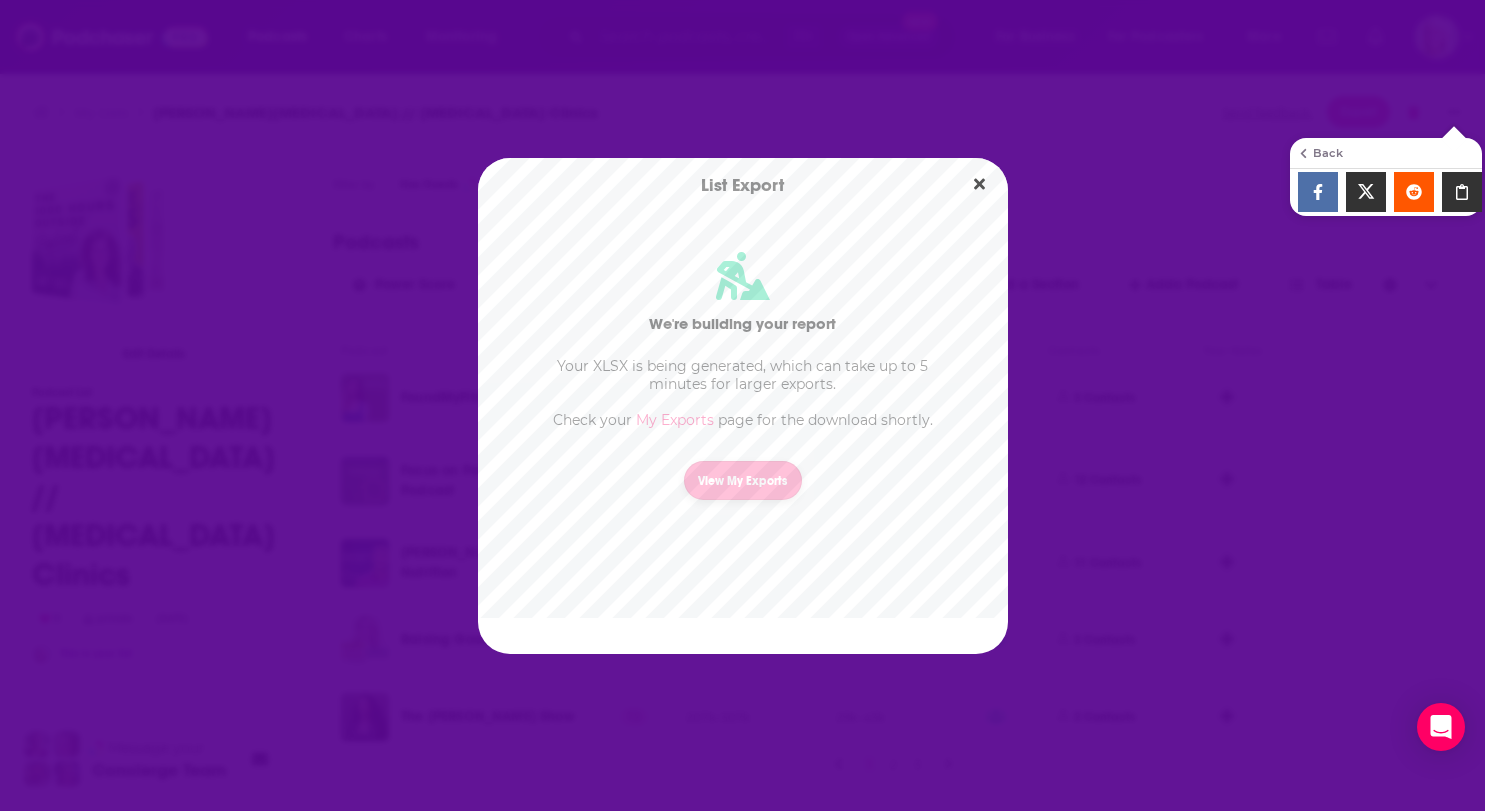 click on "View My Exports" at bounding box center (743, 480) 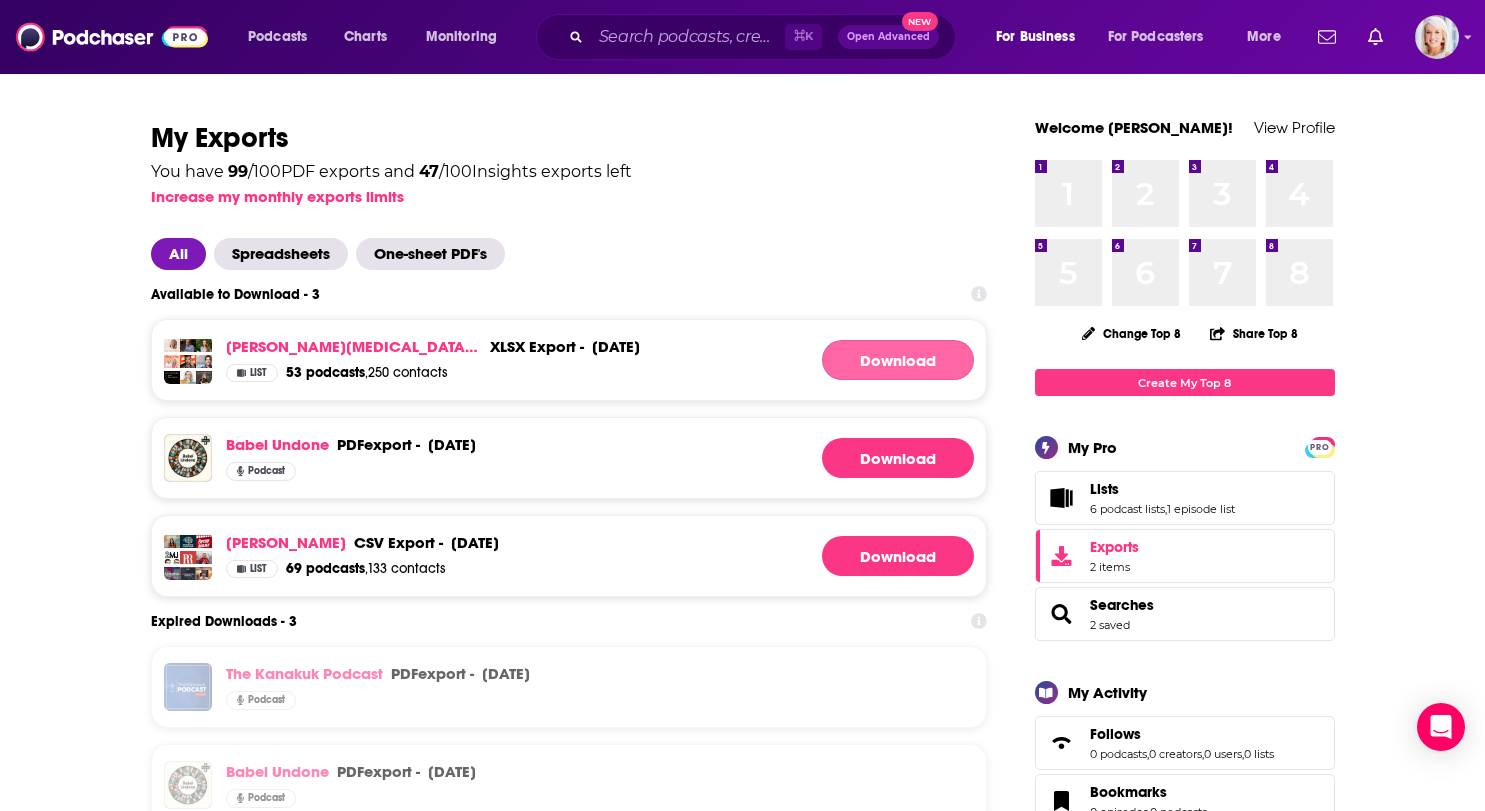 click on "Download" at bounding box center [898, 360] 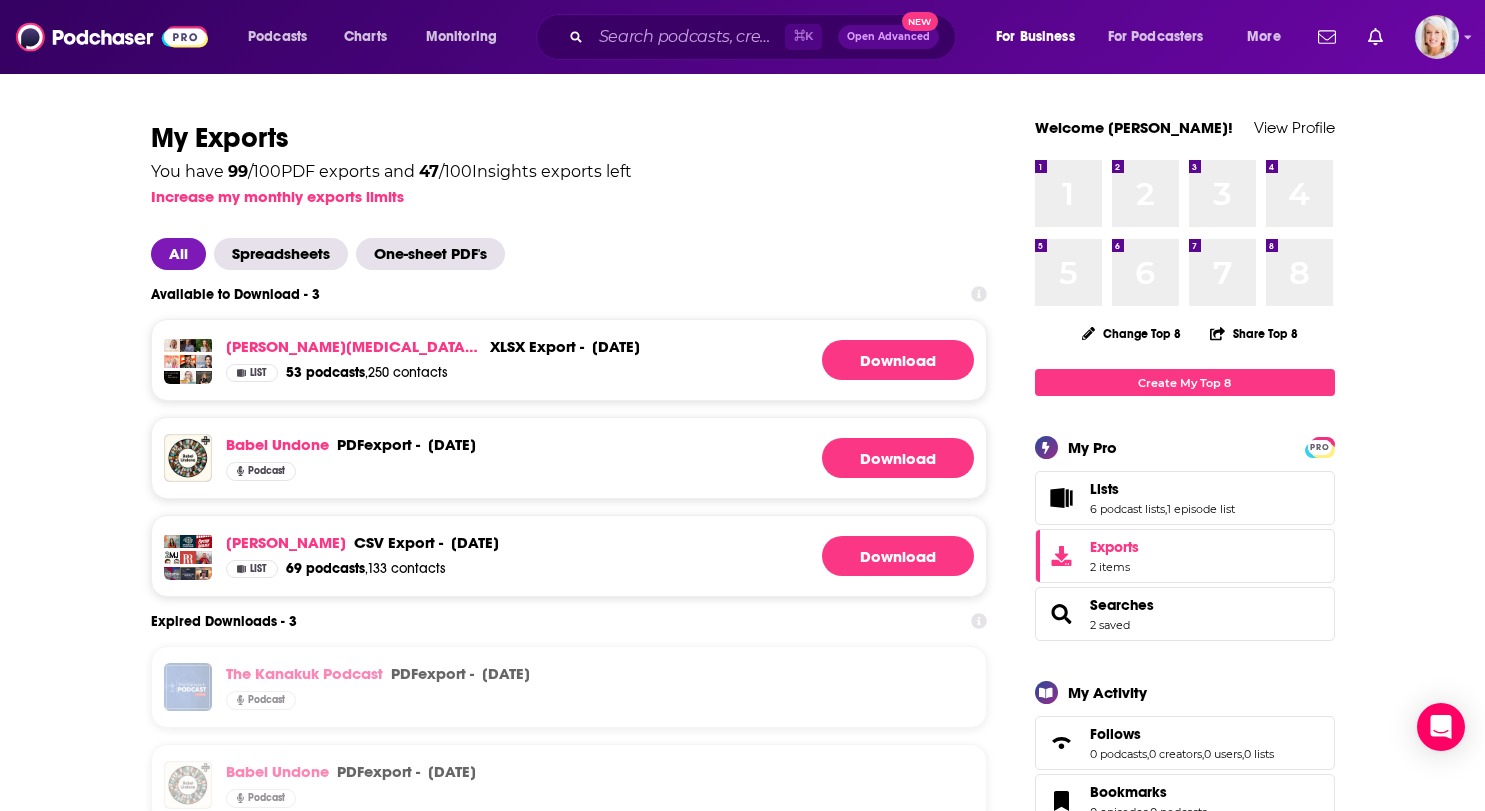click on "Lists 6 podcast lists ,  1 episode list" at bounding box center (1185, 498) 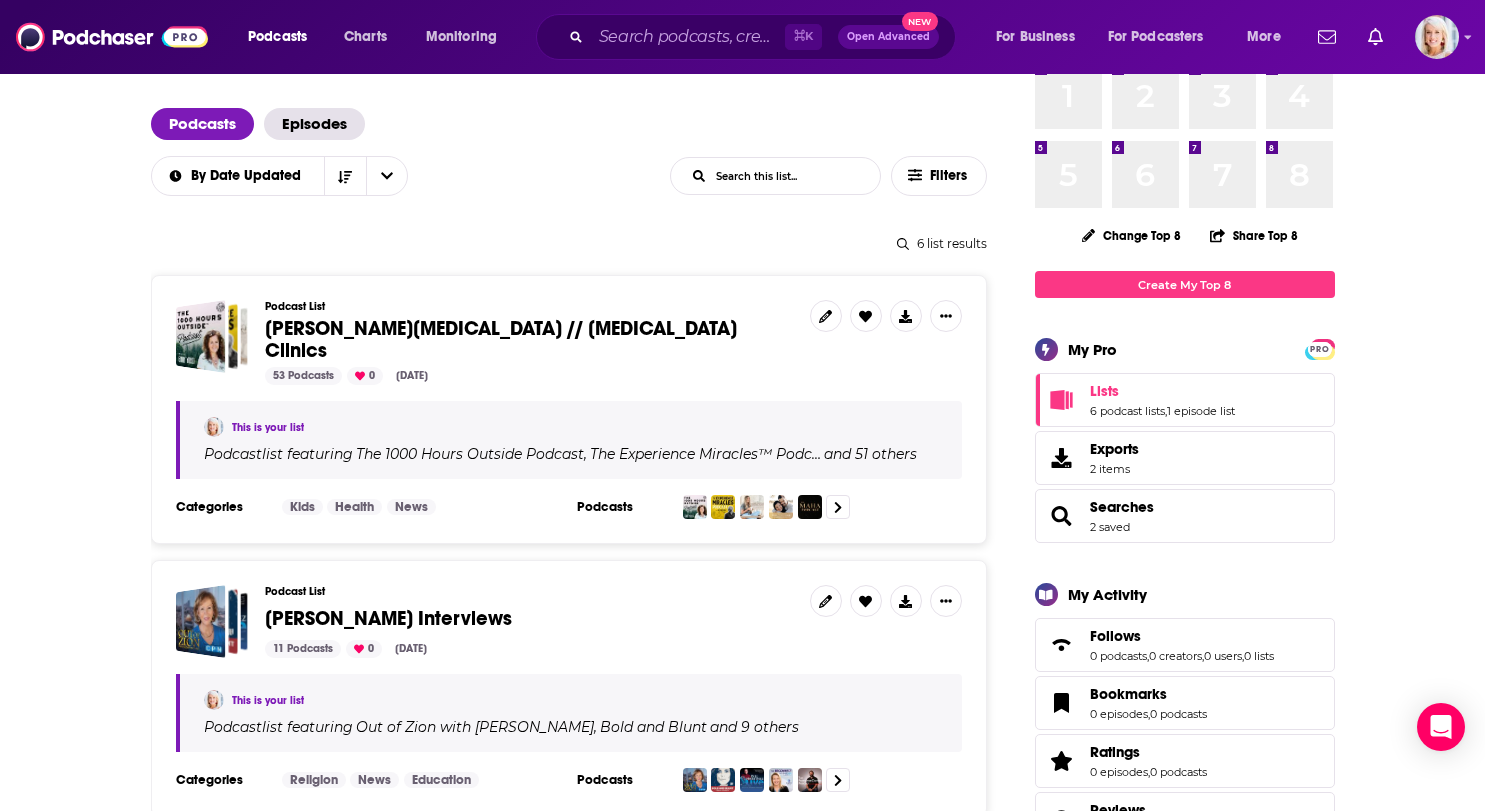 scroll, scrollTop: 105, scrollLeft: 0, axis: vertical 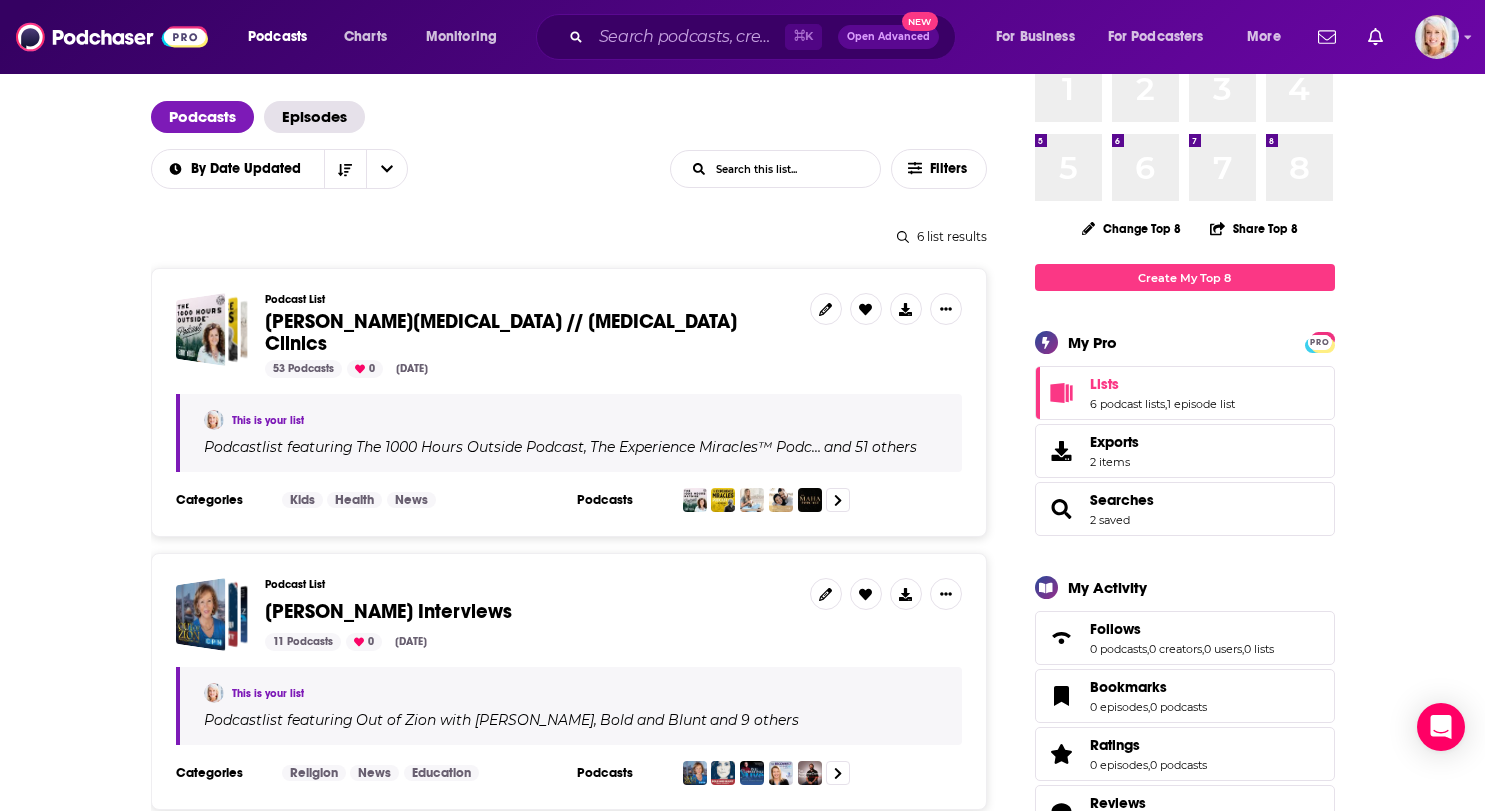 click at bounding box center [946, 309] 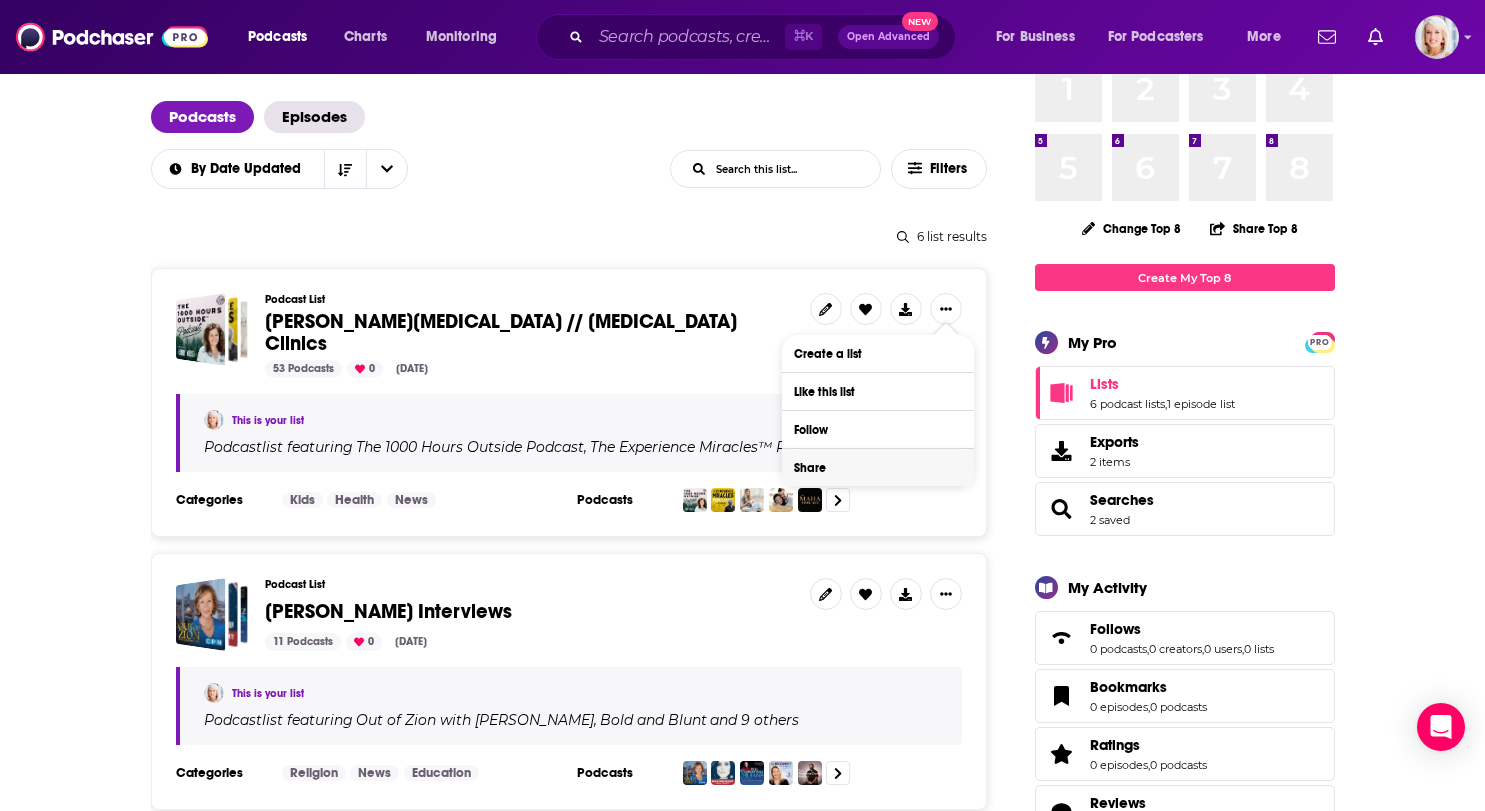 click on "Share" at bounding box center (878, 467) 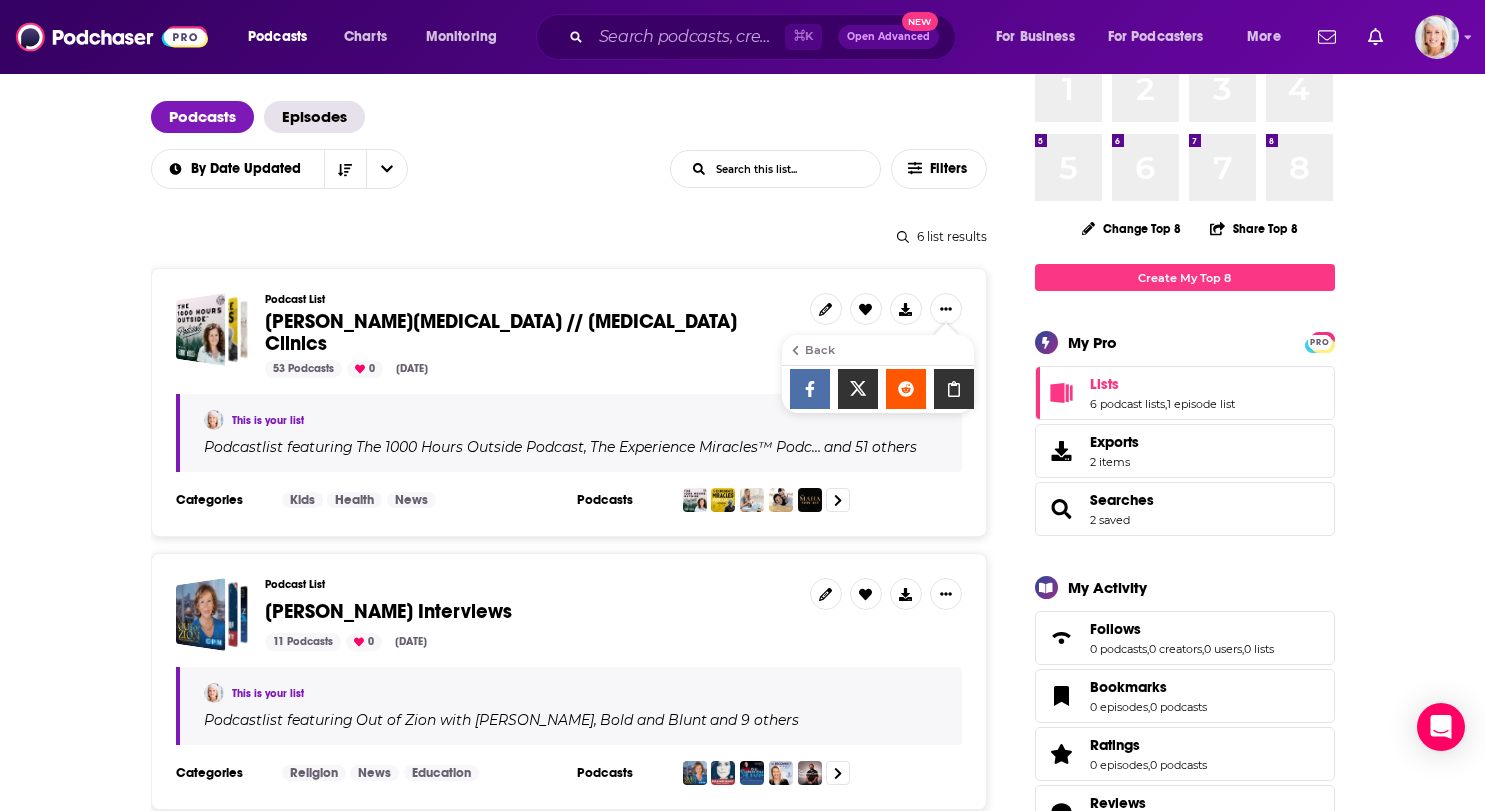 click 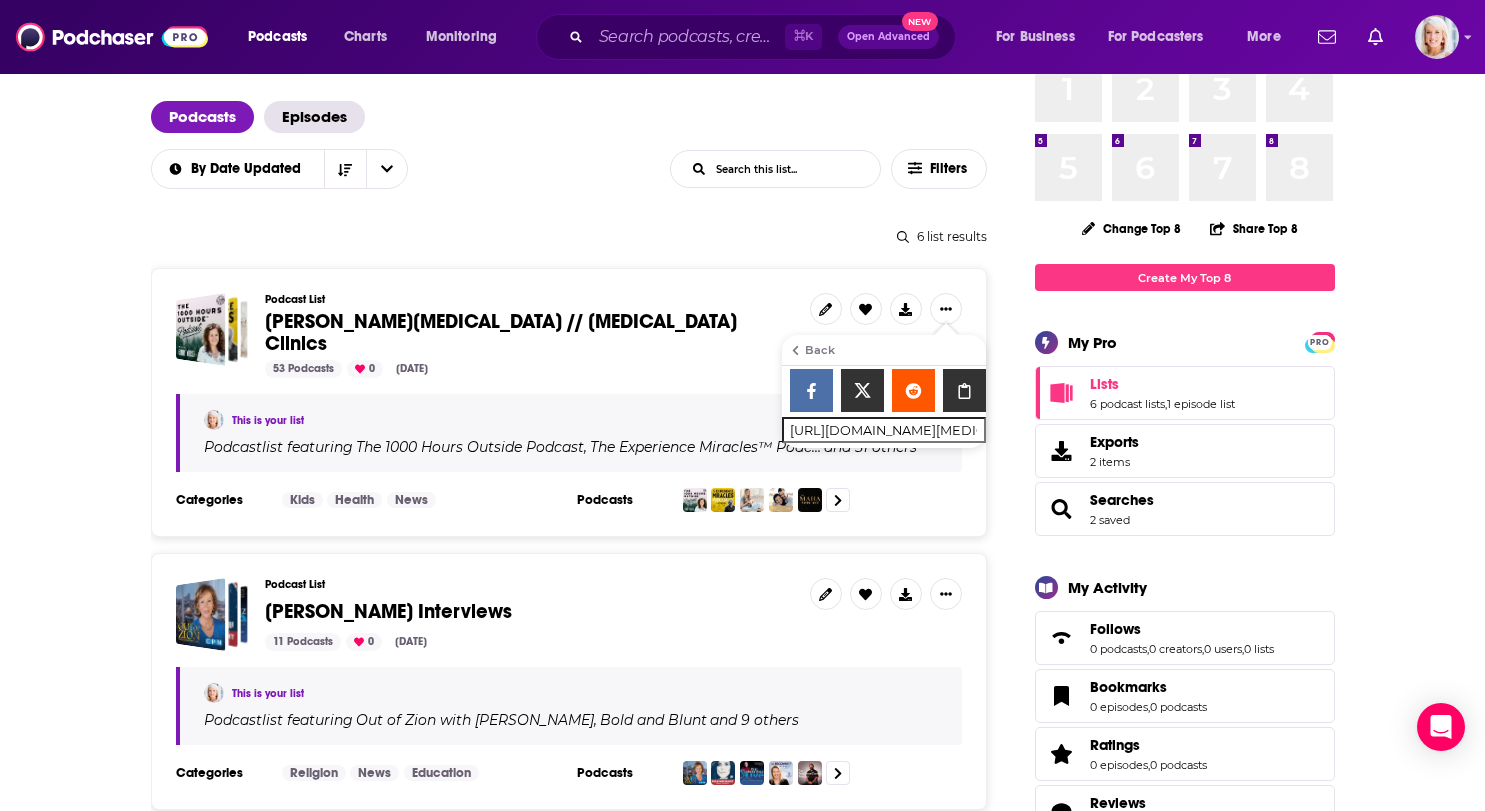 click on "Back to Account My Podcast Lists My Exports New List Podcasts Episodes By Date Updated List Search Input Search this list... Filters 6   list   results Podcast List [PERSON_NAME][MEDICAL_DATA] // [MEDICAL_DATA] Clinics 53   Podcasts 0 [DATE] This is your list Podcast  list featuring  The 1000 Hours Outside Podcast ,  The Experience Miracles™ Podc… and 51 others Categories Kids Health News Podcasts Podcast List [PERSON_NAME] Interviews 11   Podcasts 0 [DATE] This is your list Podcast  list featuring  Out of Zion with [PERSON_NAME] ,  Bold and Blunt and 9 others Categories Religion News Education Podcasts Podcast List Neutral + Right Leaning News Podcasts 317   Podcasts 0 [DATE] This is your list Podcast  list featuring  Dateline NBC ,  Planet Money and 315 others Categories True Crime Business Comedy Podcasts Podcast List [PERSON_NAME] 69   Podcasts 0 [DATE] This is your list Podcast  list featuring  Popcorn Theology ,  Theology in Particular and 67 others Categories Religion Spirituality [DEMOGRAPHIC_DATA] Podcasts 10" at bounding box center (742, 1715) 